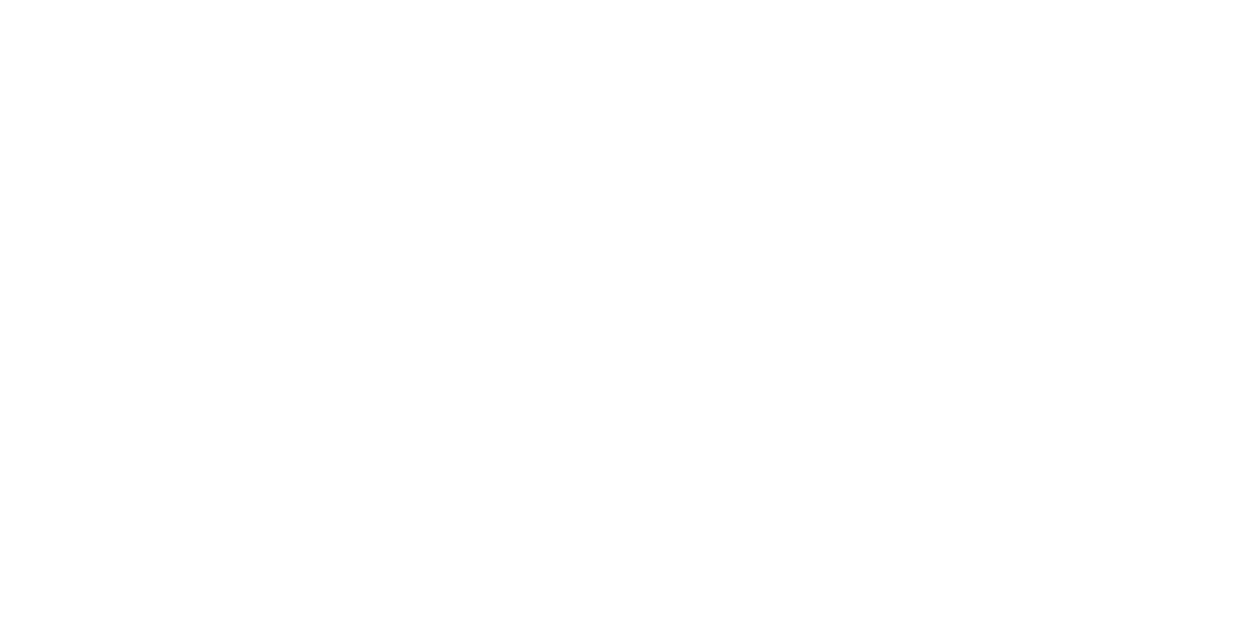 scroll, scrollTop: 0, scrollLeft: 0, axis: both 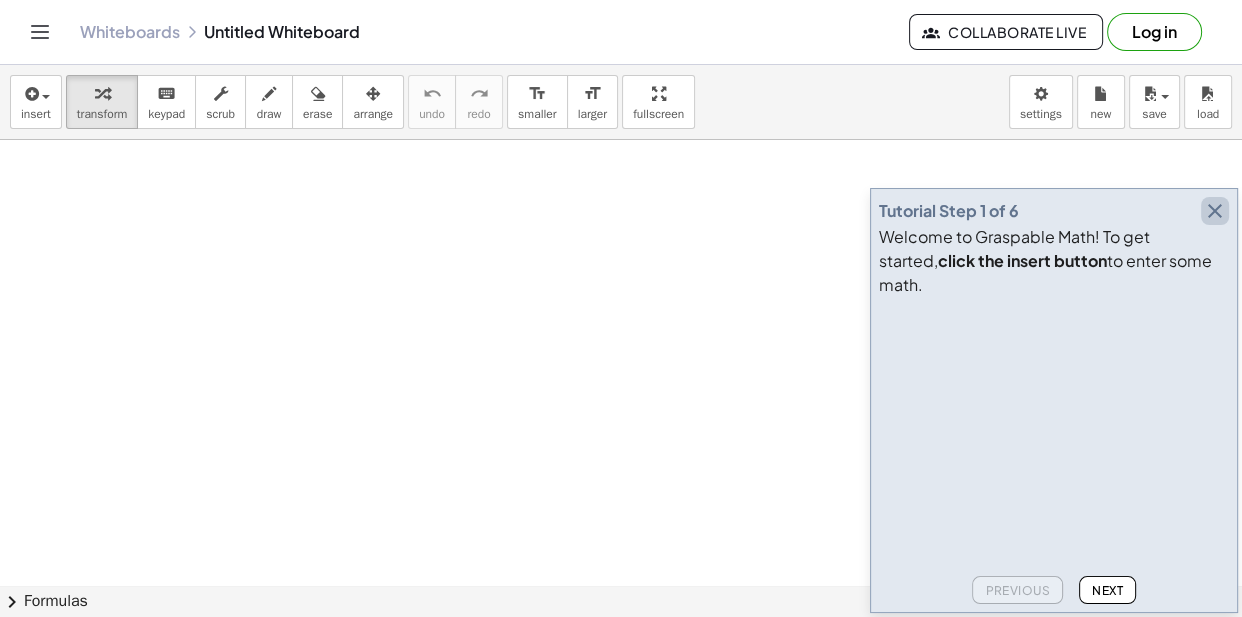 click at bounding box center (1215, 211) 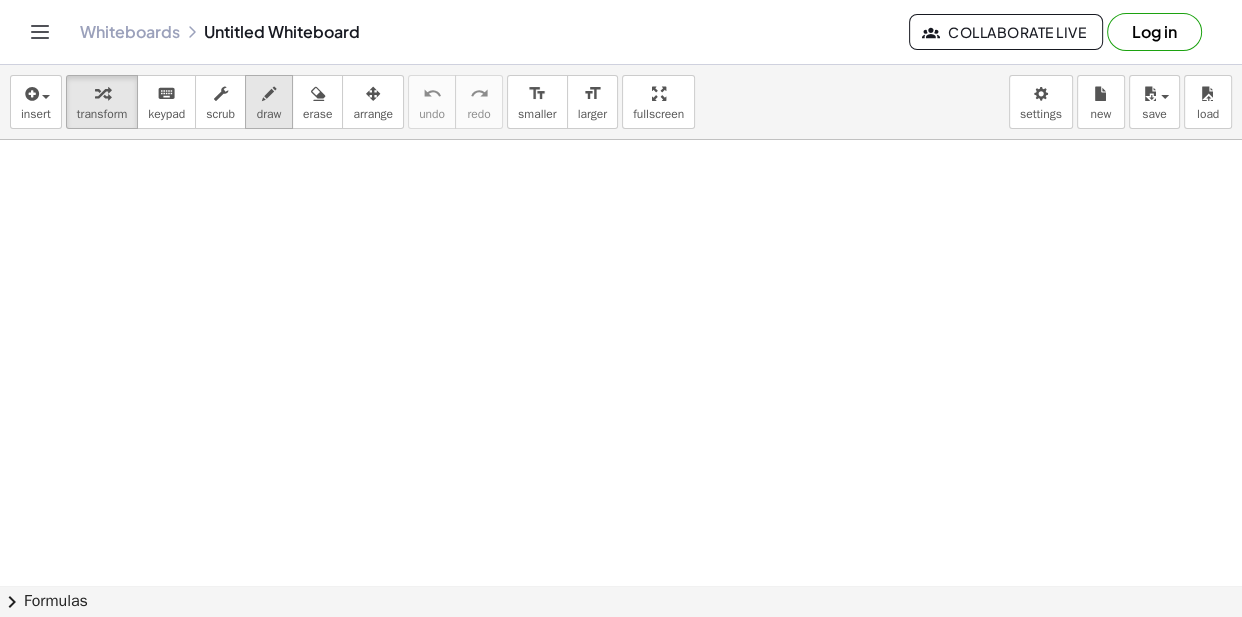 click on "draw" at bounding box center (269, 114) 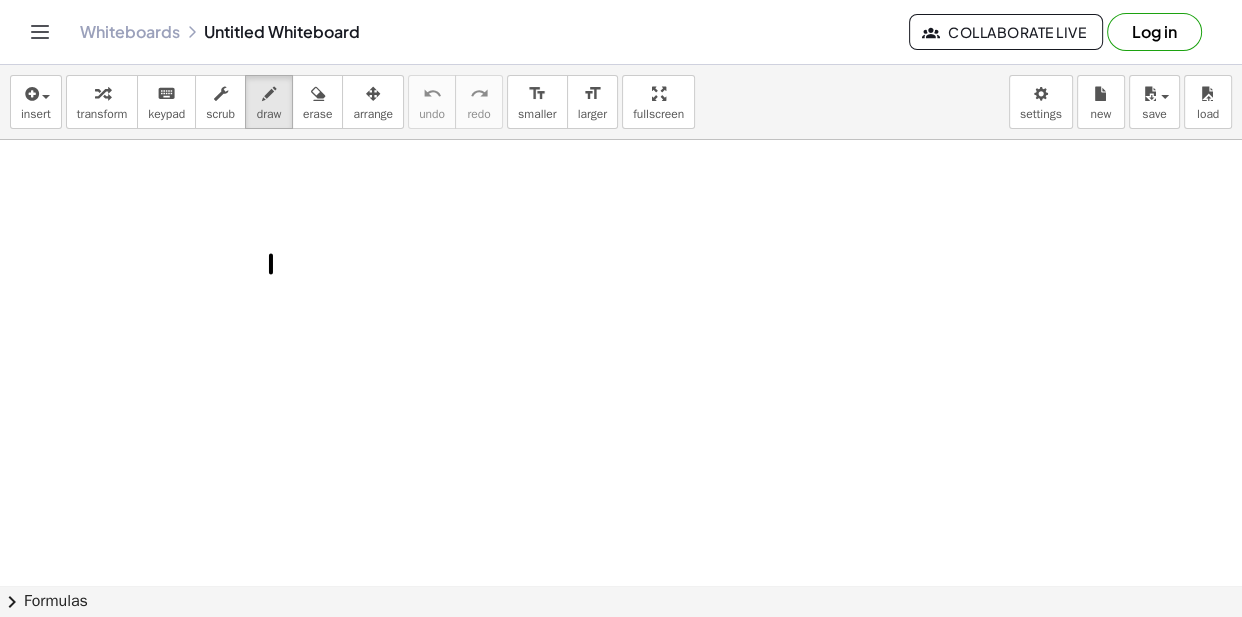 click at bounding box center (621, 650) 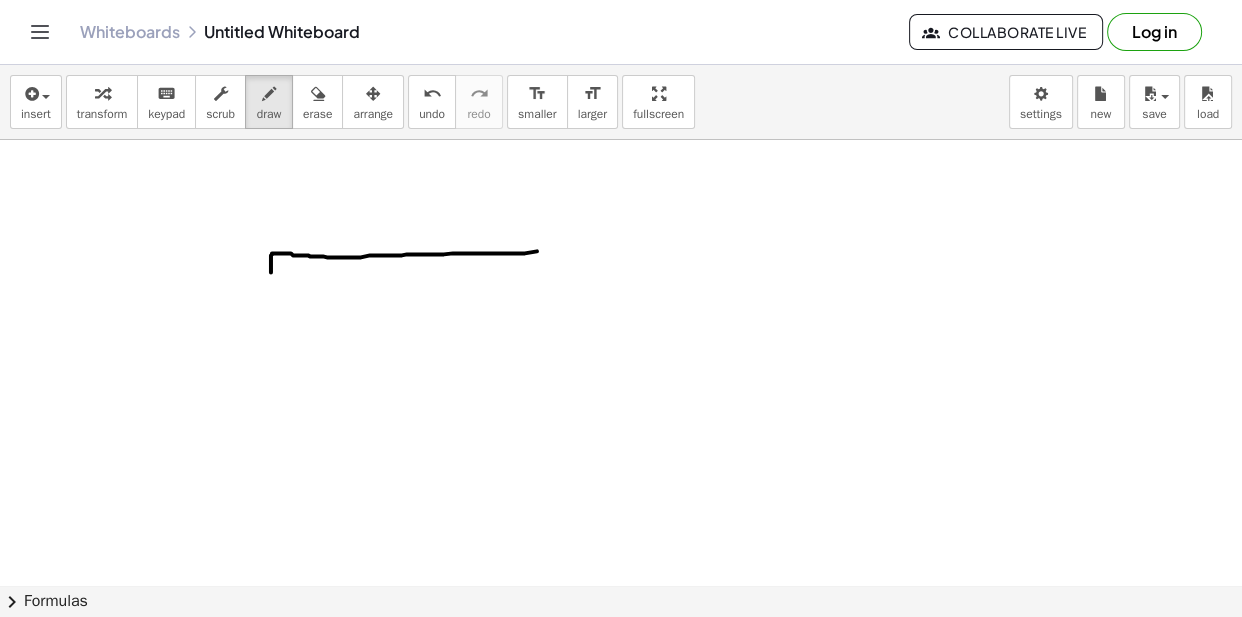 drag, startPoint x: 272, startPoint y: 253, endPoint x: 497, endPoint y: 264, distance: 225.26872 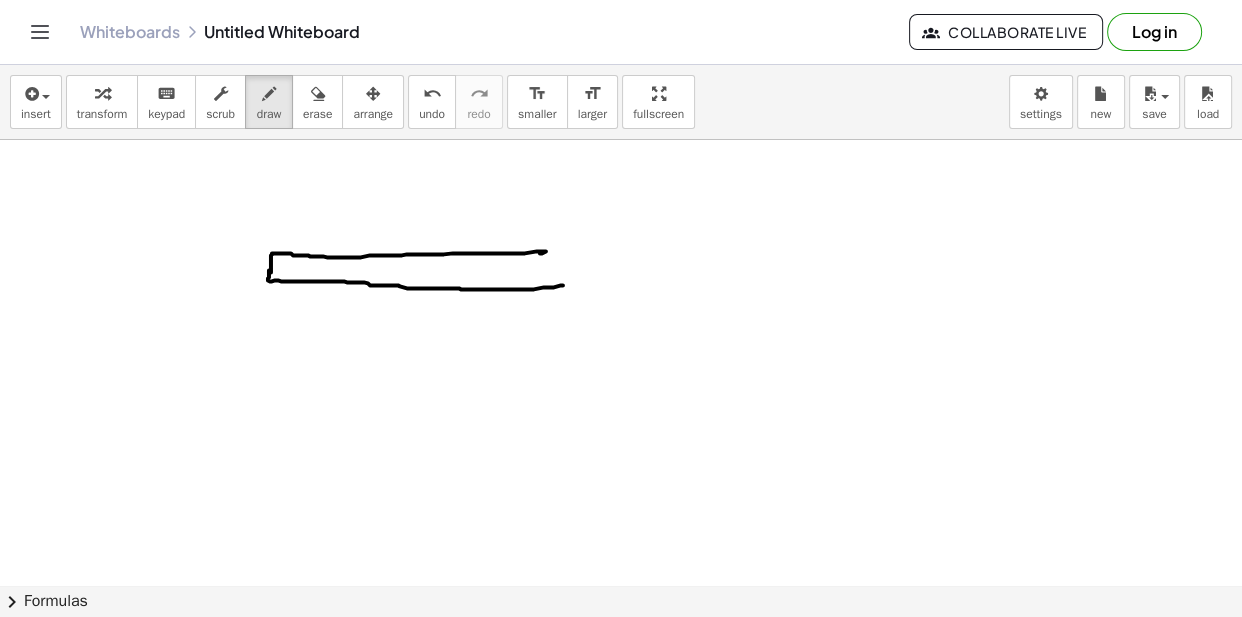 drag, startPoint x: 269, startPoint y: 271, endPoint x: 567, endPoint y: 280, distance: 298.13586 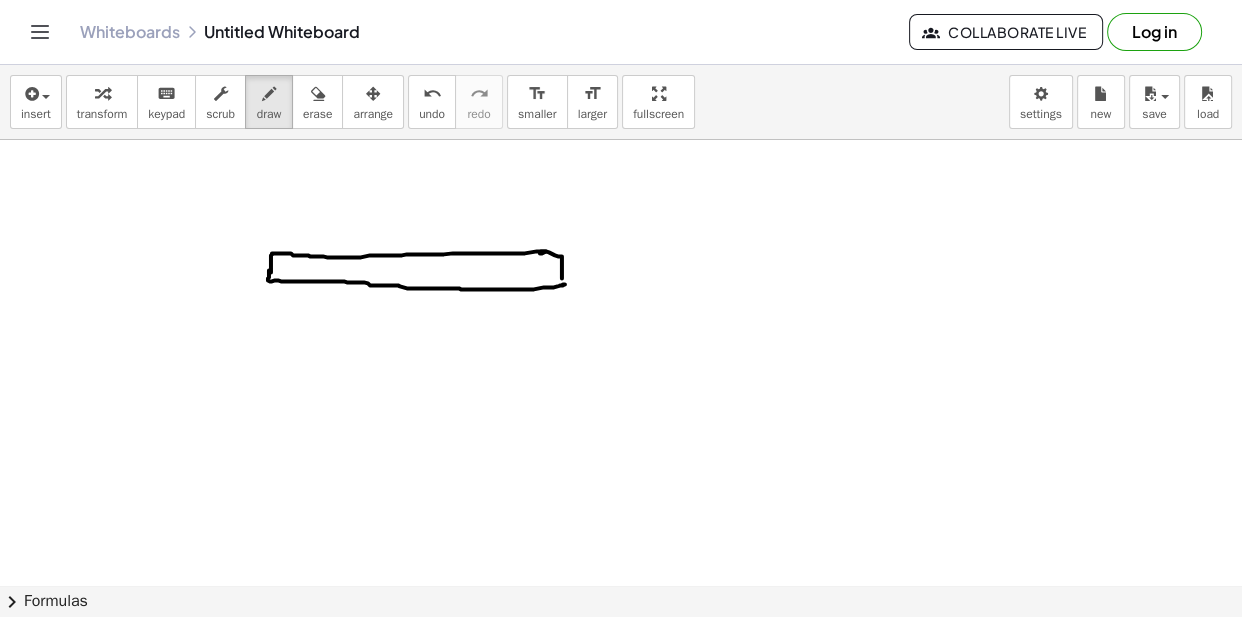 drag, startPoint x: 541, startPoint y: 251, endPoint x: 422, endPoint y: 277, distance: 121.80723 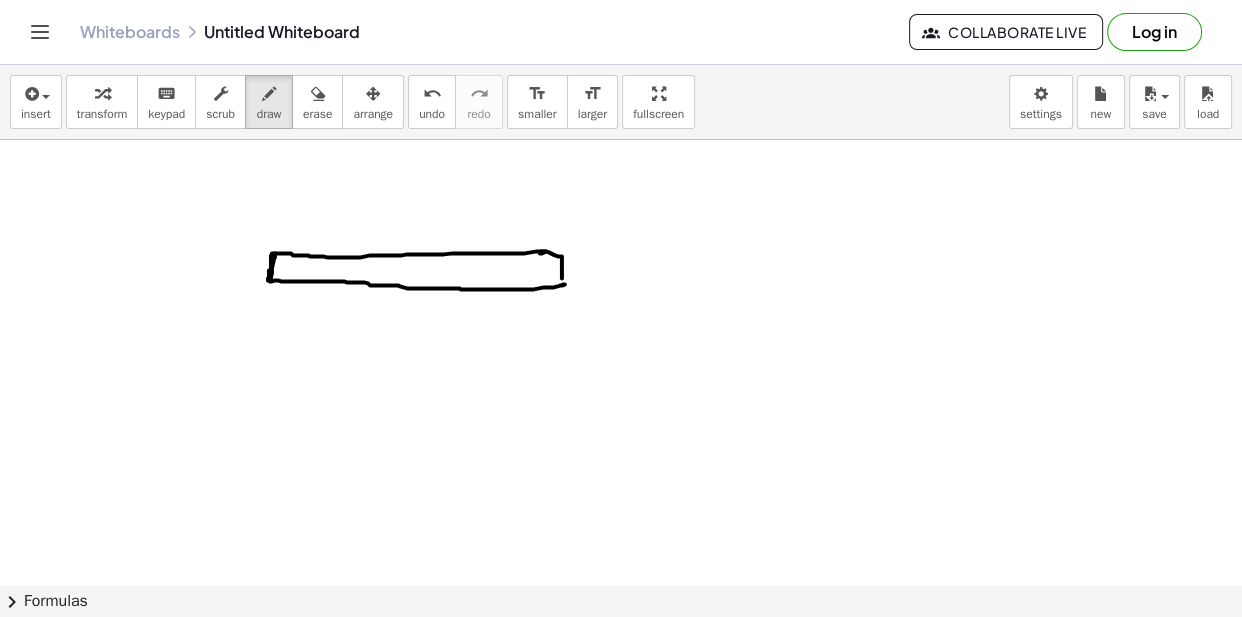 drag, startPoint x: 275, startPoint y: 257, endPoint x: 271, endPoint y: 278, distance: 21.377558 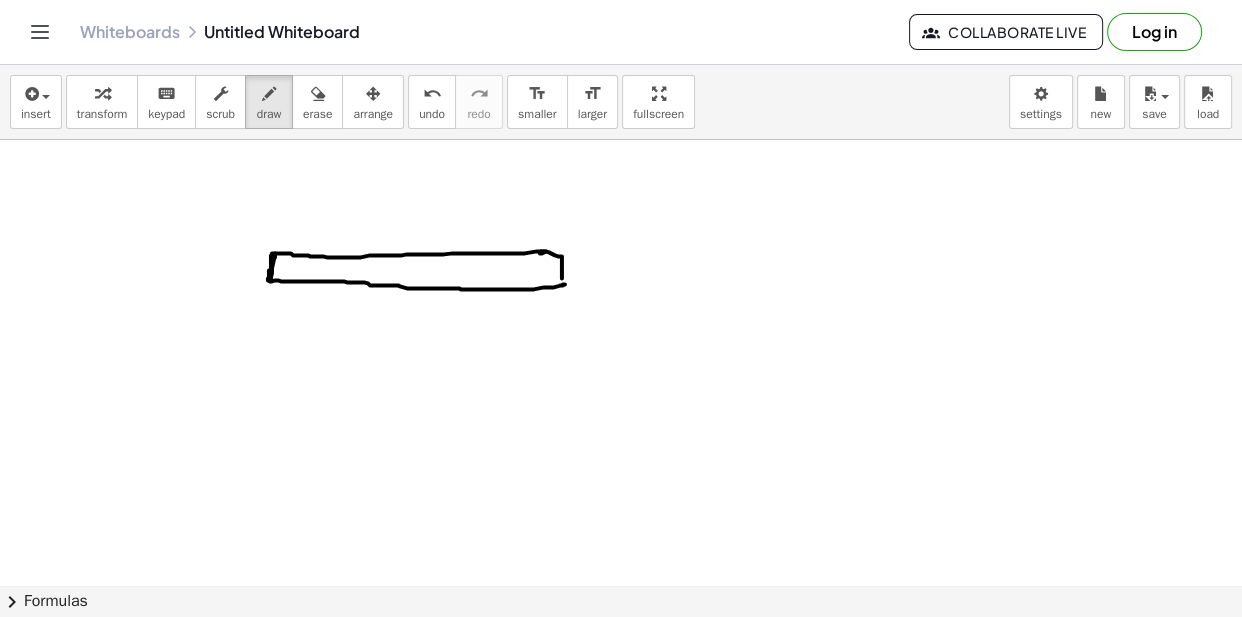 click at bounding box center [621, 650] 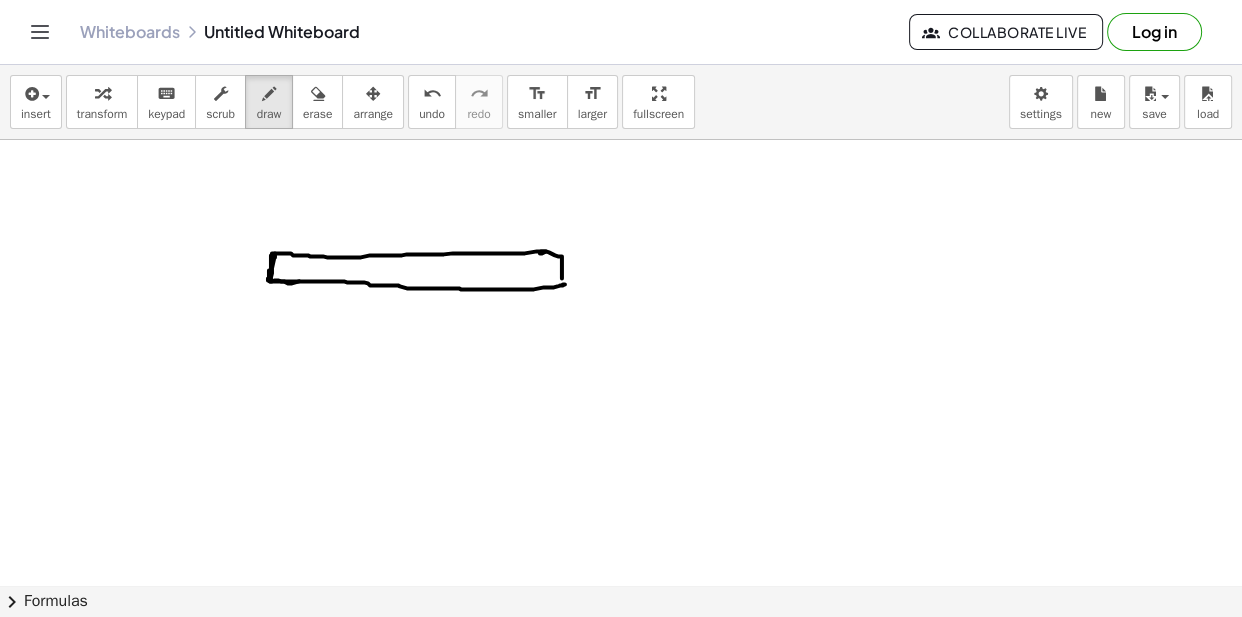 drag, startPoint x: 270, startPoint y: 280, endPoint x: 290, endPoint y: 283, distance: 20.22375 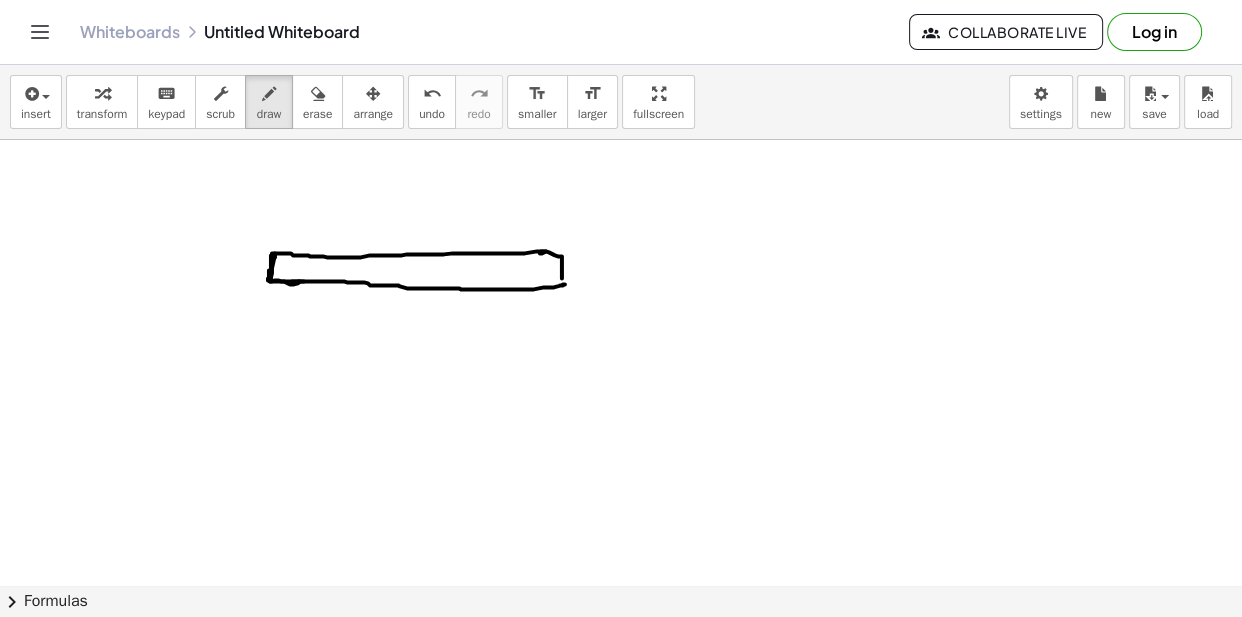 drag, startPoint x: 290, startPoint y: 283, endPoint x: 325, endPoint y: 279, distance: 35.22783 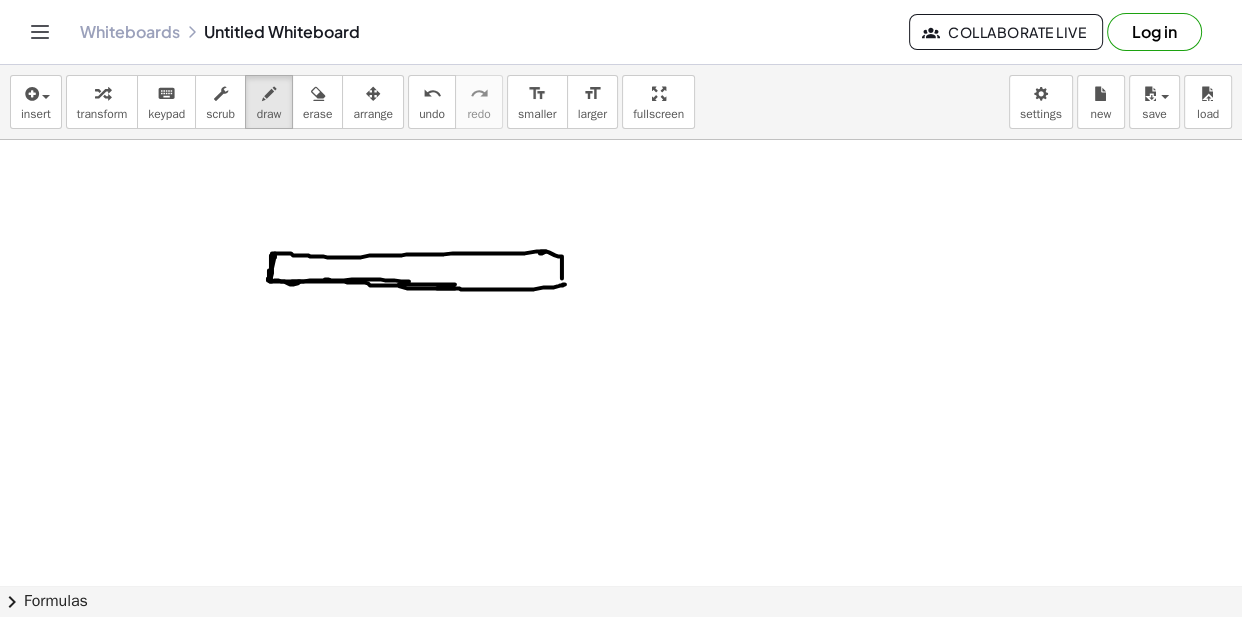 drag, startPoint x: 325, startPoint y: 279, endPoint x: 500, endPoint y: 289, distance: 175.28548 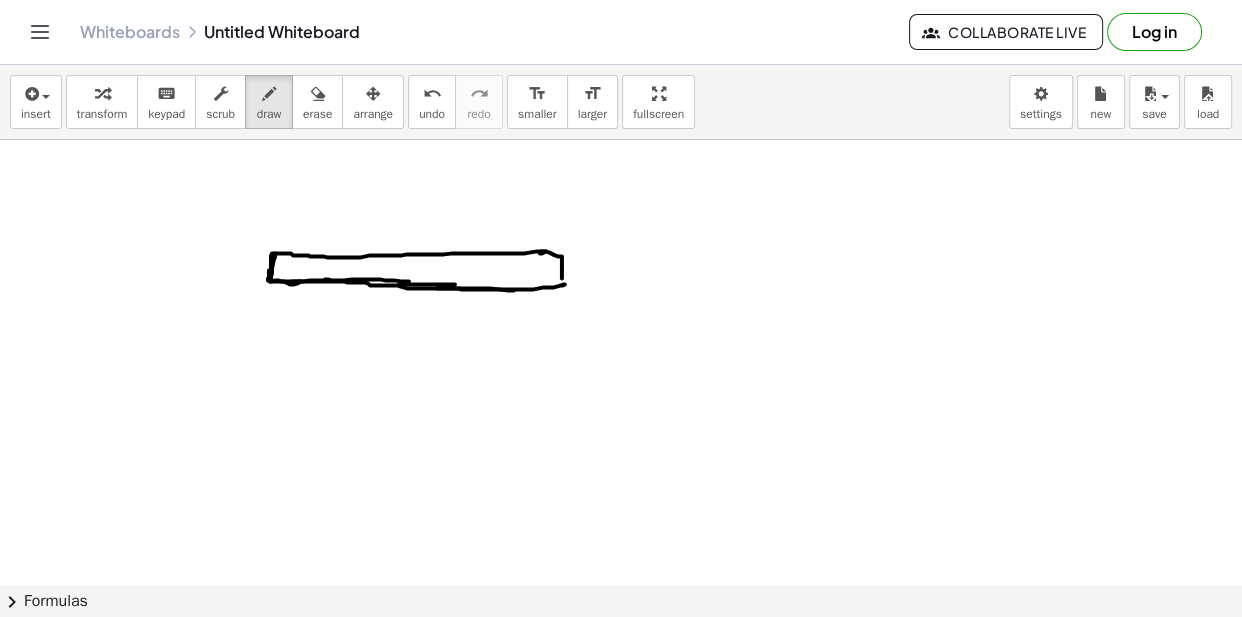 drag, startPoint x: 500, startPoint y: 289, endPoint x: 538, endPoint y: 287, distance: 38.052597 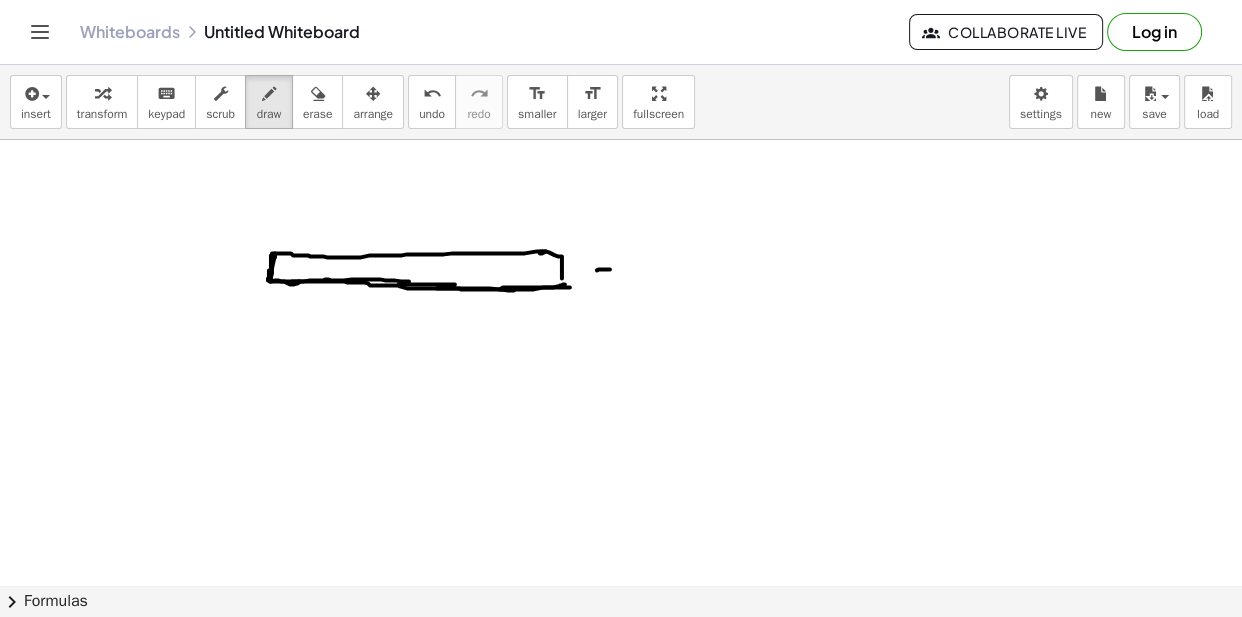 drag, startPoint x: 597, startPoint y: 270, endPoint x: 630, endPoint y: 269, distance: 33.01515 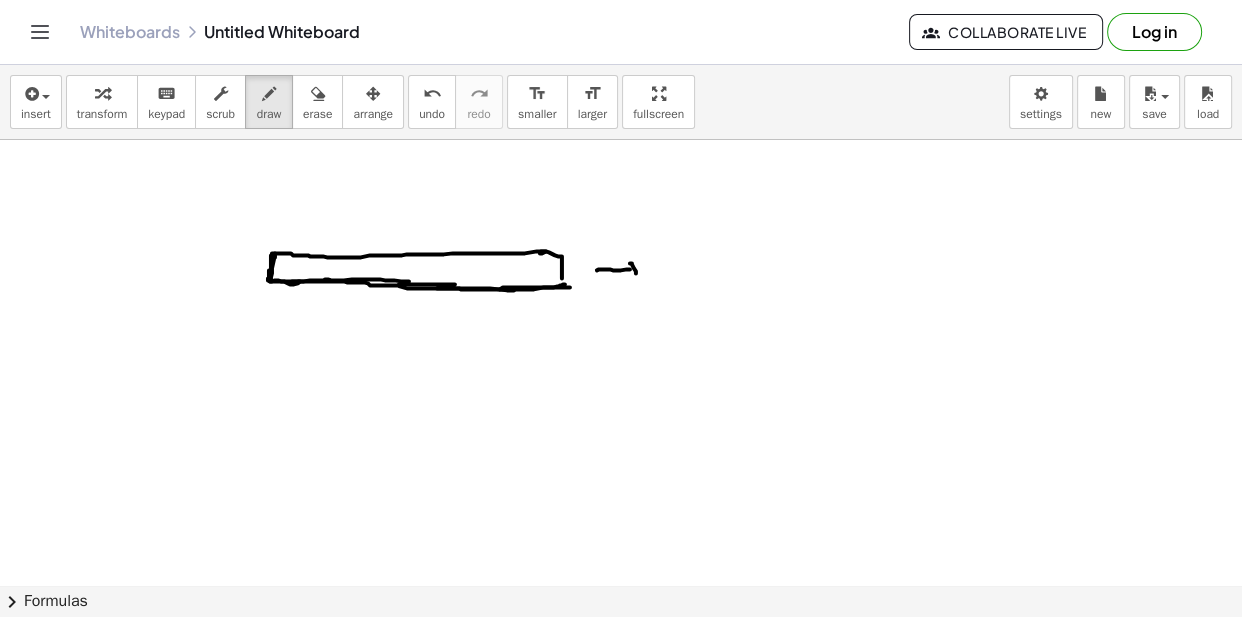 drag, startPoint x: 630, startPoint y: 263, endPoint x: 620, endPoint y: 280, distance: 19.723083 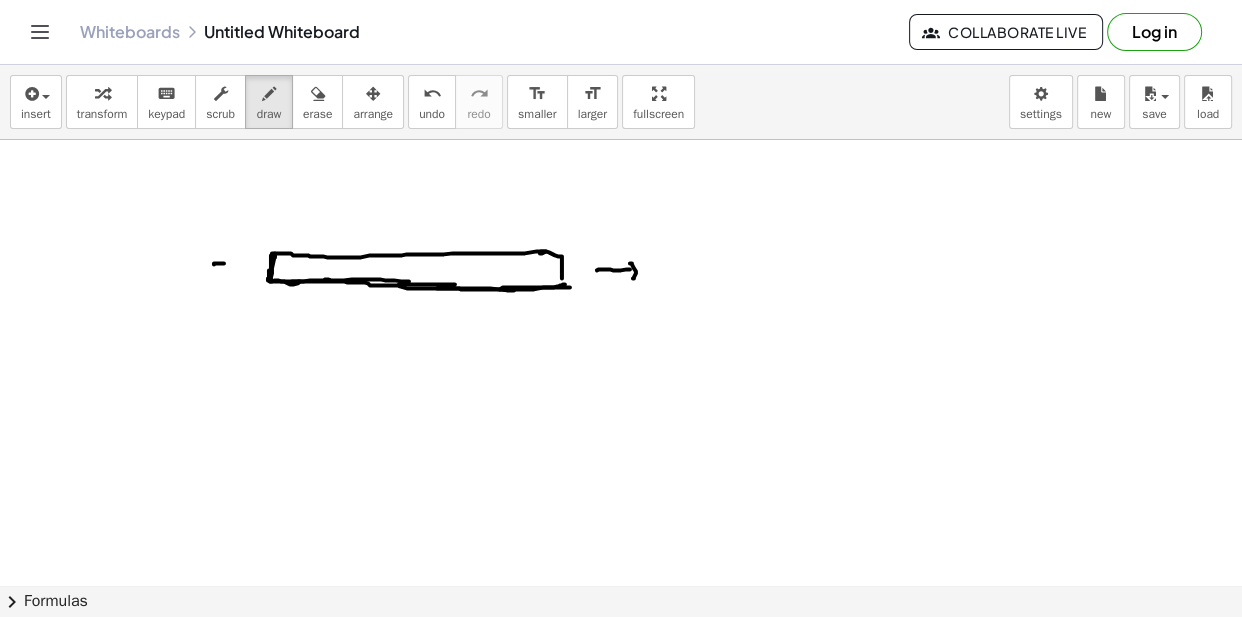 drag, startPoint x: 214, startPoint y: 264, endPoint x: 238, endPoint y: 265, distance: 24.020824 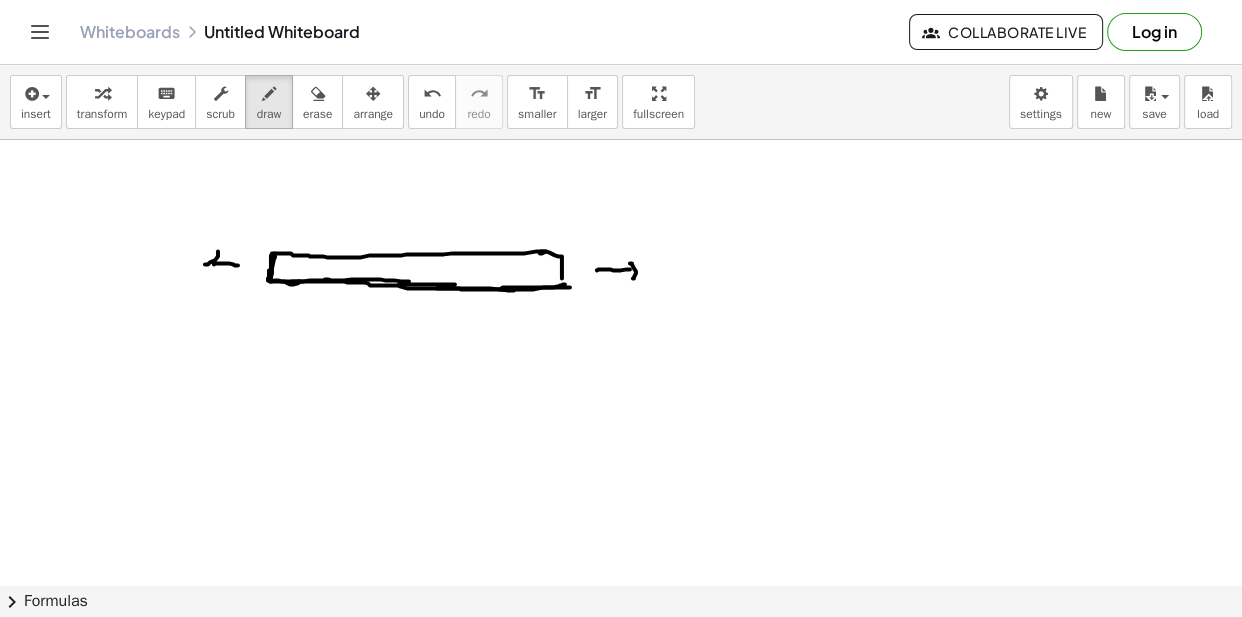 click at bounding box center [621, 650] 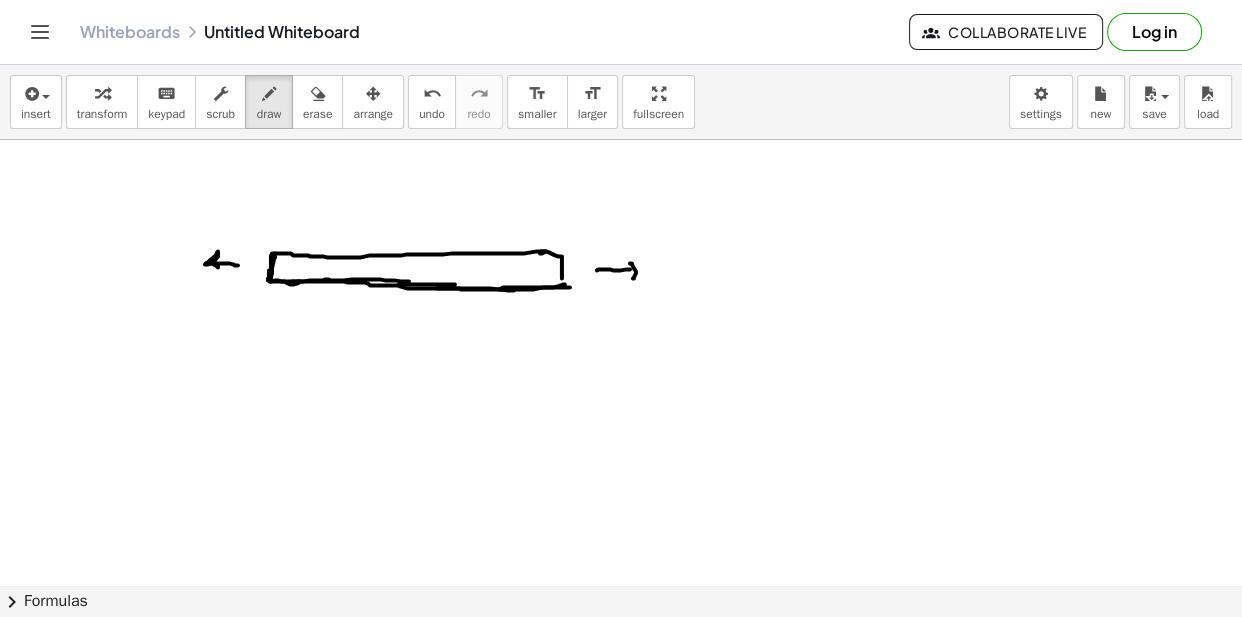 drag, startPoint x: 217, startPoint y: 252, endPoint x: 219, endPoint y: 268, distance: 16.124516 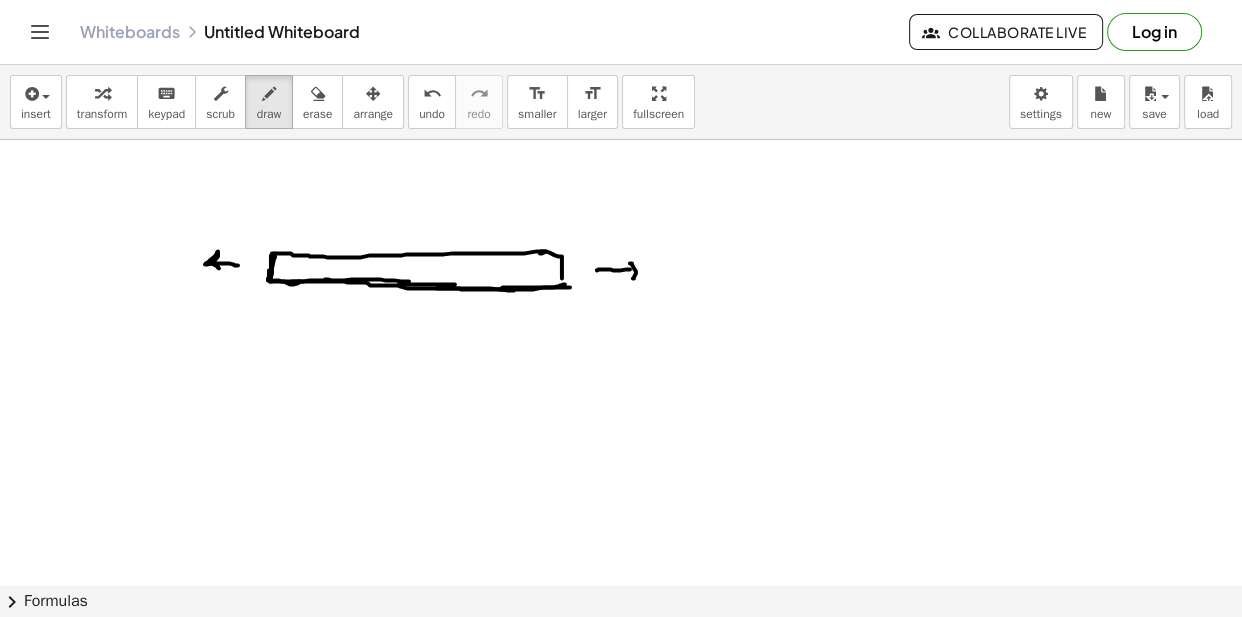 drag, startPoint x: 274, startPoint y: 267, endPoint x: 286, endPoint y: 268, distance: 12.0415945 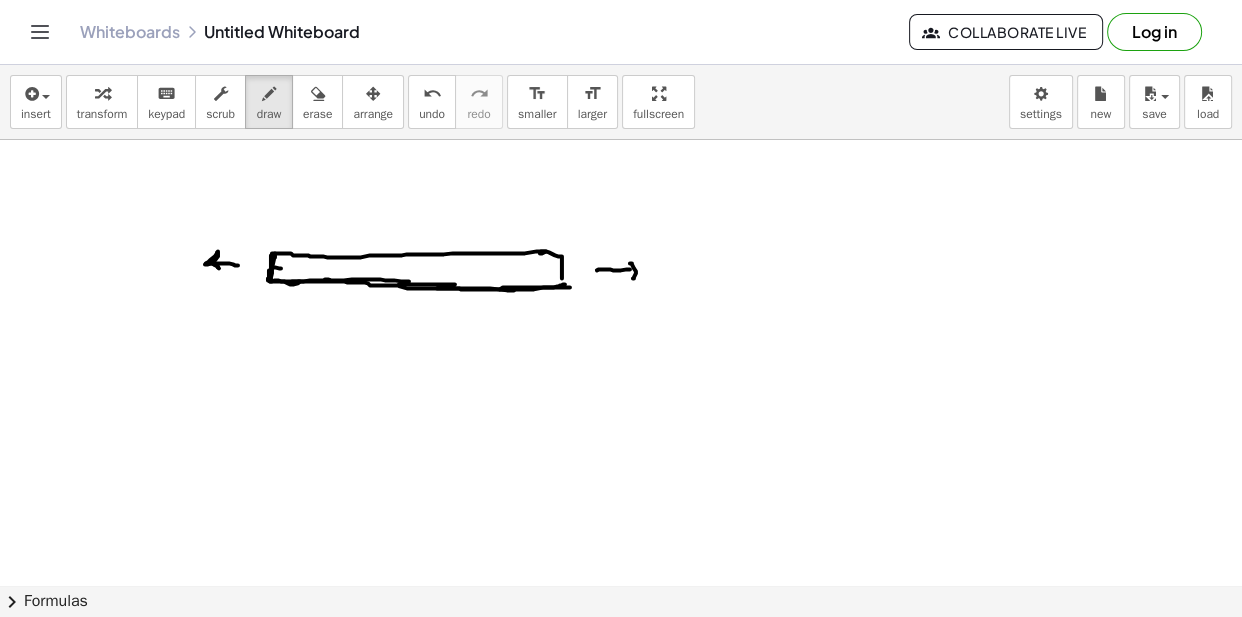 click at bounding box center (621, 650) 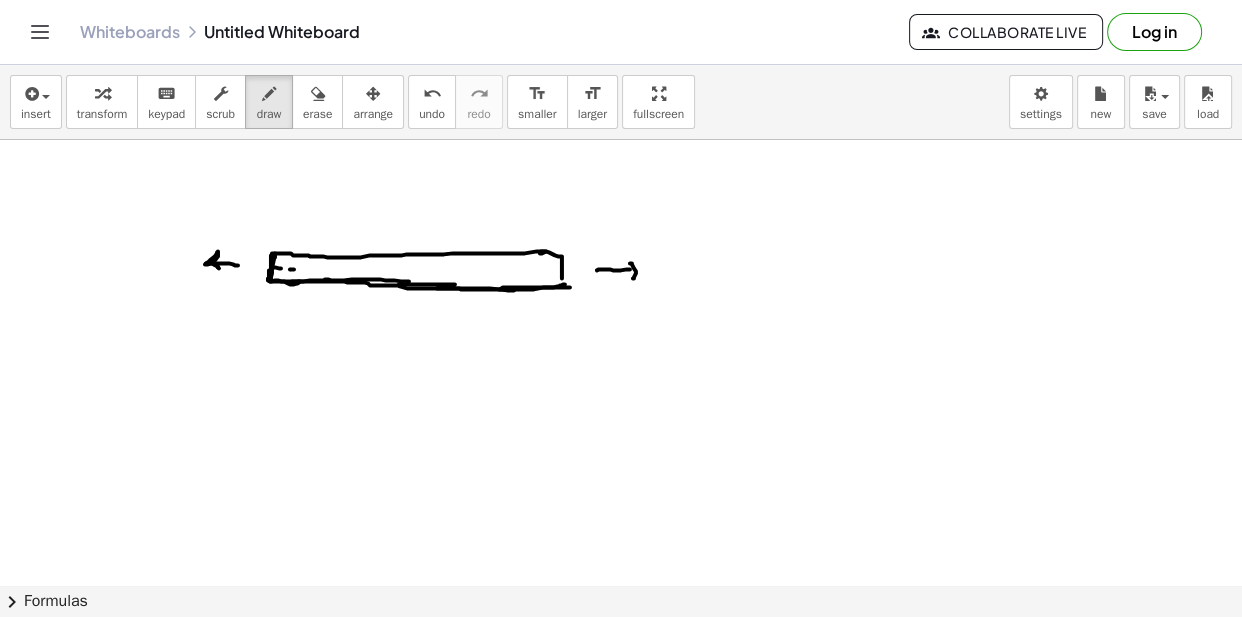 click at bounding box center [621, 650] 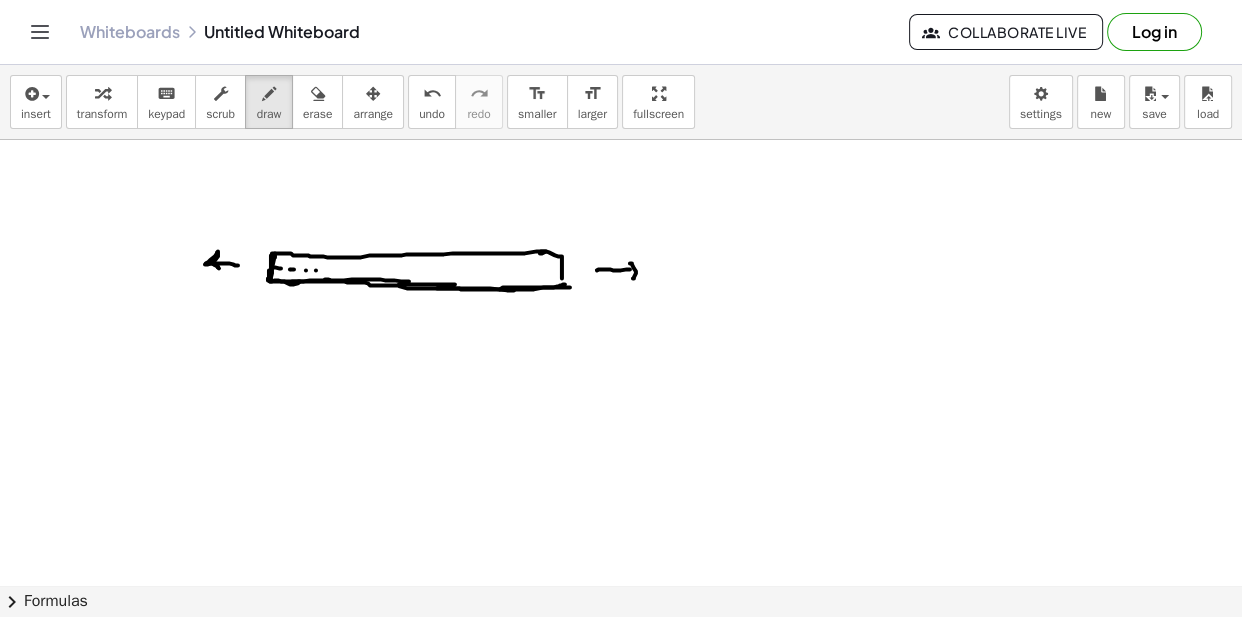 click at bounding box center [621, 650] 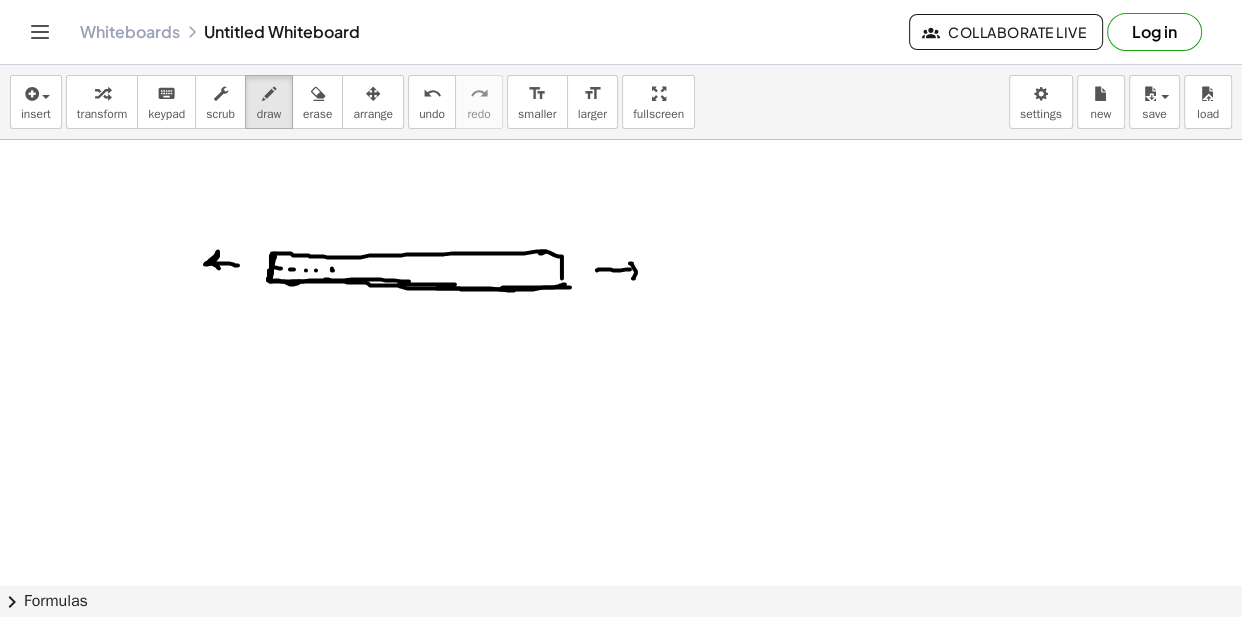 drag, startPoint x: 355, startPoint y: 269, endPoint x: 369, endPoint y: 268, distance: 14.035668 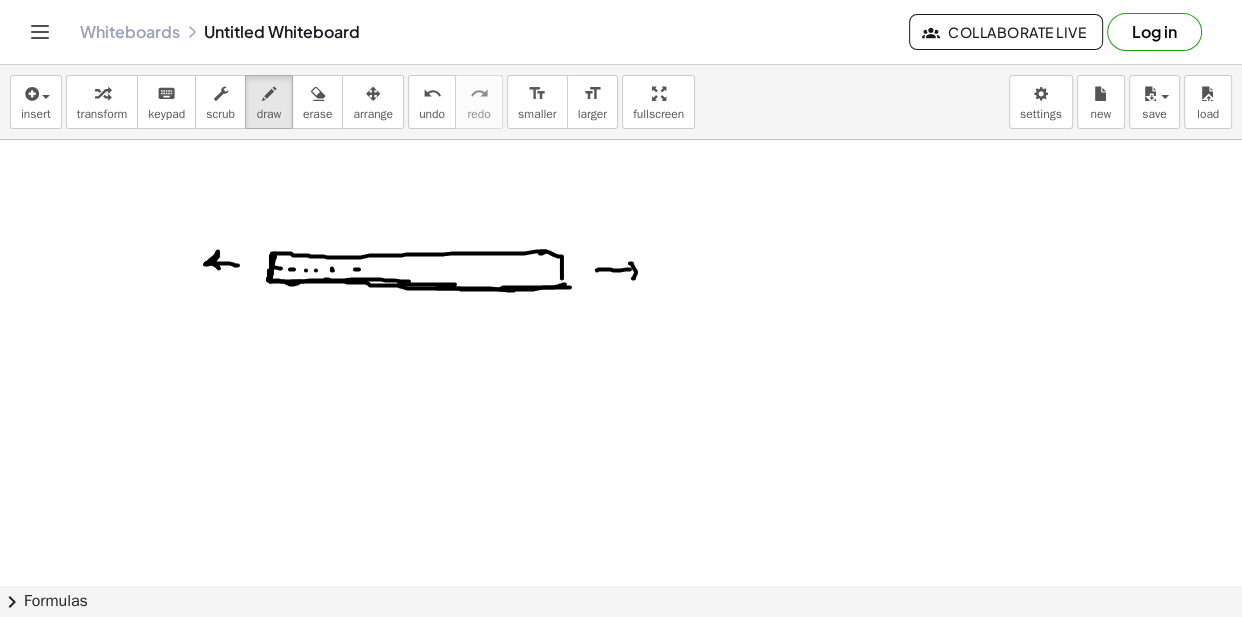 drag, startPoint x: 373, startPoint y: 268, endPoint x: 393, endPoint y: 268, distance: 20 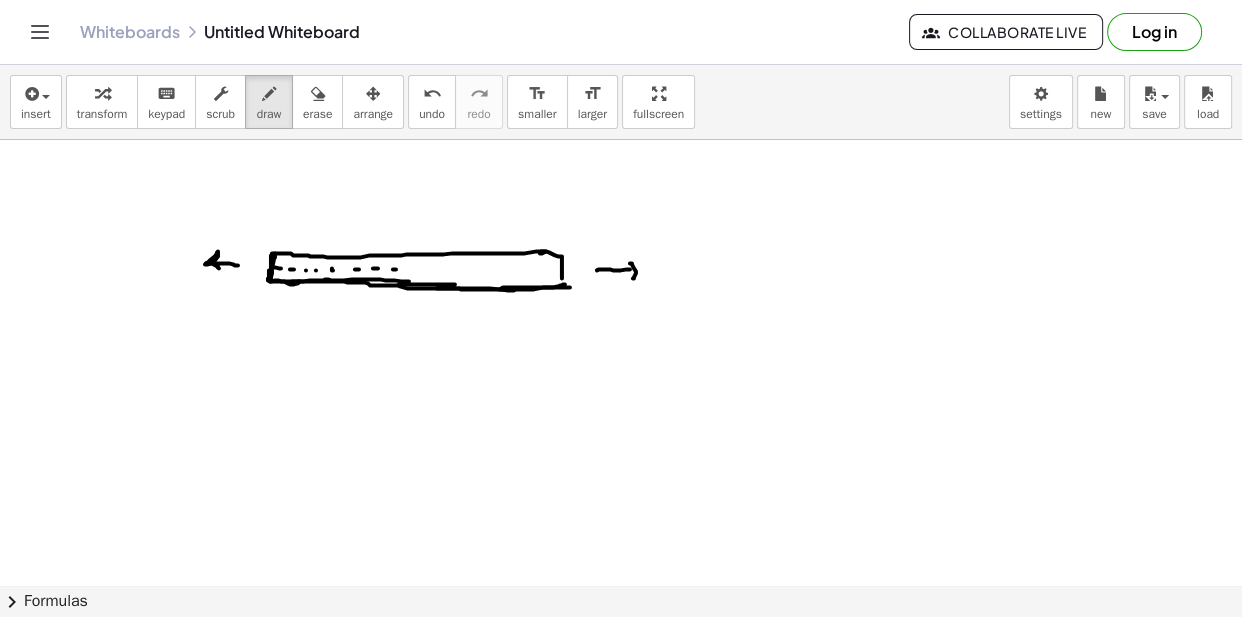 drag, startPoint x: 396, startPoint y: 269, endPoint x: 408, endPoint y: 267, distance: 12.165525 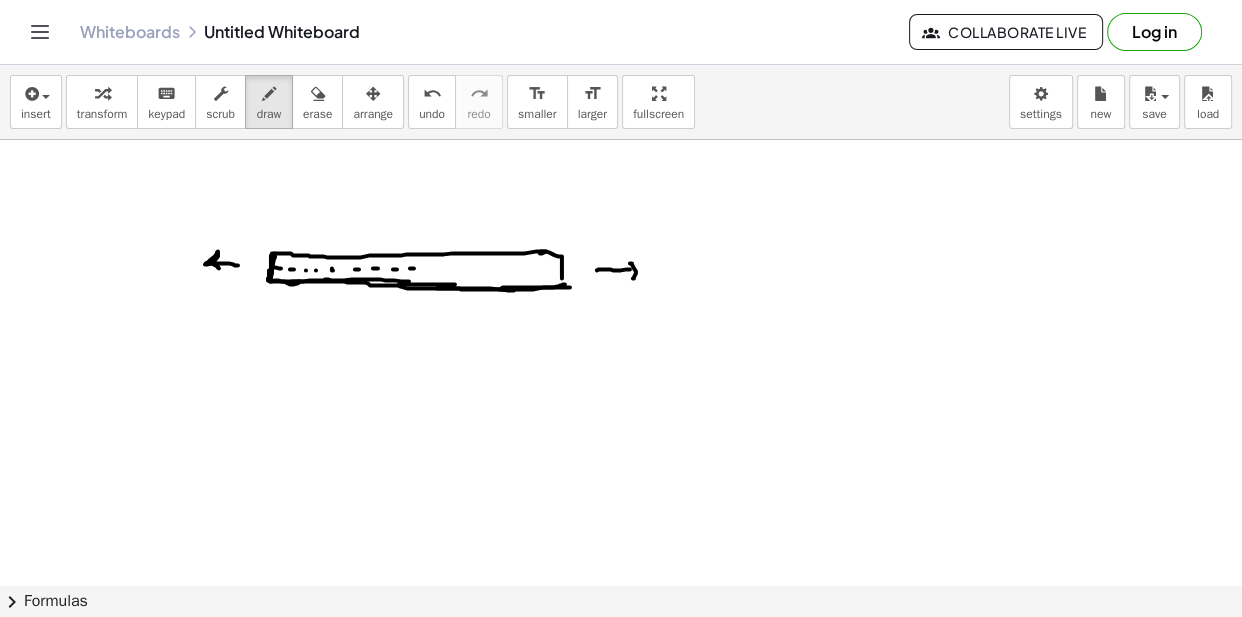drag, startPoint x: 429, startPoint y: 269, endPoint x: 447, endPoint y: 270, distance: 18.027756 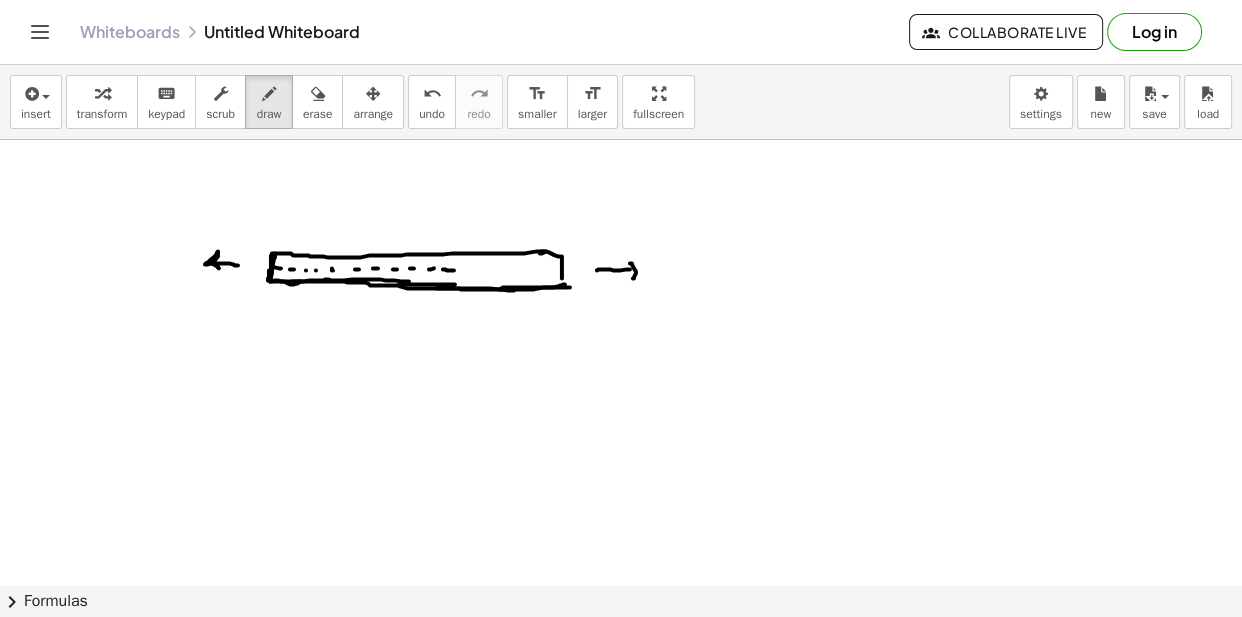 drag, startPoint x: 468, startPoint y: 274, endPoint x: 484, endPoint y: 272, distance: 16.124516 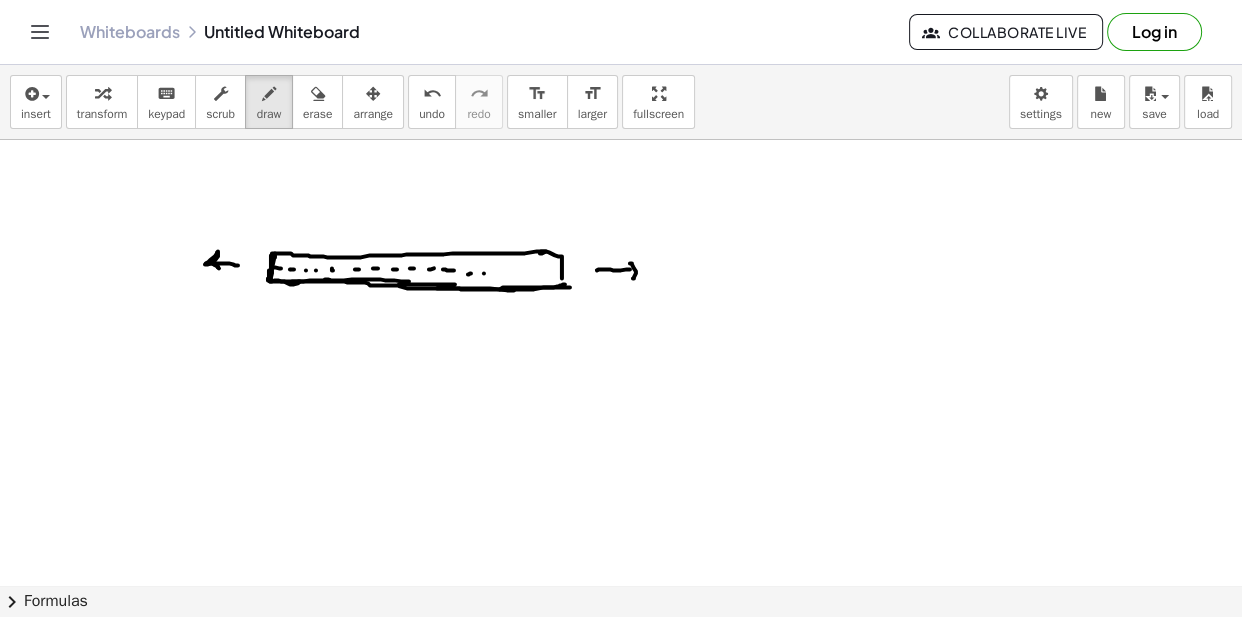 drag, startPoint x: 484, startPoint y: 273, endPoint x: 502, endPoint y: 271, distance: 18.110771 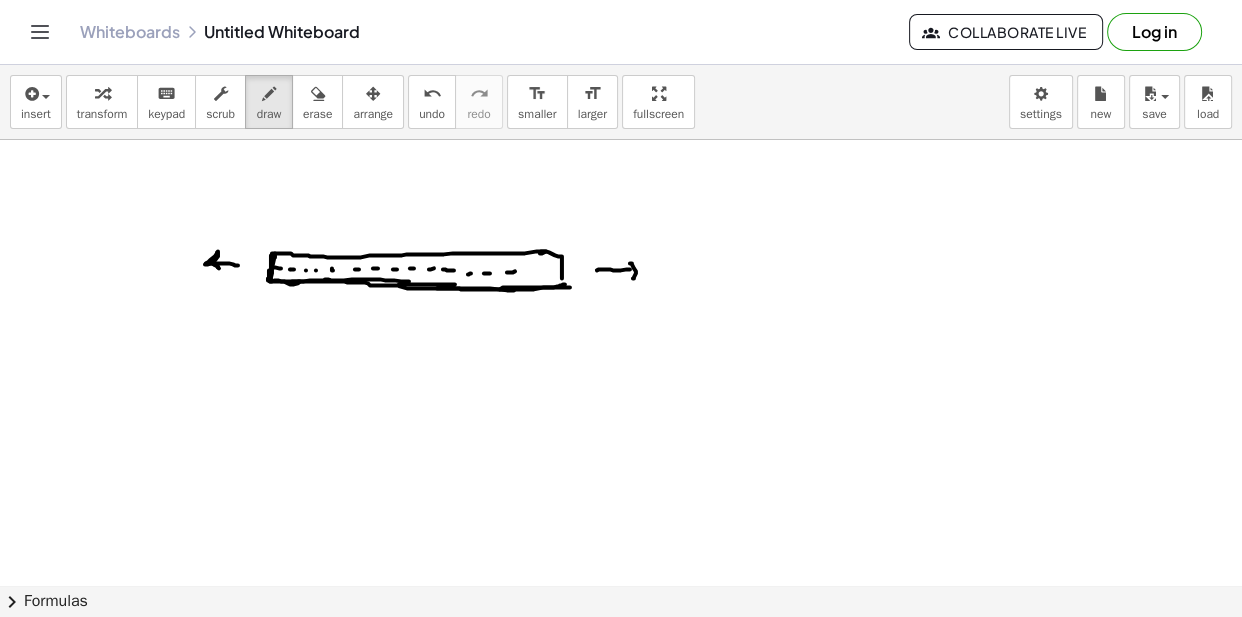 click at bounding box center [621, 650] 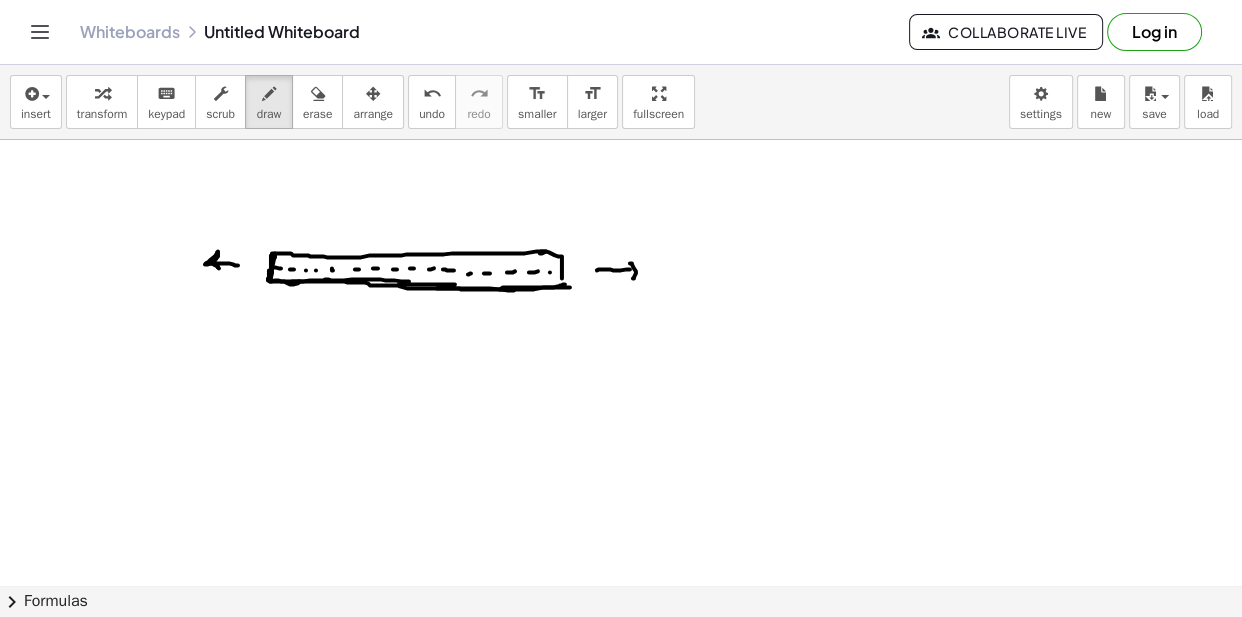 drag, startPoint x: 550, startPoint y: 272, endPoint x: 570, endPoint y: 270, distance: 20.09975 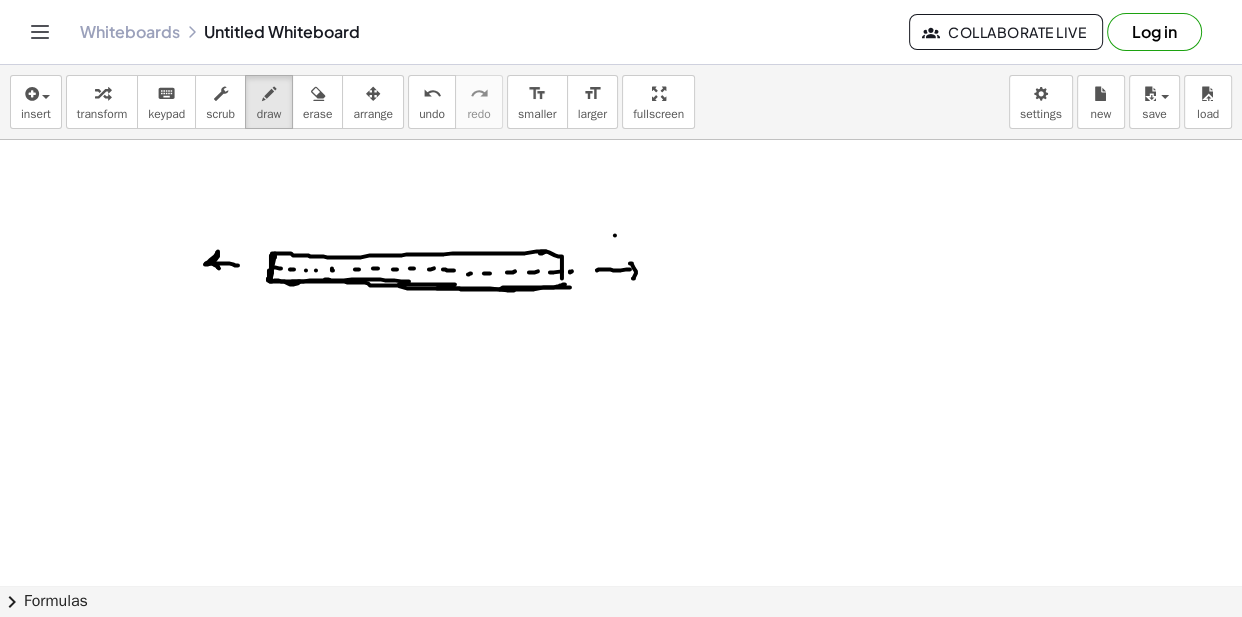 click at bounding box center [621, 650] 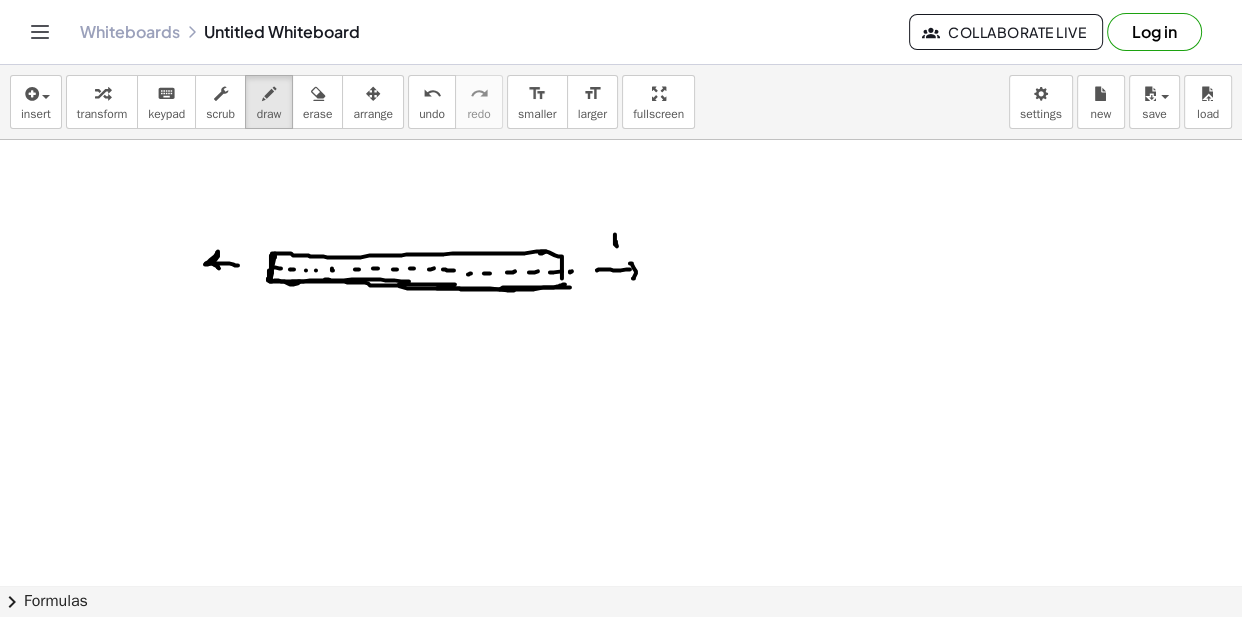 drag, startPoint x: 623, startPoint y: 230, endPoint x: 639, endPoint y: 235, distance: 16.763054 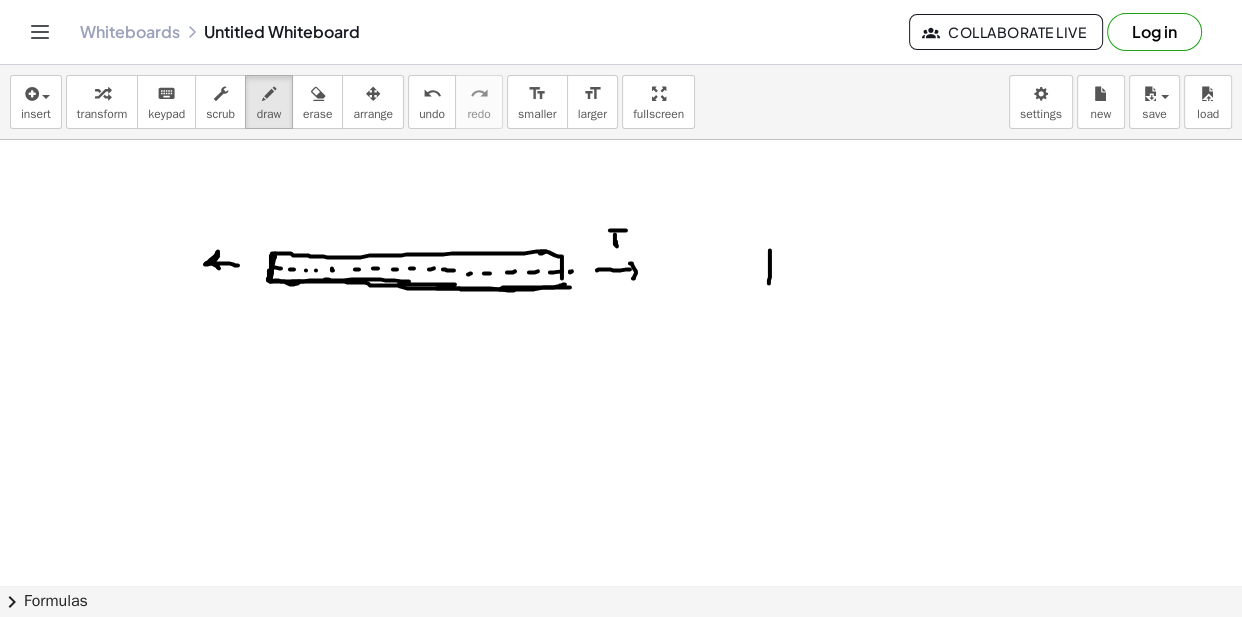drag, startPoint x: 770, startPoint y: 267, endPoint x: 769, endPoint y: 281, distance: 14.035668 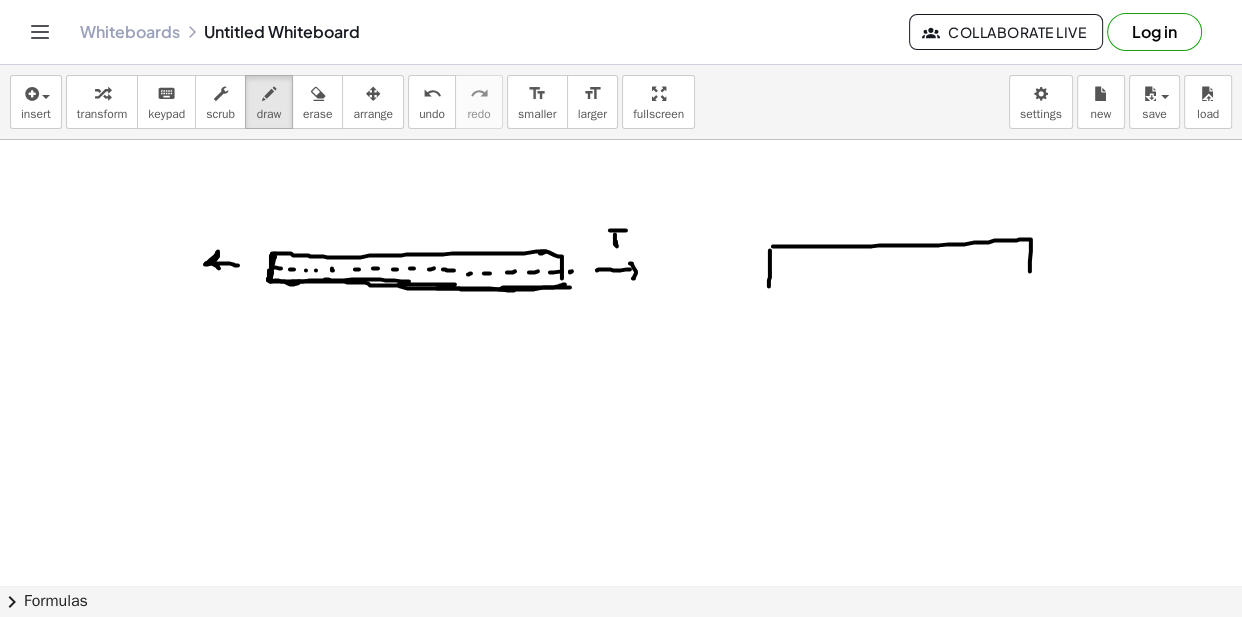 drag, startPoint x: 773, startPoint y: 246, endPoint x: 1023, endPoint y: 283, distance: 252.72318 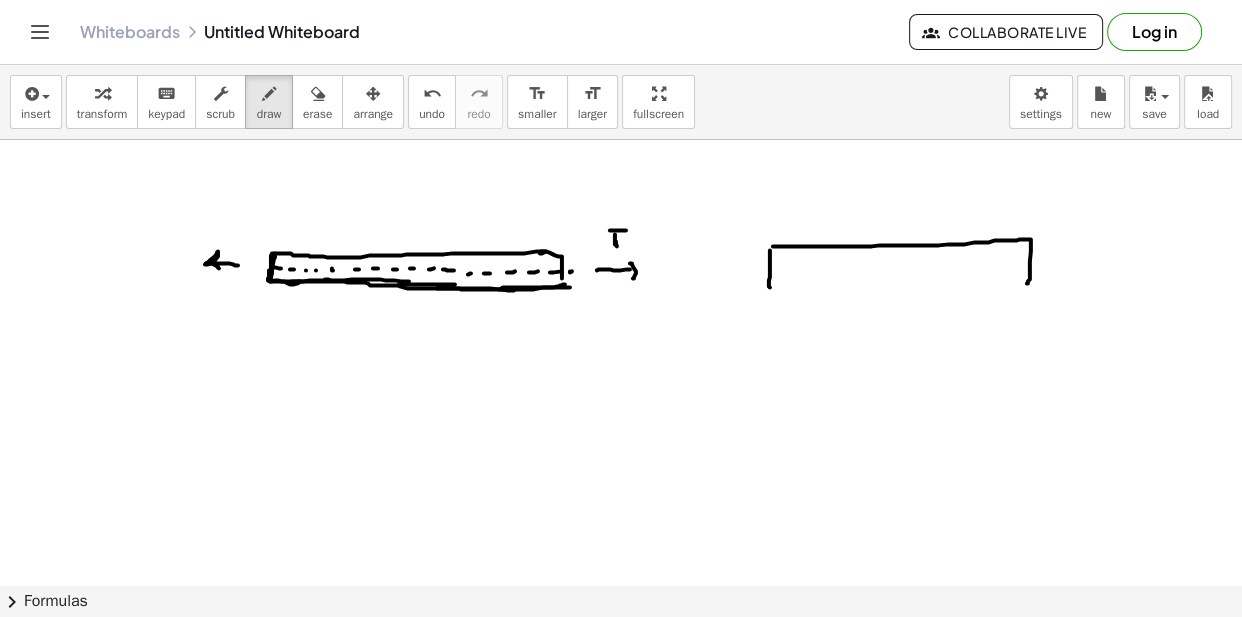 drag, startPoint x: 770, startPoint y: 287, endPoint x: 773, endPoint y: 310, distance: 23.194826 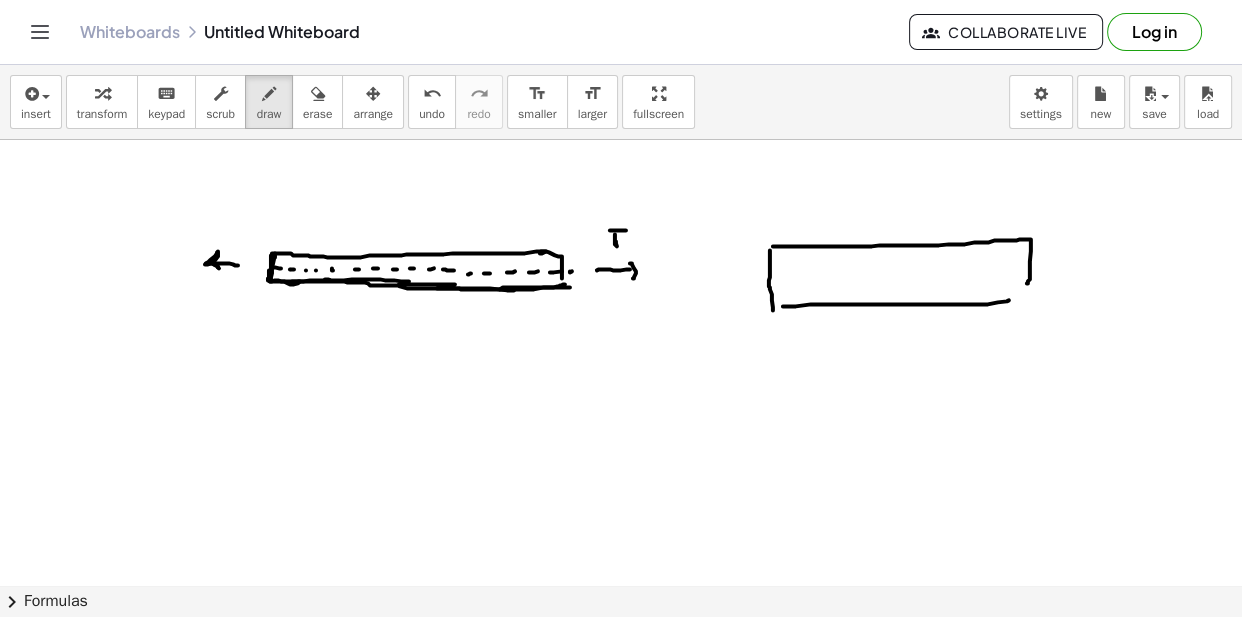 drag, startPoint x: 790, startPoint y: 306, endPoint x: 1009, endPoint y: 298, distance: 219.14607 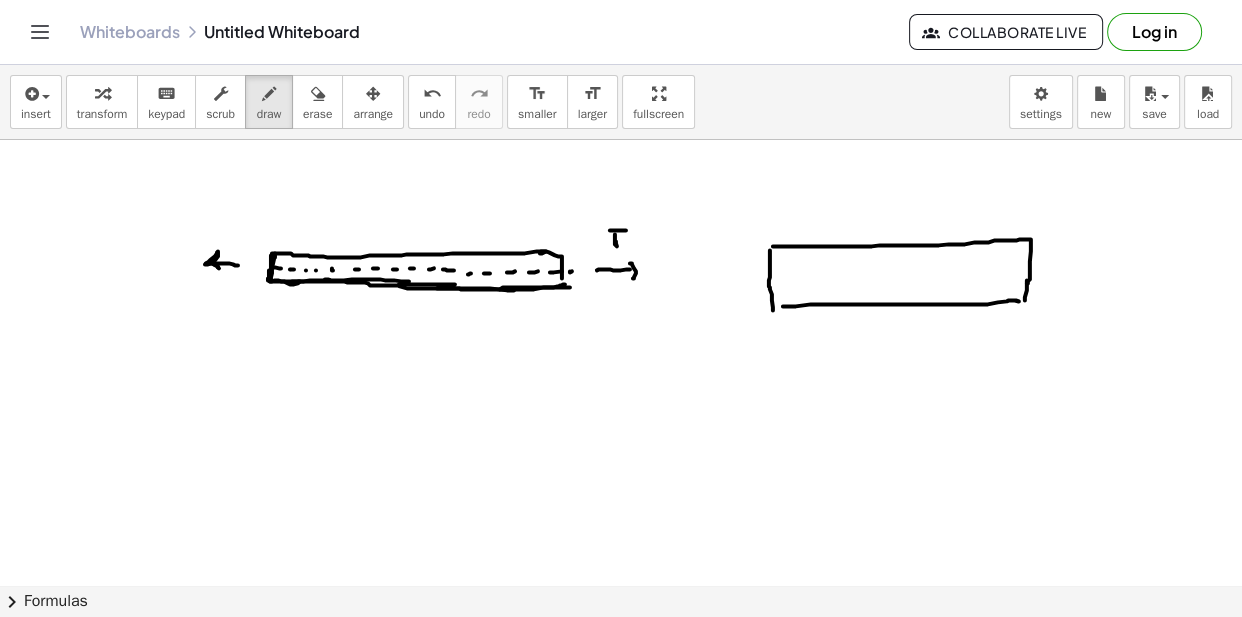 drag, startPoint x: 1027, startPoint y: 280, endPoint x: 1009, endPoint y: 298, distance: 25.455845 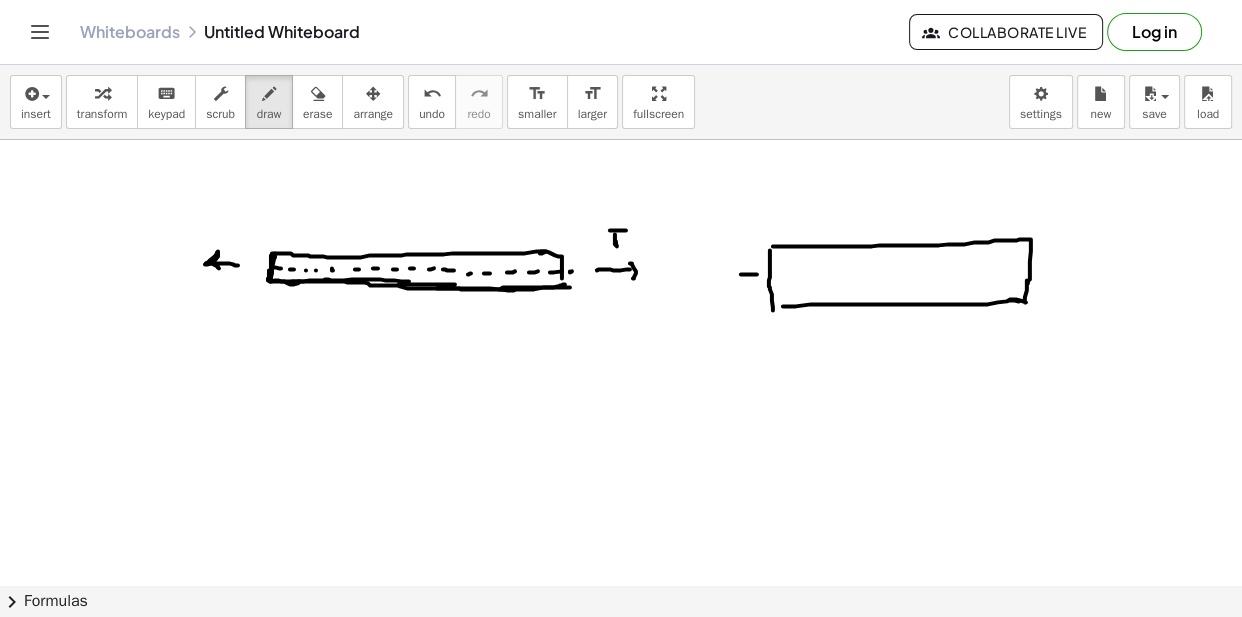 drag, startPoint x: 741, startPoint y: 274, endPoint x: 770, endPoint y: 274, distance: 29 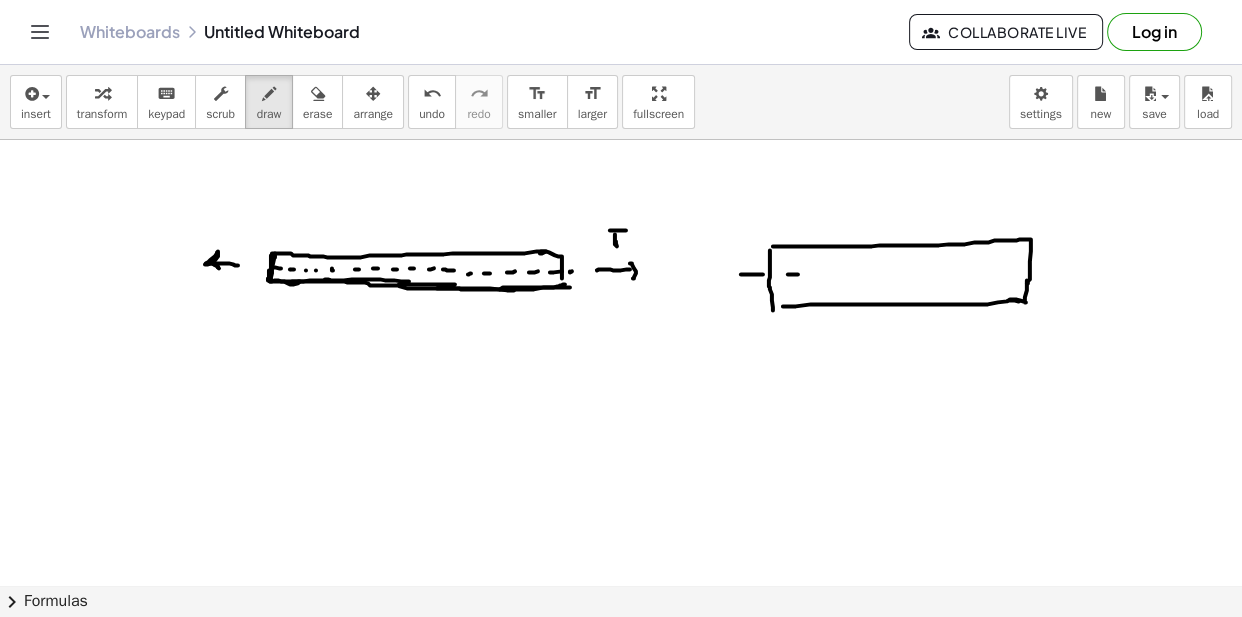 click at bounding box center [621, 650] 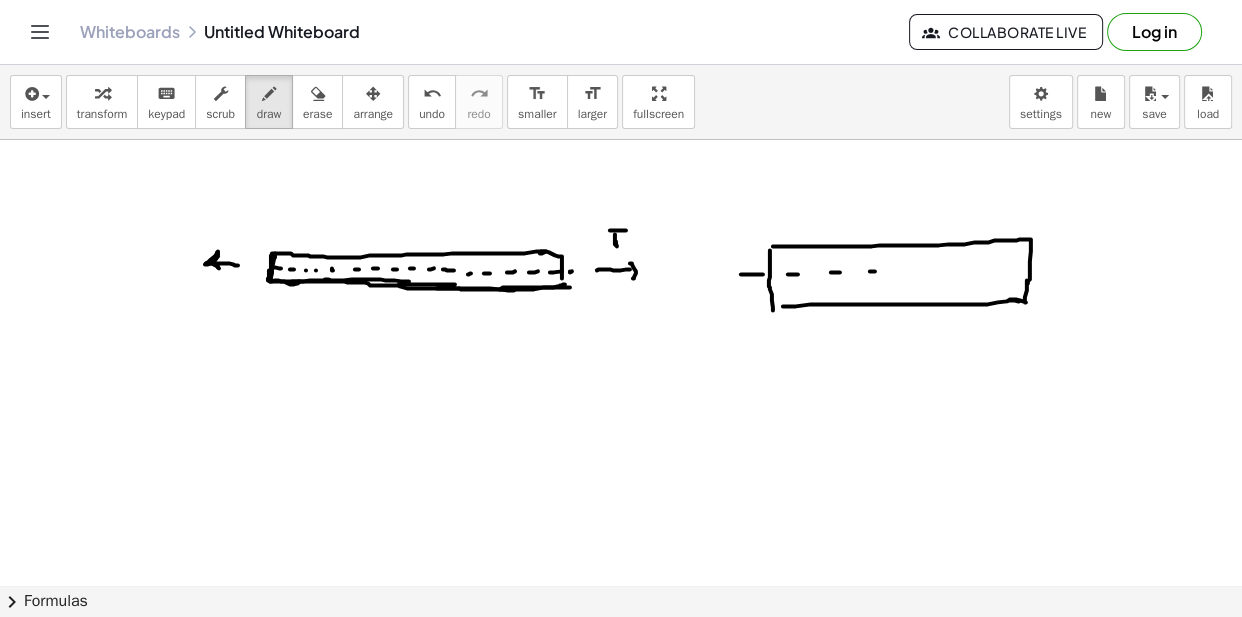 click at bounding box center [621, 650] 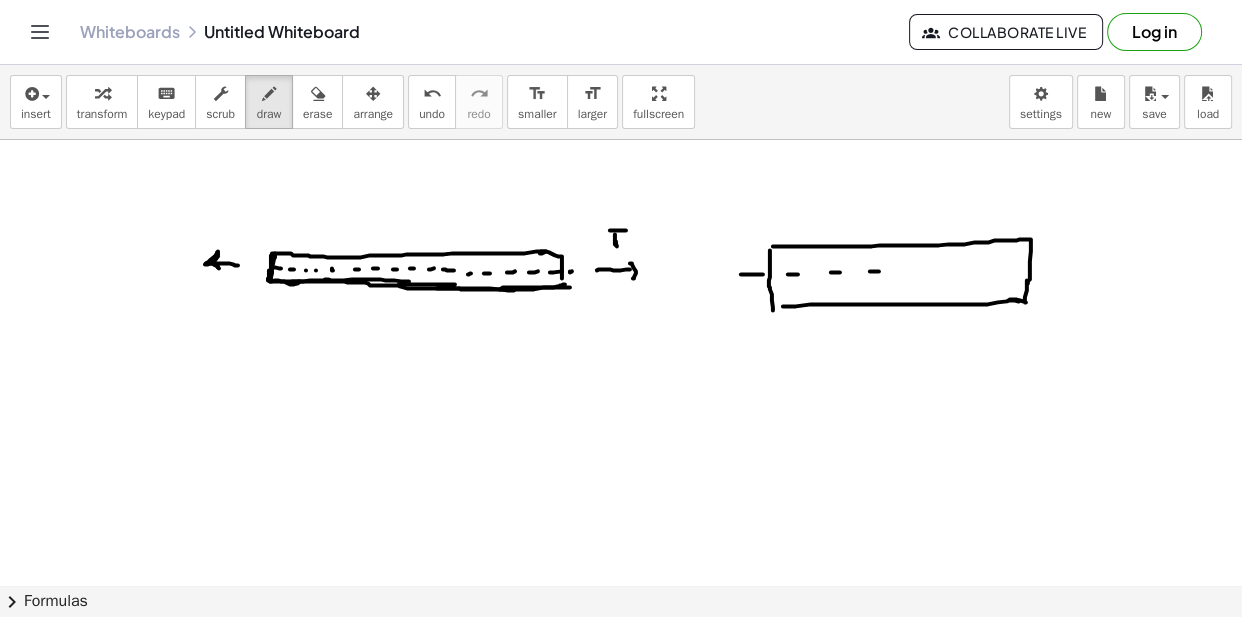 drag, startPoint x: 933, startPoint y: 270, endPoint x: 955, endPoint y: 270, distance: 22 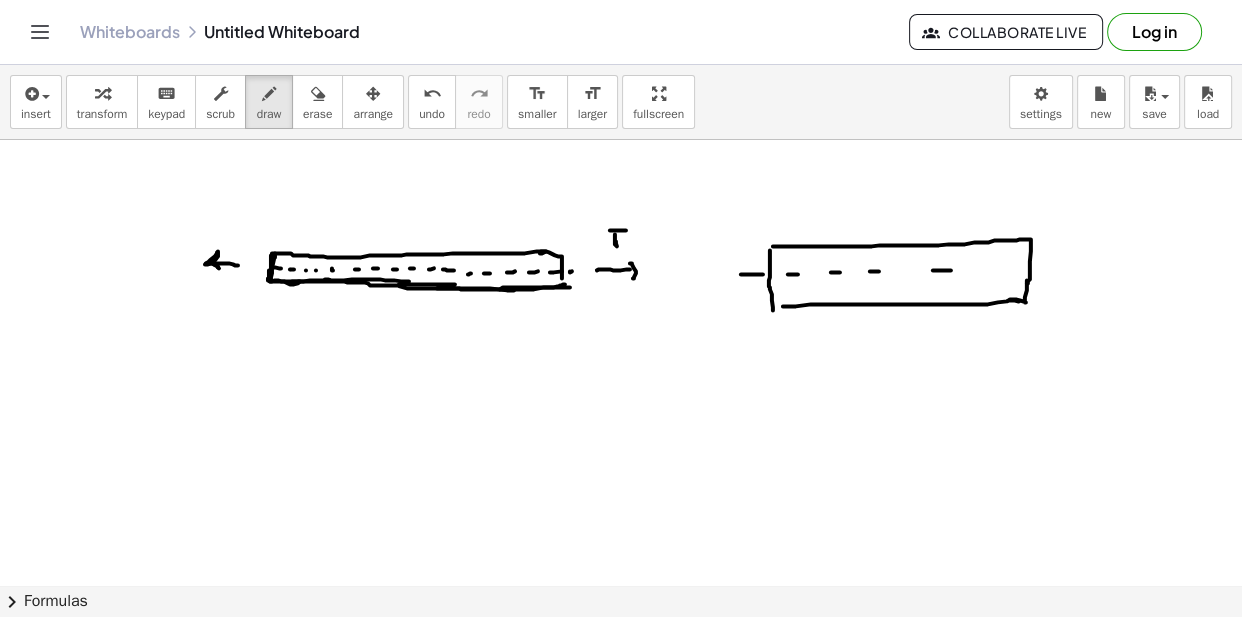 click at bounding box center [621, 650] 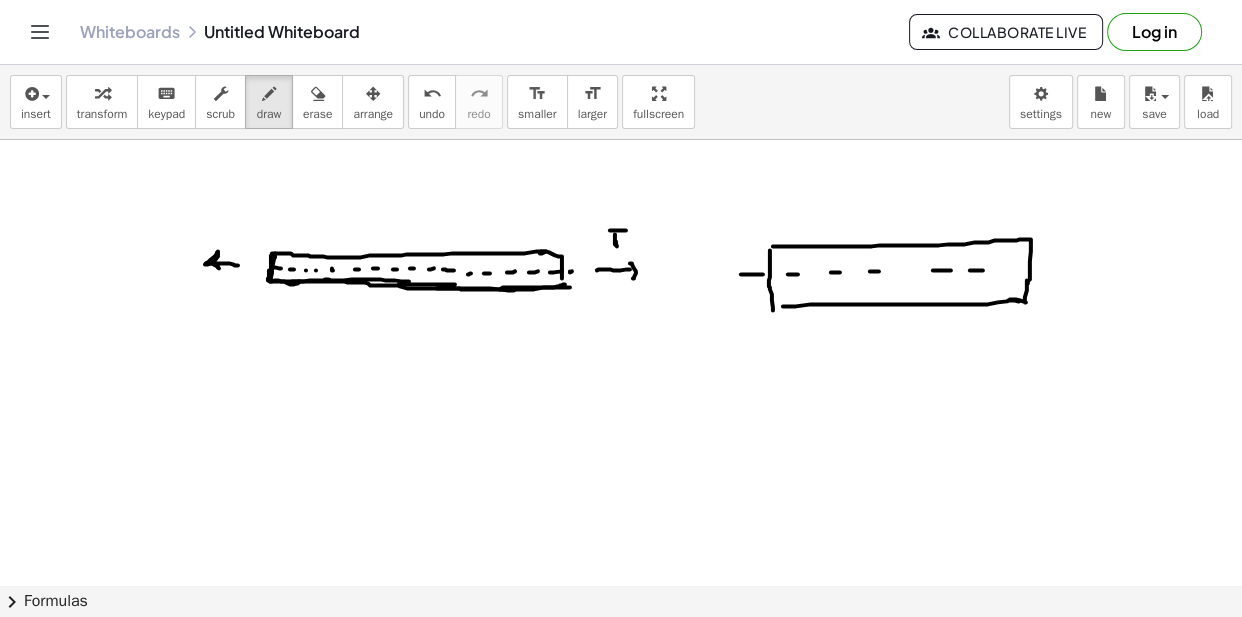 click at bounding box center (621, 650) 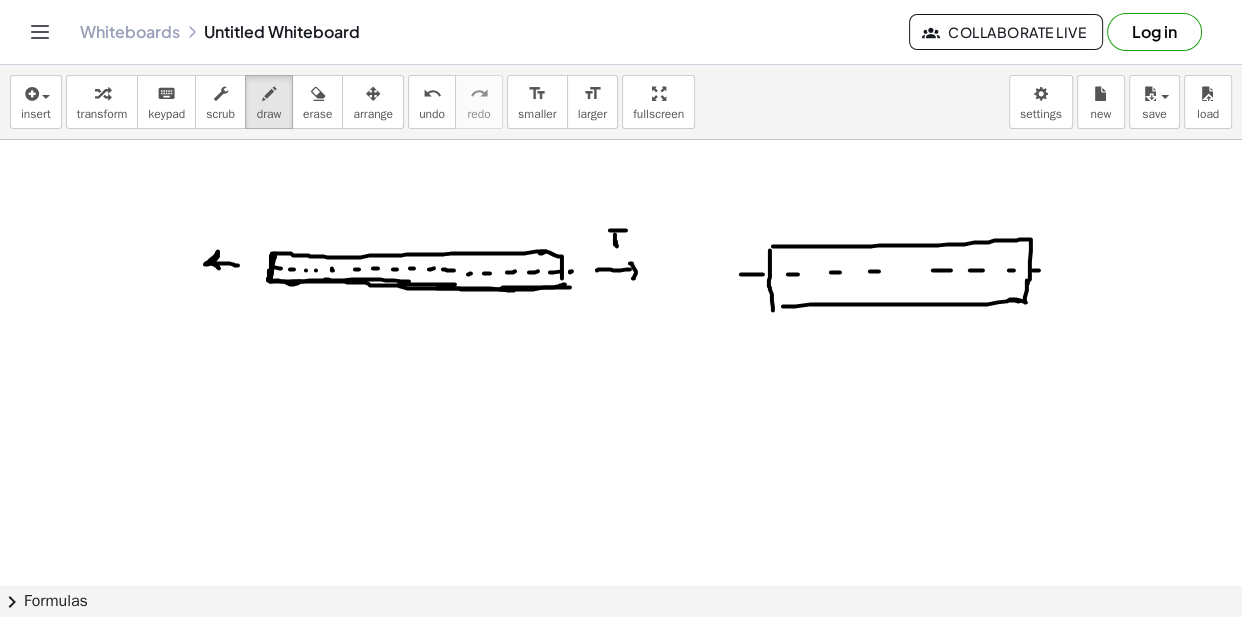 click at bounding box center (621, 650) 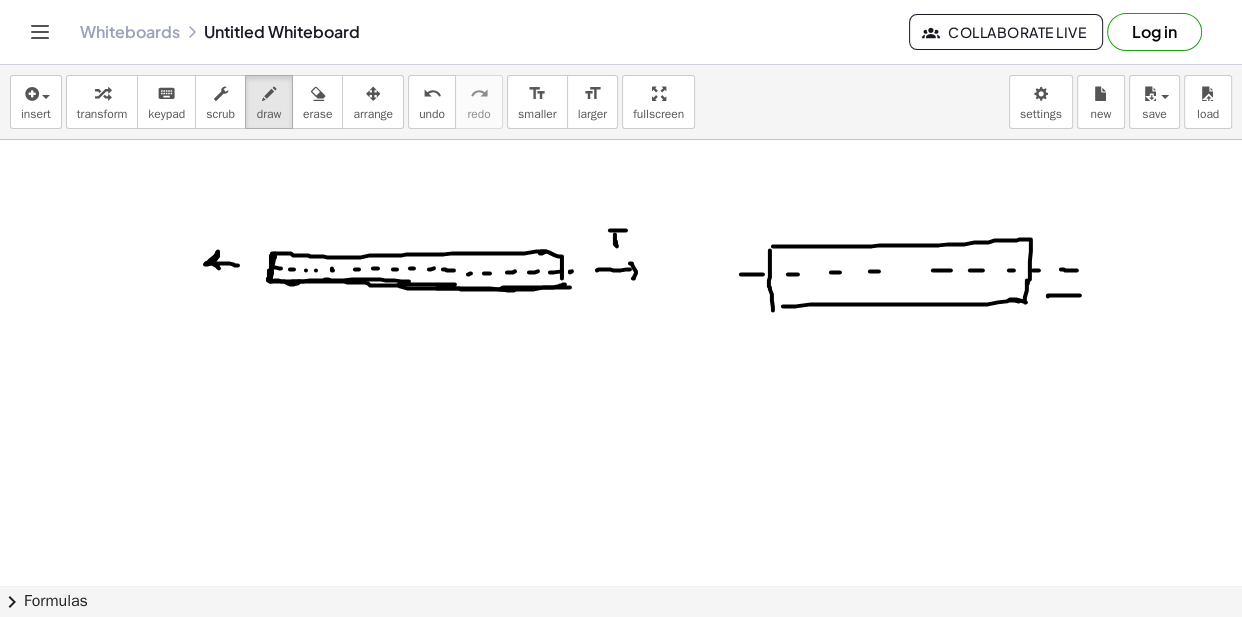 drag, startPoint x: 1048, startPoint y: 296, endPoint x: 1080, endPoint y: 295, distance: 32.01562 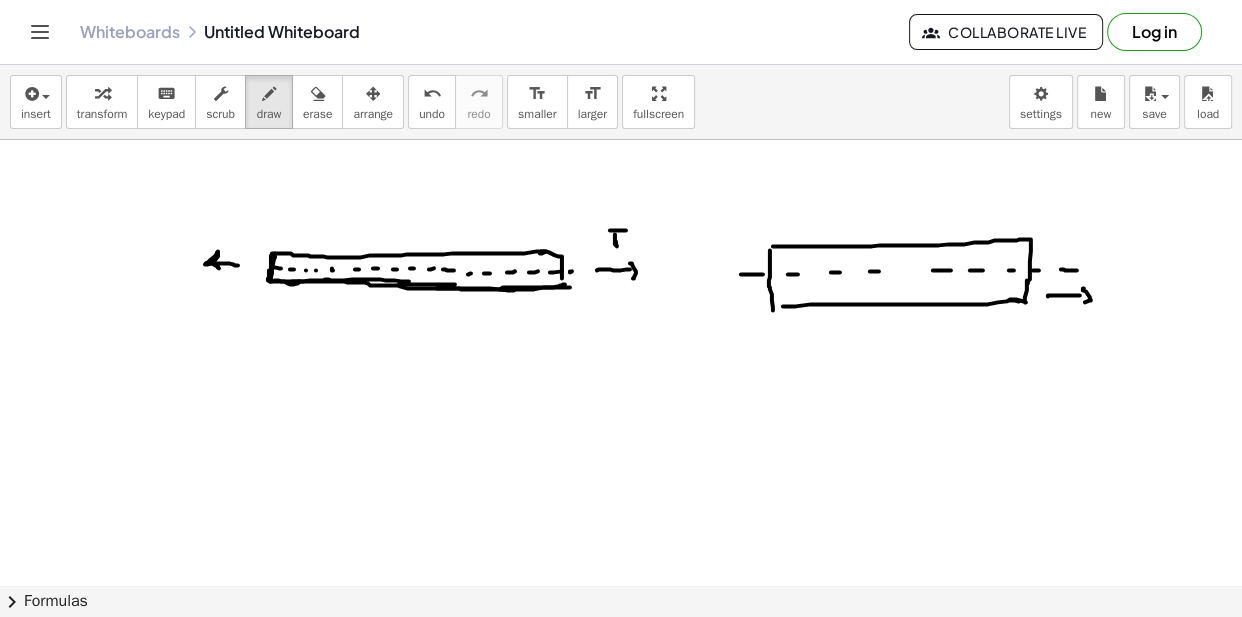 drag 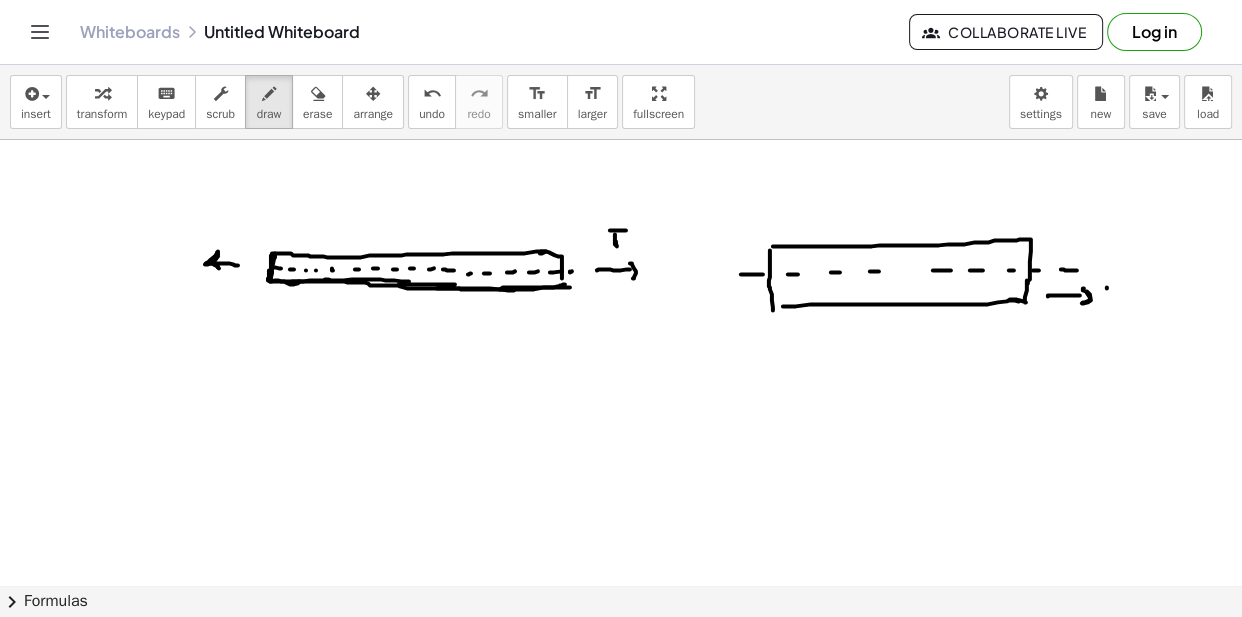 click at bounding box center [621, 650] 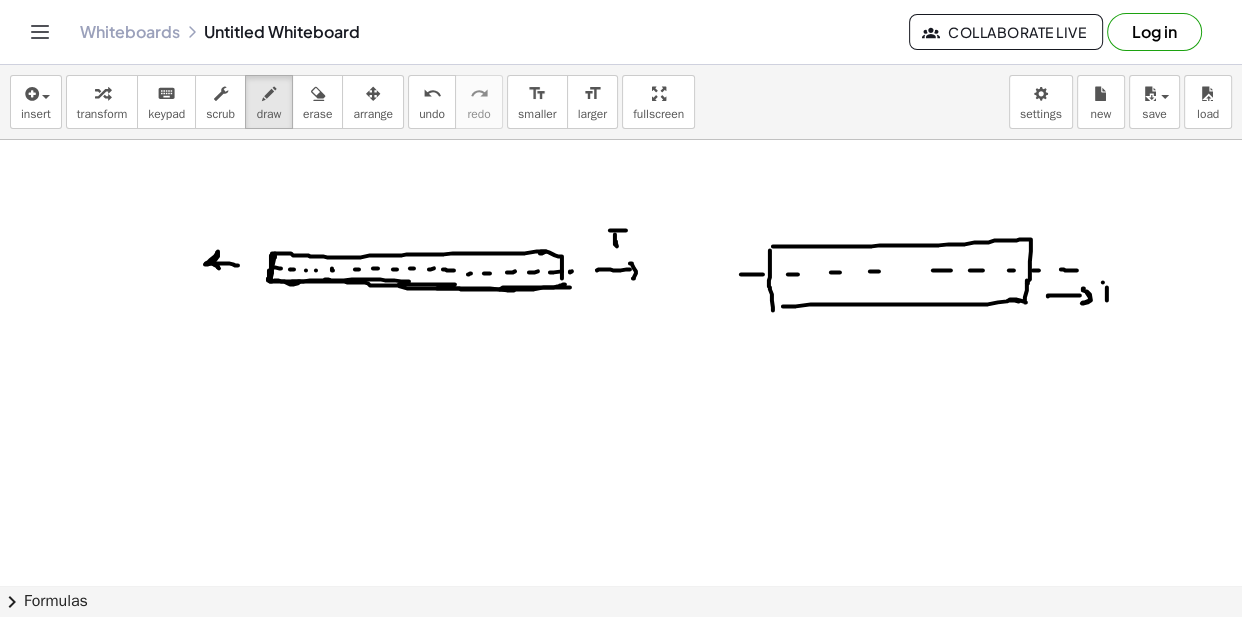 click at bounding box center (621, 650) 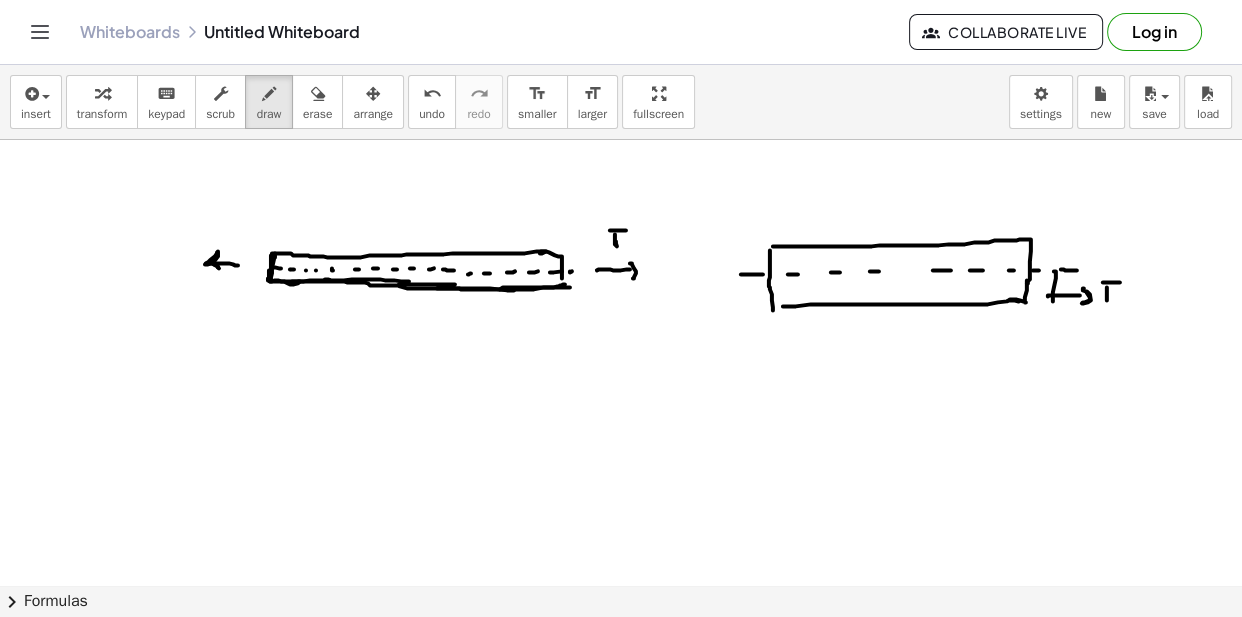 click at bounding box center [621, 650] 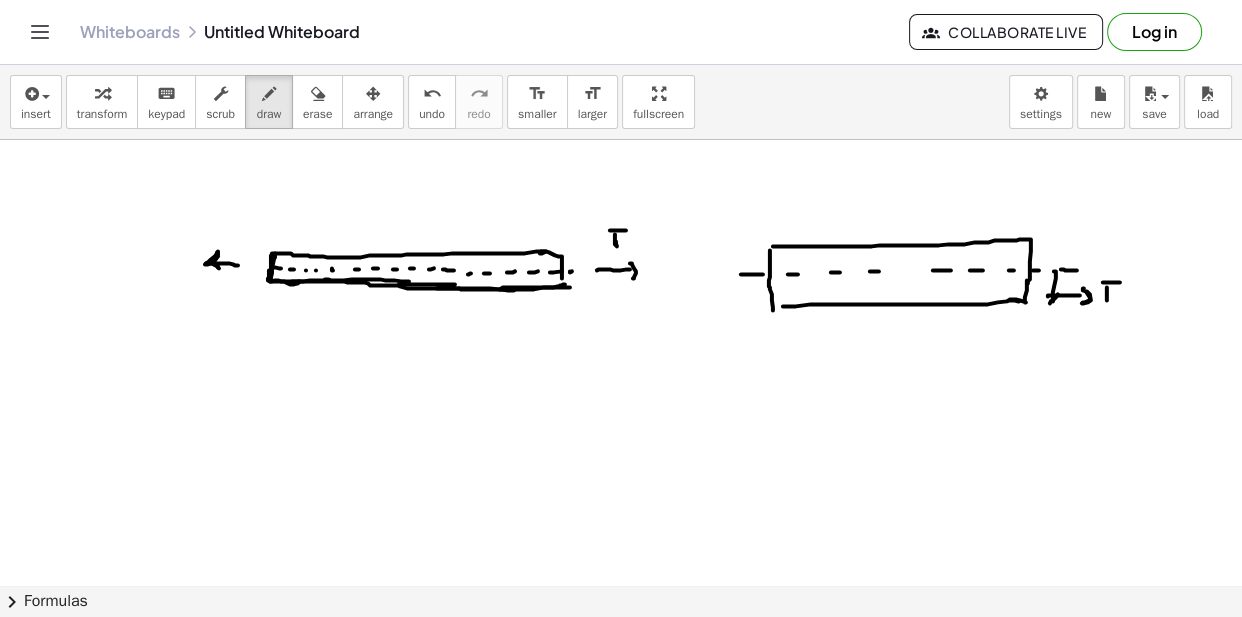 click at bounding box center (621, 650) 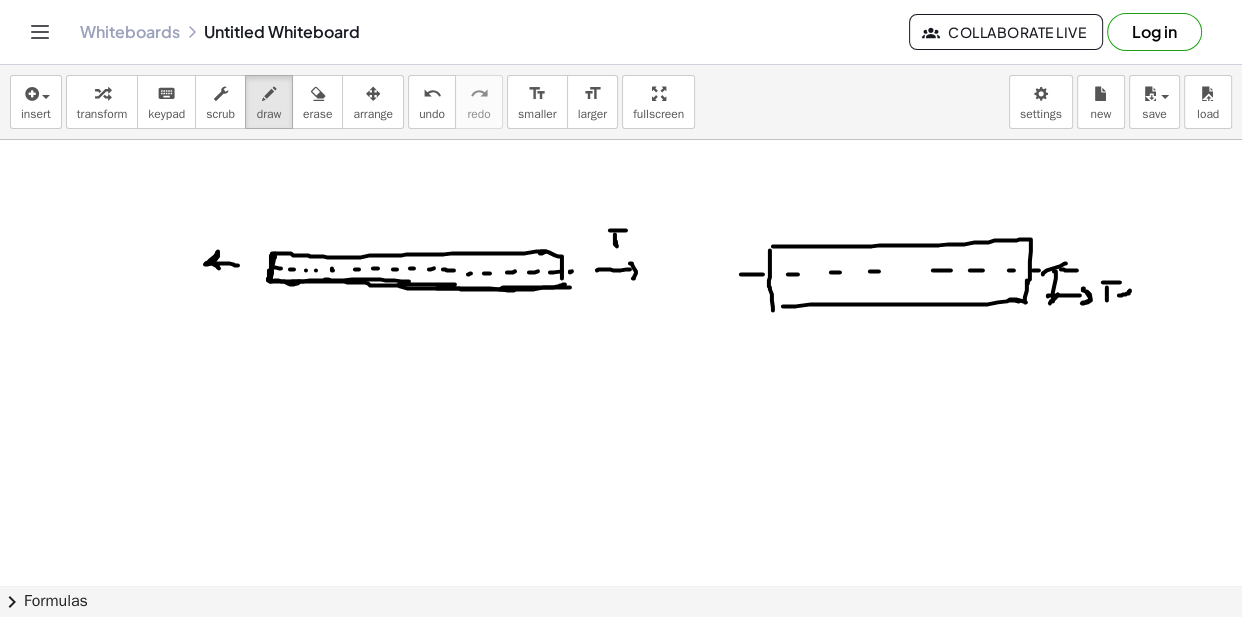 click at bounding box center (621, 650) 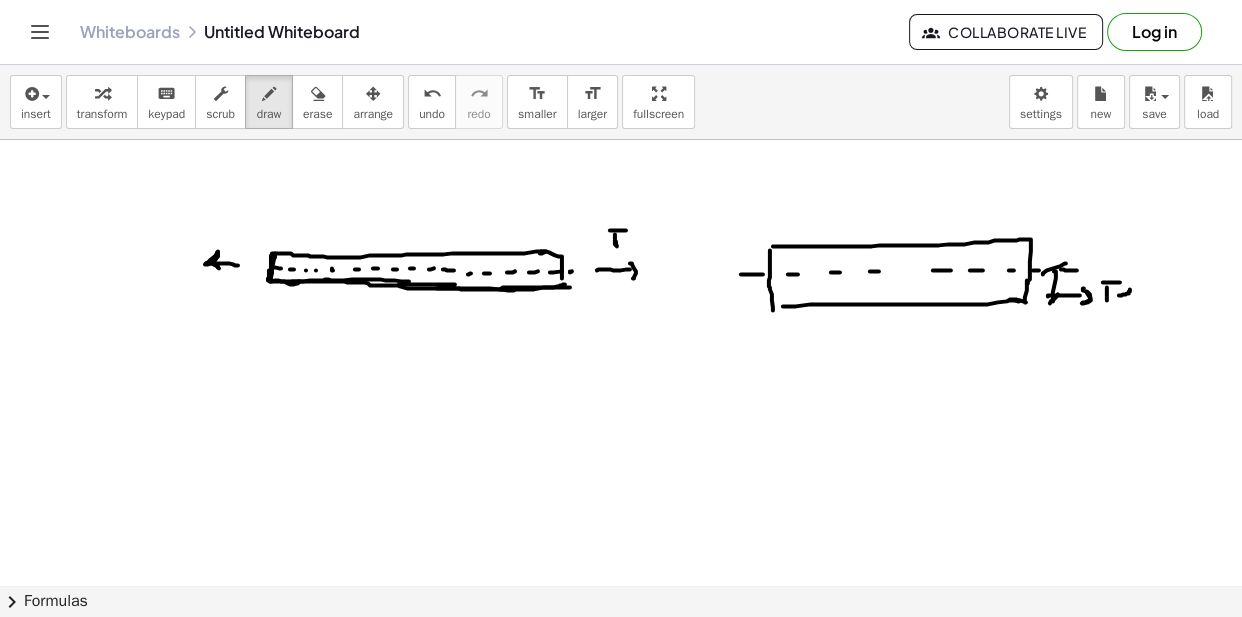 click at bounding box center (621, 650) 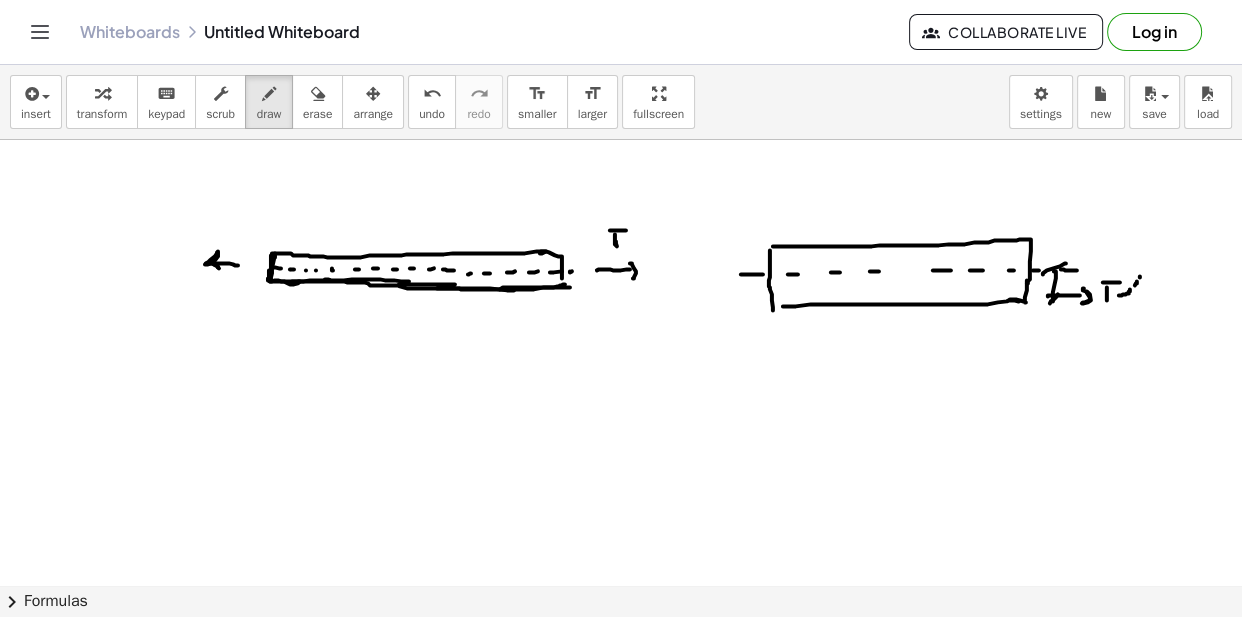 click at bounding box center (621, 650) 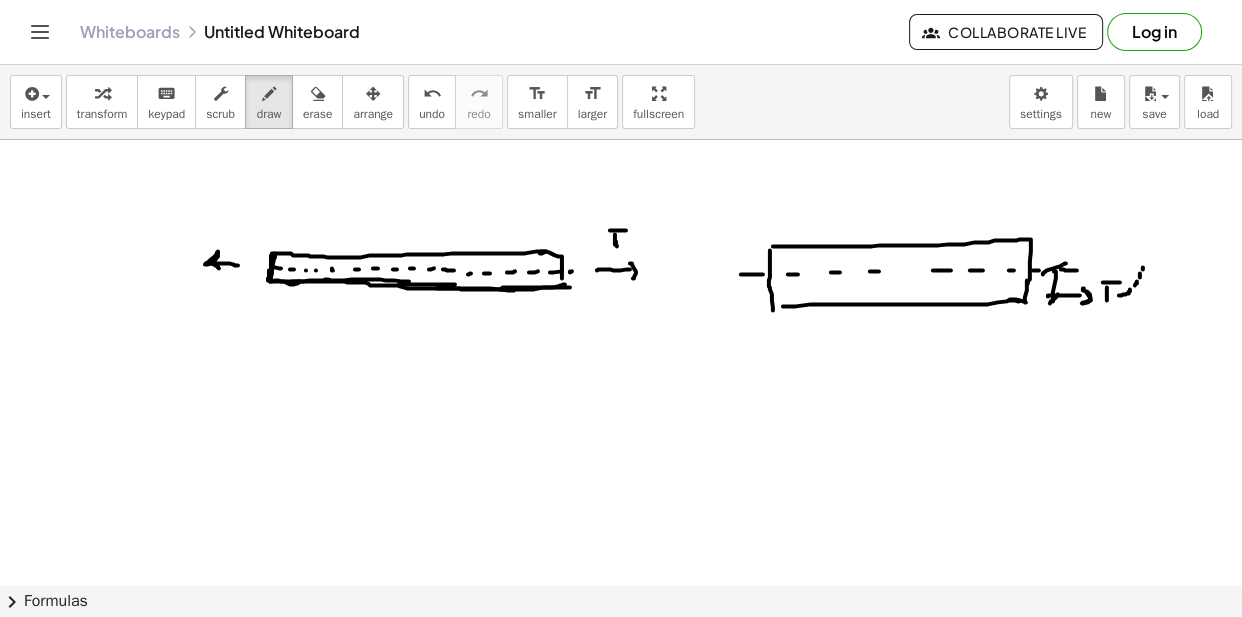 click at bounding box center (621, 650) 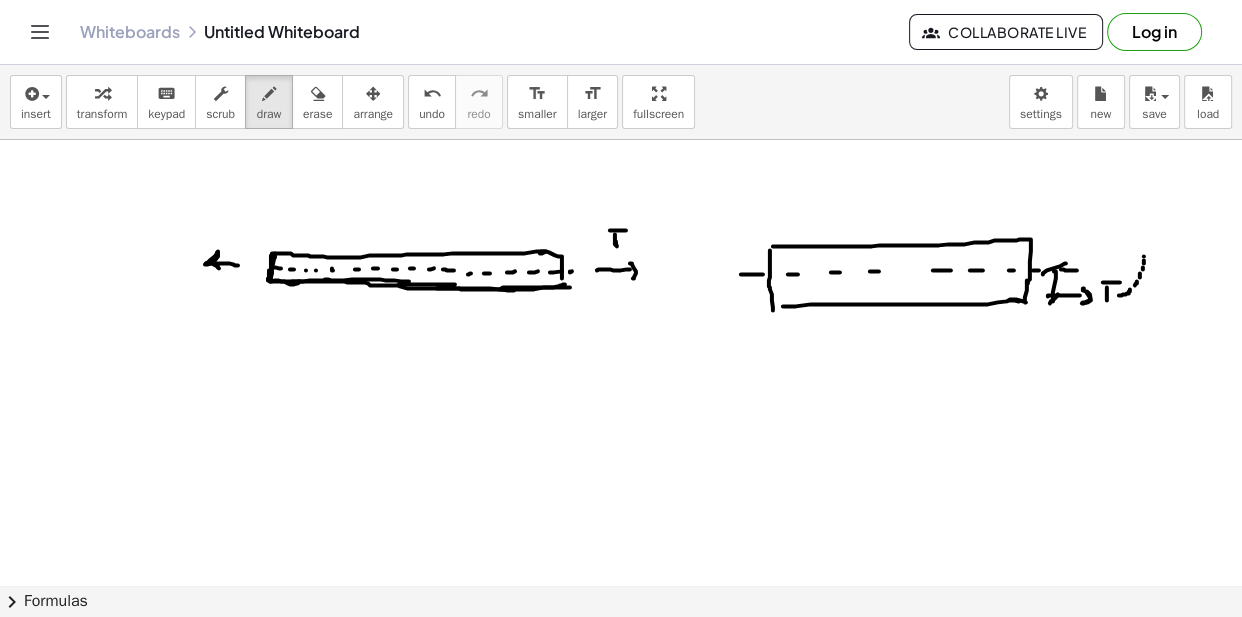 click at bounding box center [621, 650] 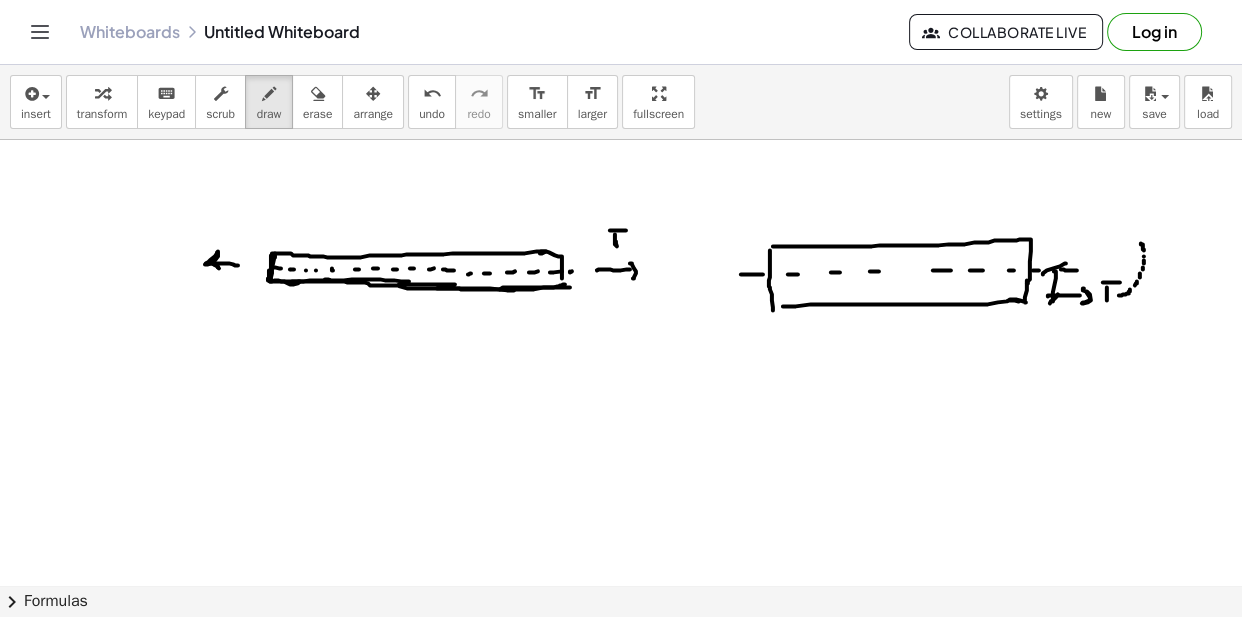 click at bounding box center (621, 650) 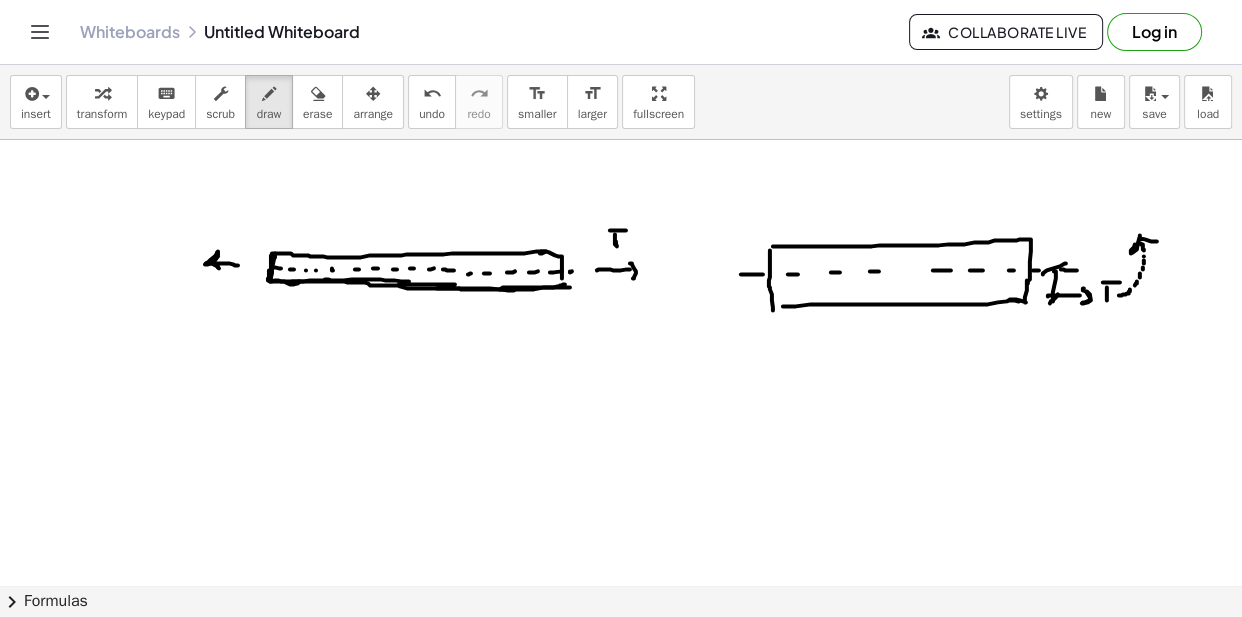 click at bounding box center (621, 650) 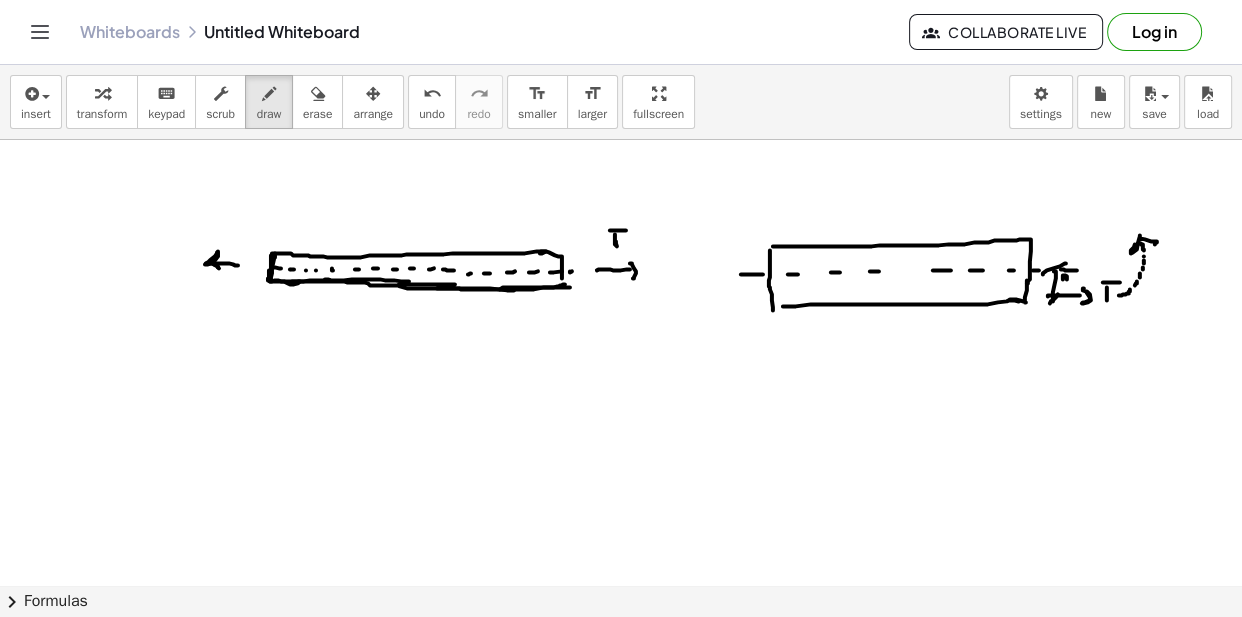 click at bounding box center (621, 650) 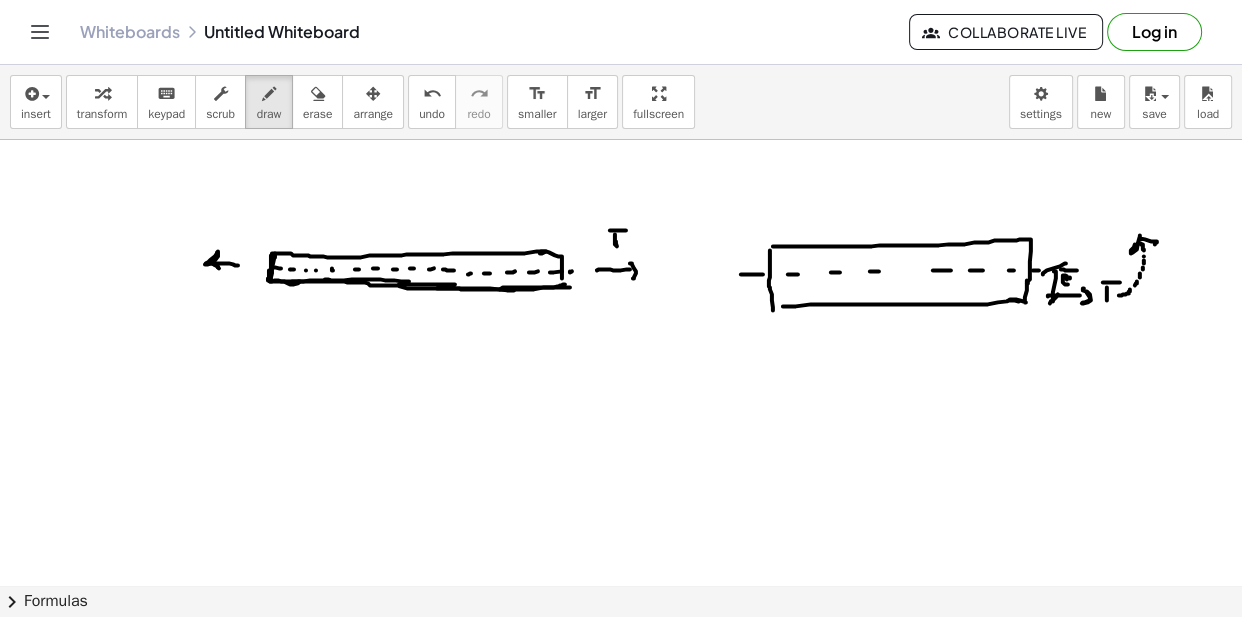 click at bounding box center [621, 650] 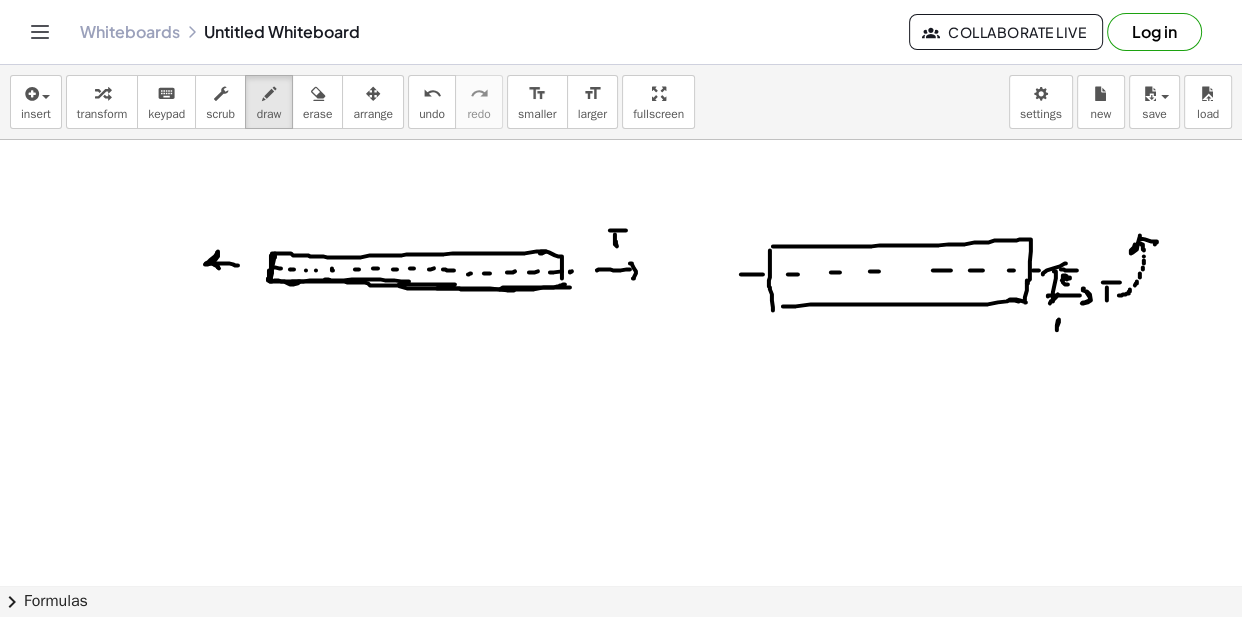 click at bounding box center [621, 650] 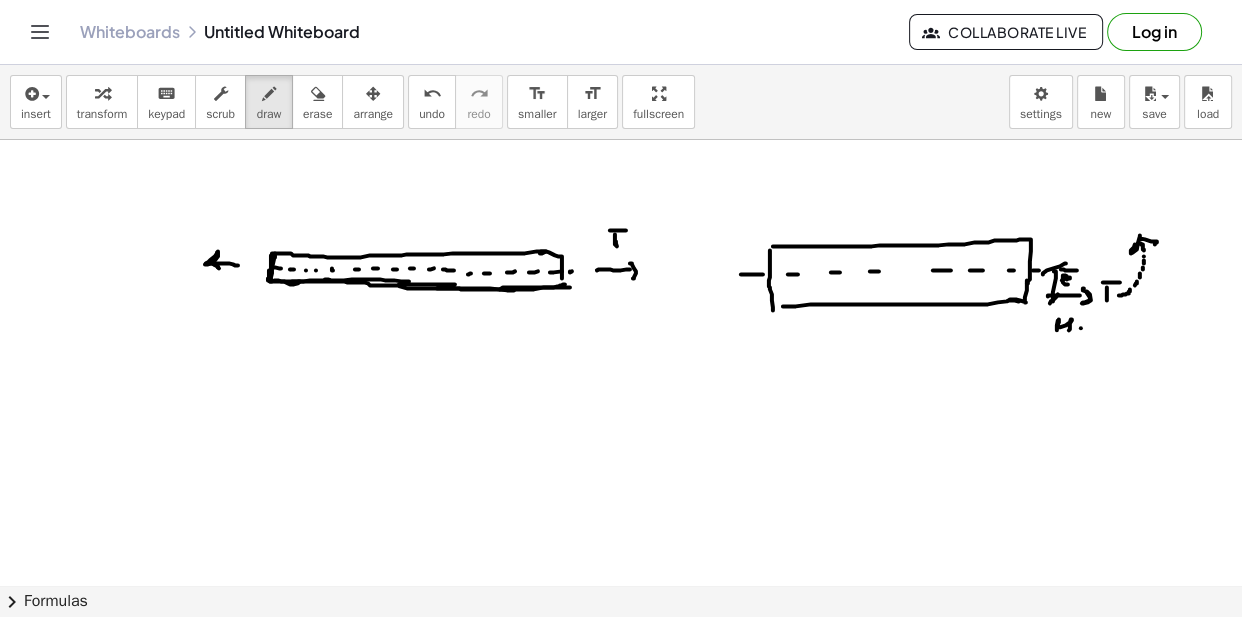 click at bounding box center [621, 650] 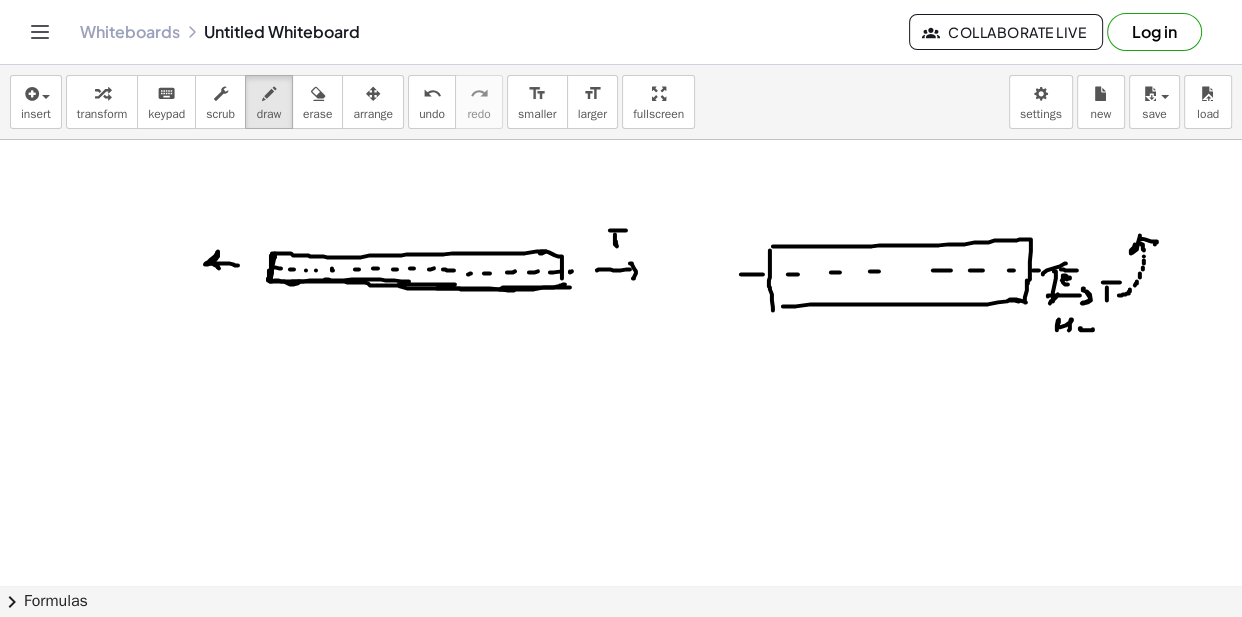 click at bounding box center (621, 650) 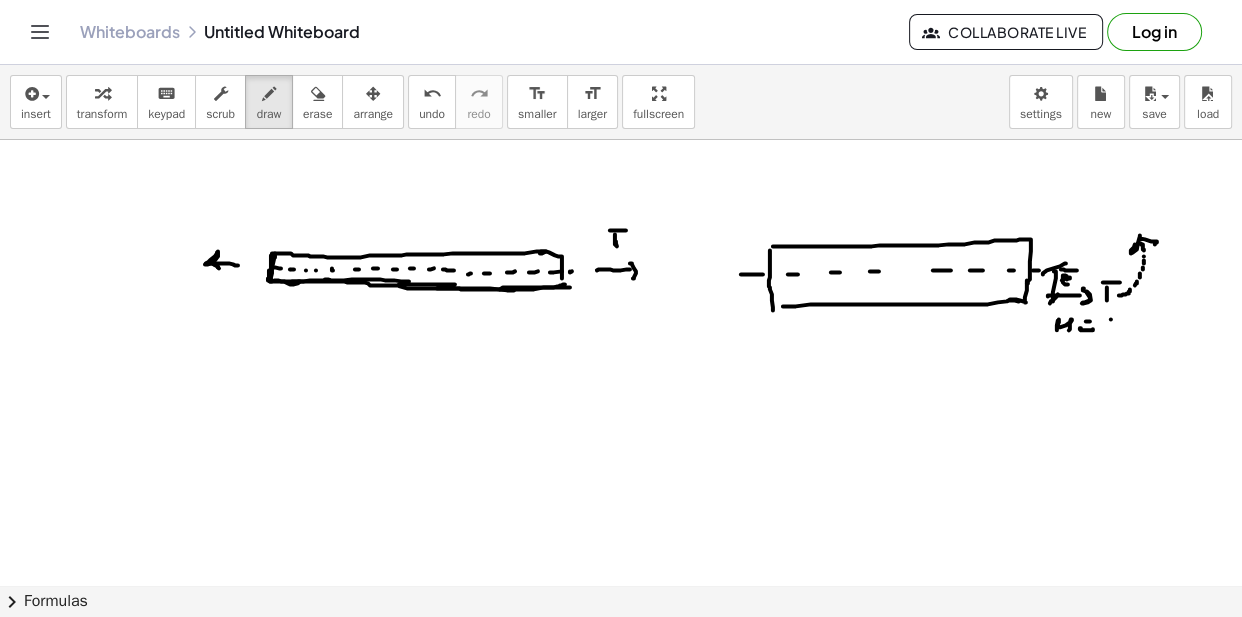 click at bounding box center (621, 650) 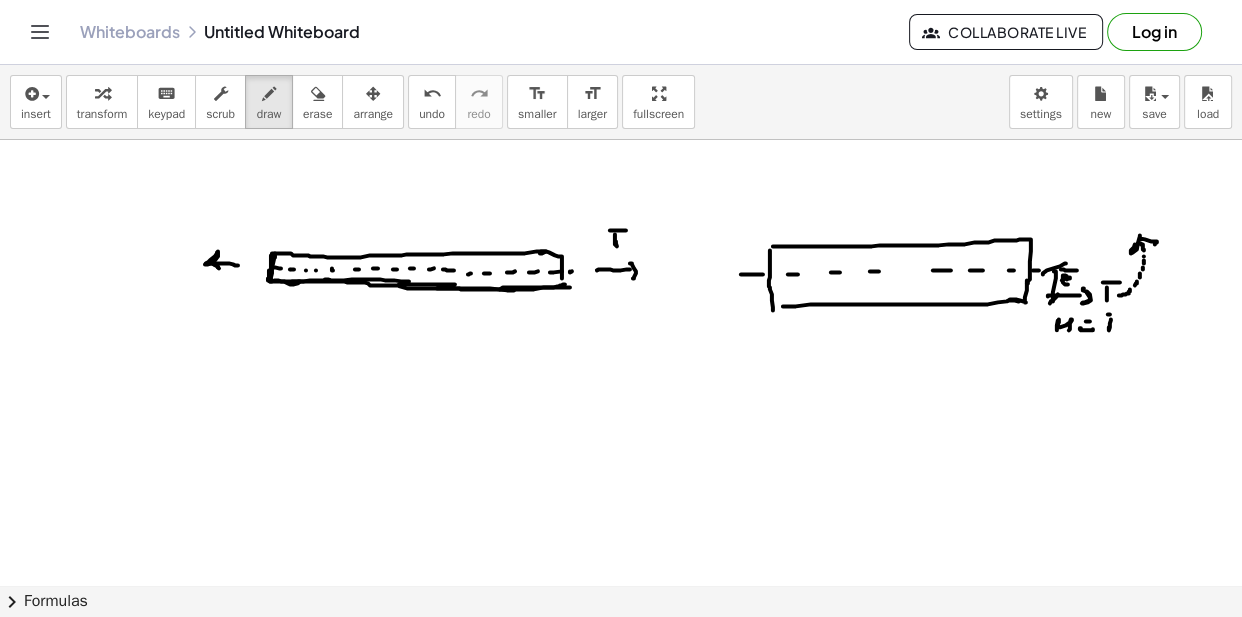 click at bounding box center (621, 650) 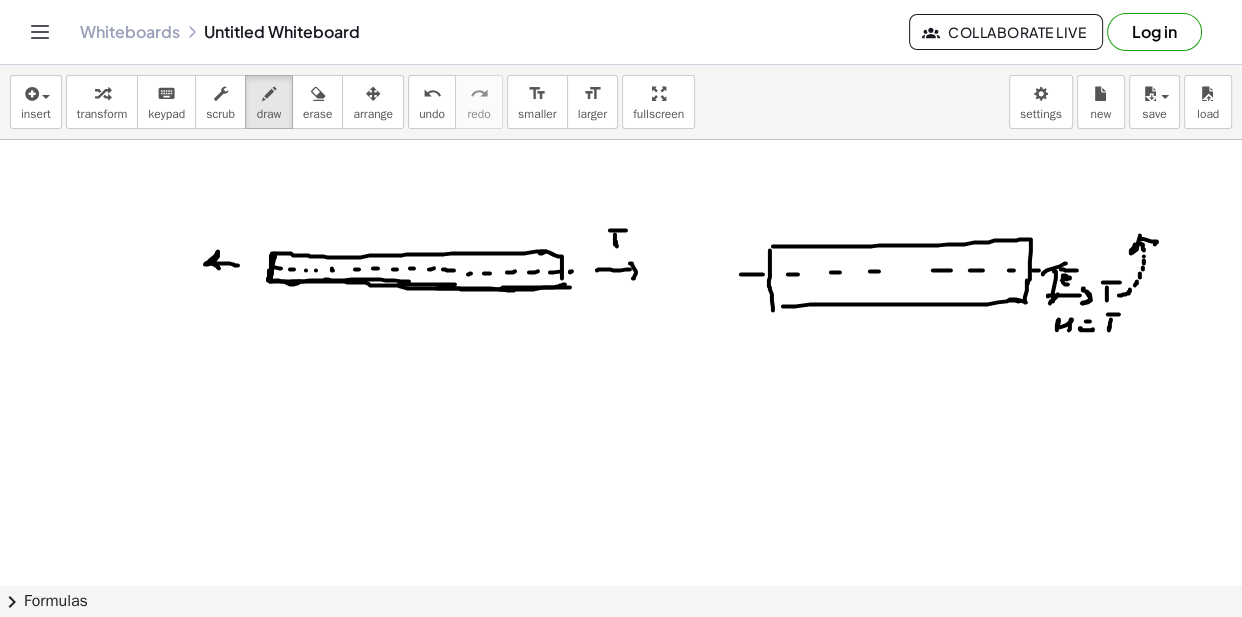 click at bounding box center (621, 650) 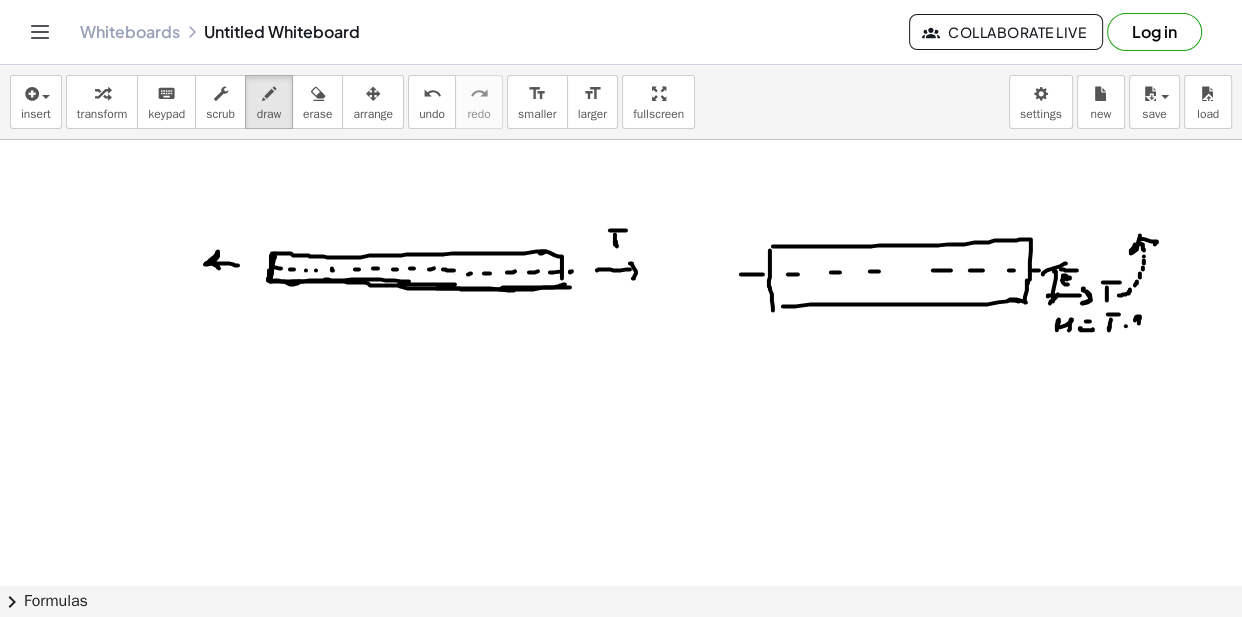 click at bounding box center [621, 650] 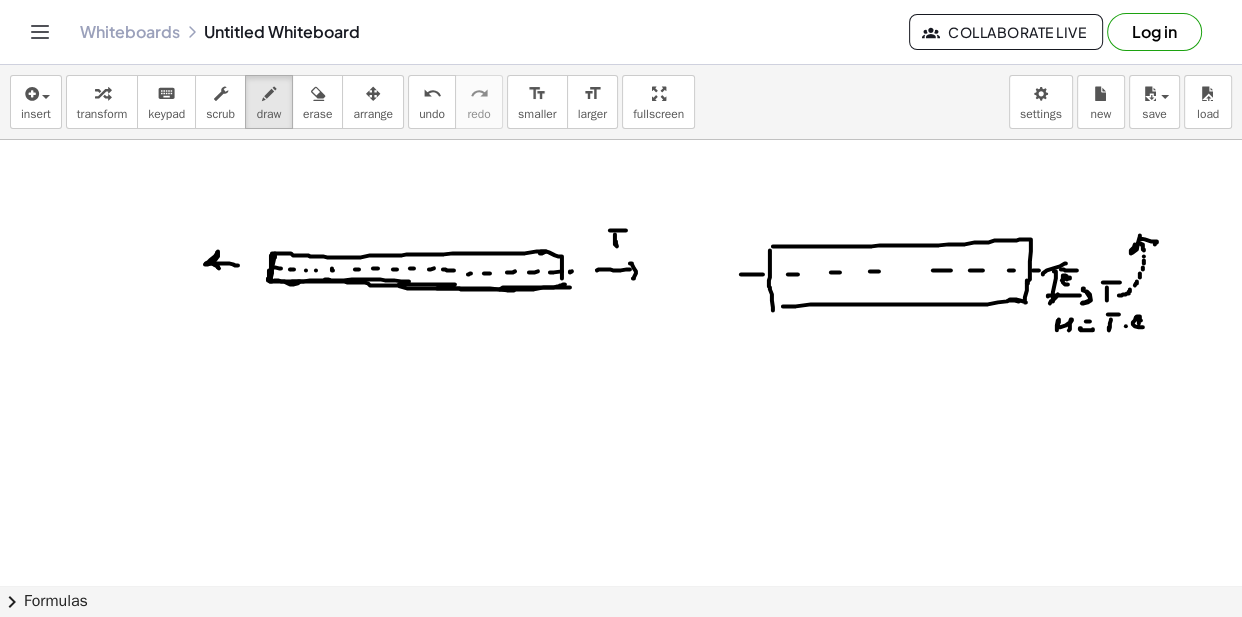 click at bounding box center (621, 650) 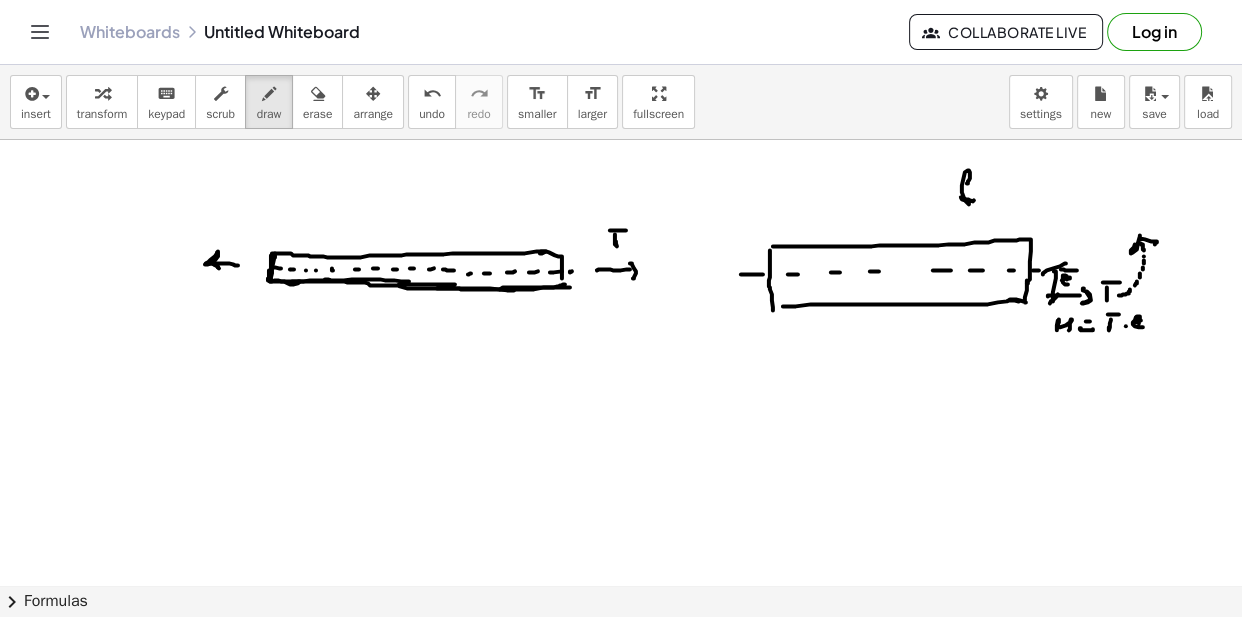 click at bounding box center (621, 650) 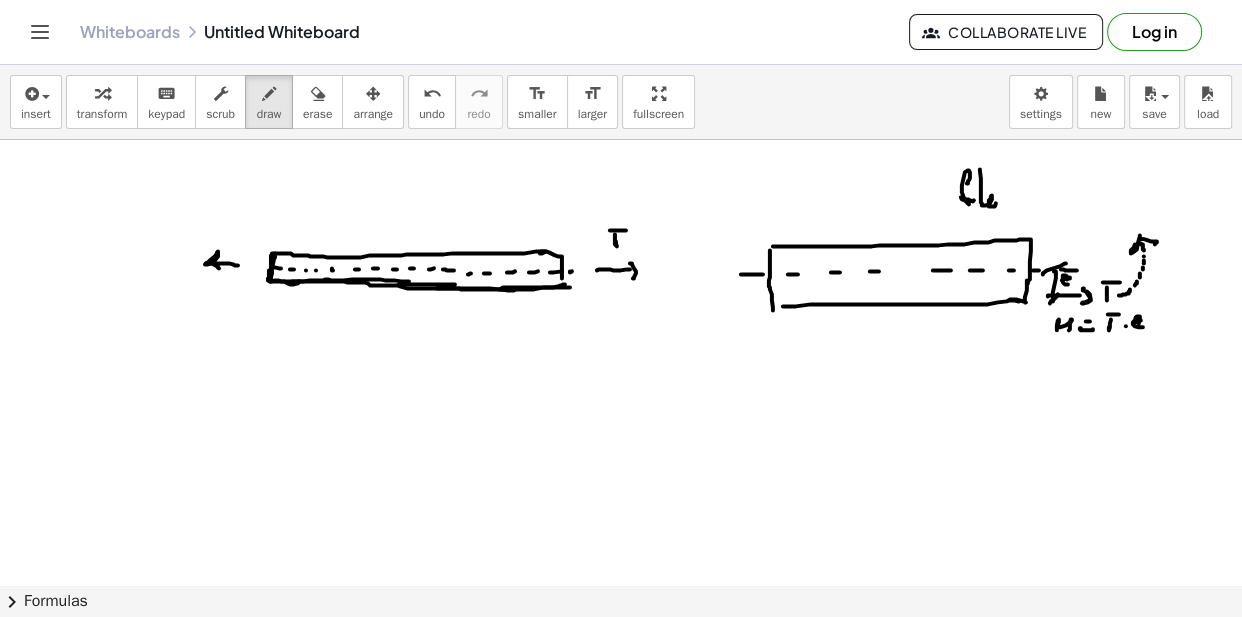 click at bounding box center (621, 650) 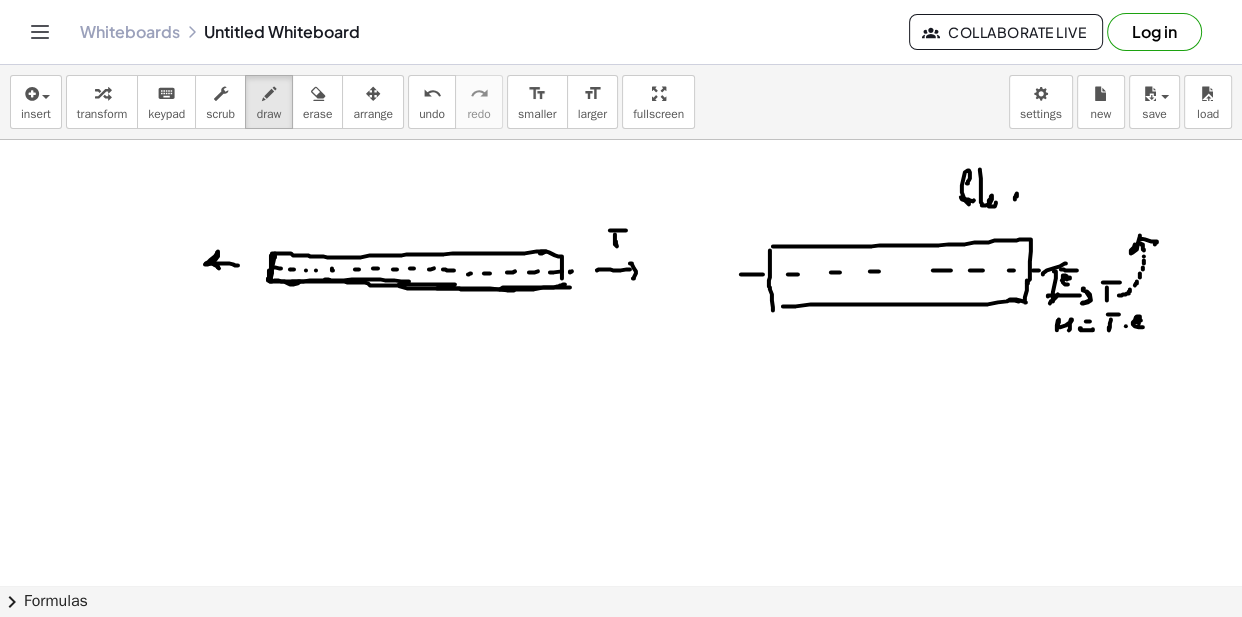click at bounding box center [621, 650] 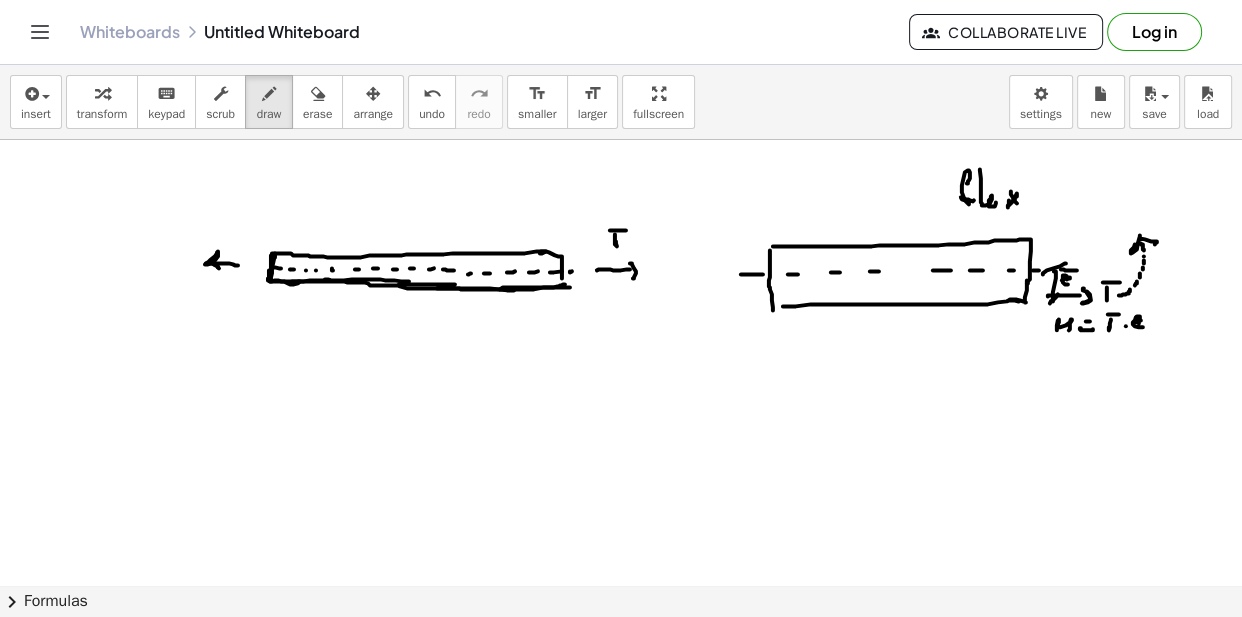 click at bounding box center [621, 650] 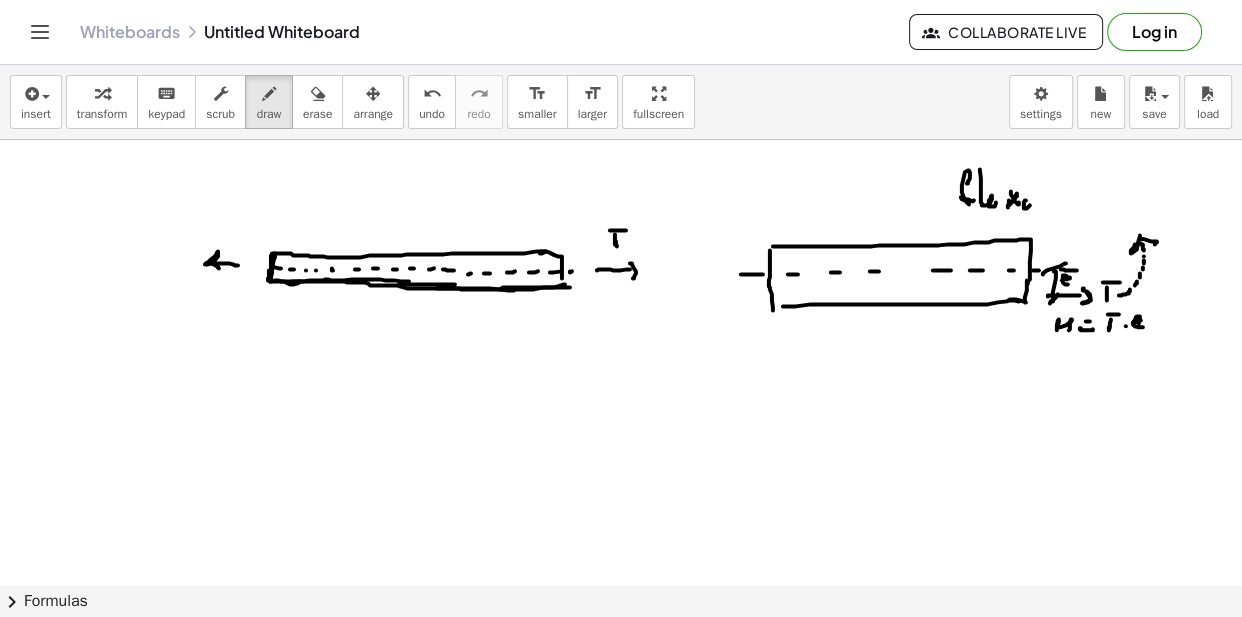 click at bounding box center [621, 650] 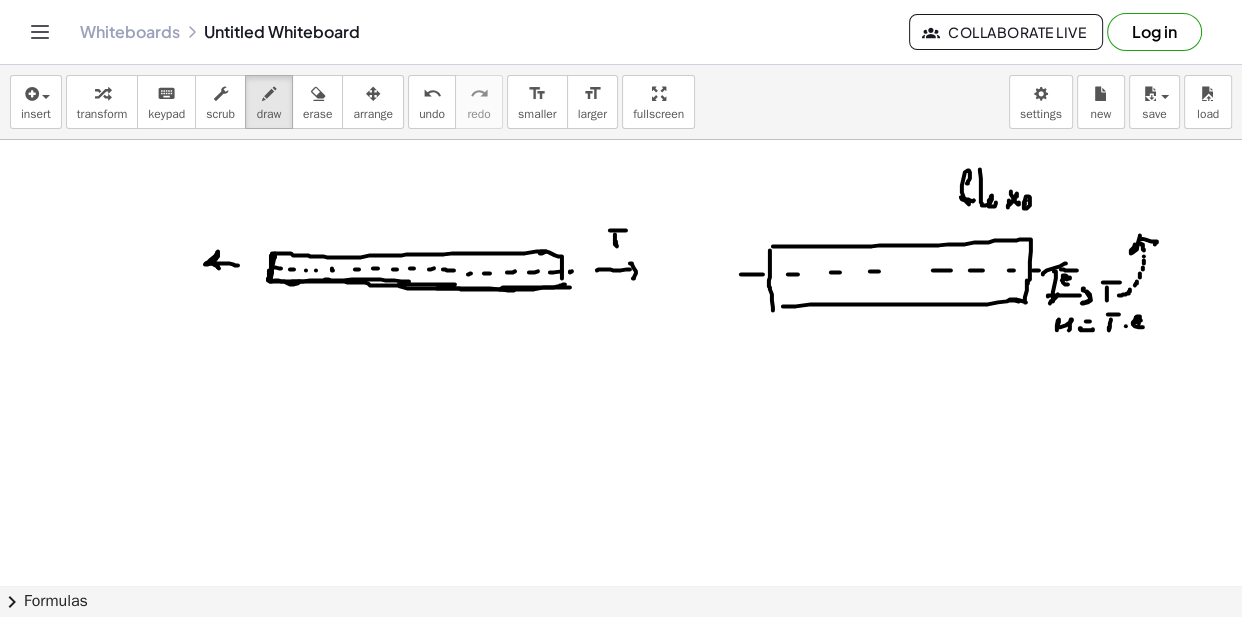 click at bounding box center (621, 650) 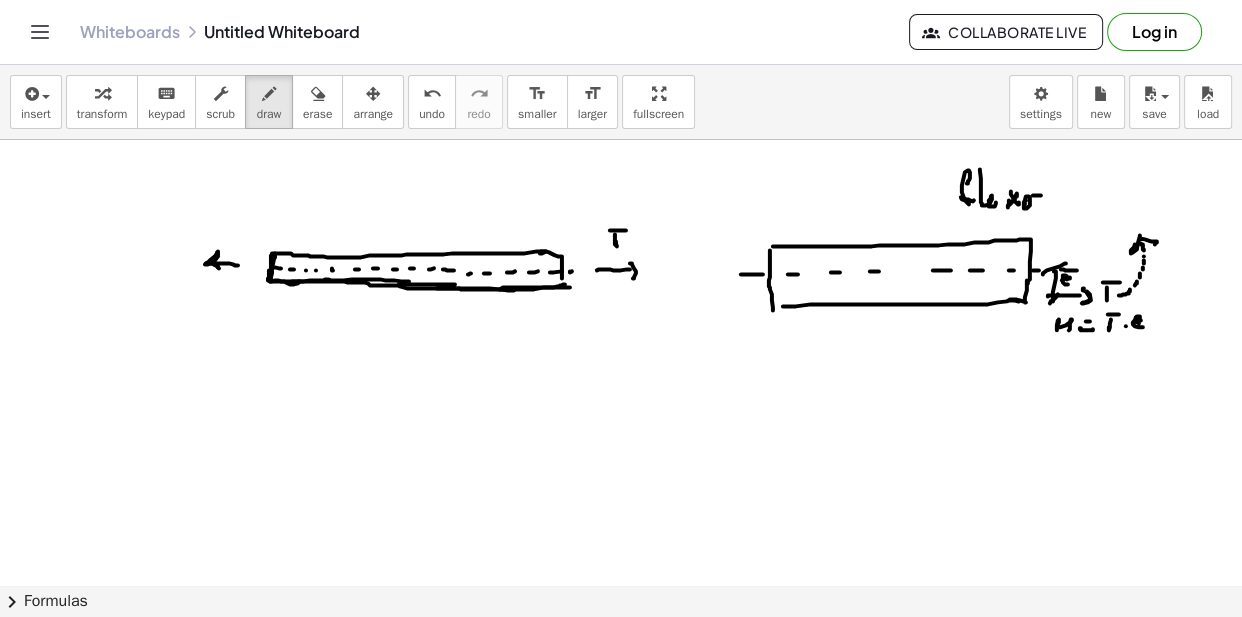 click at bounding box center [621, 650] 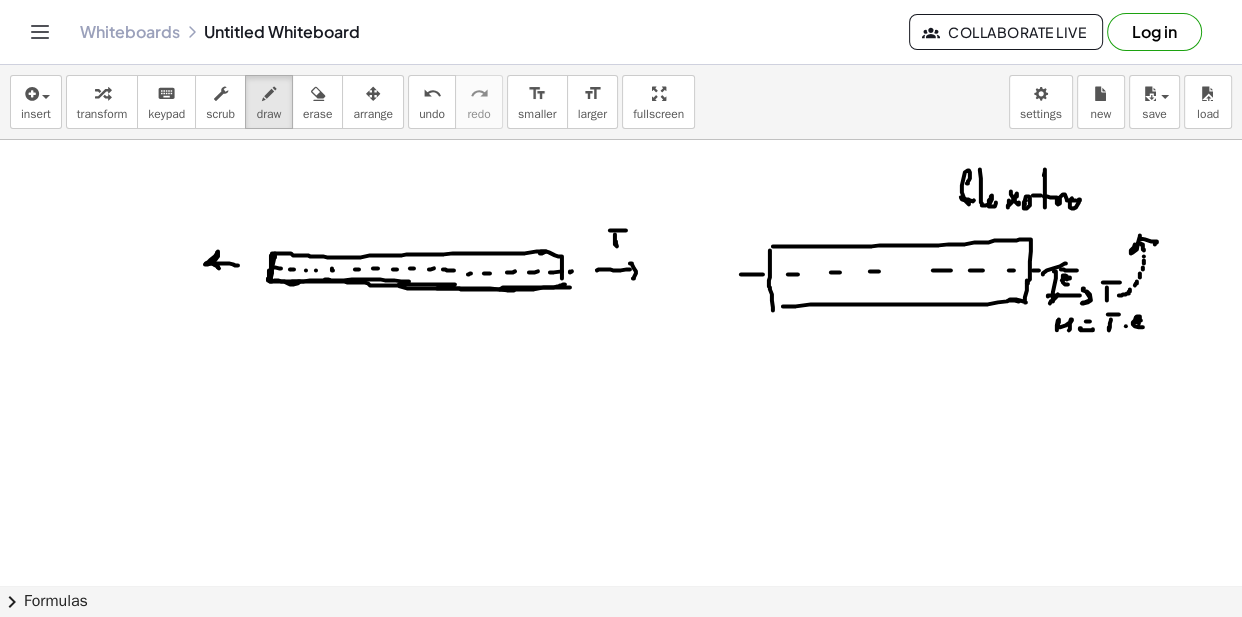 click at bounding box center (621, 650) 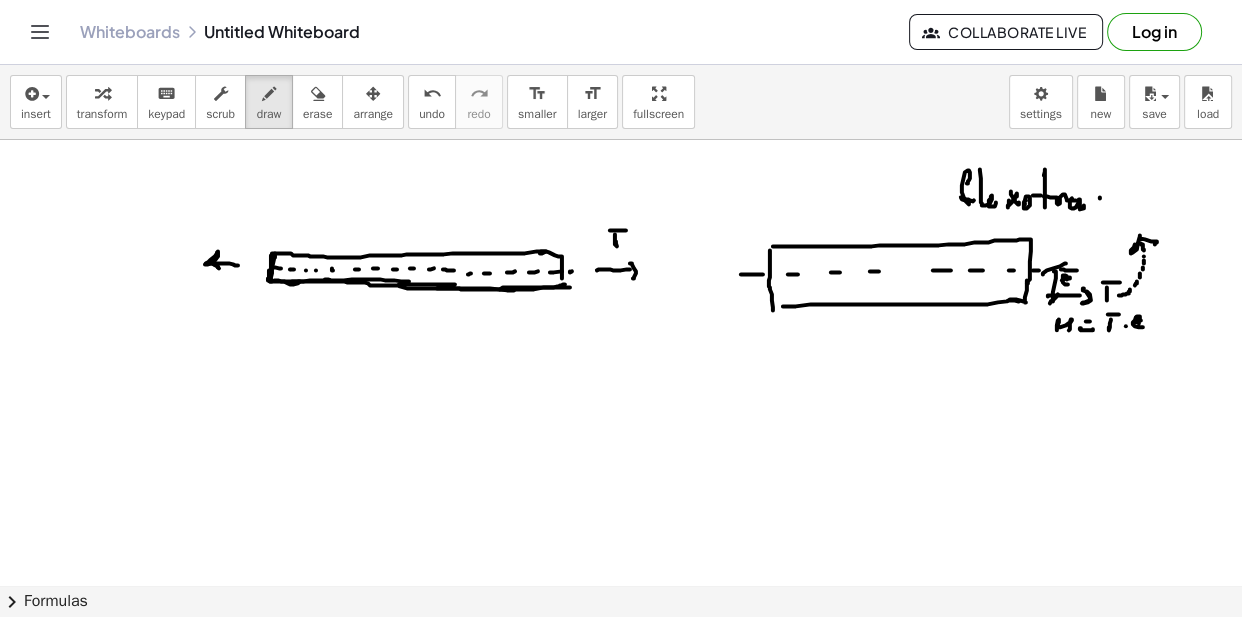 click at bounding box center (621, 650) 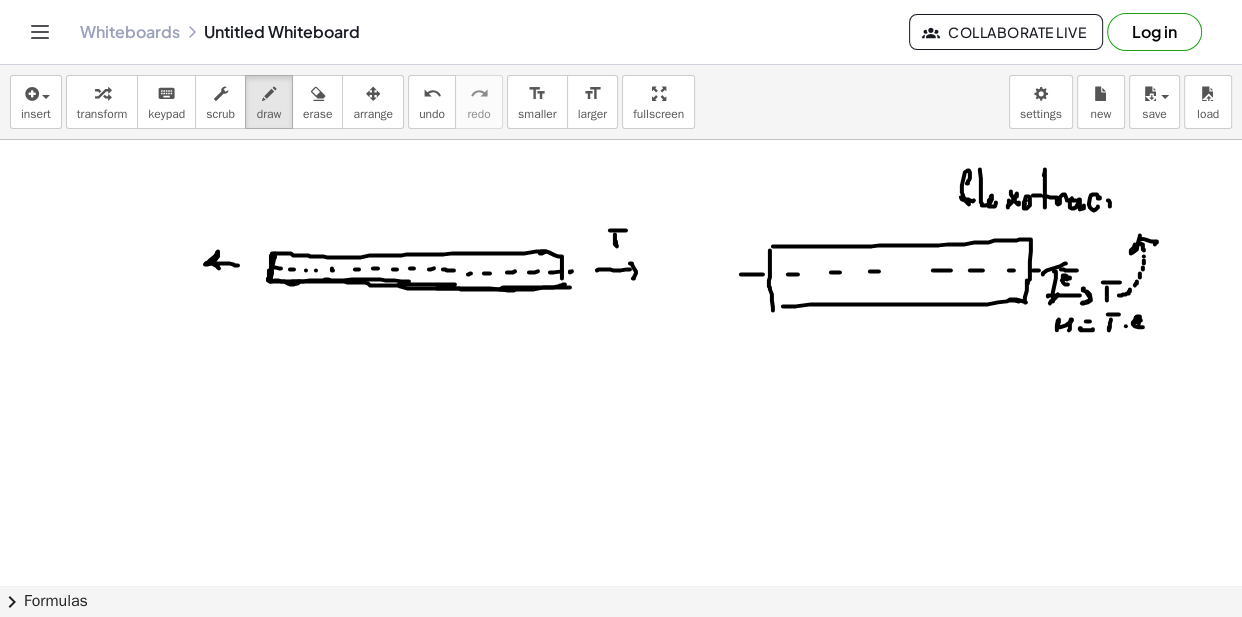 click at bounding box center [621, 650] 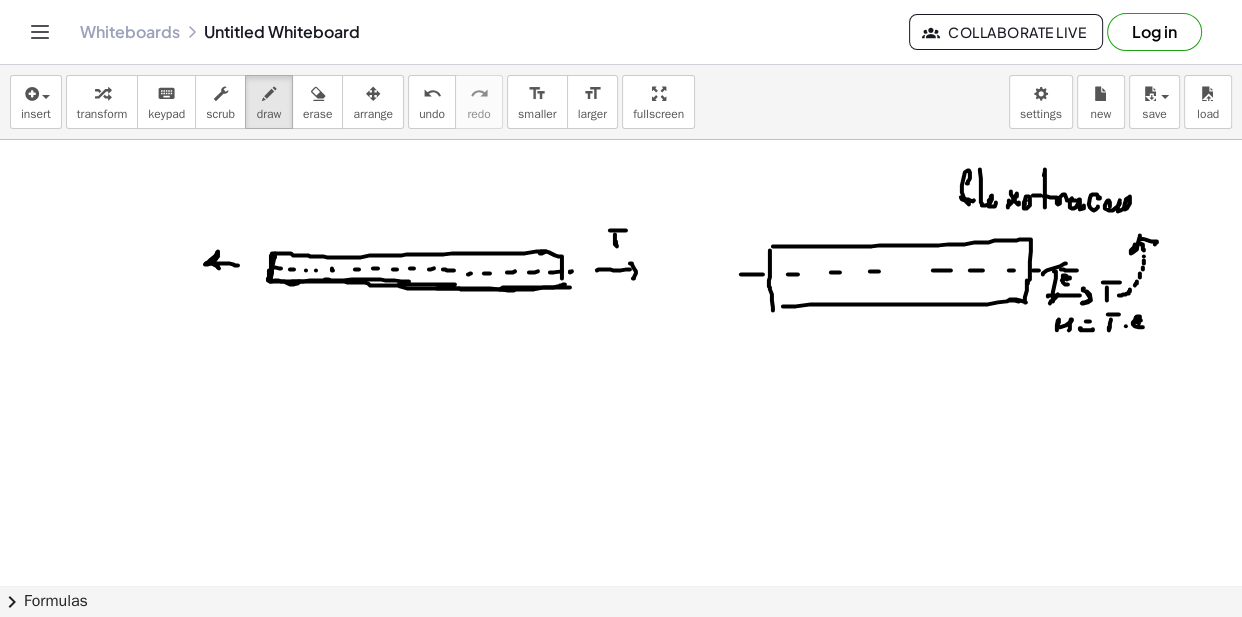 click at bounding box center (621, 650) 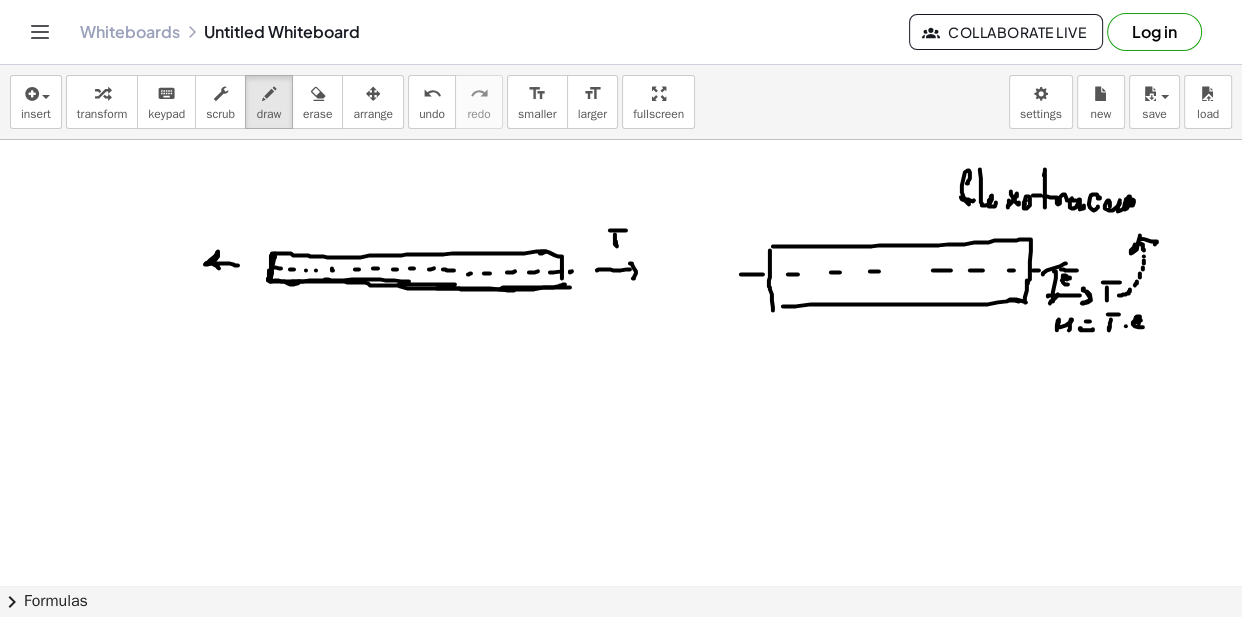 click at bounding box center (621, 650) 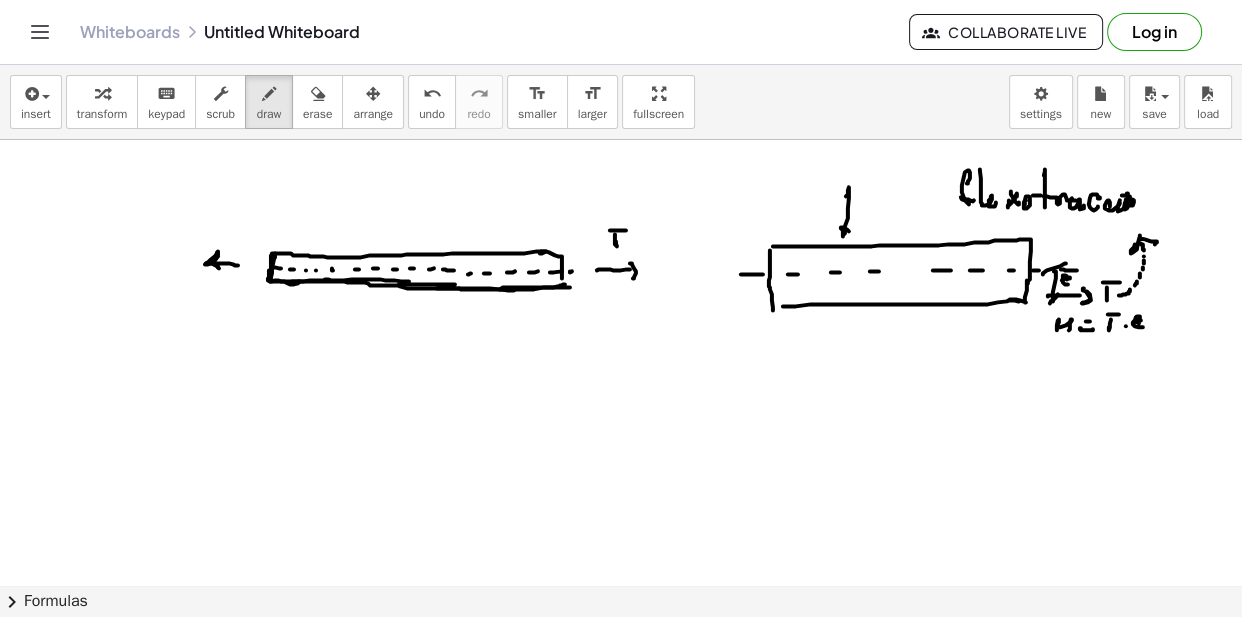 click at bounding box center (621, 650) 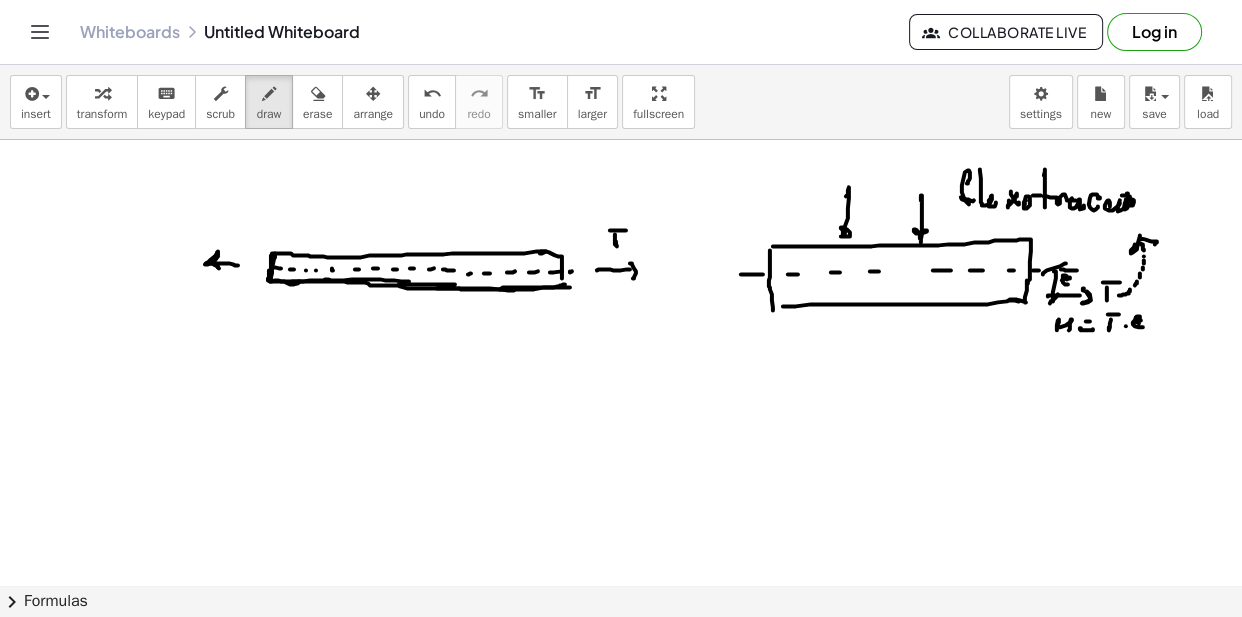 click at bounding box center [621, 650] 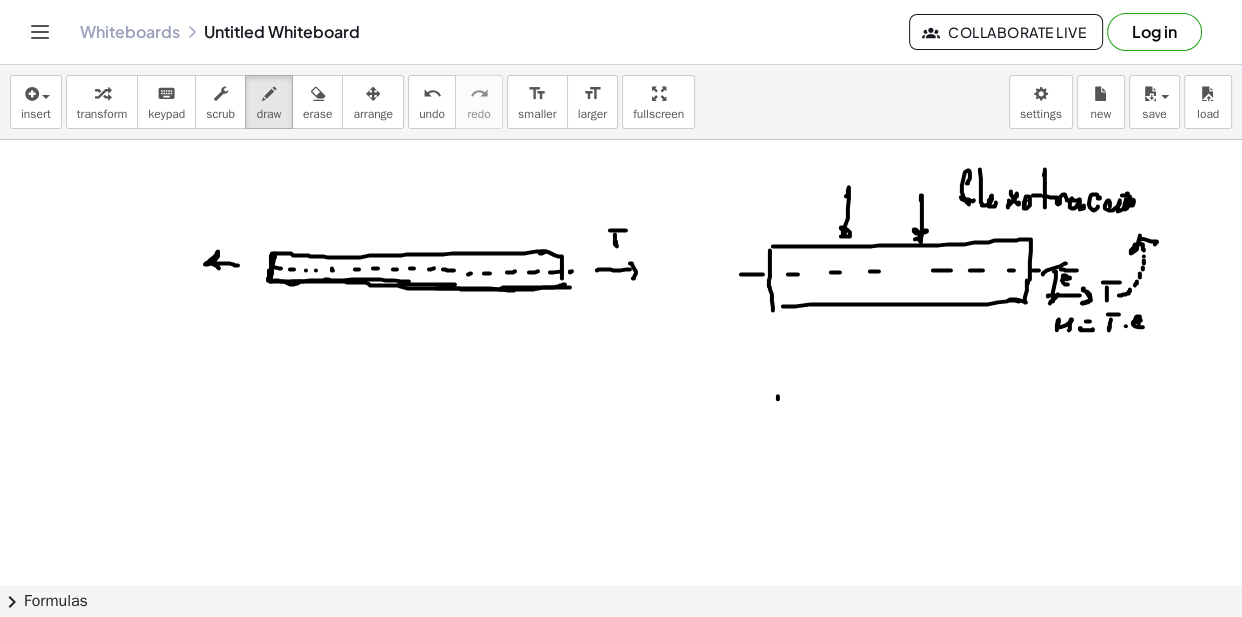 click at bounding box center [621, 650] 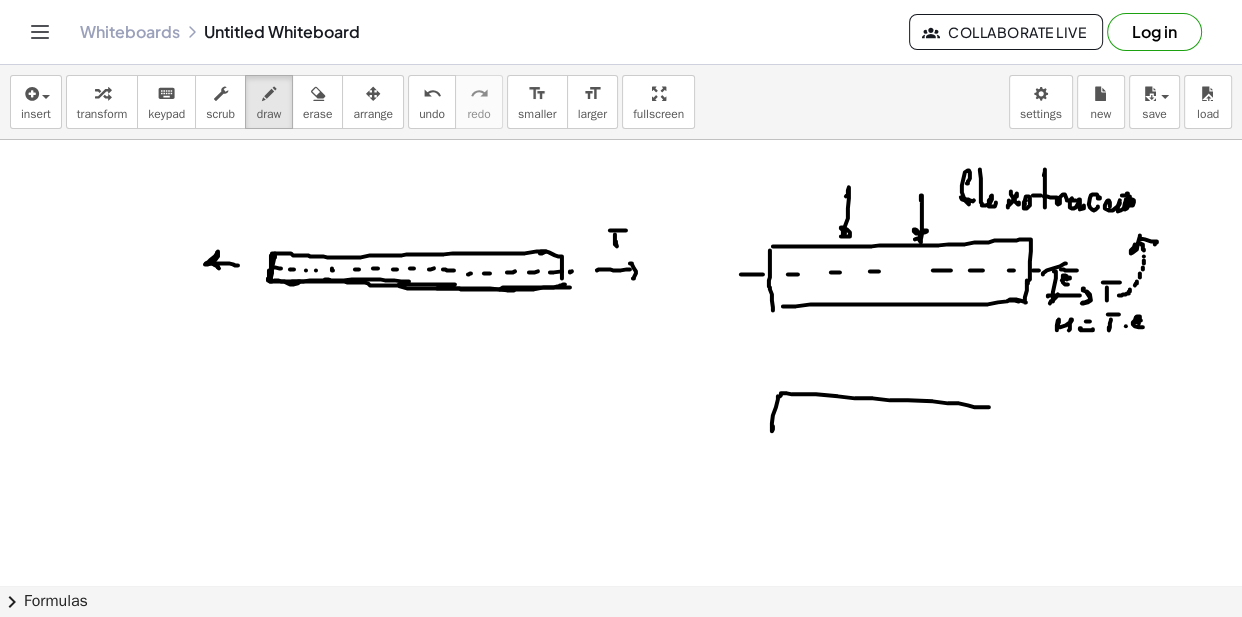 drag, startPoint x: 781, startPoint y: 393, endPoint x: 993, endPoint y: 407, distance: 212.46176 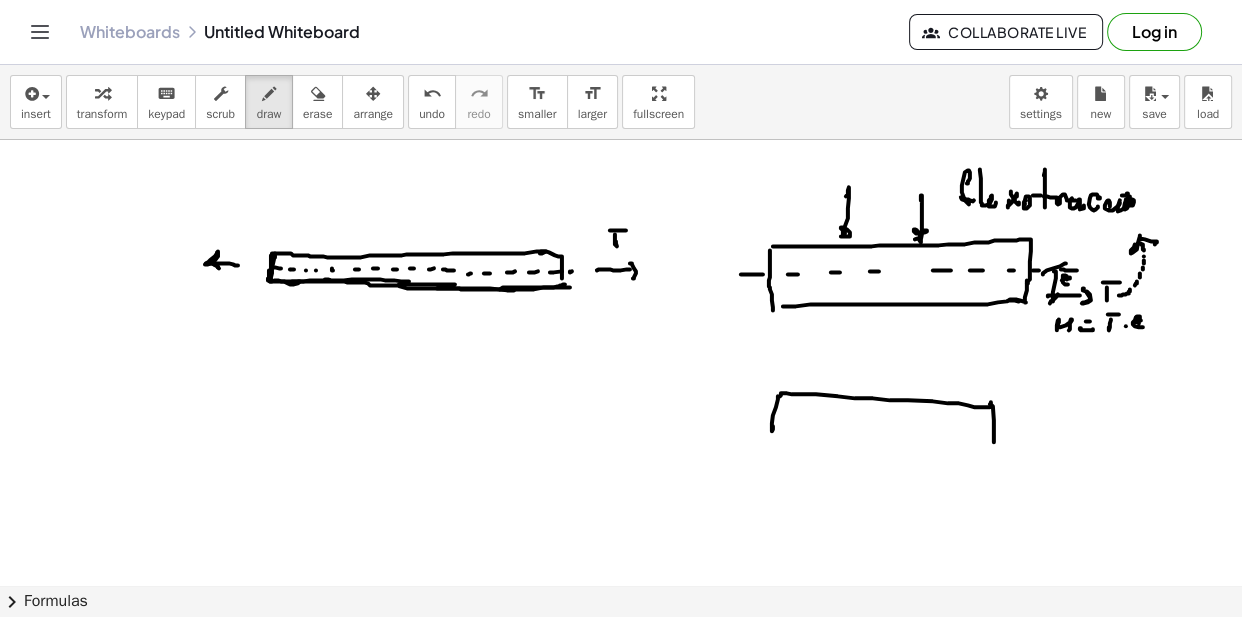 drag, startPoint x: 990, startPoint y: 404, endPoint x: 914, endPoint y: 441, distance: 84.5281 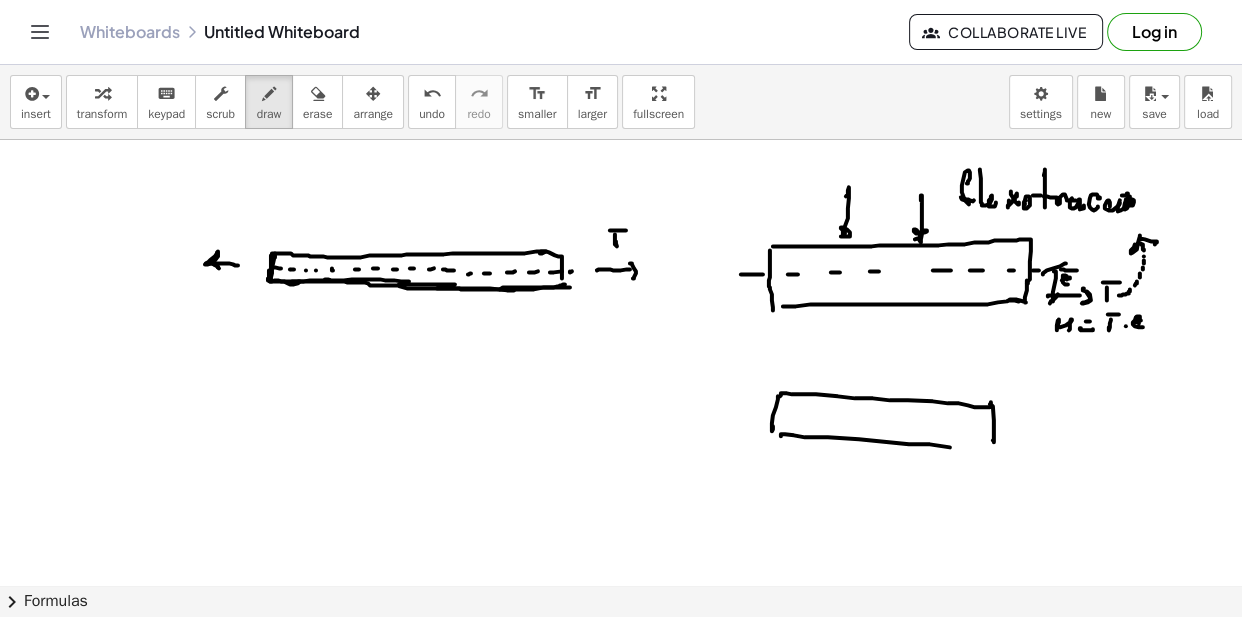 drag, startPoint x: 781, startPoint y: 434, endPoint x: 952, endPoint y: 442, distance: 171.18703 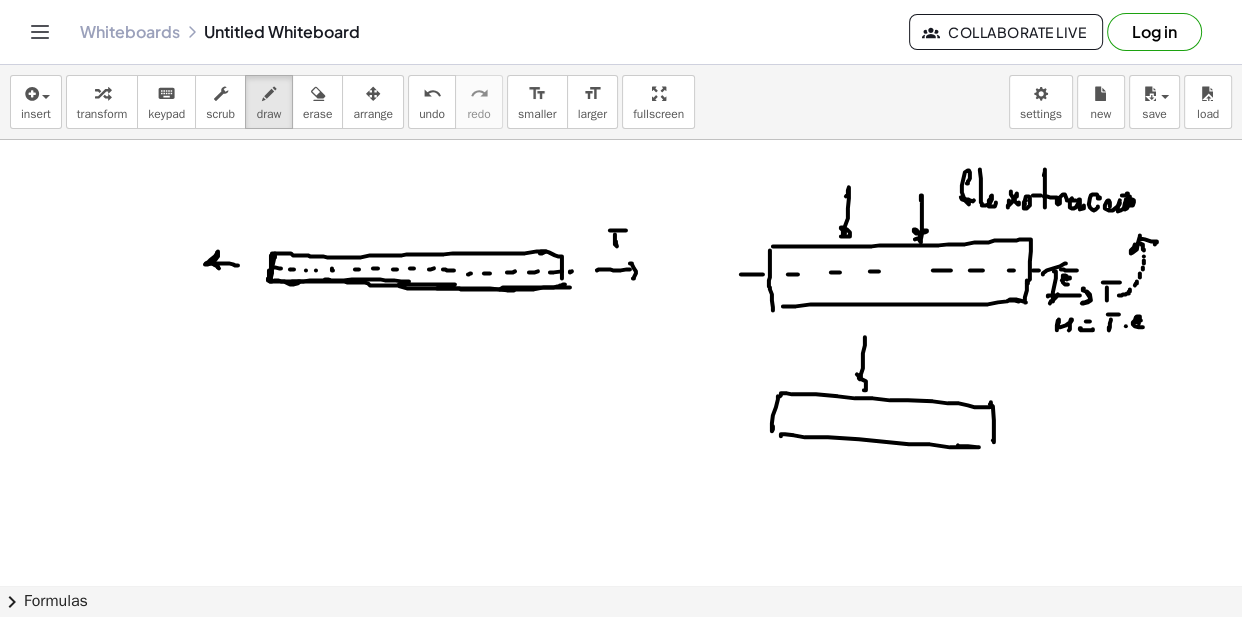 drag, startPoint x: 863, startPoint y: 360, endPoint x: 862, endPoint y: 386, distance: 26.019224 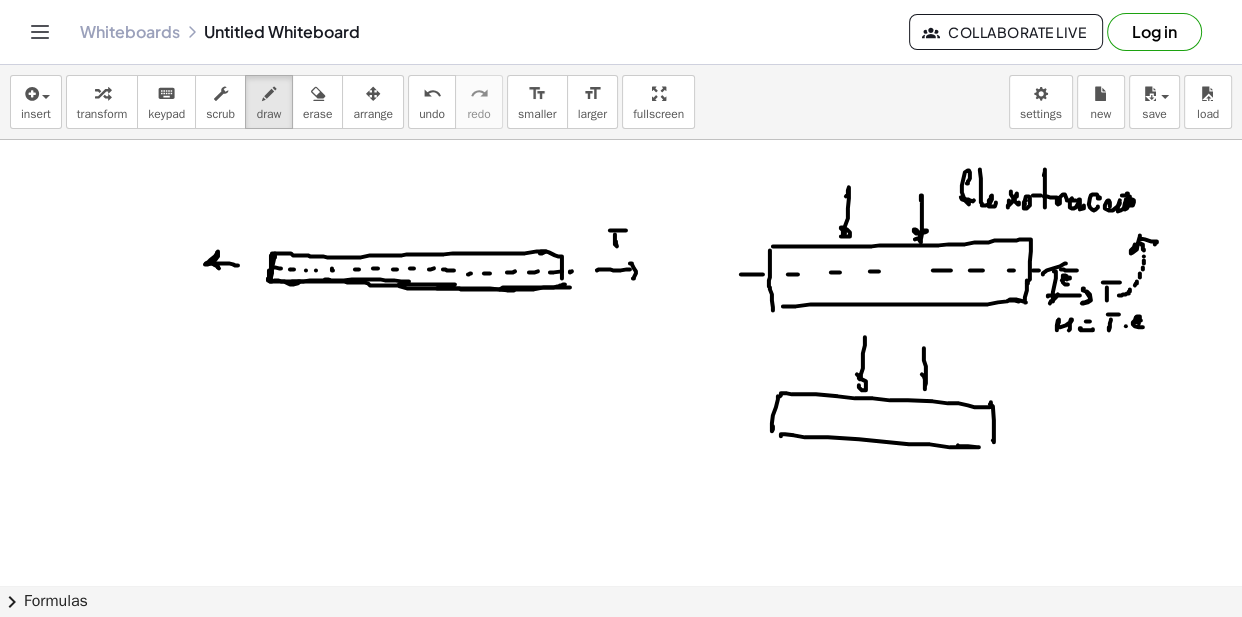 drag, startPoint x: 924, startPoint y: 348, endPoint x: 929, endPoint y: 387, distance: 39.319206 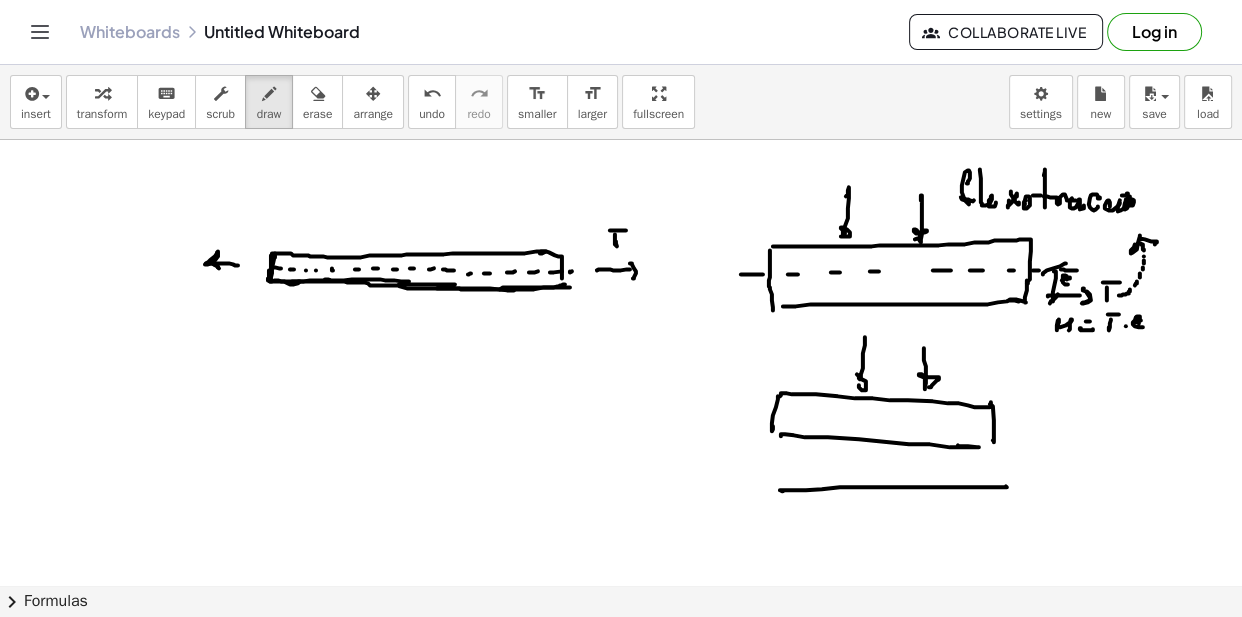 drag, startPoint x: 782, startPoint y: 490, endPoint x: 747, endPoint y: 443, distance: 58.60034 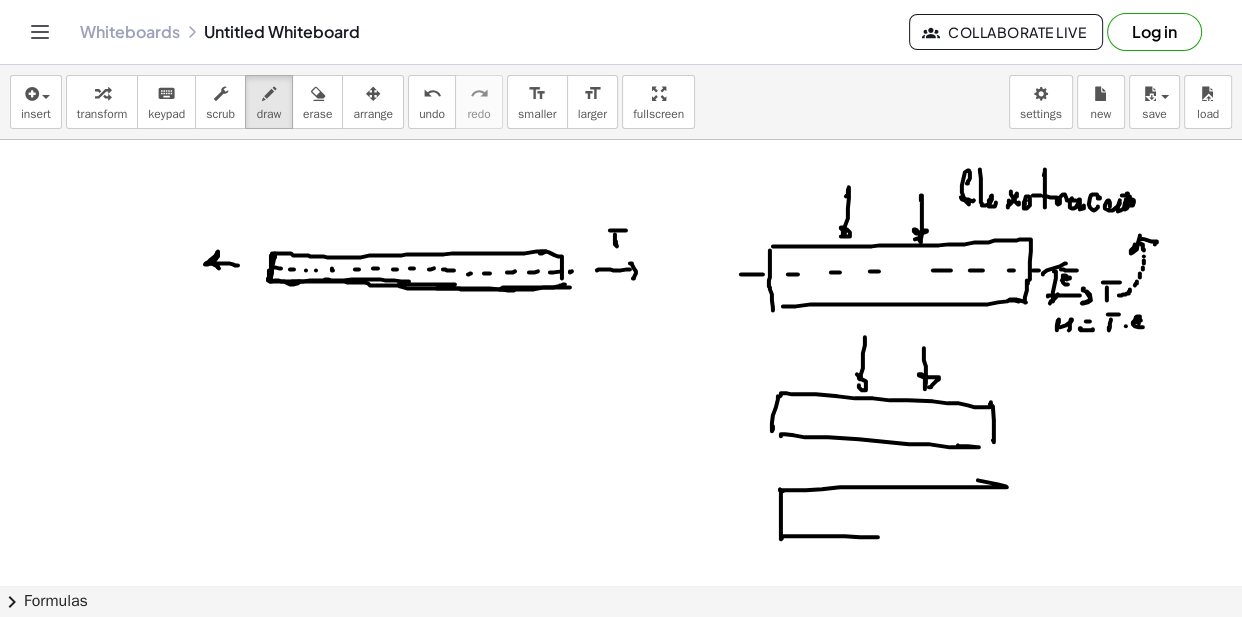 drag, startPoint x: 781, startPoint y: 500, endPoint x: 1015, endPoint y: 541, distance: 237.56473 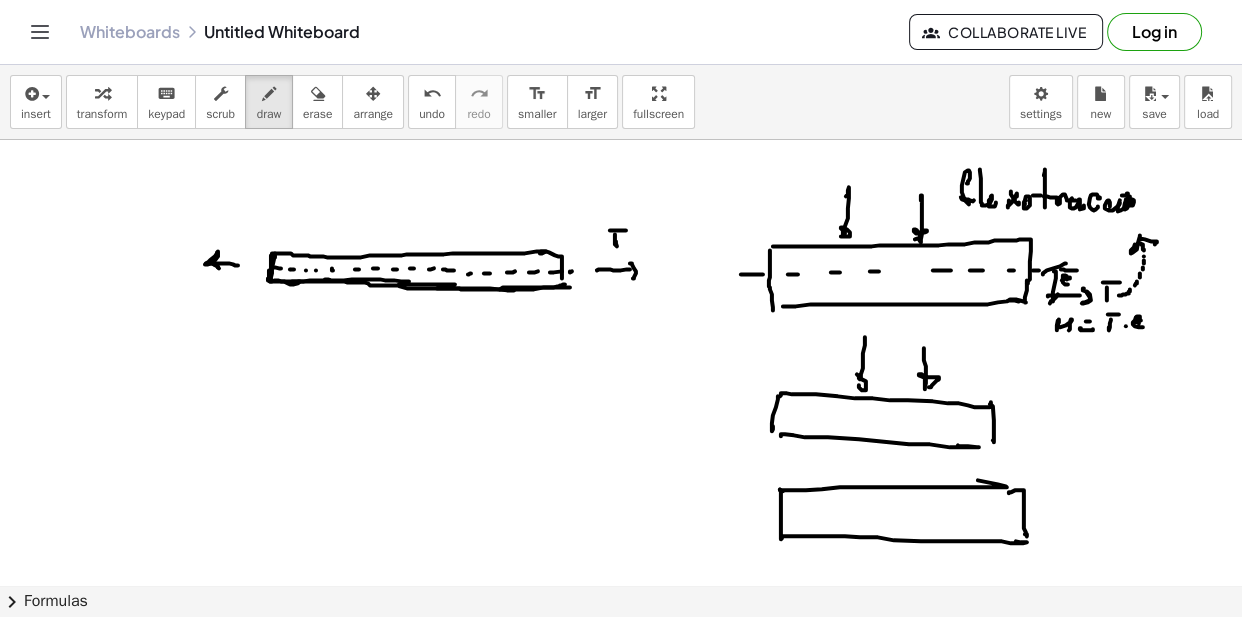 drag, startPoint x: 1019, startPoint y: 490, endPoint x: 1025, endPoint y: 534, distance: 44.407207 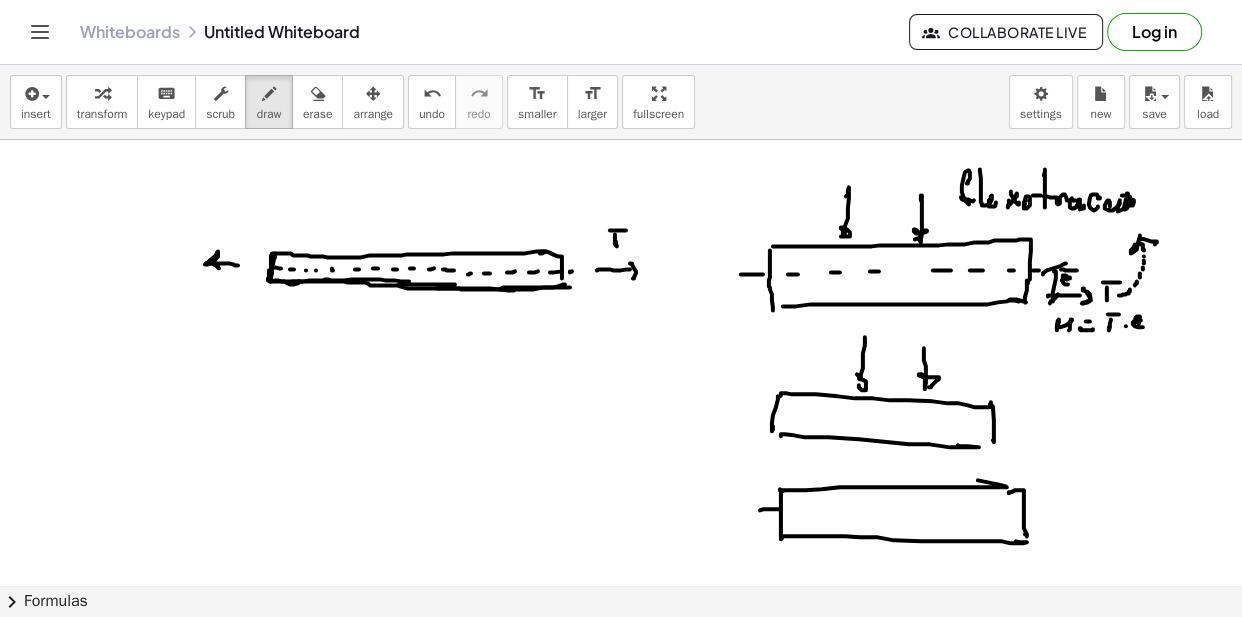 click at bounding box center [621, 650] 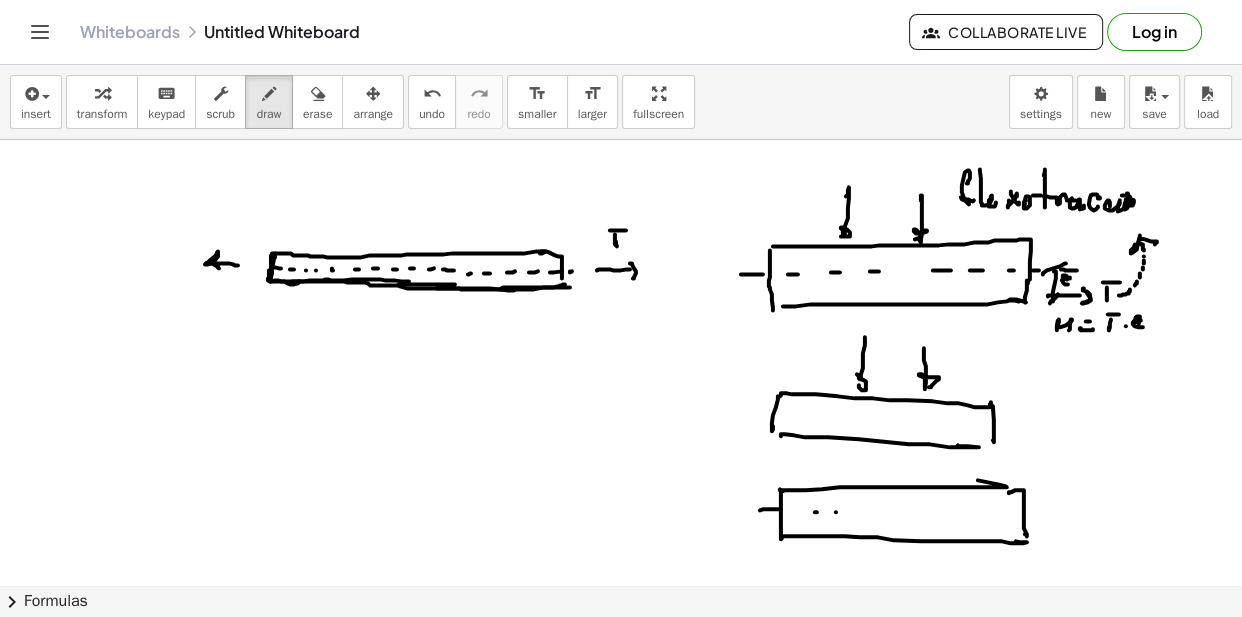 click at bounding box center [621, 650] 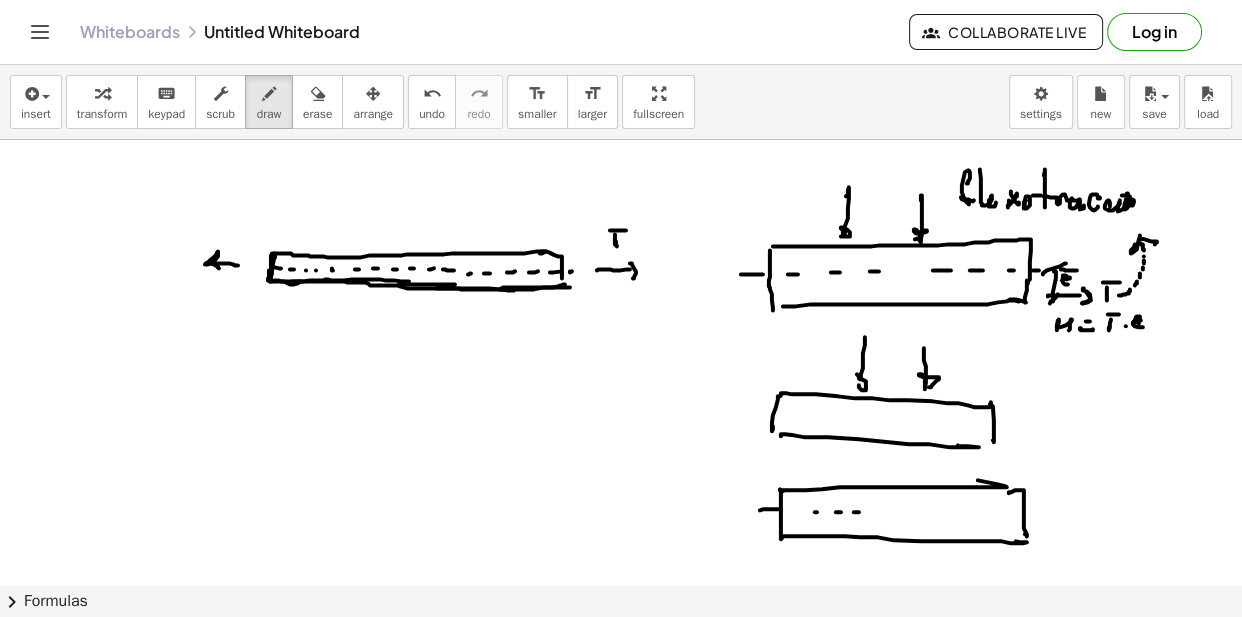 click at bounding box center (621, 650) 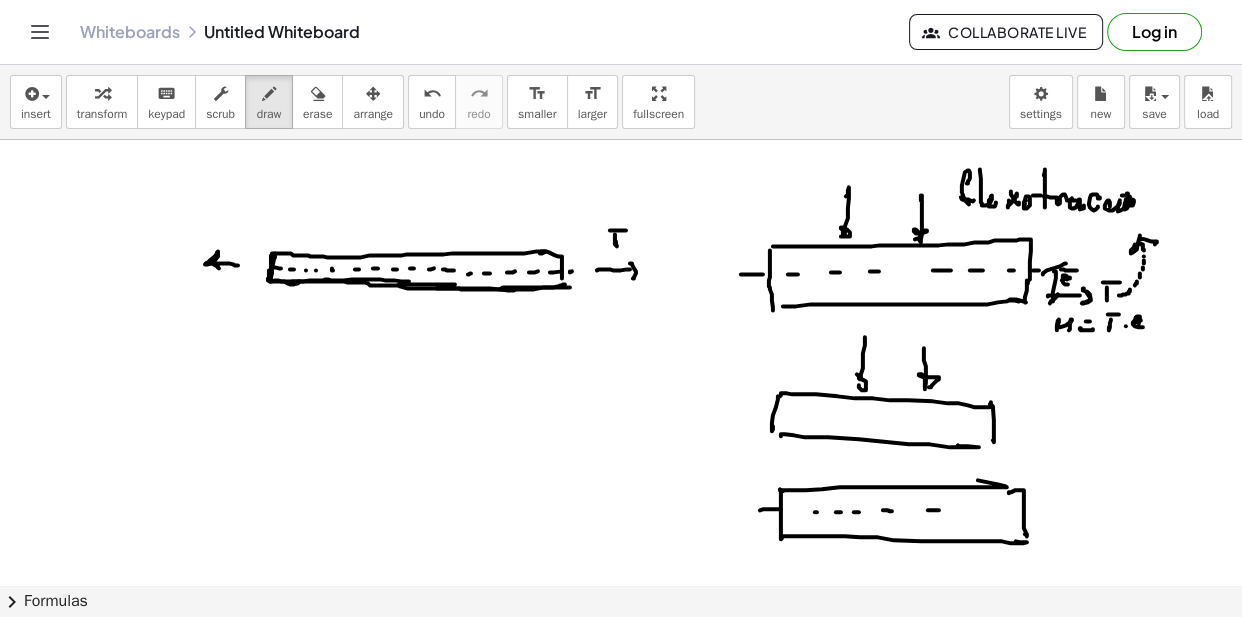 click at bounding box center [621, 650] 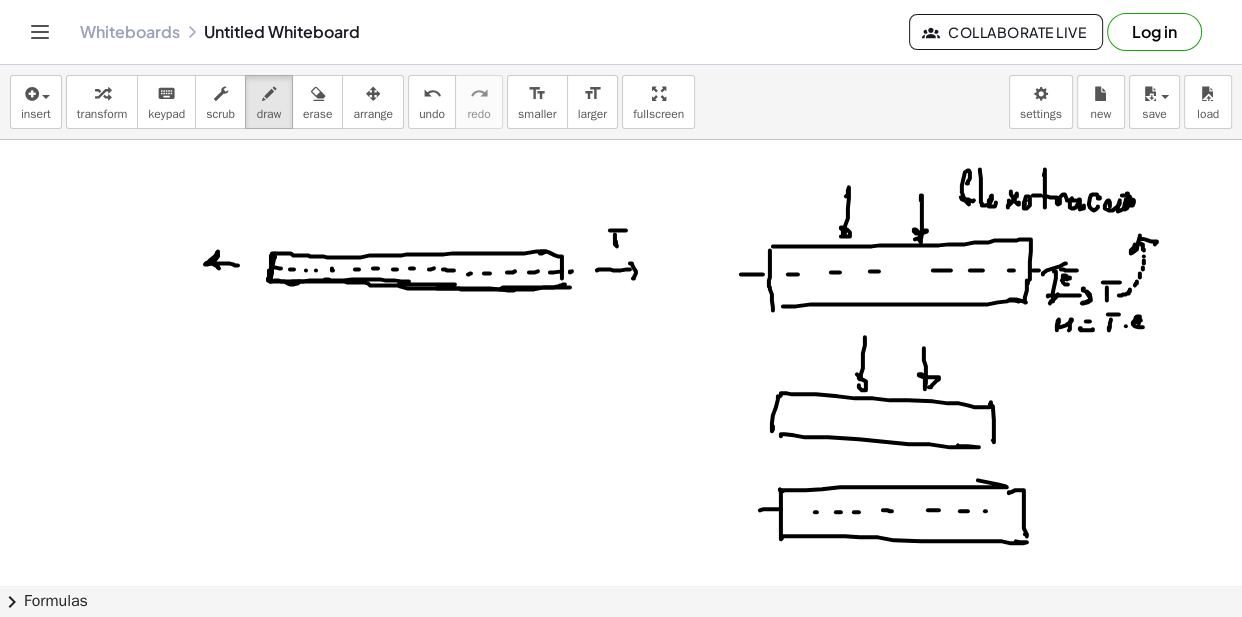 drag, startPoint x: 986, startPoint y: 511, endPoint x: 1005, endPoint y: 510, distance: 19.026299 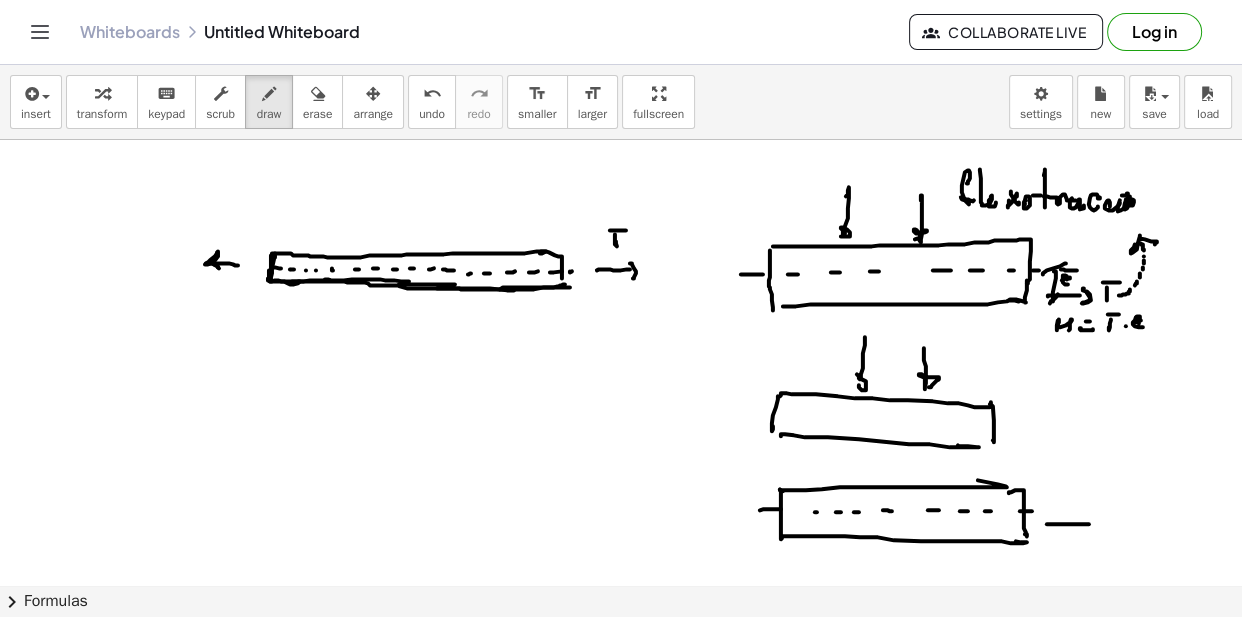 drag, startPoint x: 1055, startPoint y: 524, endPoint x: 1086, endPoint y: 523, distance: 31.016125 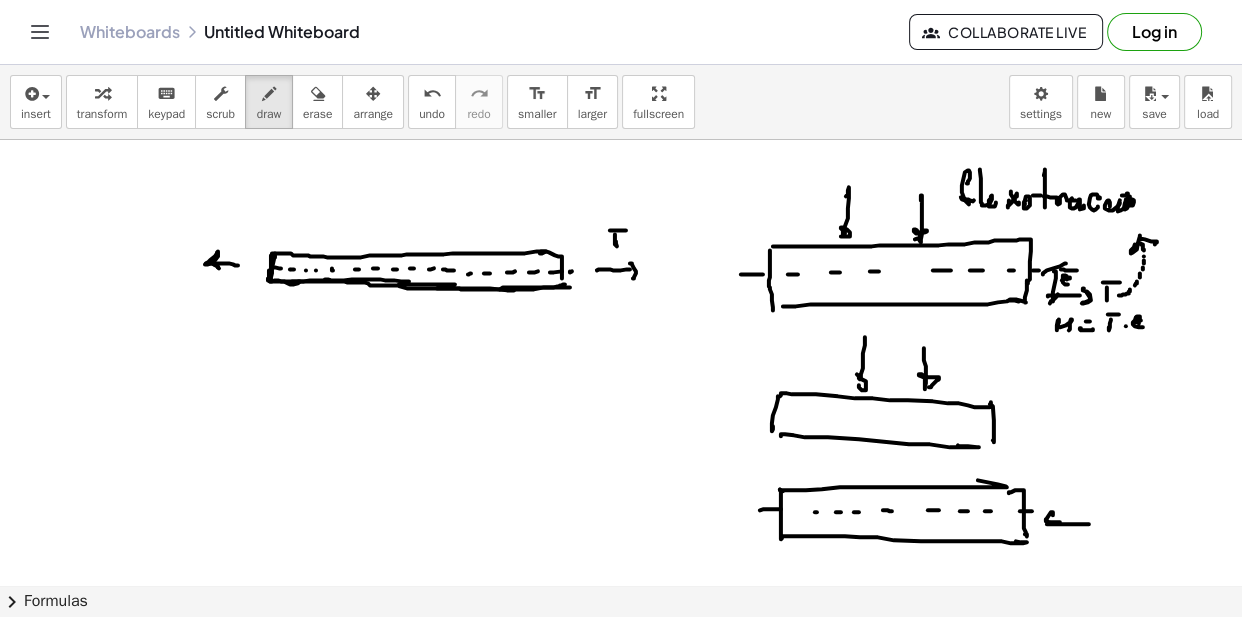 drag, startPoint x: 1053, startPoint y: 513, endPoint x: 1063, endPoint y: 520, distance: 12.206555 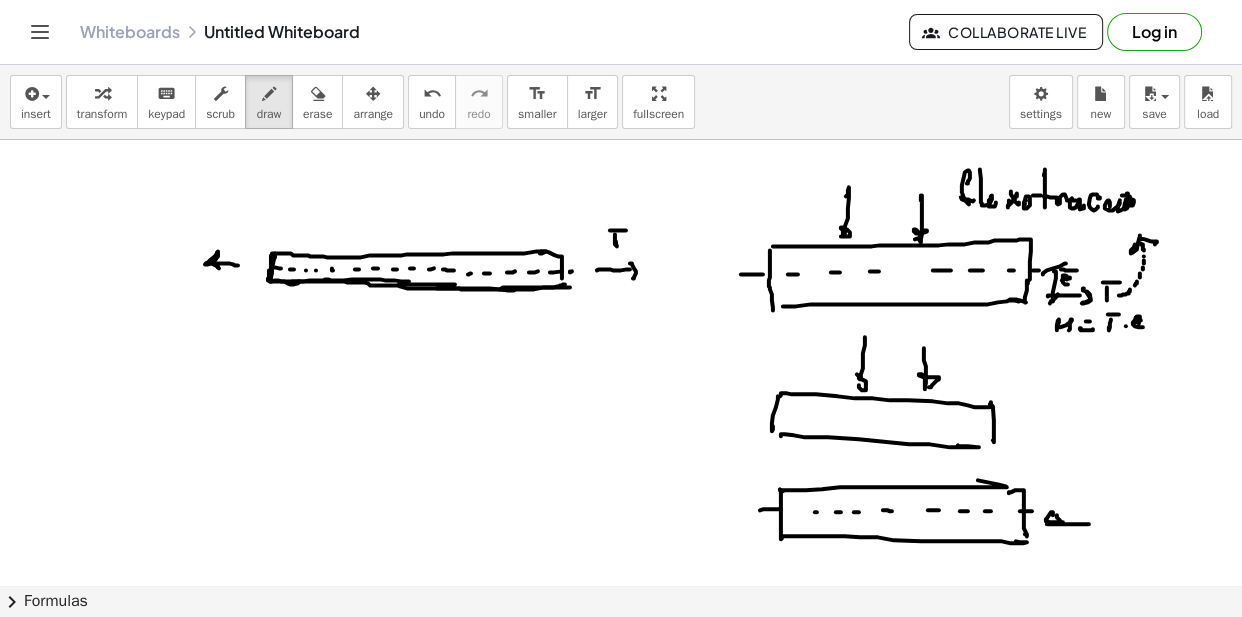 drag, startPoint x: 730, startPoint y: 524, endPoint x: 758, endPoint y: 524, distance: 28 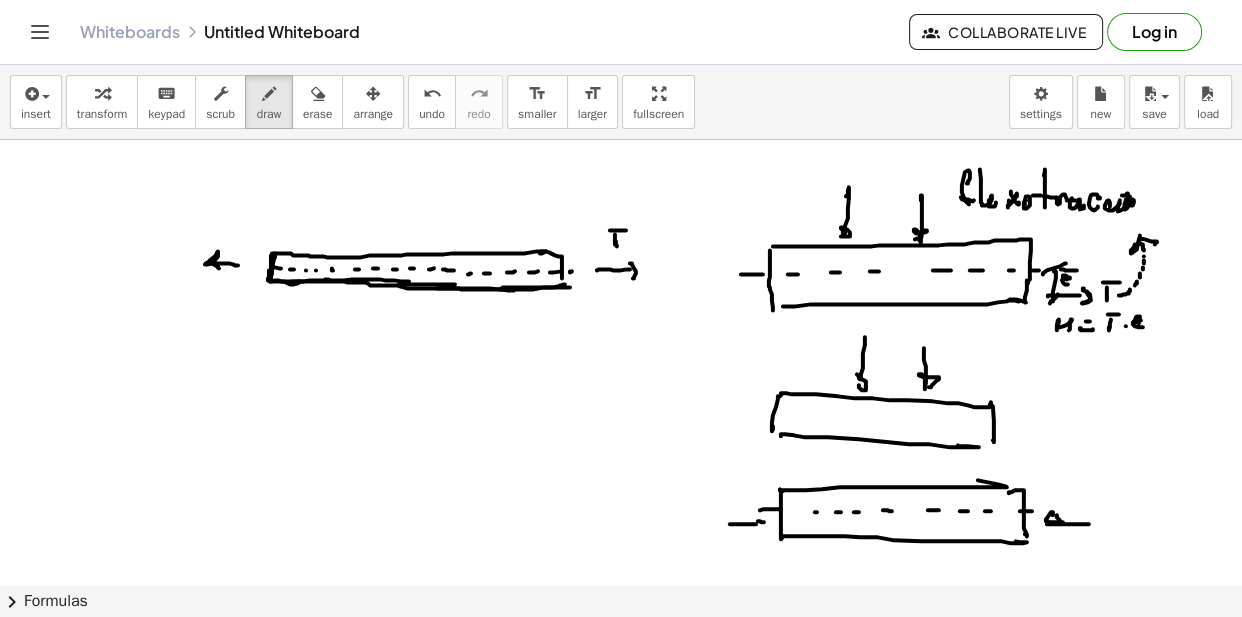click at bounding box center [621, 650] 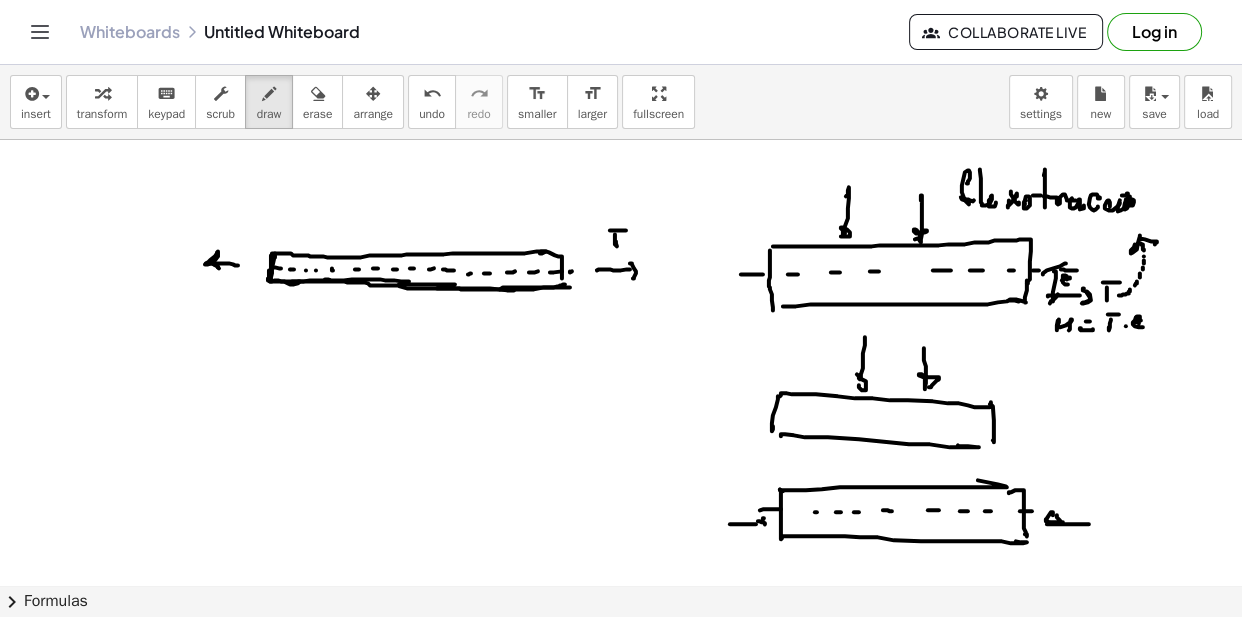 drag, startPoint x: 763, startPoint y: 518, endPoint x: 766, endPoint y: 530, distance: 12.369317 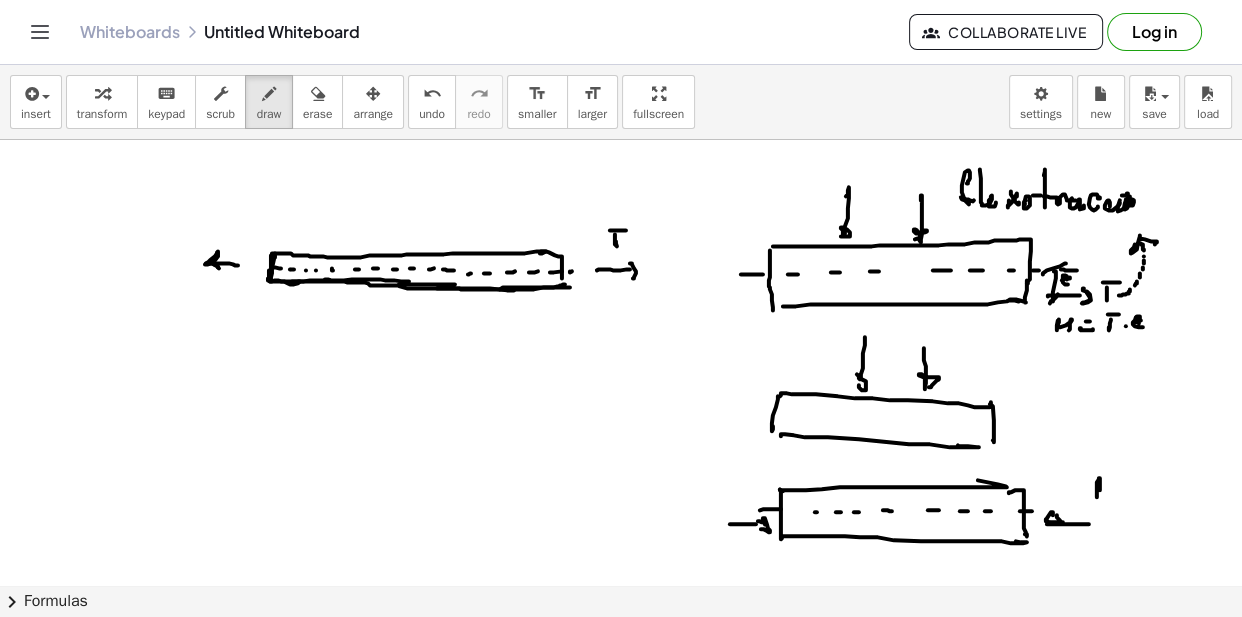drag, startPoint x: 1099, startPoint y: 479, endPoint x: 1108, endPoint y: 503, distance: 25.632011 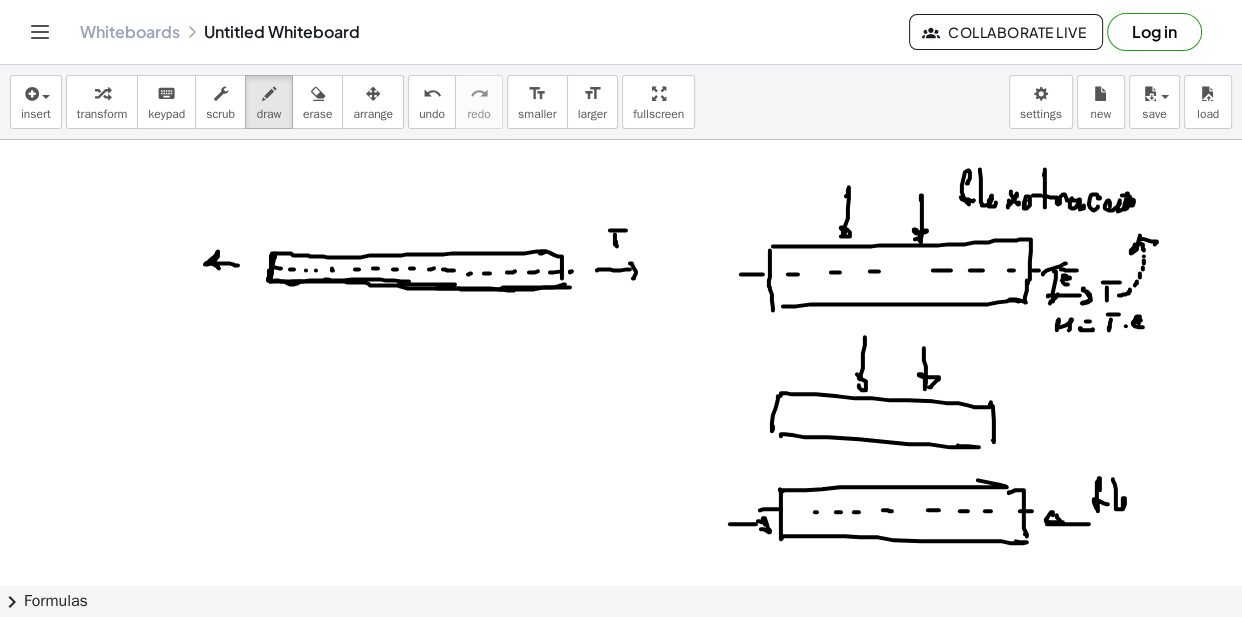 drag, startPoint x: 1116, startPoint y: 489, endPoint x: 1132, endPoint y: 507, distance: 24.083189 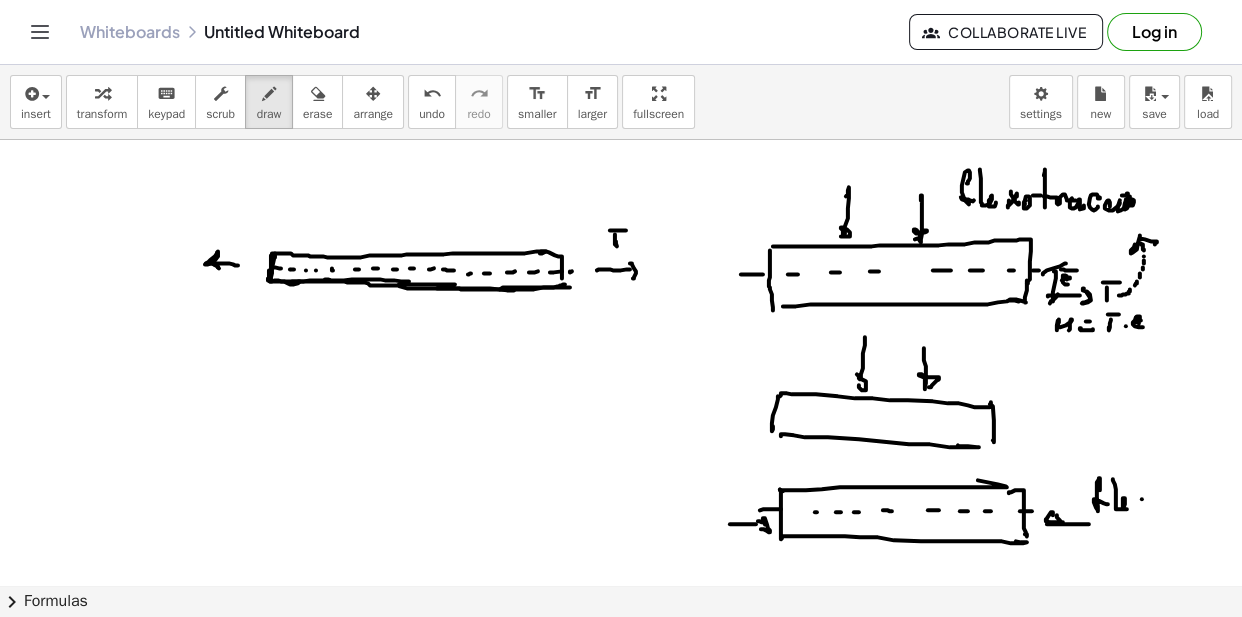click at bounding box center [621, 650] 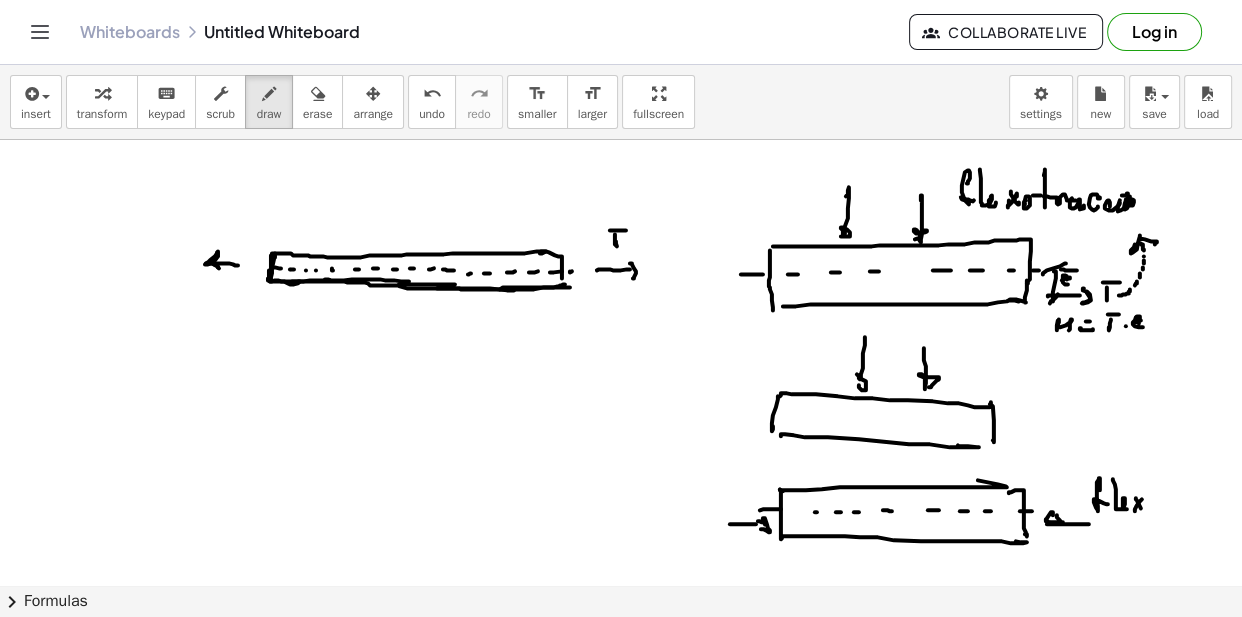 drag, startPoint x: 1136, startPoint y: 498, endPoint x: 1141, endPoint y: 508, distance: 11.18034 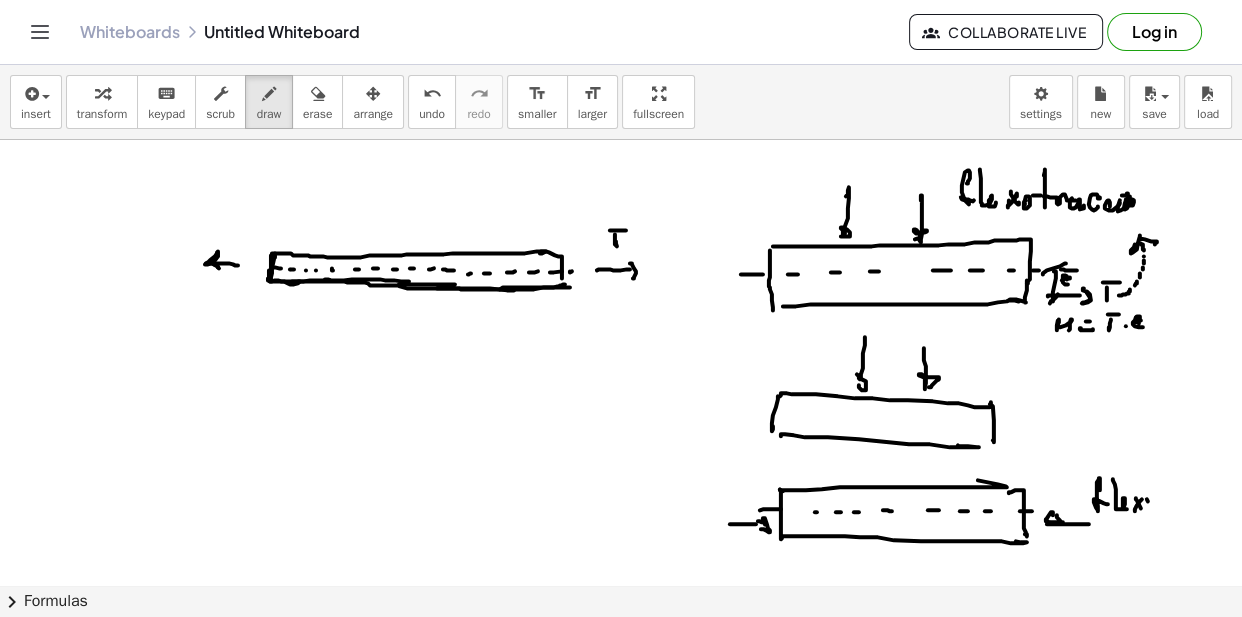 click at bounding box center (621, 650) 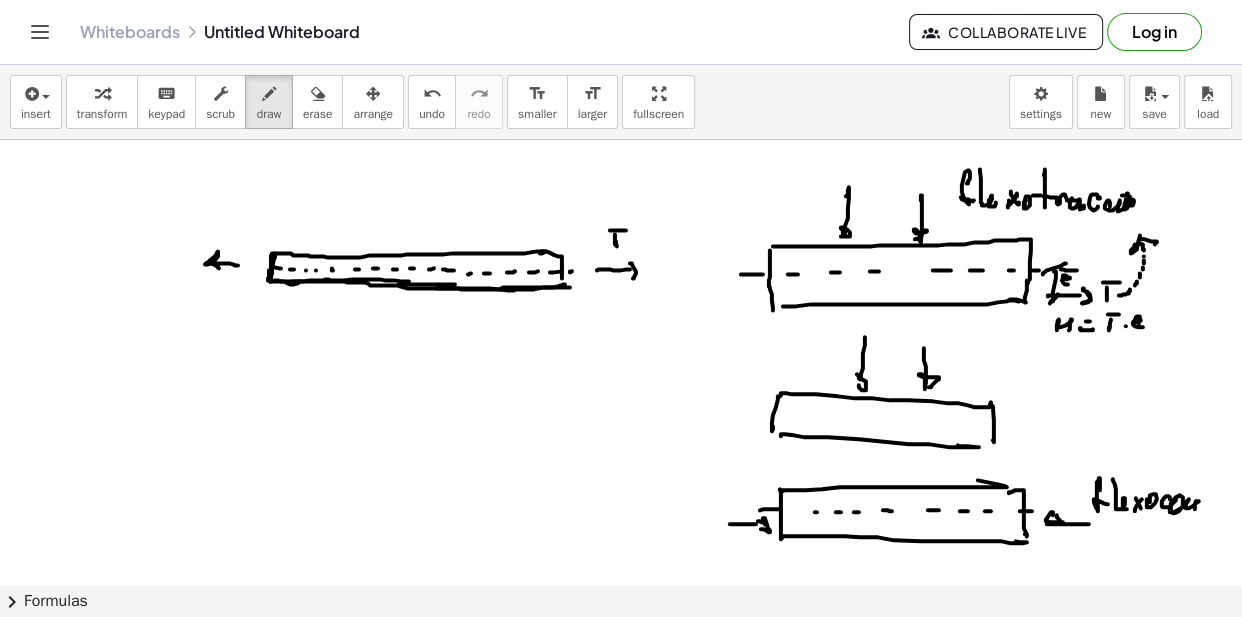 drag, startPoint x: 1170, startPoint y: 499, endPoint x: 1211, endPoint y: 497, distance: 41.04875 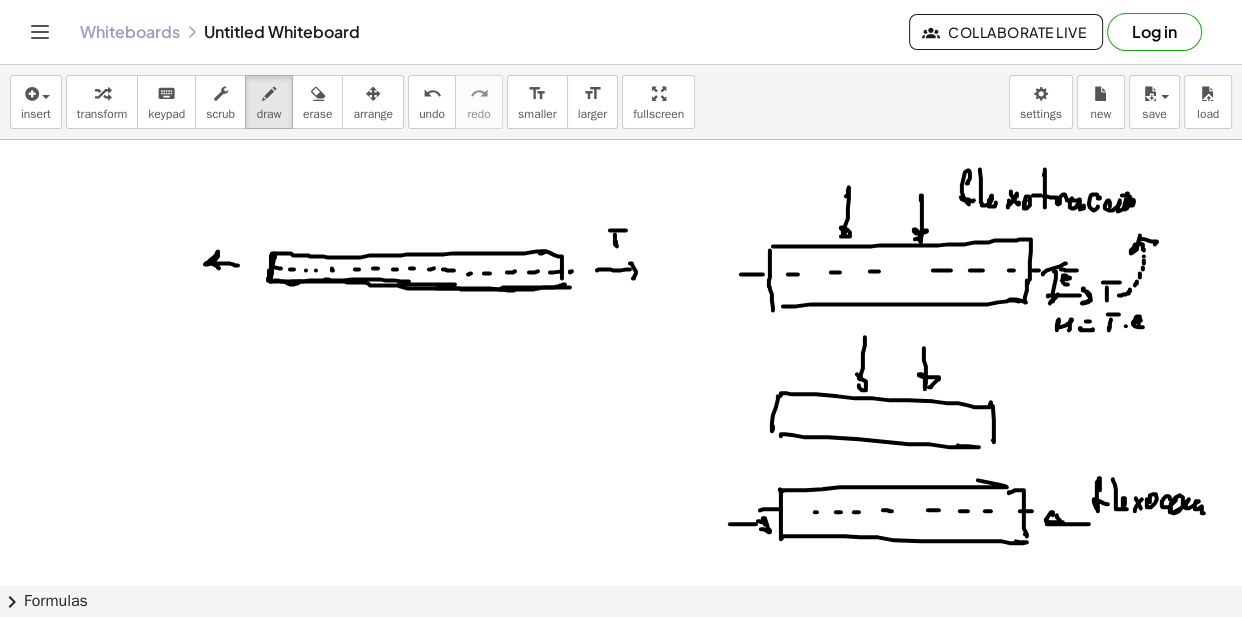 click at bounding box center (621, 650) 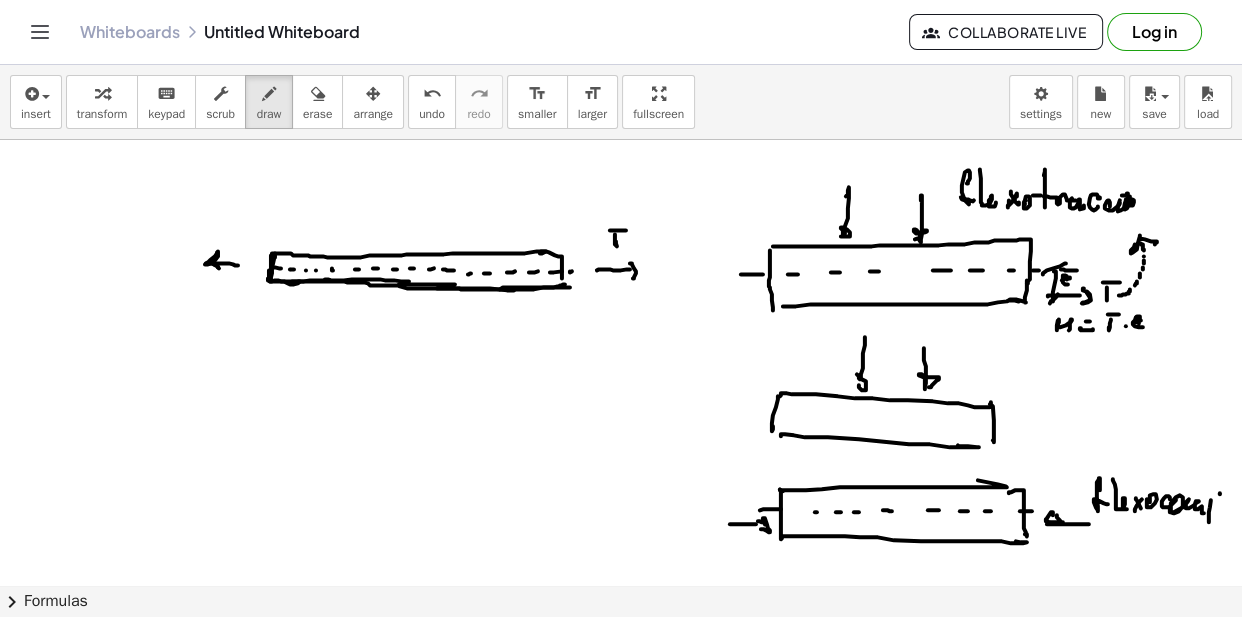 drag, startPoint x: 1220, startPoint y: 494, endPoint x: 1210, endPoint y: 502, distance: 12.806249 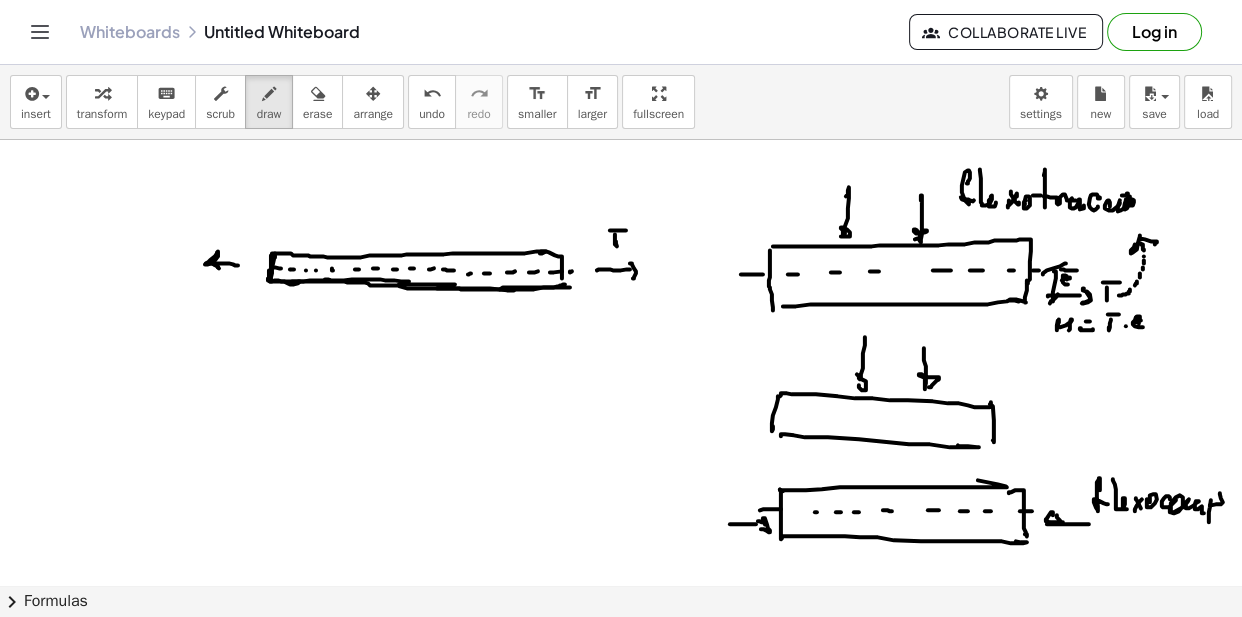 scroll, scrollTop: 181, scrollLeft: 0, axis: vertical 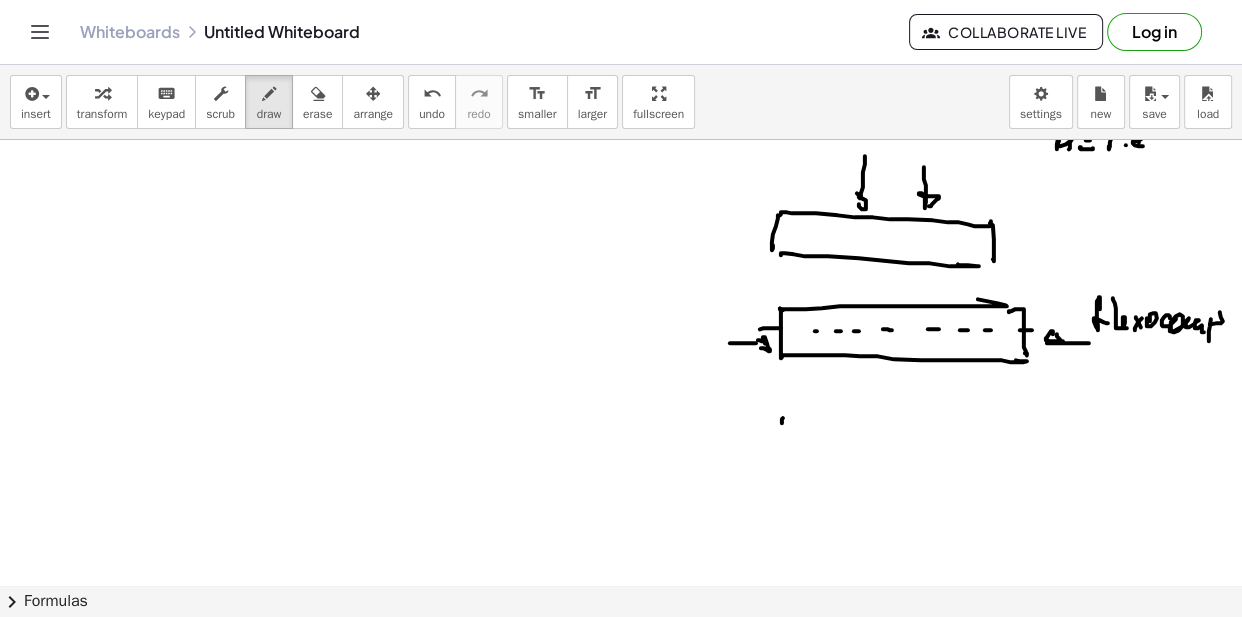 drag, startPoint x: 783, startPoint y: 417, endPoint x: 791, endPoint y: 431, distance: 16.124516 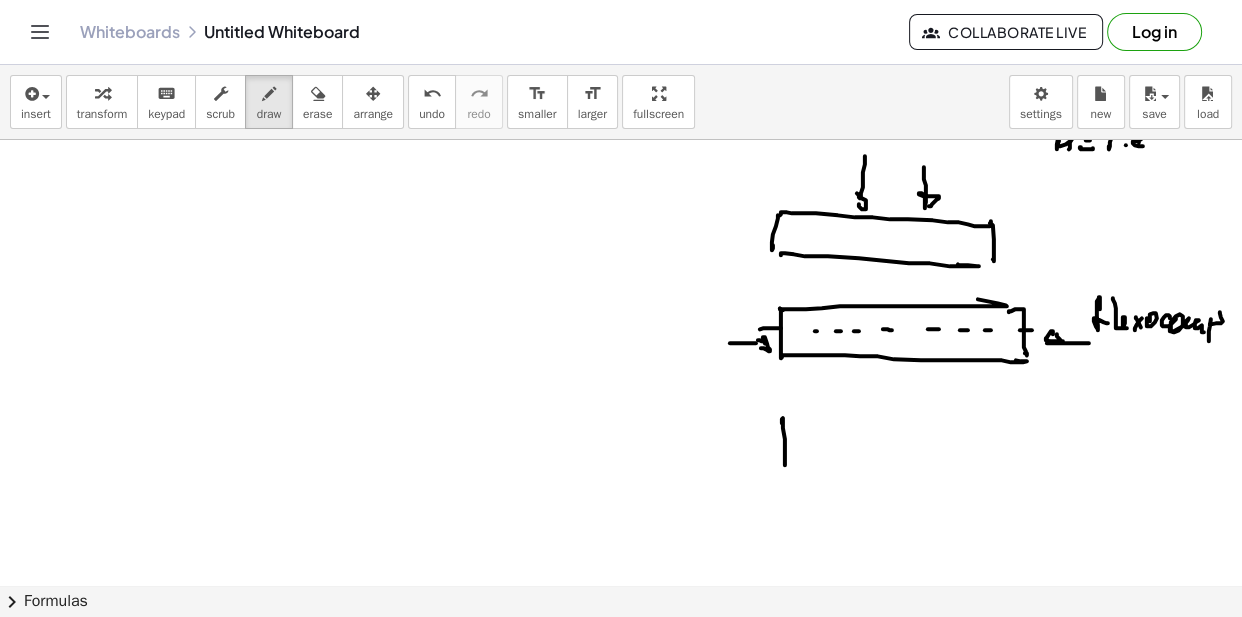 click at bounding box center [621, 469] 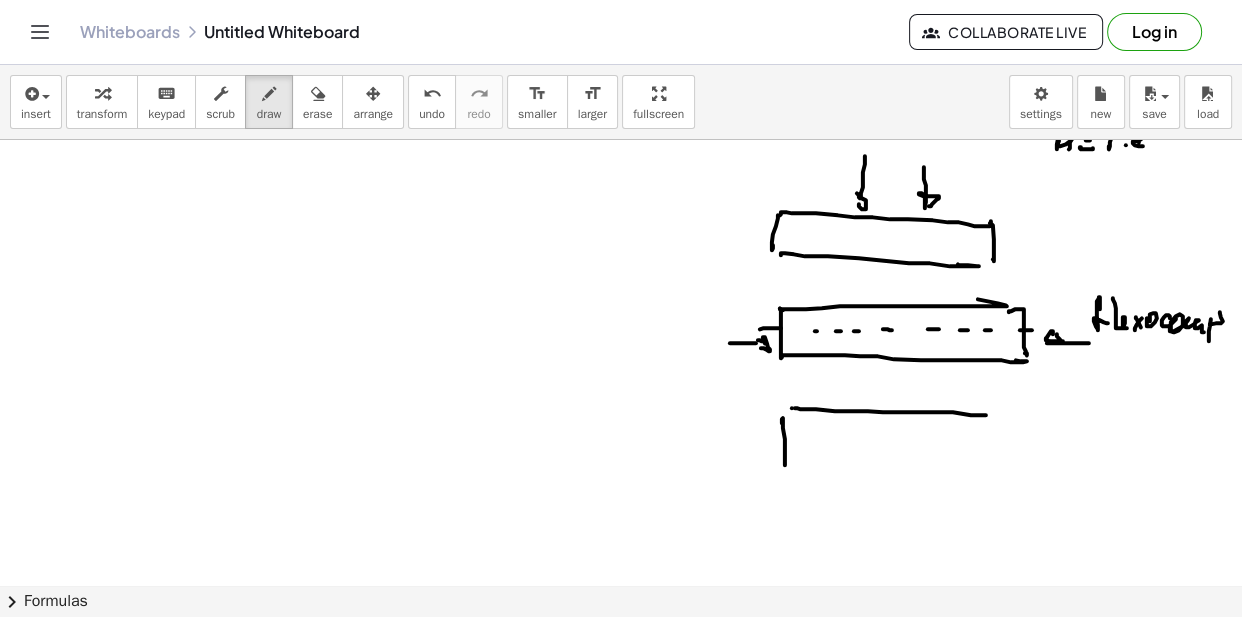 drag, startPoint x: 795, startPoint y: 407, endPoint x: 1048, endPoint y: 415, distance: 253.12645 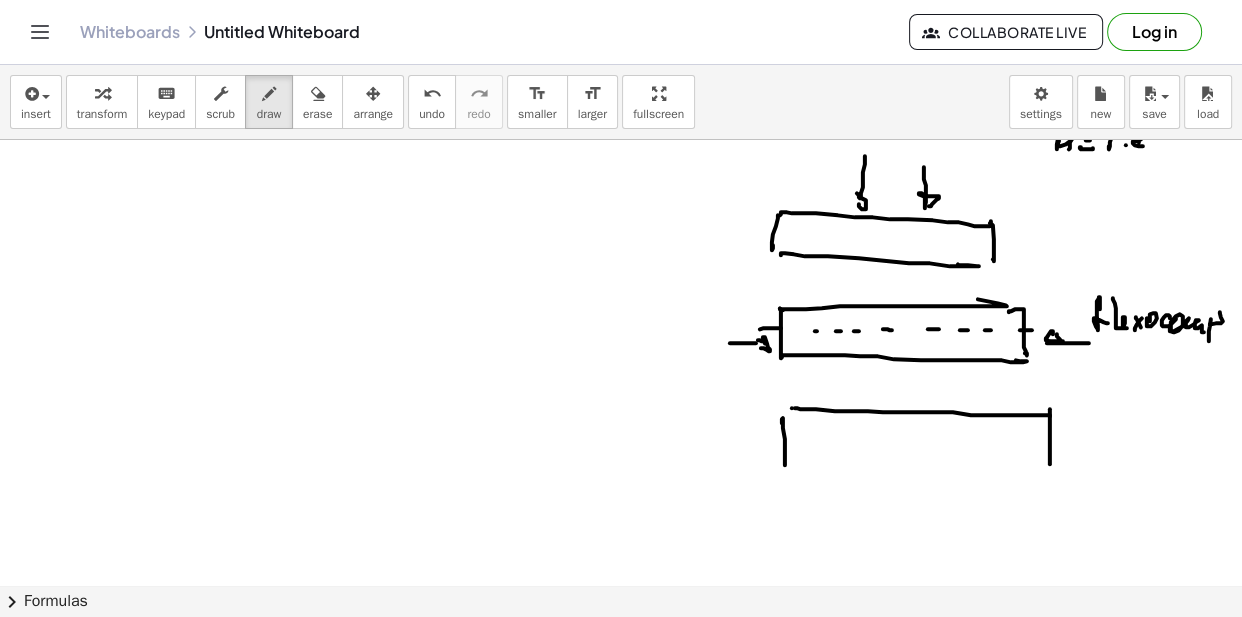 drag, startPoint x: 1050, startPoint y: 413, endPoint x: 1040, endPoint y: 460, distance: 48.052055 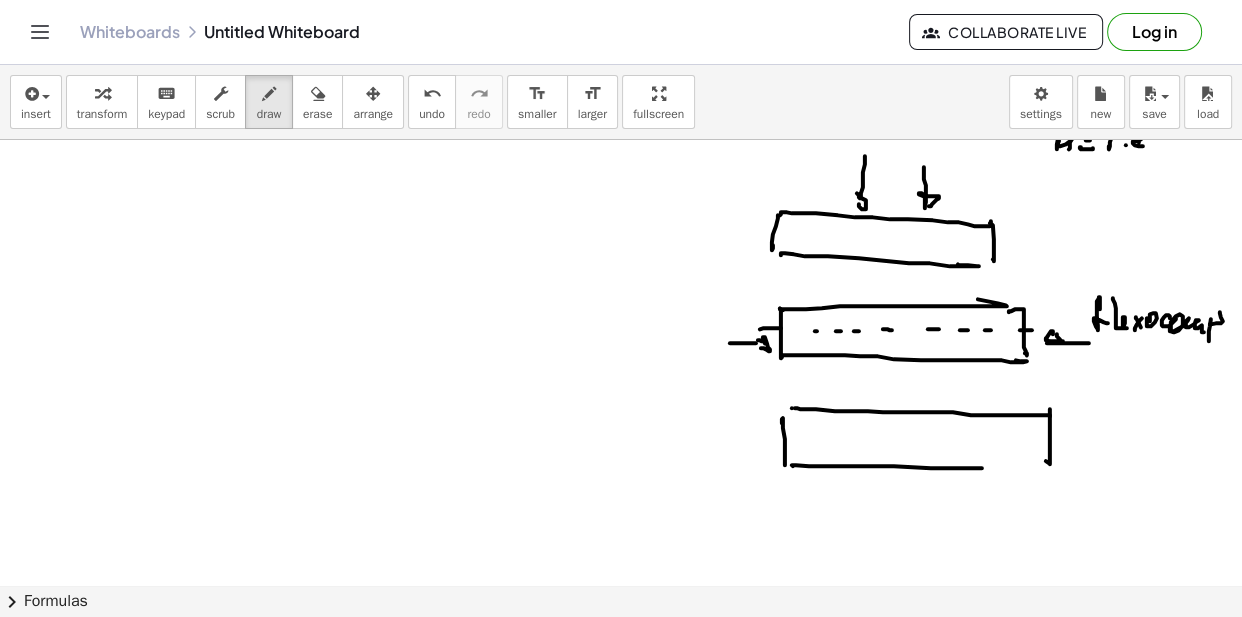 drag, startPoint x: 845, startPoint y: 465, endPoint x: 955, endPoint y: 462, distance: 110.0409 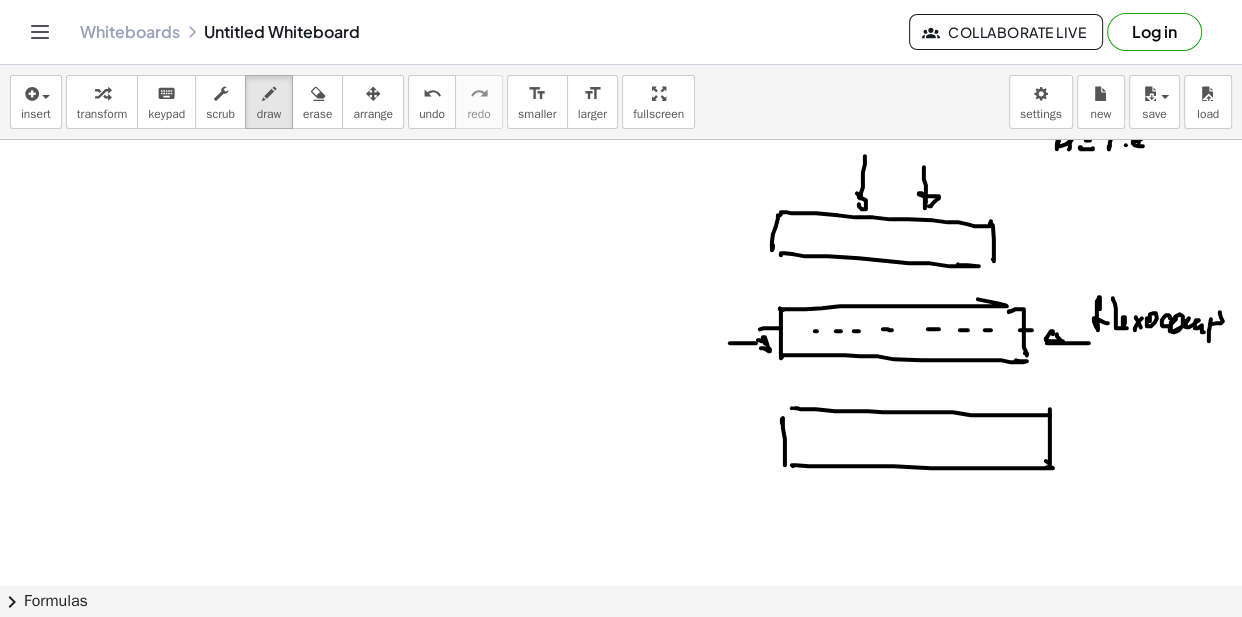 drag, startPoint x: 713, startPoint y: 441, endPoint x: 748, endPoint y: 443, distance: 35.057095 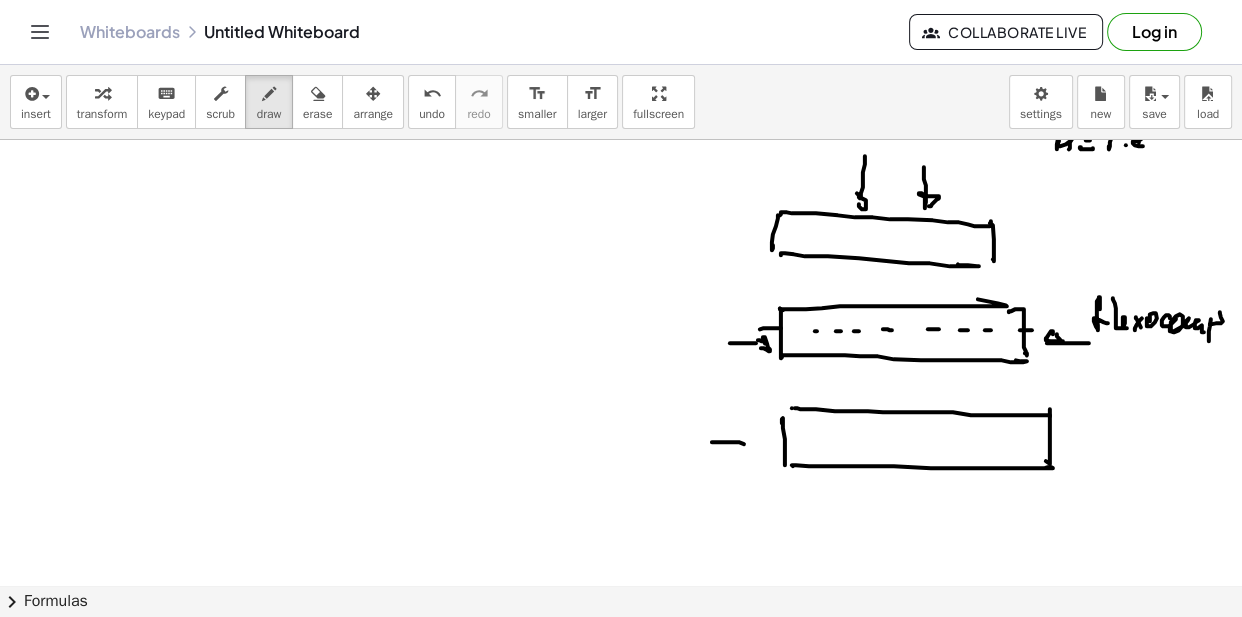 drag, startPoint x: 780, startPoint y: 445, endPoint x: 835, endPoint y: 445, distance: 55 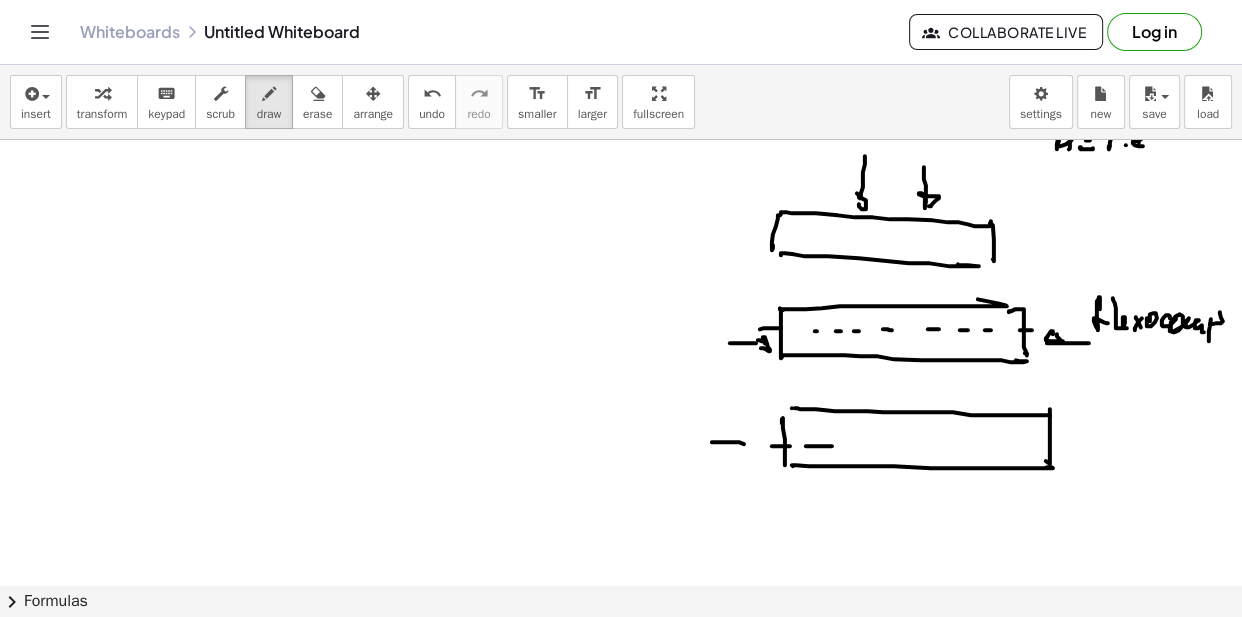 click at bounding box center (621, 469) 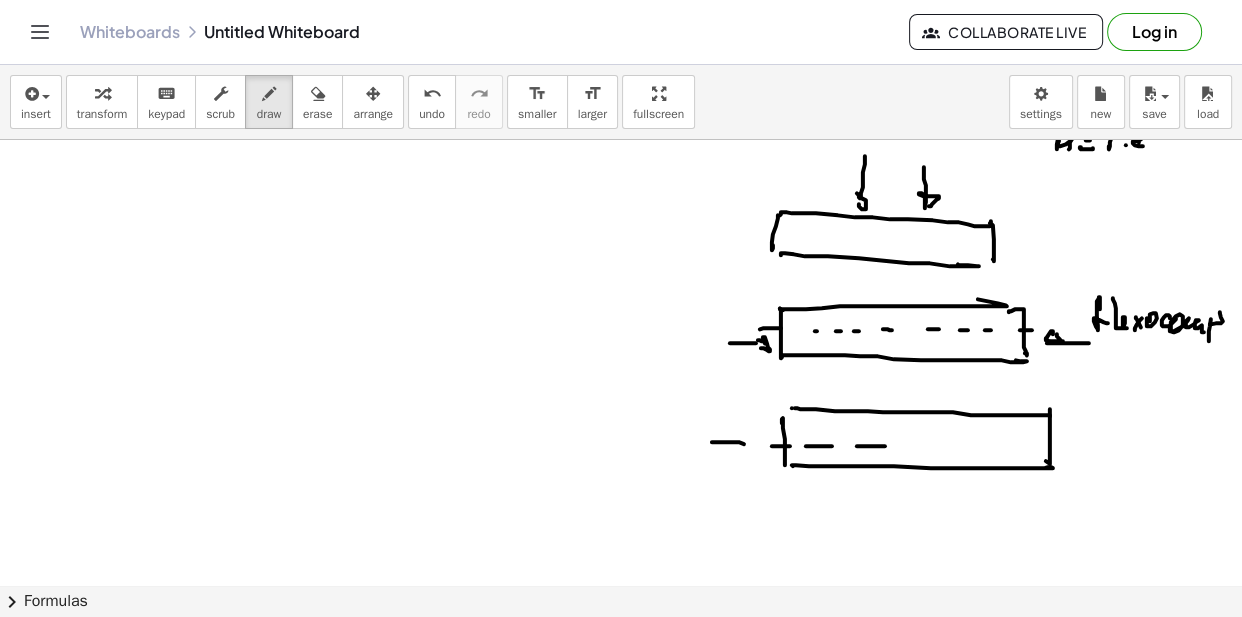 click at bounding box center (621, 469) 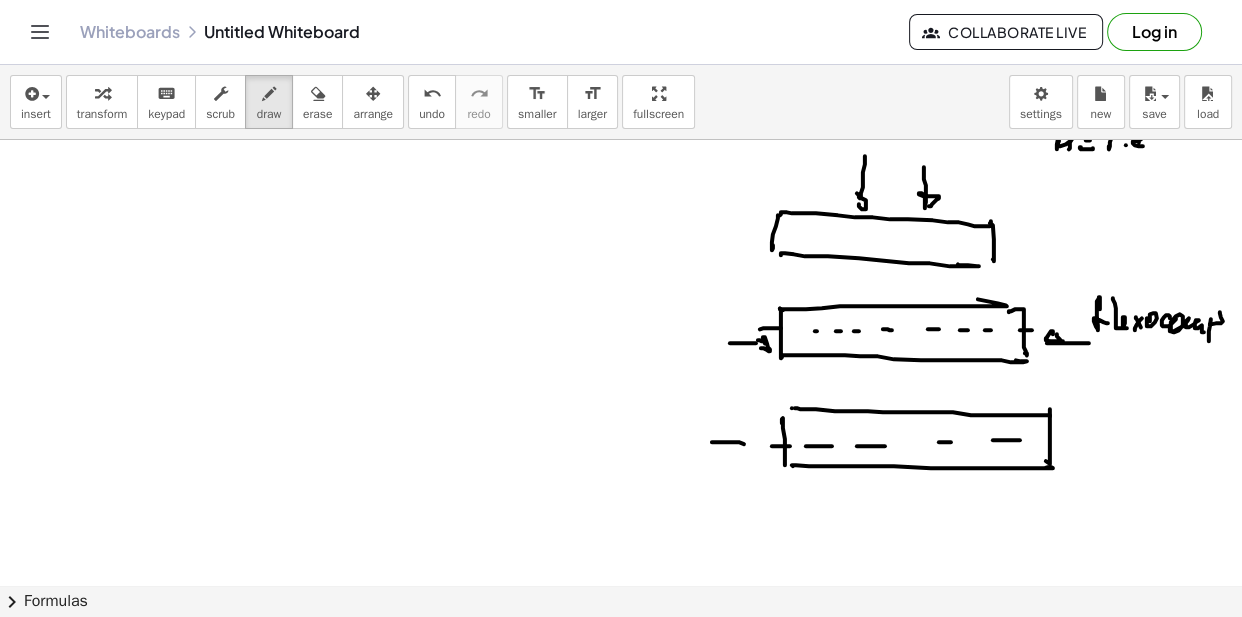 click at bounding box center (621, 469) 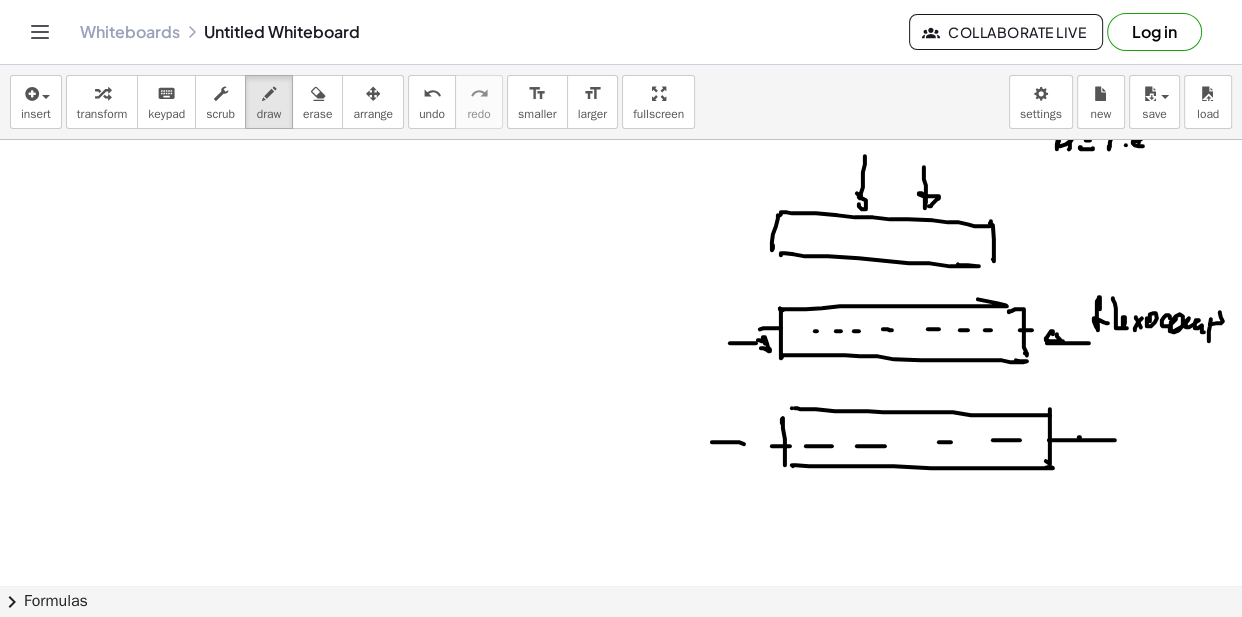 drag, startPoint x: 1080, startPoint y: 436, endPoint x: 1124, endPoint y: 436, distance: 44 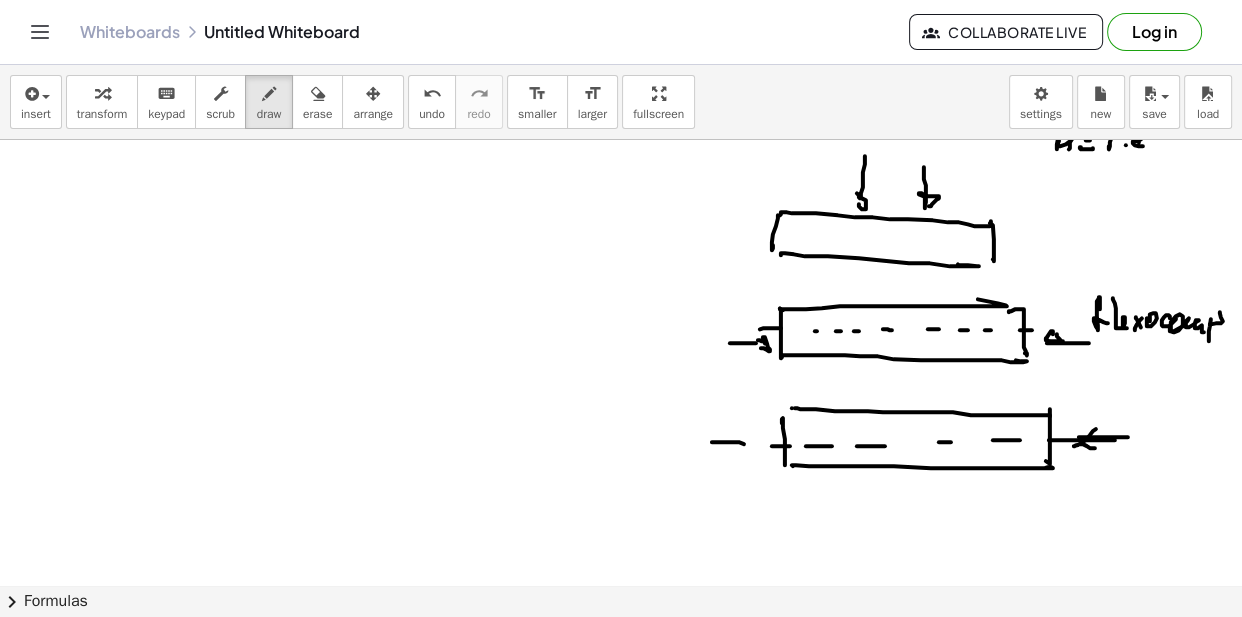 click at bounding box center [621, 469] 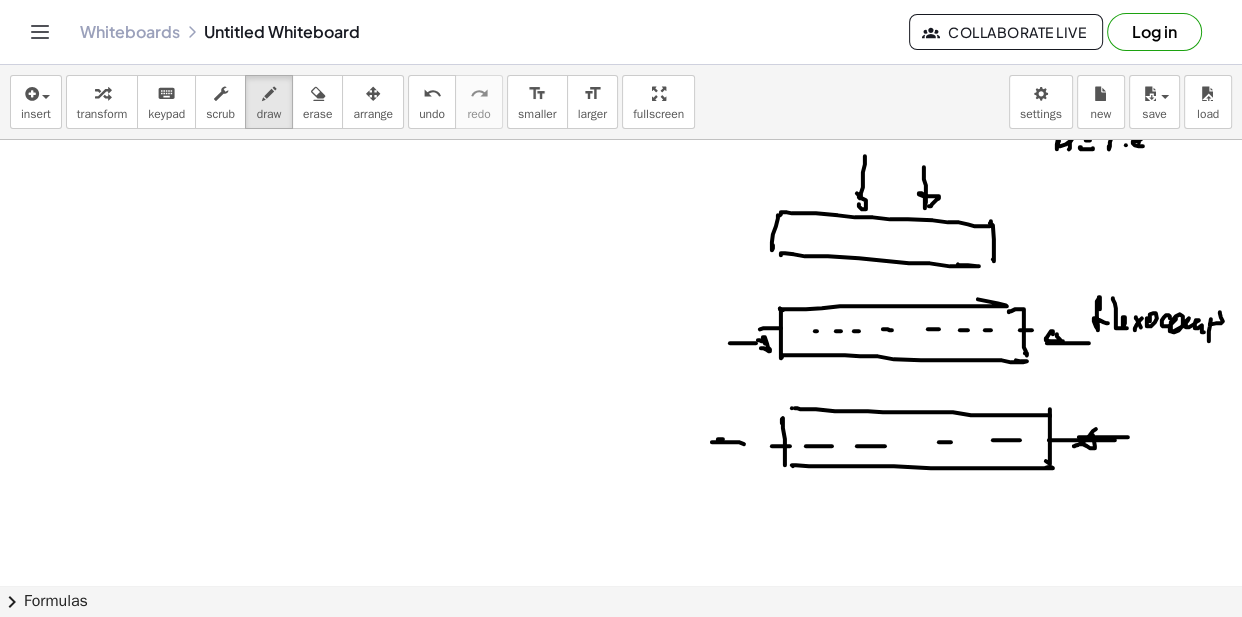 drag, startPoint x: 719, startPoint y: 440, endPoint x: 769, endPoint y: 434, distance: 50.358715 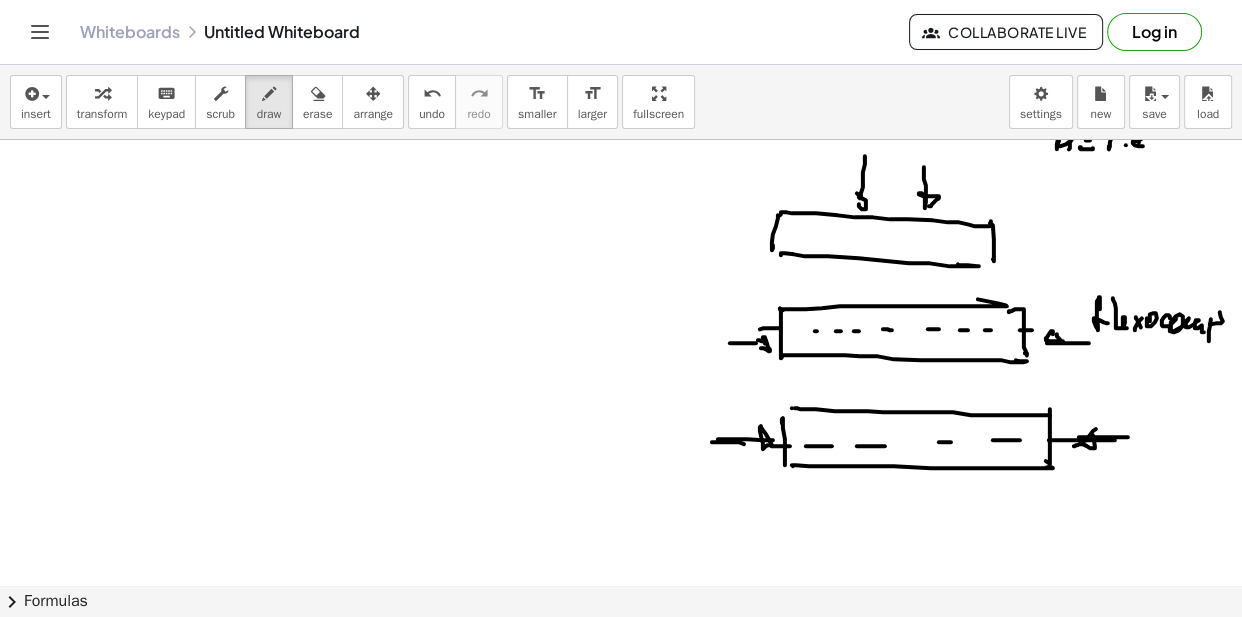 drag, startPoint x: 770, startPoint y: 440, endPoint x: 737, endPoint y: 428, distance: 35.1141 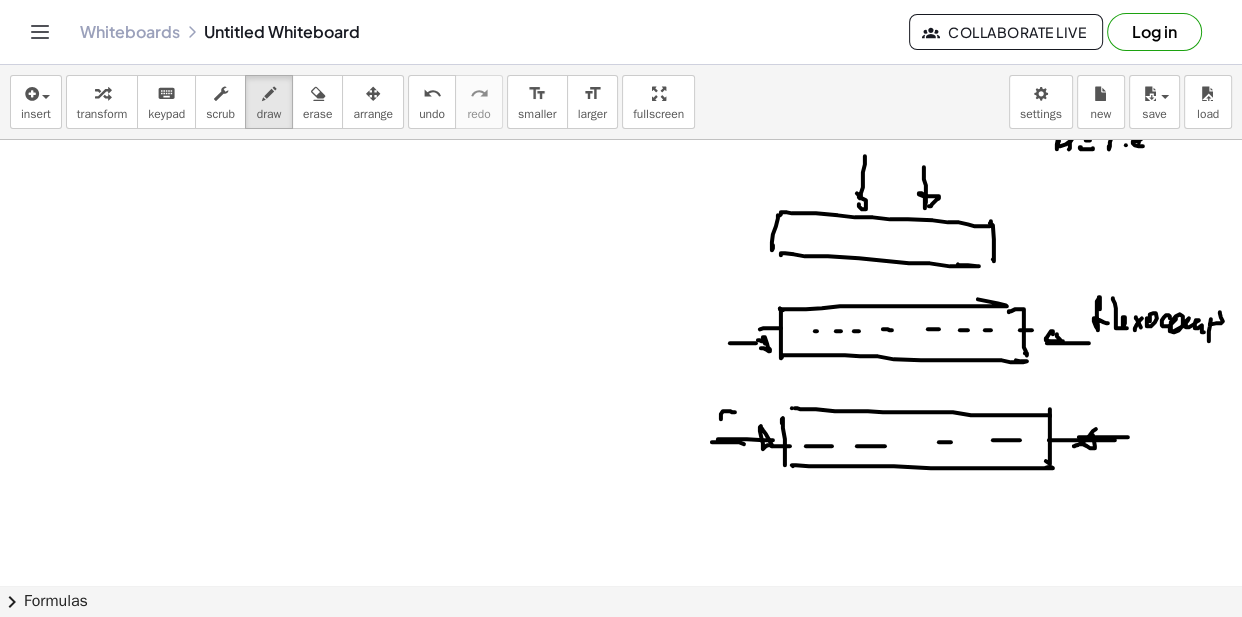 drag, startPoint x: 726, startPoint y: 410, endPoint x: 736, endPoint y: 423, distance: 16.40122 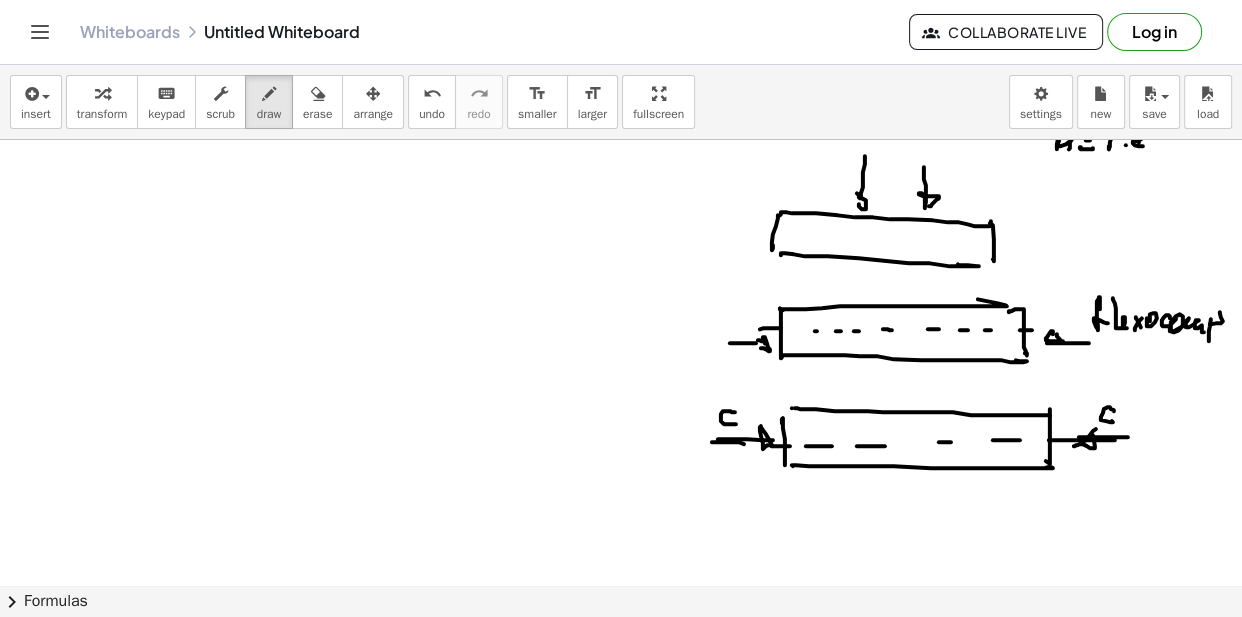 drag, startPoint x: 1114, startPoint y: 410, endPoint x: 1109, endPoint y: 428, distance: 18.681541 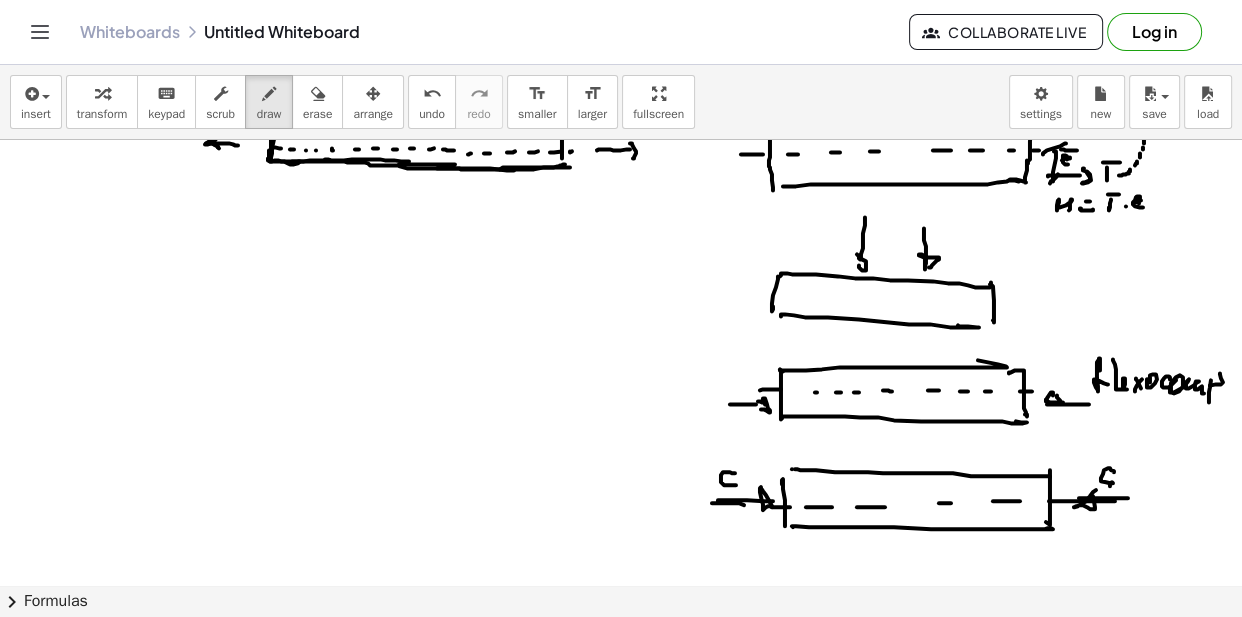 scroll, scrollTop: 0, scrollLeft: 0, axis: both 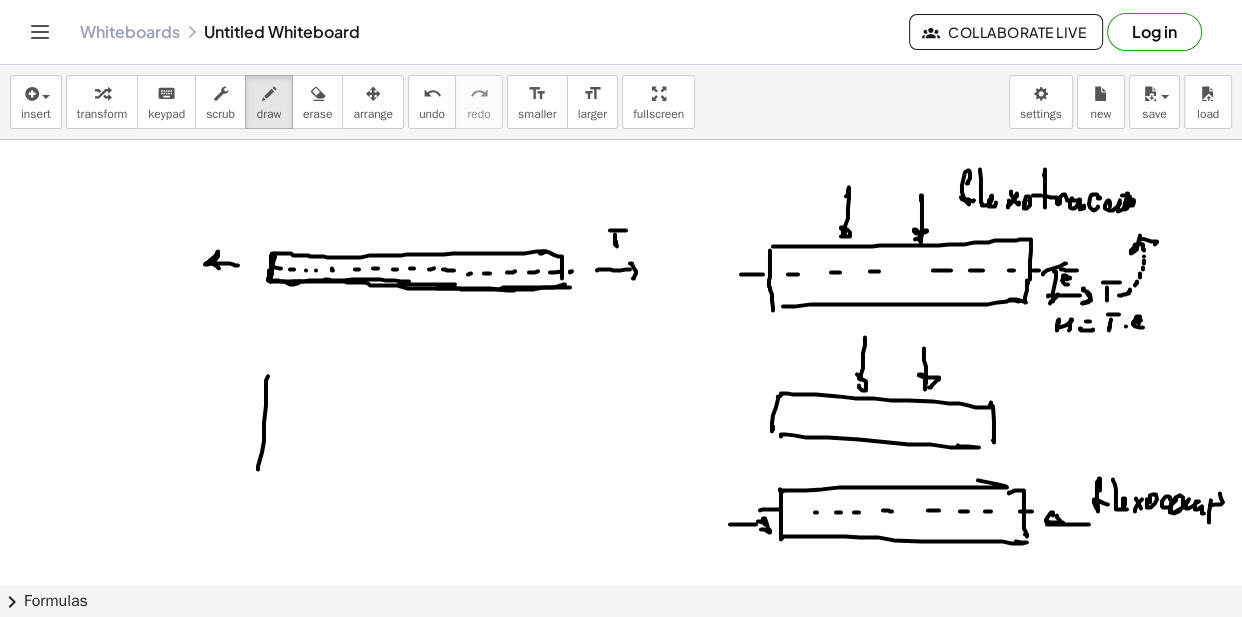 drag, startPoint x: 268, startPoint y: 376, endPoint x: 270, endPoint y: 406, distance: 30.066593 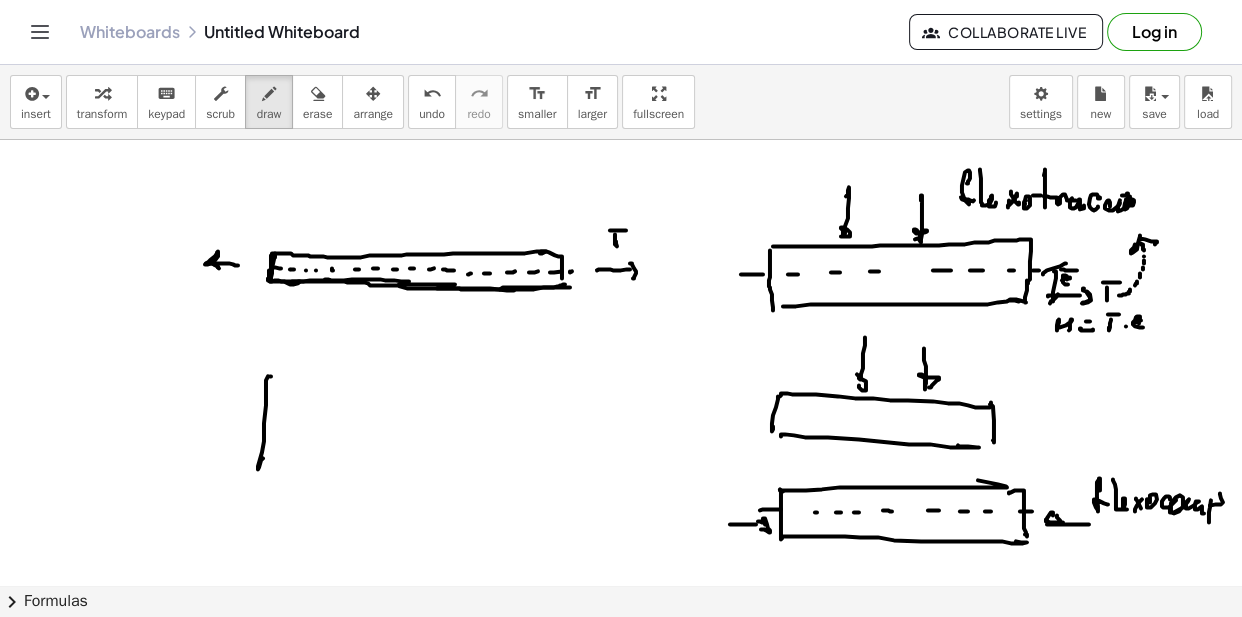 drag, startPoint x: 270, startPoint y: 376, endPoint x: 310, endPoint y: 378, distance: 40.04997 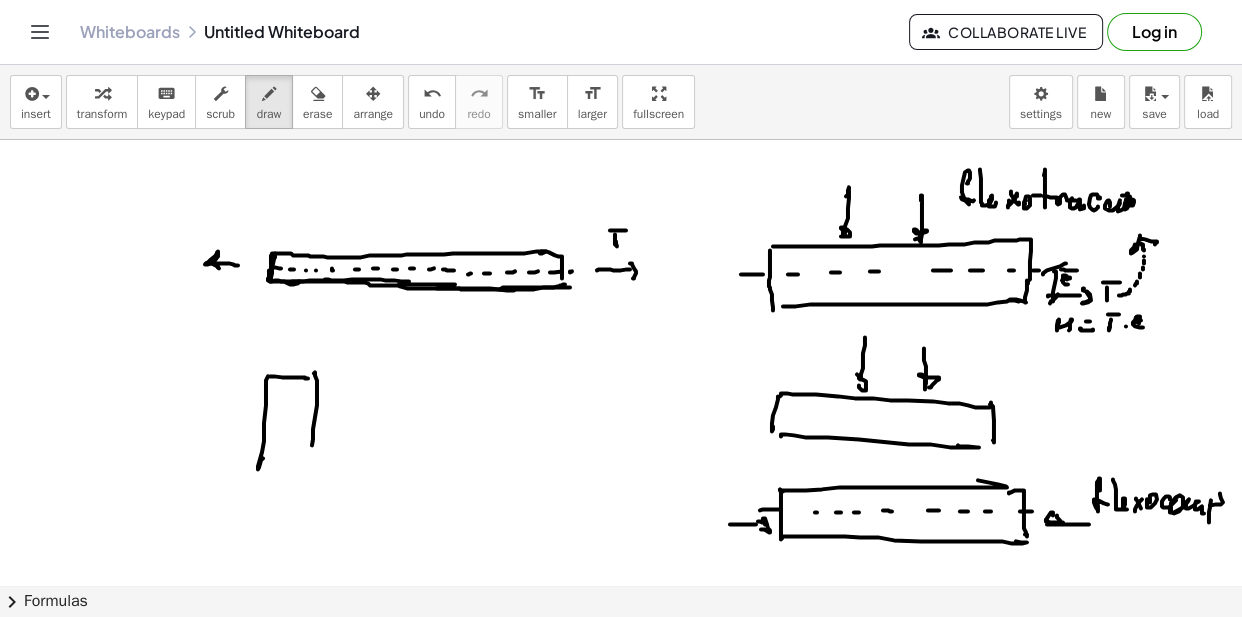 drag, startPoint x: 317, startPoint y: 405, endPoint x: 270, endPoint y: 463, distance: 74.65253 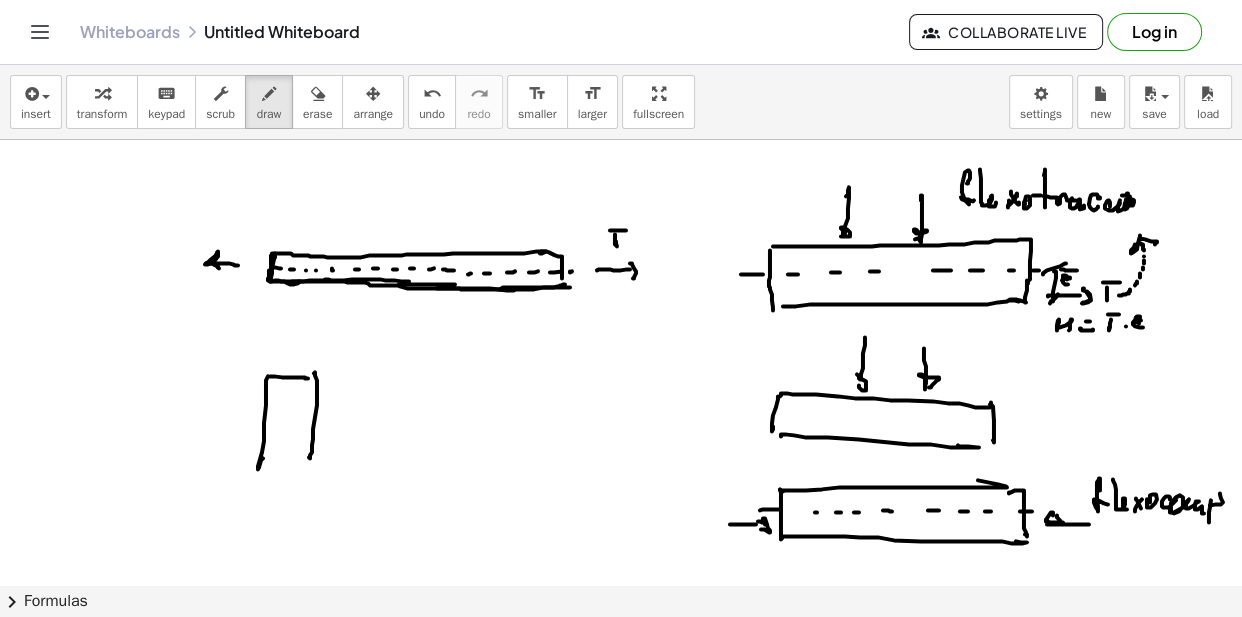 click at bounding box center (621, 808) 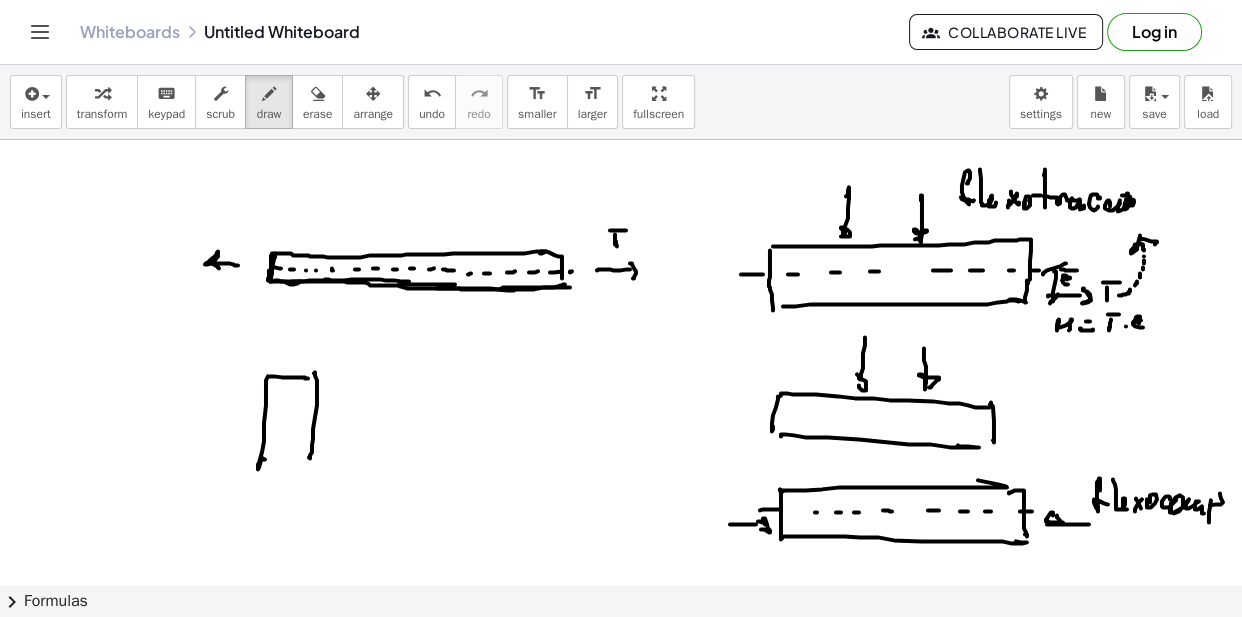 drag, startPoint x: 263, startPoint y: 459, endPoint x: 308, endPoint y: 461, distance: 45.044422 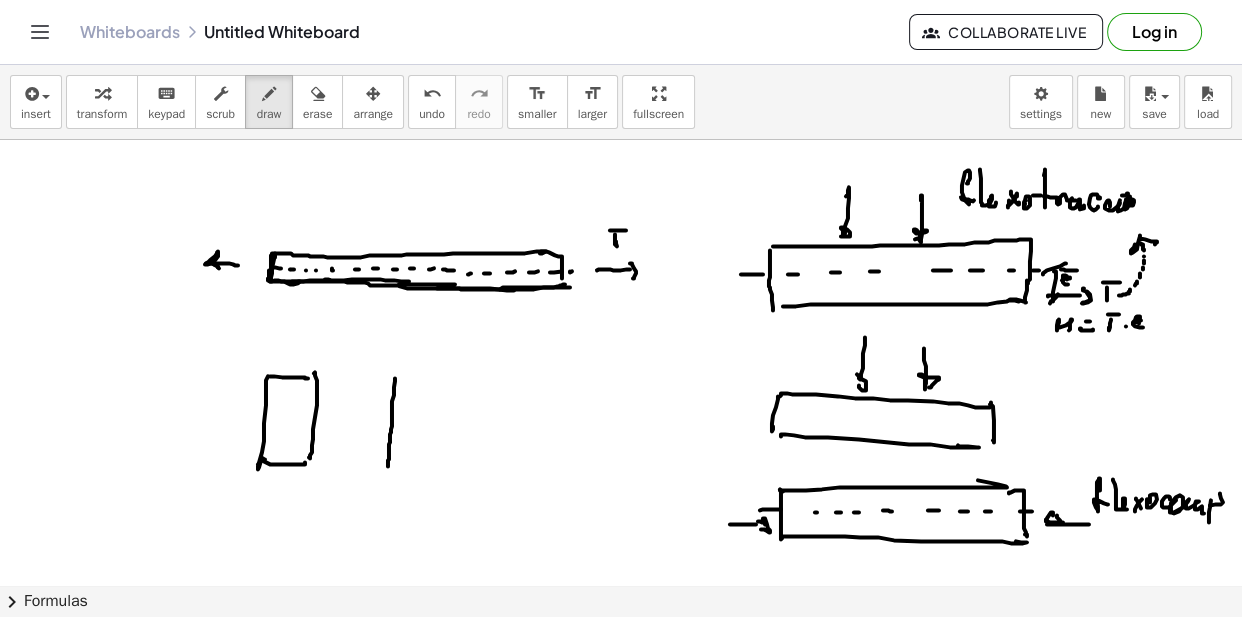 drag, startPoint x: 395, startPoint y: 378, endPoint x: 395, endPoint y: 437, distance: 59 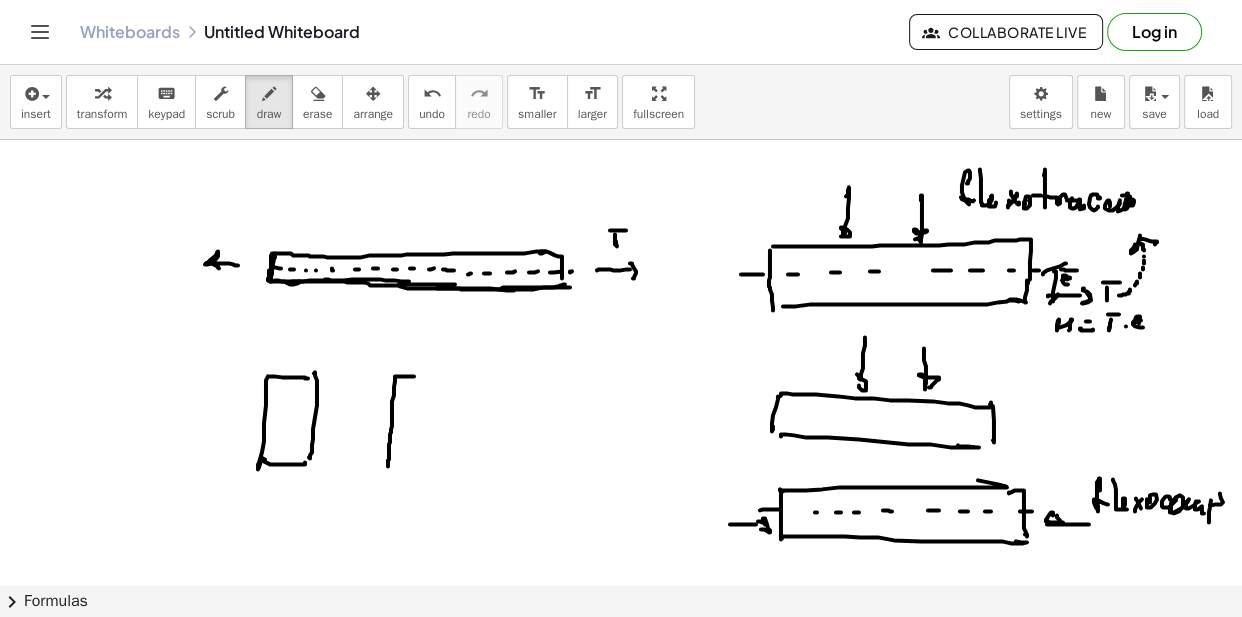 drag, startPoint x: 395, startPoint y: 376, endPoint x: 360, endPoint y: 394, distance: 39.357338 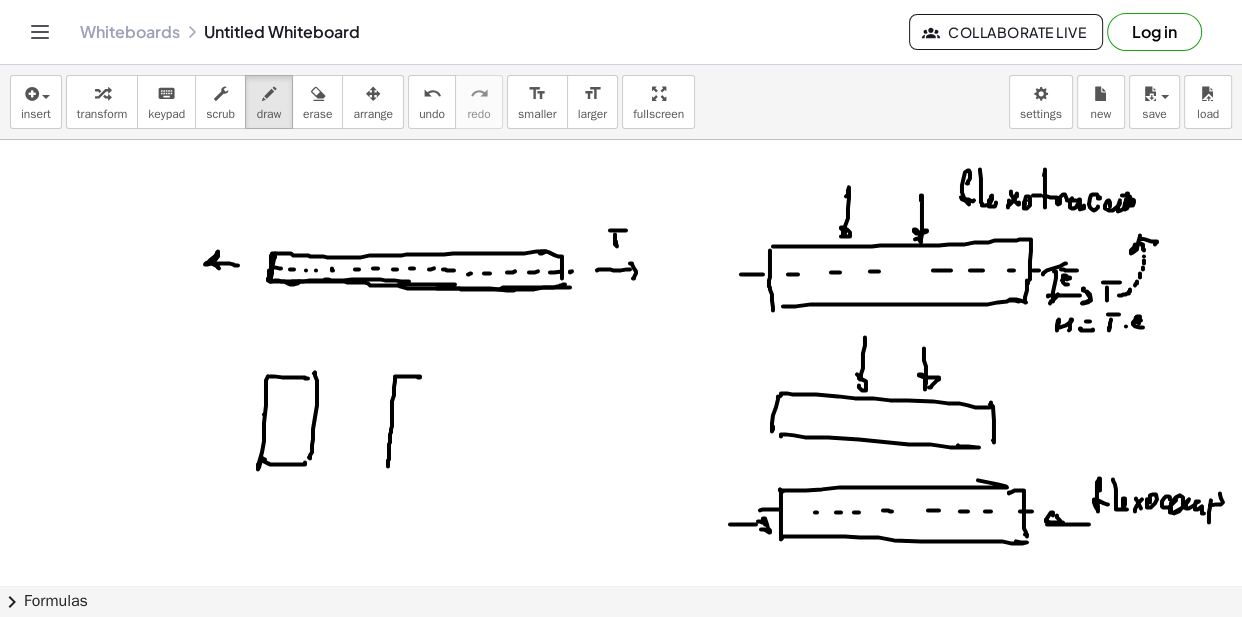 drag, startPoint x: 264, startPoint y: 414, endPoint x: 286, endPoint y: 416, distance: 22.090721 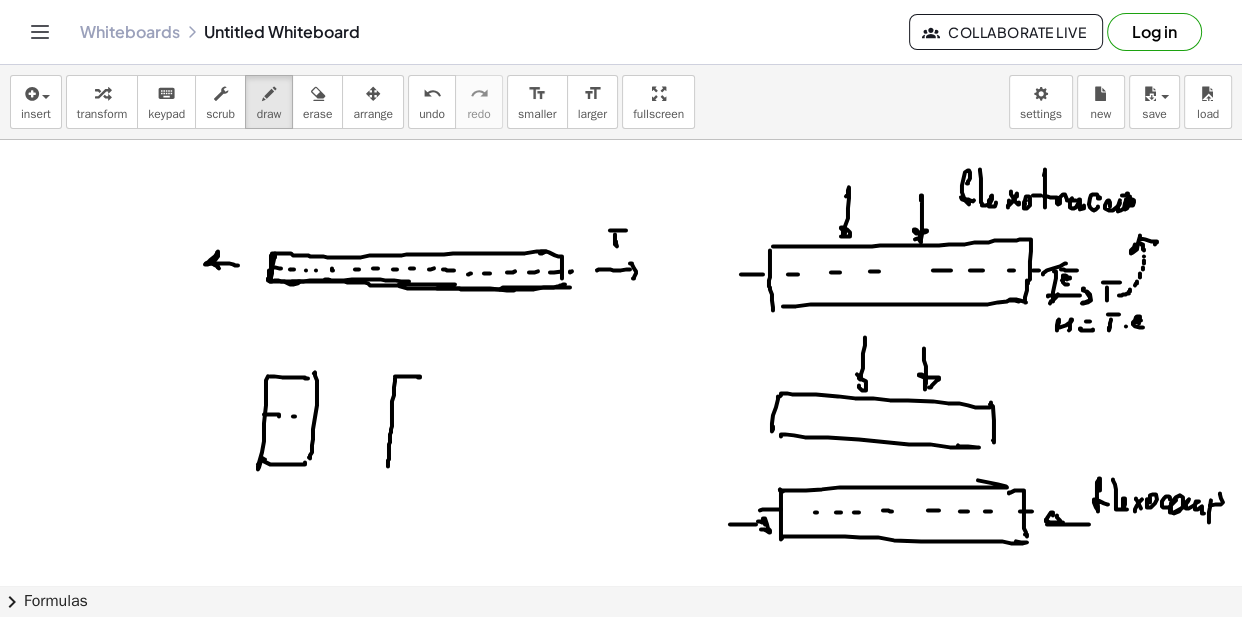 drag, startPoint x: 295, startPoint y: 416, endPoint x: 305, endPoint y: 415, distance: 10.049875 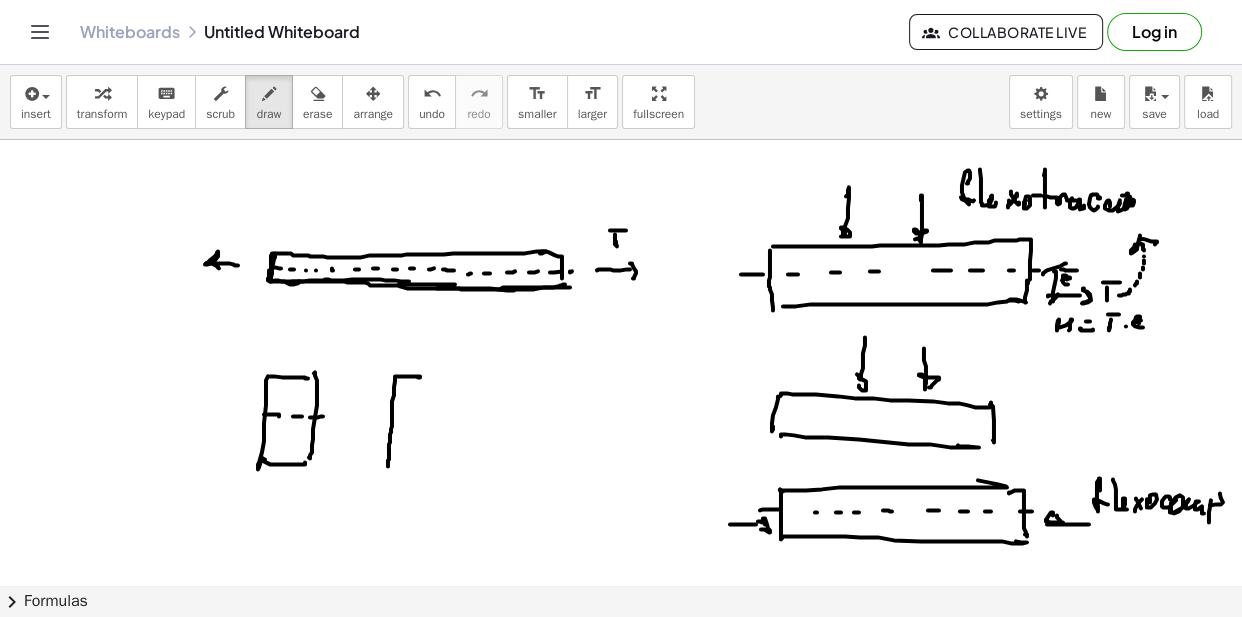 click at bounding box center (621, 808) 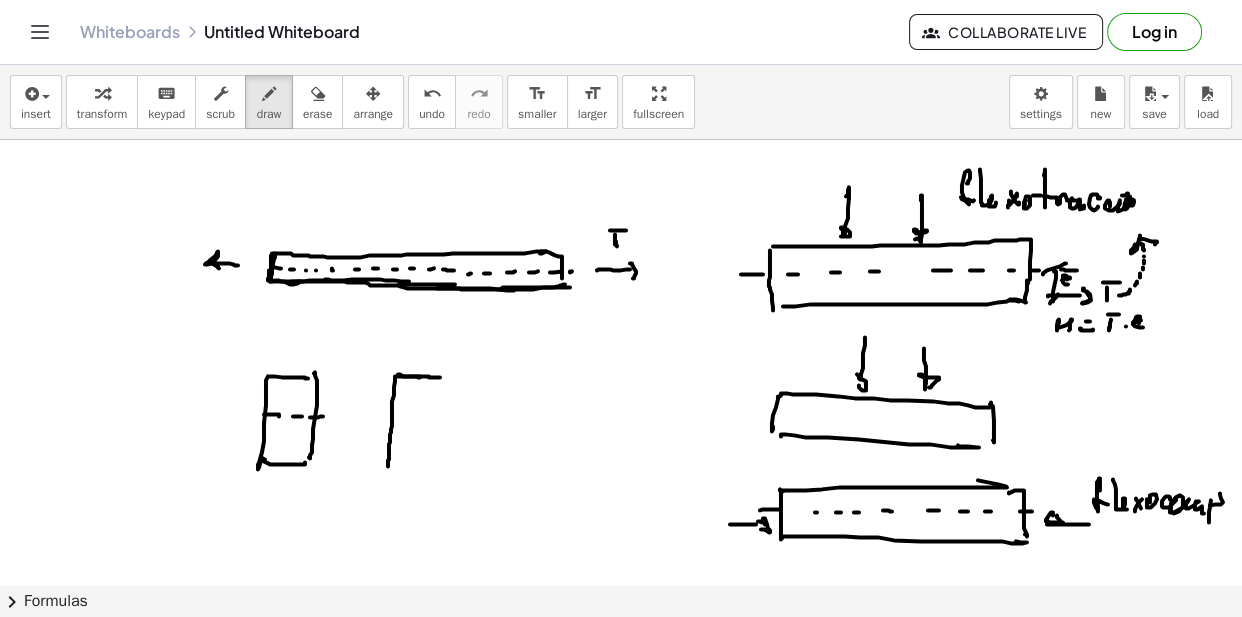 drag, startPoint x: 400, startPoint y: 374, endPoint x: 398, endPoint y: 428, distance: 54.037025 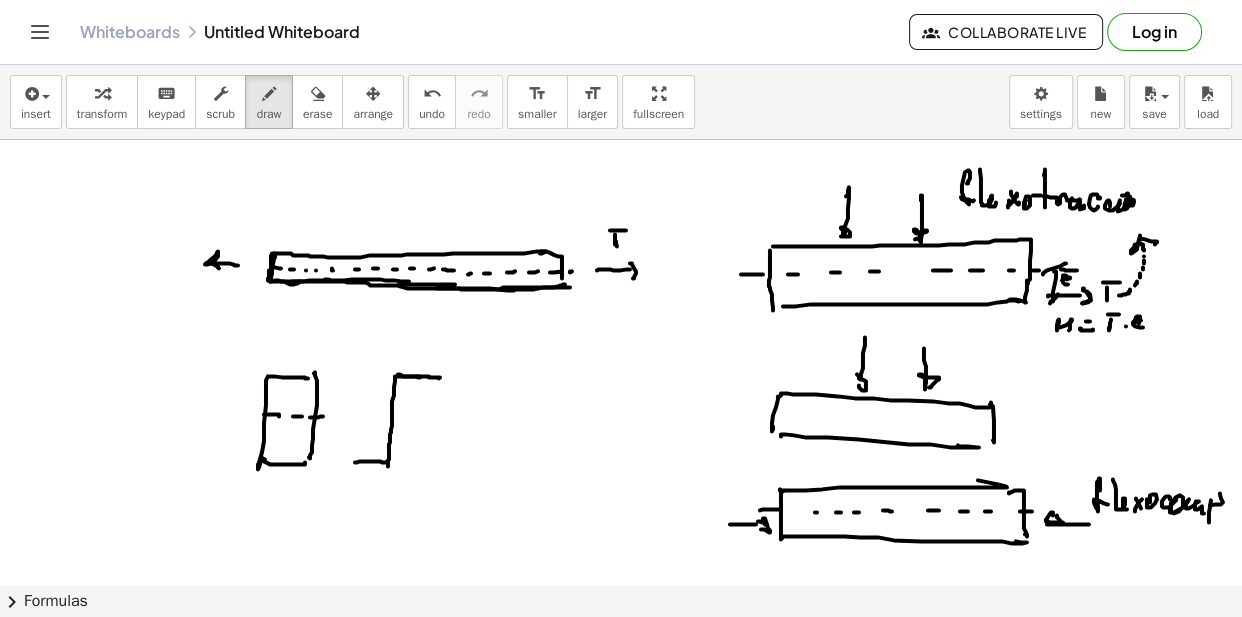 drag, startPoint x: 355, startPoint y: 462, endPoint x: 388, endPoint y: 461, distance: 33.01515 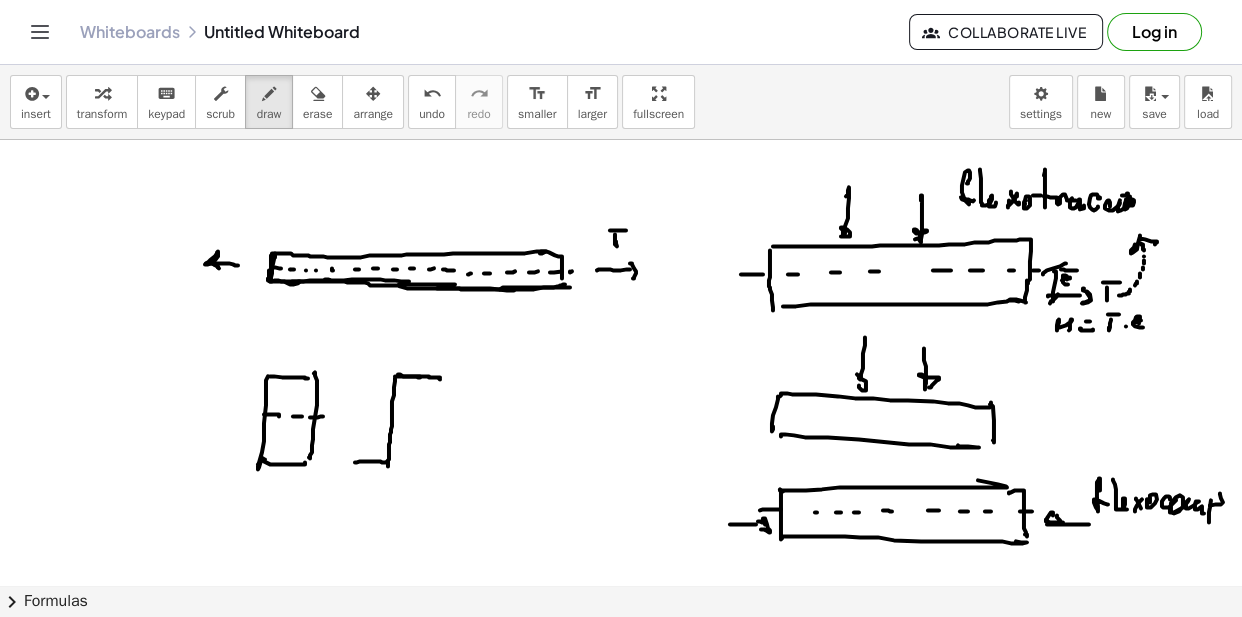 click at bounding box center (621, 808) 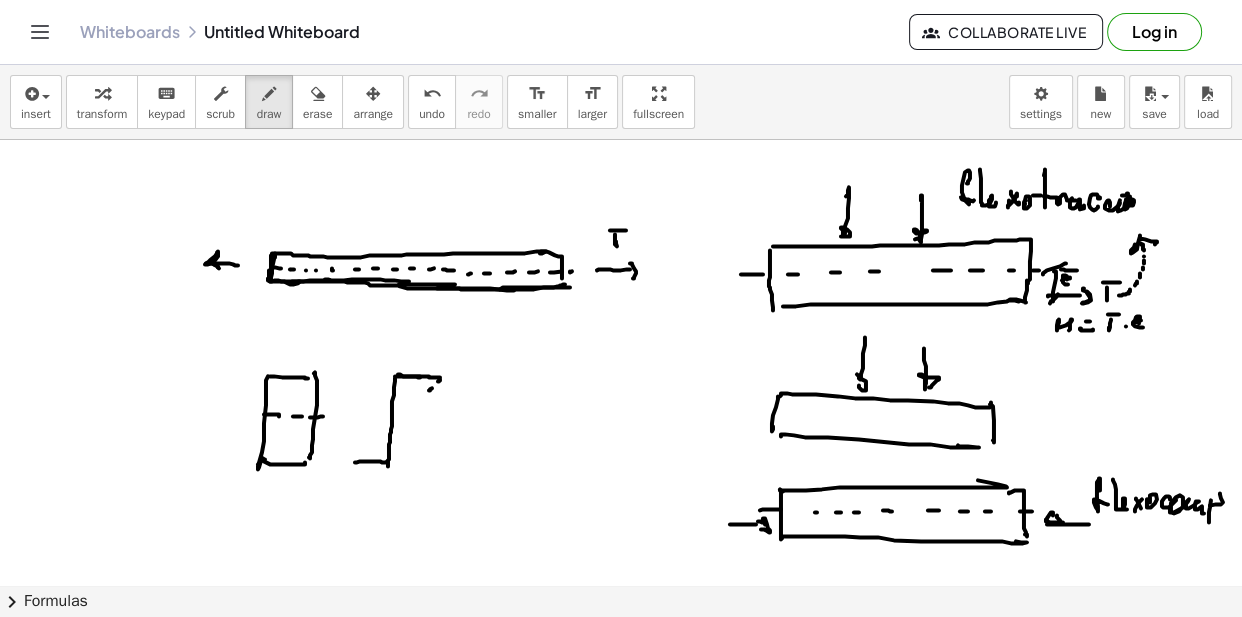click at bounding box center [621, 808] 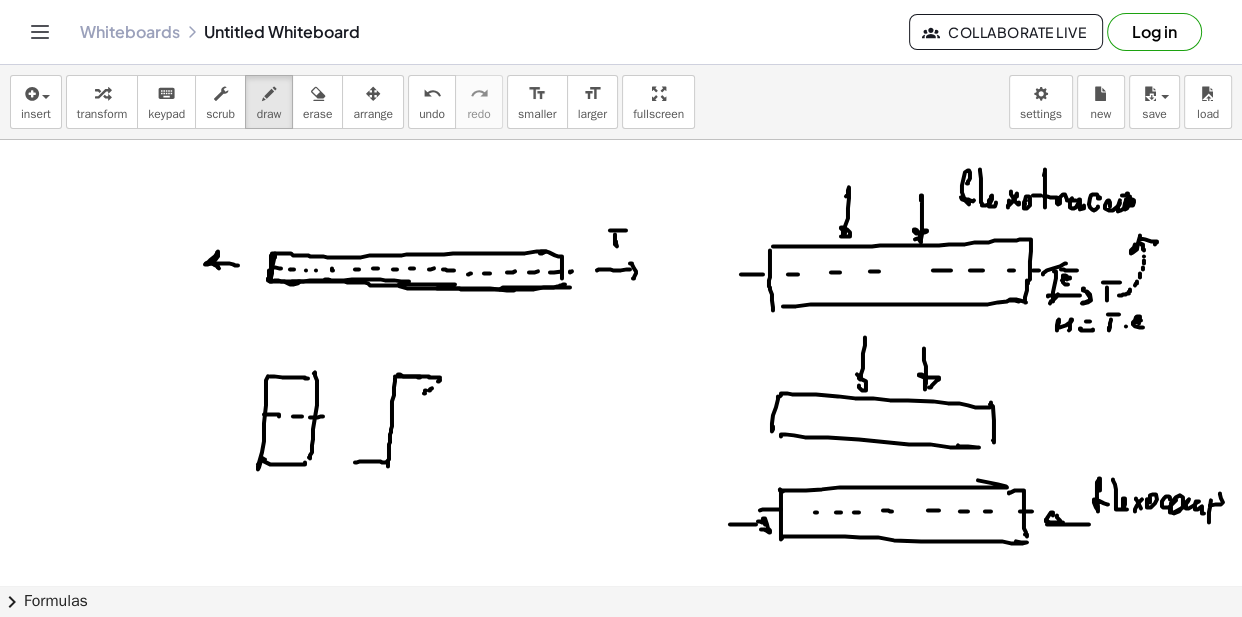 click at bounding box center (621, 808) 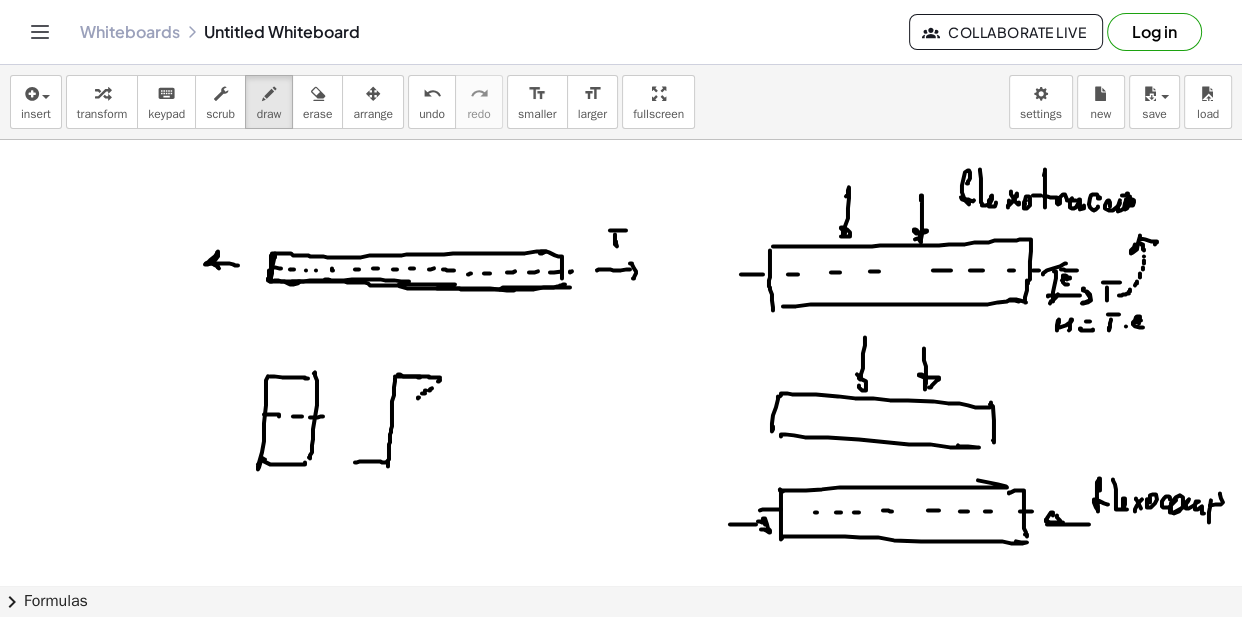 click at bounding box center [621, 808] 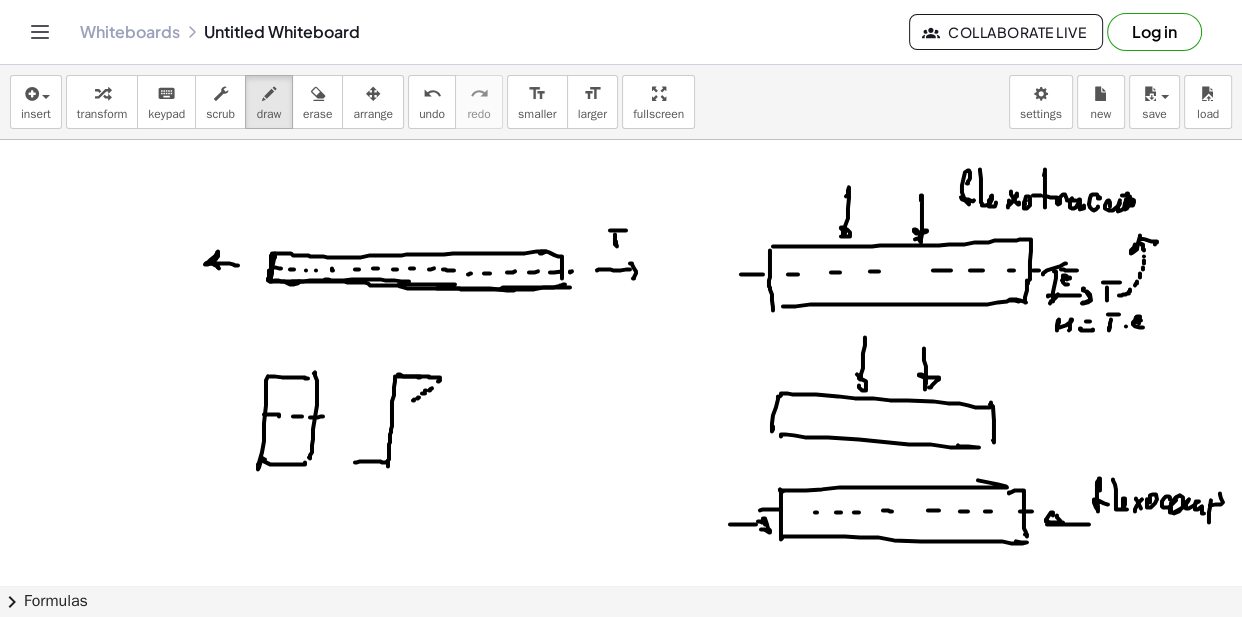 click at bounding box center (621, 808) 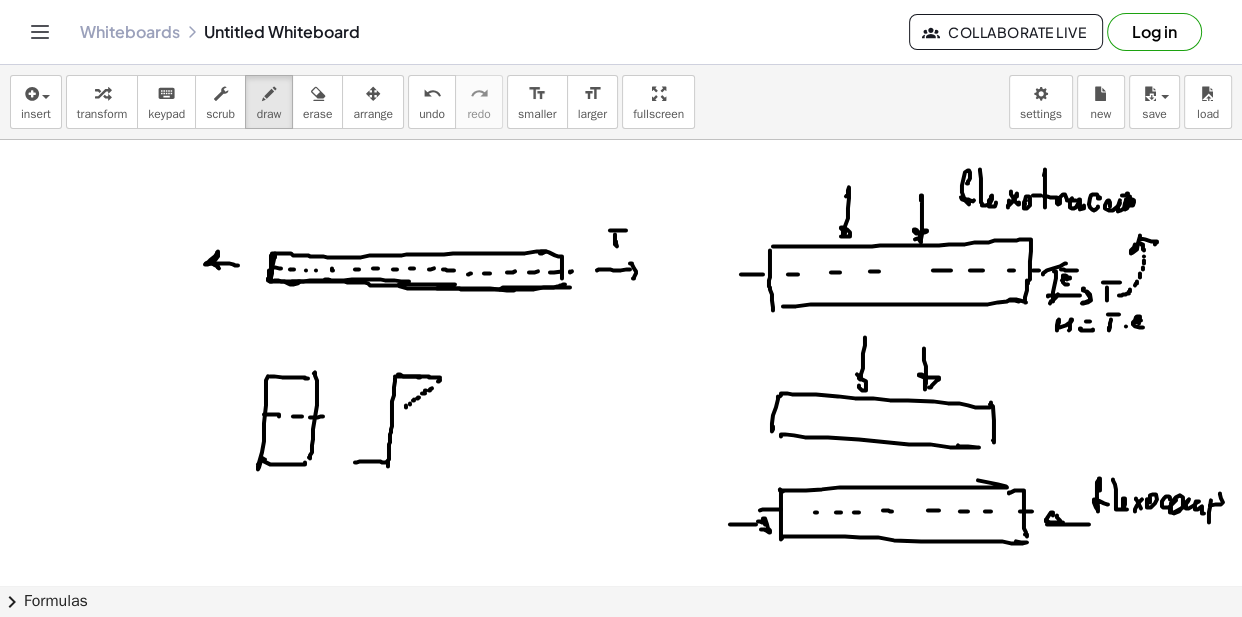 click at bounding box center [621, 808] 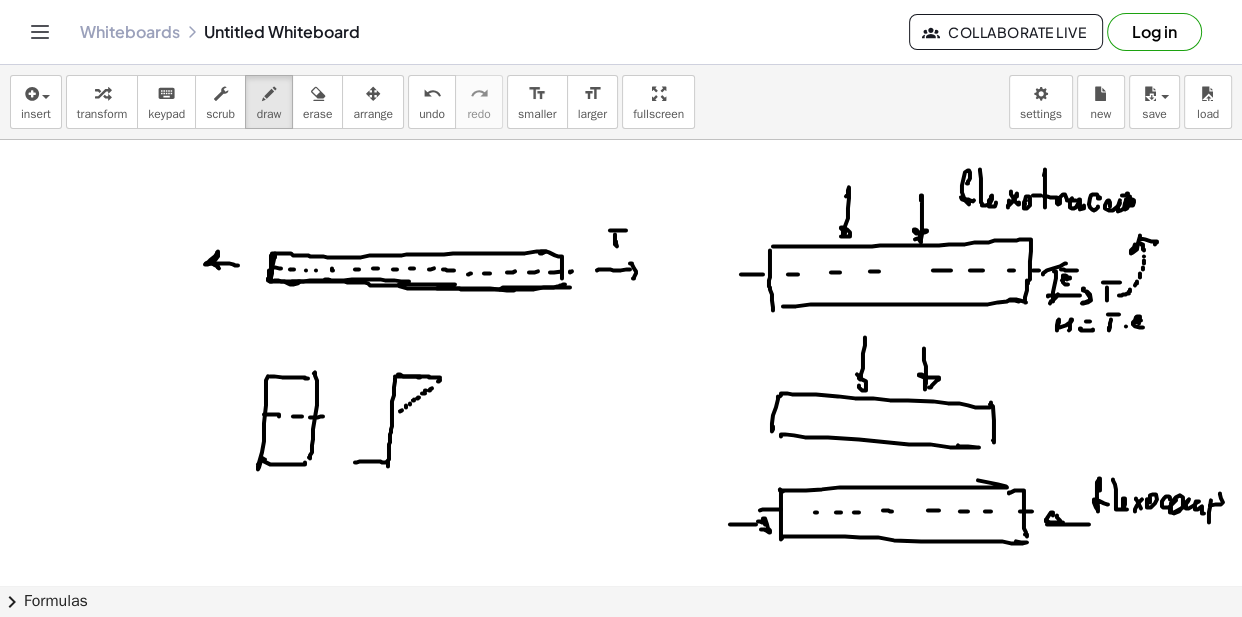 click at bounding box center [621, 808] 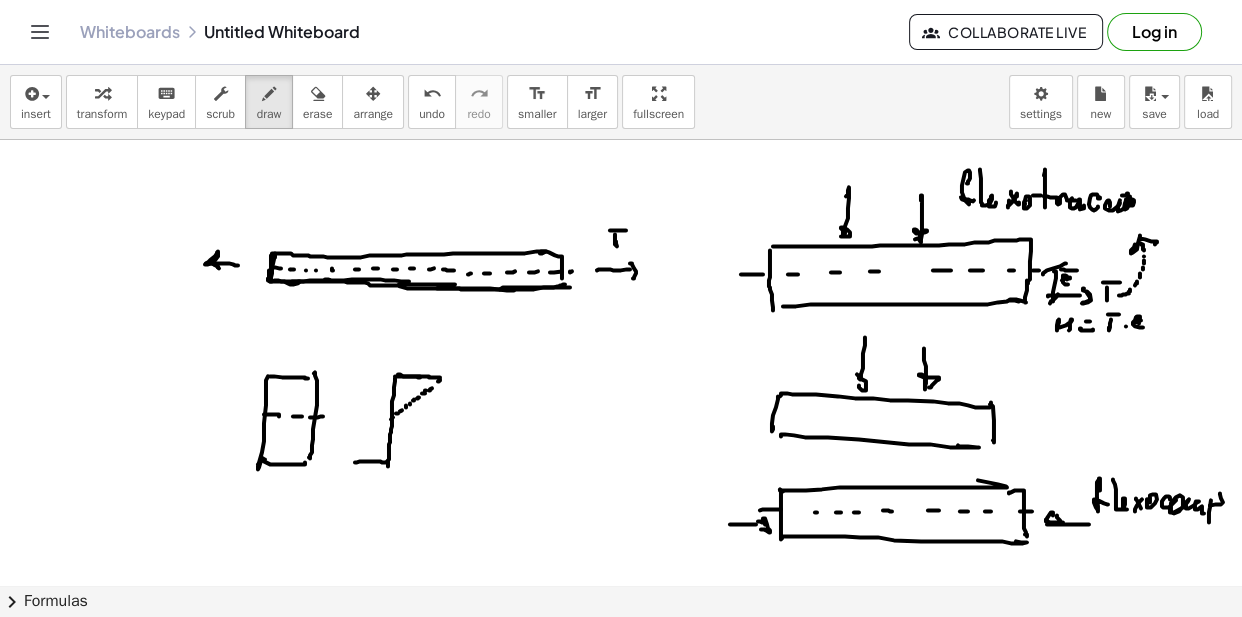 click at bounding box center [621, 808] 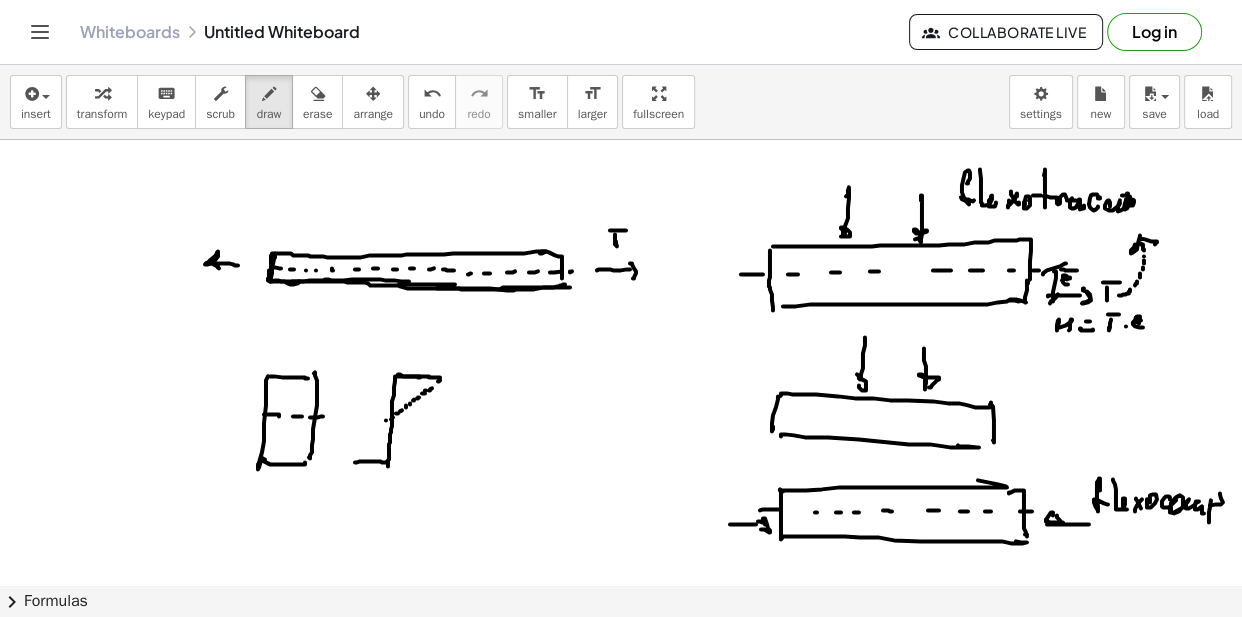 click at bounding box center [621, 808] 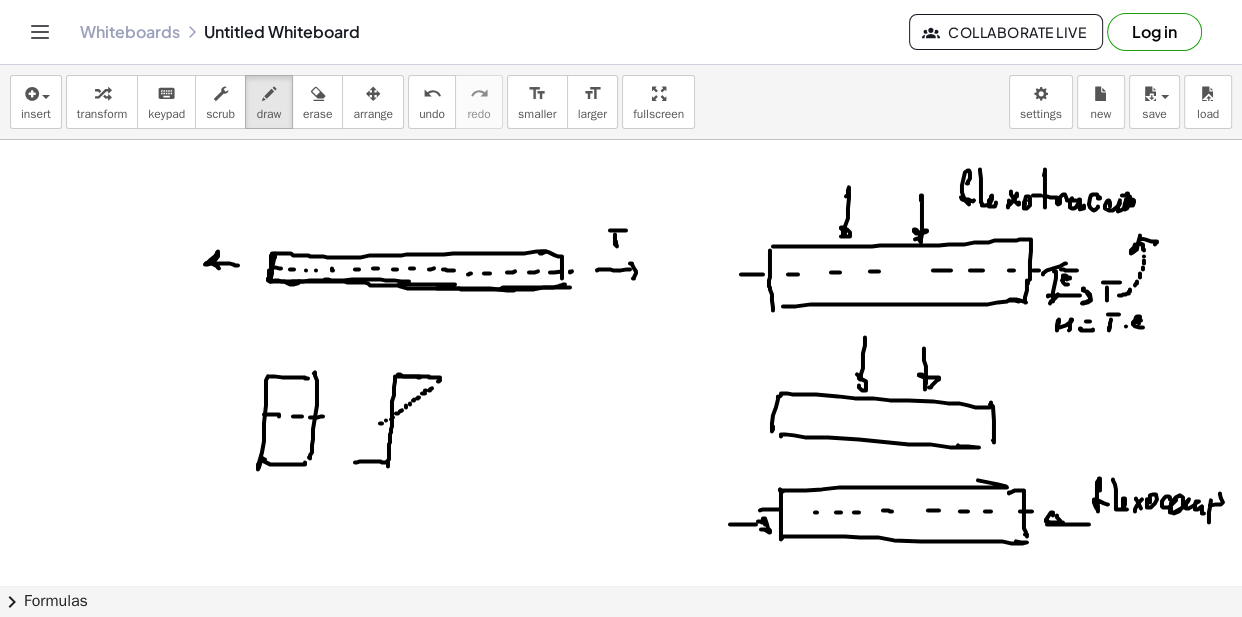 click at bounding box center [621, 808] 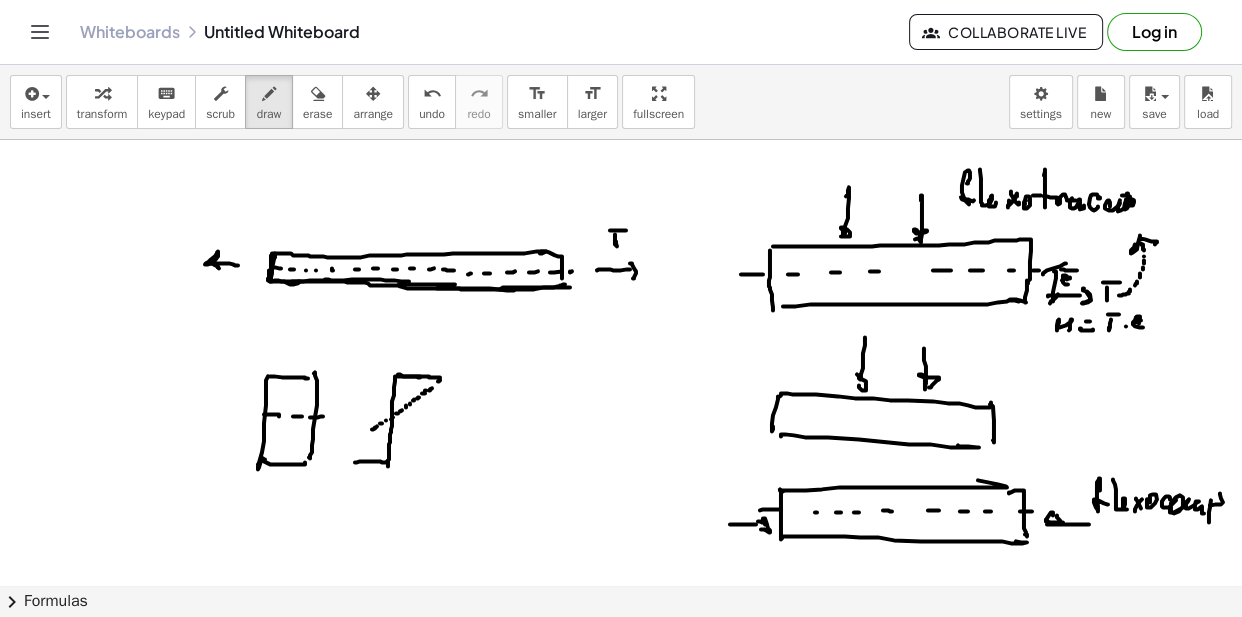 click at bounding box center [621, 808] 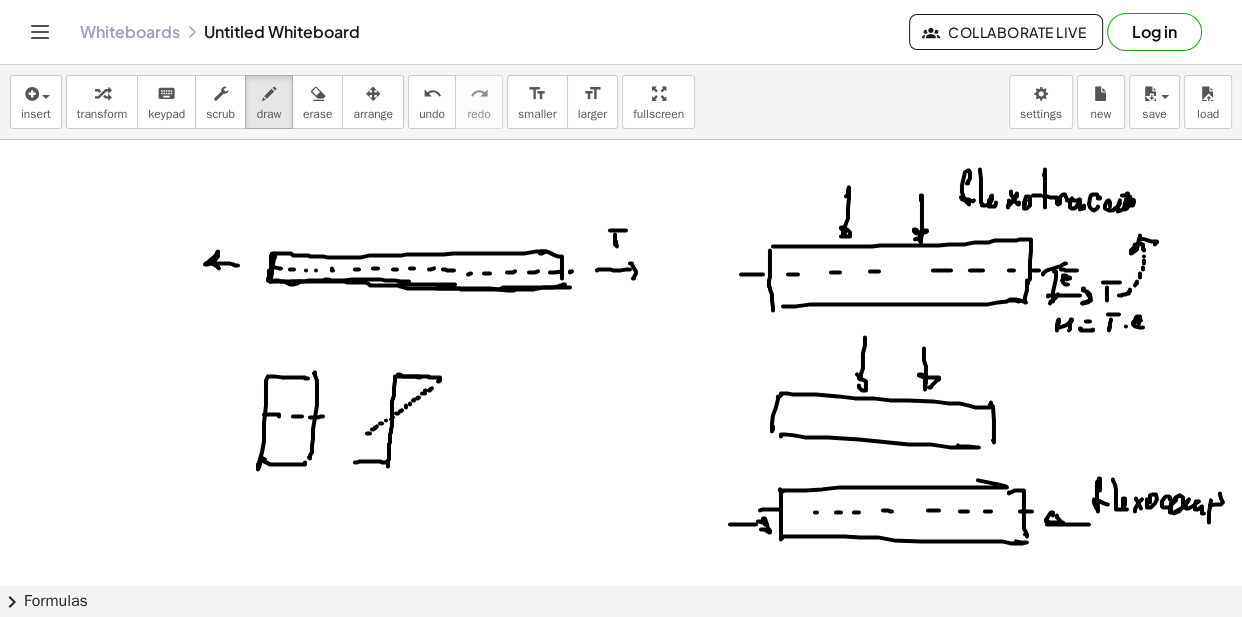 click at bounding box center (621, 808) 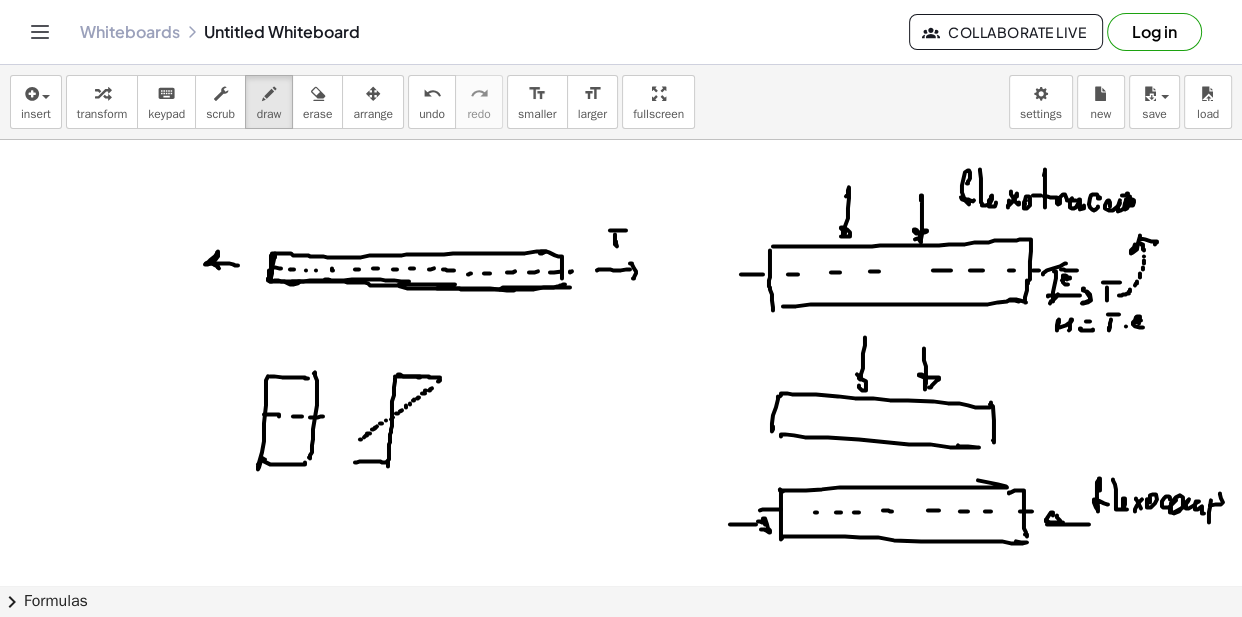 click at bounding box center [621, 808] 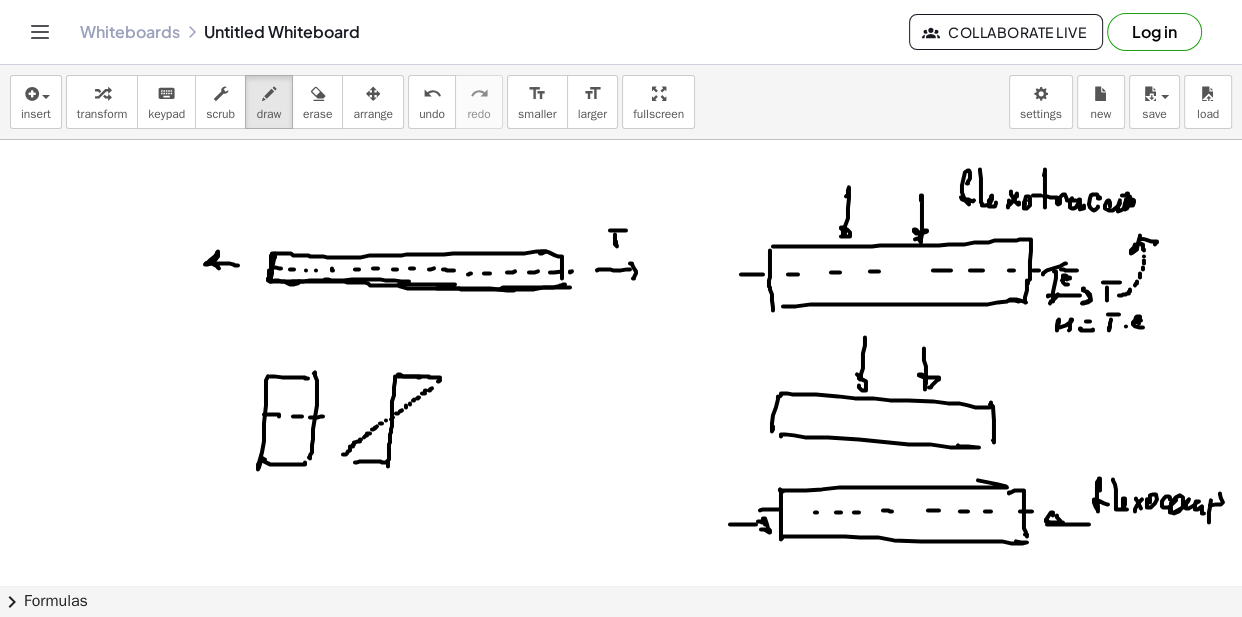 drag, startPoint x: 350, startPoint y: 449, endPoint x: 340, endPoint y: 457, distance: 12.806249 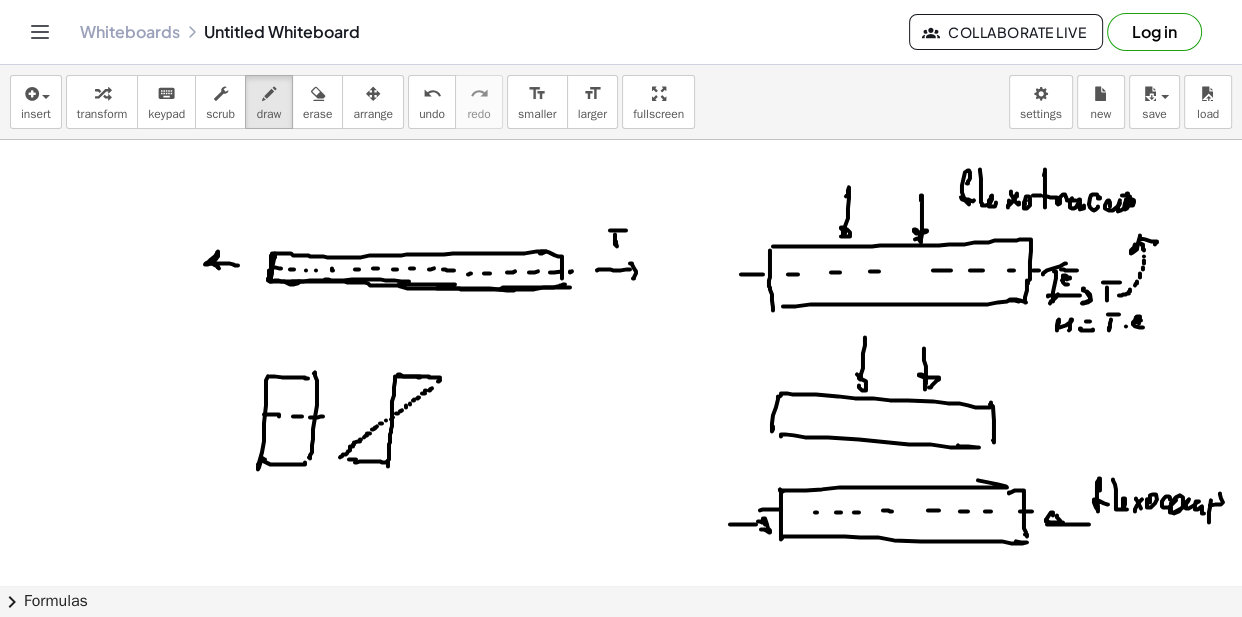 click at bounding box center [621, 808] 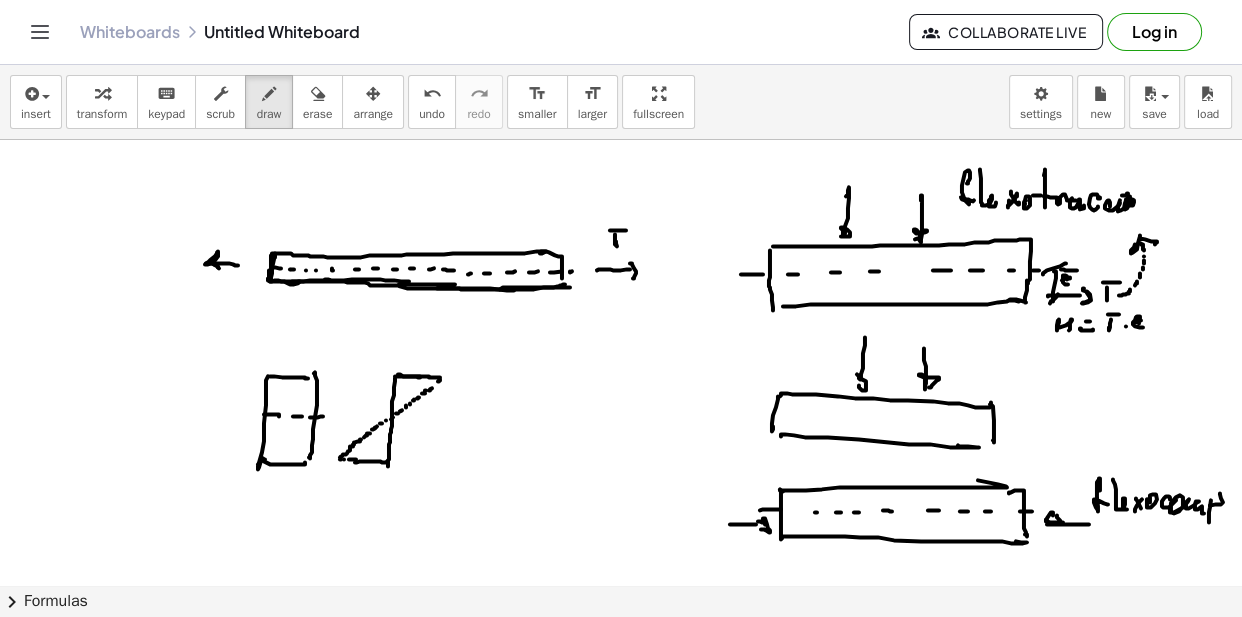 click at bounding box center (621, 808) 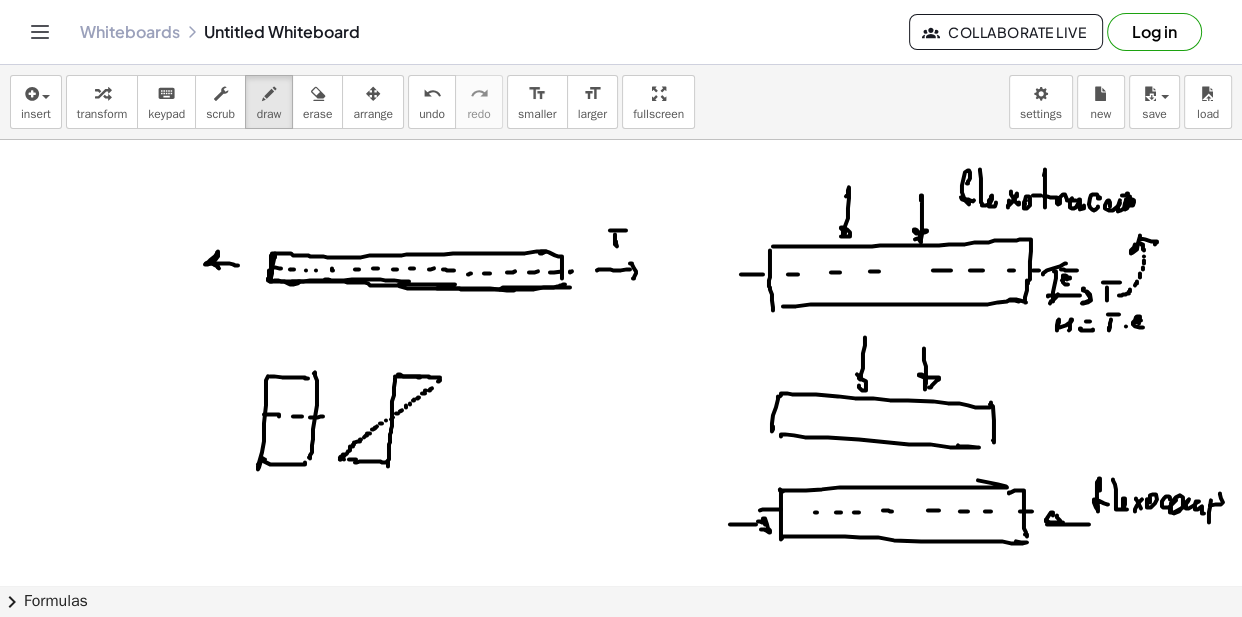 click at bounding box center [621, 808] 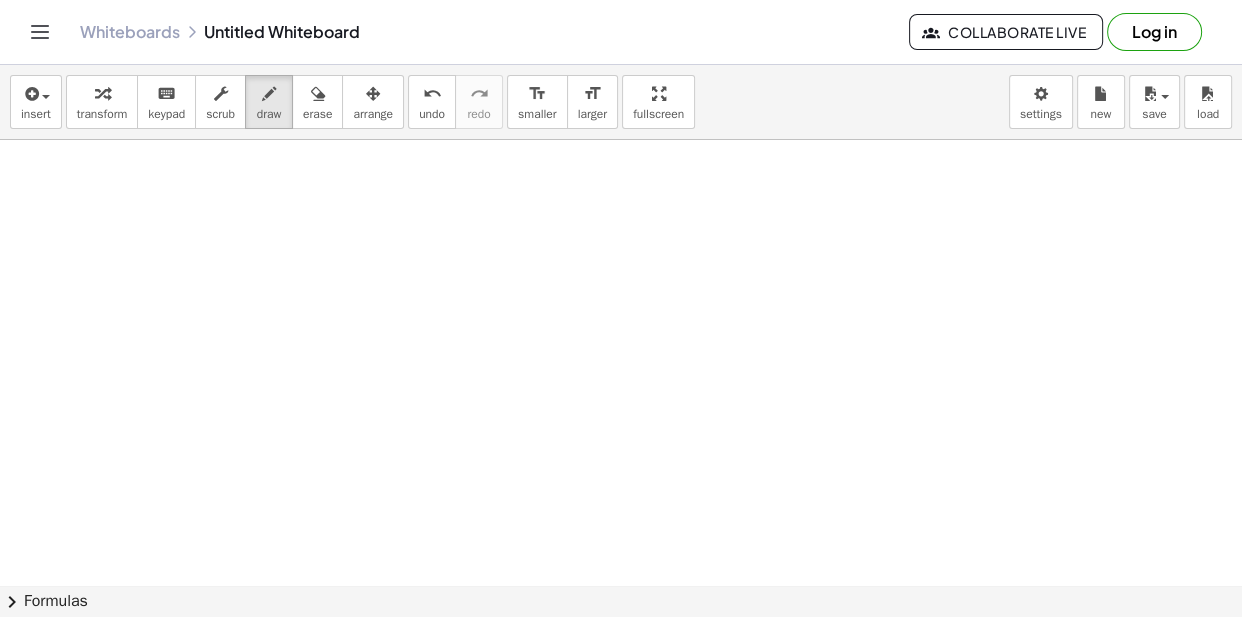 scroll, scrollTop: 545, scrollLeft: 0, axis: vertical 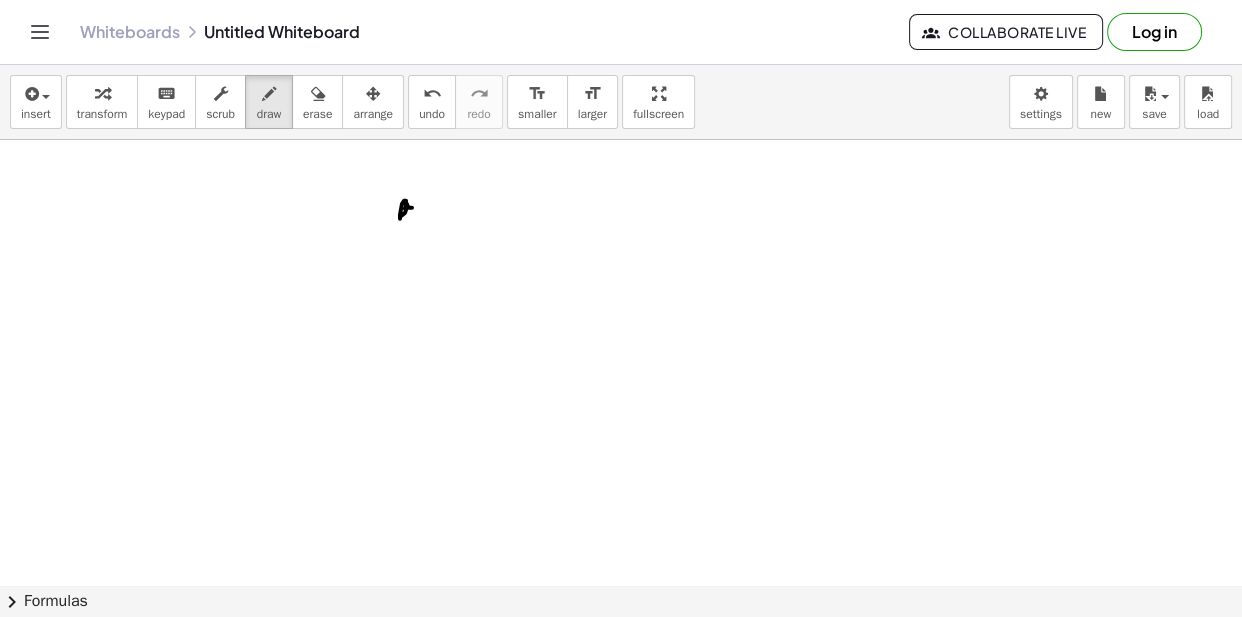 drag, startPoint x: 406, startPoint y: 204, endPoint x: 422, endPoint y: 211, distance: 17.464249 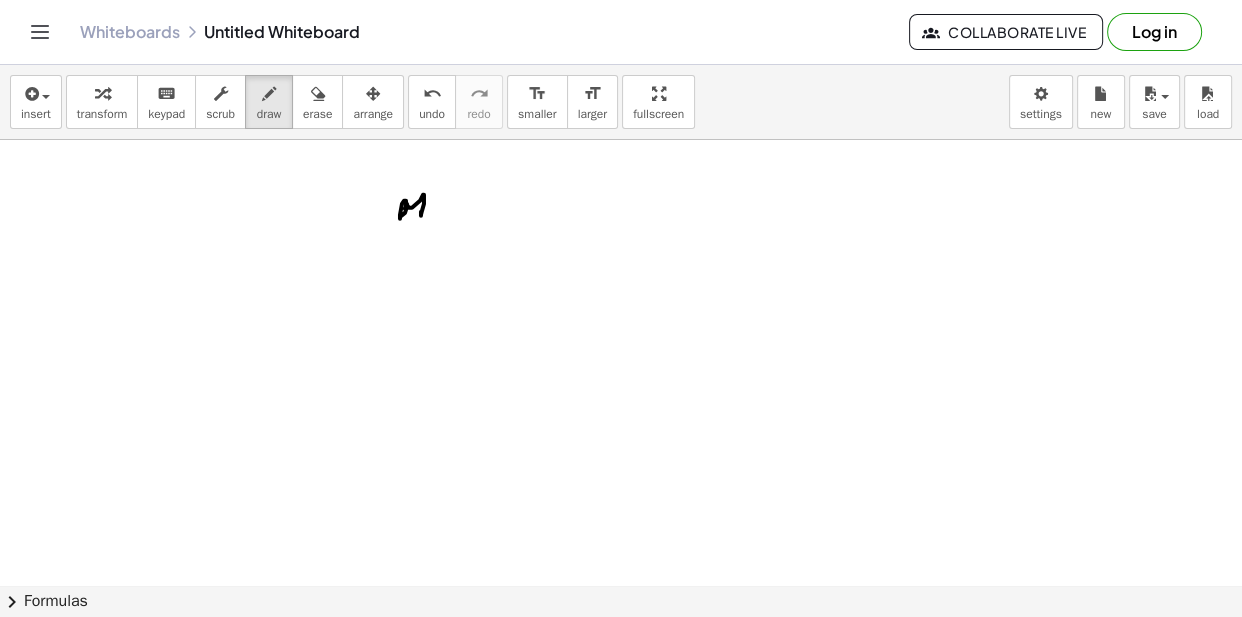 click at bounding box center (621, 263) 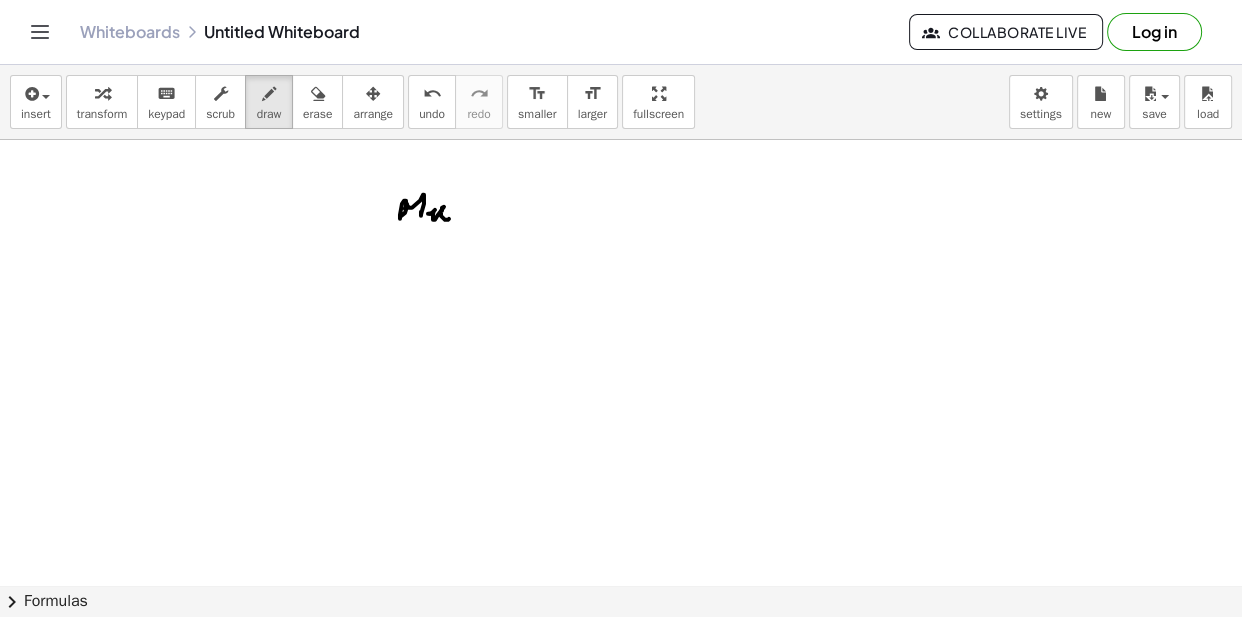 drag, startPoint x: 429, startPoint y: 213, endPoint x: 471, endPoint y: 215, distance: 42.047592 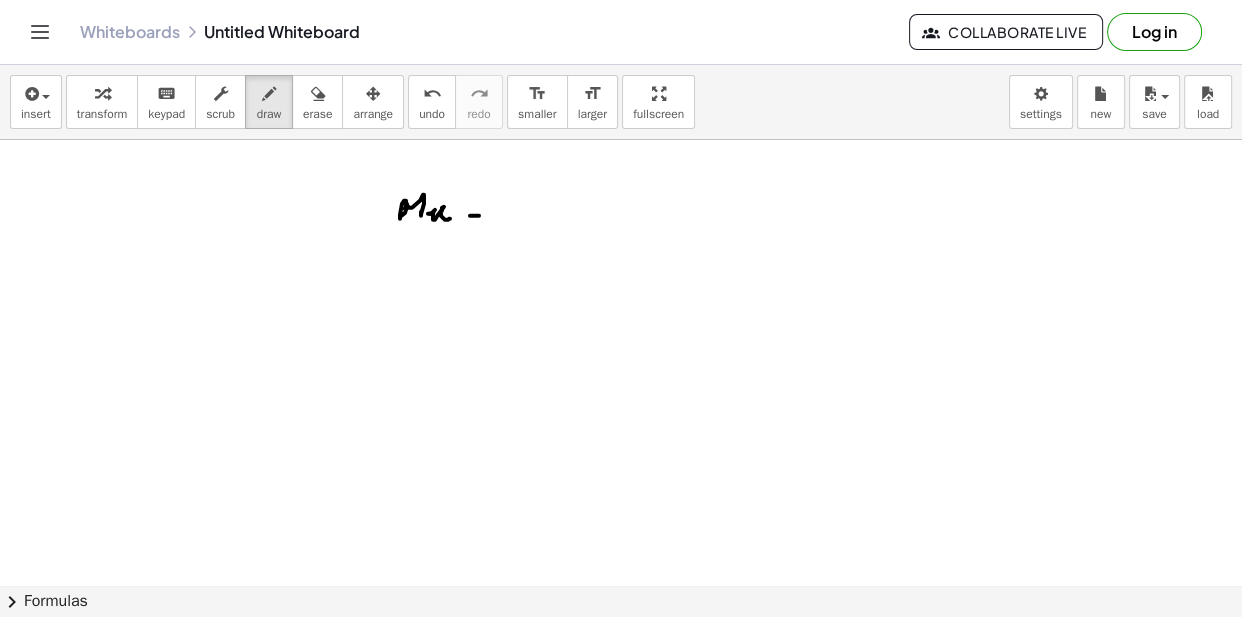 drag, startPoint x: 479, startPoint y: 215, endPoint x: 471, endPoint y: 207, distance: 11.313708 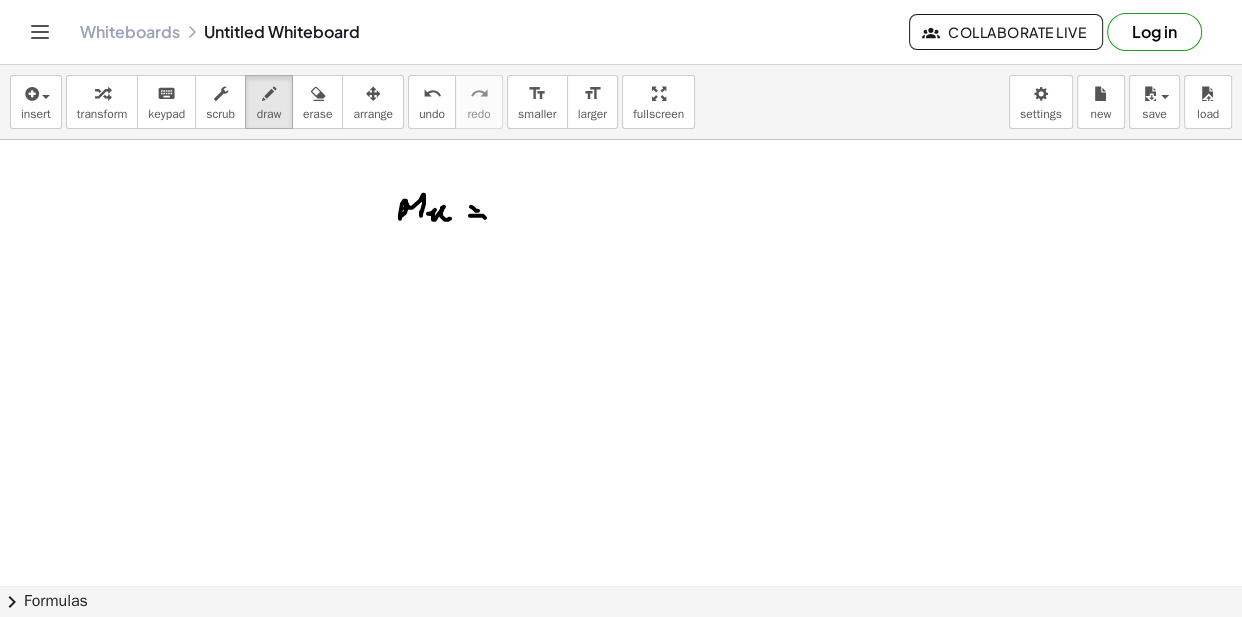 click at bounding box center (621, 263) 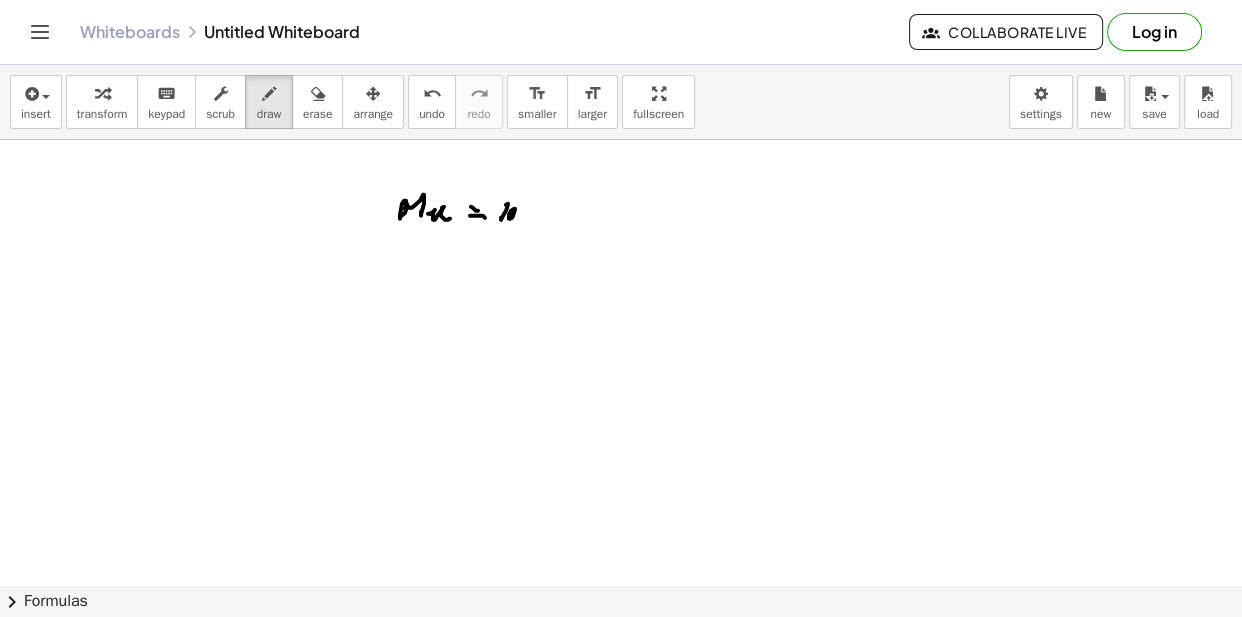 drag, startPoint x: 511, startPoint y: 210, endPoint x: 528, endPoint y: 210, distance: 17 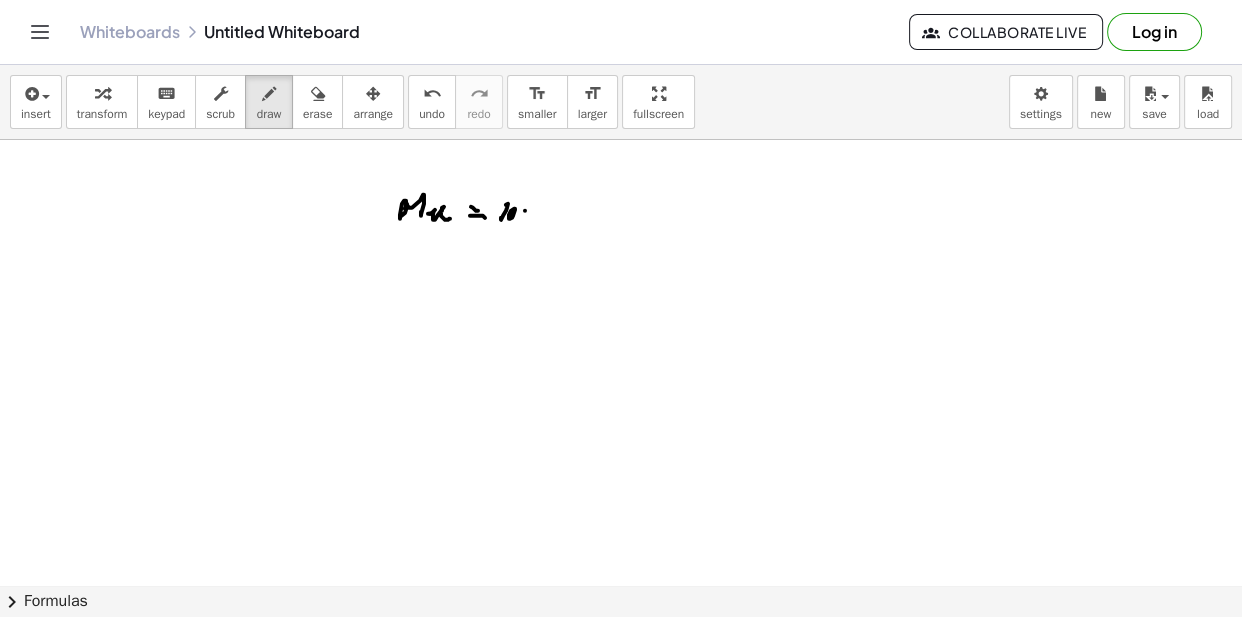 click at bounding box center (621, 263) 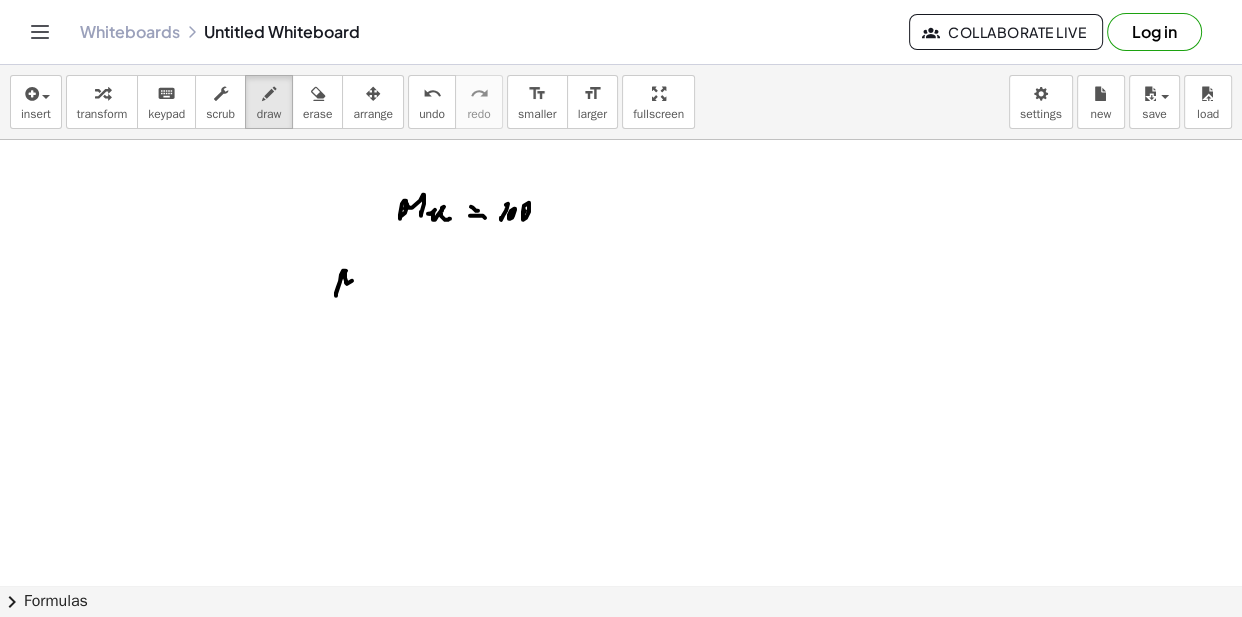 drag, startPoint x: 342, startPoint y: 275, endPoint x: 358, endPoint y: 286, distance: 19.416489 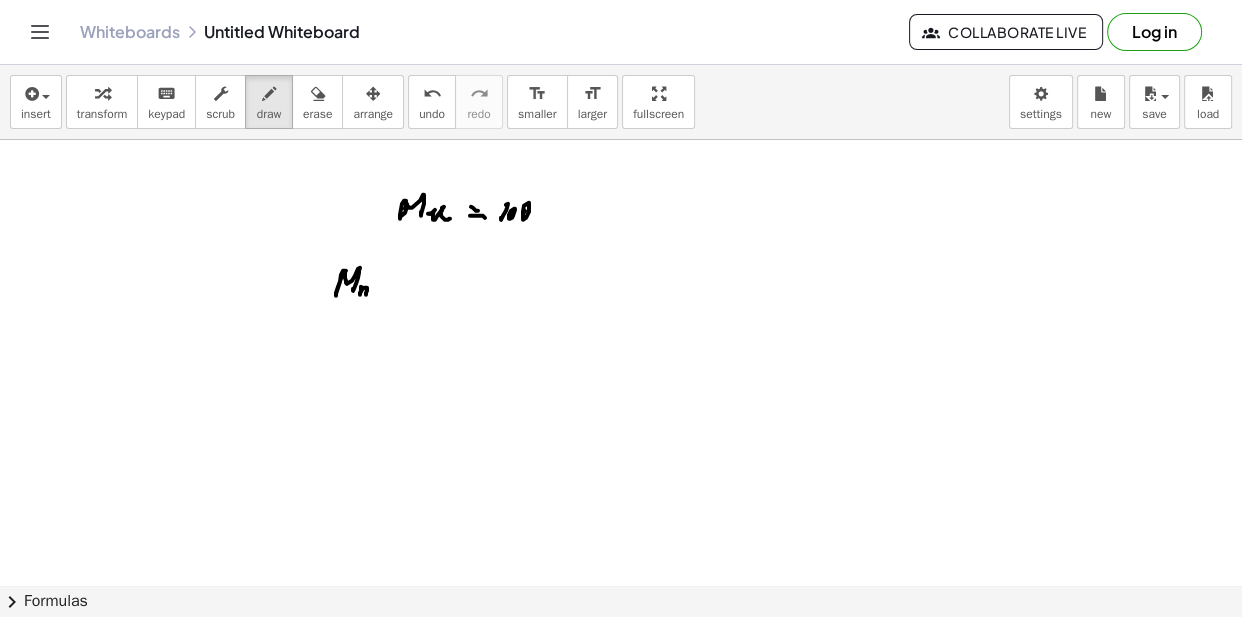 drag, startPoint x: 361, startPoint y: 291, endPoint x: 399, endPoint y: 289, distance: 38.052597 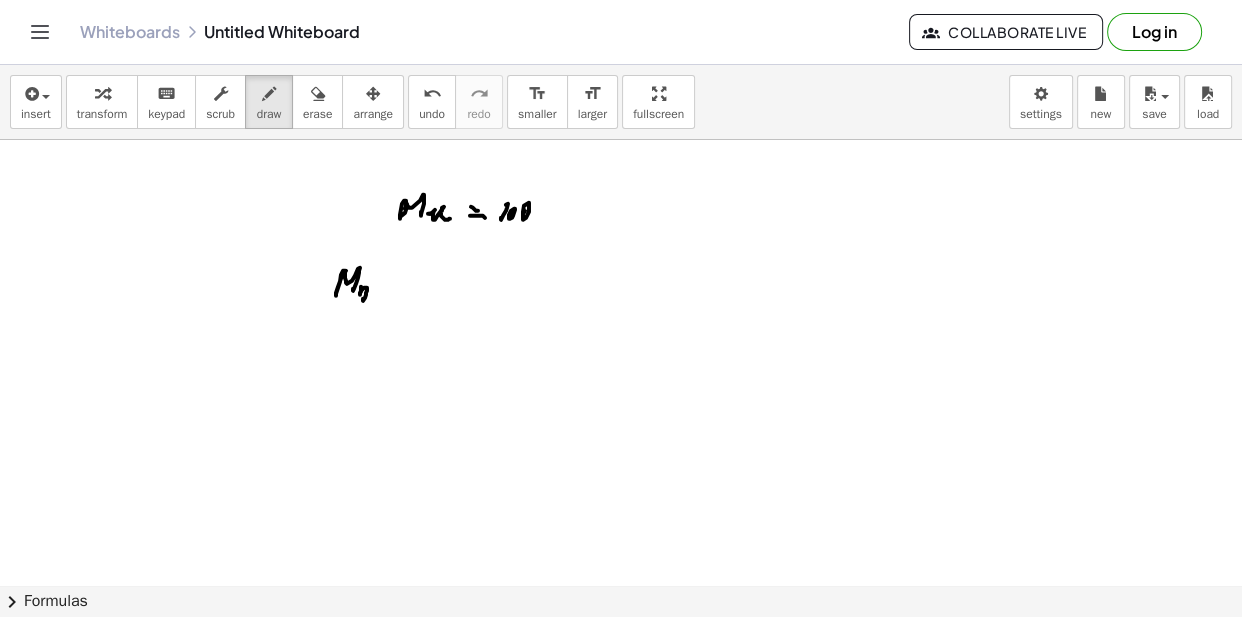 click at bounding box center (621, 263) 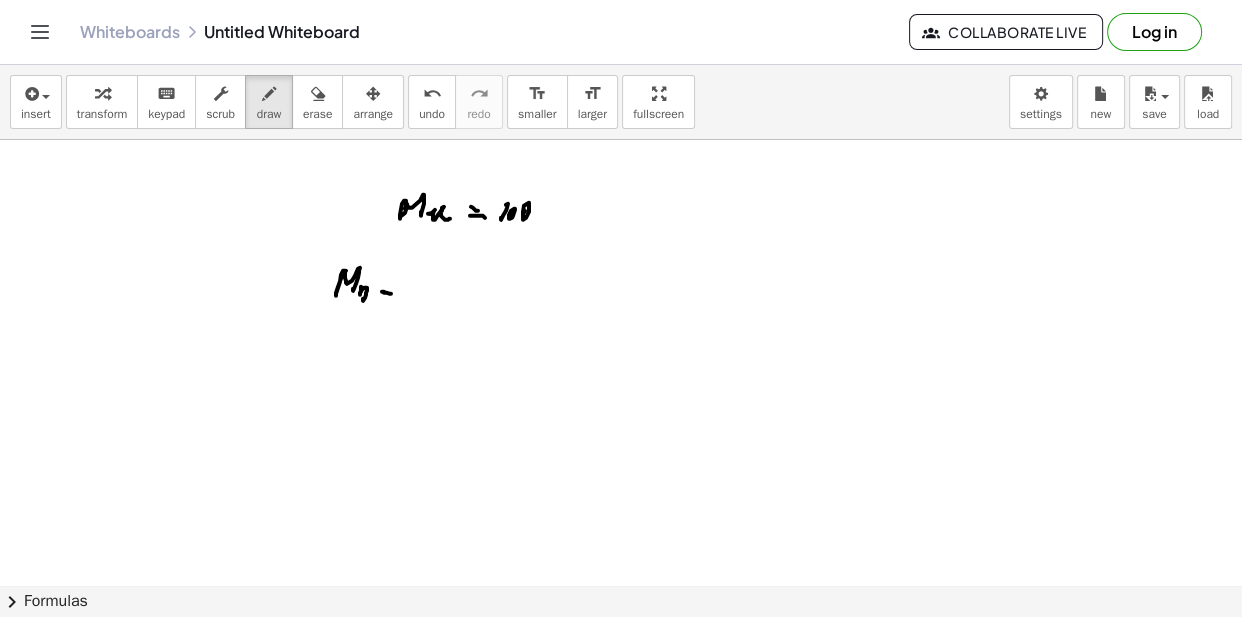 click at bounding box center [621, 263] 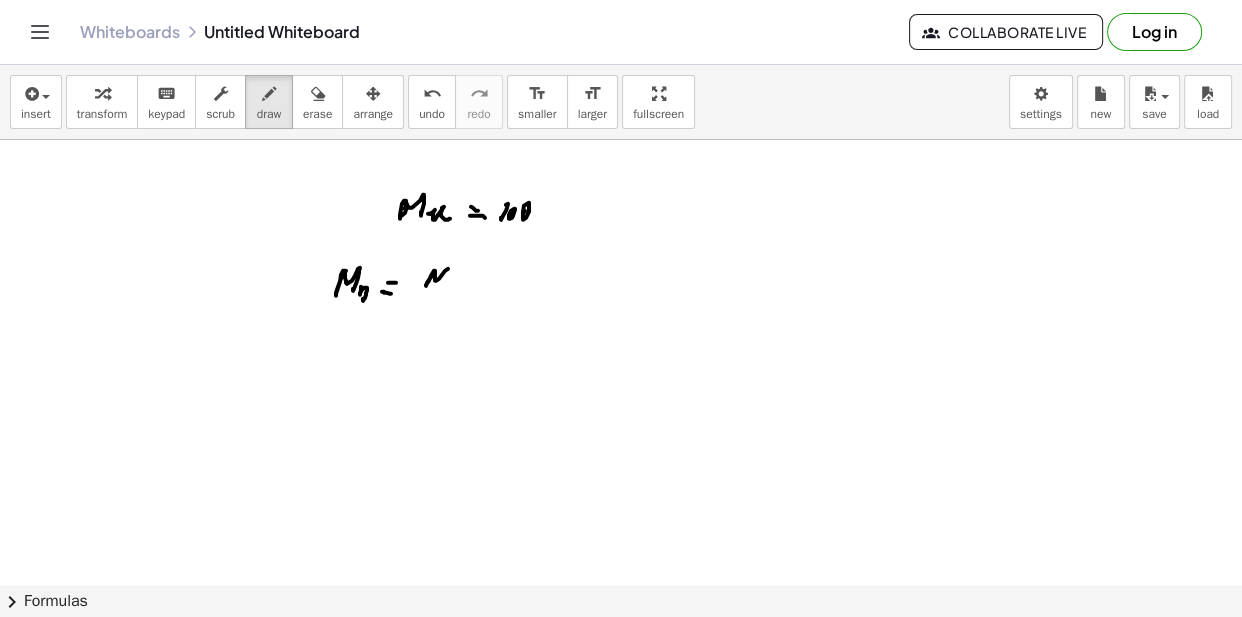 drag, startPoint x: 429, startPoint y: 279, endPoint x: 443, endPoint y: 285, distance: 15.231546 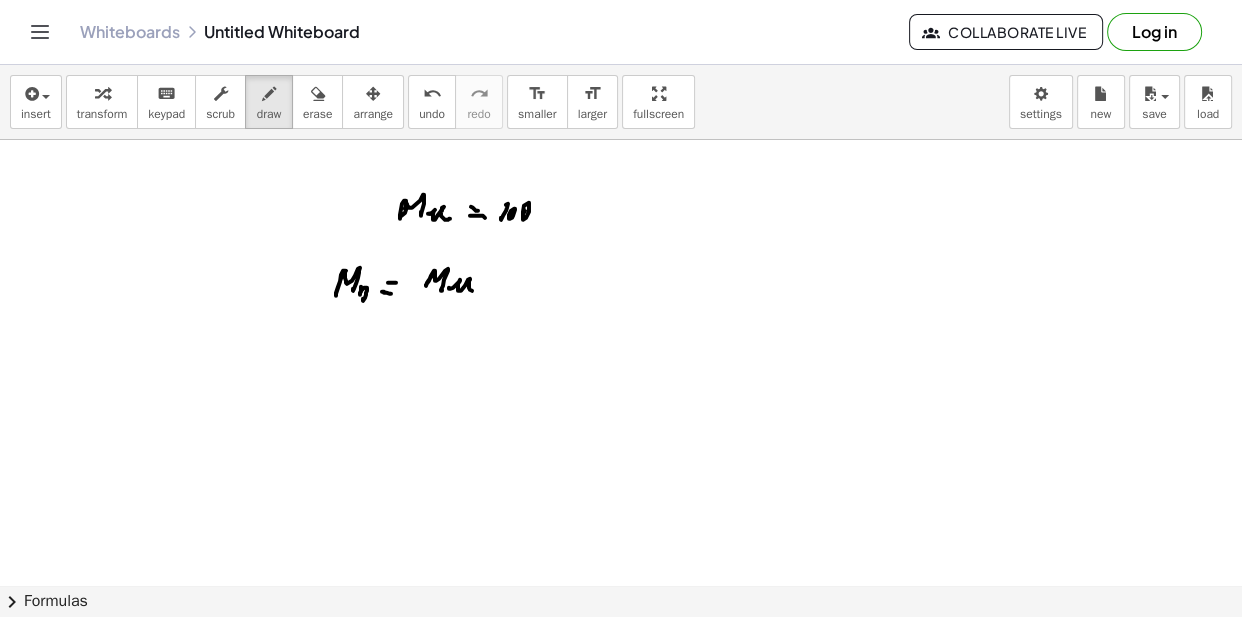 drag, startPoint x: 459, startPoint y: 281, endPoint x: 449, endPoint y: 297, distance: 18.867962 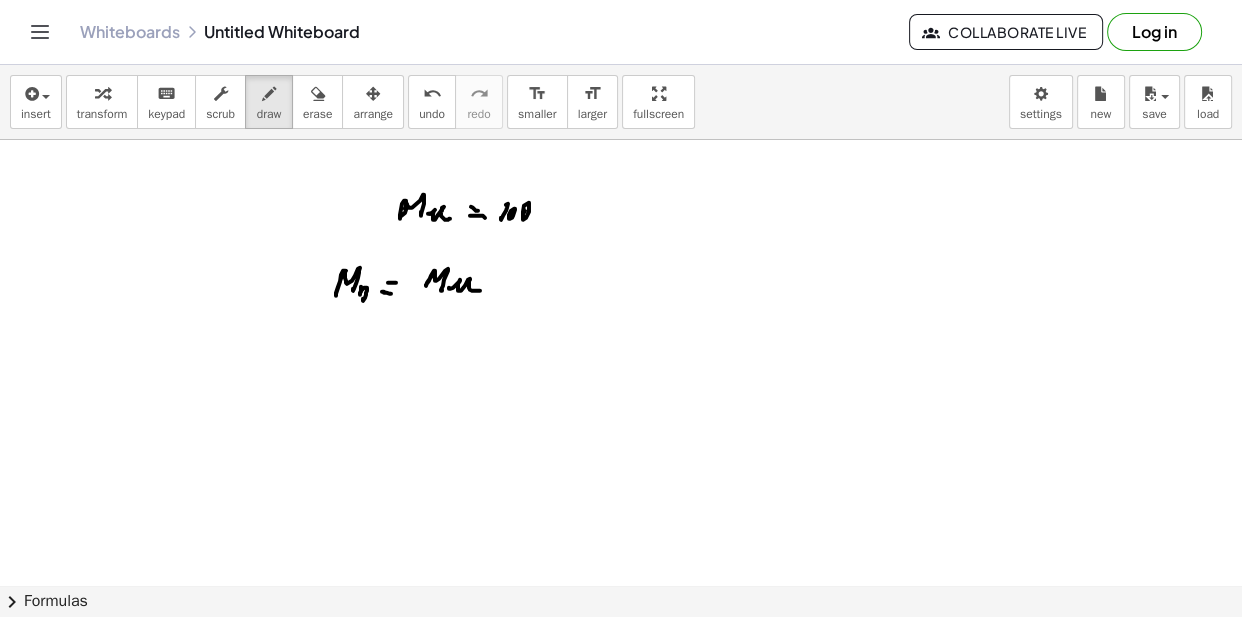drag, startPoint x: 418, startPoint y: 297, endPoint x: 485, endPoint y: 300, distance: 67.06713 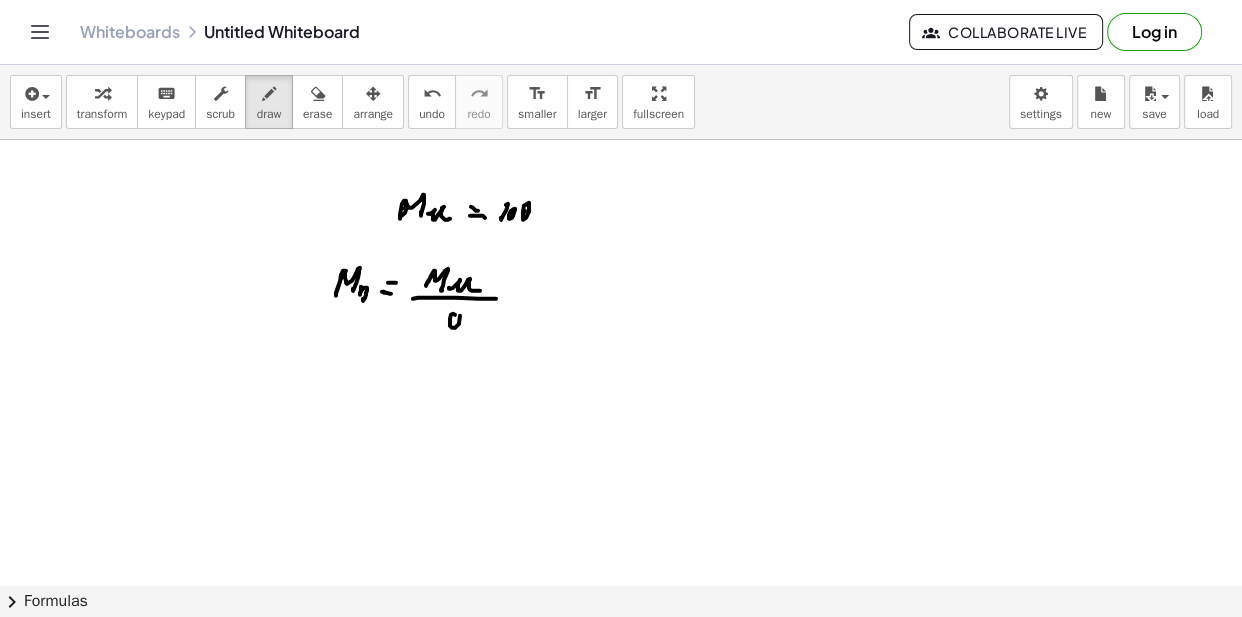 click at bounding box center (621, 263) 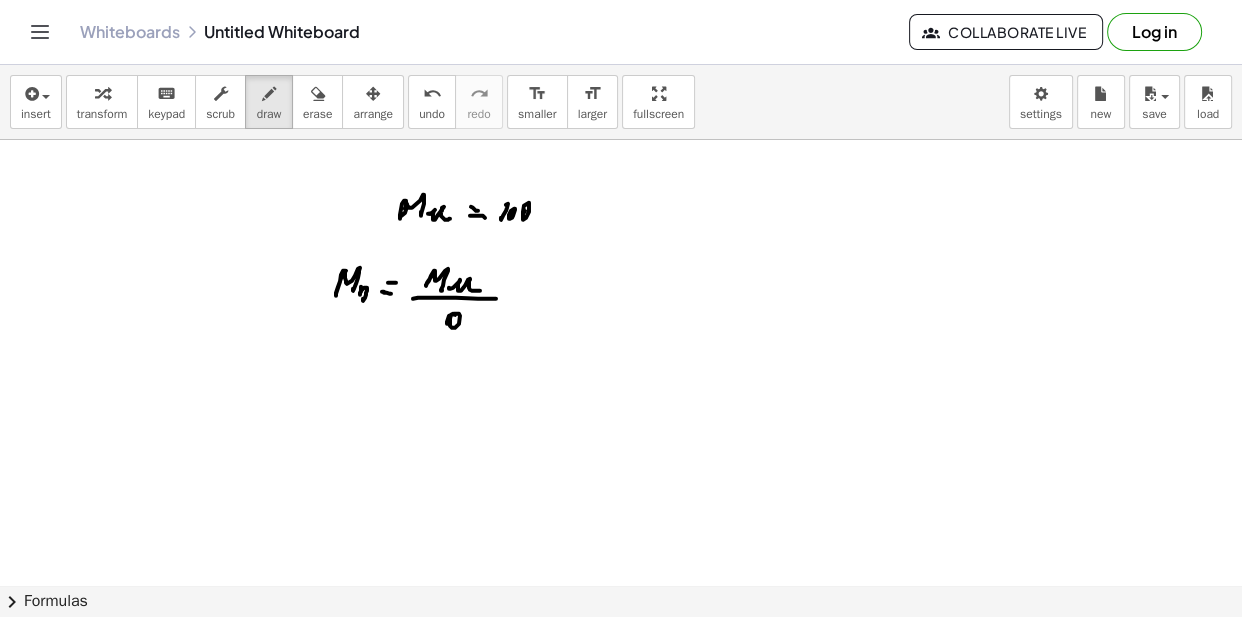 click at bounding box center (621, 263) 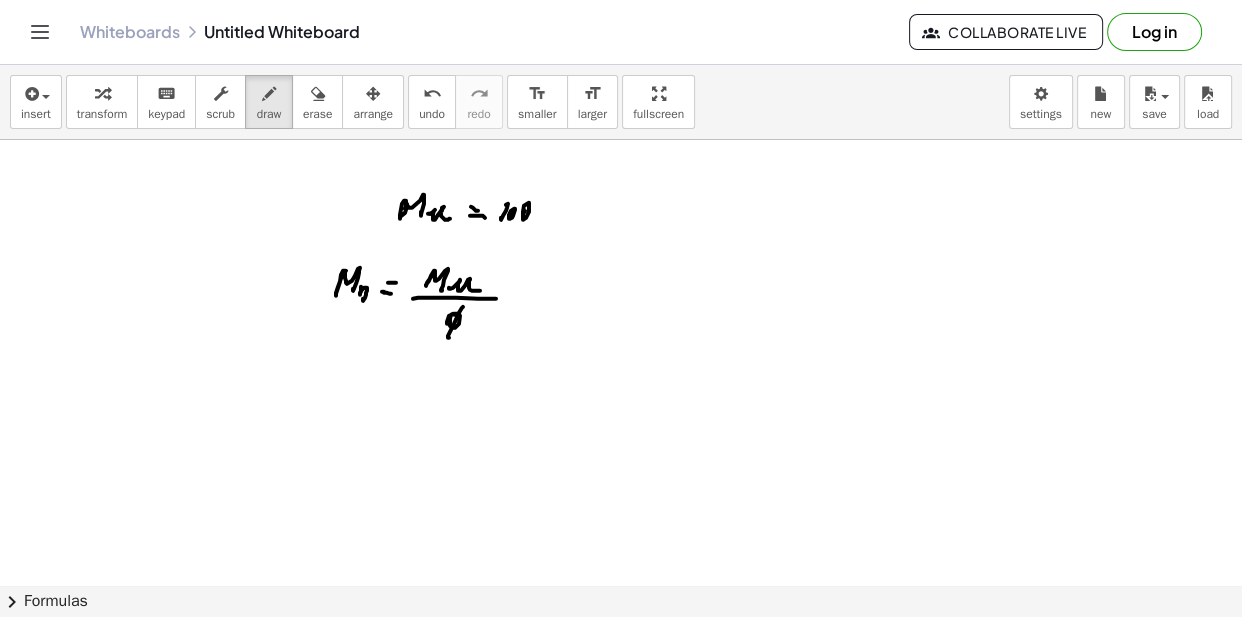 drag, startPoint x: 530, startPoint y: 300, endPoint x: 537, endPoint y: 291, distance: 11.401754 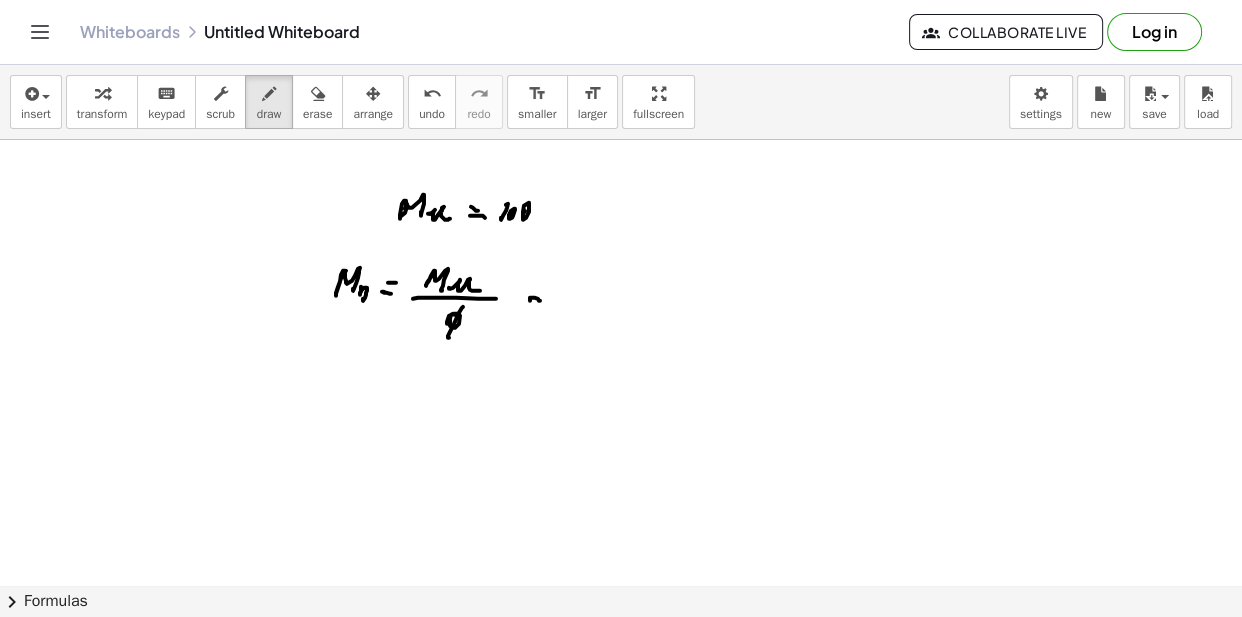 click at bounding box center [621, 263] 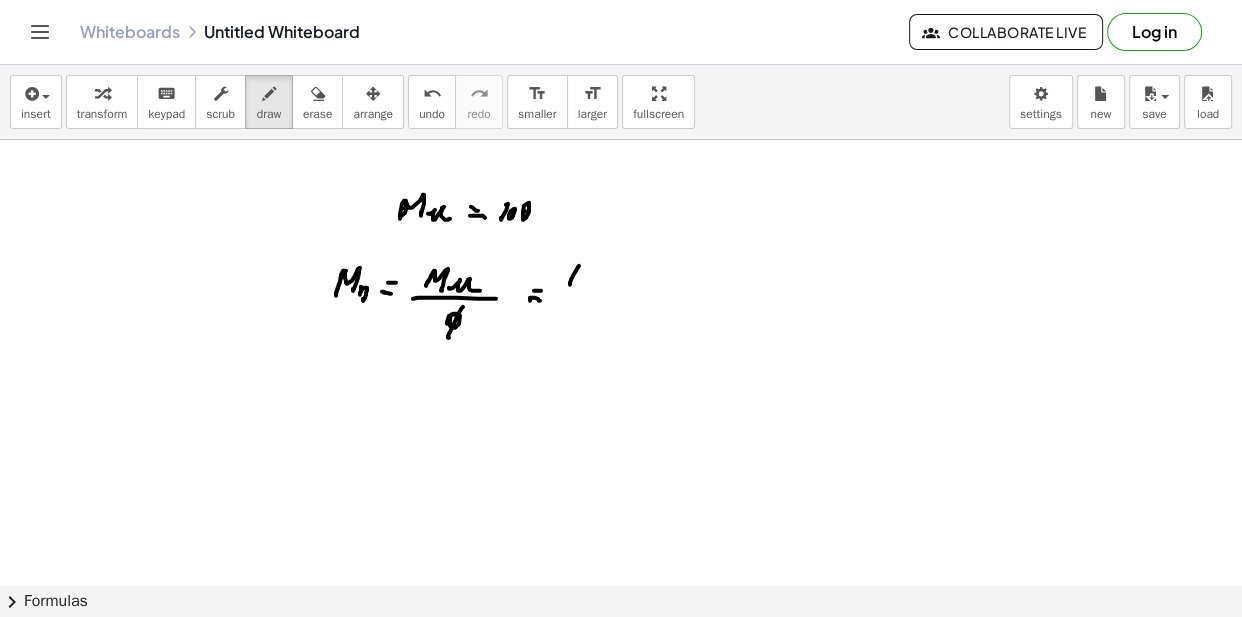 click at bounding box center (621, 263) 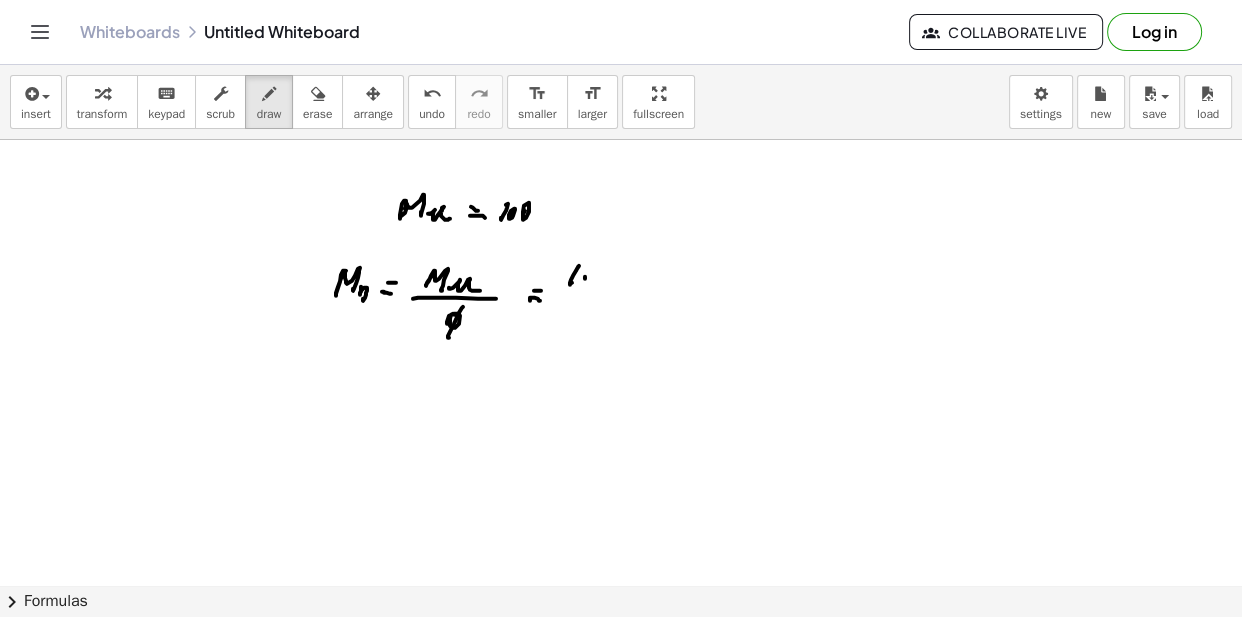 click at bounding box center (621, 263) 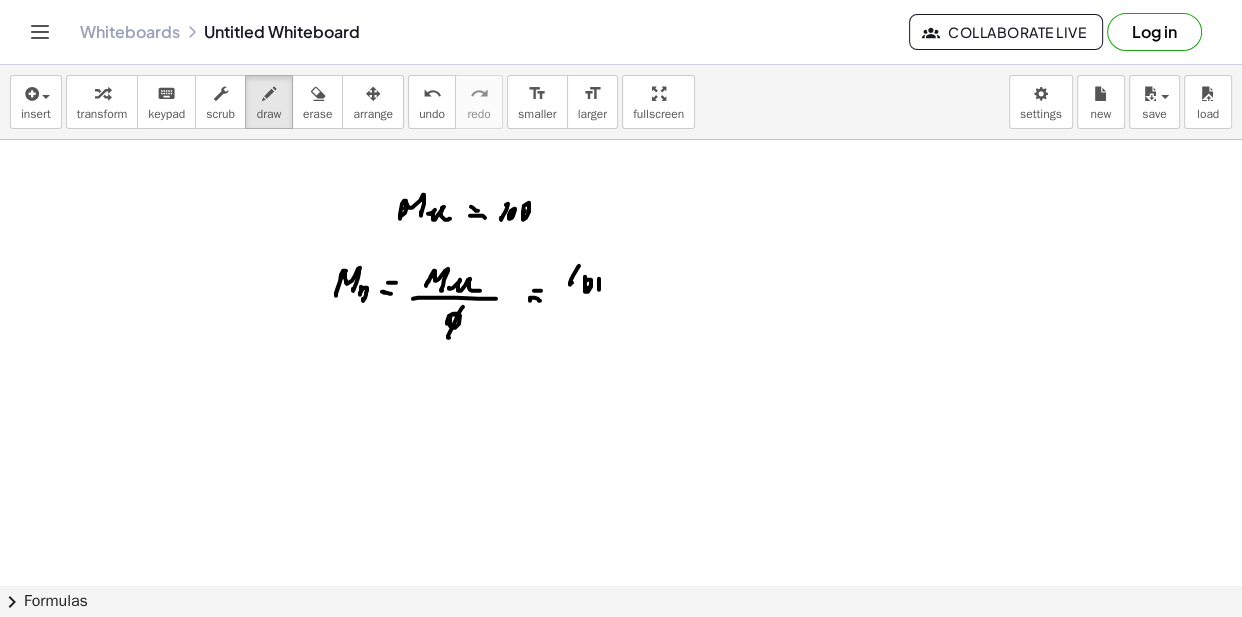 drag, startPoint x: 599, startPoint y: 280, endPoint x: 585, endPoint y: 293, distance: 19.104973 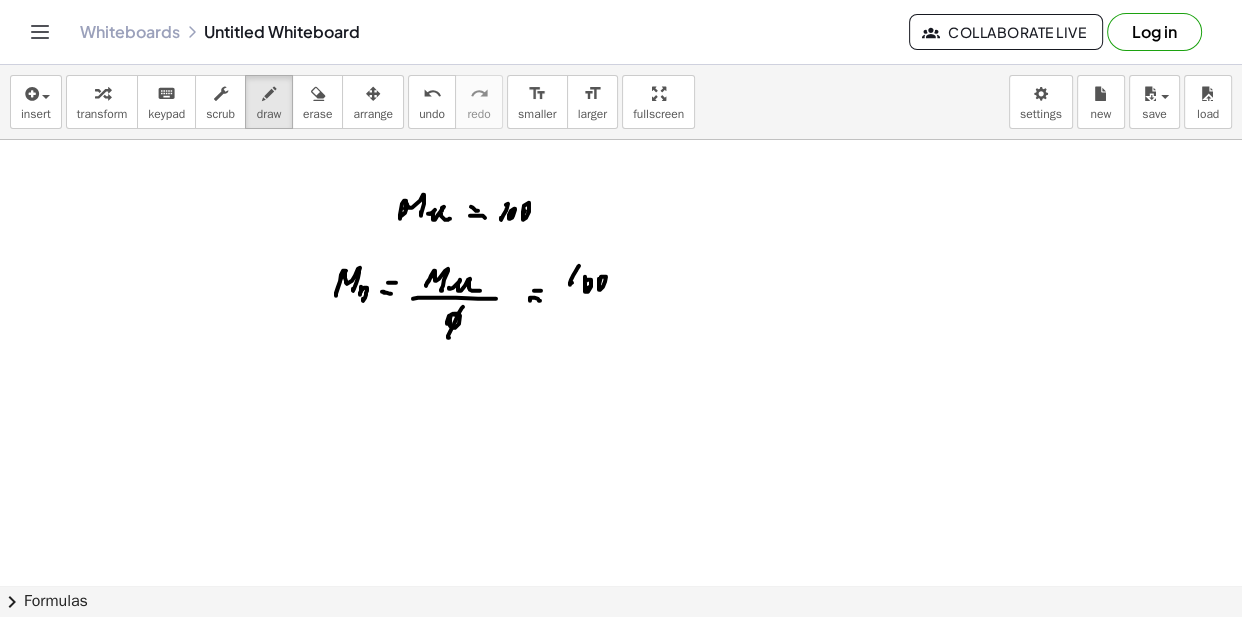 drag, startPoint x: 598, startPoint y: 296, endPoint x: 580, endPoint y: 307, distance: 21.095022 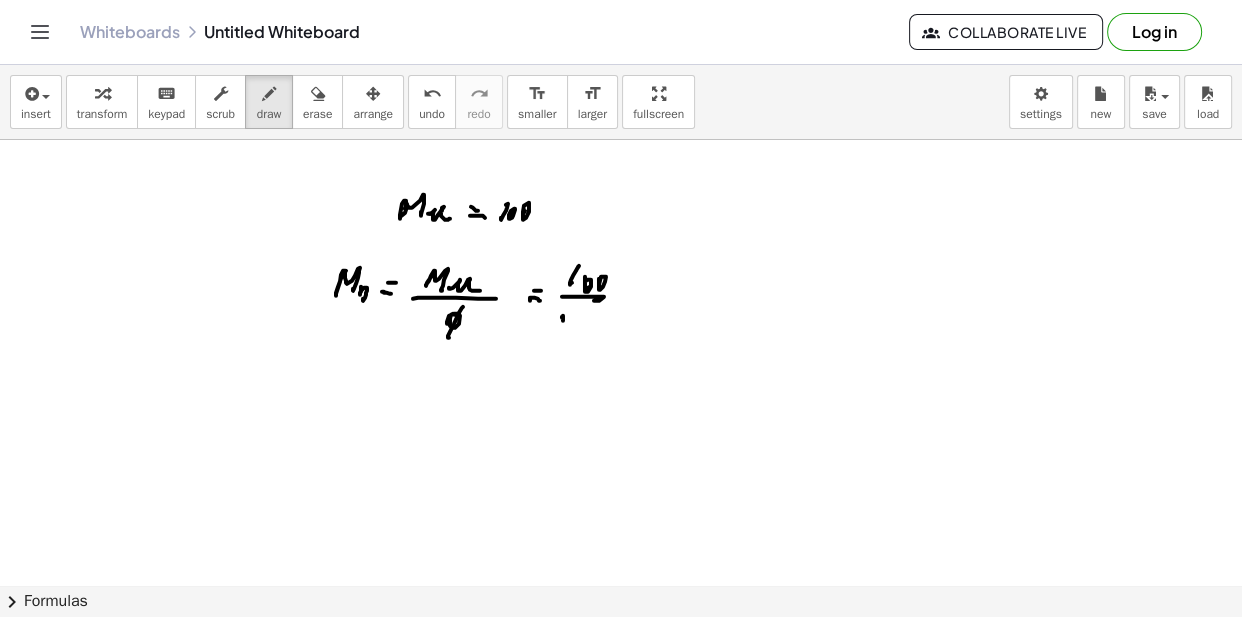click at bounding box center [621, 263] 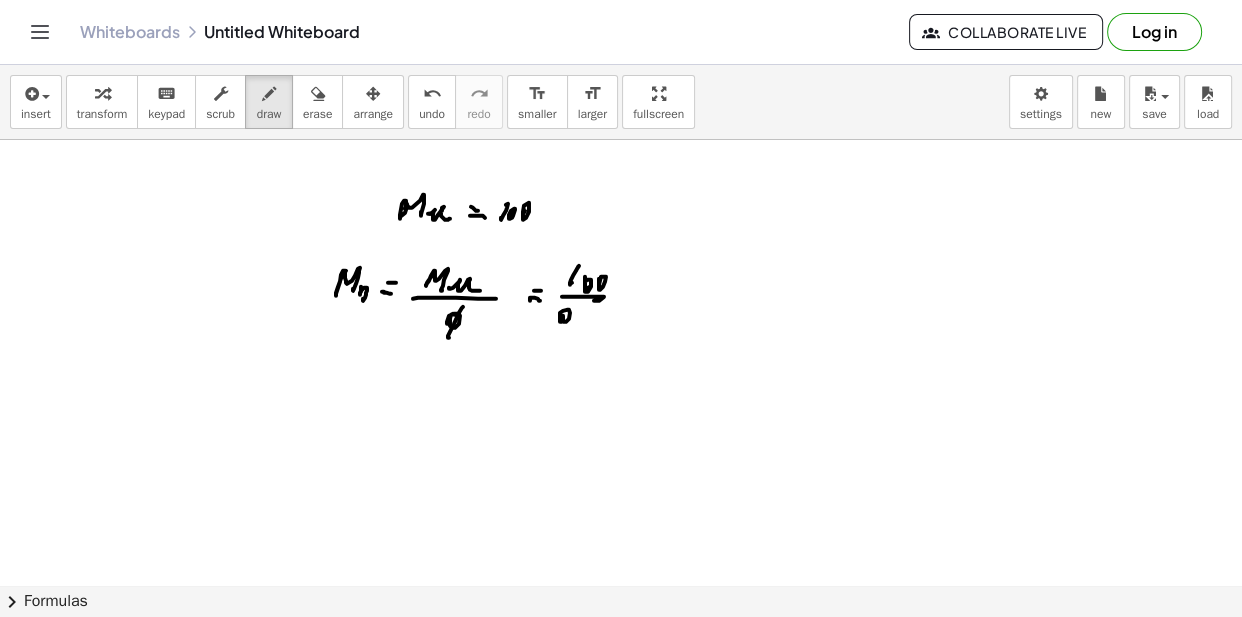 click at bounding box center [621, 263] 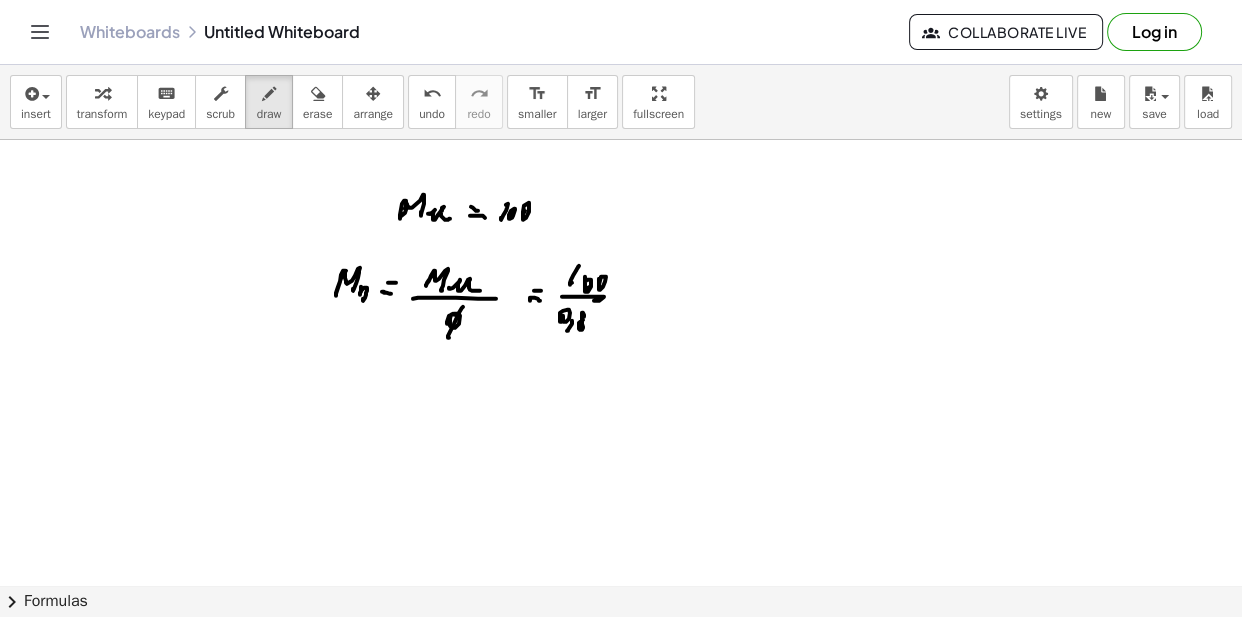 click at bounding box center (621, 263) 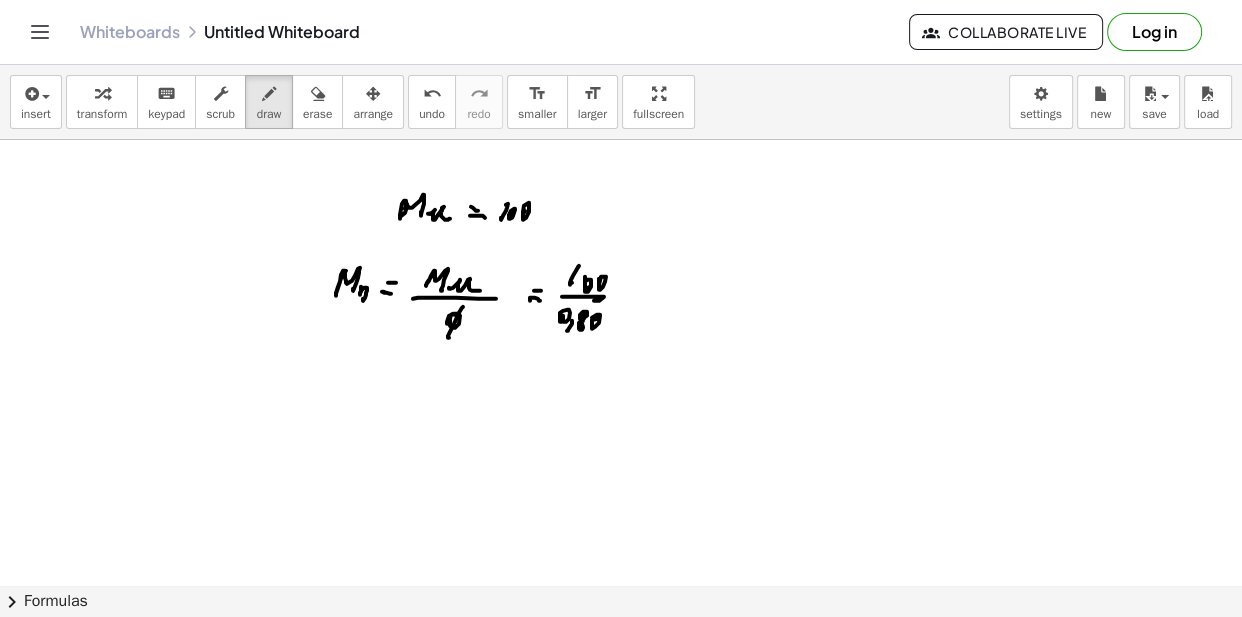 drag, startPoint x: 593, startPoint y: 319, endPoint x: 629, endPoint y: 300, distance: 40.706264 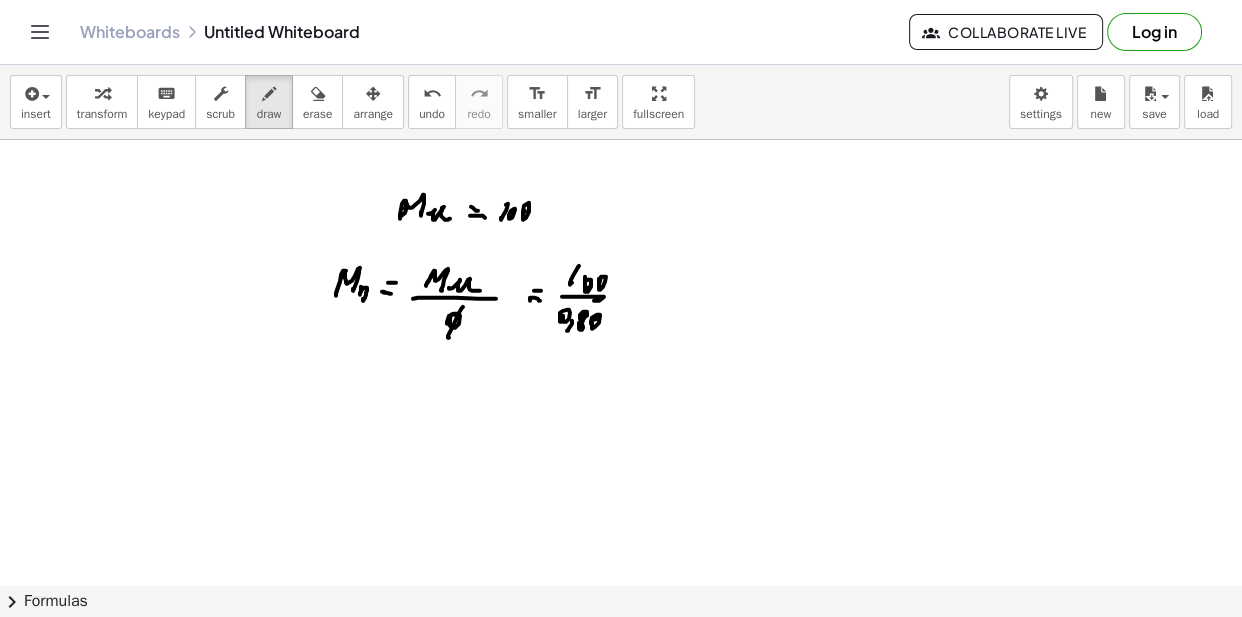 drag, startPoint x: 628, startPoint y: 300, endPoint x: 623, endPoint y: 291, distance: 10.29563 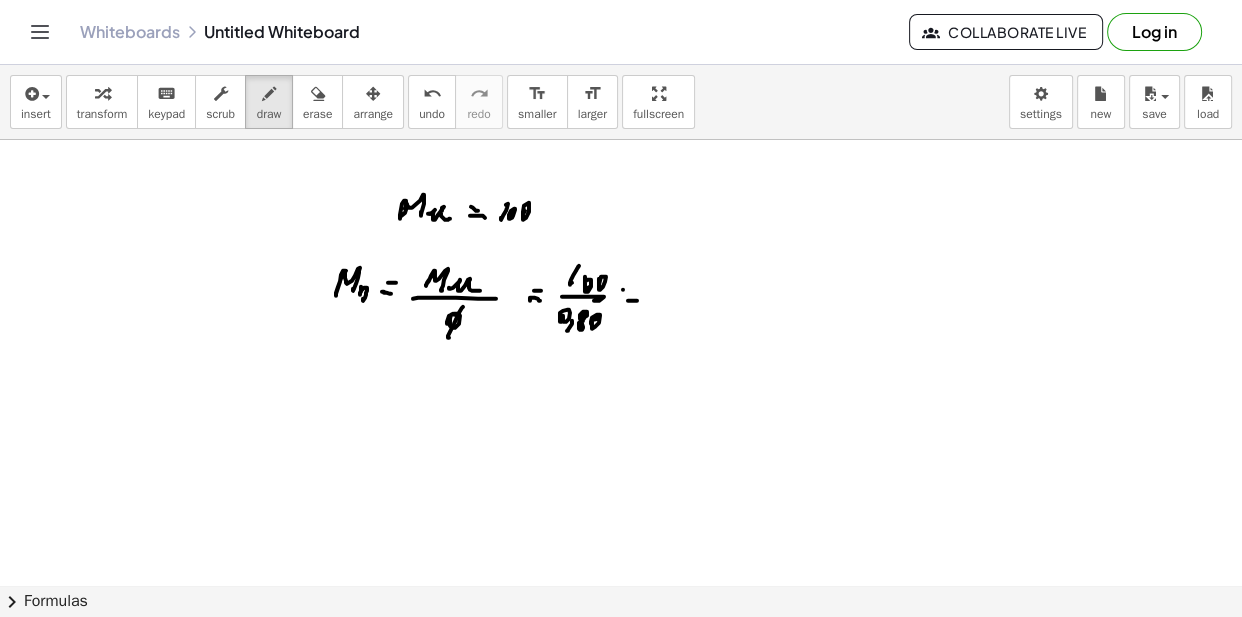 drag, startPoint x: 623, startPoint y: 289, endPoint x: 630, endPoint y: 297, distance: 10.630146 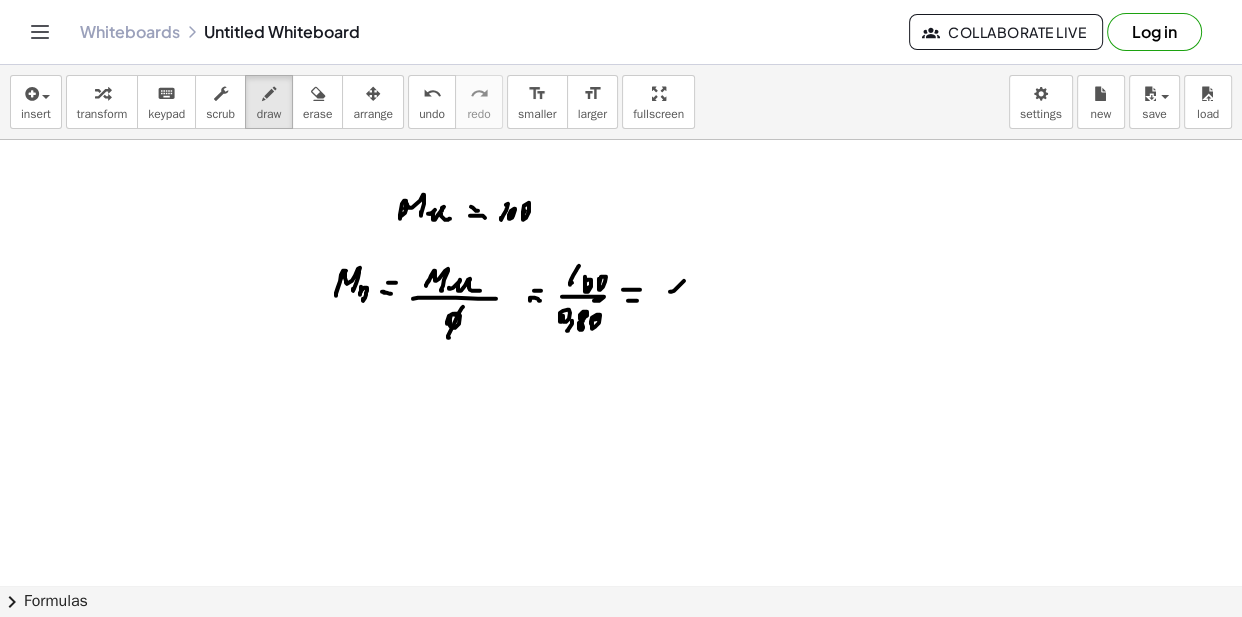 drag, startPoint x: 670, startPoint y: 291, endPoint x: 695, endPoint y: 285, distance: 25.70992 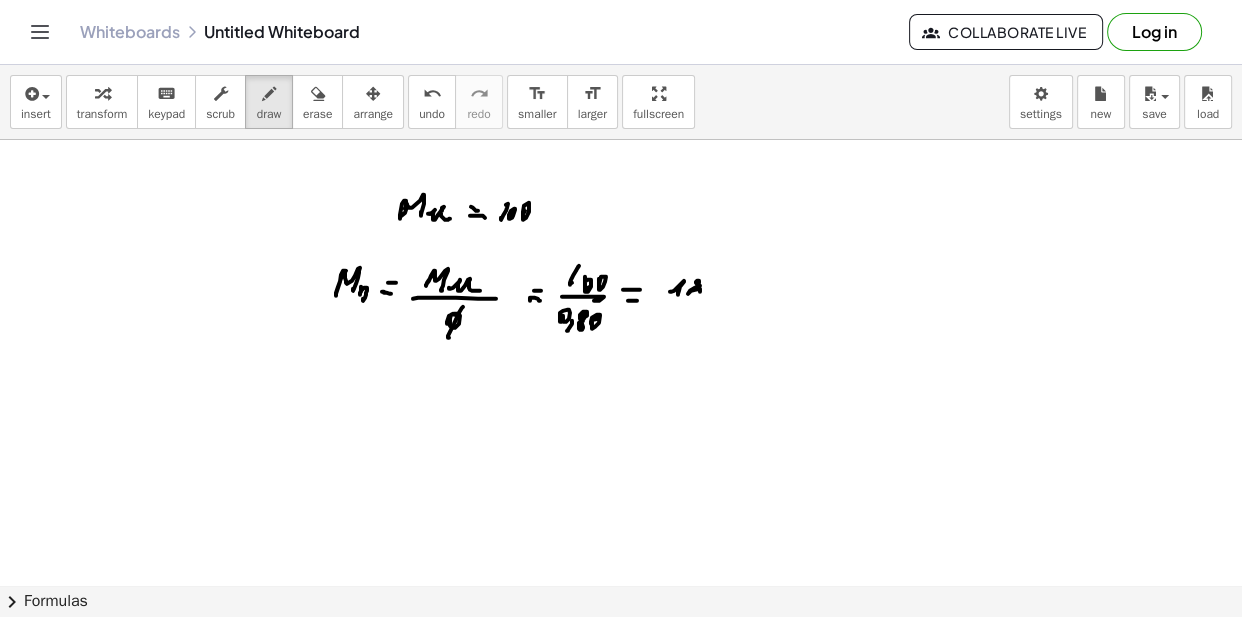 drag, startPoint x: 700, startPoint y: 285, endPoint x: 708, endPoint y: 292, distance: 10.630146 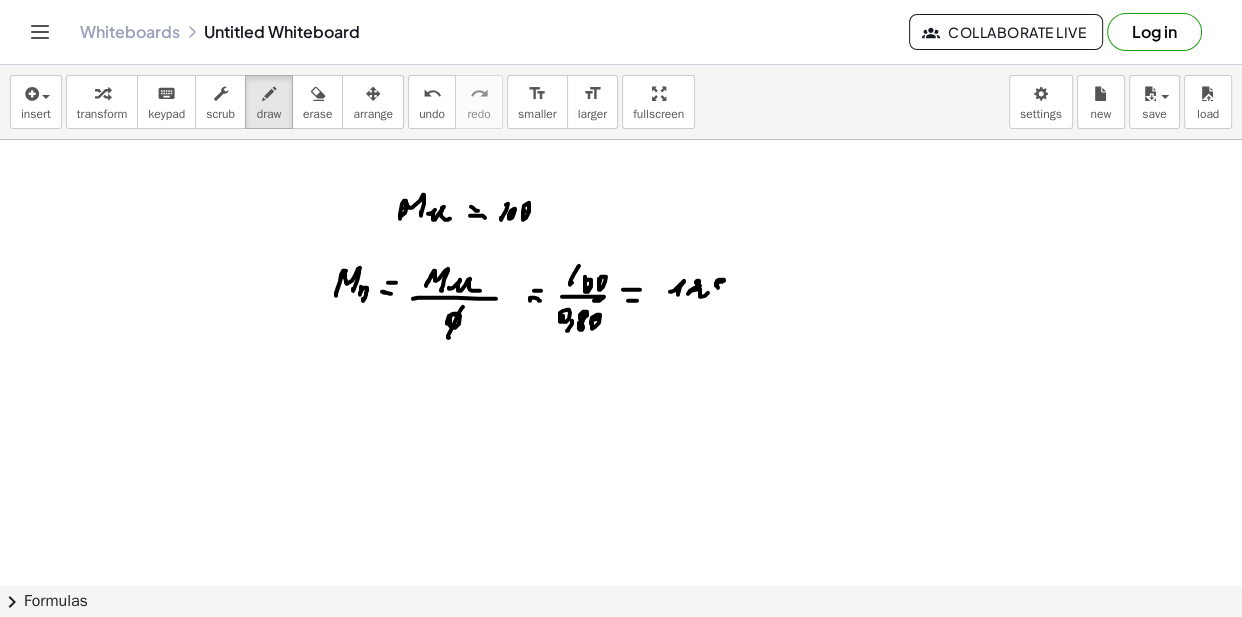 drag, startPoint x: 716, startPoint y: 285, endPoint x: 732, endPoint y: 290, distance: 16.763054 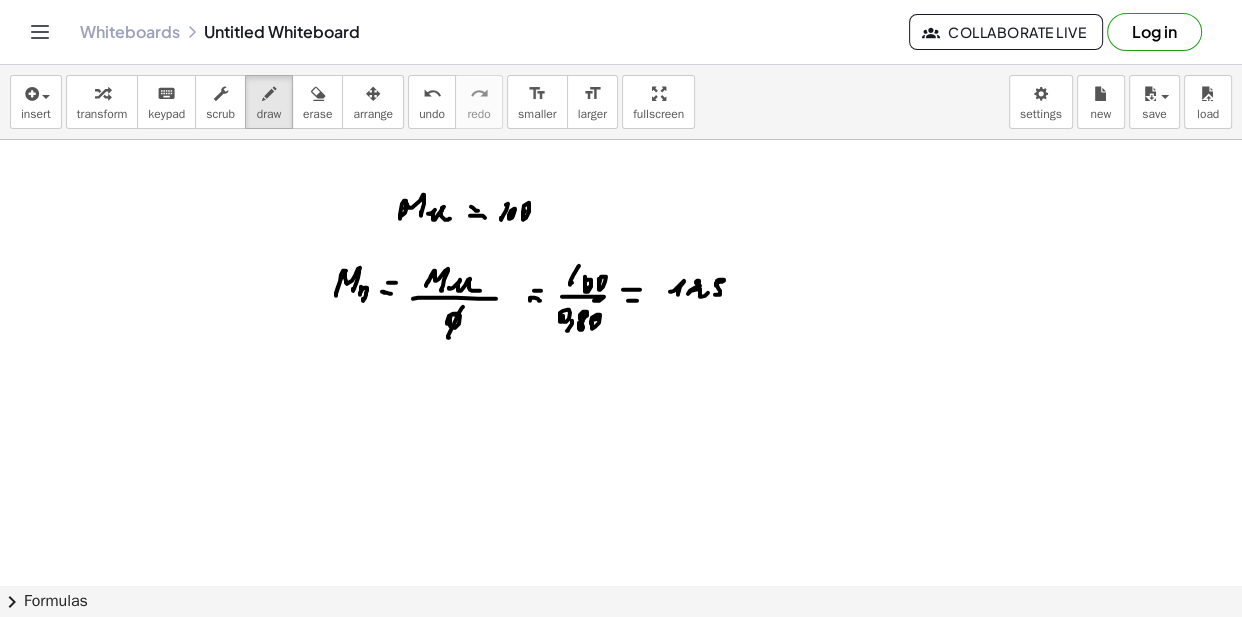 click at bounding box center [621, 263] 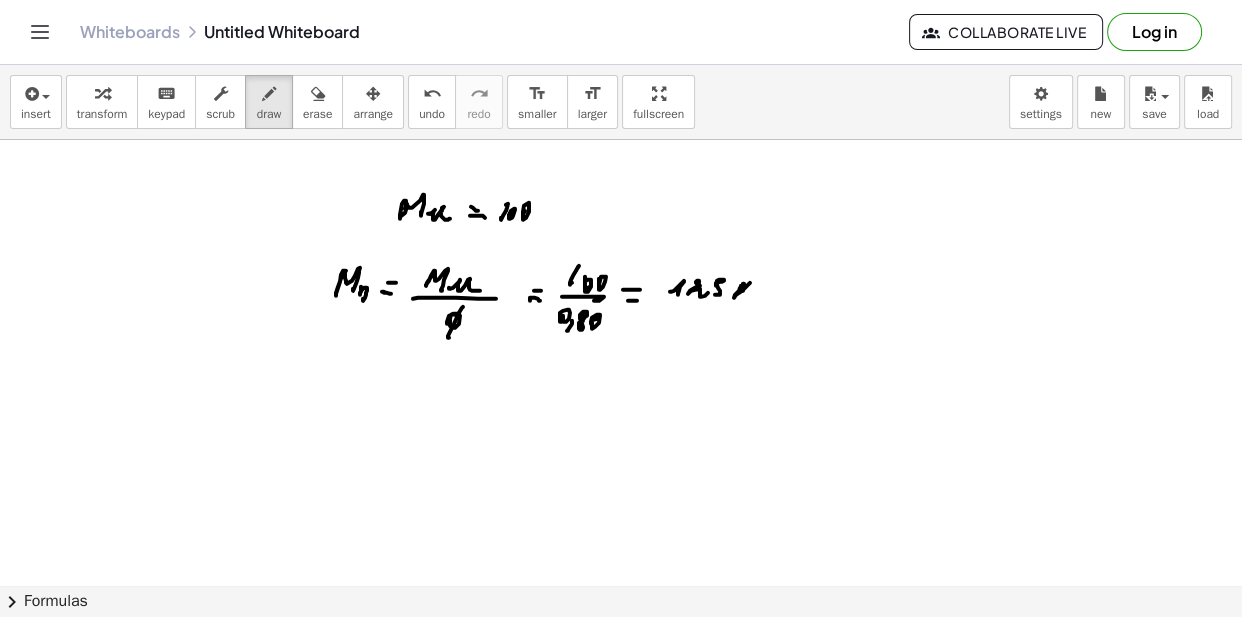 drag, startPoint x: 741, startPoint y: 289, endPoint x: 754, endPoint y: 281, distance: 15.264338 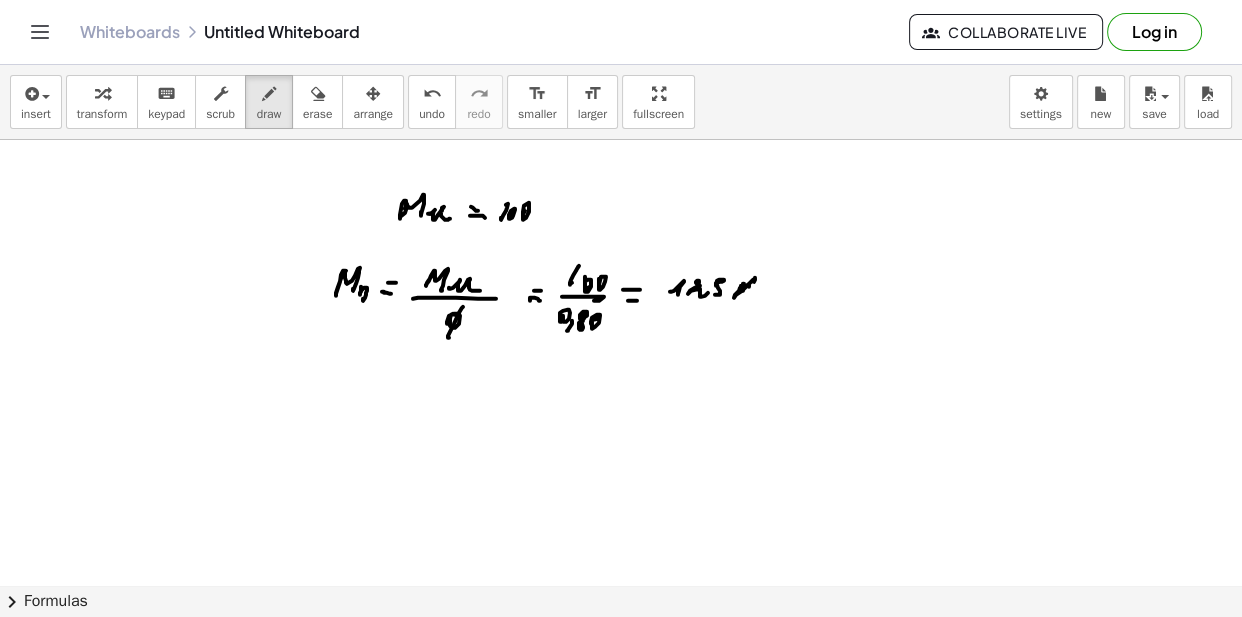 drag, startPoint x: 749, startPoint y: 286, endPoint x: 764, endPoint y: 282, distance: 15.524175 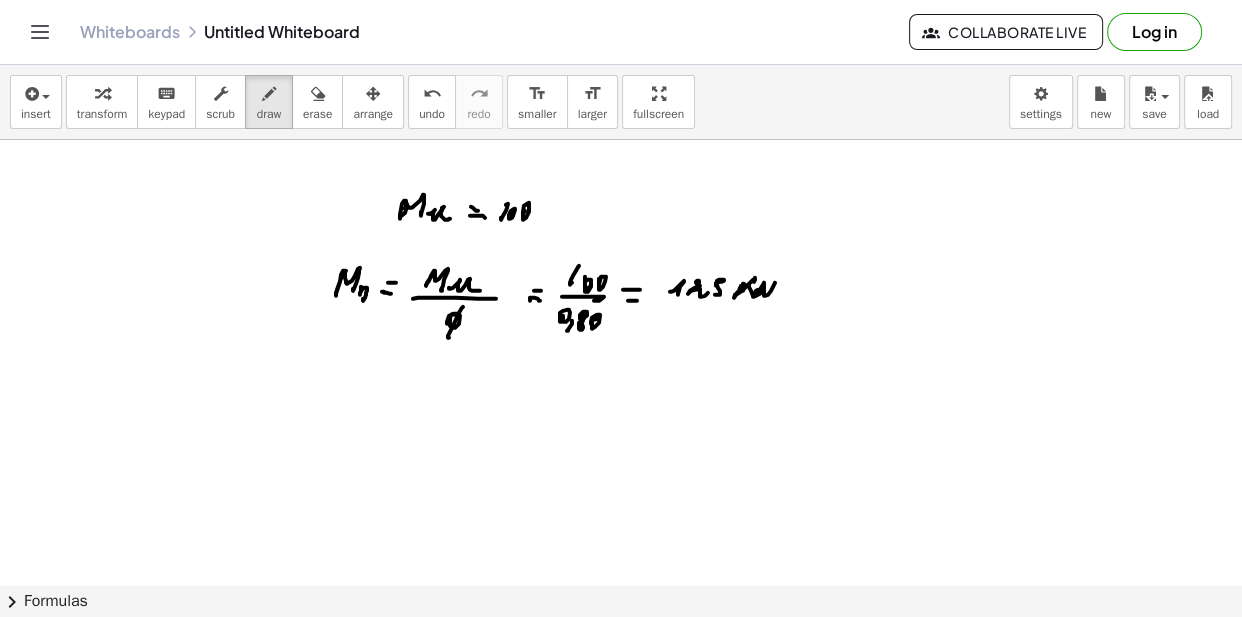 drag, startPoint x: 764, startPoint y: 282, endPoint x: 774, endPoint y: 295, distance: 16.40122 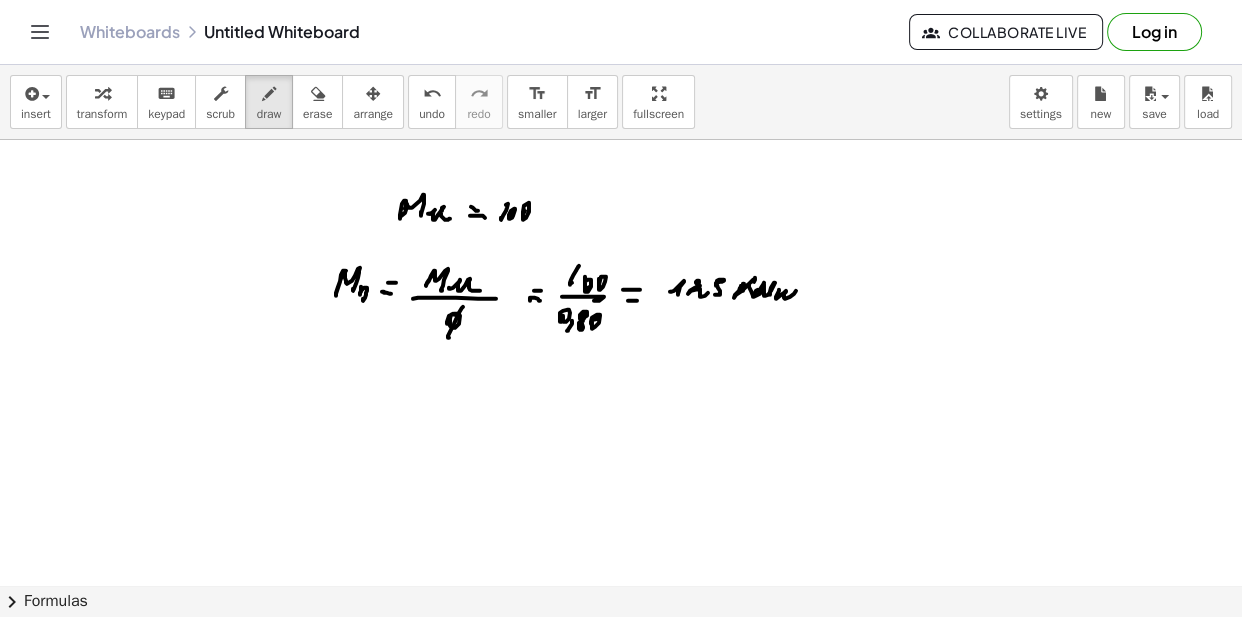 drag, startPoint x: 776, startPoint y: 296, endPoint x: 796, endPoint y: 300, distance: 20.396078 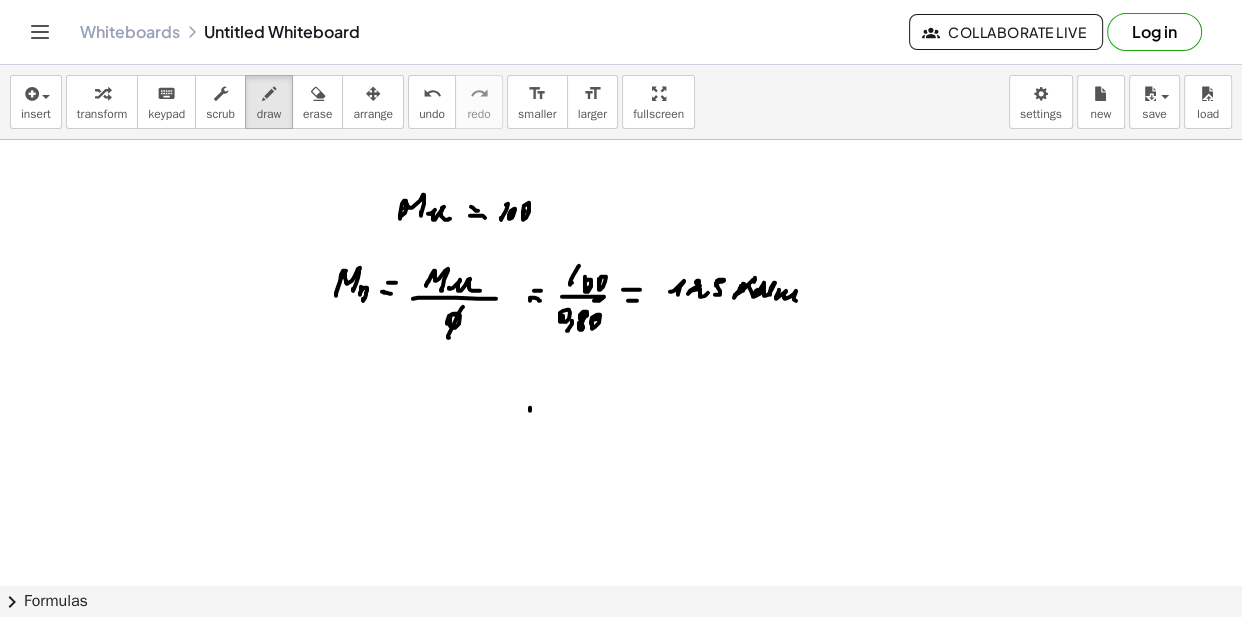 drag, startPoint x: 530, startPoint y: 407, endPoint x: 546, endPoint y: 398, distance: 18.35756 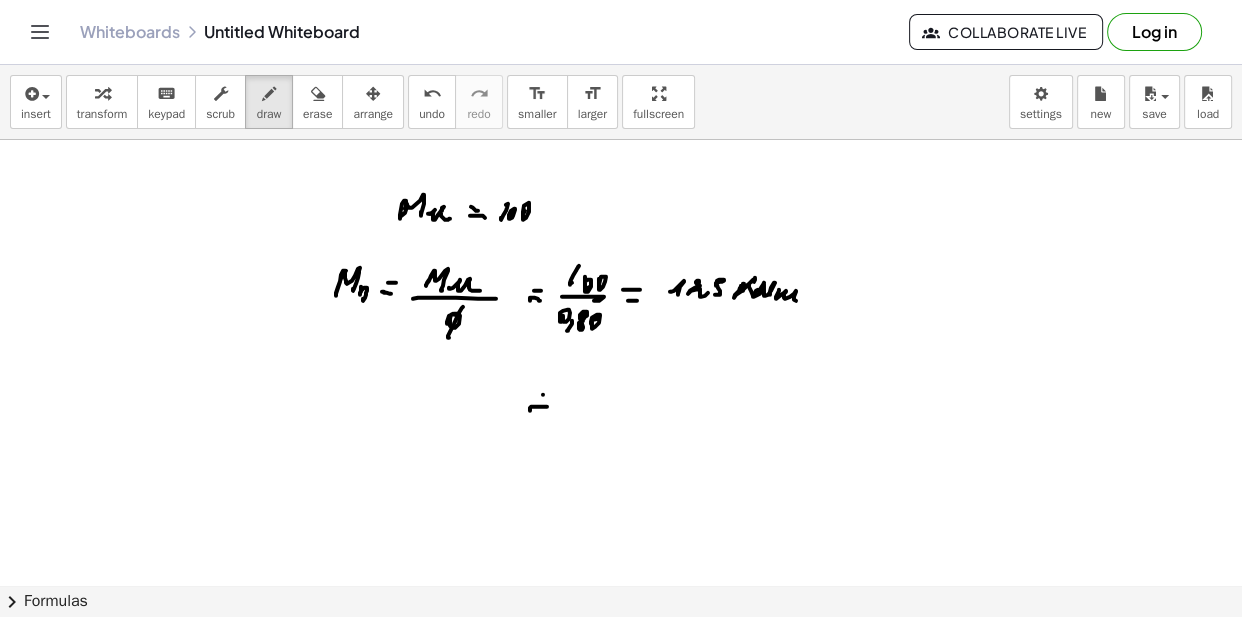 click at bounding box center (621, 263) 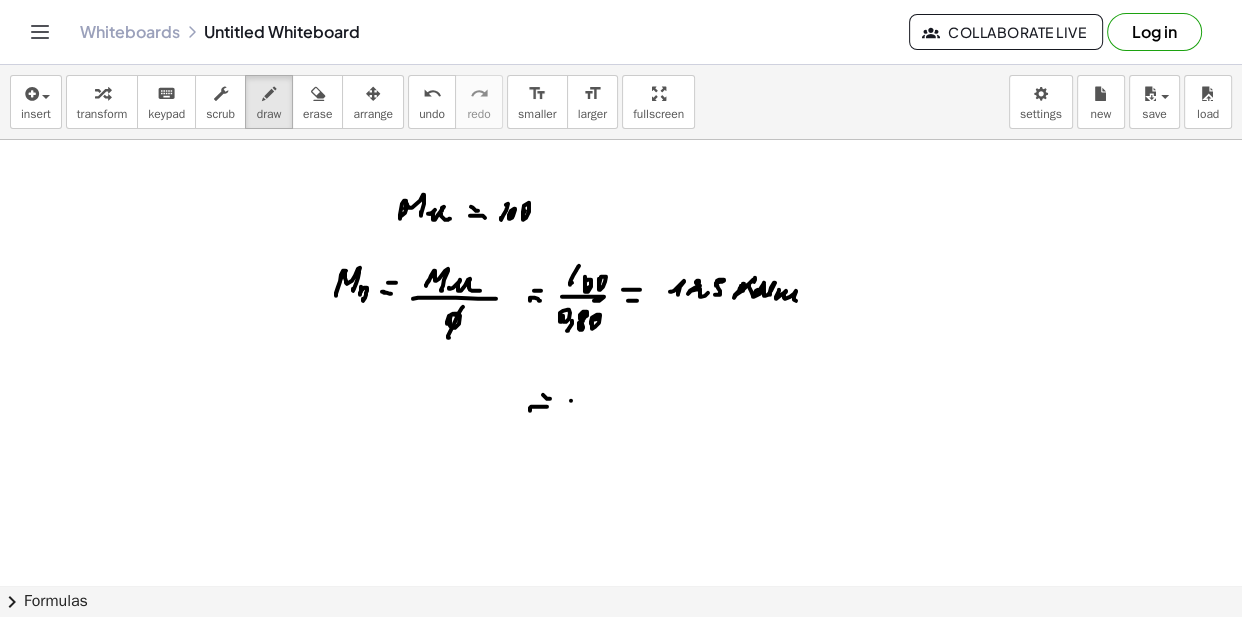drag, startPoint x: 571, startPoint y: 400, endPoint x: 581, endPoint y: 395, distance: 11.18034 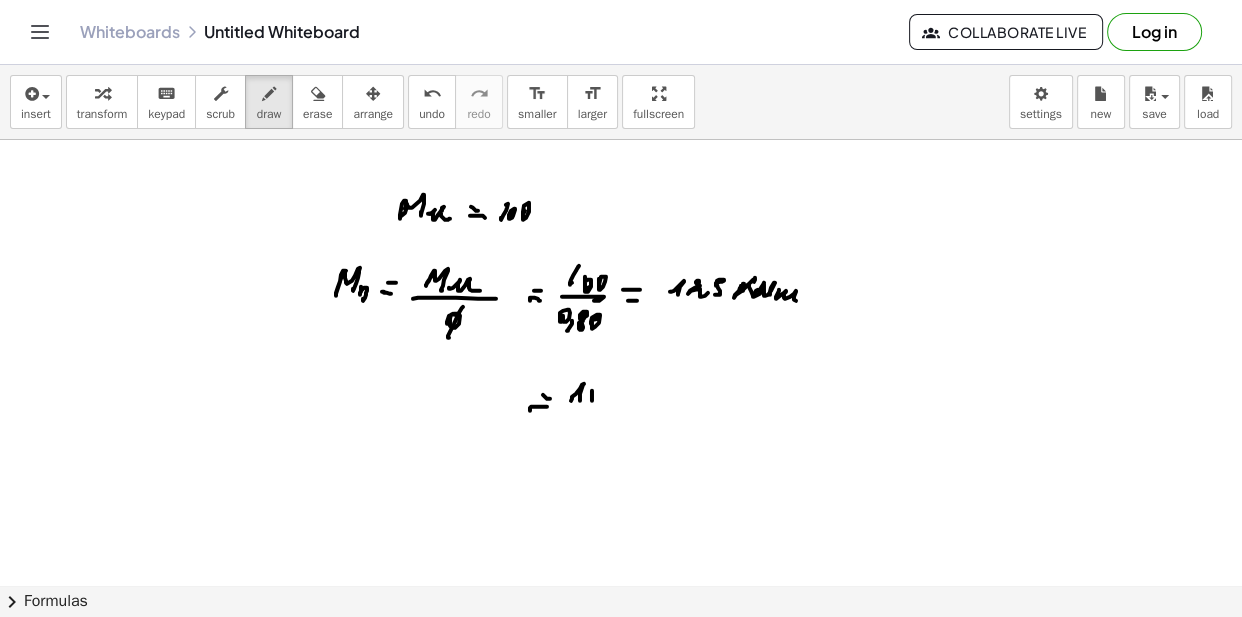 drag, startPoint x: 592, startPoint y: 398, endPoint x: 607, endPoint y: 388, distance: 18.027756 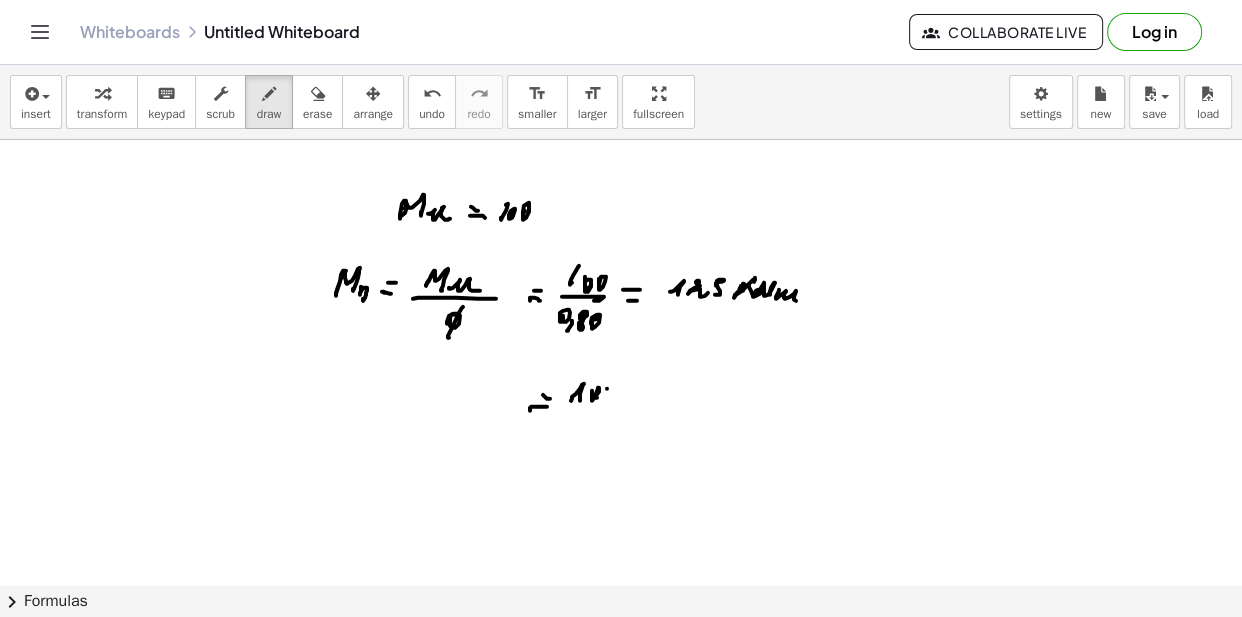 drag, startPoint x: 607, startPoint y: 388, endPoint x: 608, endPoint y: 399, distance: 11.045361 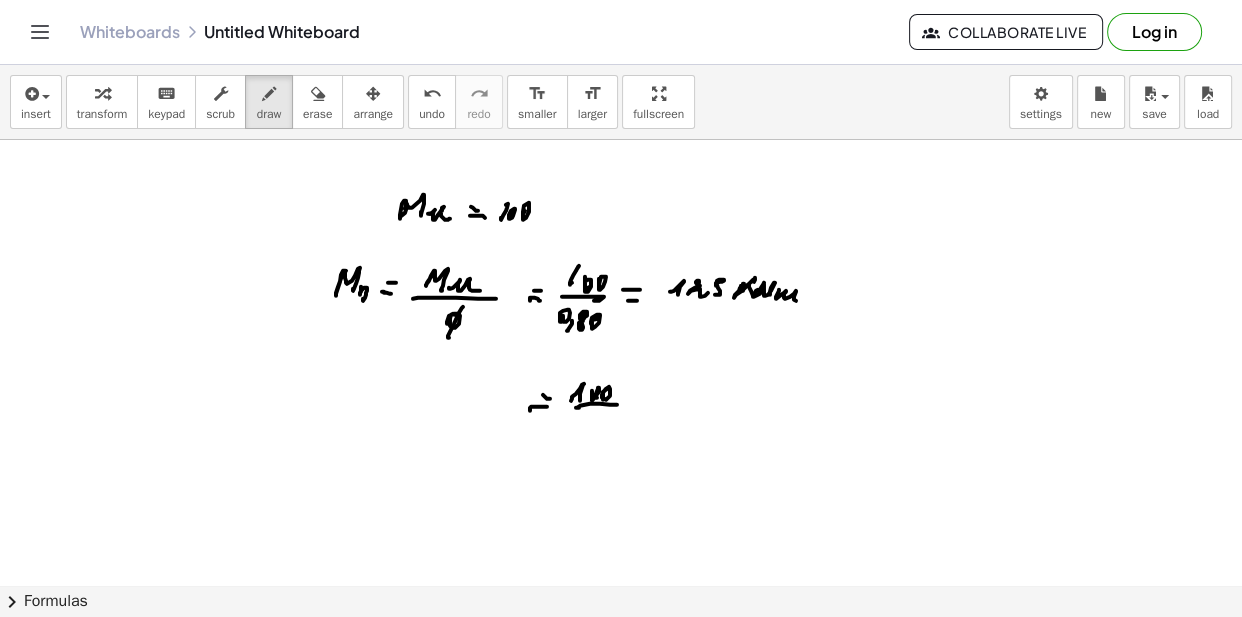 drag, startPoint x: 610, startPoint y: 404, endPoint x: 598, endPoint y: 413, distance: 15 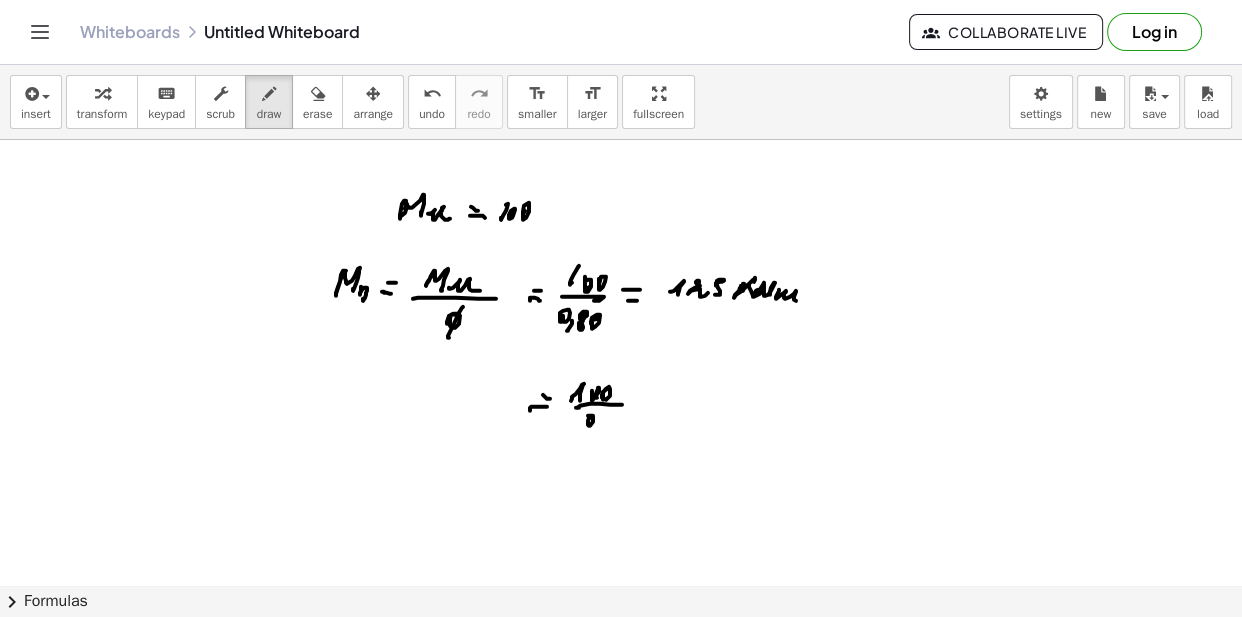 click at bounding box center [621, 263] 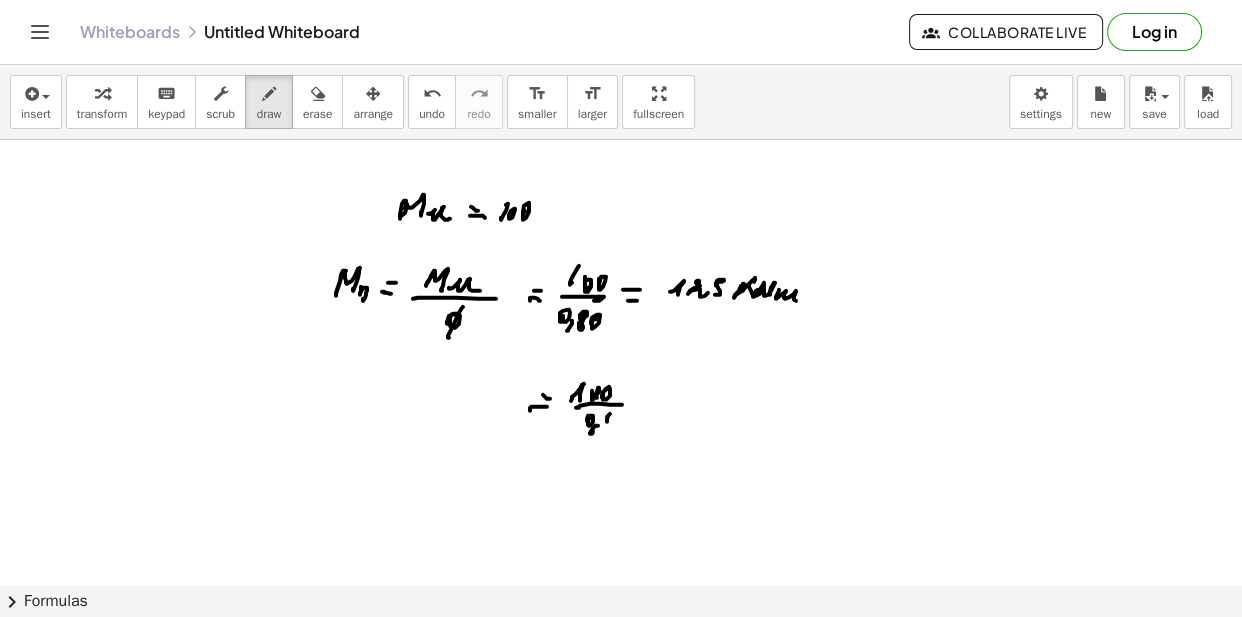 click at bounding box center [621, 263] 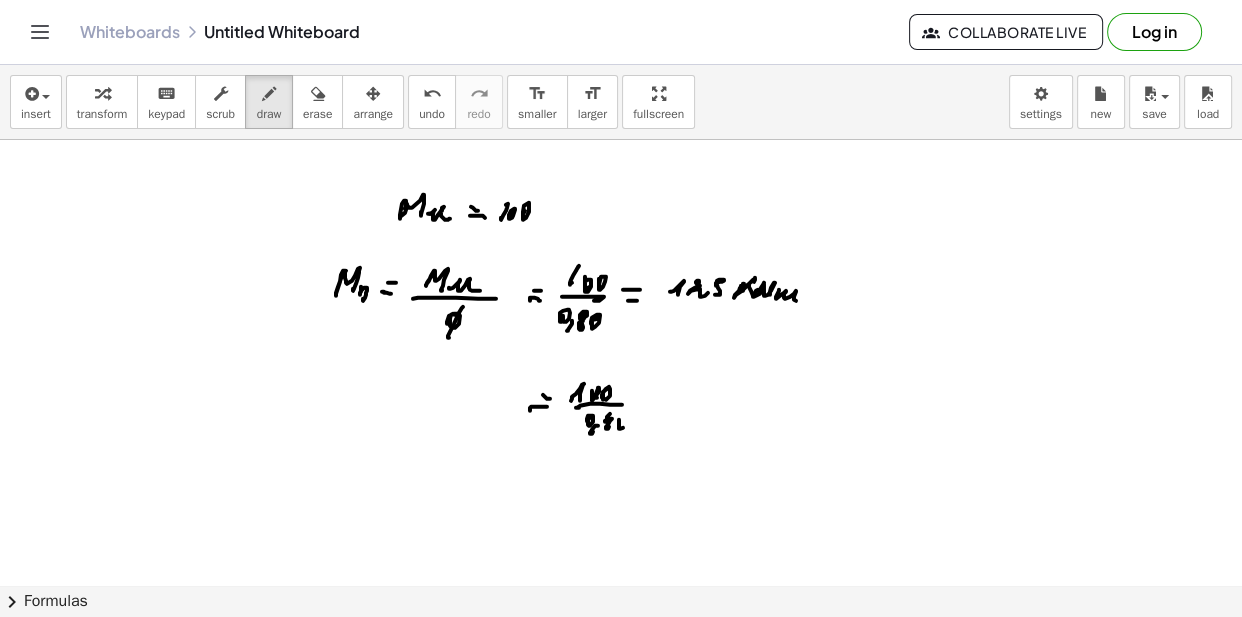 drag, startPoint x: 619, startPoint y: 419, endPoint x: 646, endPoint y: 407, distance: 29.546574 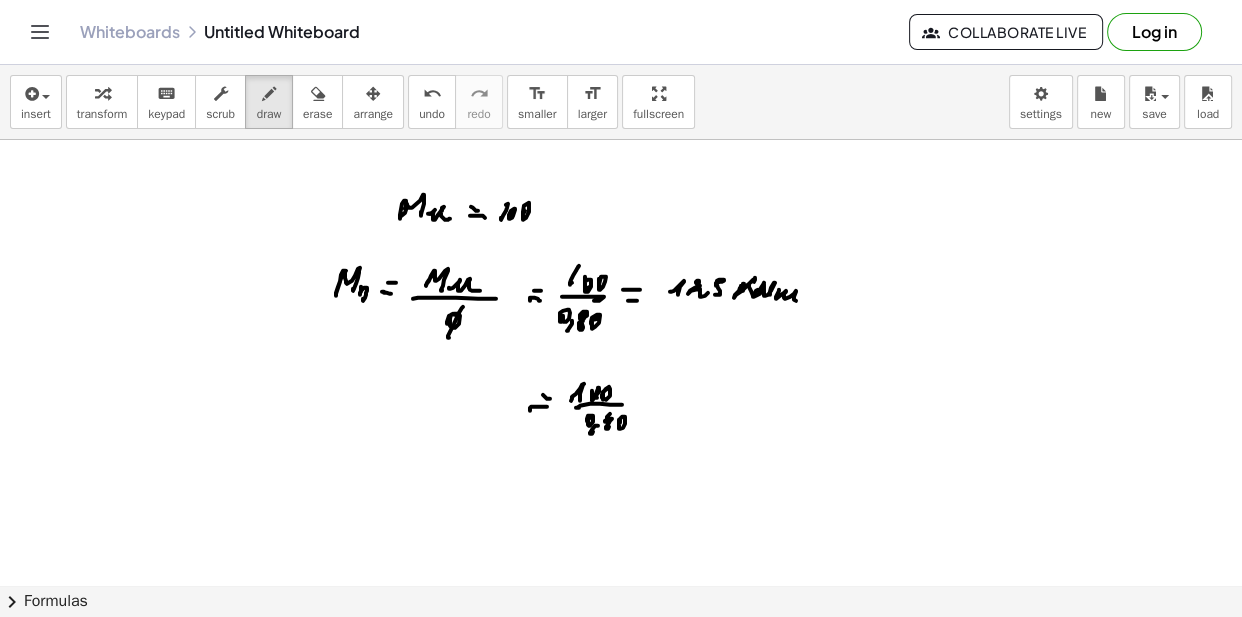 click at bounding box center [621, 263] 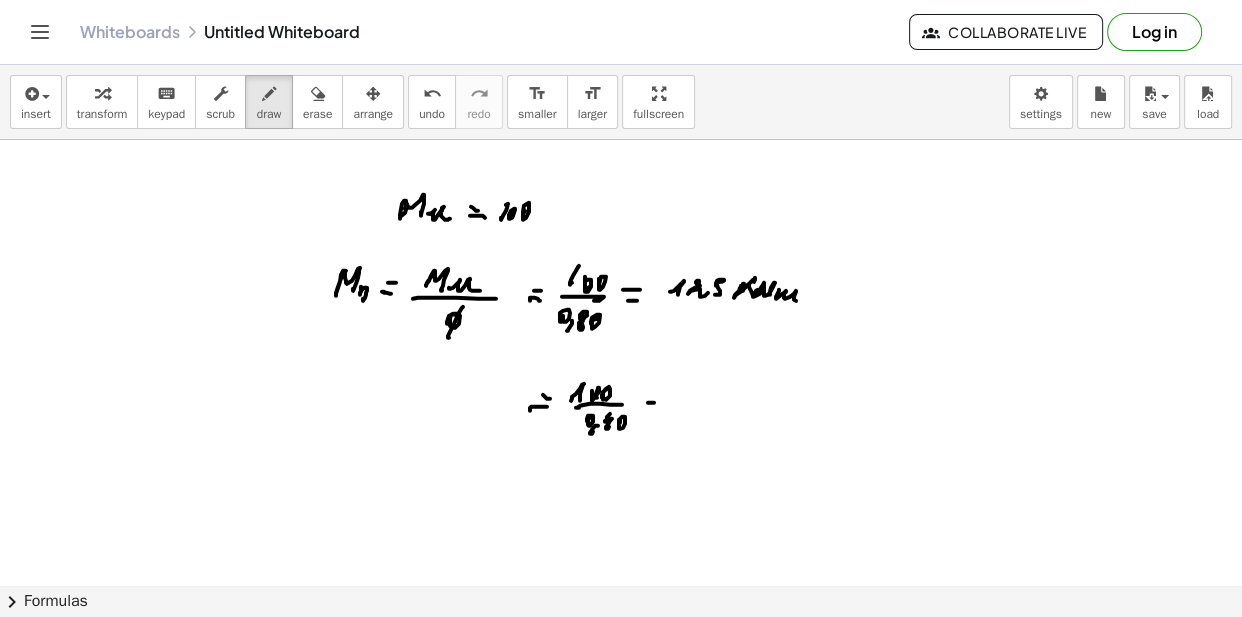 click at bounding box center [621, 263] 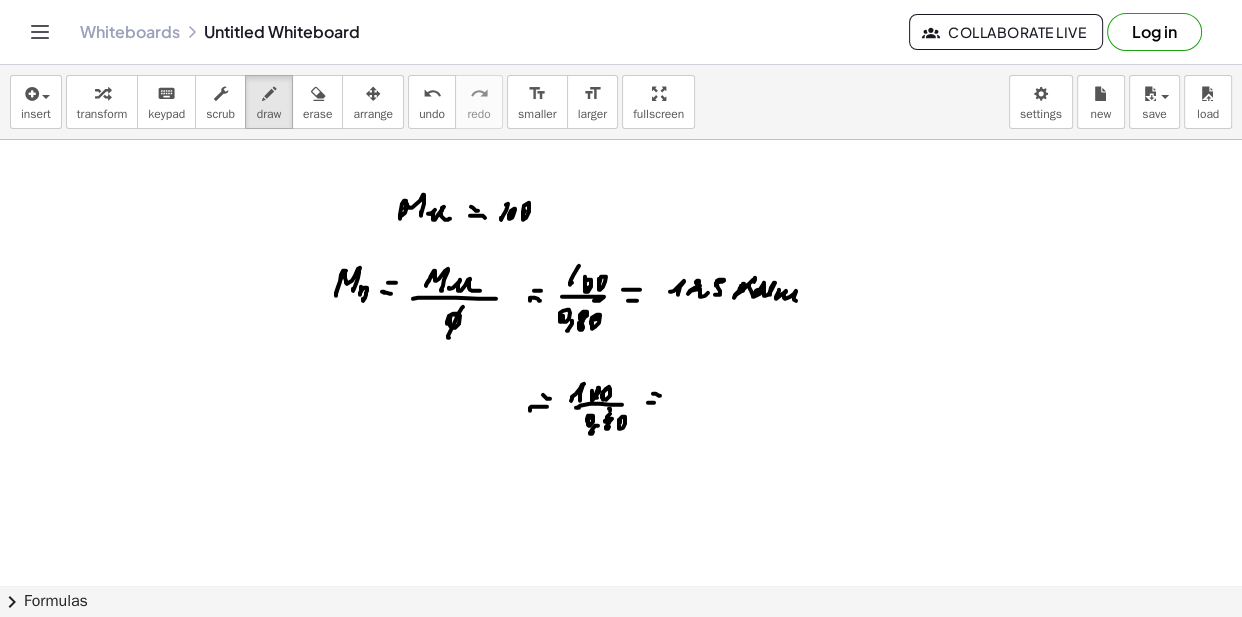click at bounding box center (621, 263) 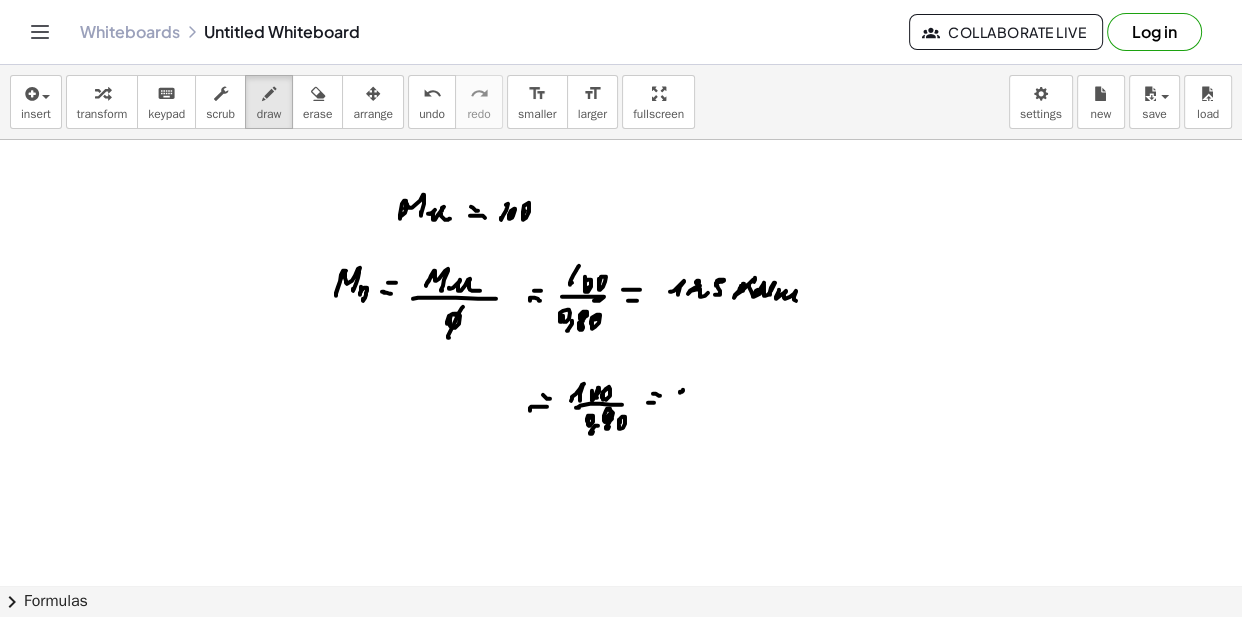 drag, startPoint x: 683, startPoint y: 389, endPoint x: 694, endPoint y: 387, distance: 11.18034 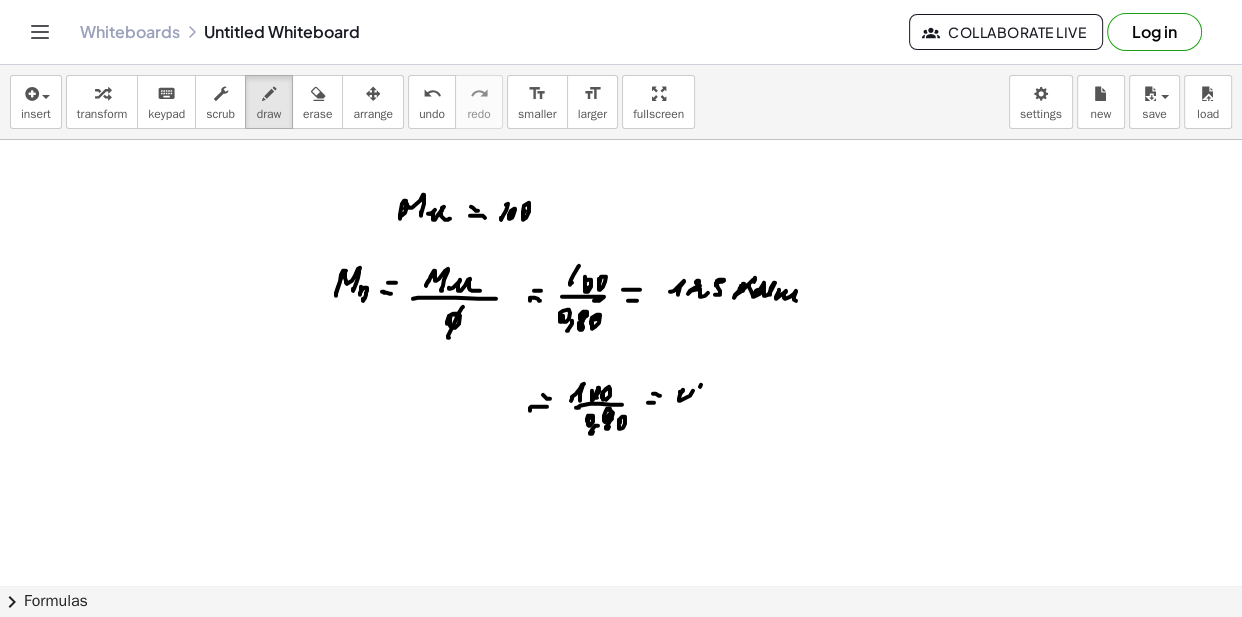 click at bounding box center [621, 263] 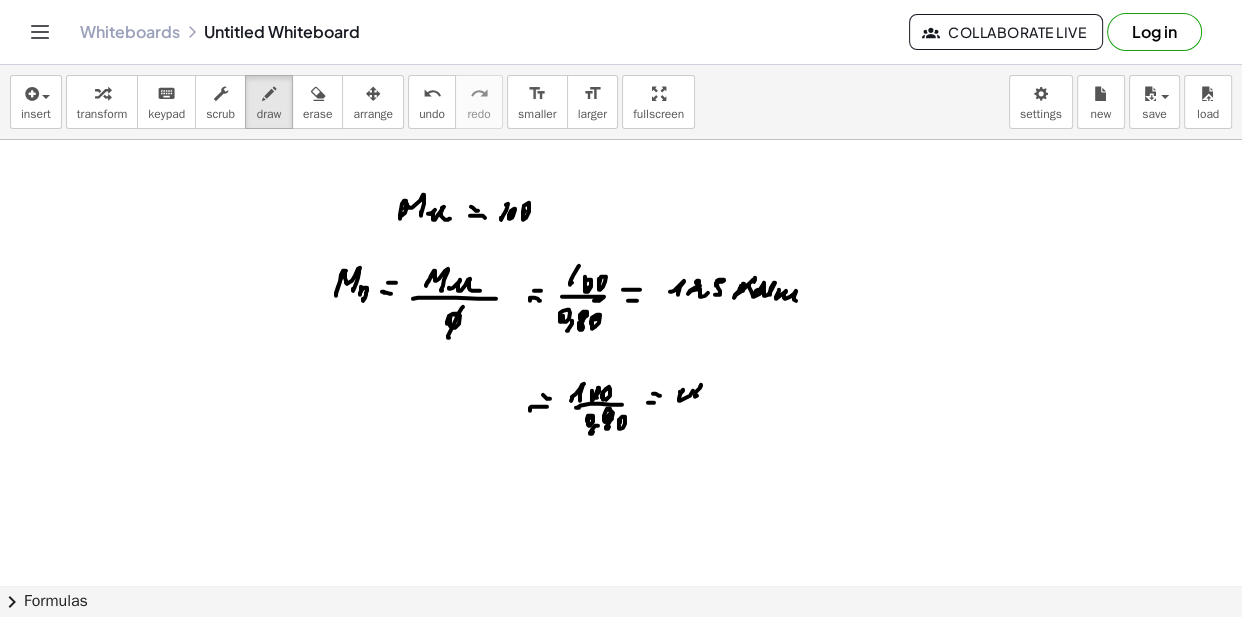 click at bounding box center (621, 263) 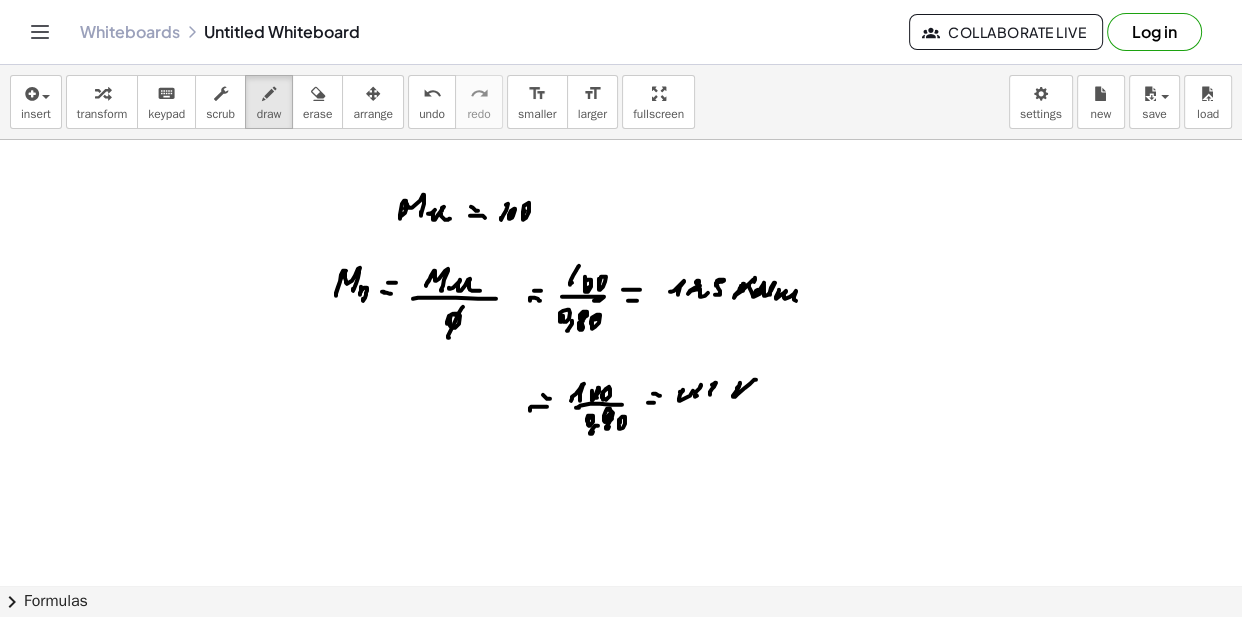 click at bounding box center [621, 263] 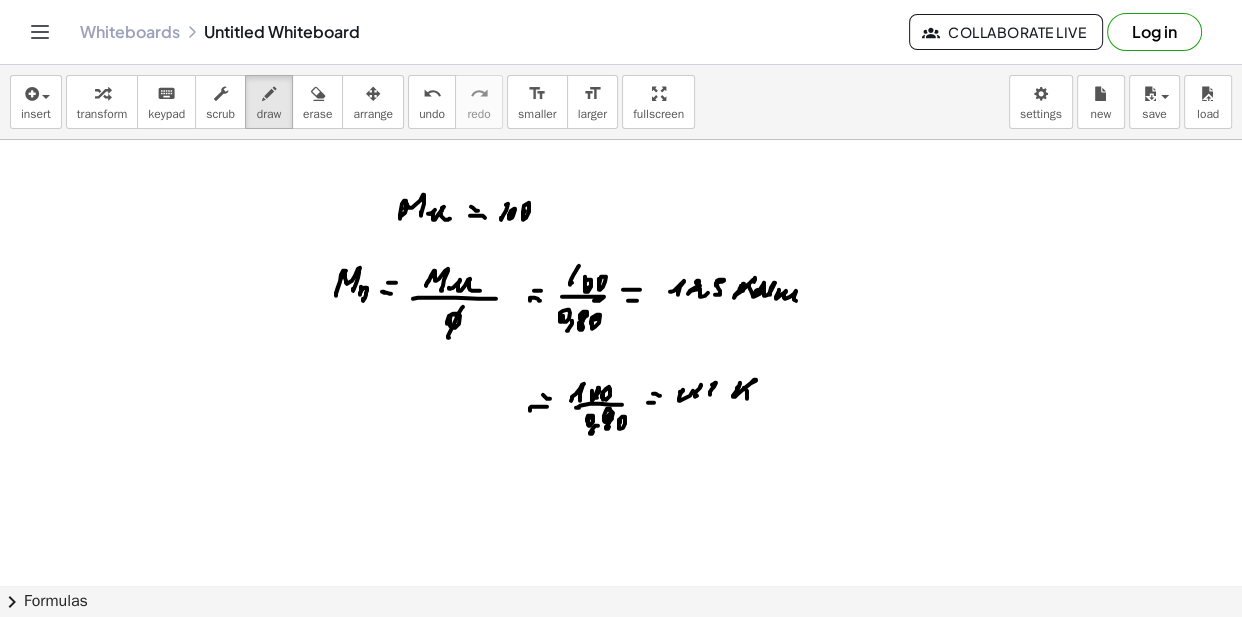 drag, startPoint x: 744, startPoint y: 387, endPoint x: 757, endPoint y: 386, distance: 13.038404 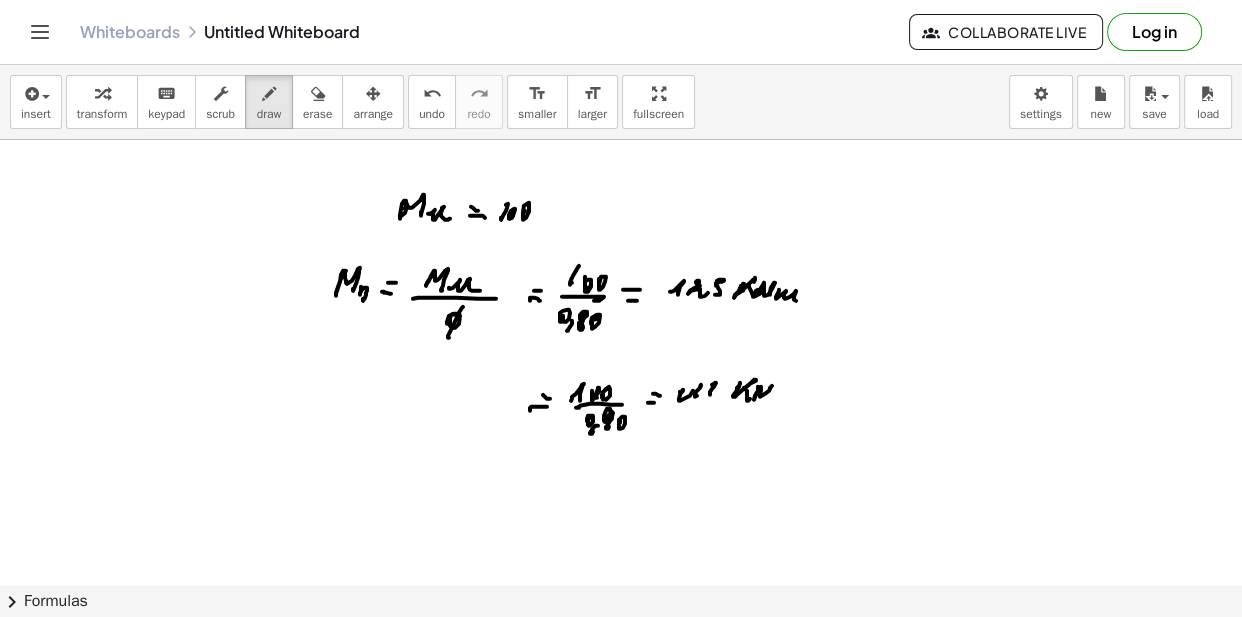 click at bounding box center (621, 263) 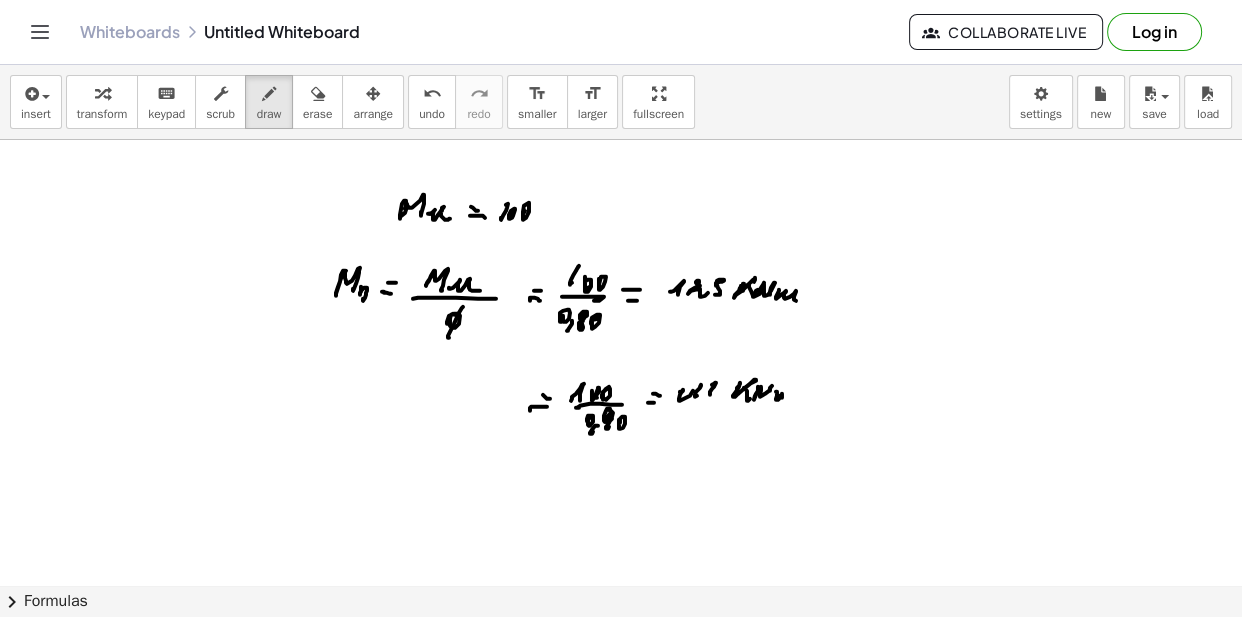 click at bounding box center [621, 263] 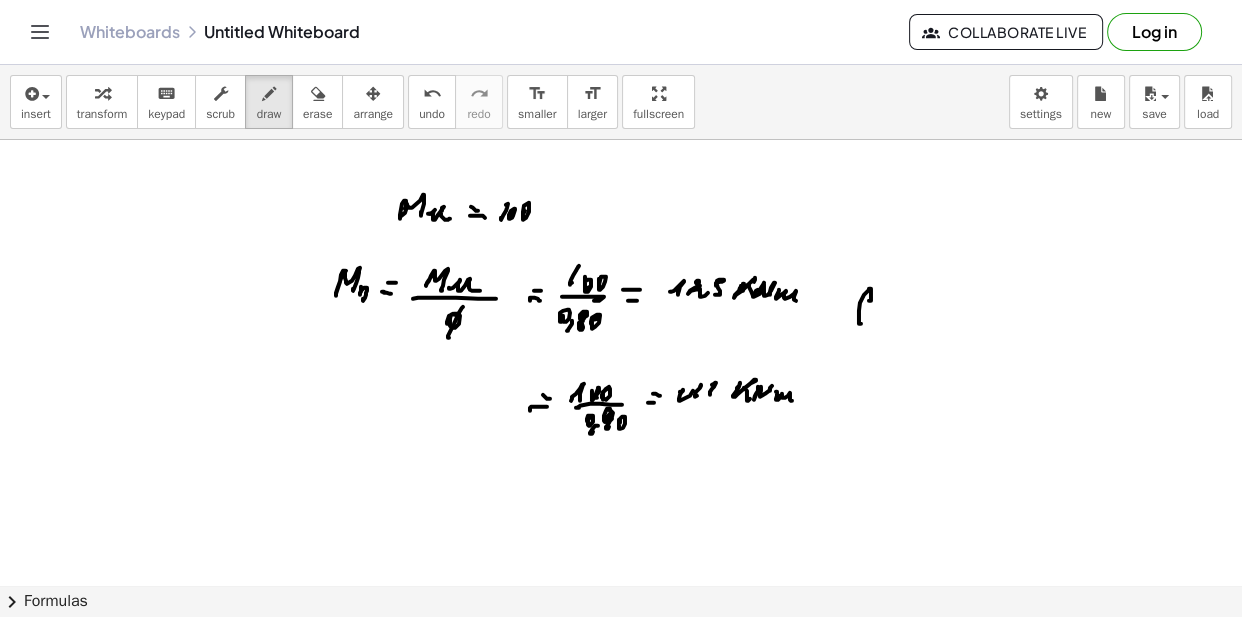 click at bounding box center (621, 263) 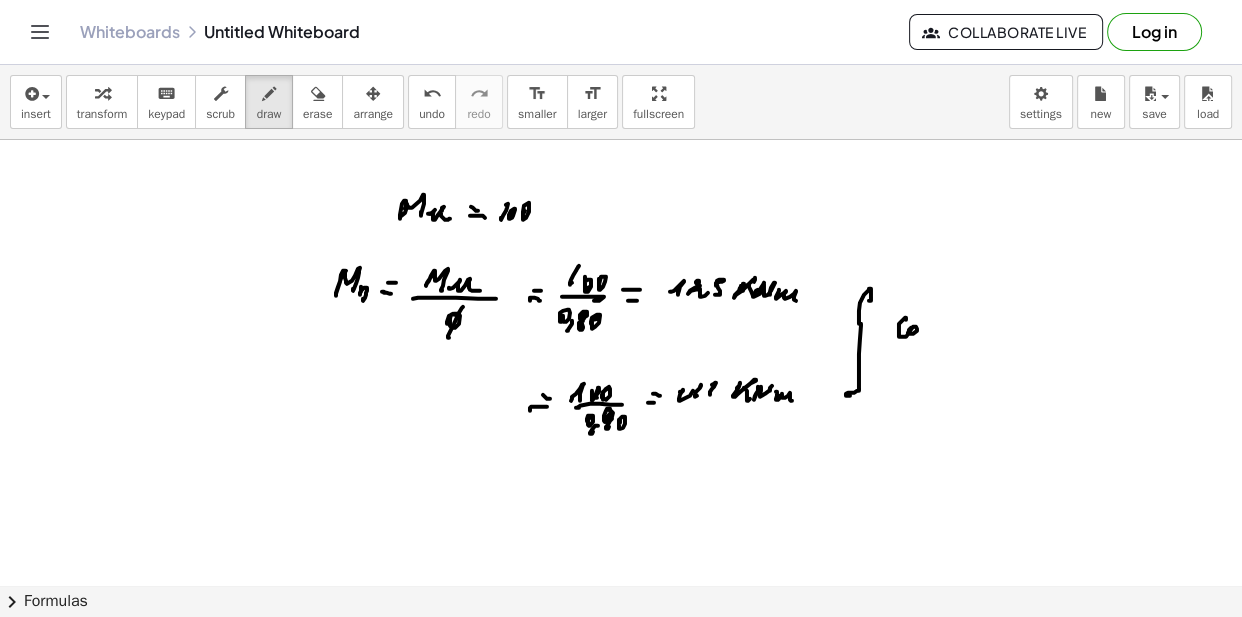 click at bounding box center [621, 263] 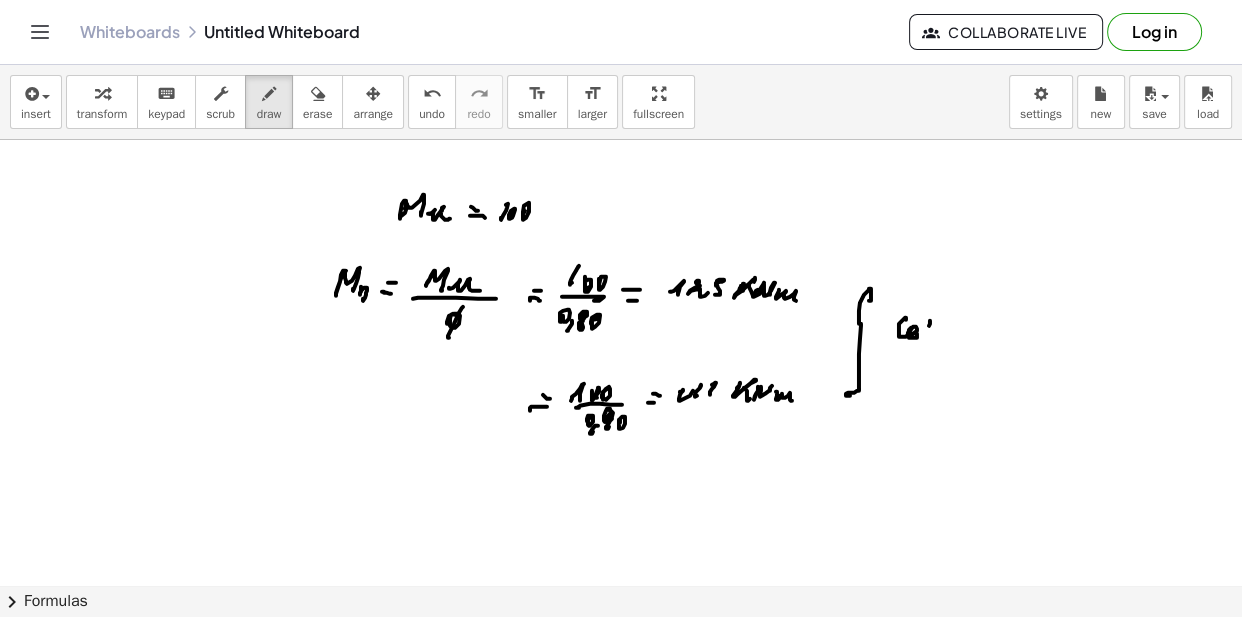 click at bounding box center [621, 263] 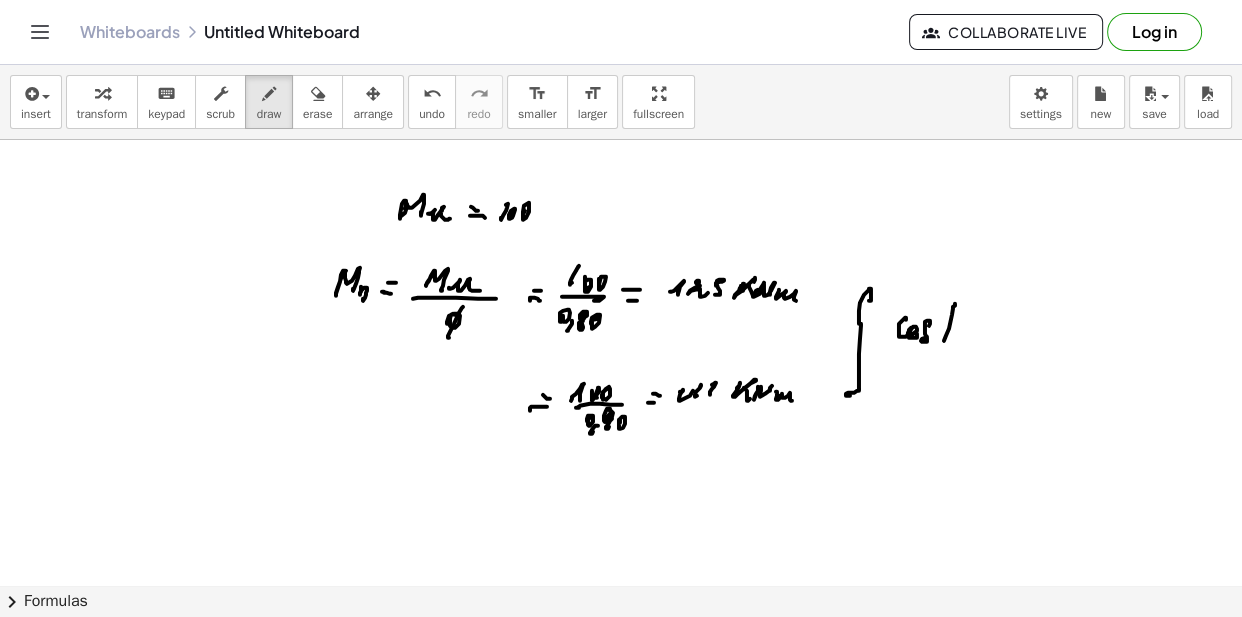 click at bounding box center (621, 263) 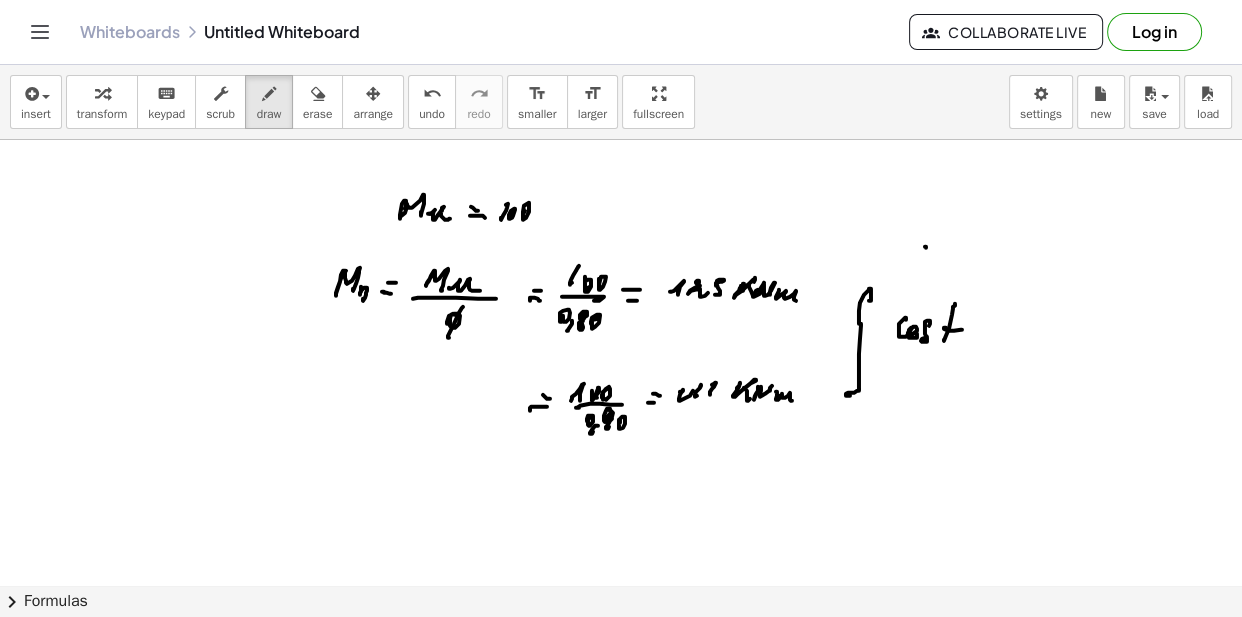 click at bounding box center [621, 263] 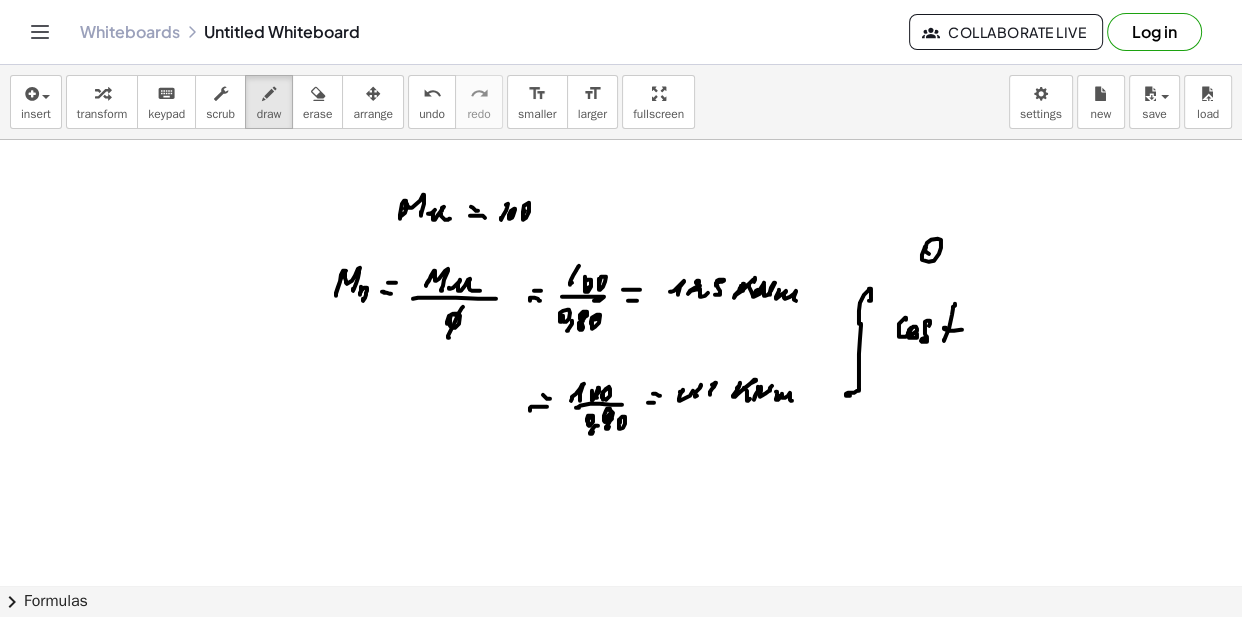 click at bounding box center [621, 263] 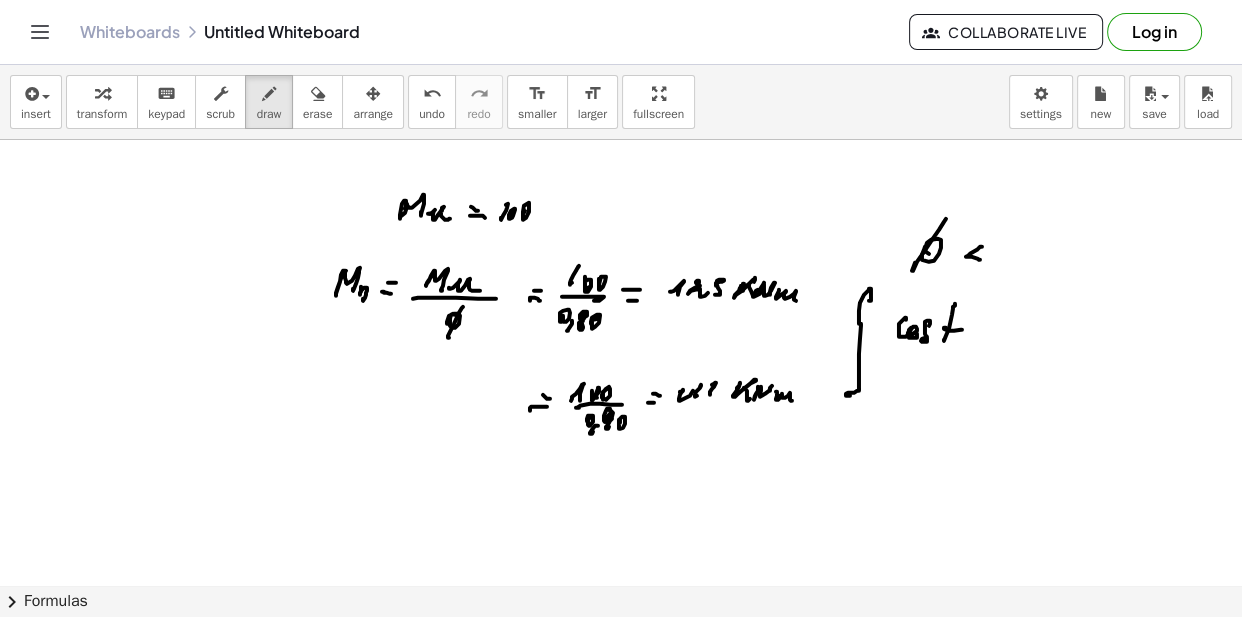 click at bounding box center (621, 263) 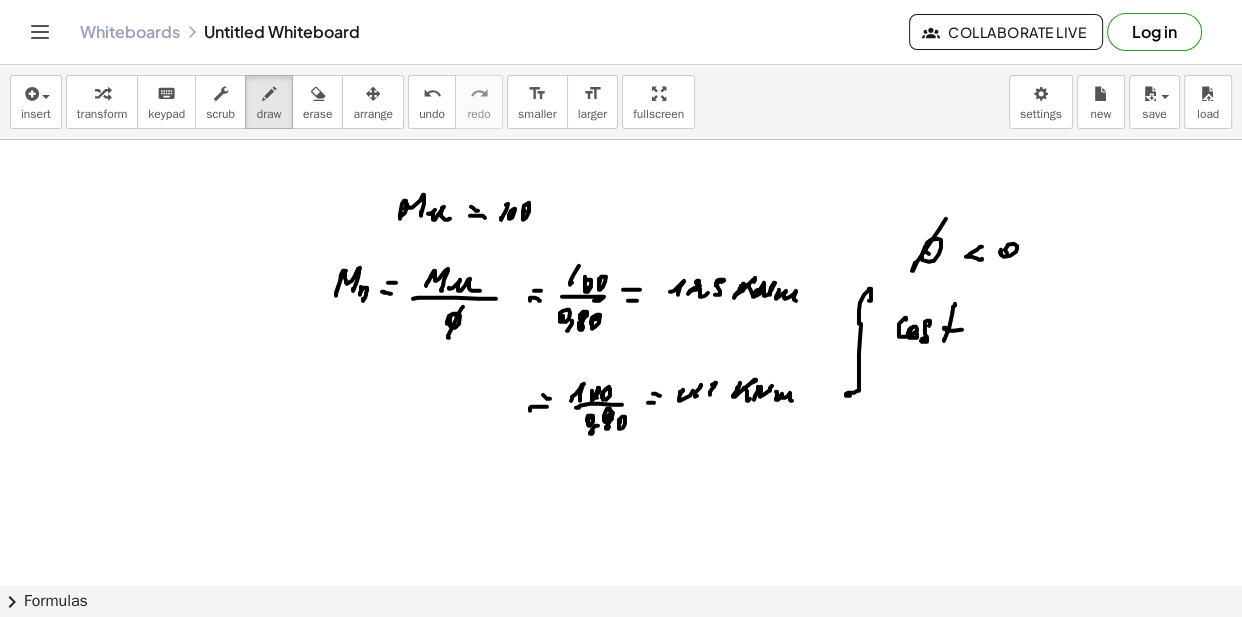 click at bounding box center [621, 263] 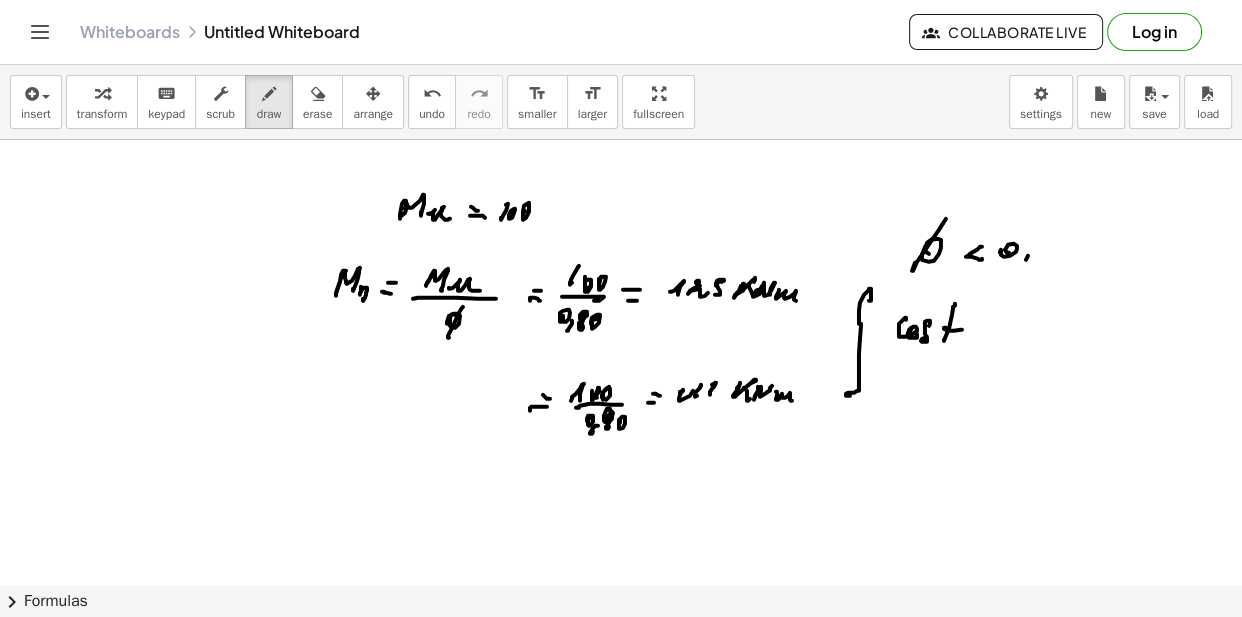 click at bounding box center [621, 263] 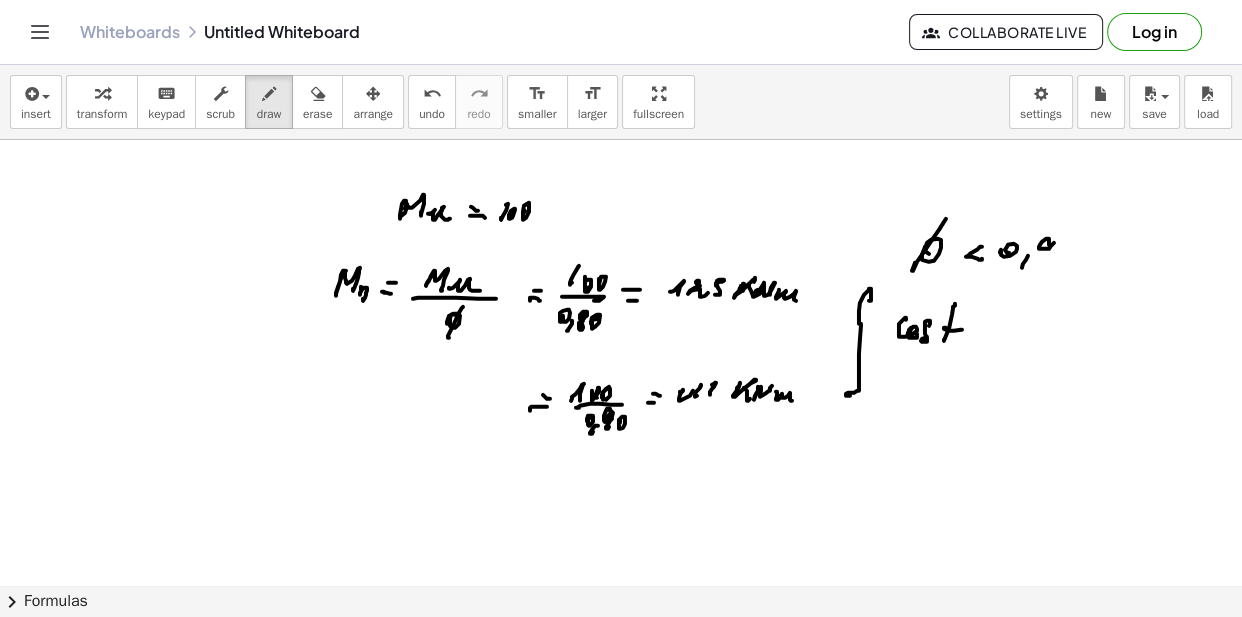click at bounding box center (621, 263) 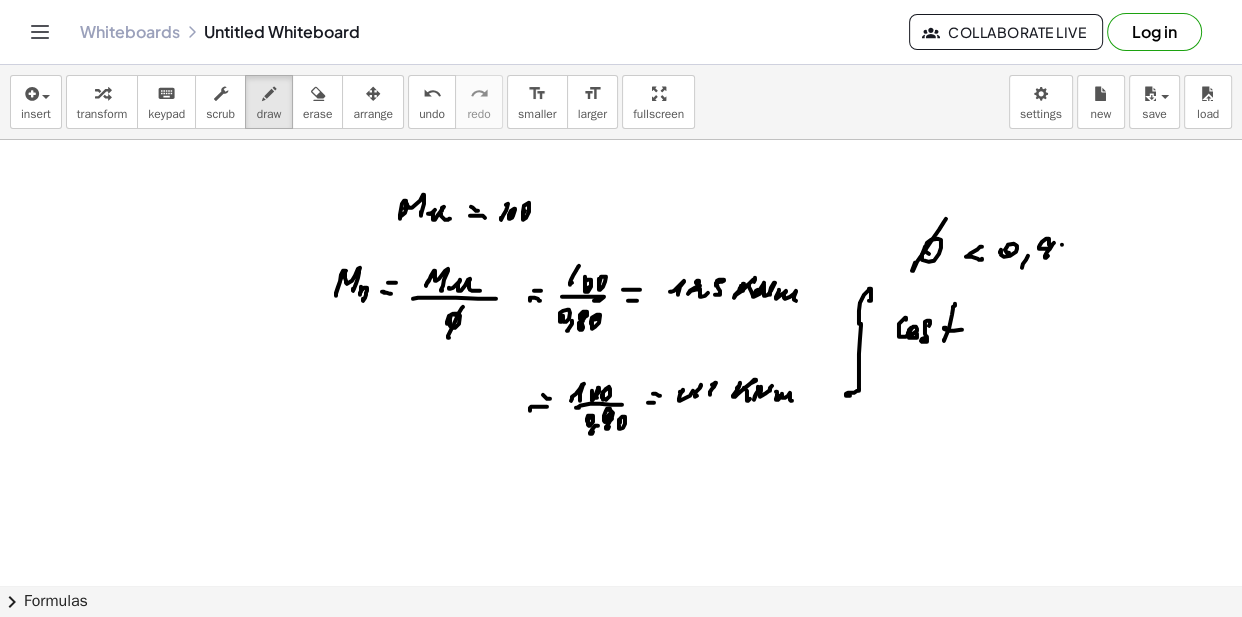 click at bounding box center (621, 263) 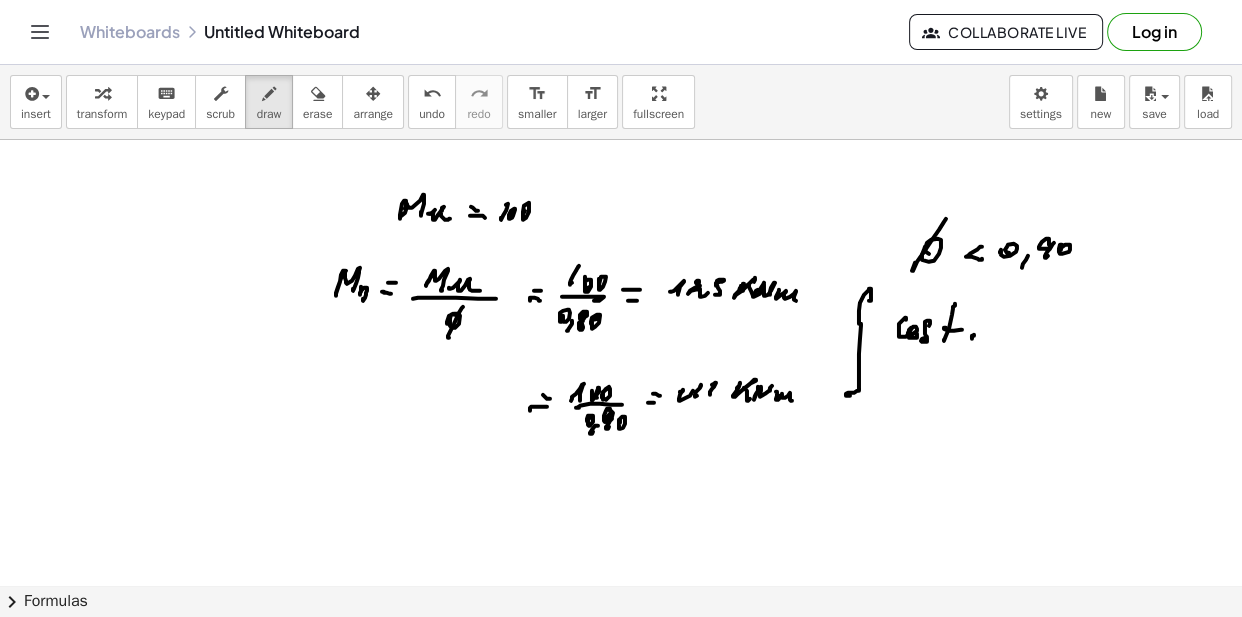 click at bounding box center (621, 263) 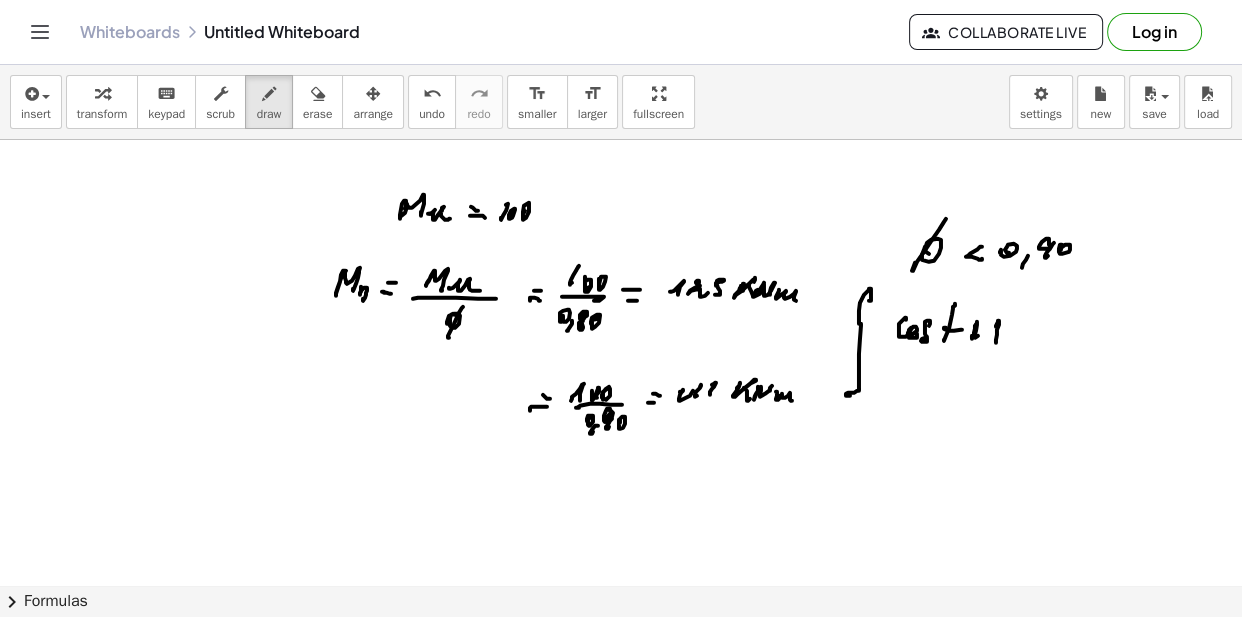 click at bounding box center [621, 263] 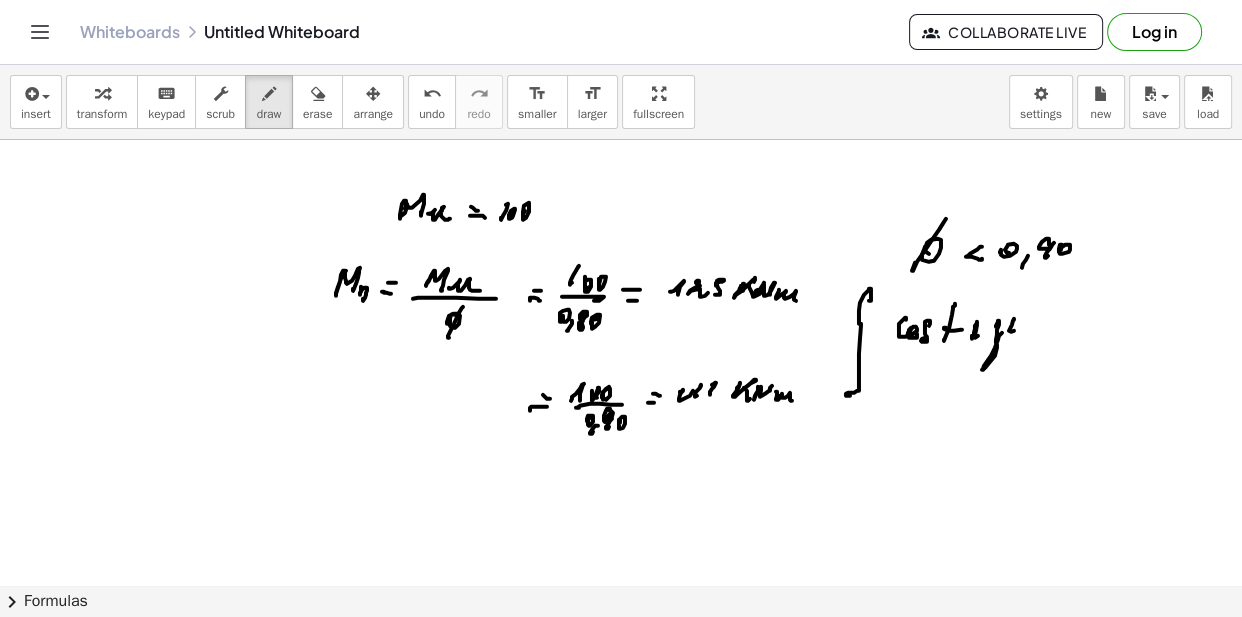click at bounding box center (621, 263) 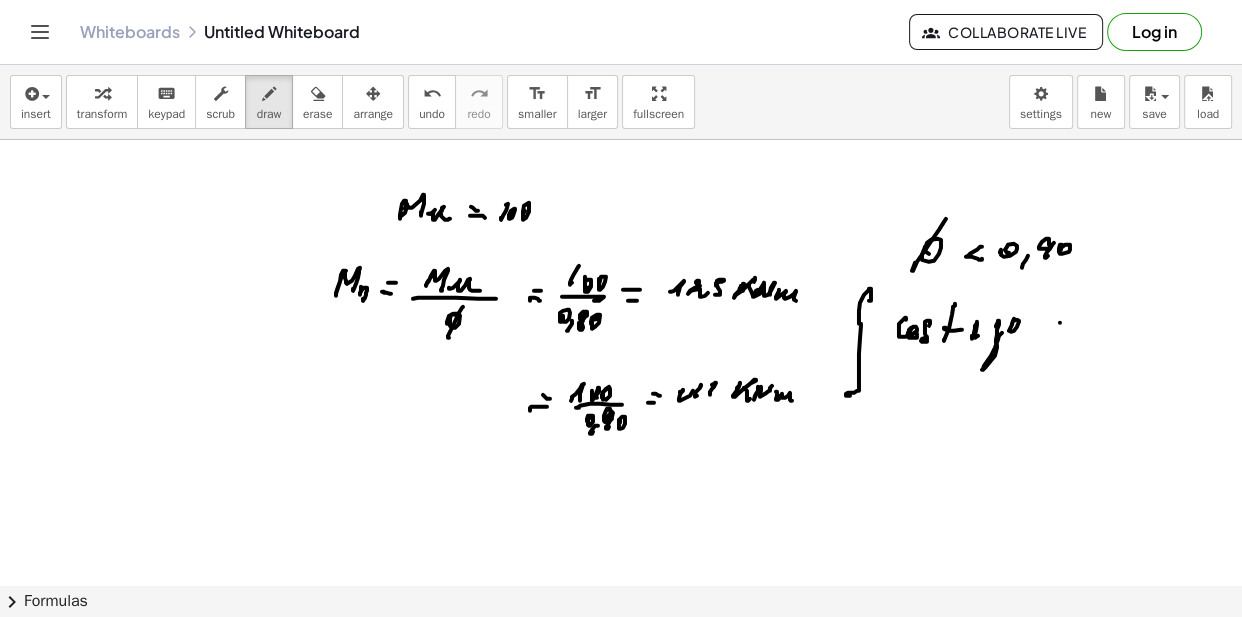 click at bounding box center [621, 263] 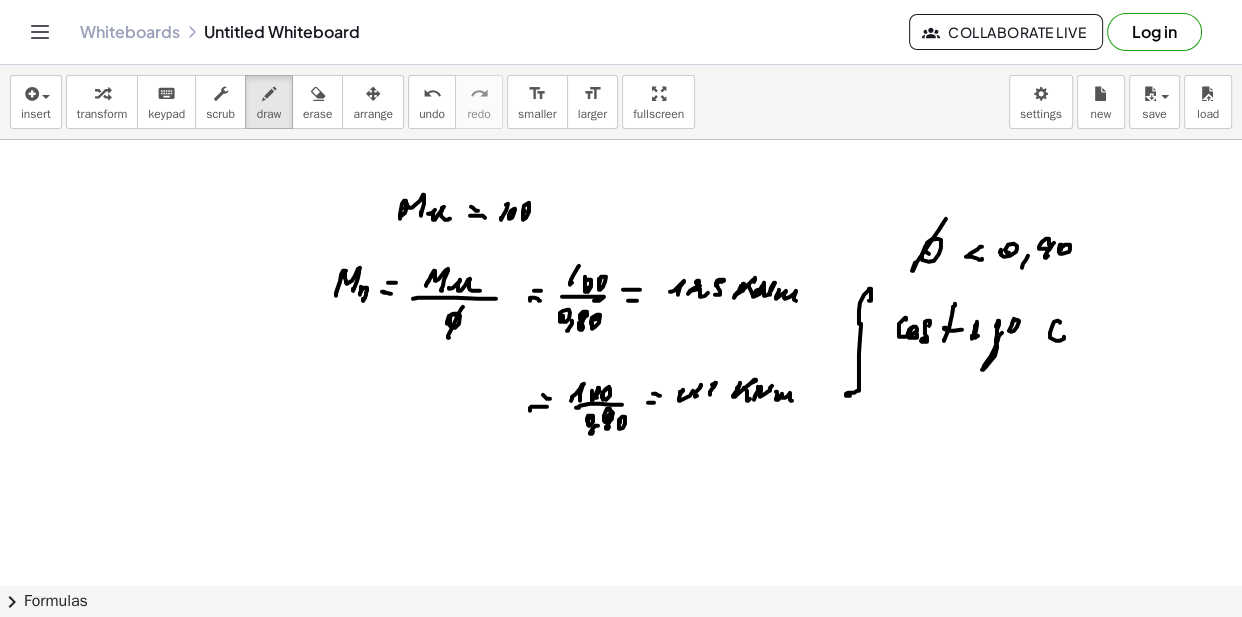 click at bounding box center (621, 263) 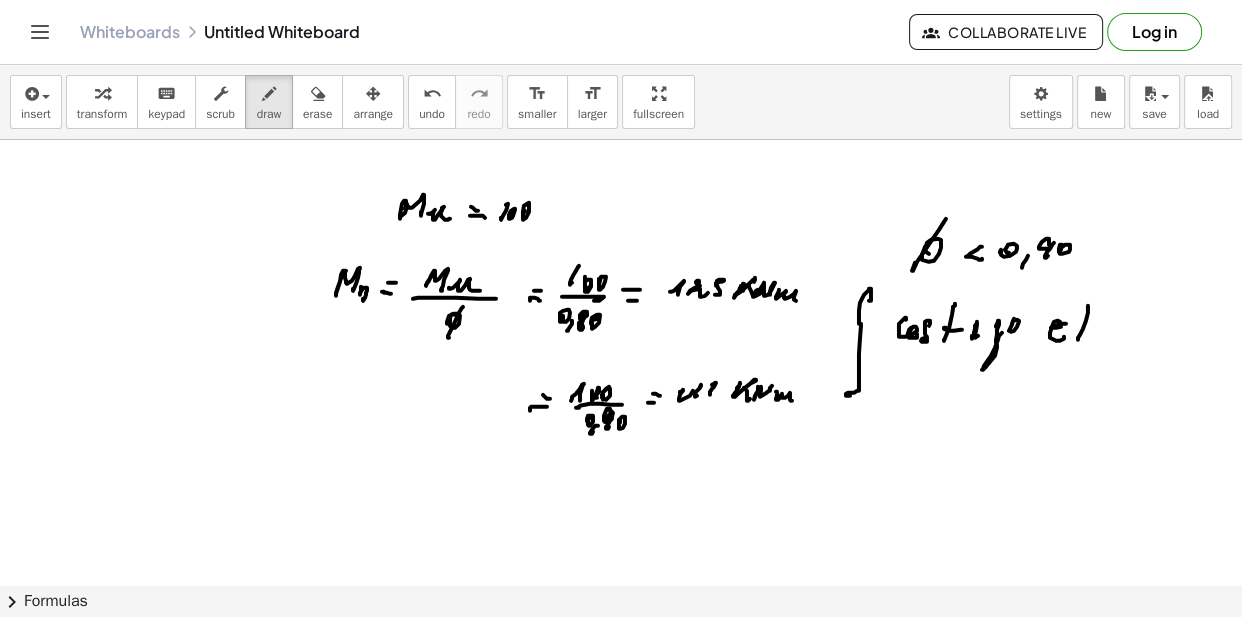 click at bounding box center (621, 263) 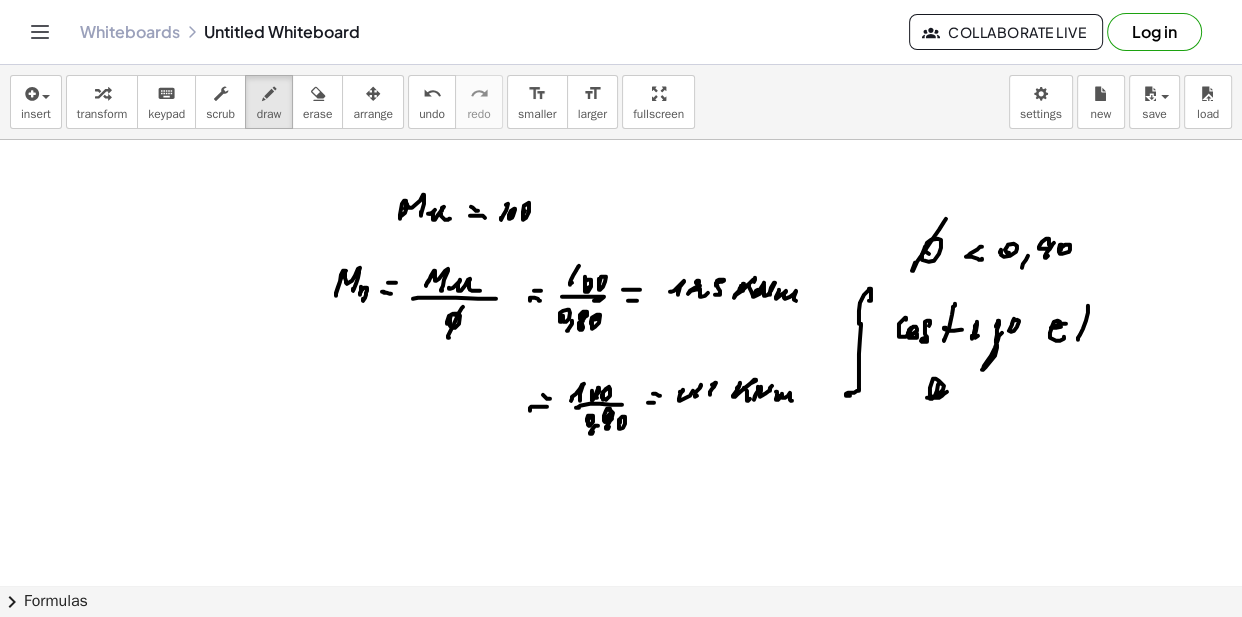 click at bounding box center (621, 263) 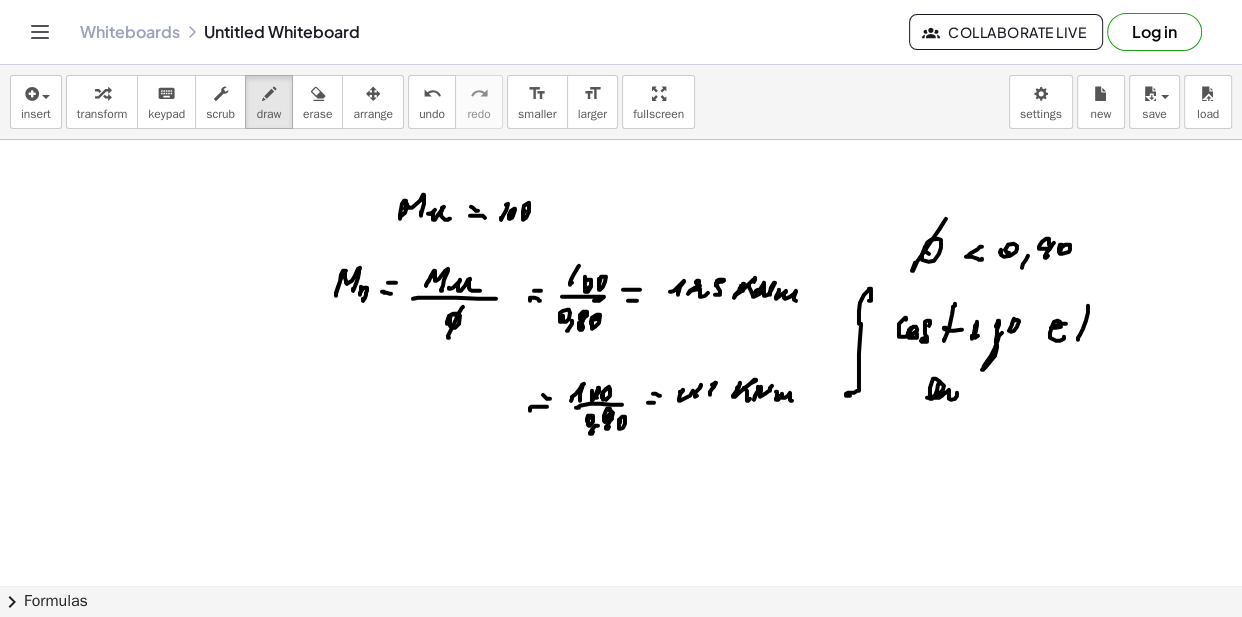 click at bounding box center [621, 263] 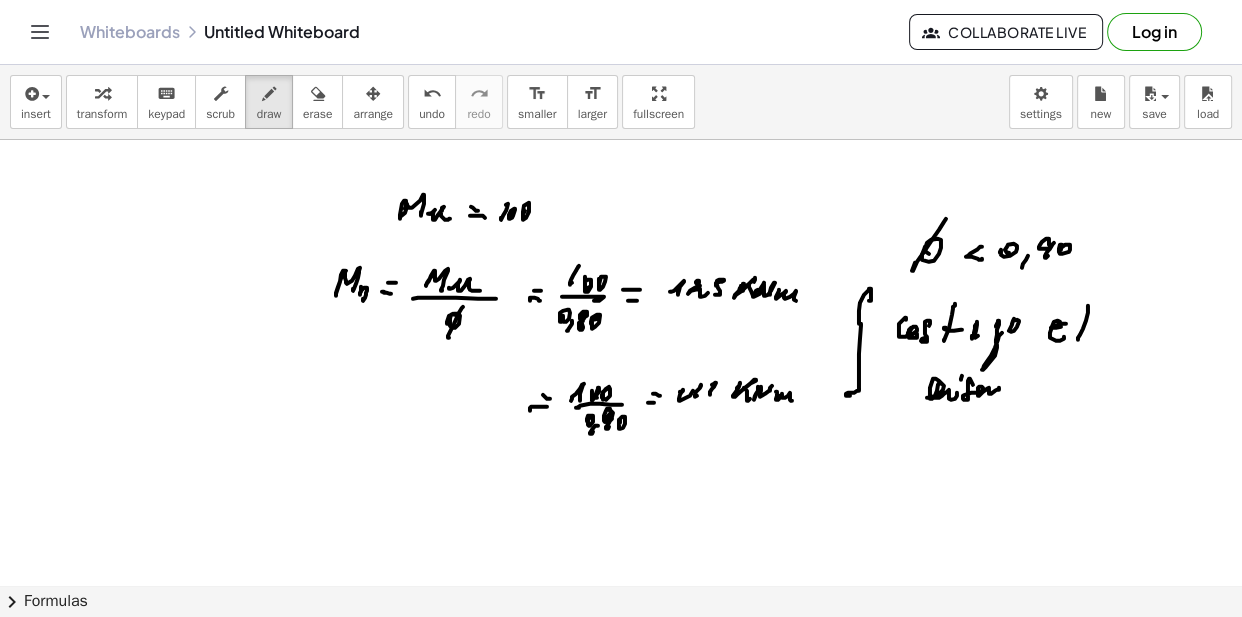 click at bounding box center [621, 263] 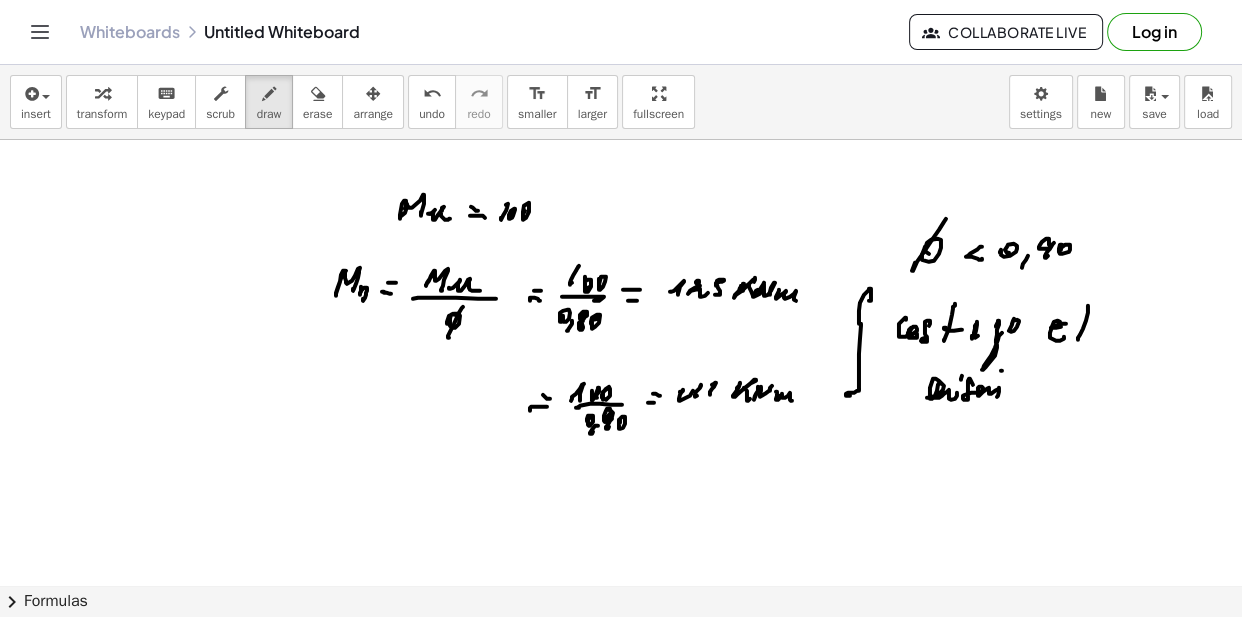 click at bounding box center [621, 263] 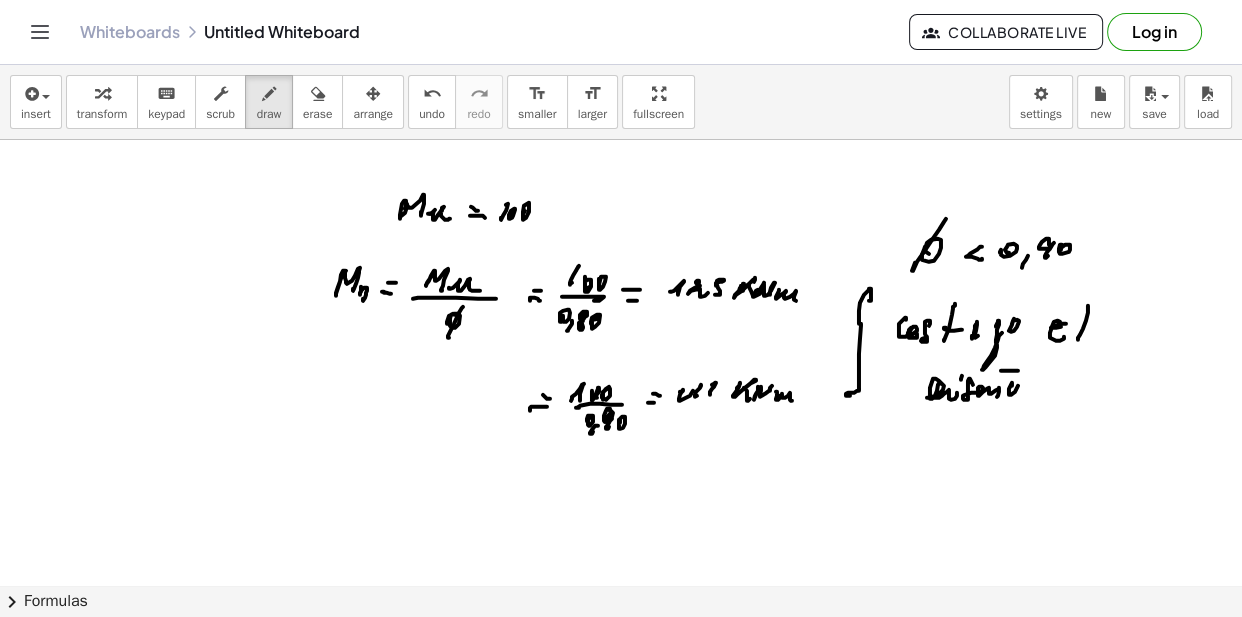 click at bounding box center [621, 263] 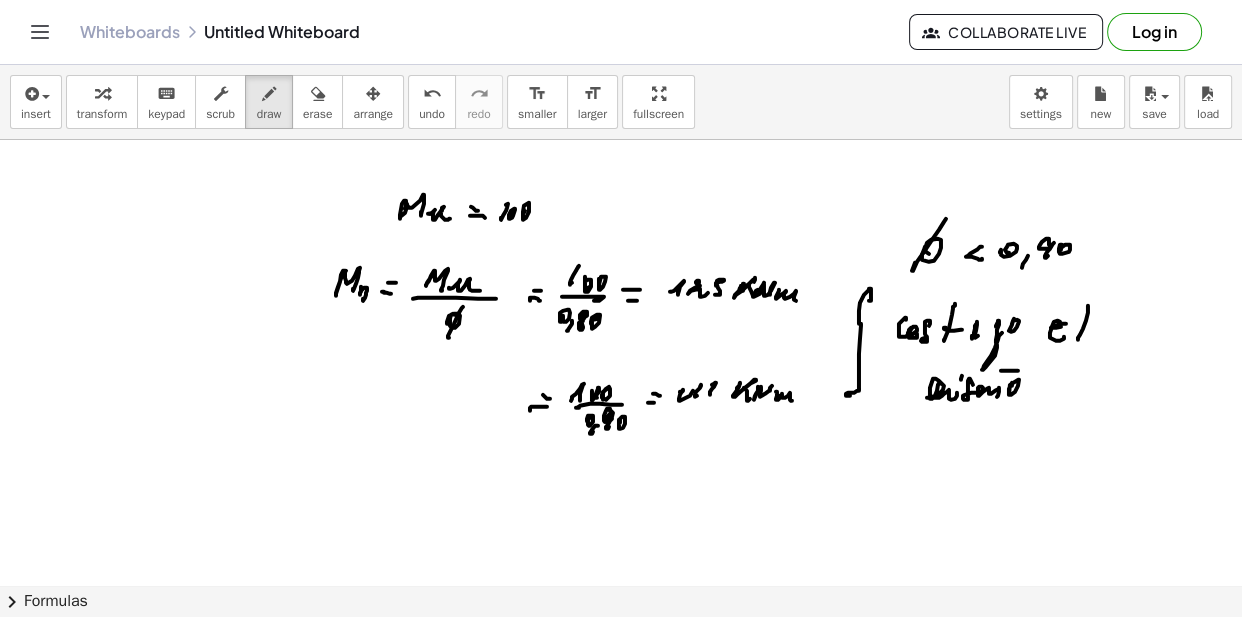 scroll, scrollTop: 636, scrollLeft: 0, axis: vertical 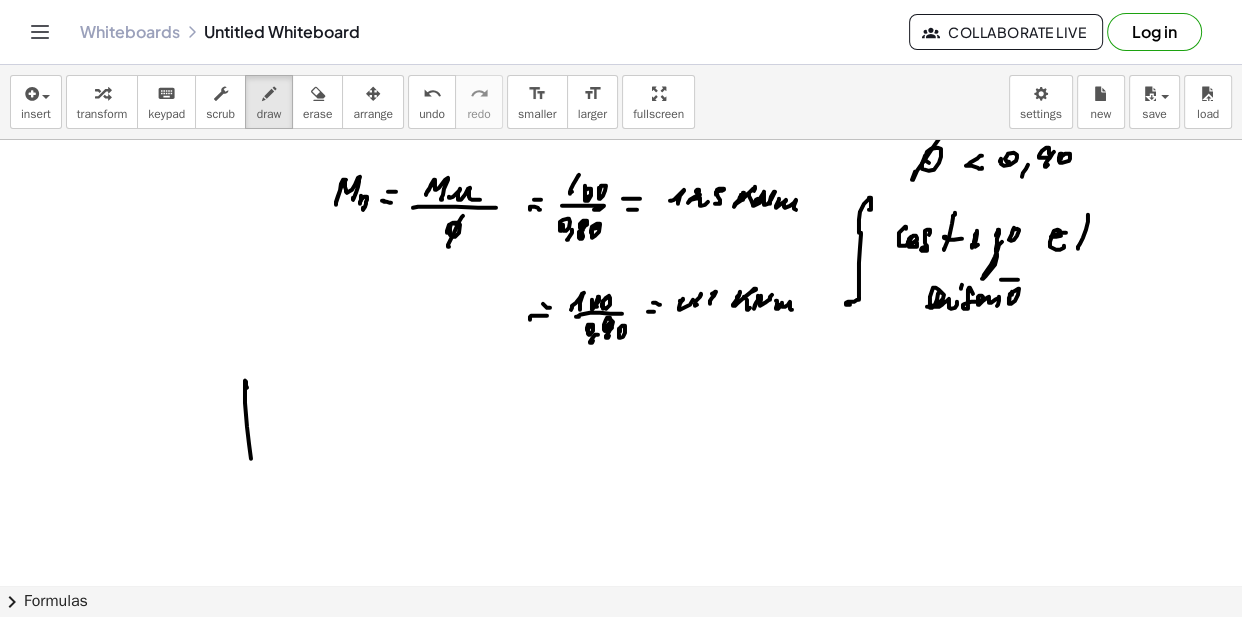 drag, startPoint x: 245, startPoint y: 384, endPoint x: 249, endPoint y: 413, distance: 29.274563 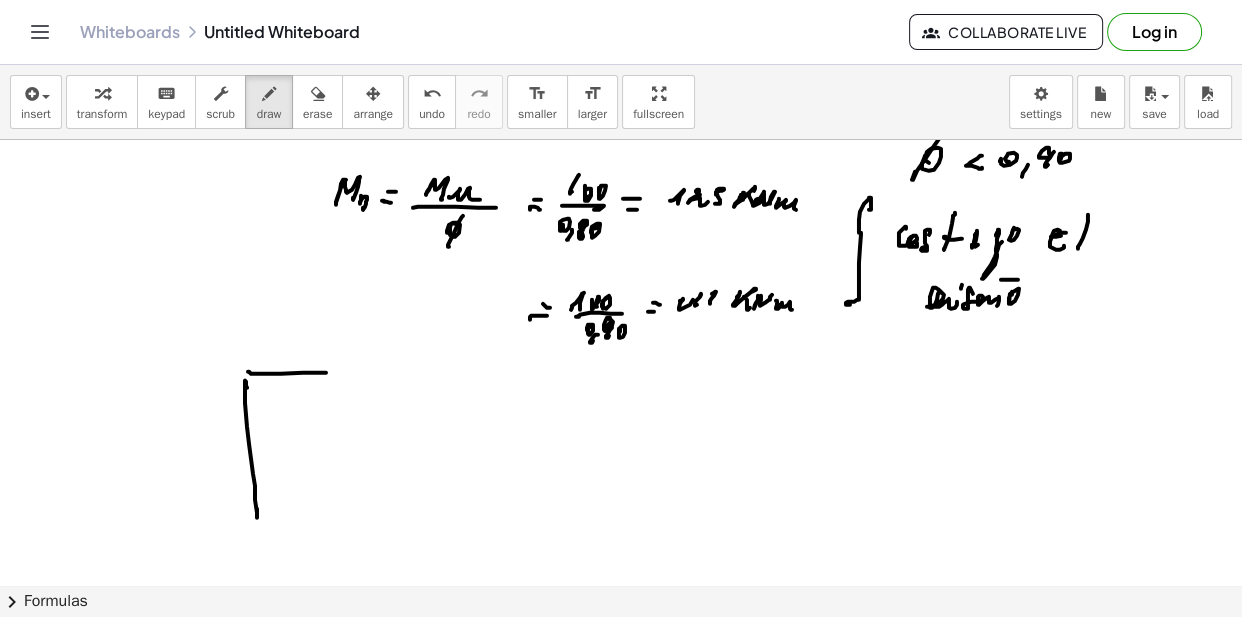 drag, startPoint x: 248, startPoint y: 371, endPoint x: 341, endPoint y: 371, distance: 93 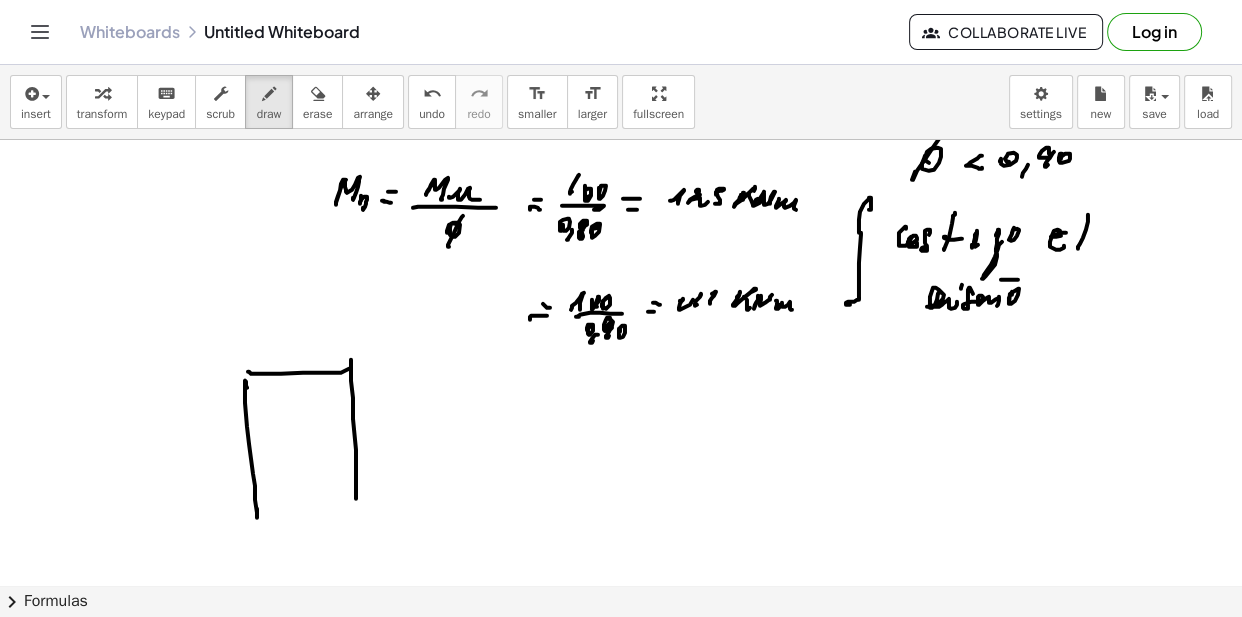 drag, startPoint x: 351, startPoint y: 365, endPoint x: 344, endPoint y: 506, distance: 141.17365 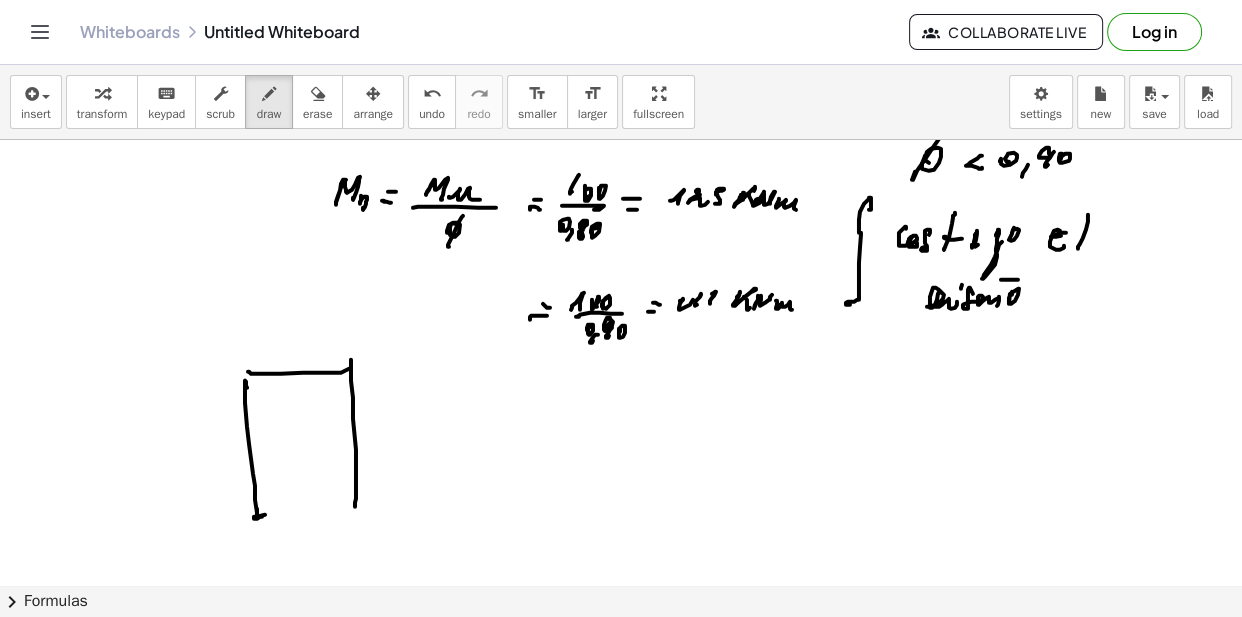 drag, startPoint x: 254, startPoint y: 516, endPoint x: 298, endPoint y: 470, distance: 63.655323 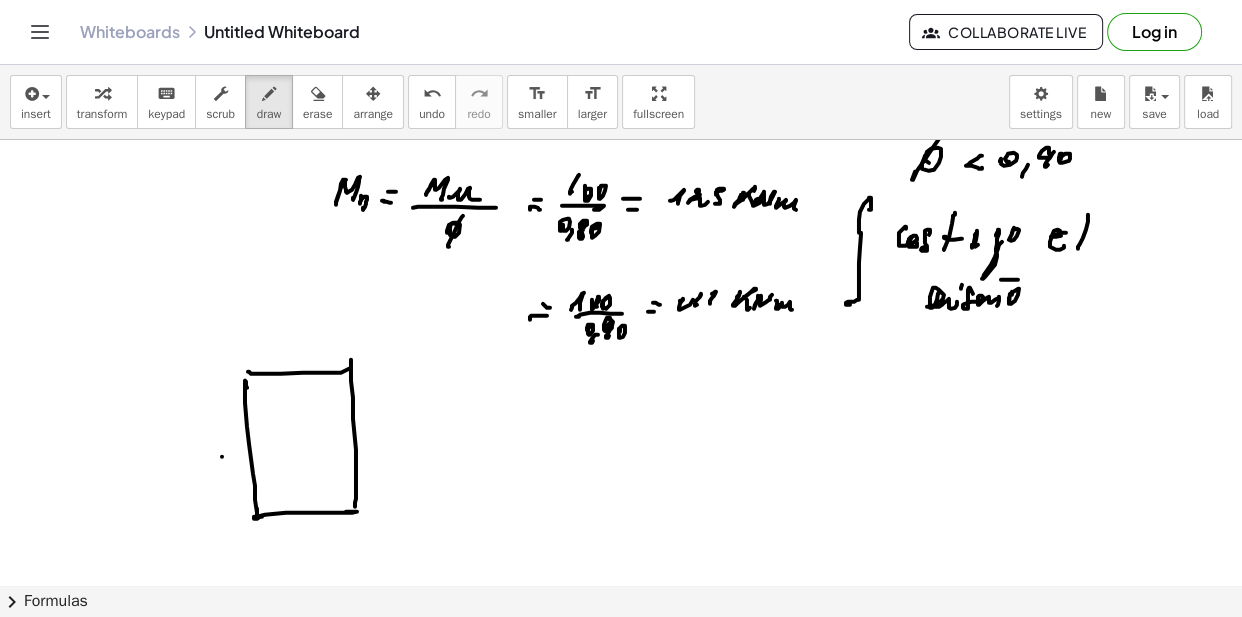 drag, startPoint x: 222, startPoint y: 456, endPoint x: 241, endPoint y: 457, distance: 19.026299 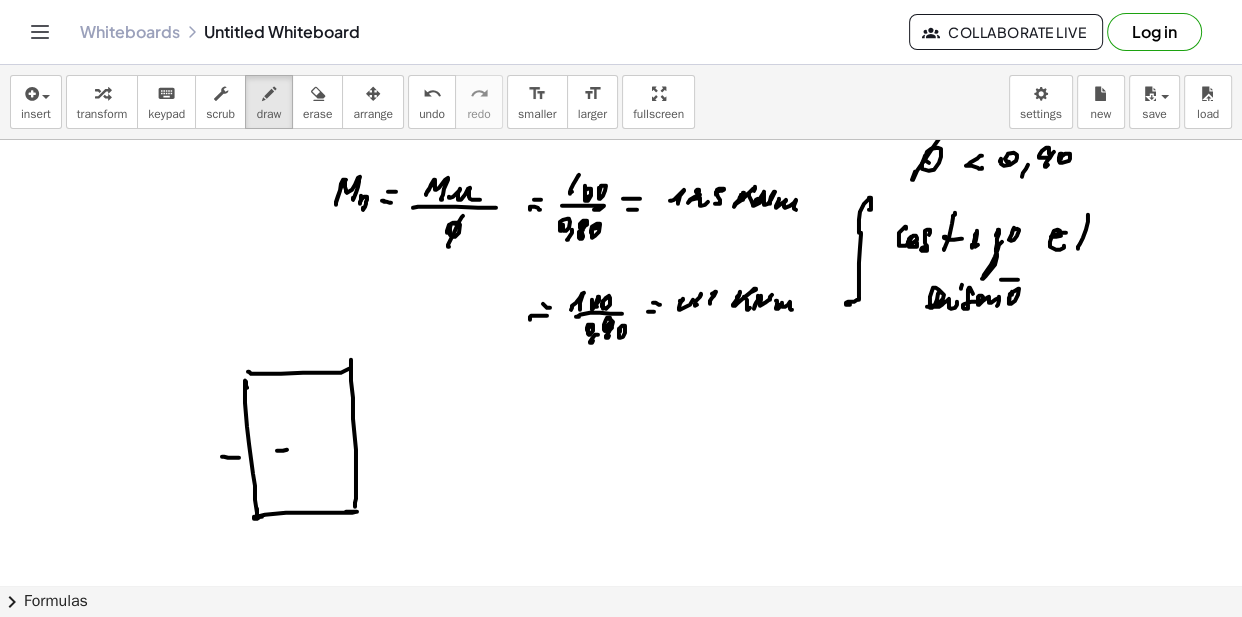 click at bounding box center (621, 172) 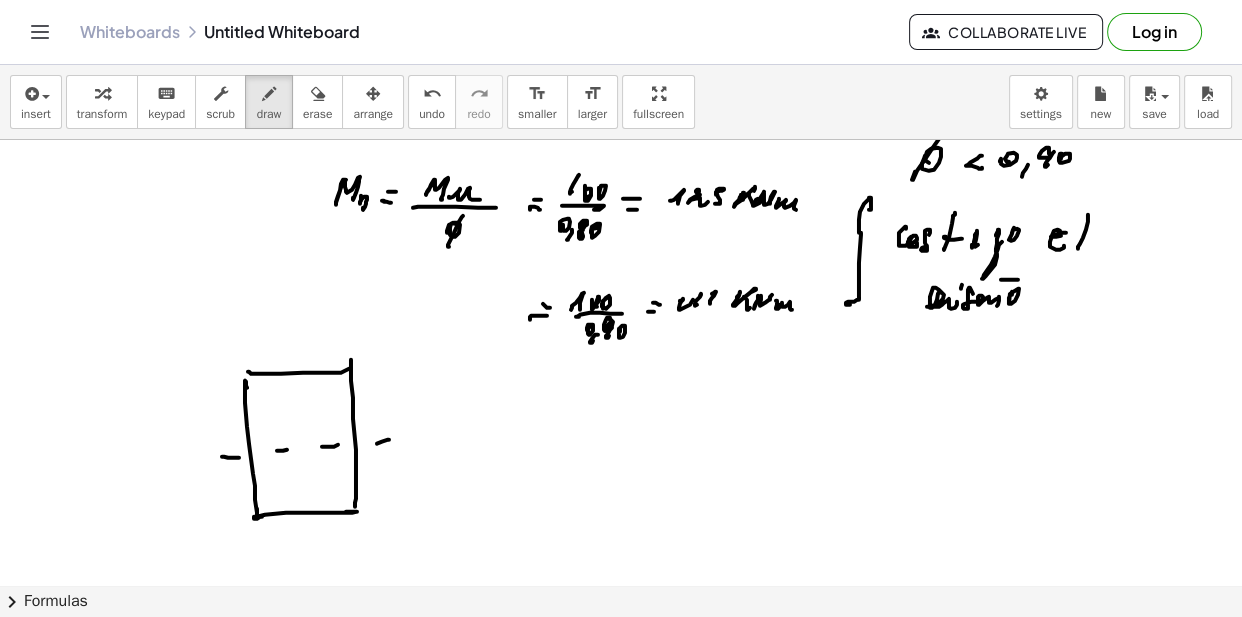 click at bounding box center [621, 172] 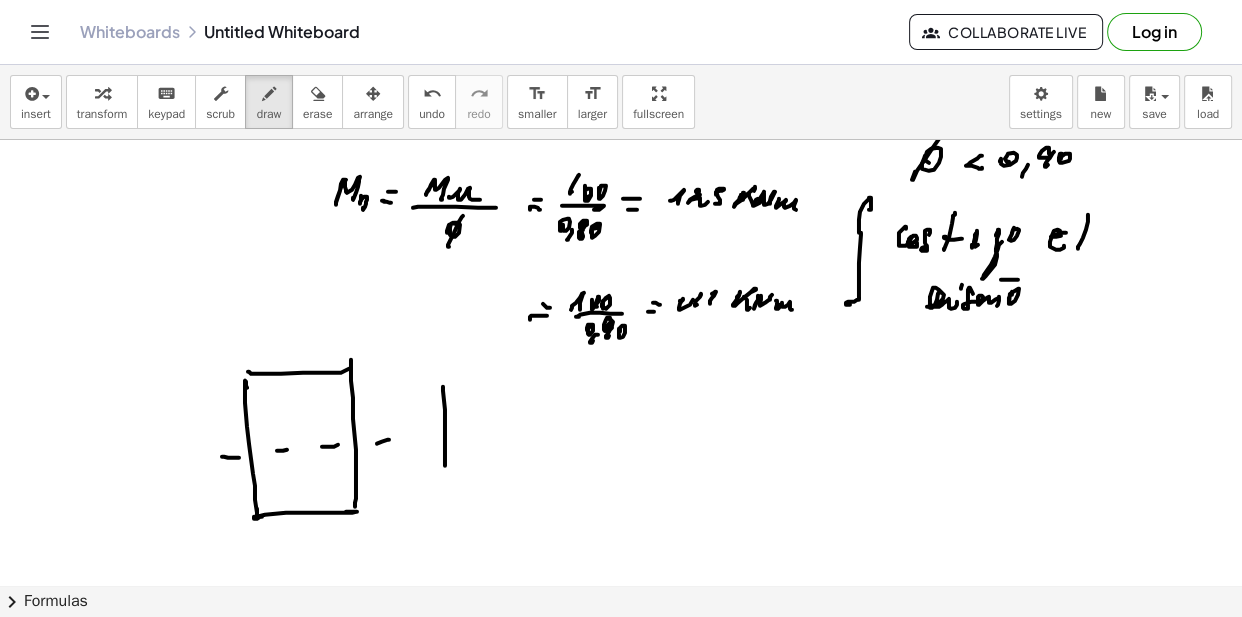 drag, startPoint x: 443, startPoint y: 390, endPoint x: 449, endPoint y: 509, distance: 119.15116 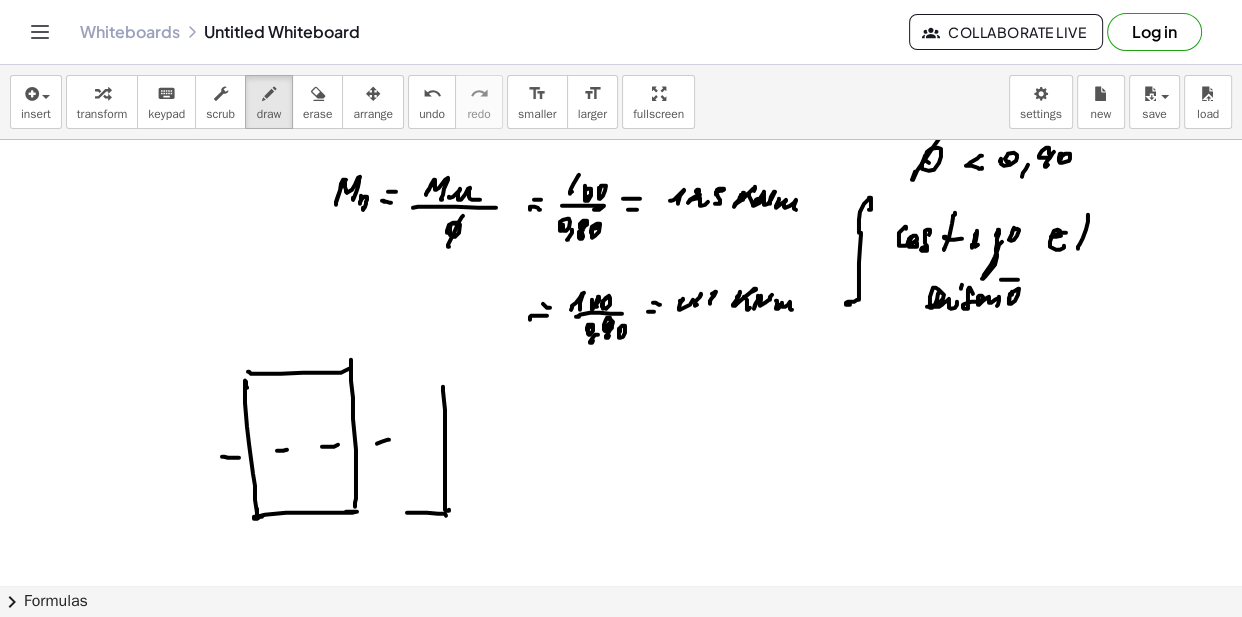 drag, startPoint x: 446, startPoint y: 515, endPoint x: 390, endPoint y: 517, distance: 56.0357 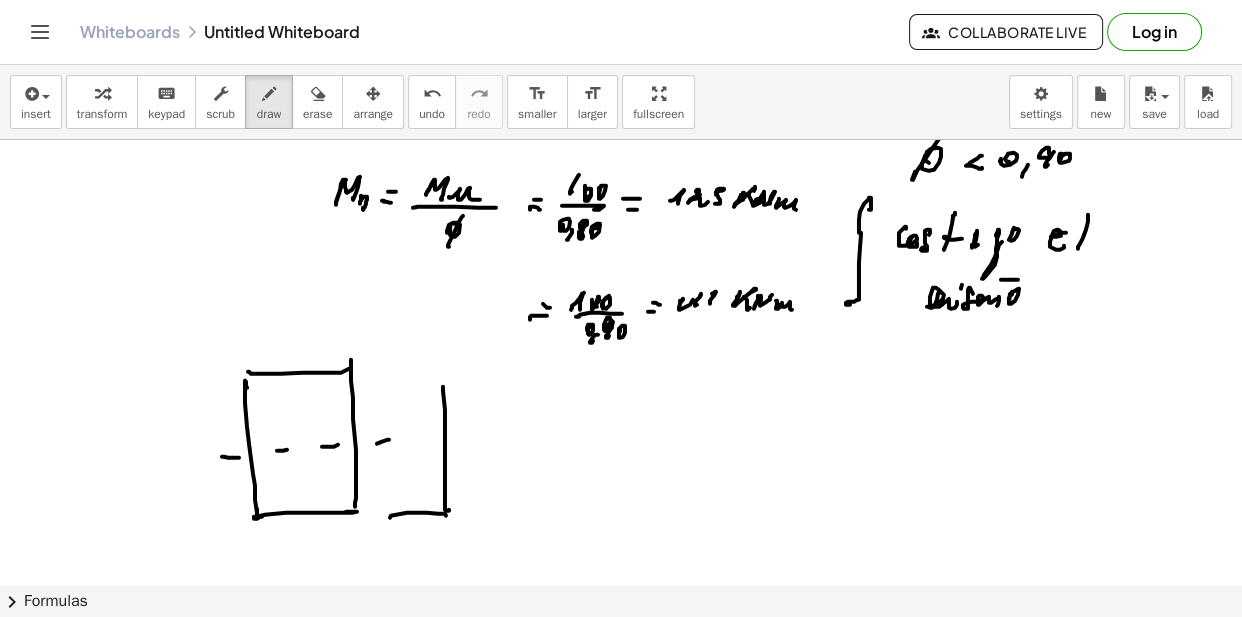 drag, startPoint x: 442, startPoint y: 371, endPoint x: 446, endPoint y: 389, distance: 18.439089 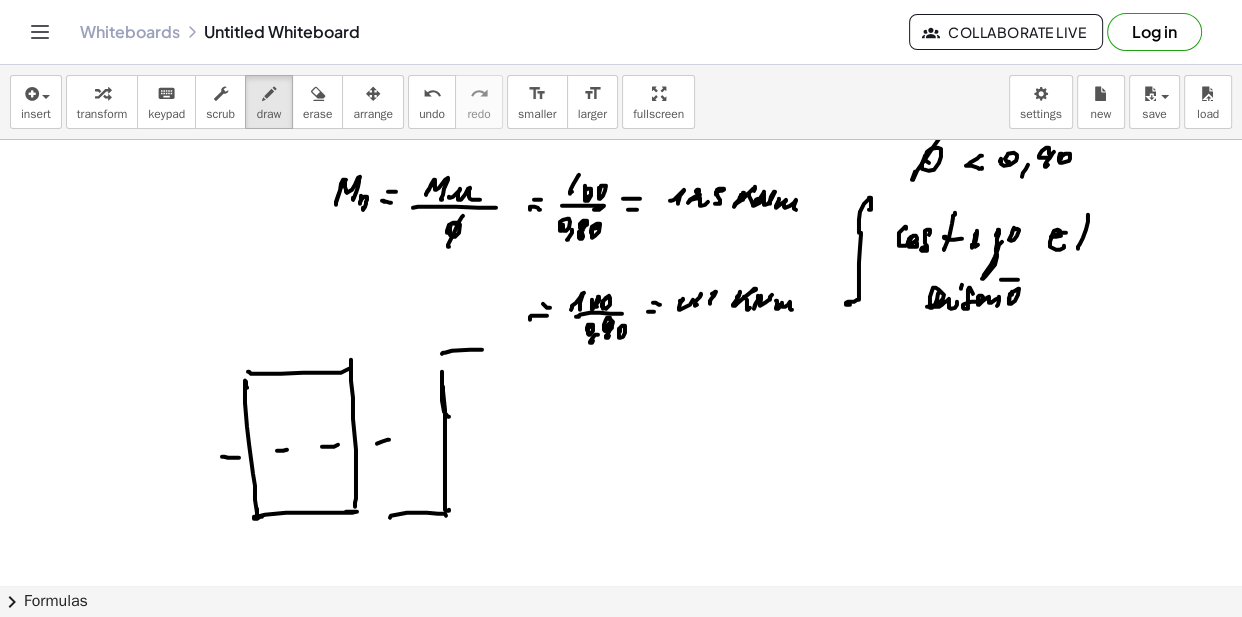 drag, startPoint x: 482, startPoint y: 349, endPoint x: 507, endPoint y: 348, distance: 25.019993 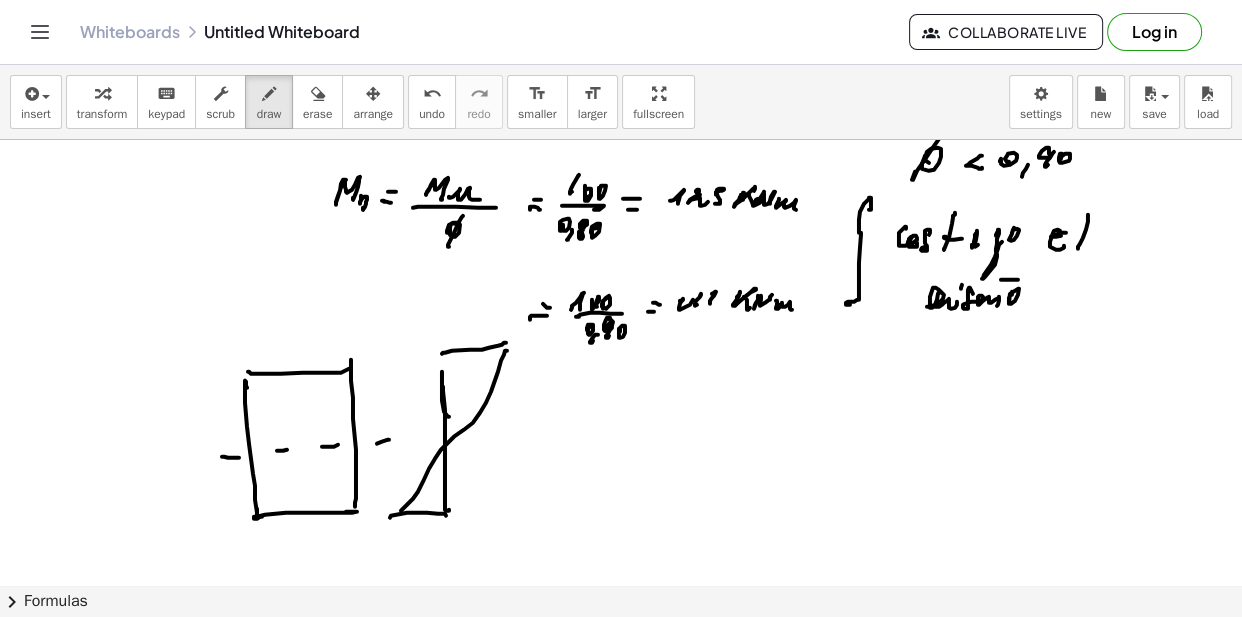 drag, startPoint x: 501, startPoint y: 360, endPoint x: 433, endPoint y: 471, distance: 130.17296 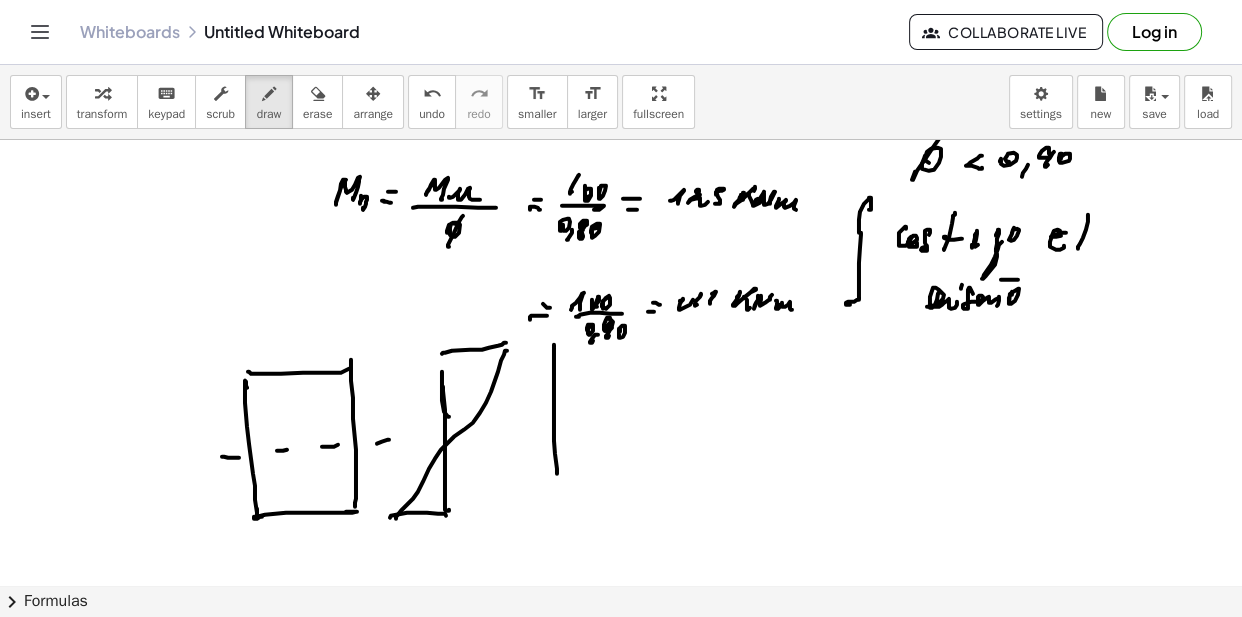 drag, startPoint x: 554, startPoint y: 344, endPoint x: 558, endPoint y: 476, distance: 132.0606 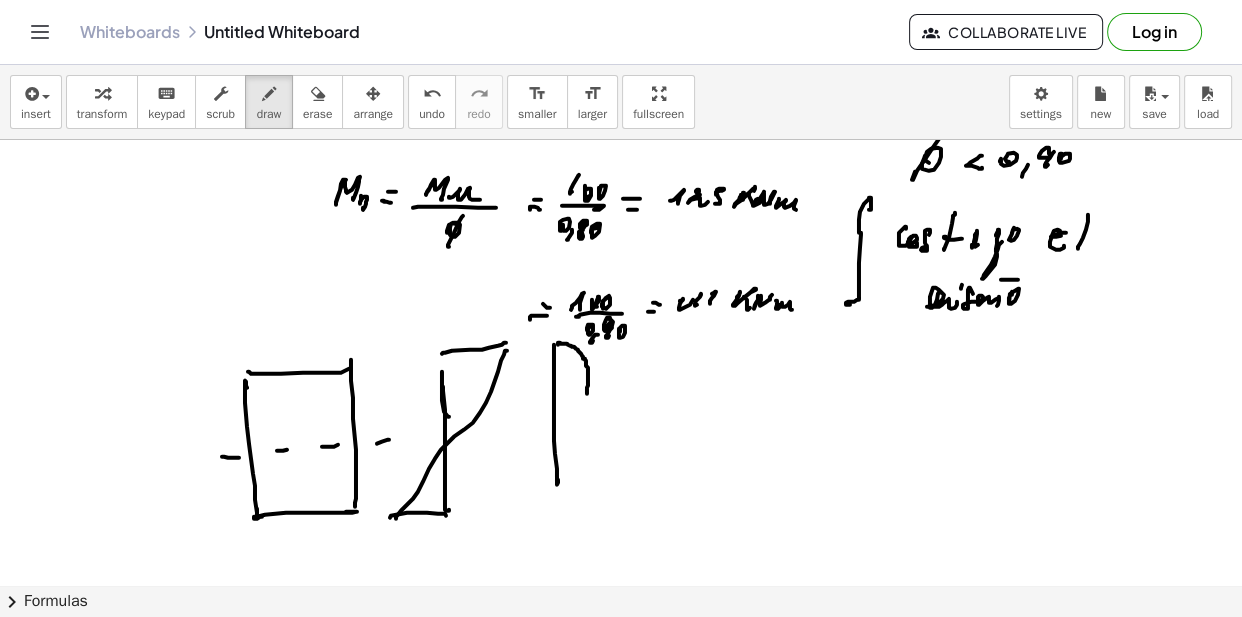 drag, startPoint x: 558, startPoint y: 342, endPoint x: 585, endPoint y: 393, distance: 57.706154 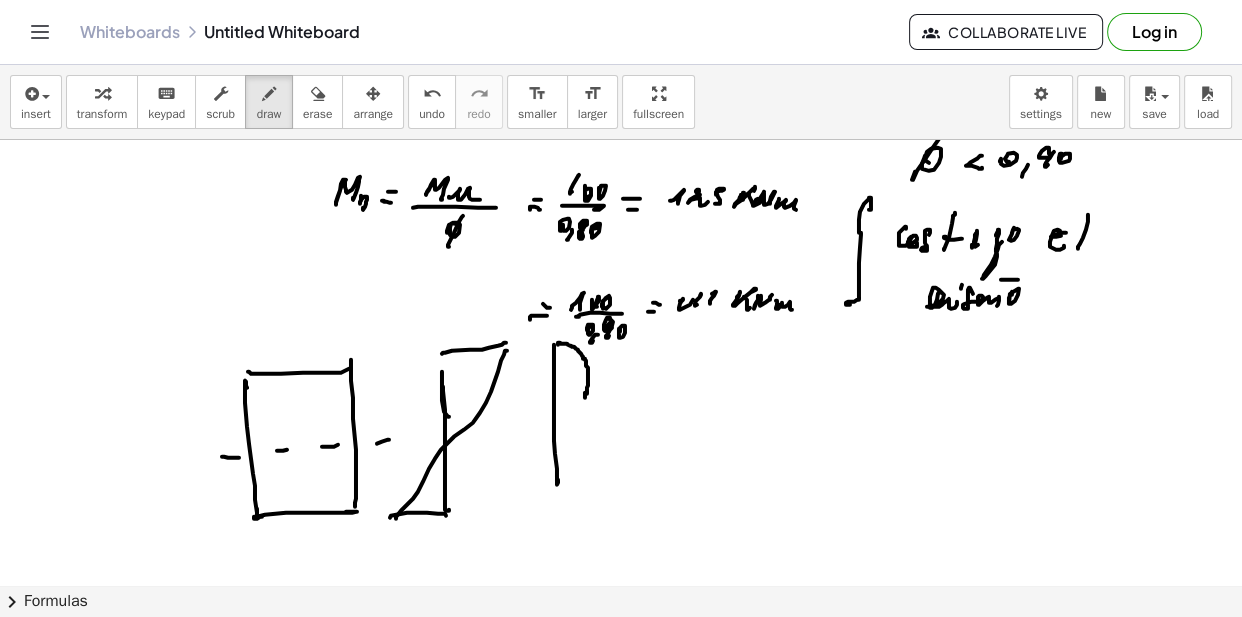 drag, startPoint x: 585, startPoint y: 397, endPoint x: 550, endPoint y: 419, distance: 41.340054 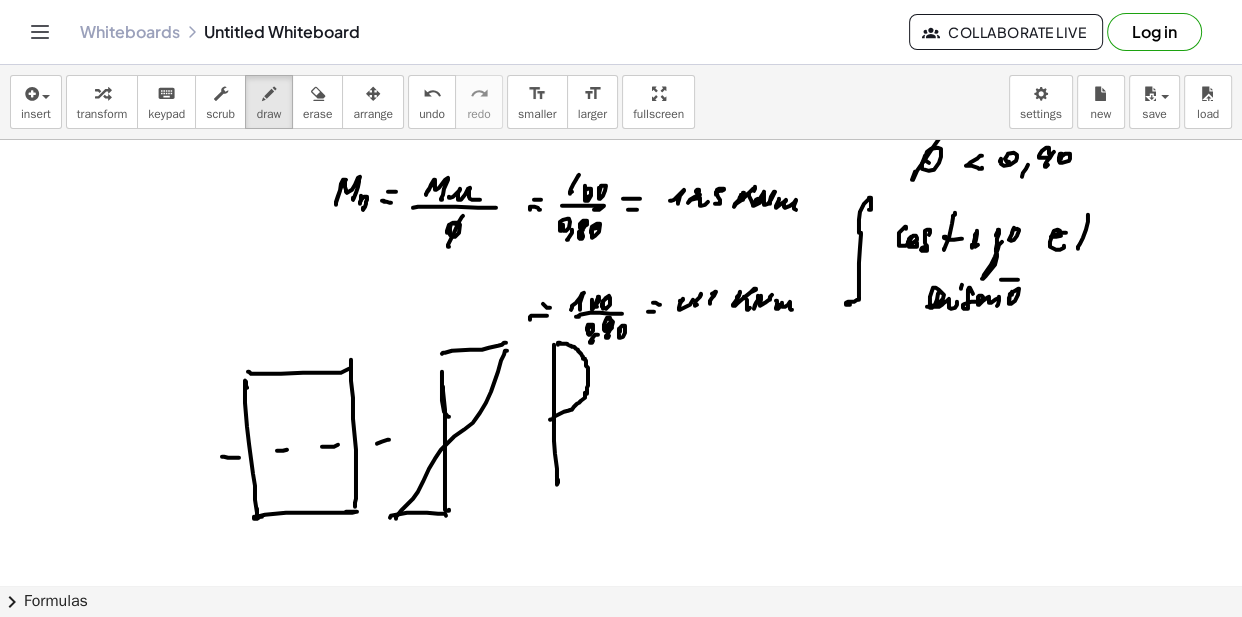 click at bounding box center (621, 172) 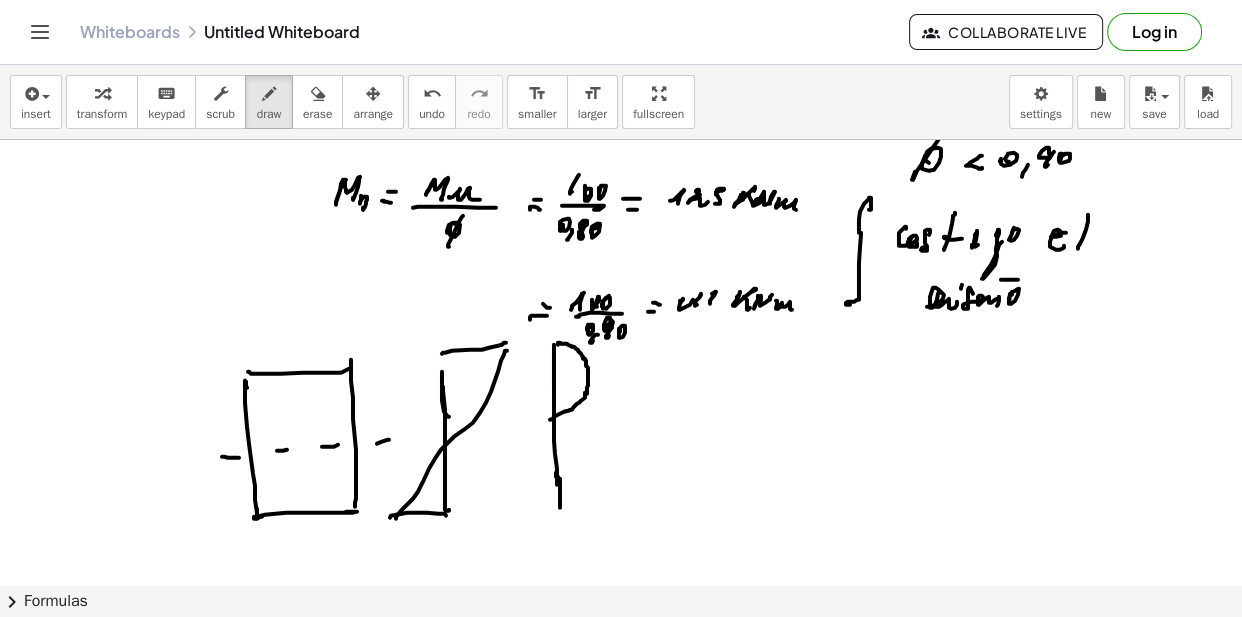 drag, startPoint x: 560, startPoint y: 479, endPoint x: 572, endPoint y: 503, distance: 26.832815 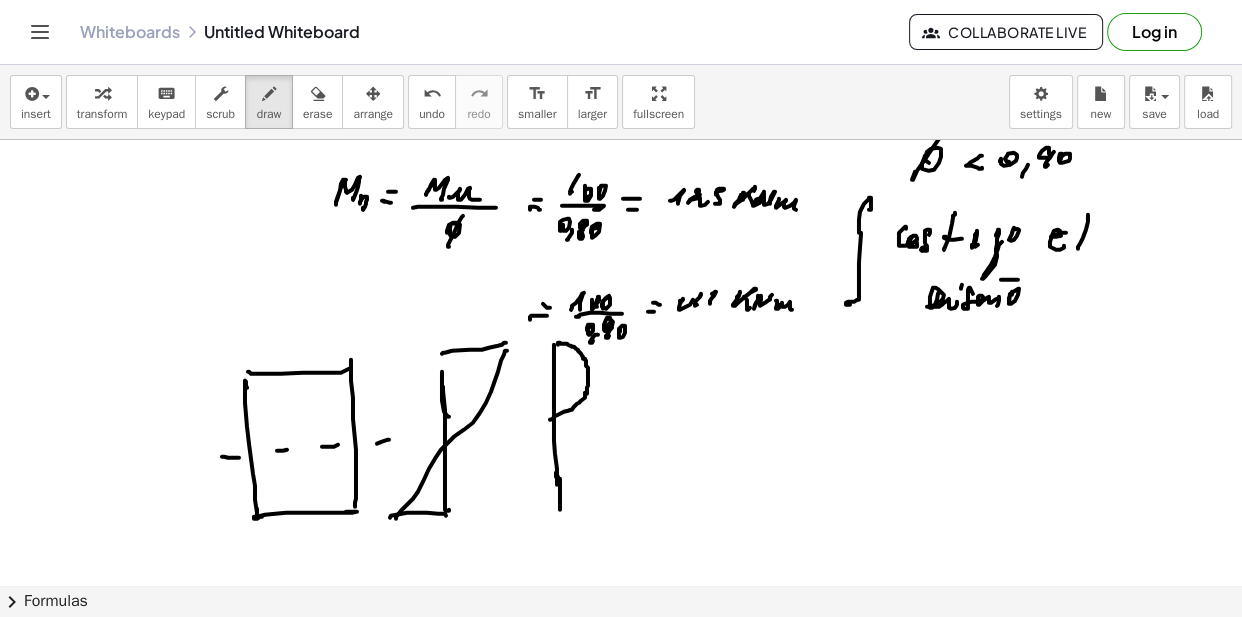 drag, startPoint x: 573, startPoint y: 492, endPoint x: 615, endPoint y: 488, distance: 42.190044 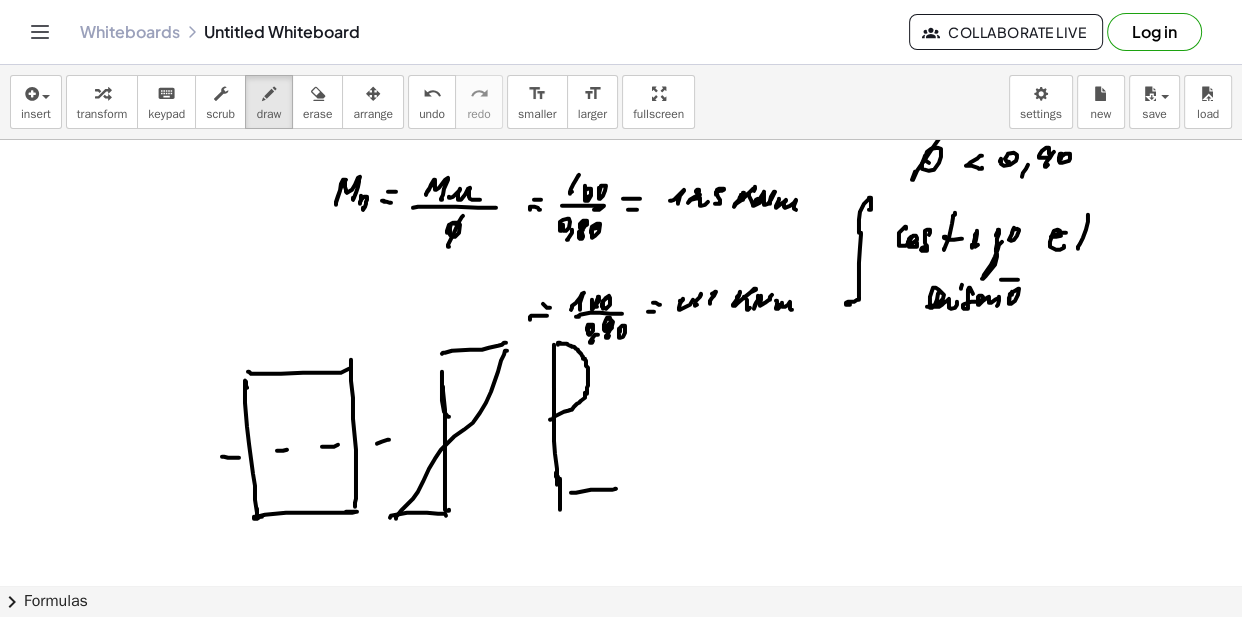 click at bounding box center (621, 172) 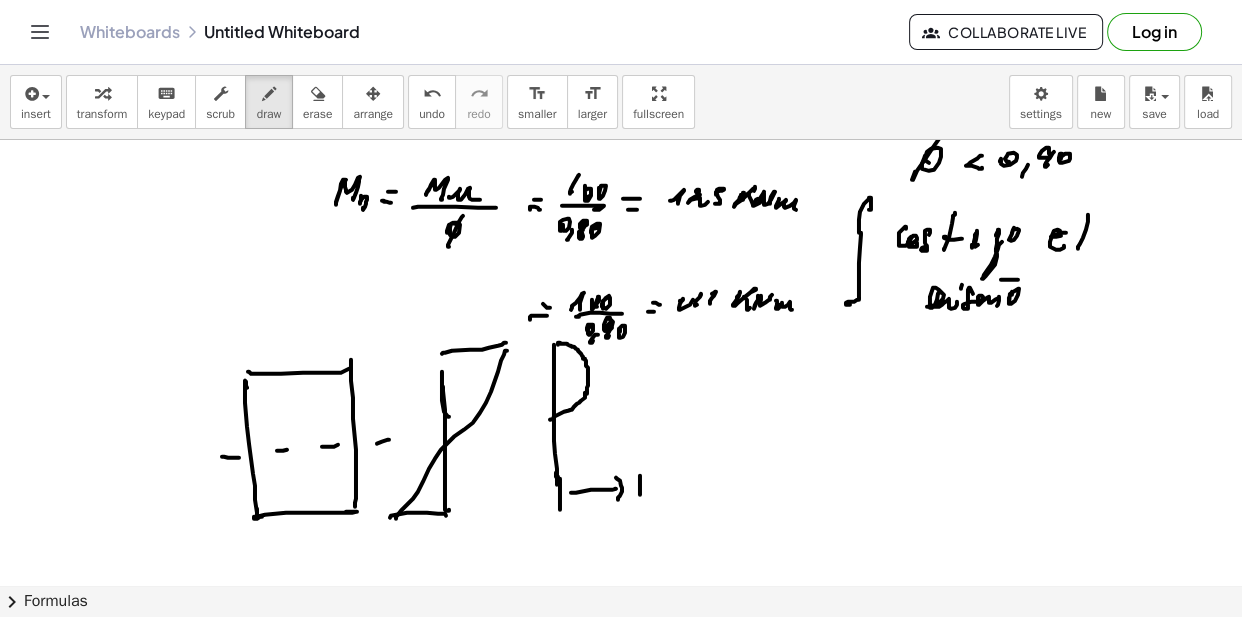 click at bounding box center (621, 172) 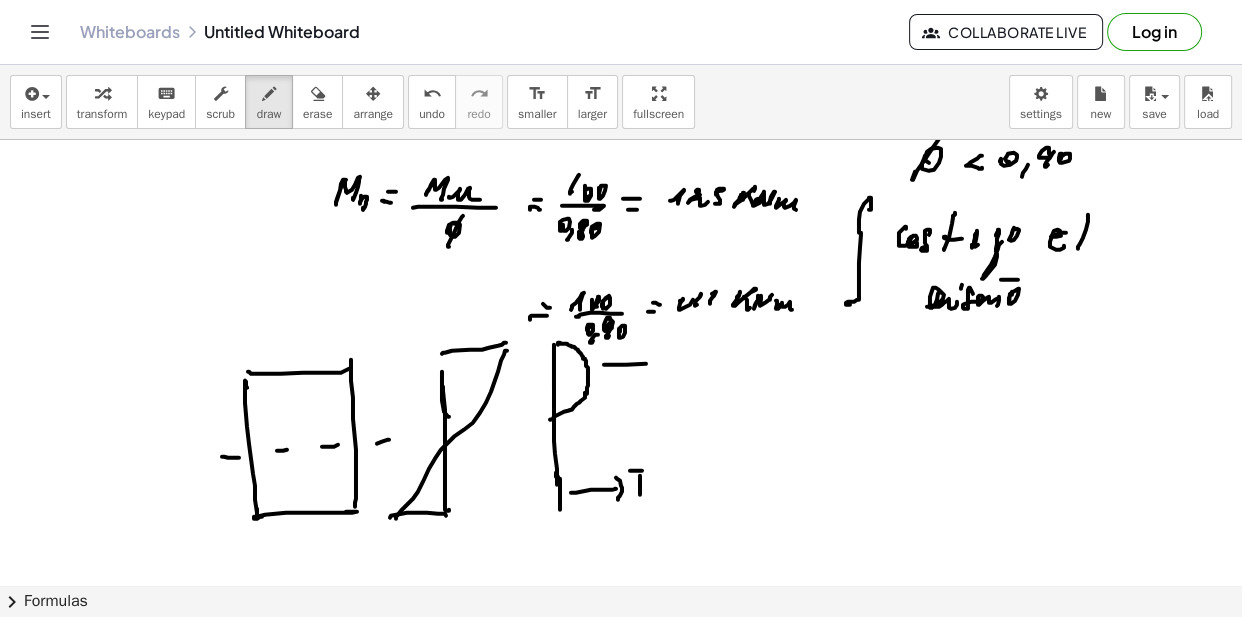 drag, startPoint x: 604, startPoint y: 364, endPoint x: 645, endPoint y: 360, distance: 41.19466 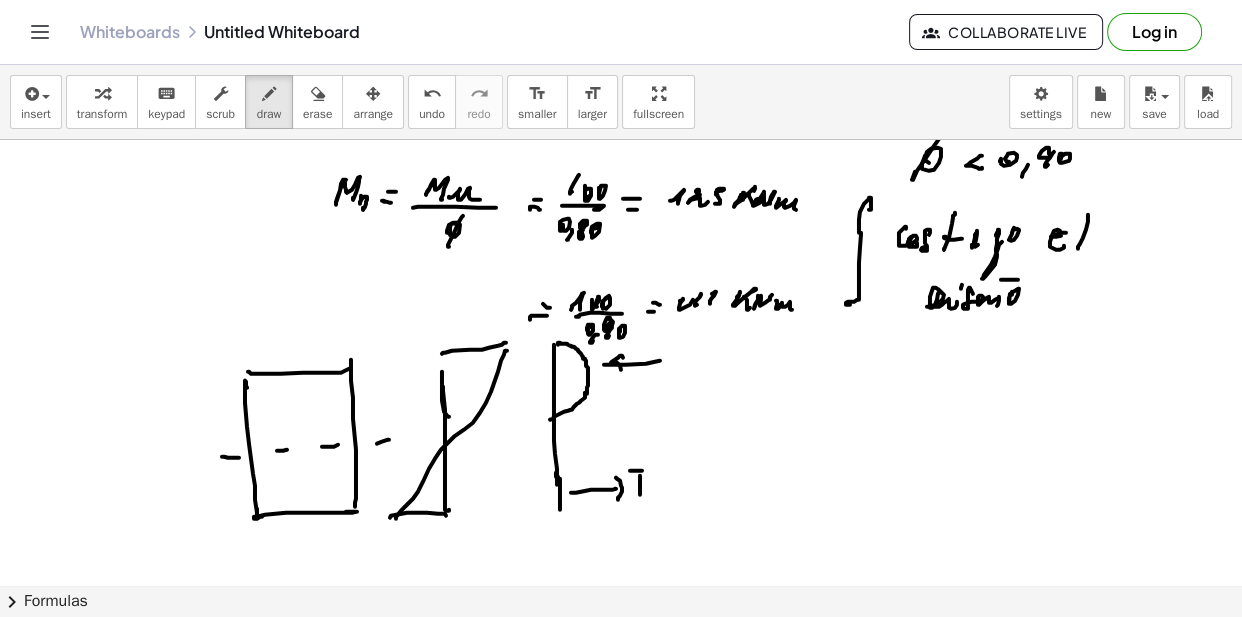 drag, startPoint x: 611, startPoint y: 362, endPoint x: 650, endPoint y: 366, distance: 39.20459 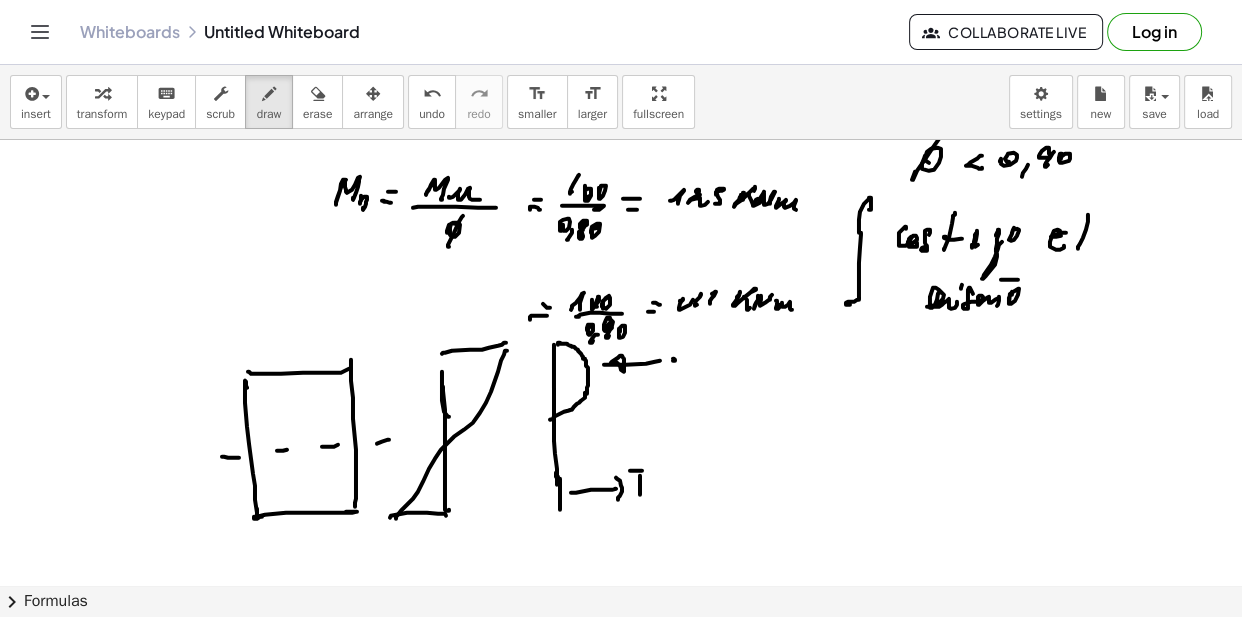 drag, startPoint x: 675, startPoint y: 360, endPoint x: 665, endPoint y: 378, distance: 20.59126 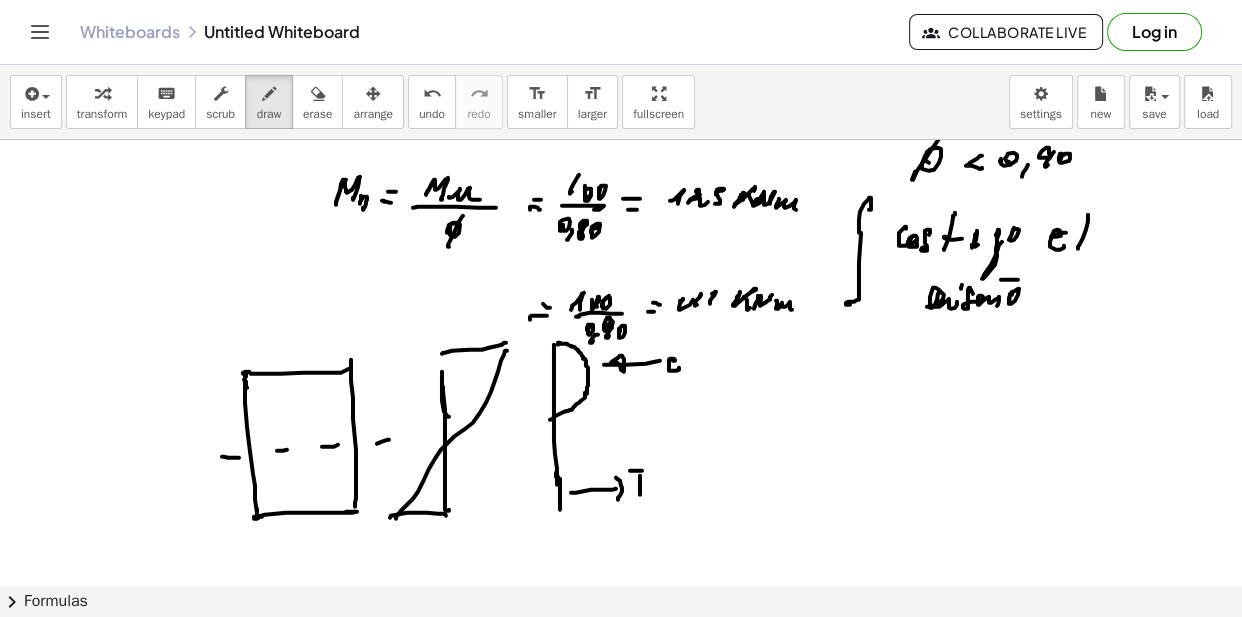 click at bounding box center [621, 172] 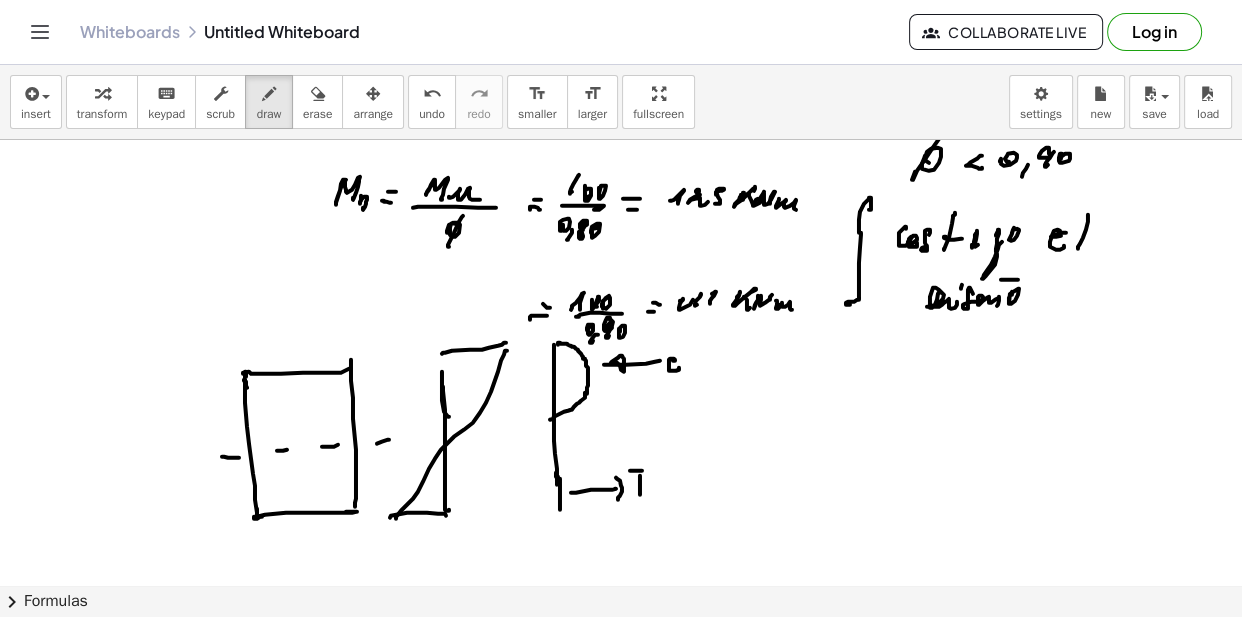 click at bounding box center (621, 172) 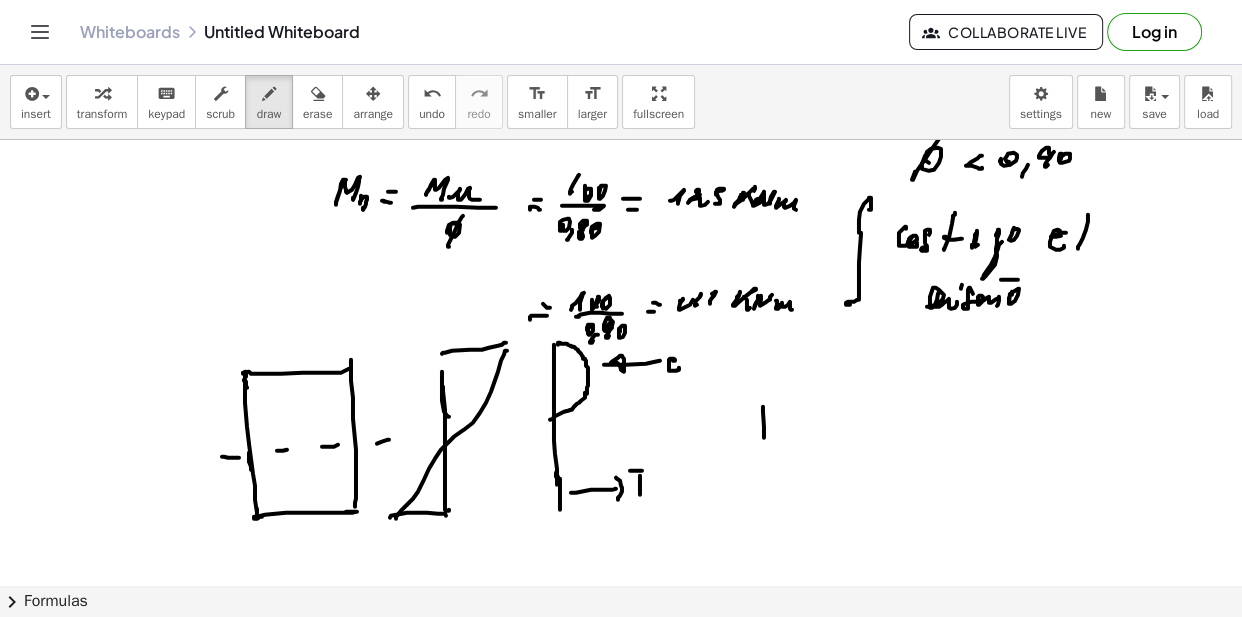 drag, startPoint x: 763, startPoint y: 408, endPoint x: 765, endPoint y: 438, distance: 30.066593 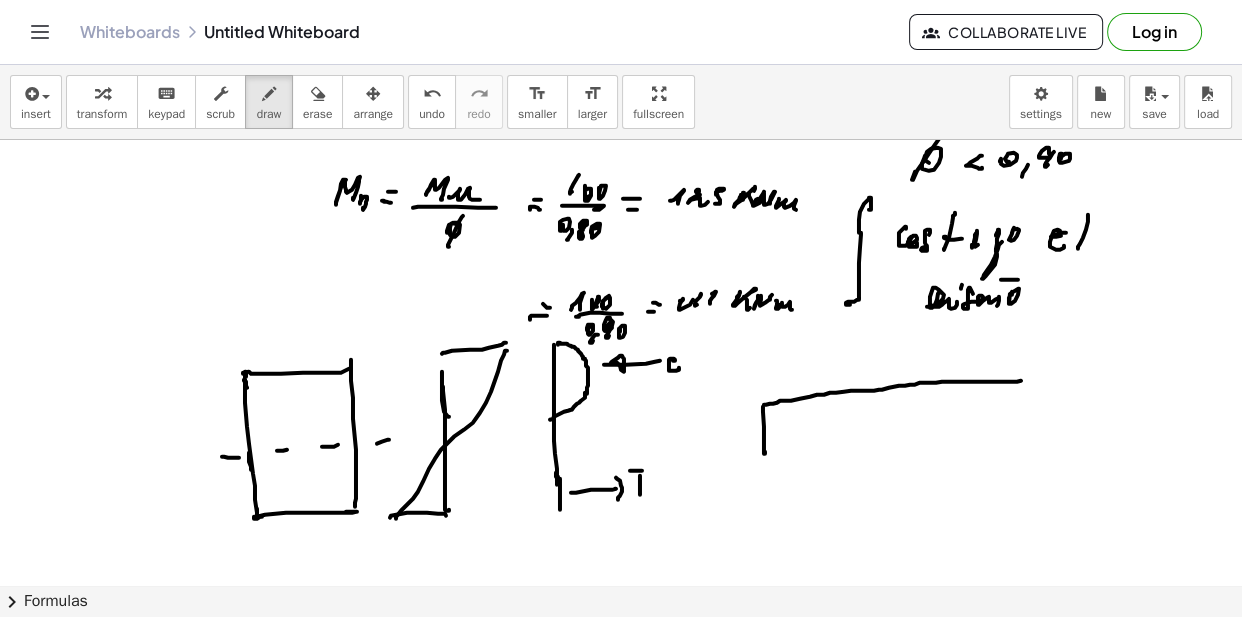 drag, startPoint x: 764, startPoint y: 404, endPoint x: 1063, endPoint y: 376, distance: 300.30817 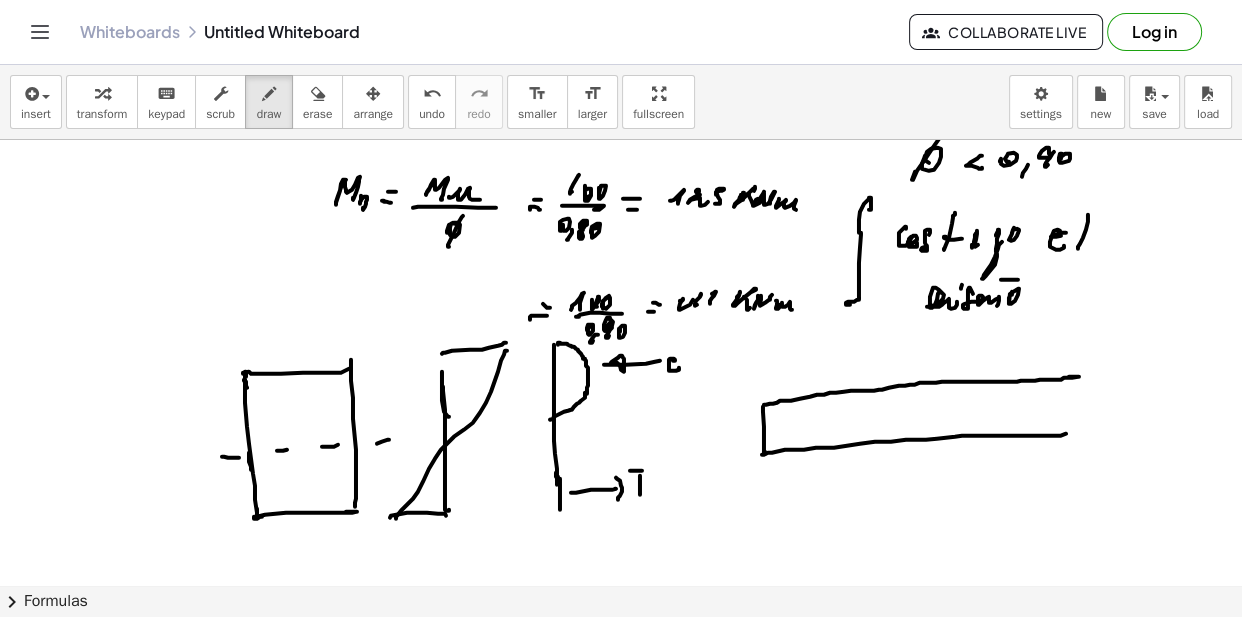 drag, startPoint x: 772, startPoint y: 452, endPoint x: 1072, endPoint y: 433, distance: 300.60107 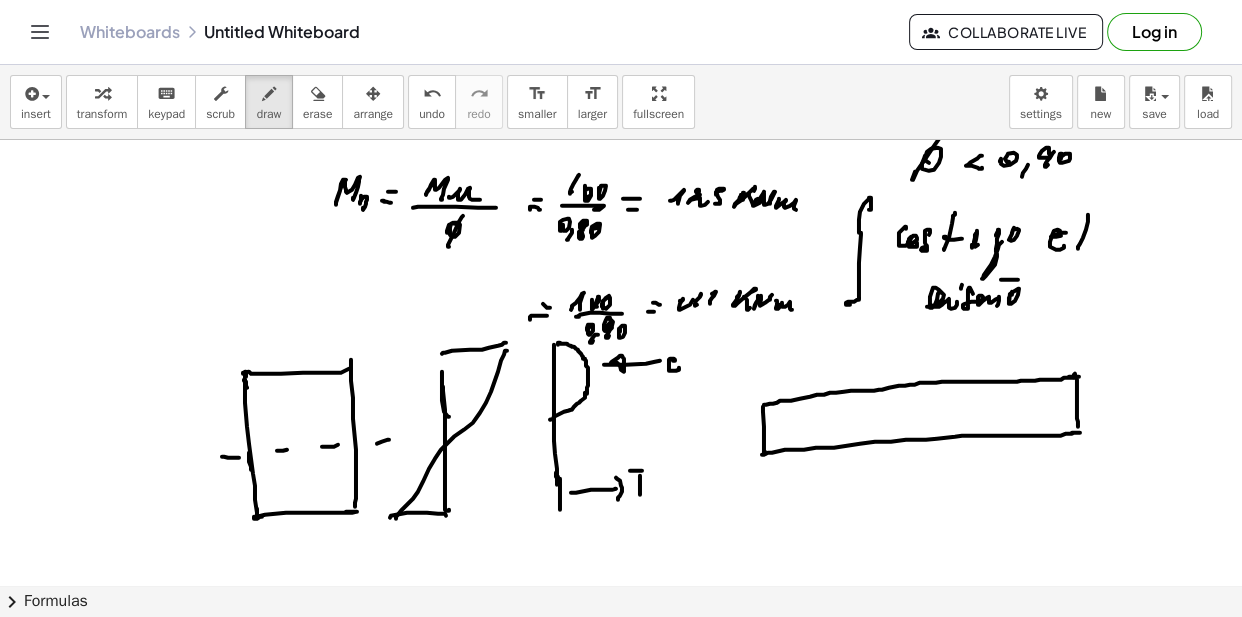 drag, startPoint x: 1074, startPoint y: 377, endPoint x: 1078, endPoint y: 408, distance: 31.257 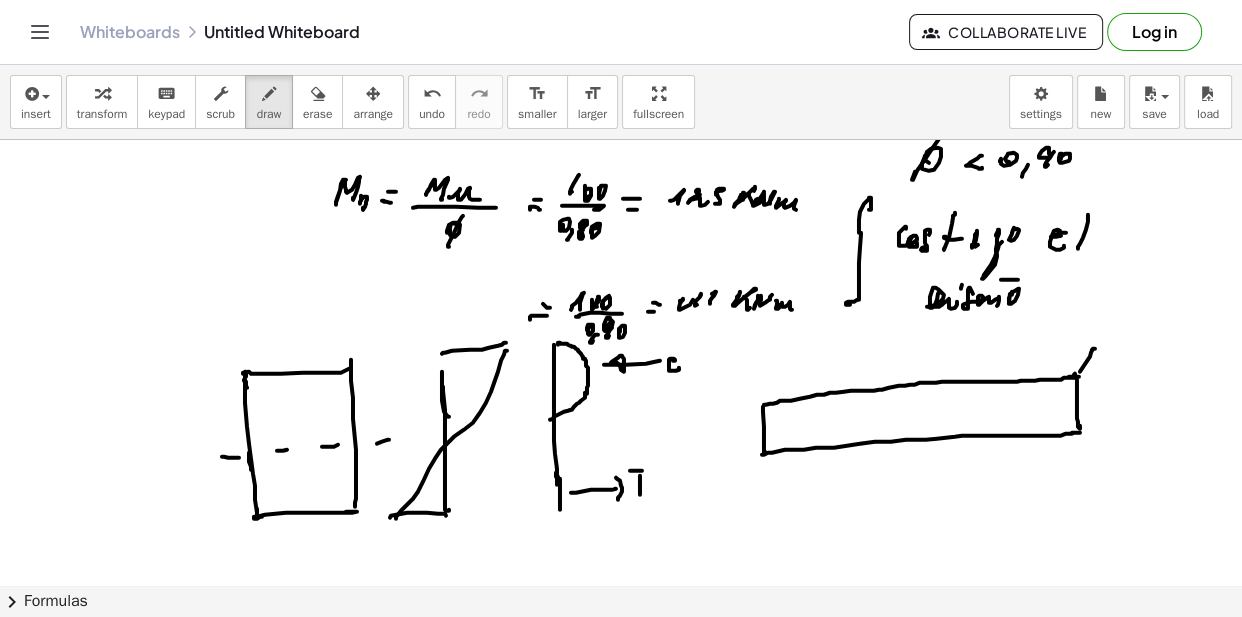 click at bounding box center [621, 172] 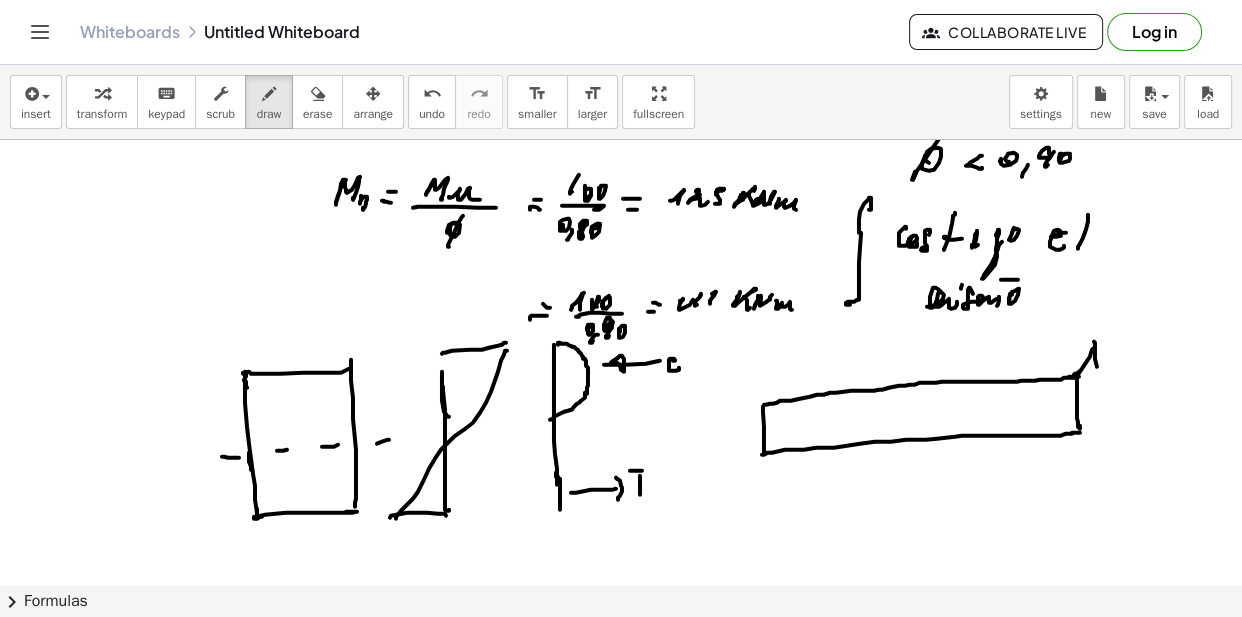 drag, startPoint x: 1094, startPoint y: 341, endPoint x: 1099, endPoint y: 392, distance: 51.24451 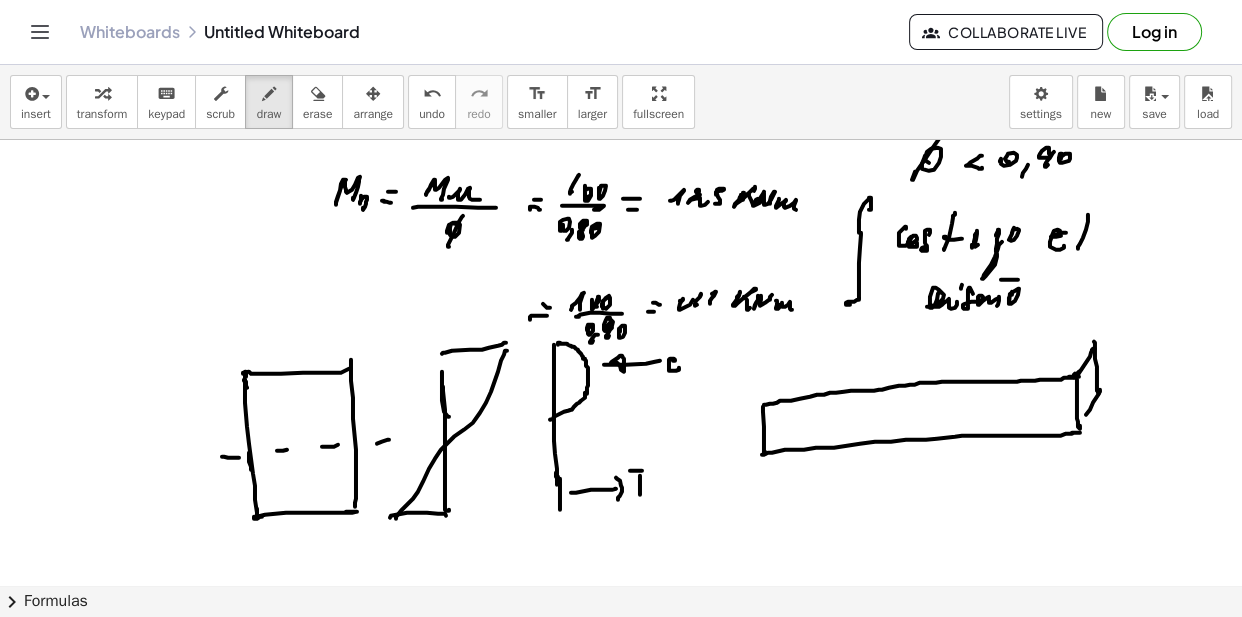 drag, startPoint x: 1100, startPoint y: 389, endPoint x: 1013, endPoint y: 403, distance: 88.11924 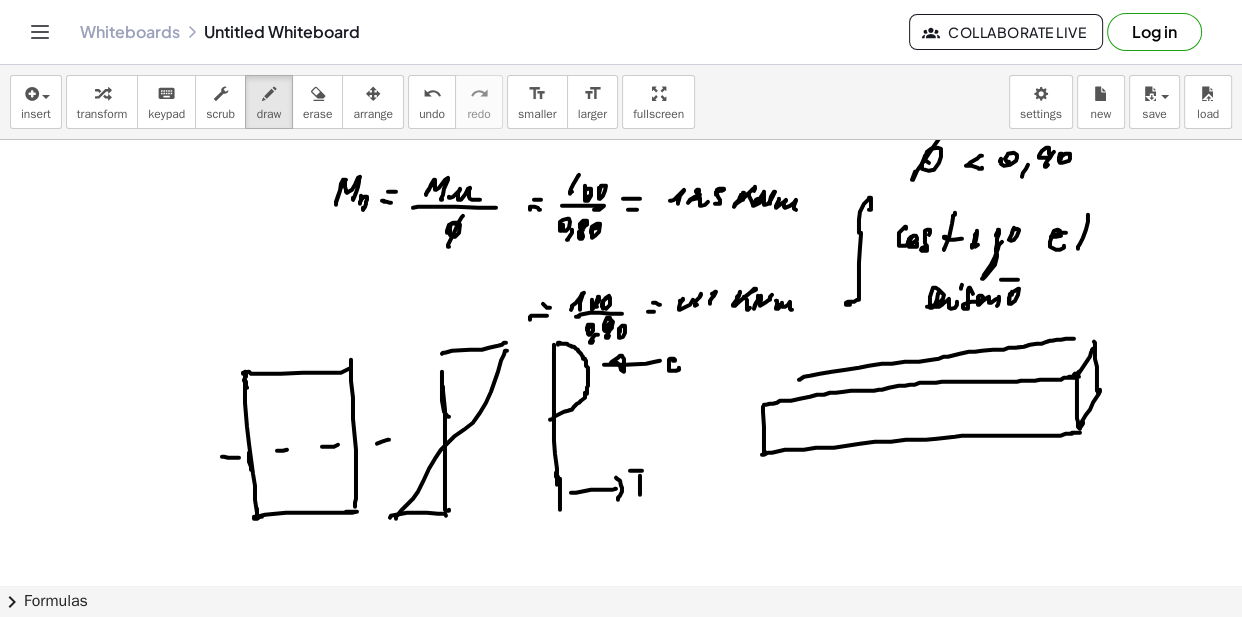 drag, startPoint x: 799, startPoint y: 379, endPoint x: 1041, endPoint y: 340, distance: 245.12242 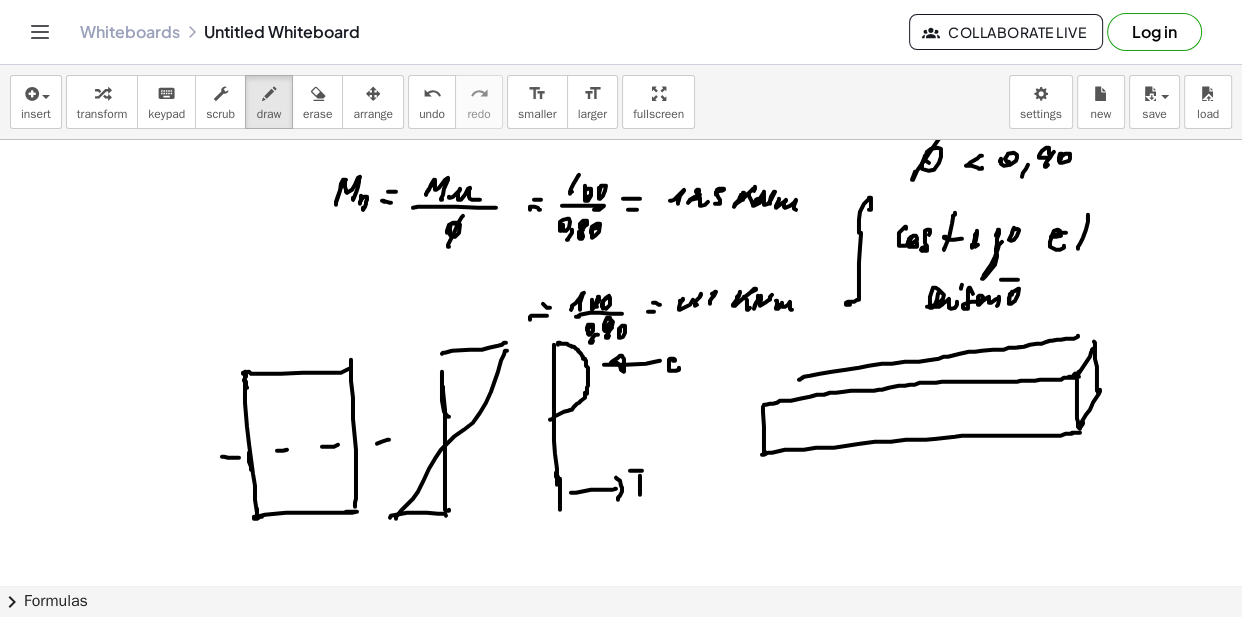drag, startPoint x: 1050, startPoint y: 340, endPoint x: 1084, endPoint y: 338, distance: 34.058773 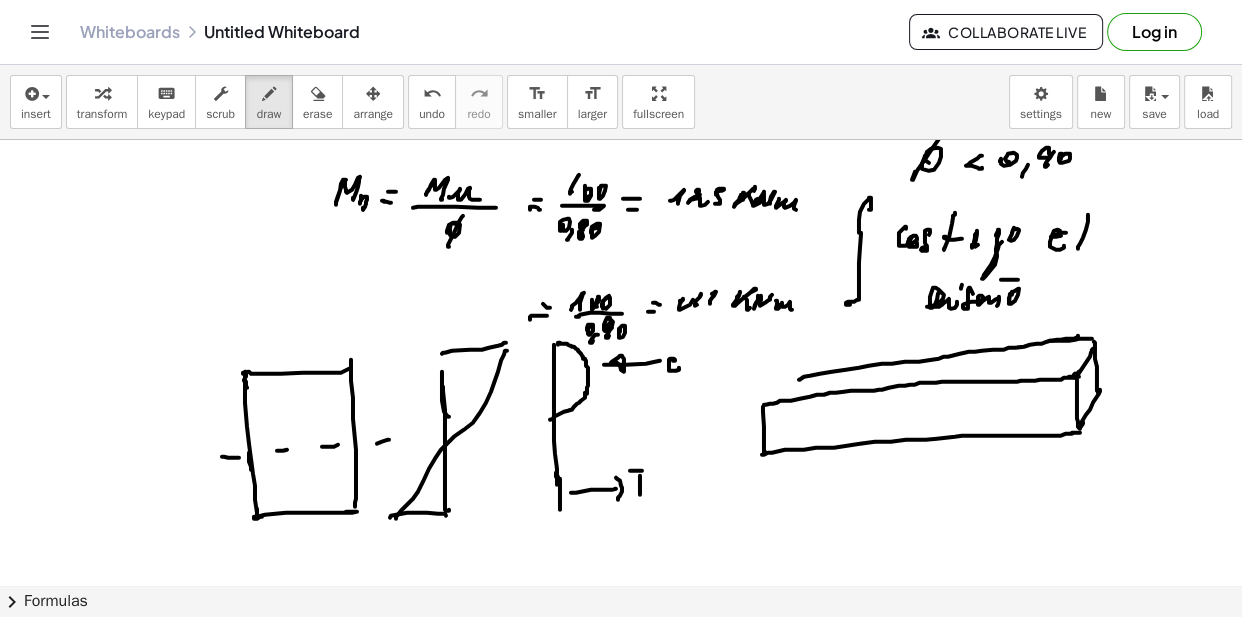 click at bounding box center [621, 172] 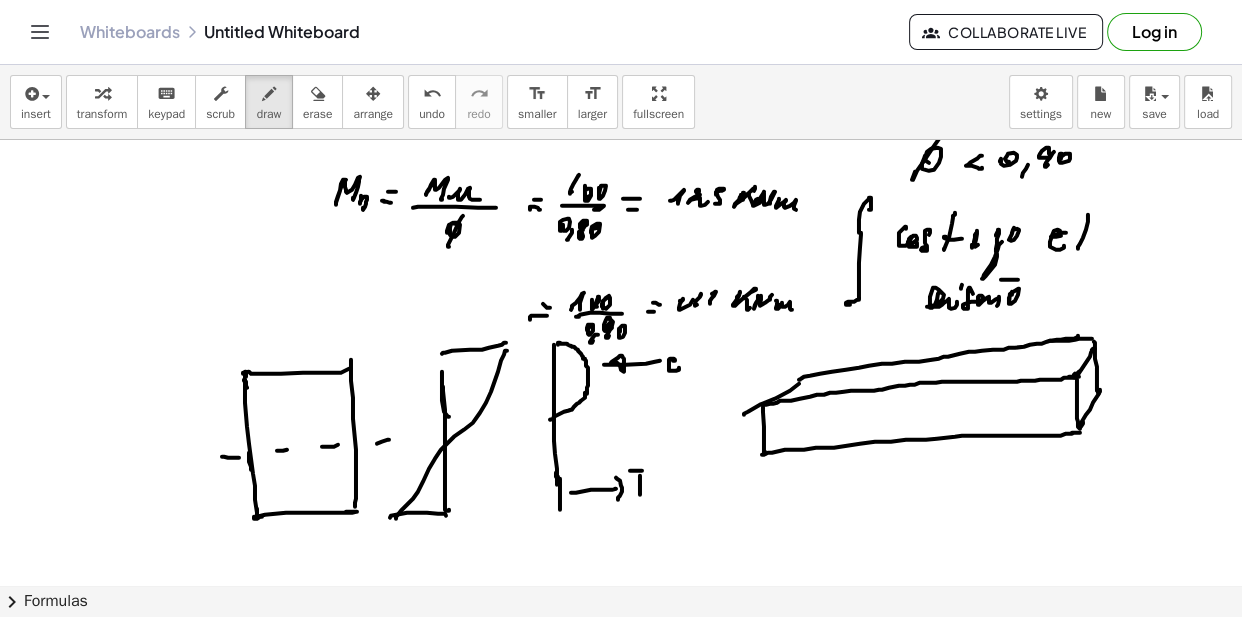 click at bounding box center (621, 172) 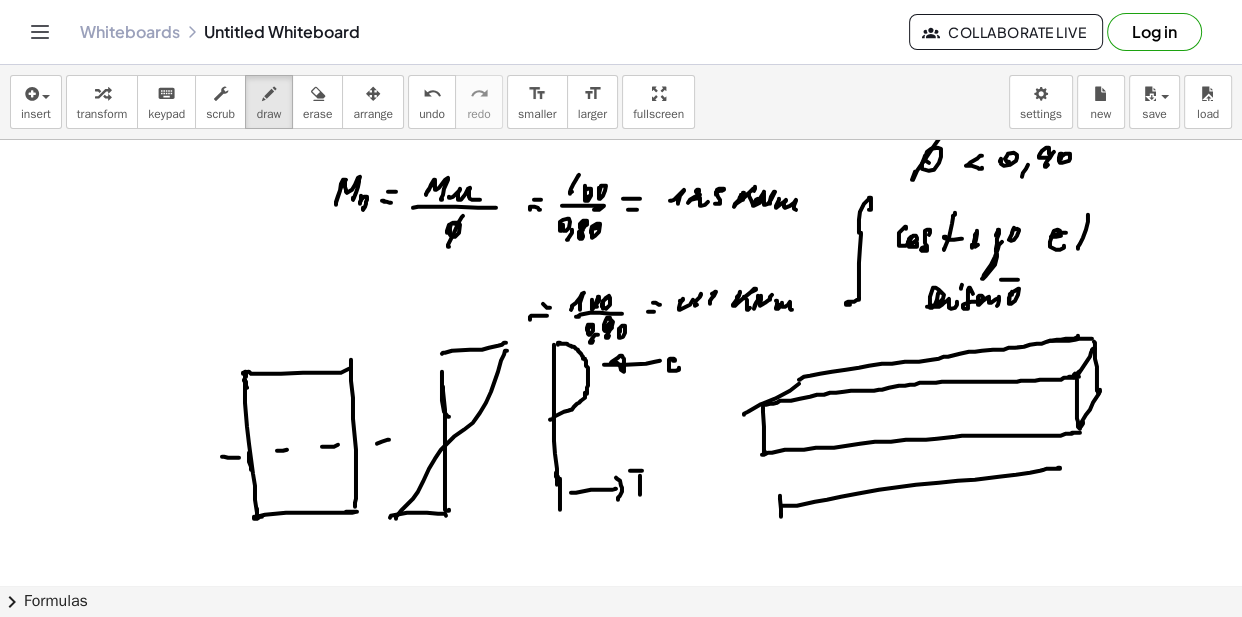 drag, startPoint x: 782, startPoint y: 505, endPoint x: 1069, endPoint y: 459, distance: 290.66302 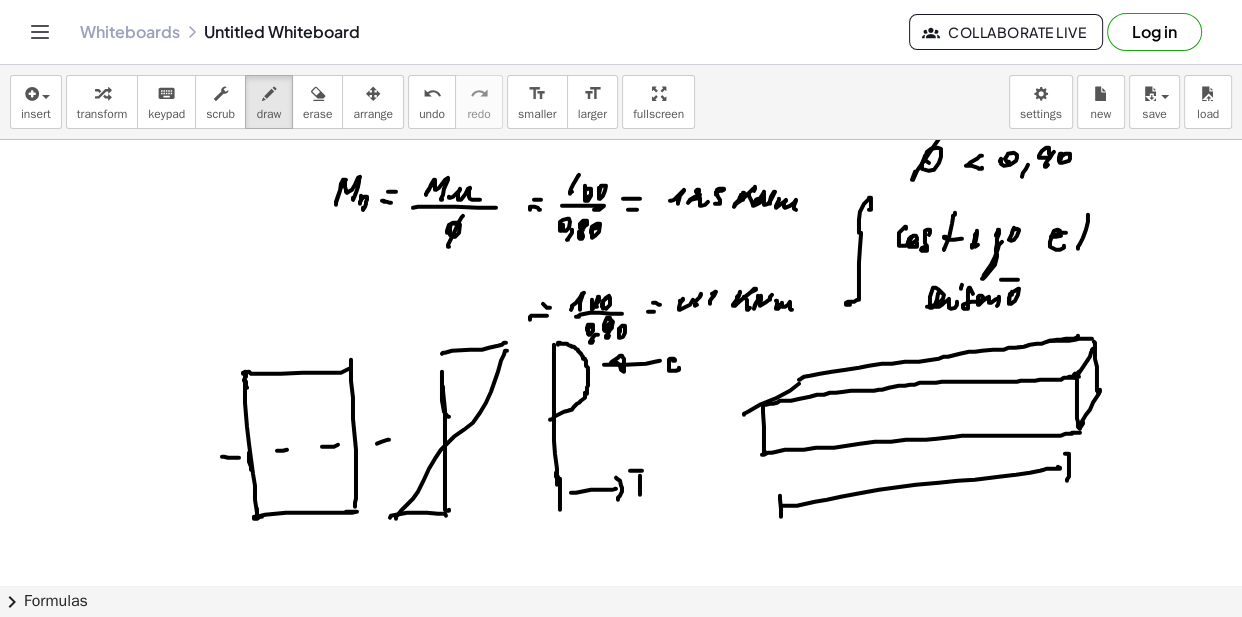 drag, startPoint x: 1069, startPoint y: 459, endPoint x: 1033, endPoint y: 472, distance: 38.27532 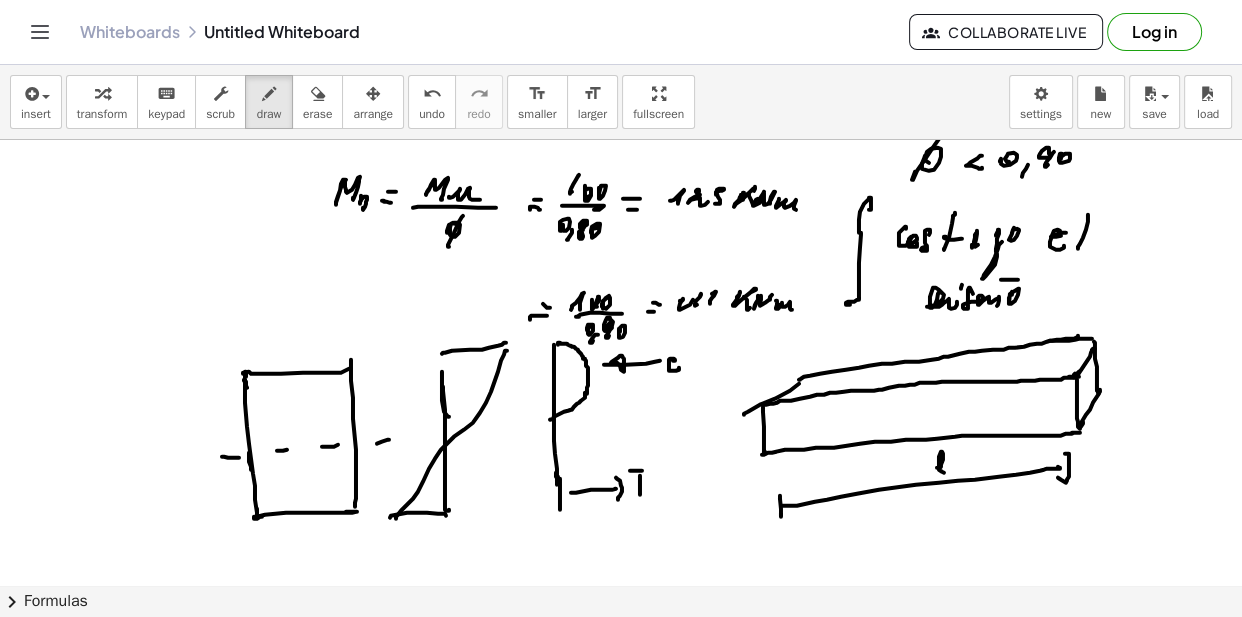 drag, startPoint x: 941, startPoint y: 466, endPoint x: 985, endPoint y: 453, distance: 45.88028 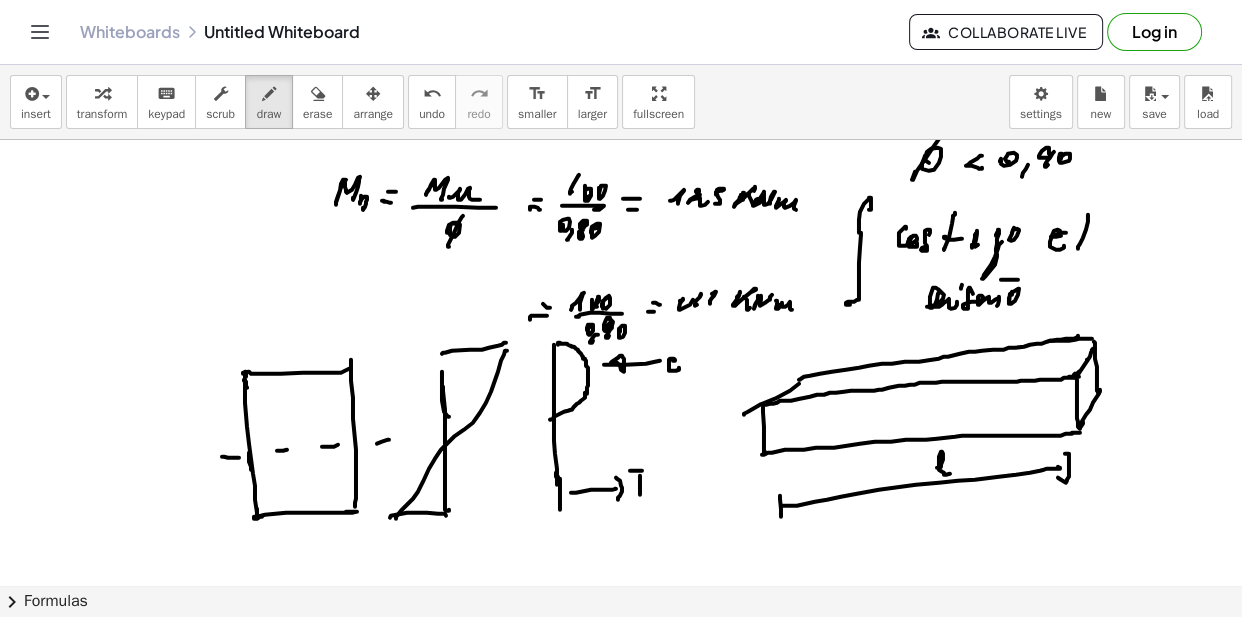 click at bounding box center (621, 172) 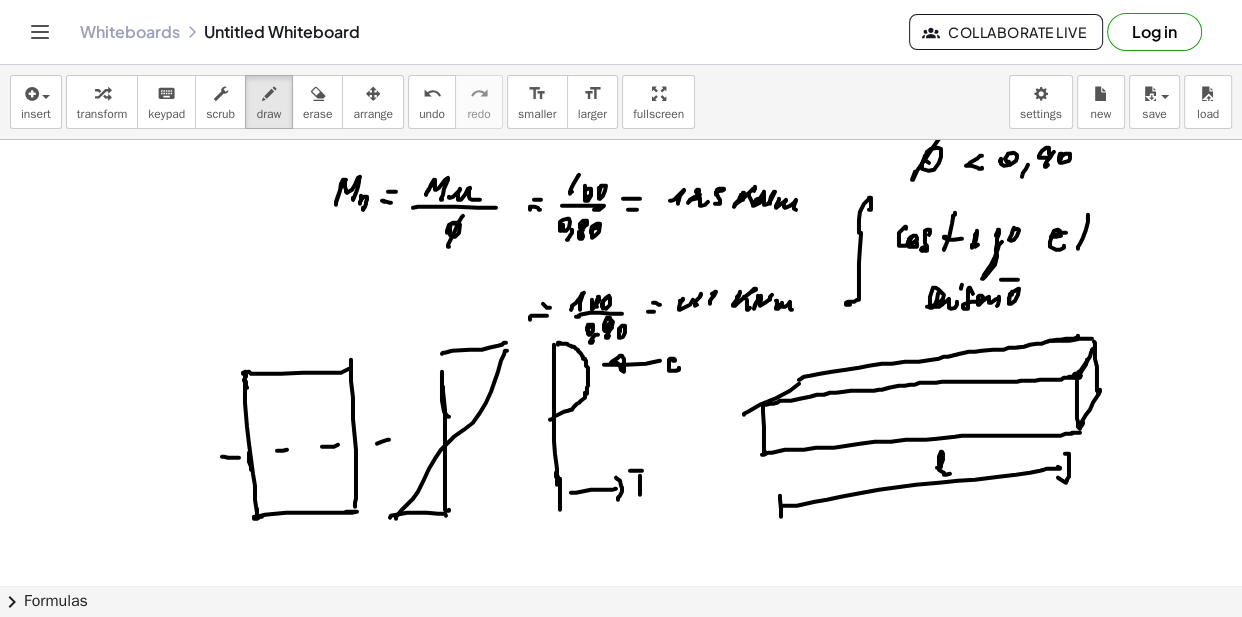 click at bounding box center [621, 172] 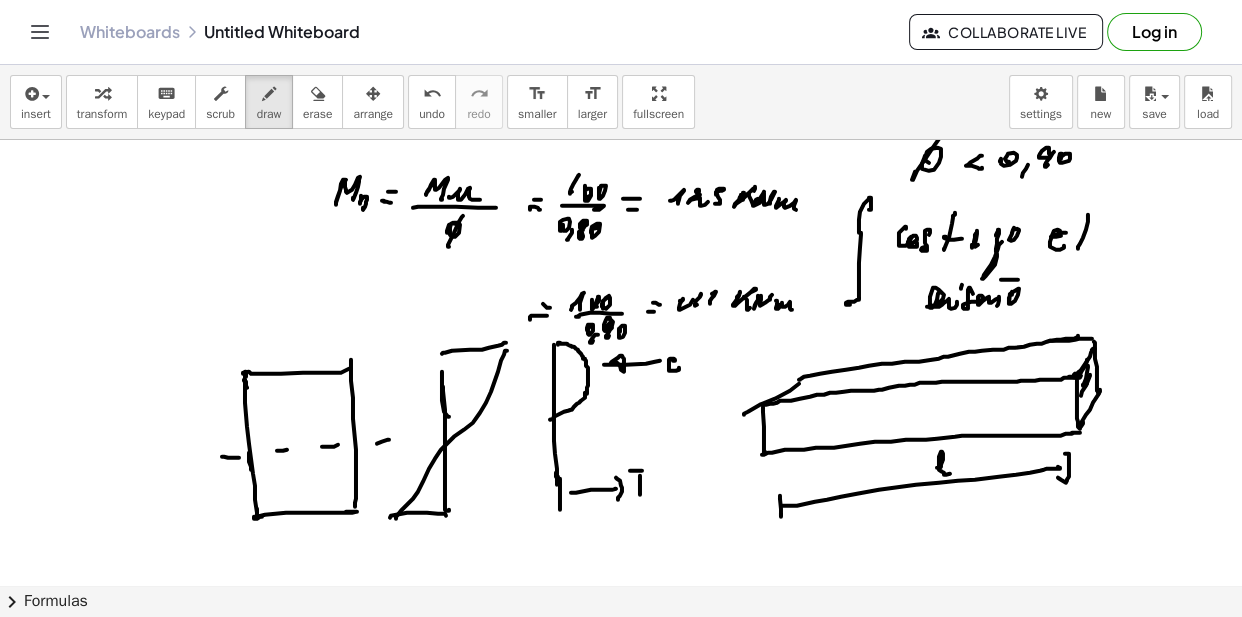 drag, startPoint x: 1090, startPoint y: 374, endPoint x: 1091, endPoint y: 386, distance: 12.0415945 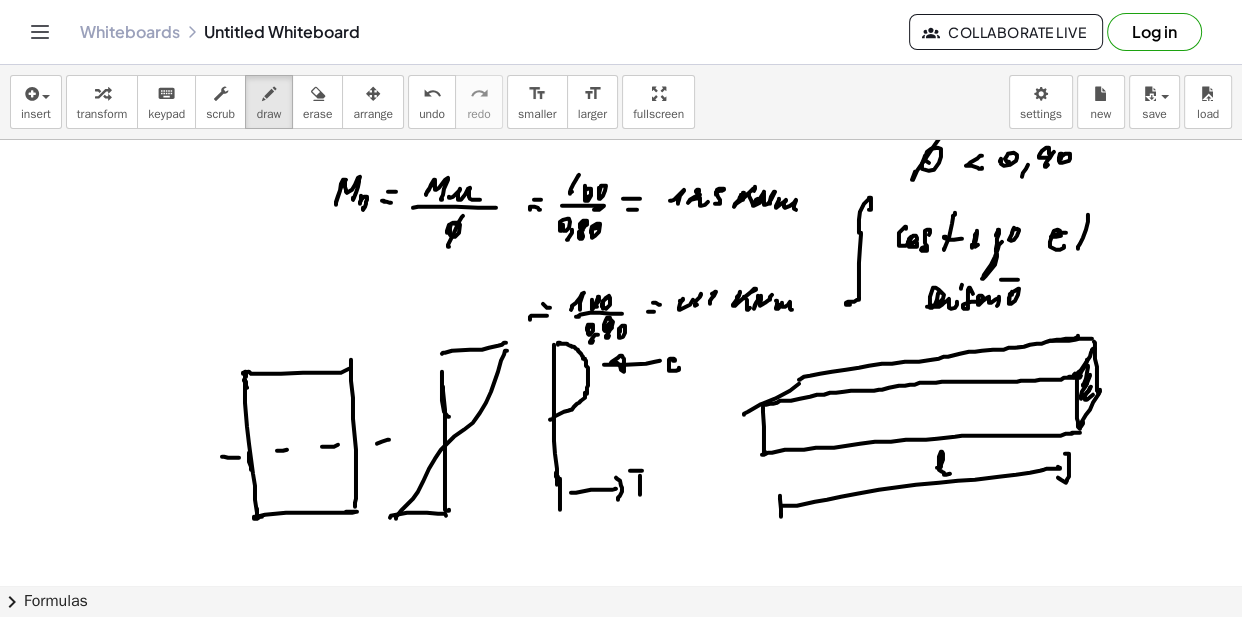 click at bounding box center (621, 172) 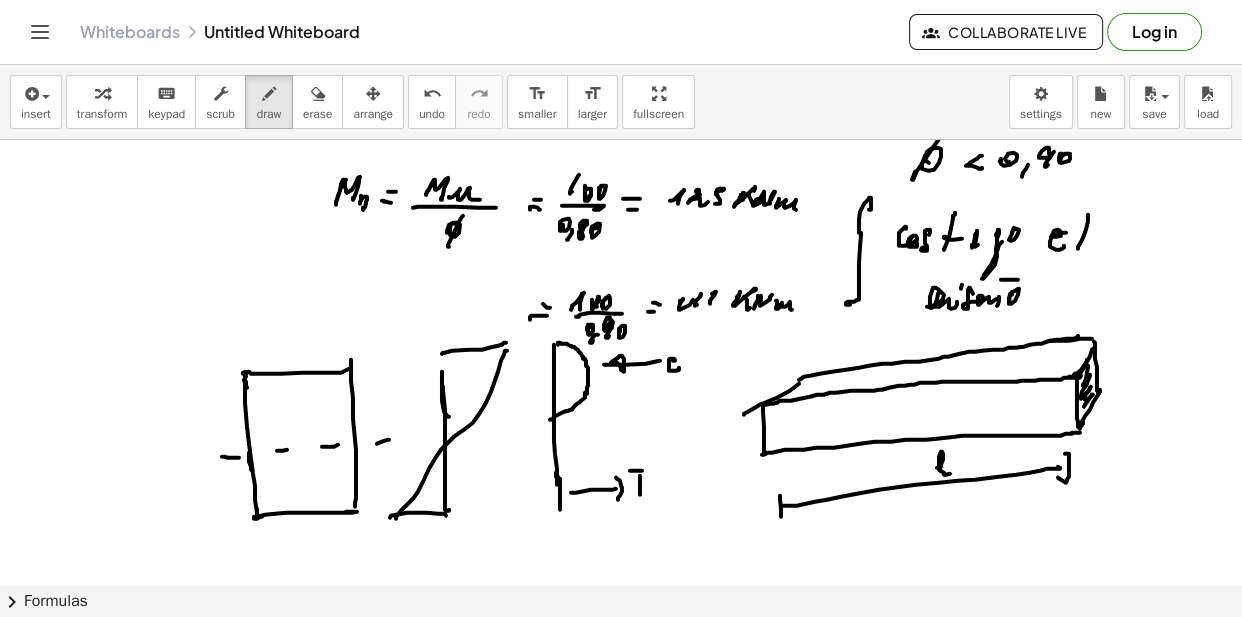 scroll, scrollTop: 727, scrollLeft: 0, axis: vertical 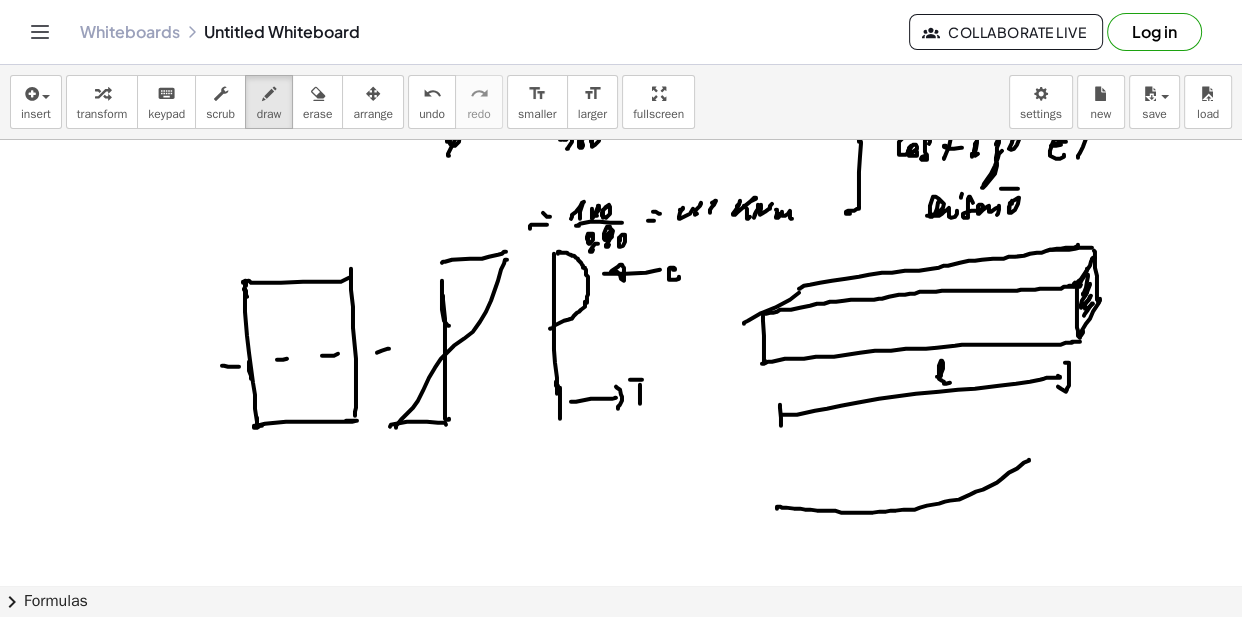 click at bounding box center [621, 81] 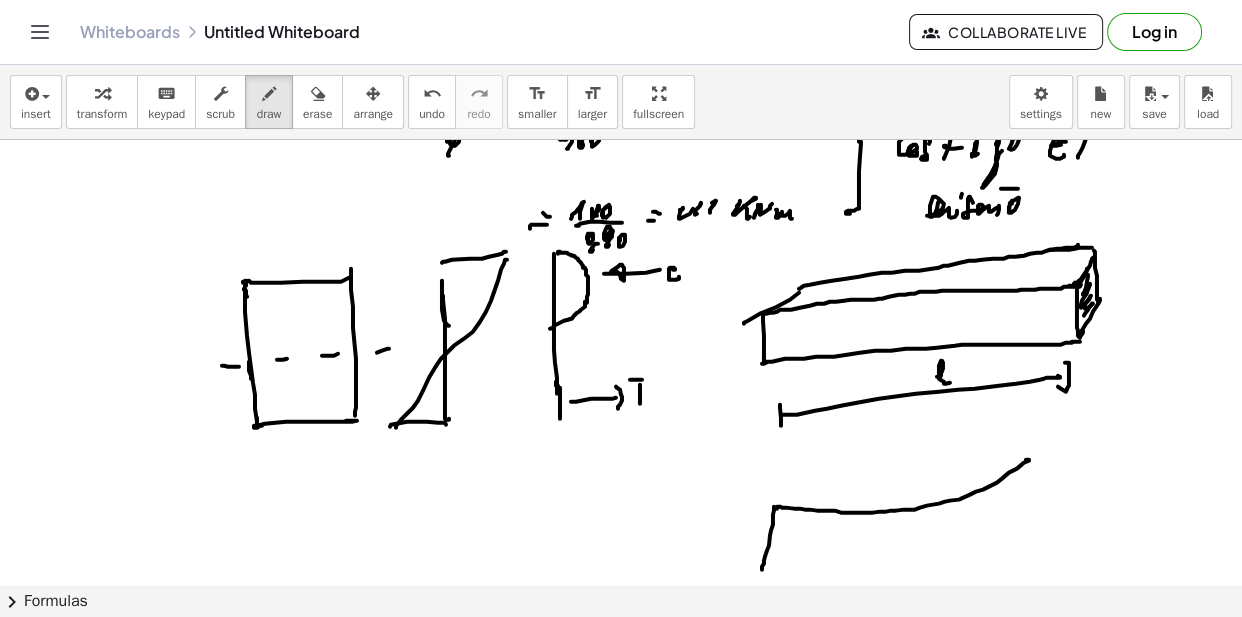 click at bounding box center (621, 81) 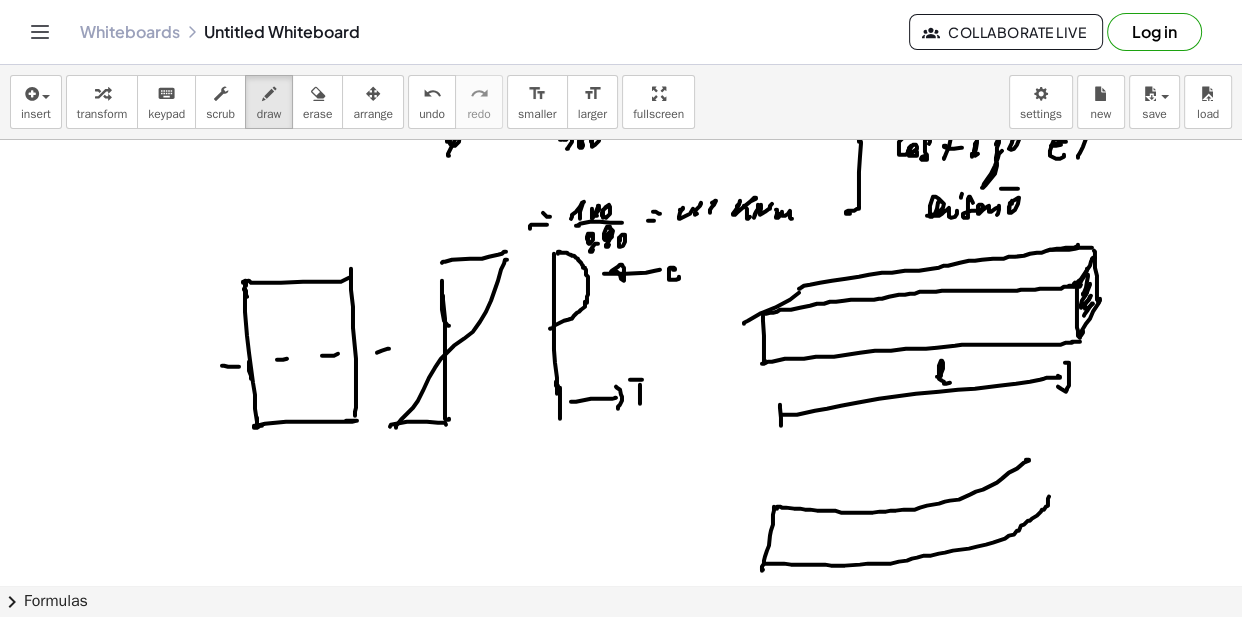 click at bounding box center (621, 81) 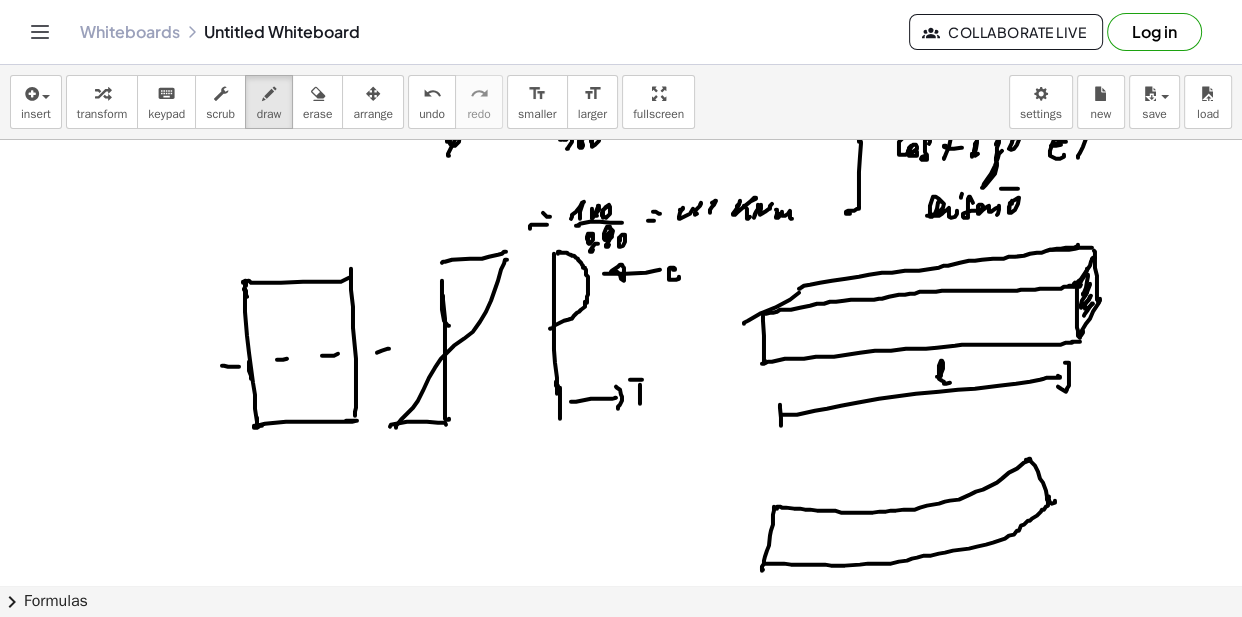 click at bounding box center [621, 81] 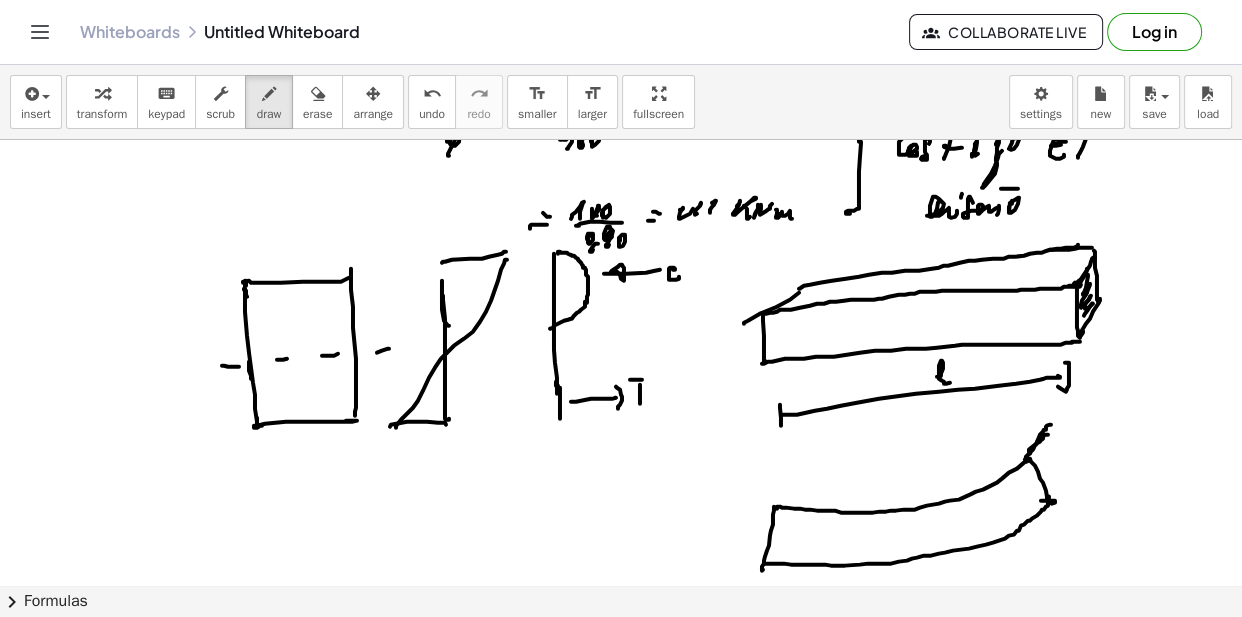 click at bounding box center (621, 81) 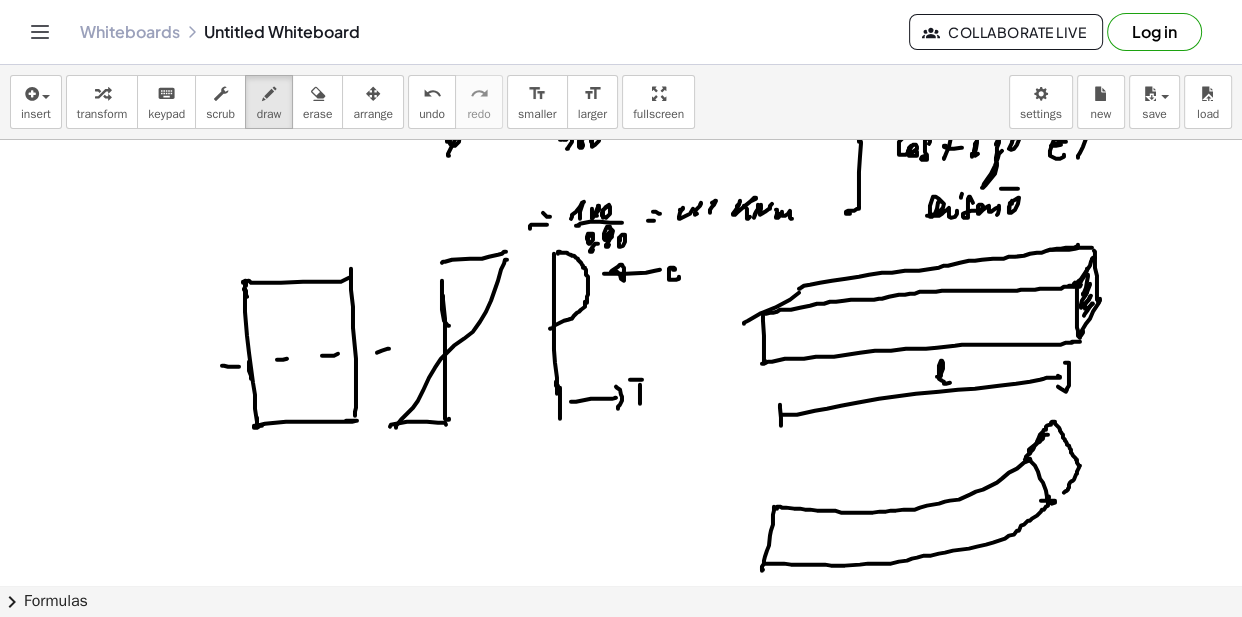 click at bounding box center [621, 81] 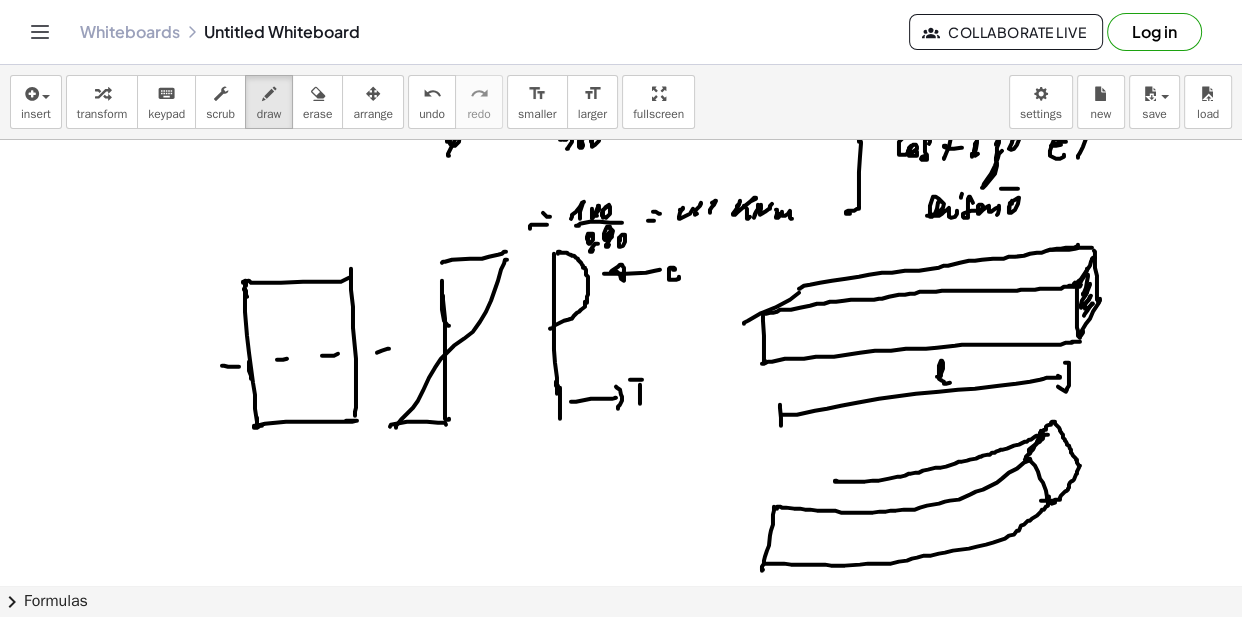 click at bounding box center (621, 81) 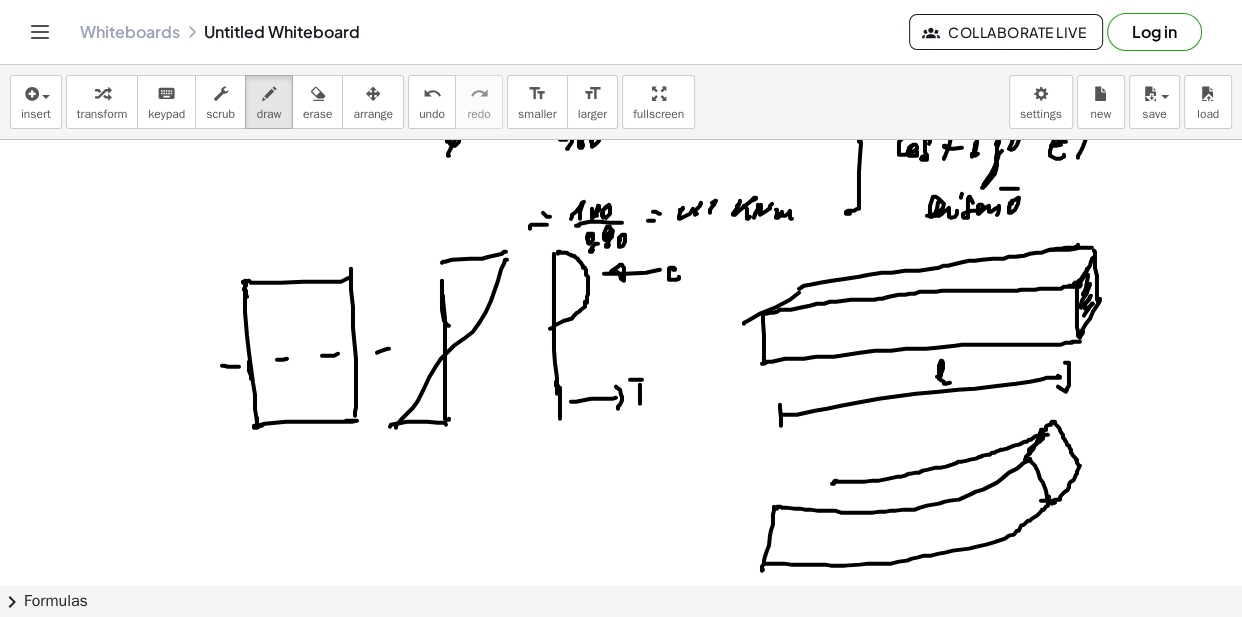 click at bounding box center [621, 81] 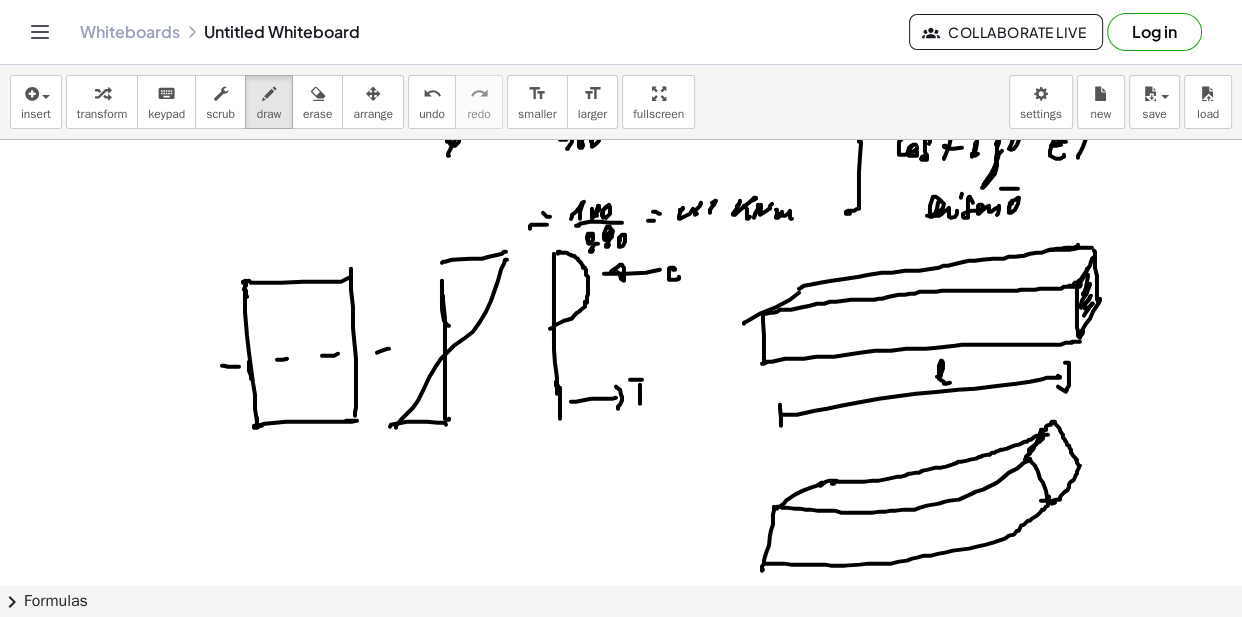 click at bounding box center [621, 81] 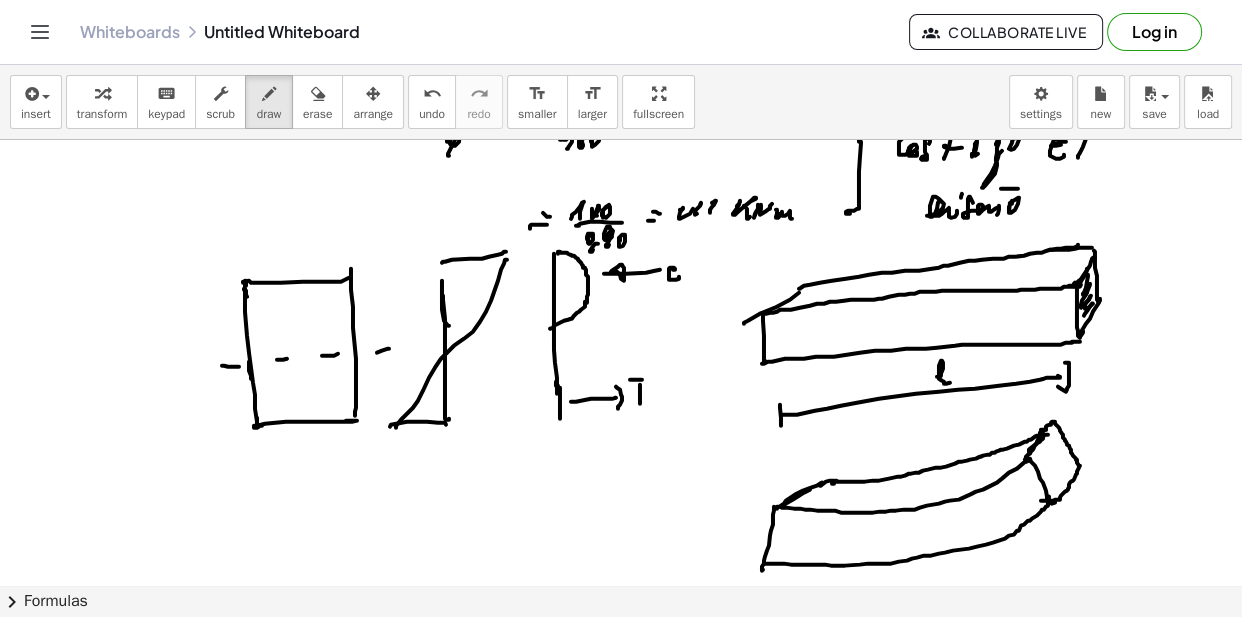 click at bounding box center (621, 81) 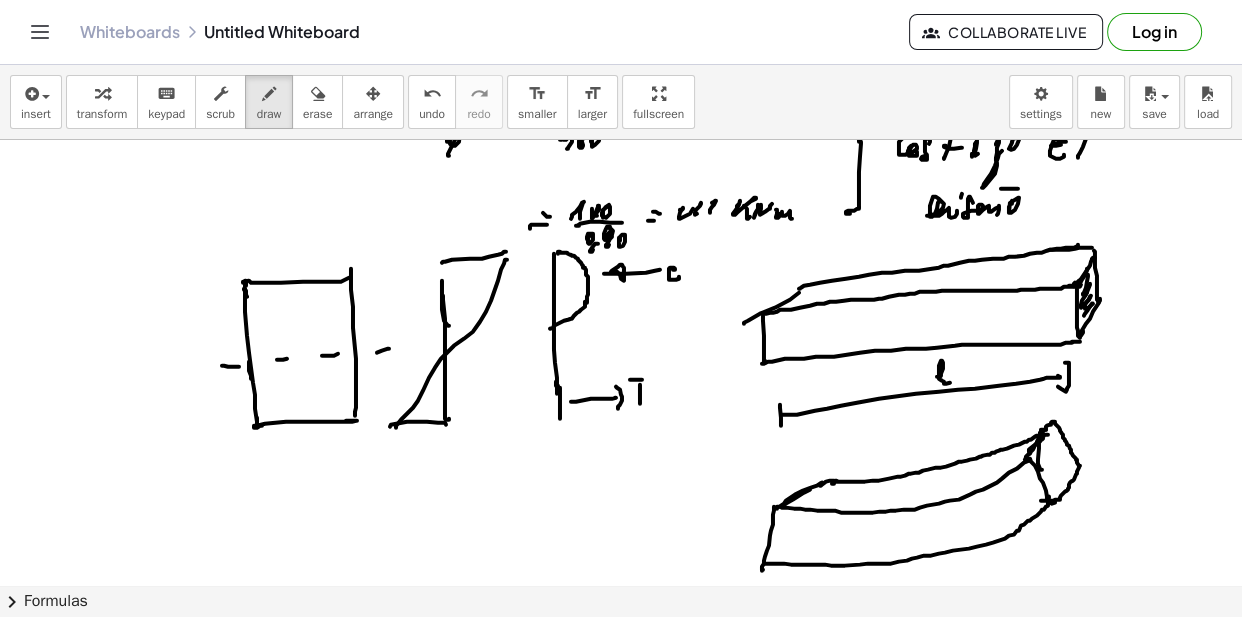 click at bounding box center (621, 81) 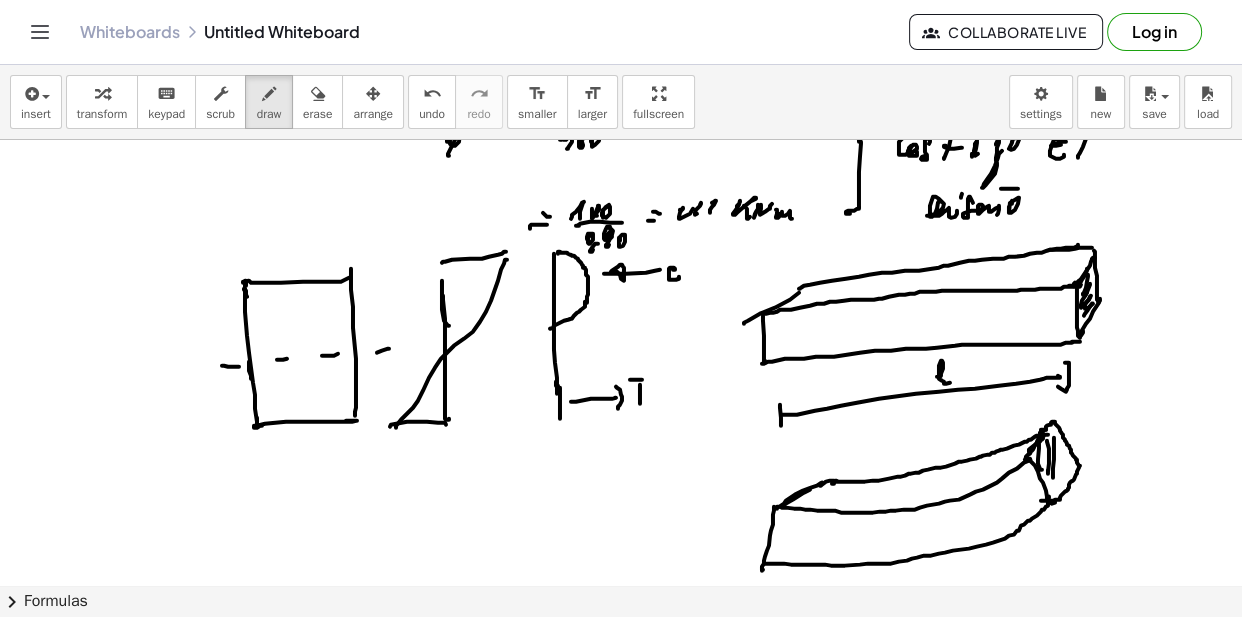 click at bounding box center [621, 81] 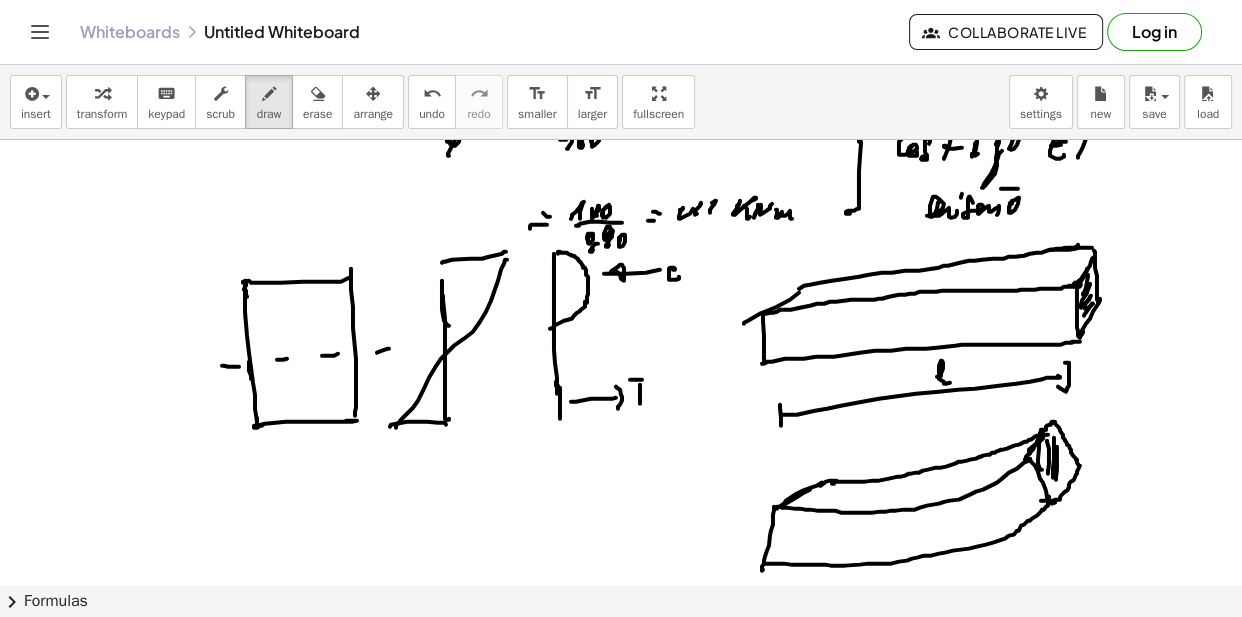 click at bounding box center [621, 81] 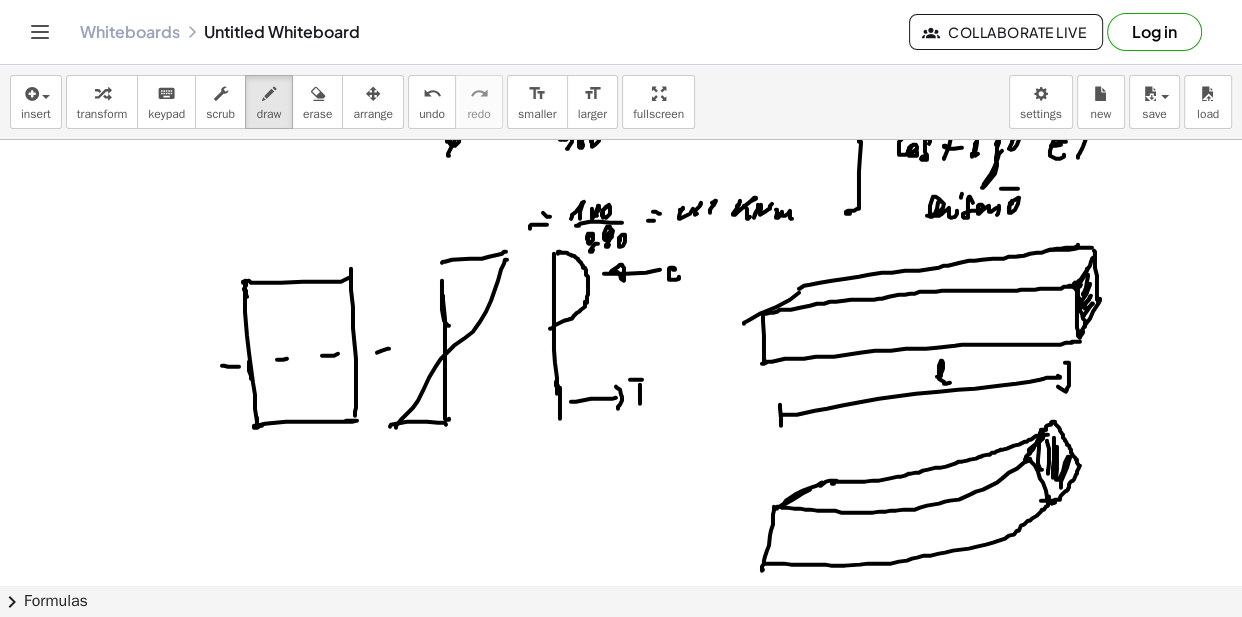 click at bounding box center [621, 81] 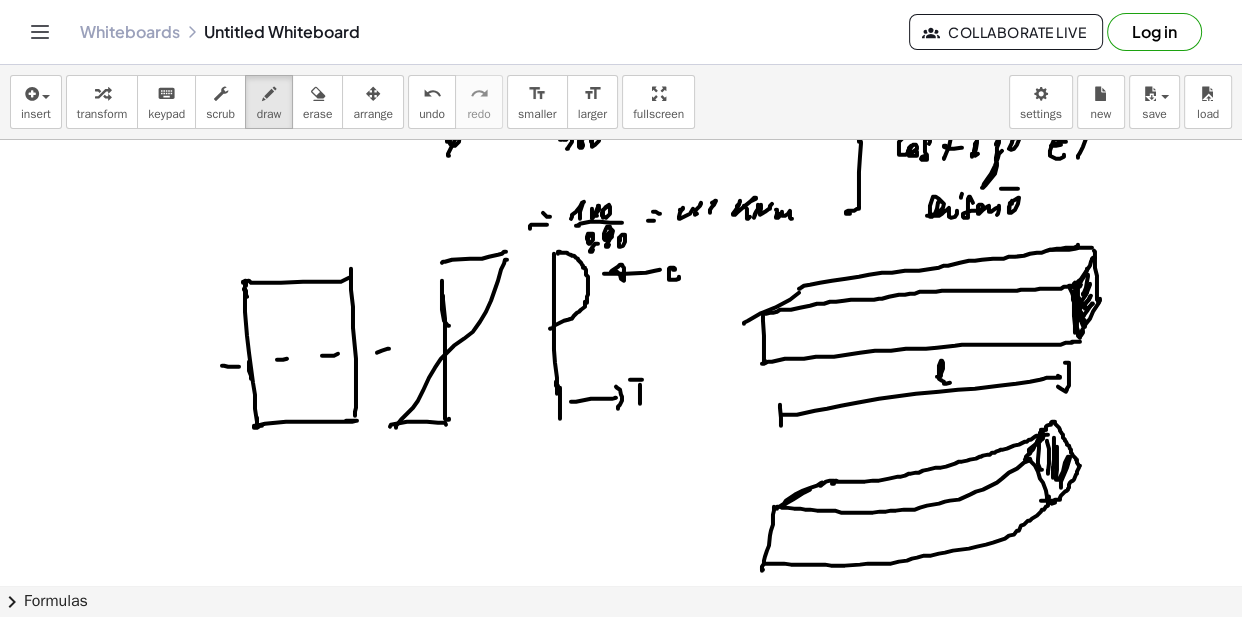 click at bounding box center (621, 81) 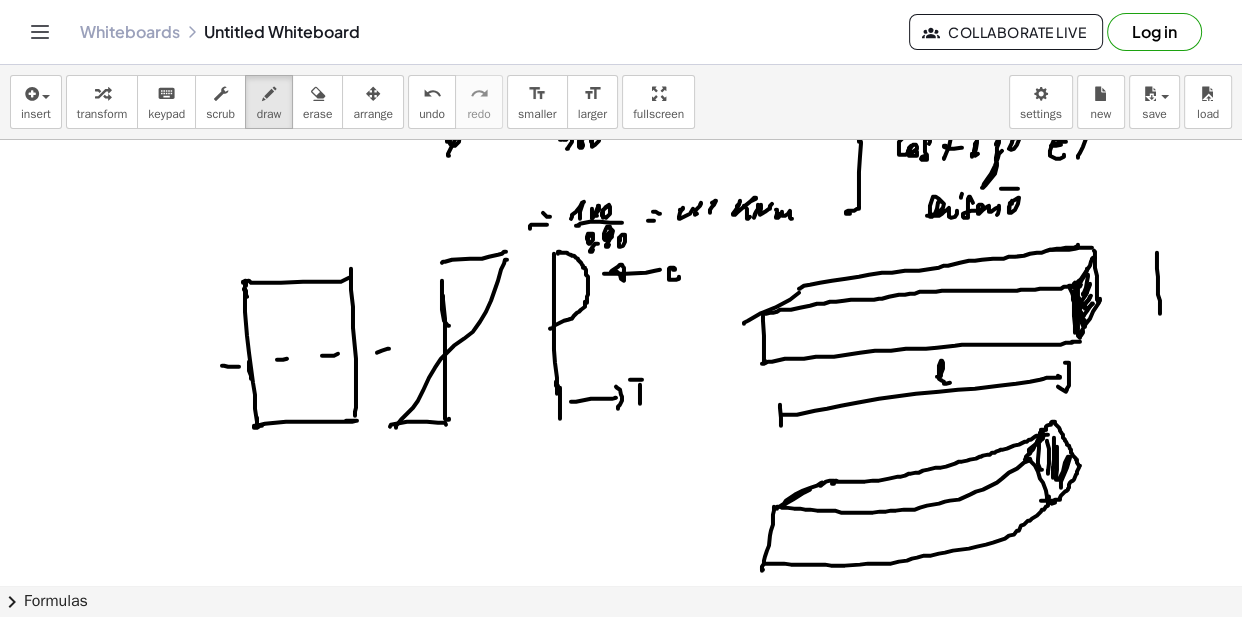 click at bounding box center [621, 81] 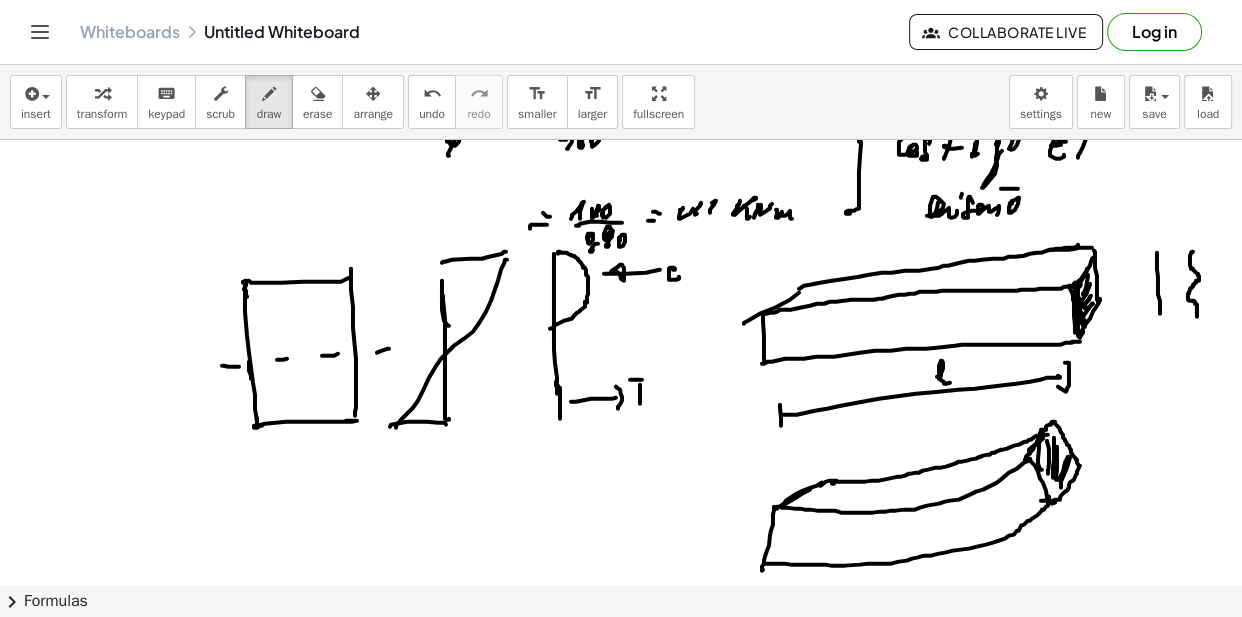 drag, startPoint x: 1193, startPoint y: 251, endPoint x: 1202, endPoint y: 282, distance: 32.280025 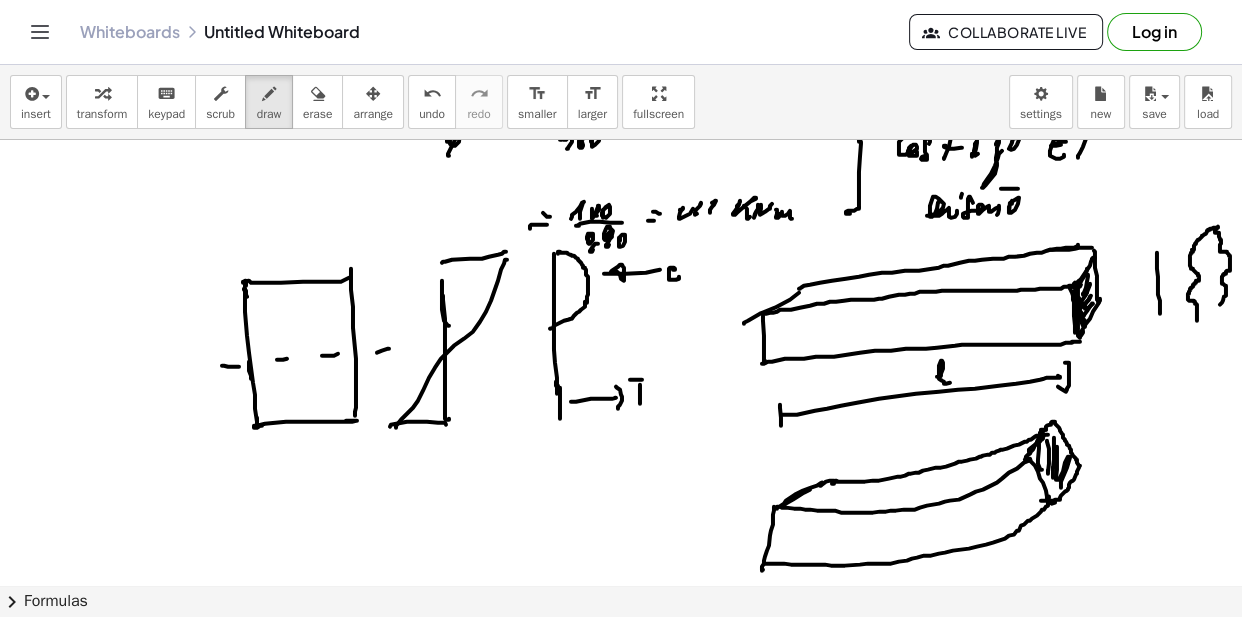 drag, startPoint x: 1192, startPoint y: 249, endPoint x: 1207, endPoint y: 313, distance: 65.734314 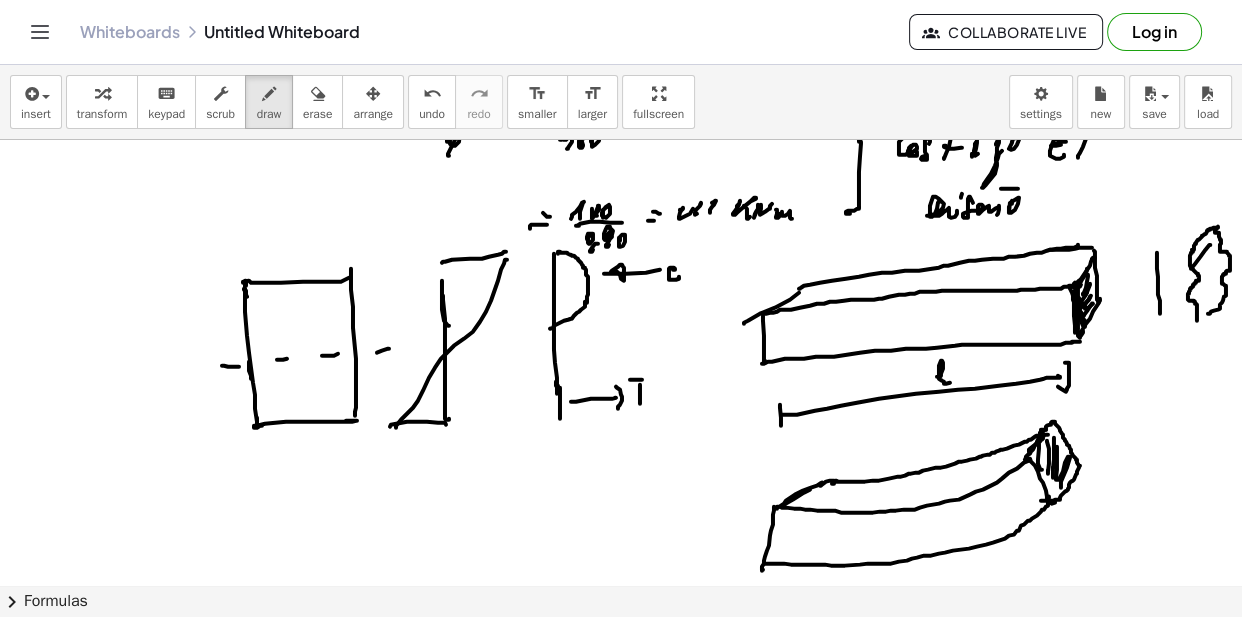 drag, startPoint x: 1193, startPoint y: 265, endPoint x: 1213, endPoint y: 253, distance: 23.323807 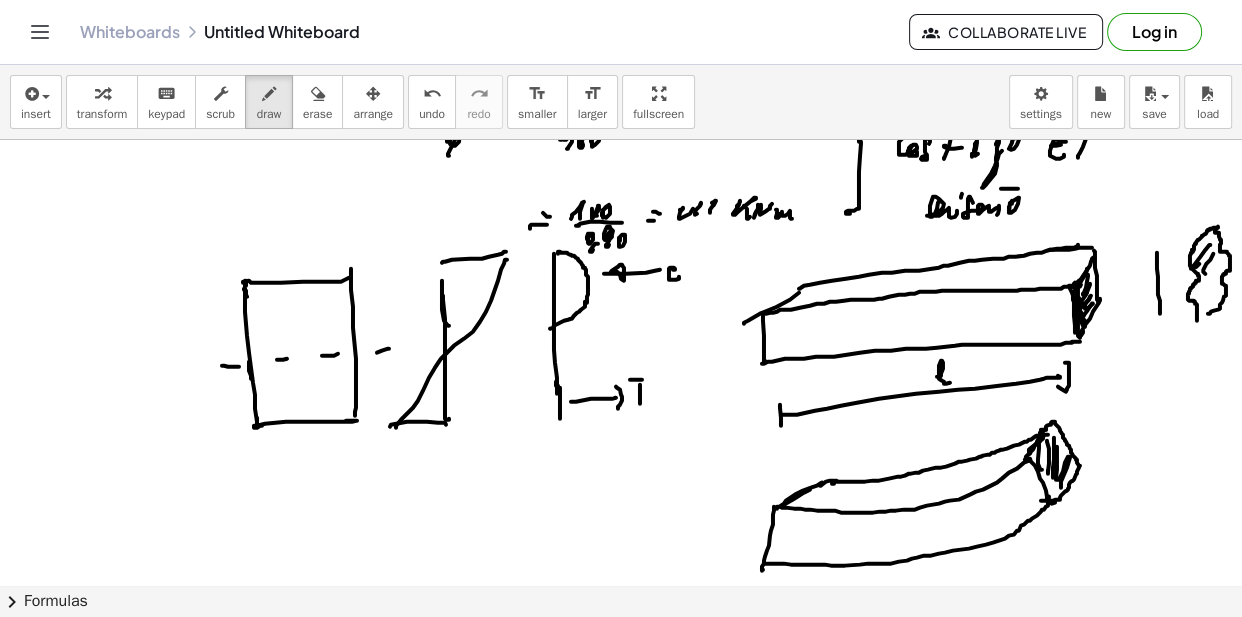 click at bounding box center (621, 81) 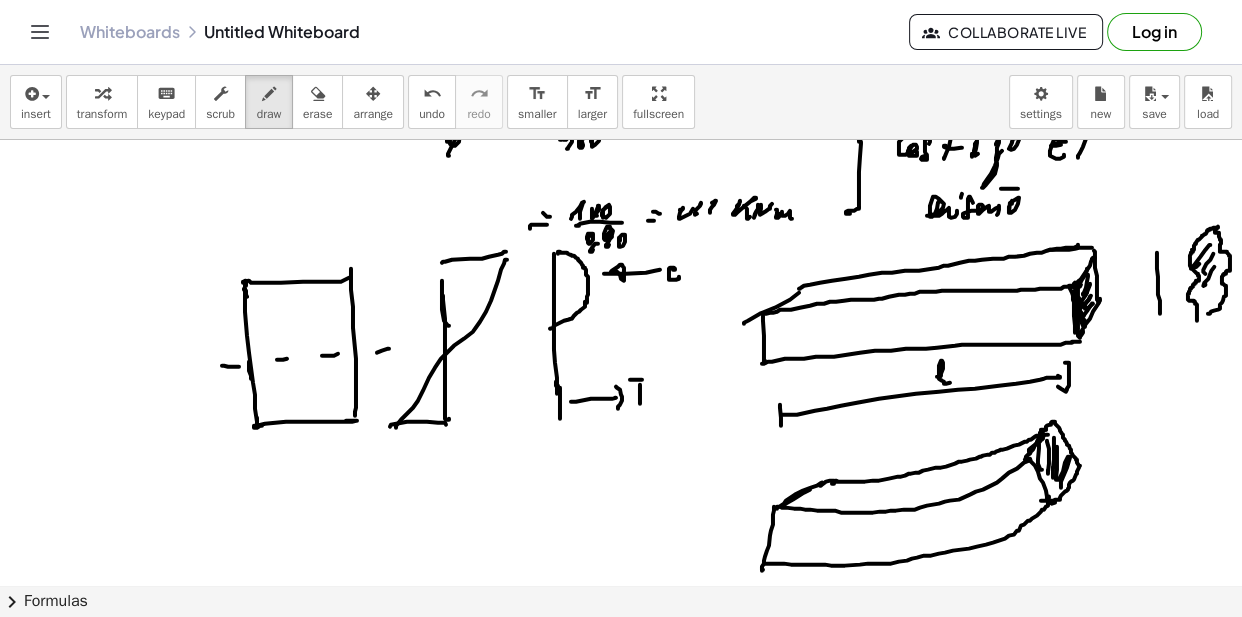 click at bounding box center (621, 81) 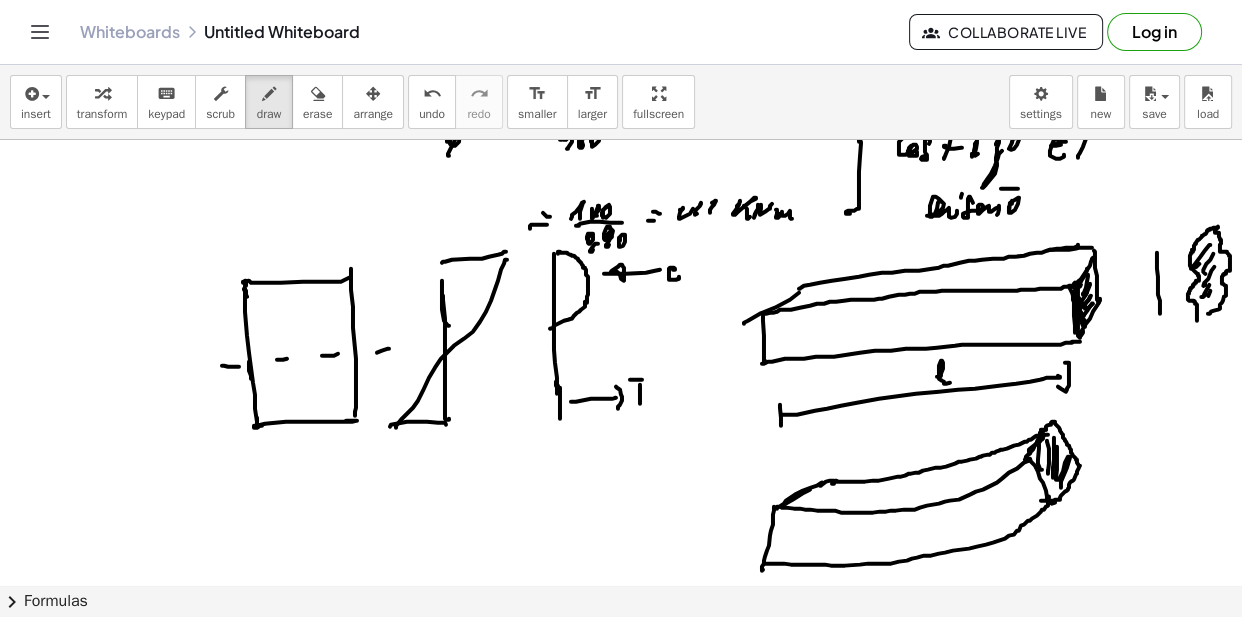 click at bounding box center [621, 81] 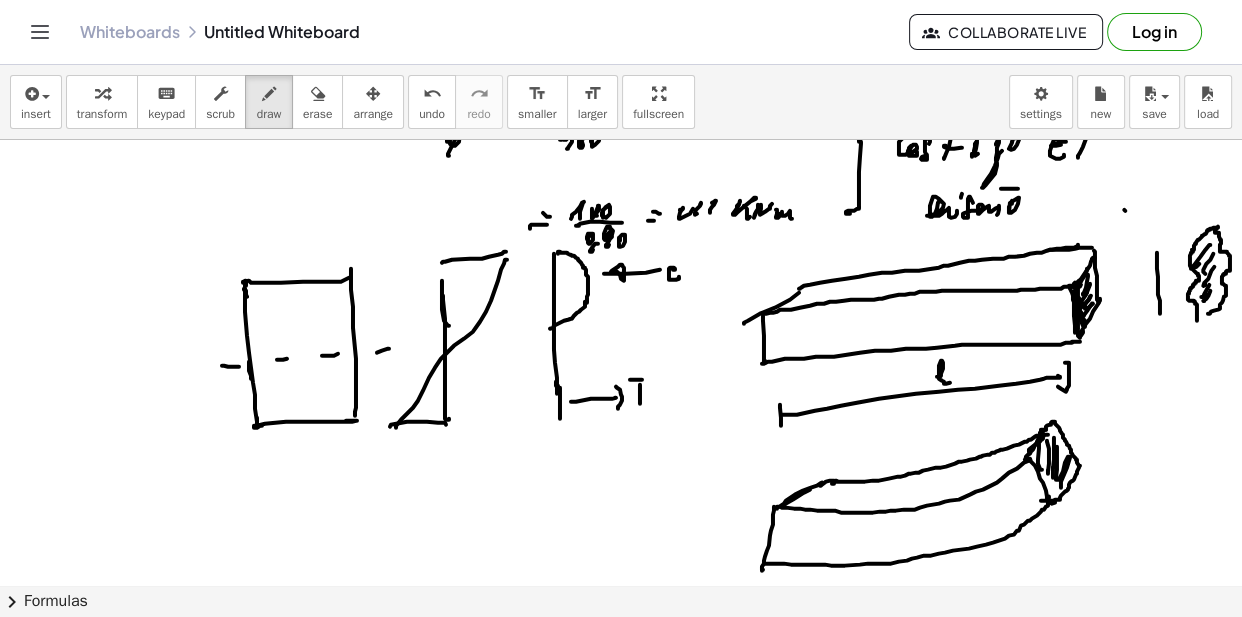 click at bounding box center (621, 81) 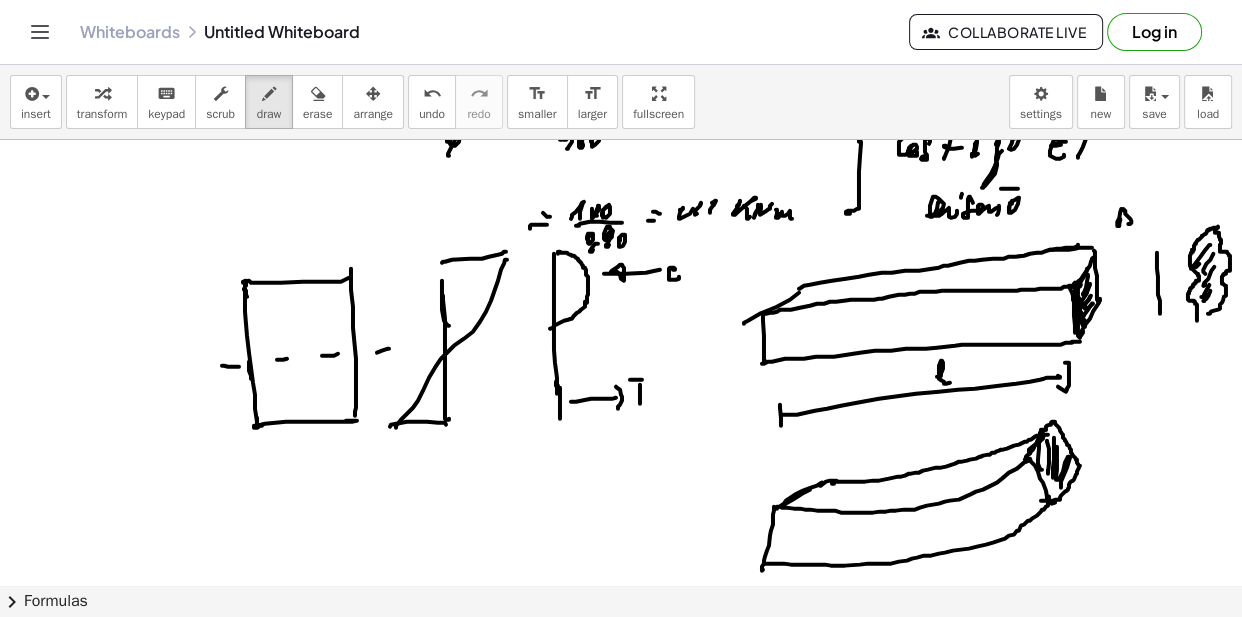 click at bounding box center (621, 81) 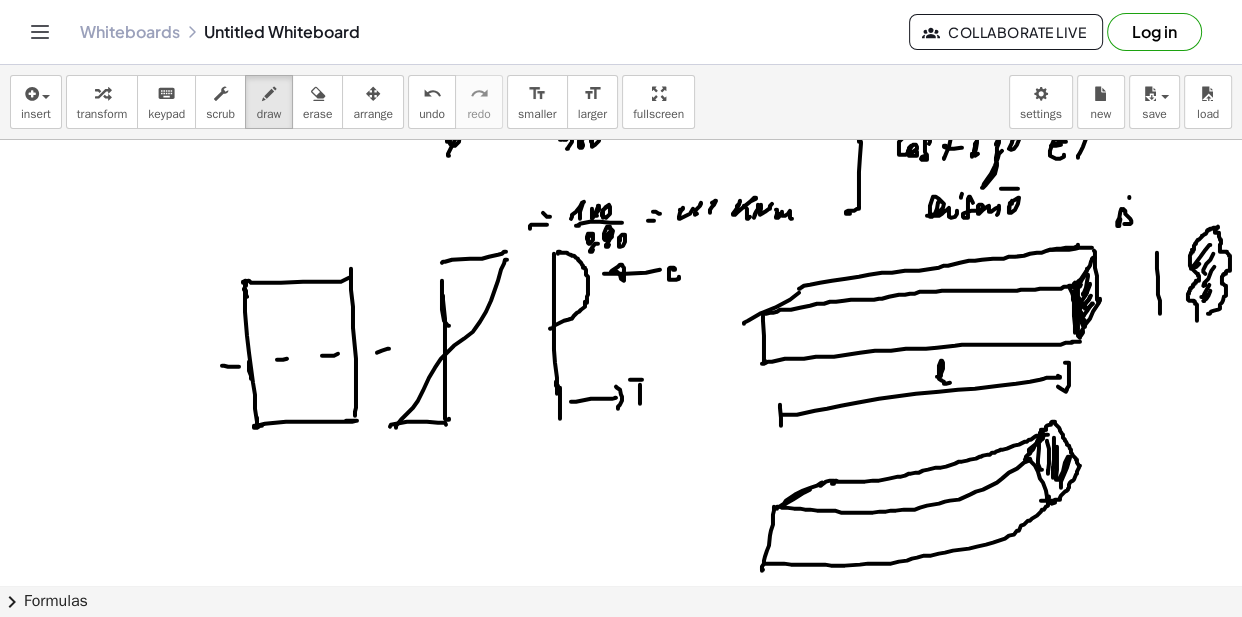 drag, startPoint x: 1129, startPoint y: 196, endPoint x: 1136, endPoint y: 219, distance: 24.04163 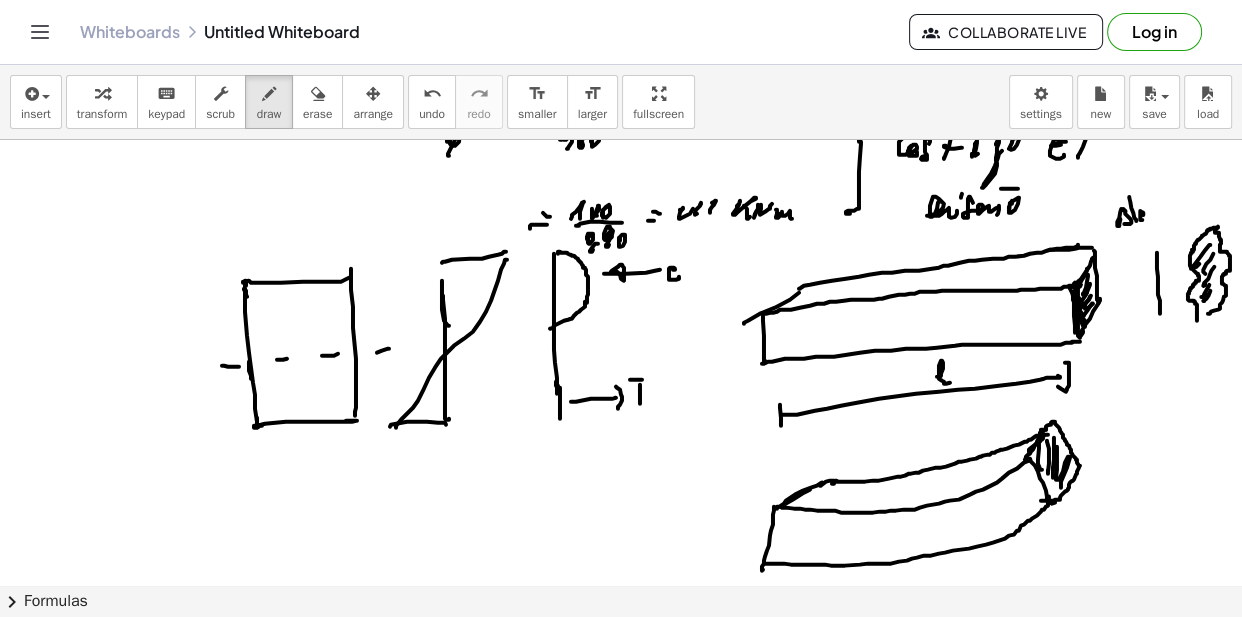 drag, startPoint x: 1141, startPoint y: 211, endPoint x: 1144, endPoint y: 200, distance: 11.401754 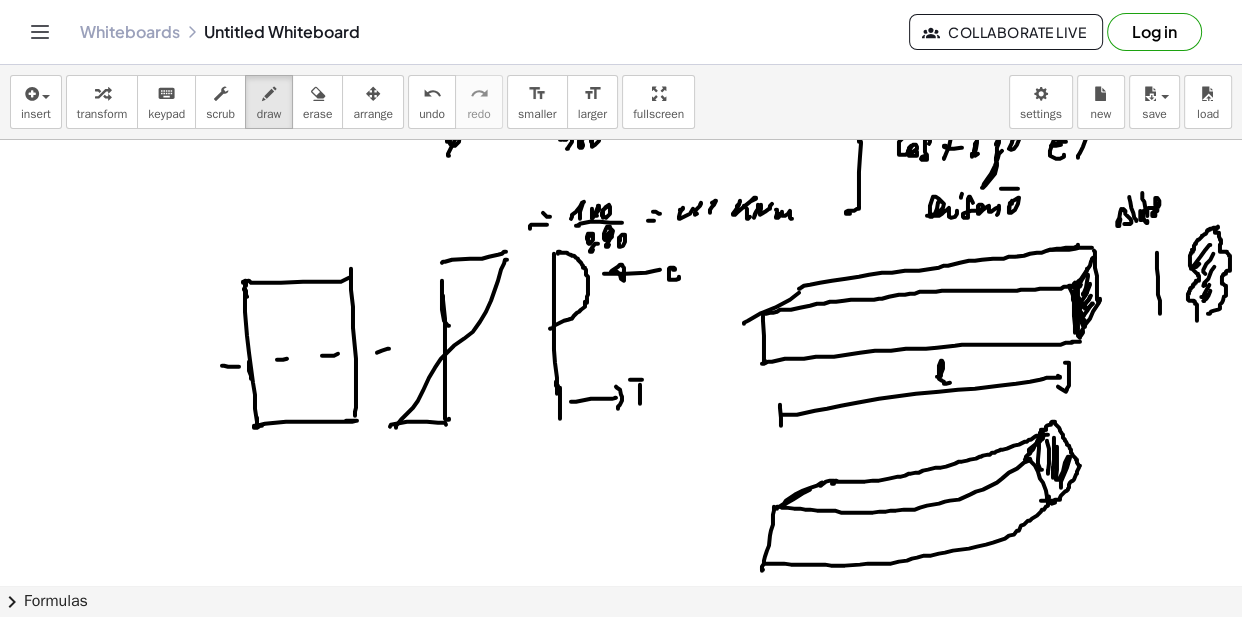 drag, startPoint x: 1142, startPoint y: 192, endPoint x: 1167, endPoint y: 203, distance: 27.313 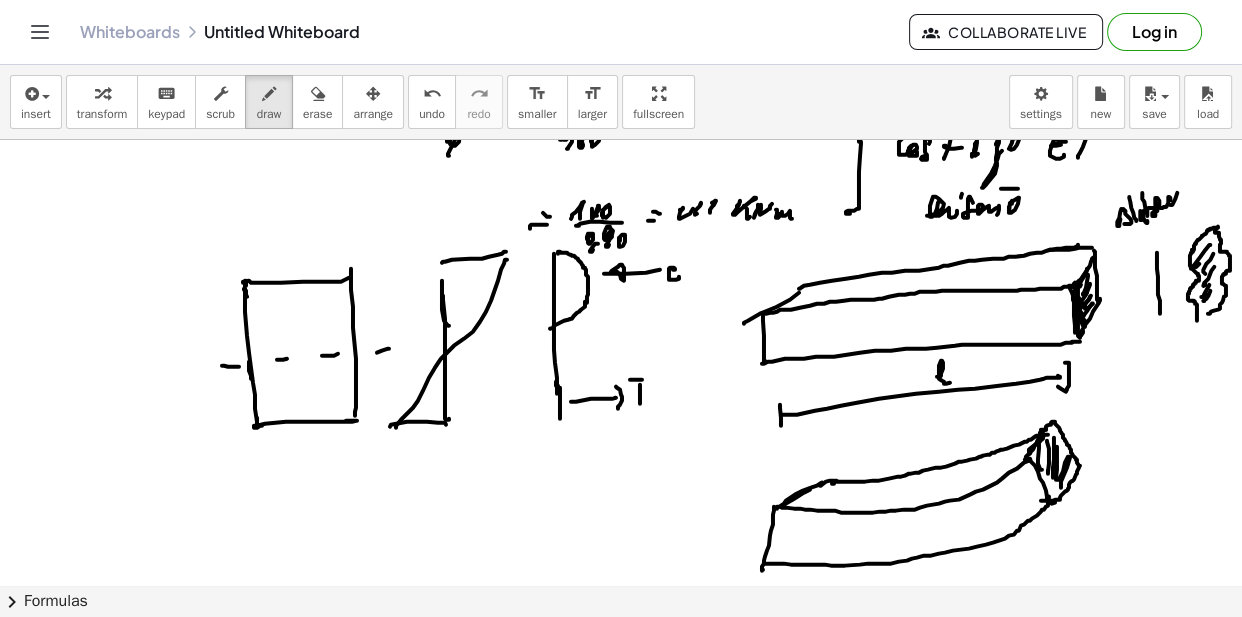 click at bounding box center [621, 81] 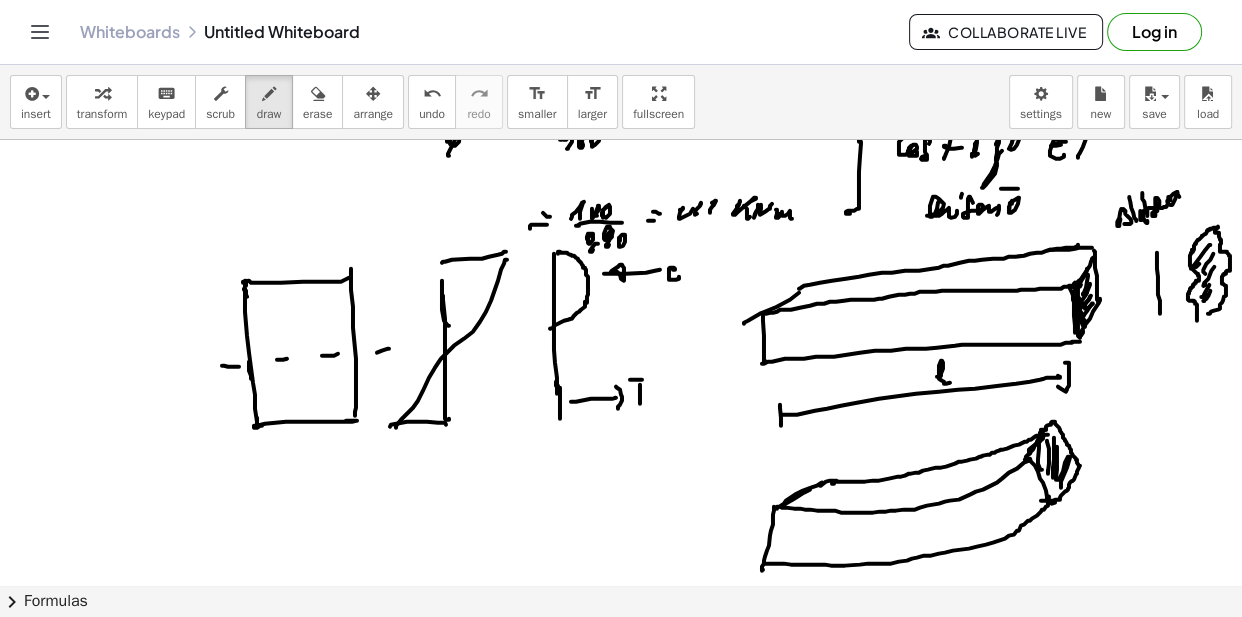 click at bounding box center (621, 81) 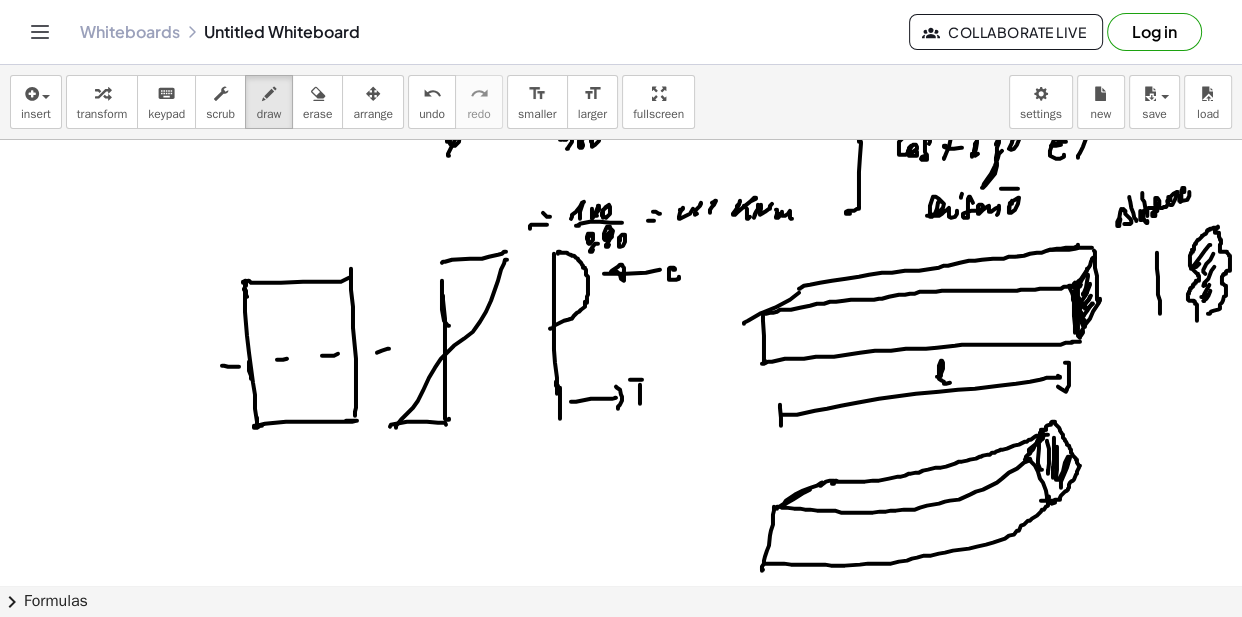 drag, startPoint x: 1184, startPoint y: 191, endPoint x: 1188, endPoint y: 164, distance: 27.294687 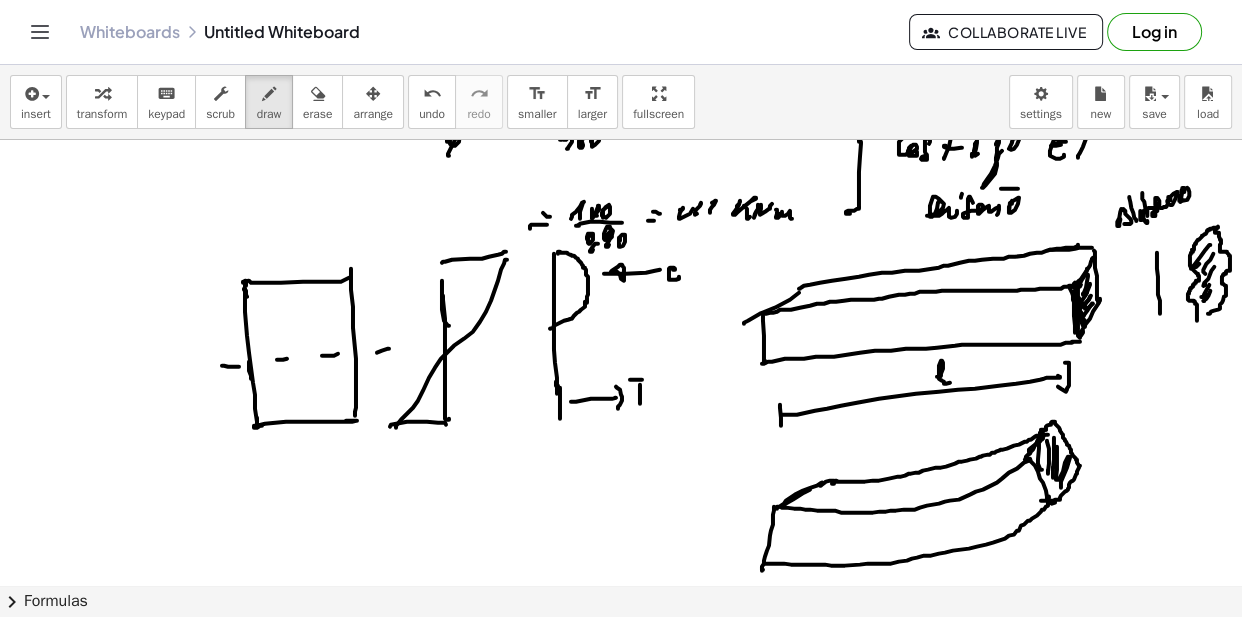 click at bounding box center [621, 81] 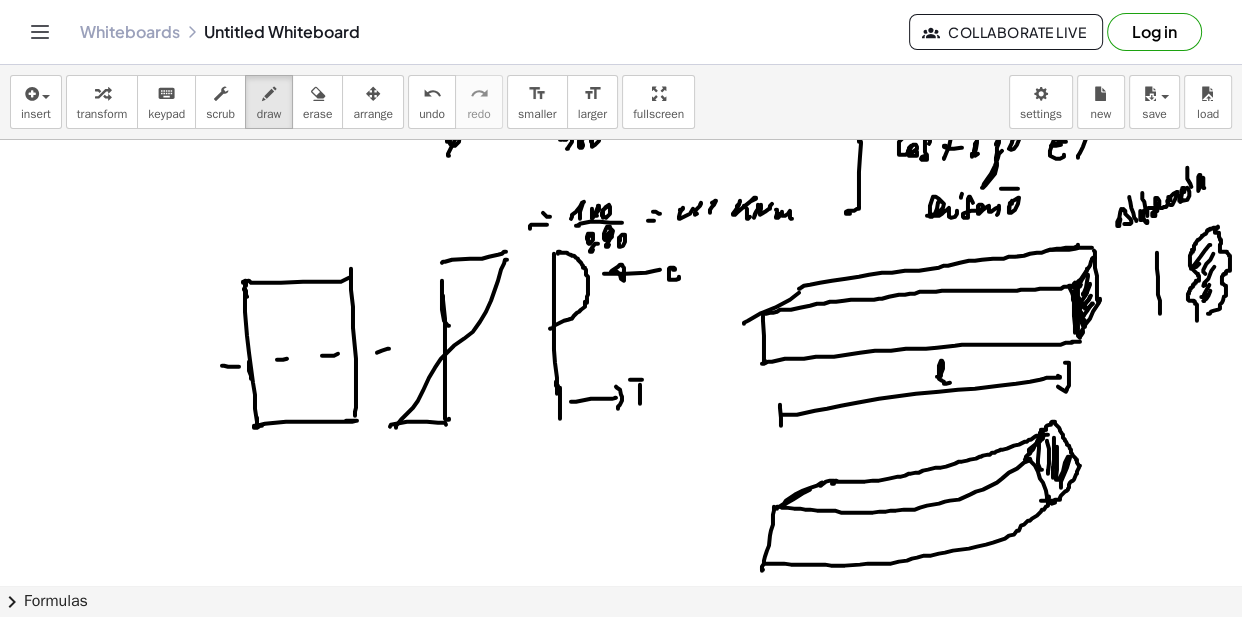 click at bounding box center [621, 81] 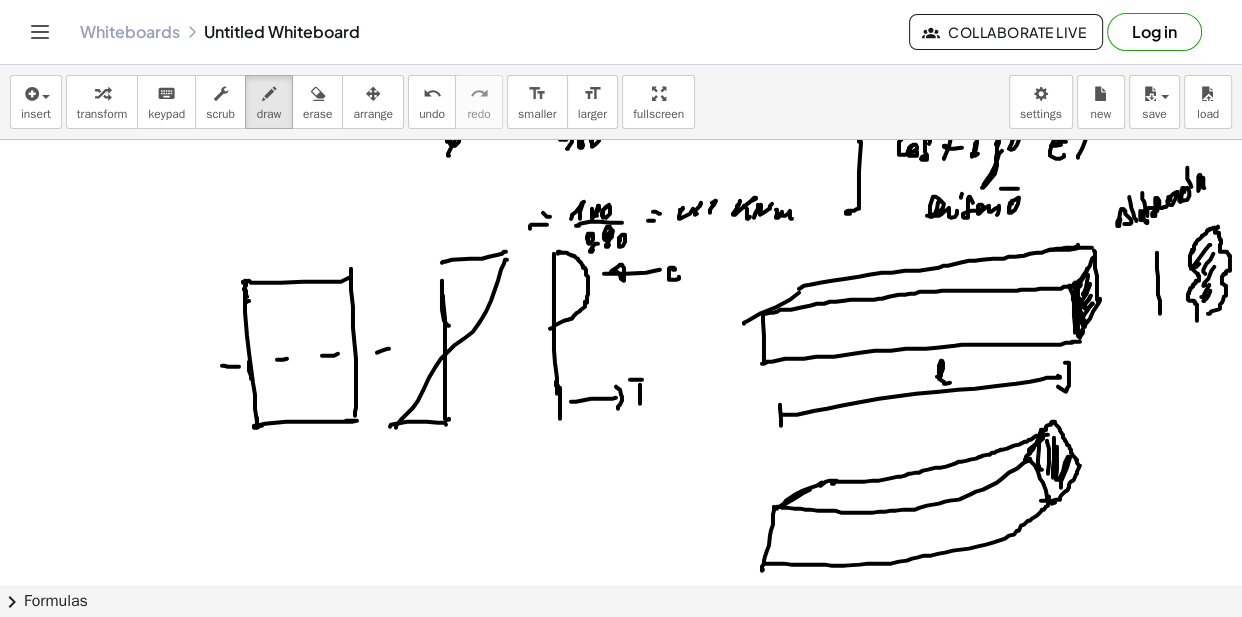 drag, startPoint x: 246, startPoint y: 301, endPoint x: 261, endPoint y: 300, distance: 15.033297 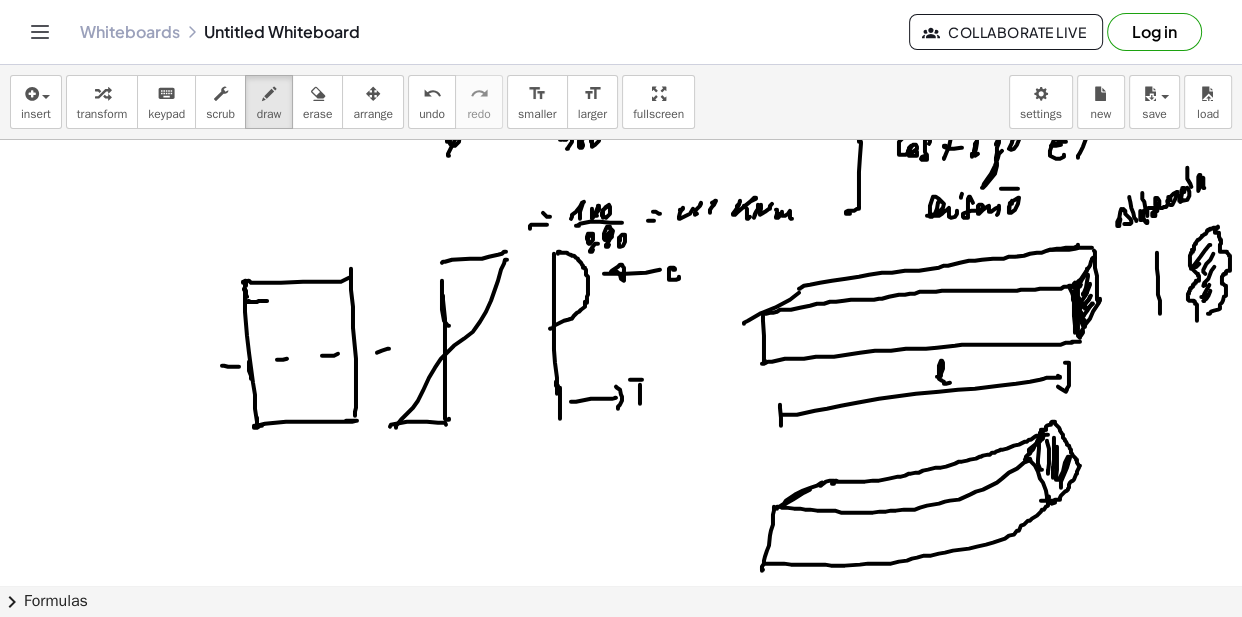 drag, startPoint x: 261, startPoint y: 300, endPoint x: 280, endPoint y: 295, distance: 19.646883 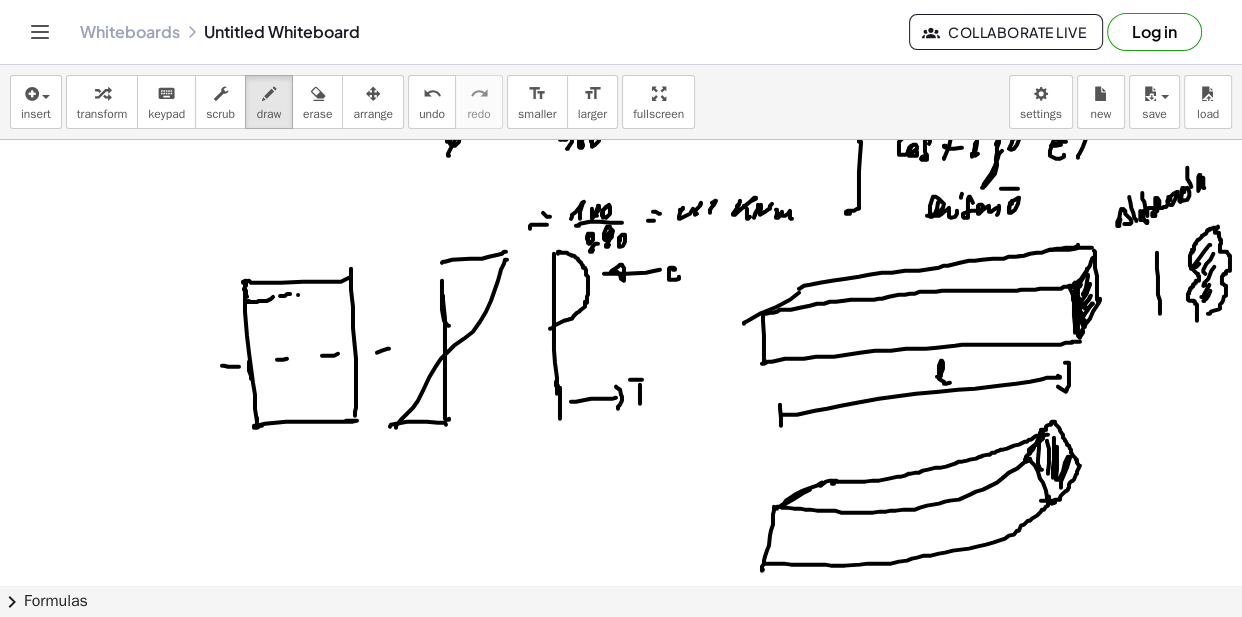 drag, startPoint x: 298, startPoint y: 294, endPoint x: 319, endPoint y: 292, distance: 21.095022 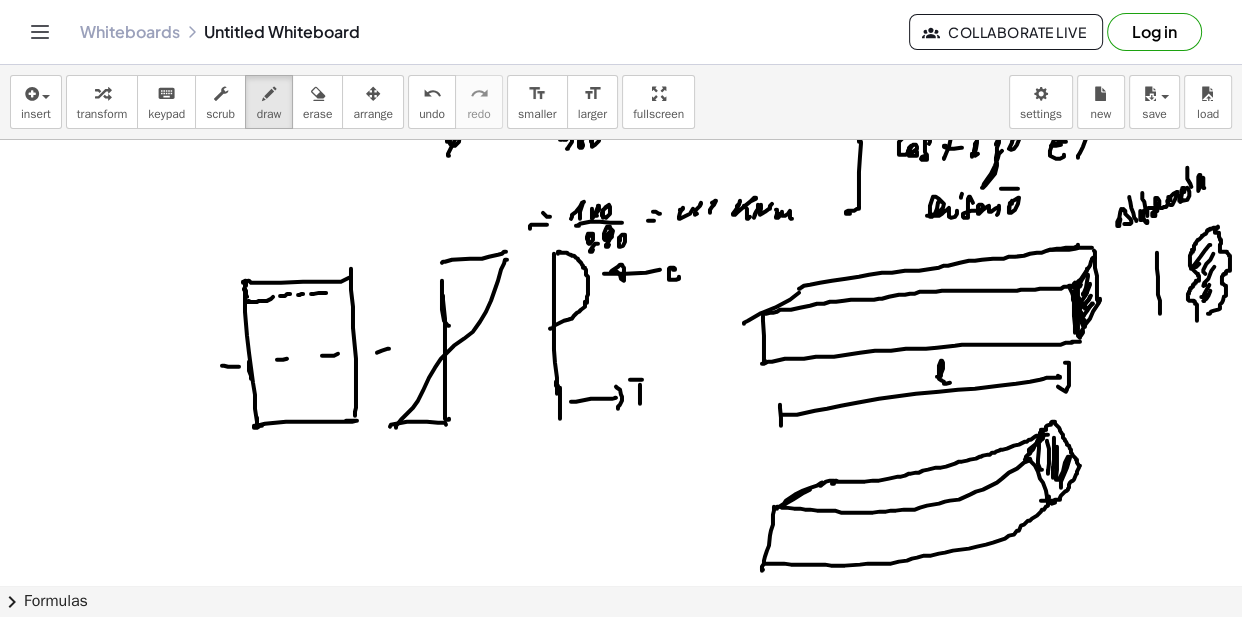 drag, startPoint x: 319, startPoint y: 292, endPoint x: 362, endPoint y: 296, distance: 43.185646 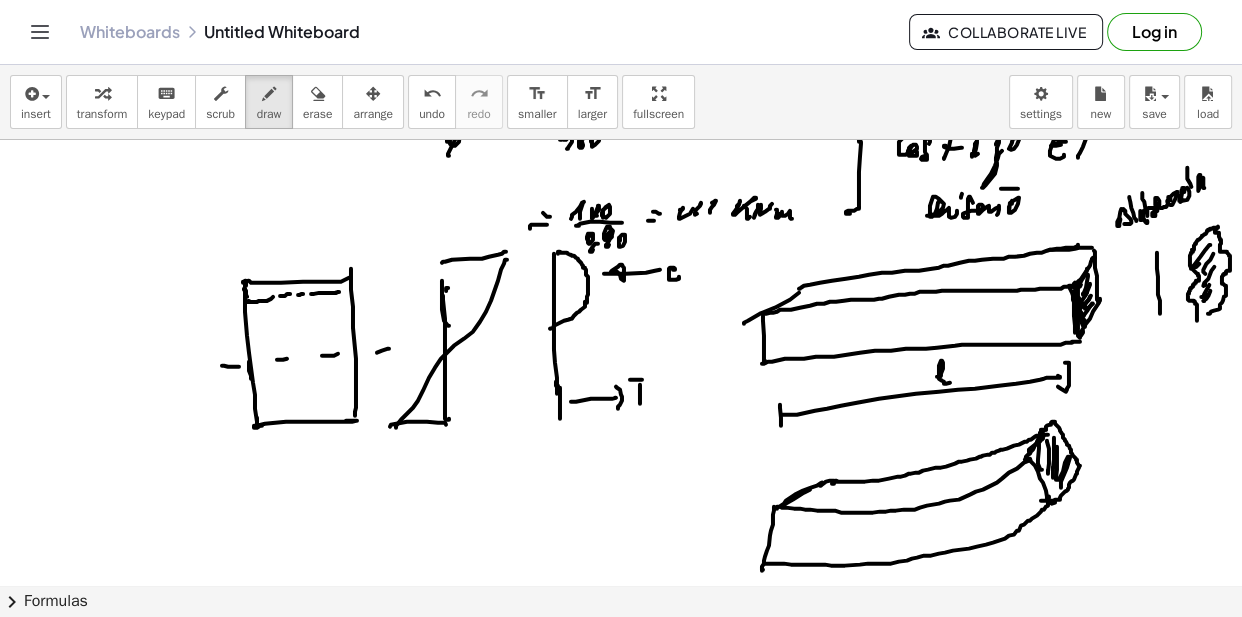drag, startPoint x: 446, startPoint y: 288, endPoint x: 456, endPoint y: 287, distance: 10.049875 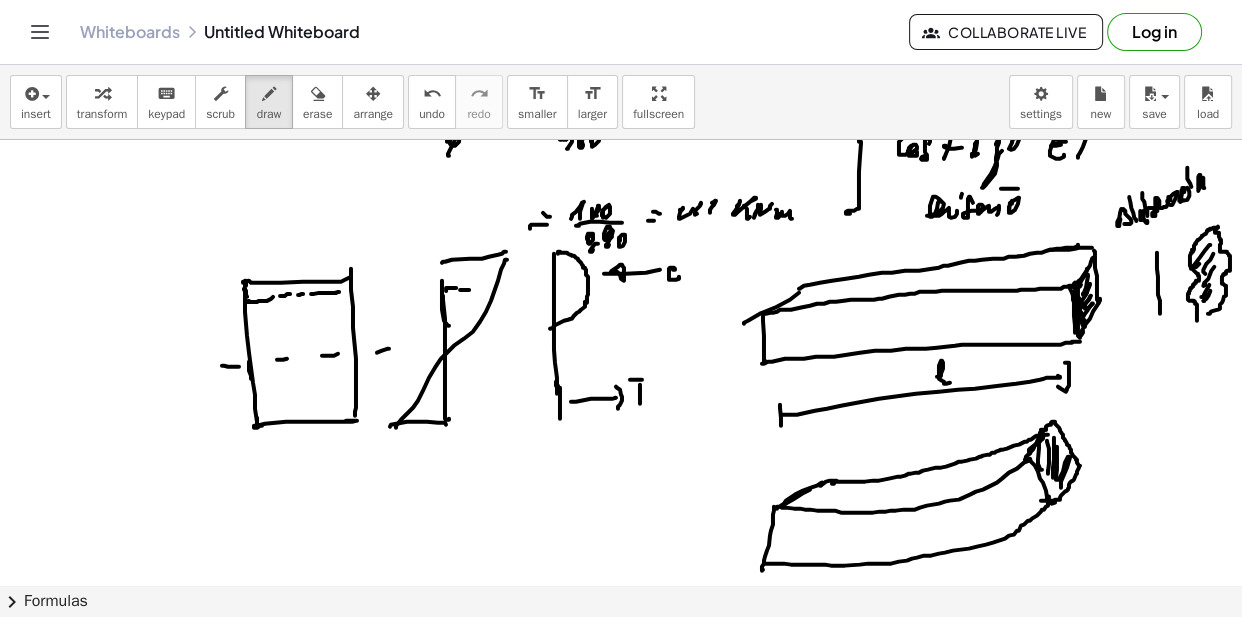 click at bounding box center (621, 81) 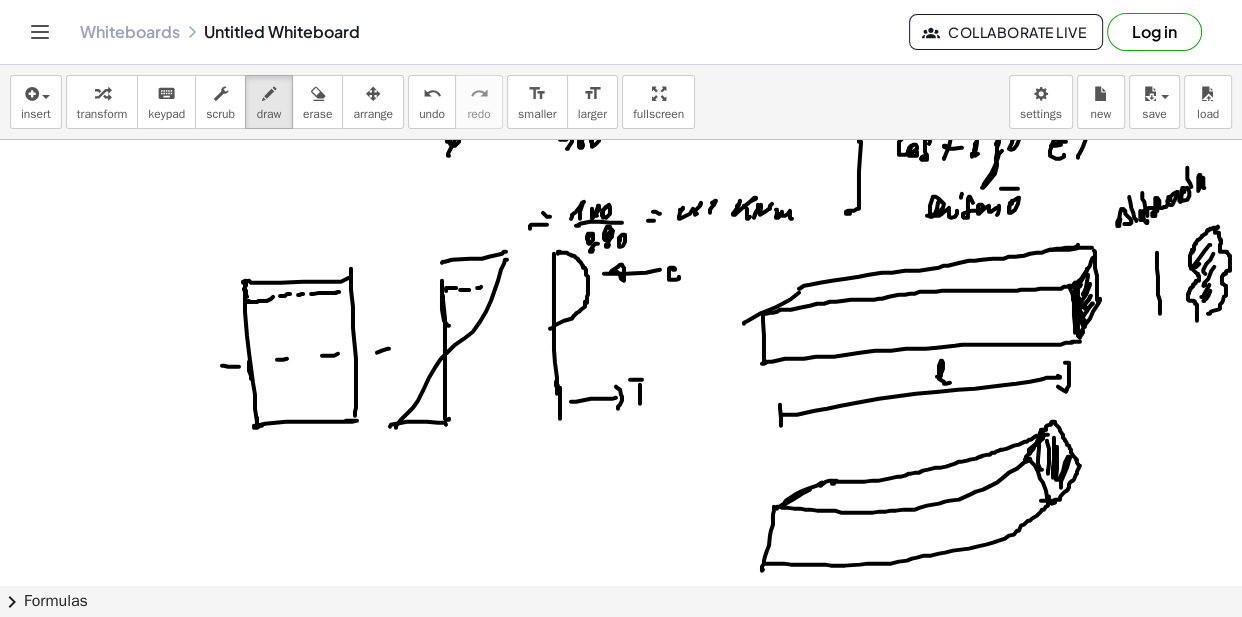 click at bounding box center [621, 81] 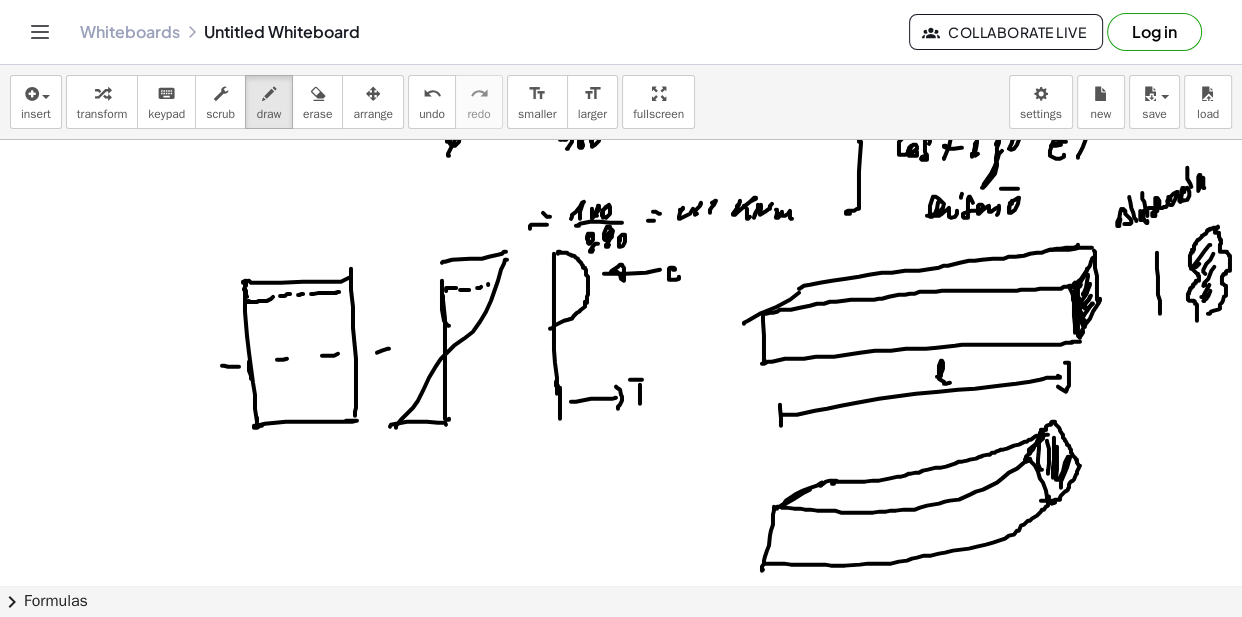 drag, startPoint x: 247, startPoint y: 335, endPoint x: 274, endPoint y: 331, distance: 27.294687 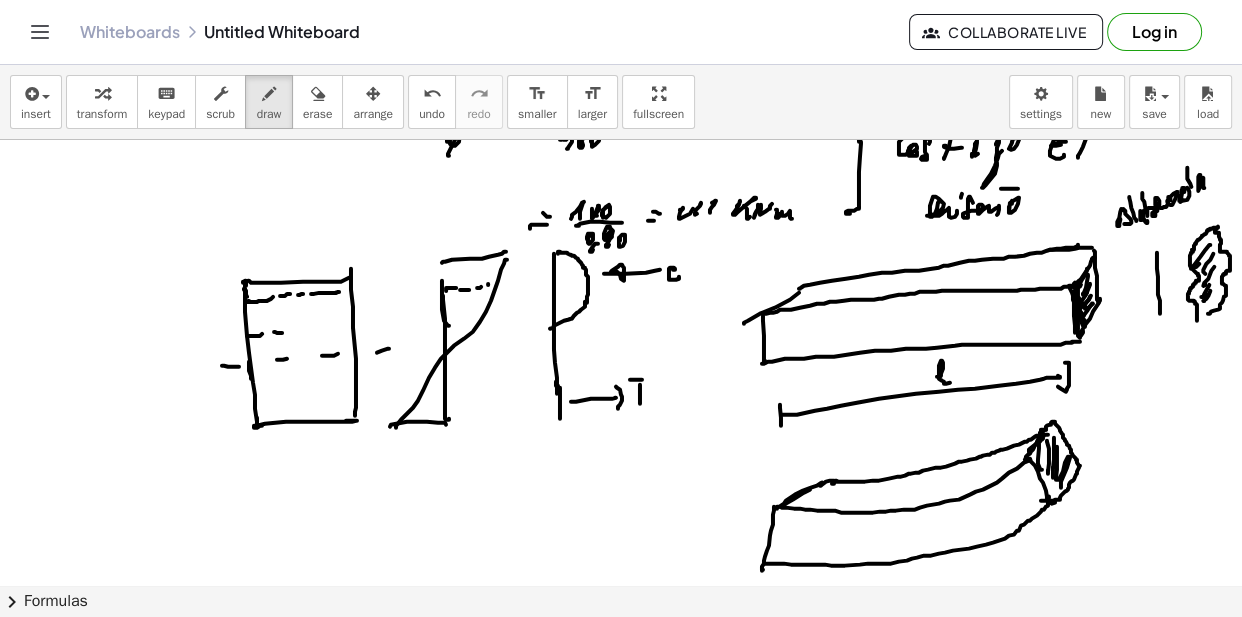 click at bounding box center [621, 81] 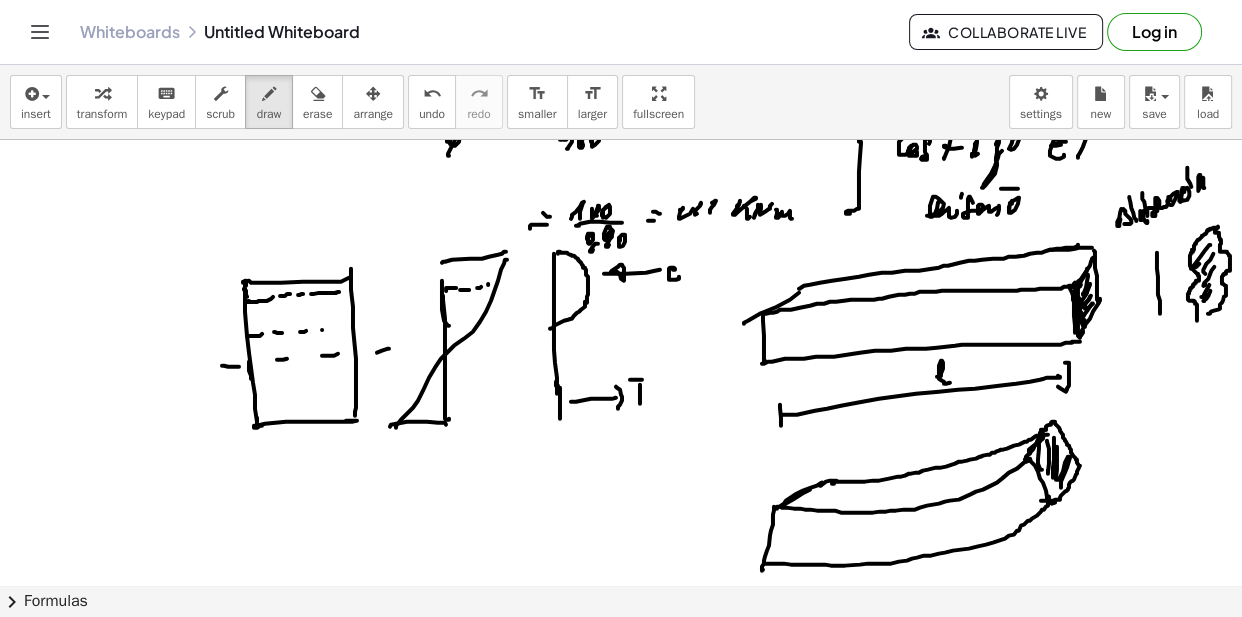 drag, startPoint x: 322, startPoint y: 329, endPoint x: 347, endPoint y: 328, distance: 25.019993 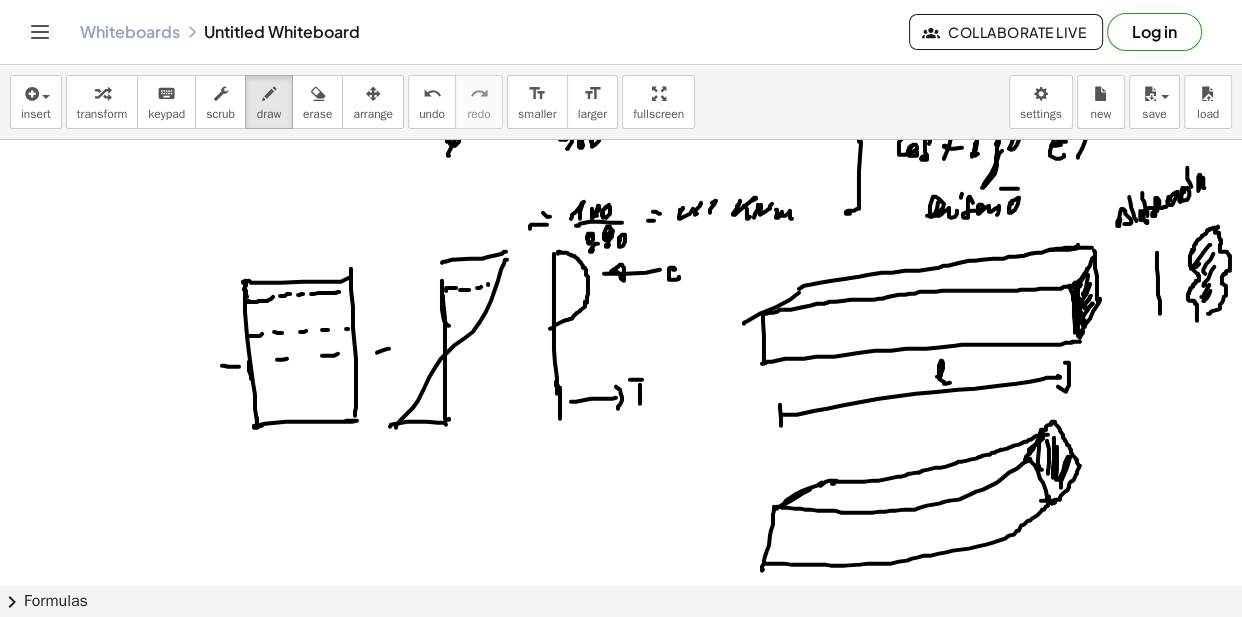 click at bounding box center [621, 81] 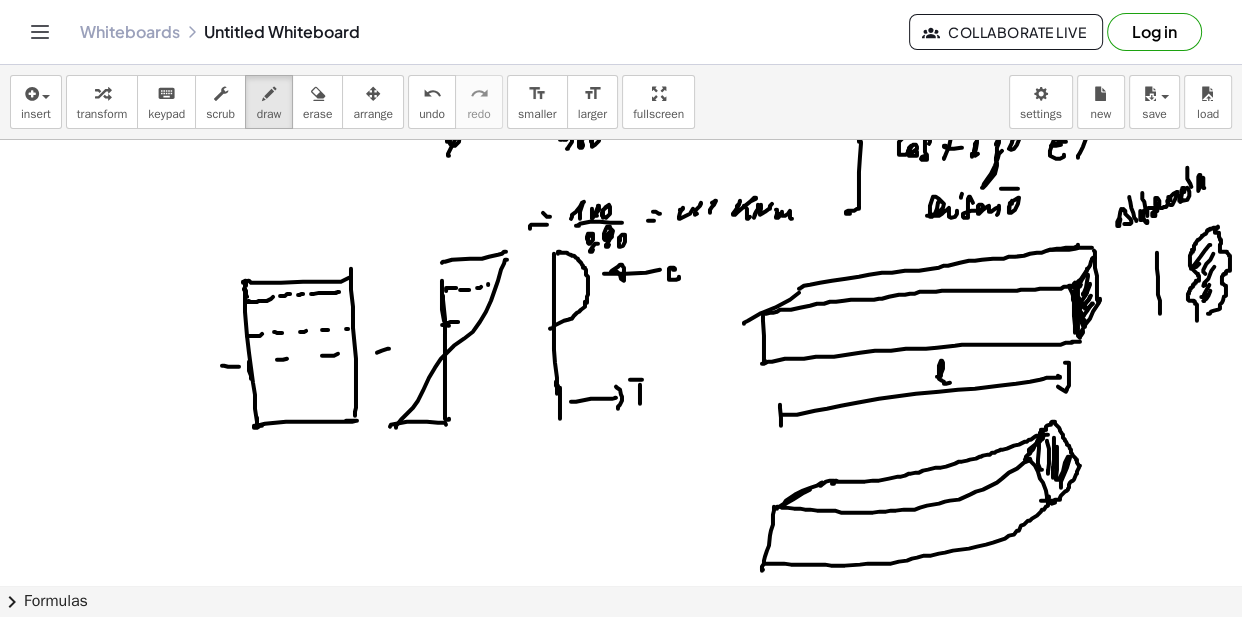 drag, startPoint x: 461, startPoint y: 321, endPoint x: 480, endPoint y: 318, distance: 19.235384 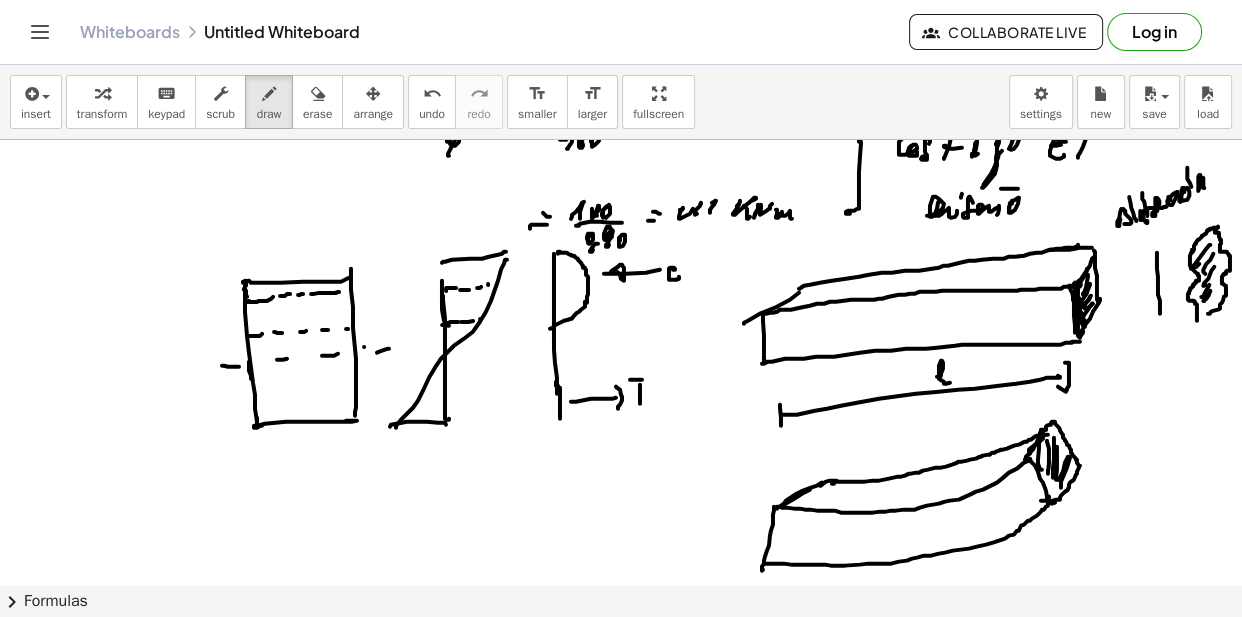 drag, startPoint x: 364, startPoint y: 346, endPoint x: 364, endPoint y: 332, distance: 14 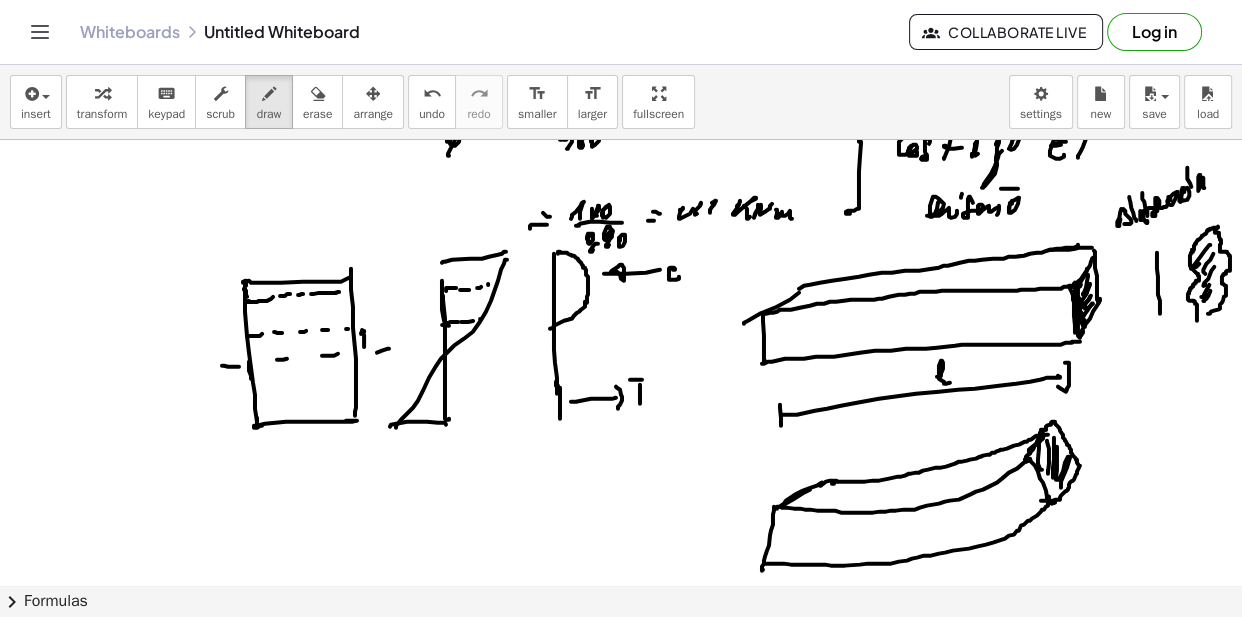 click at bounding box center [621, 81] 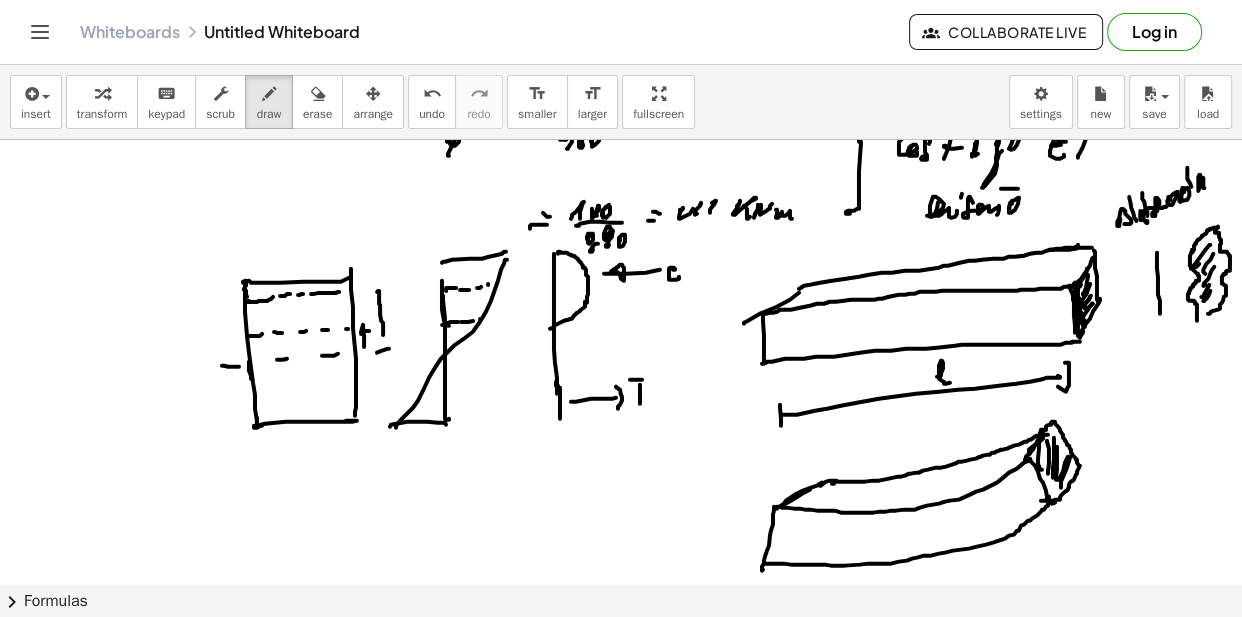 drag, startPoint x: 383, startPoint y: 334, endPoint x: 380, endPoint y: 299, distance: 35.128338 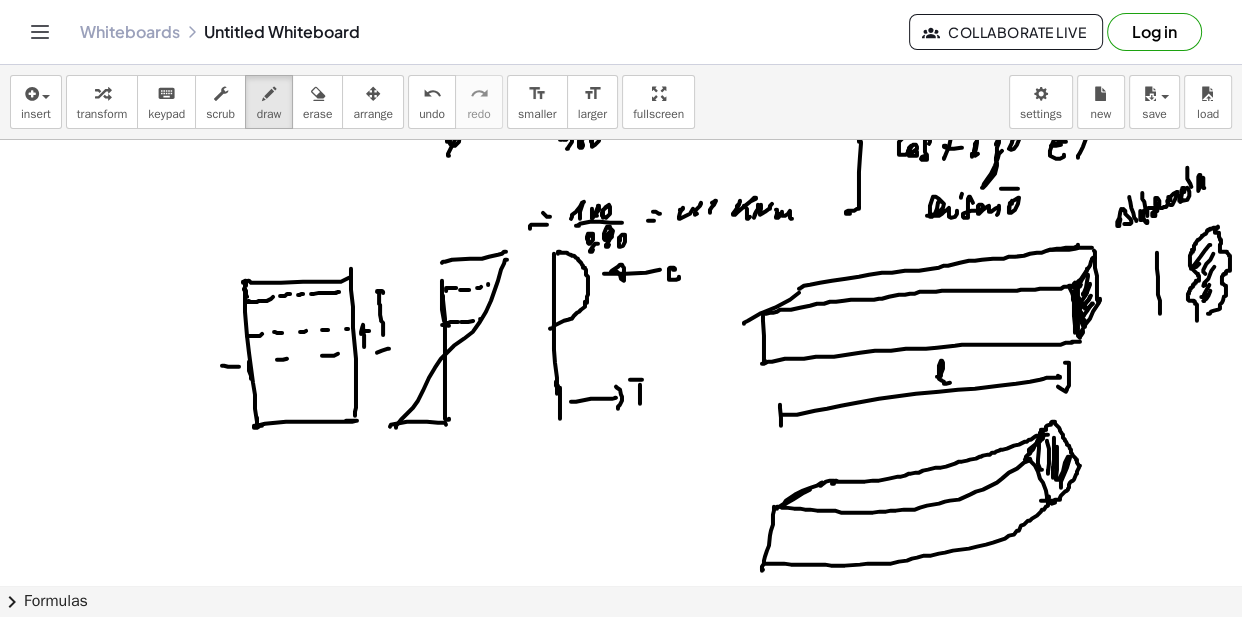 drag, startPoint x: 402, startPoint y: 333, endPoint x: 402, endPoint y: 312, distance: 21 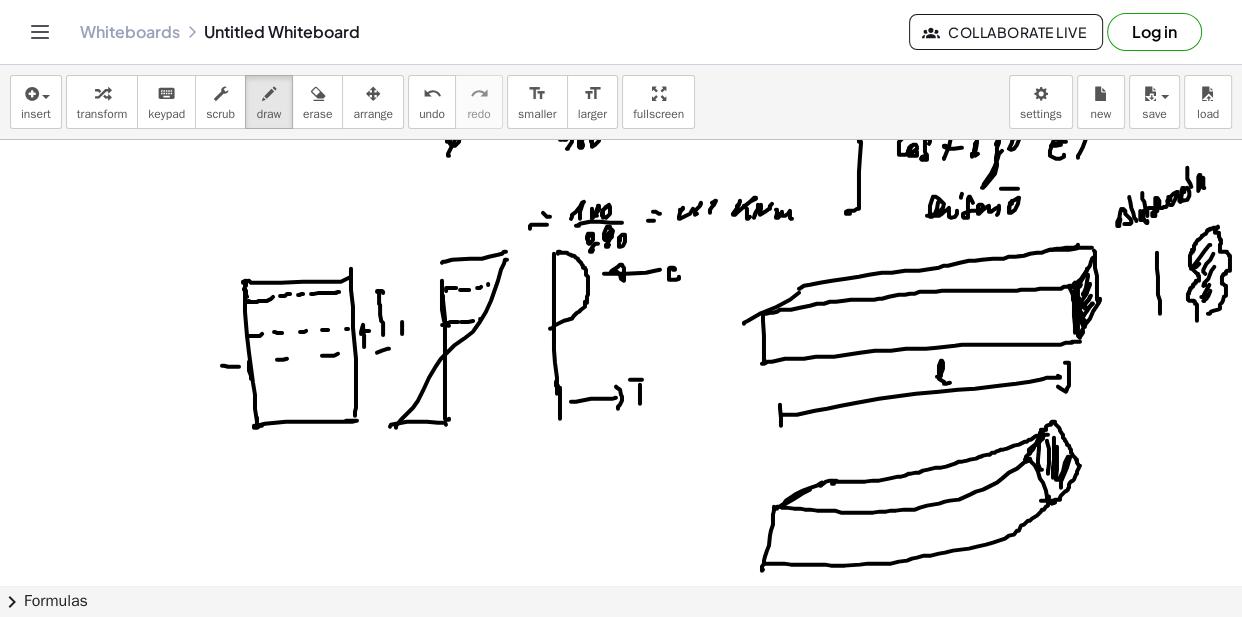 drag, startPoint x: 398, startPoint y: 289, endPoint x: 406, endPoint y: 280, distance: 12.0415945 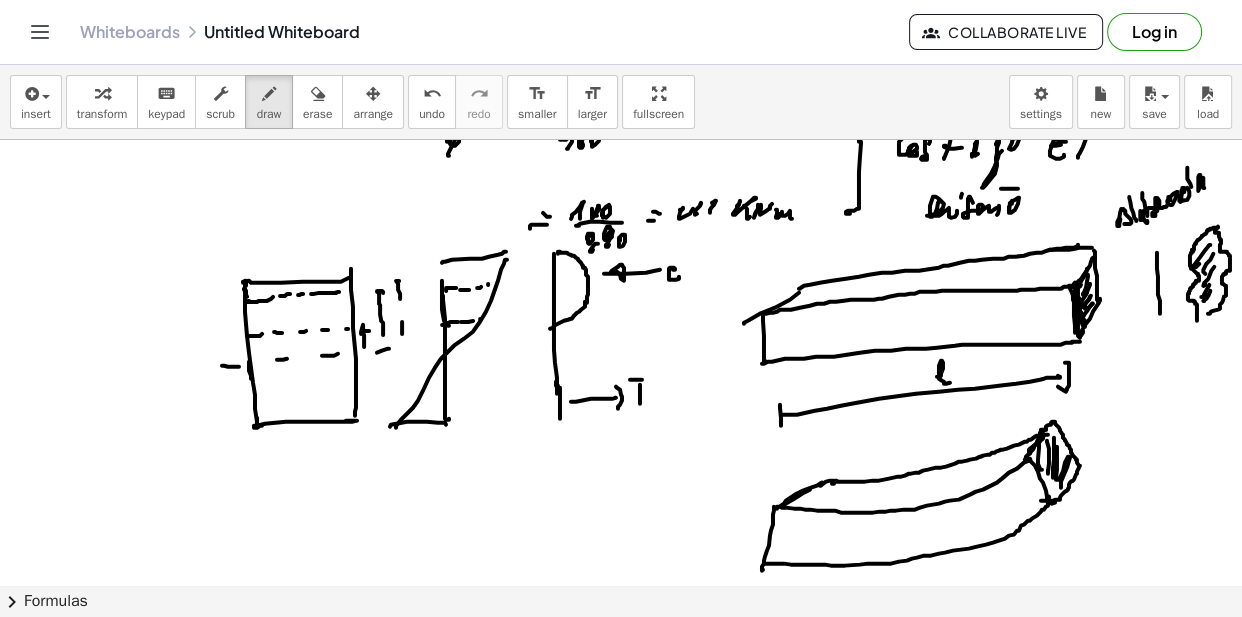 drag, startPoint x: 442, startPoint y: 259, endPoint x: 463, endPoint y: 256, distance: 21.213203 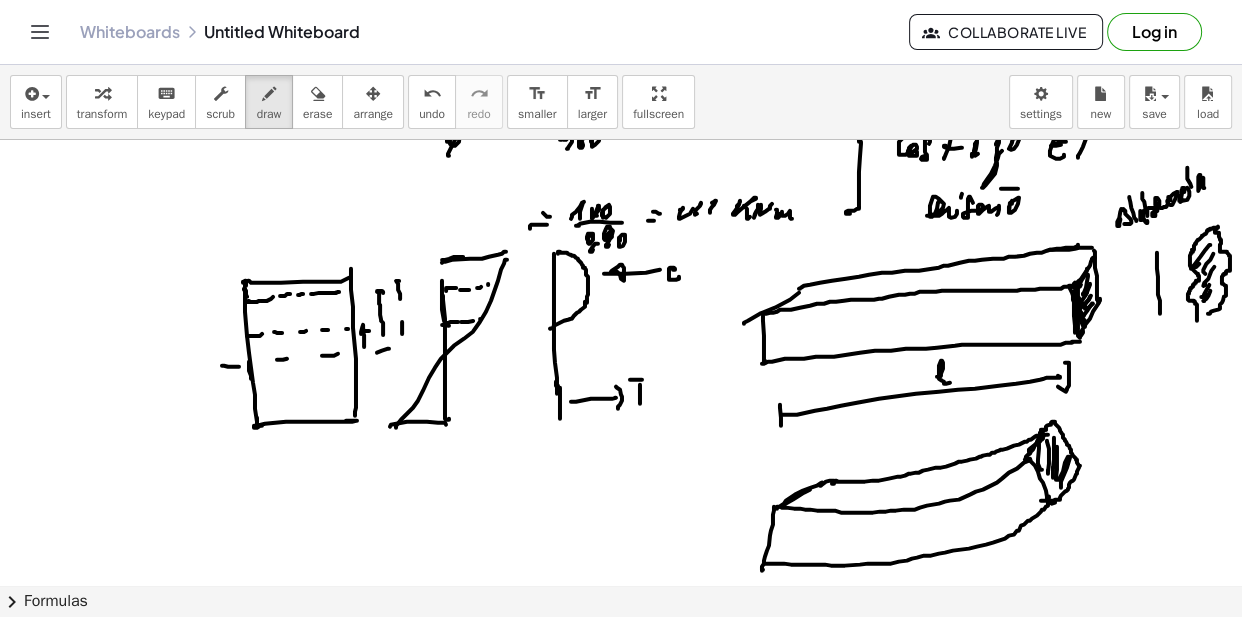 scroll, scrollTop: 1086, scrollLeft: 0, axis: vertical 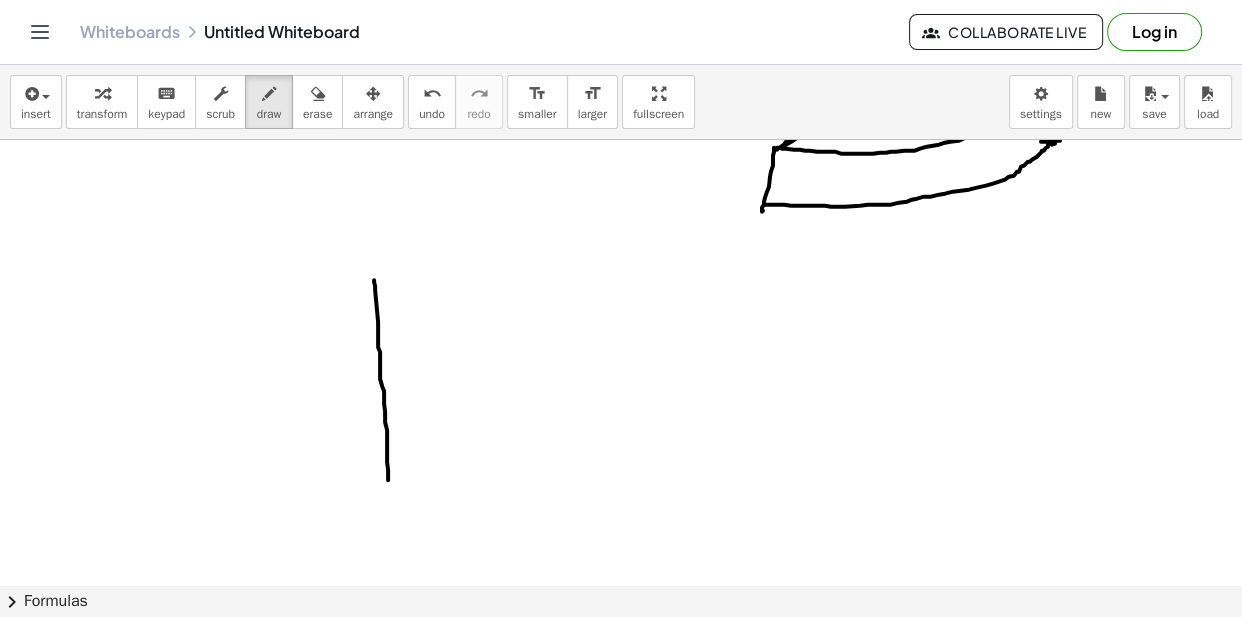 drag, startPoint x: 374, startPoint y: 280, endPoint x: 384, endPoint y: 446, distance: 166.30093 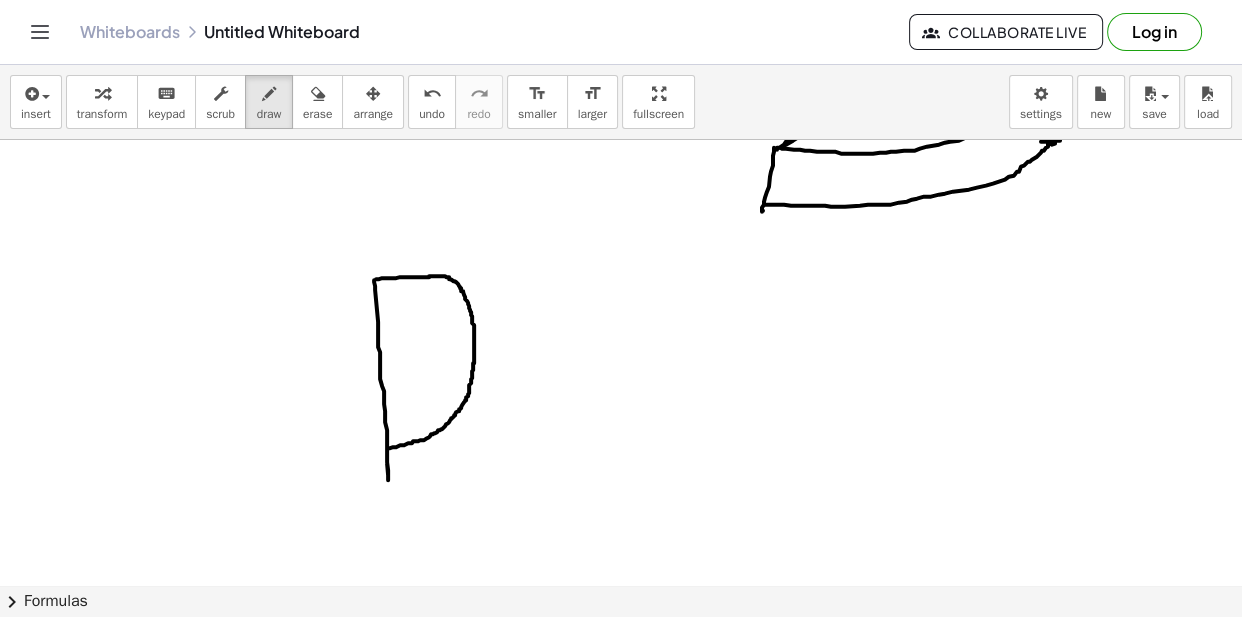 drag, startPoint x: 376, startPoint y: 278, endPoint x: 392, endPoint y: 459, distance: 181.70581 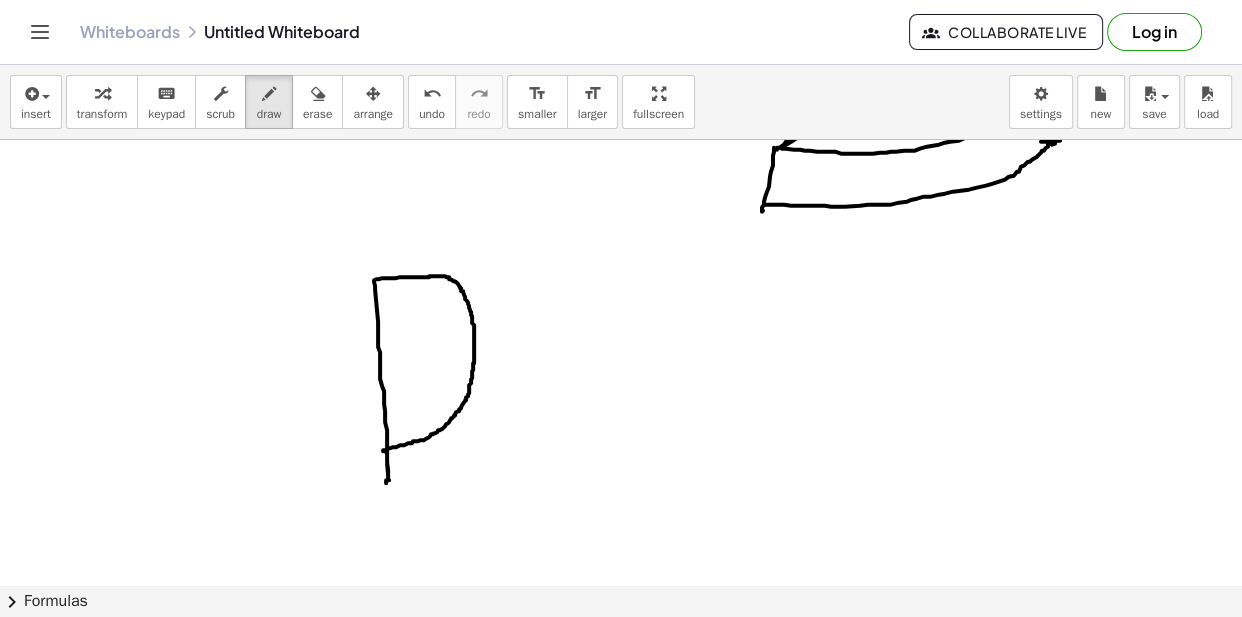 drag, startPoint x: 387, startPoint y: 479, endPoint x: 392, endPoint y: 538, distance: 59.211487 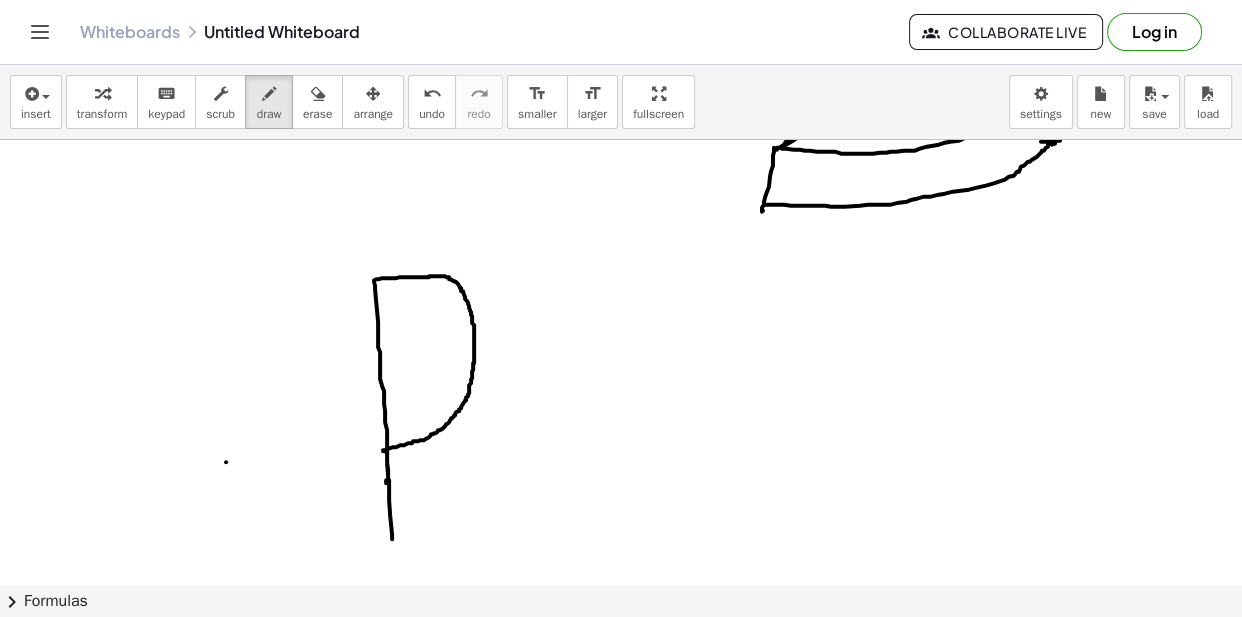 drag, startPoint x: 226, startPoint y: 461, endPoint x: 247, endPoint y: 457, distance: 21.377558 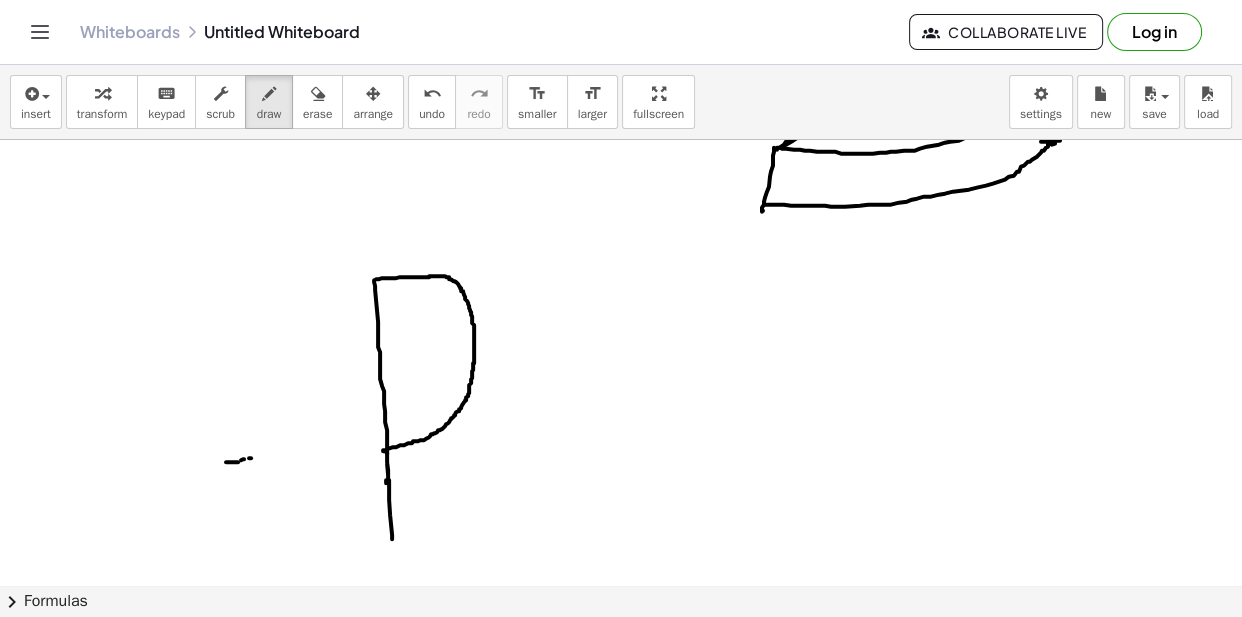 drag, startPoint x: 251, startPoint y: 457, endPoint x: 261, endPoint y: 455, distance: 10.198039 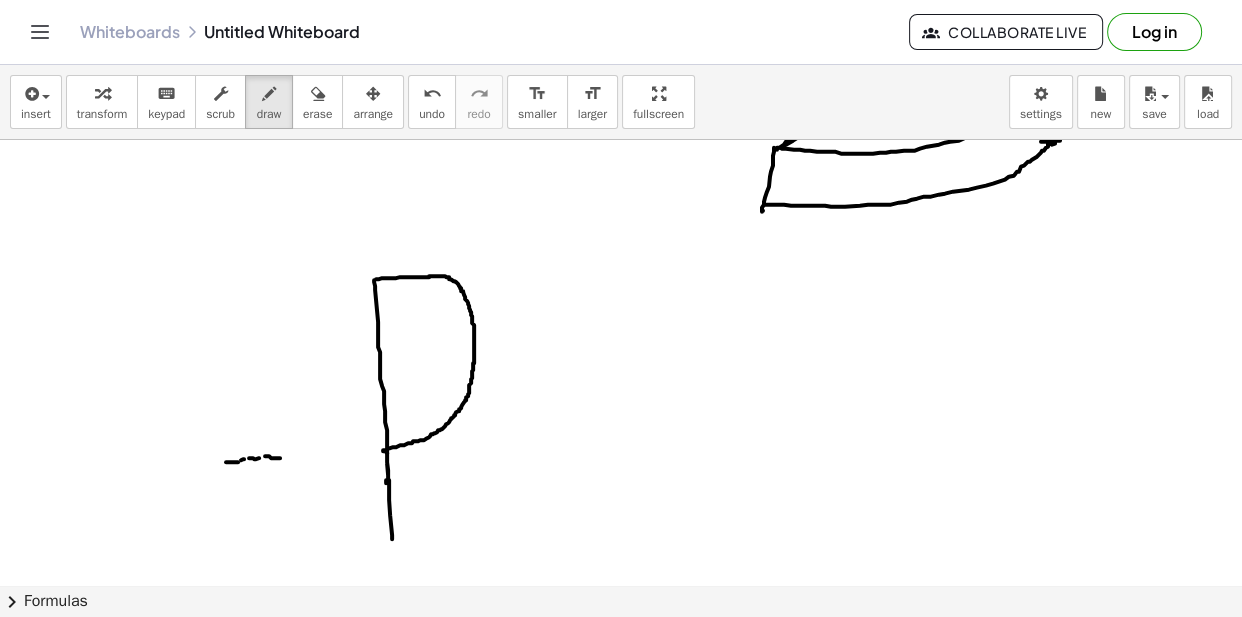 drag, startPoint x: 300, startPoint y: 454, endPoint x: 313, endPoint y: 452, distance: 13.152946 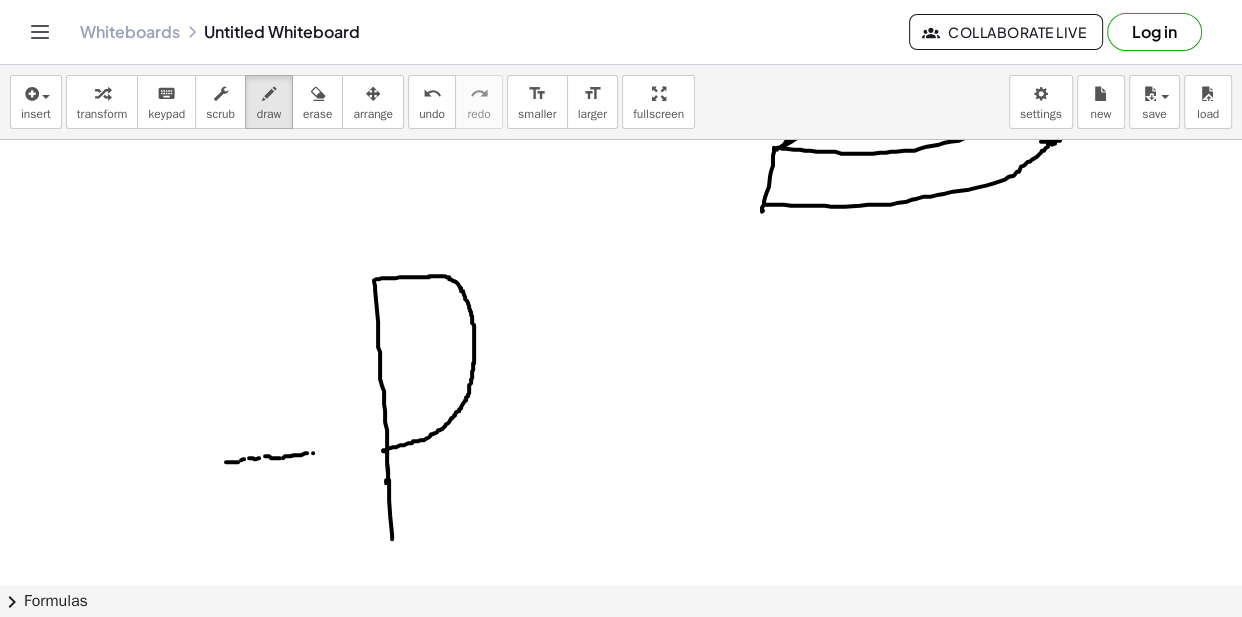 drag, startPoint x: 313, startPoint y: 452, endPoint x: 328, endPoint y: 448, distance: 15.524175 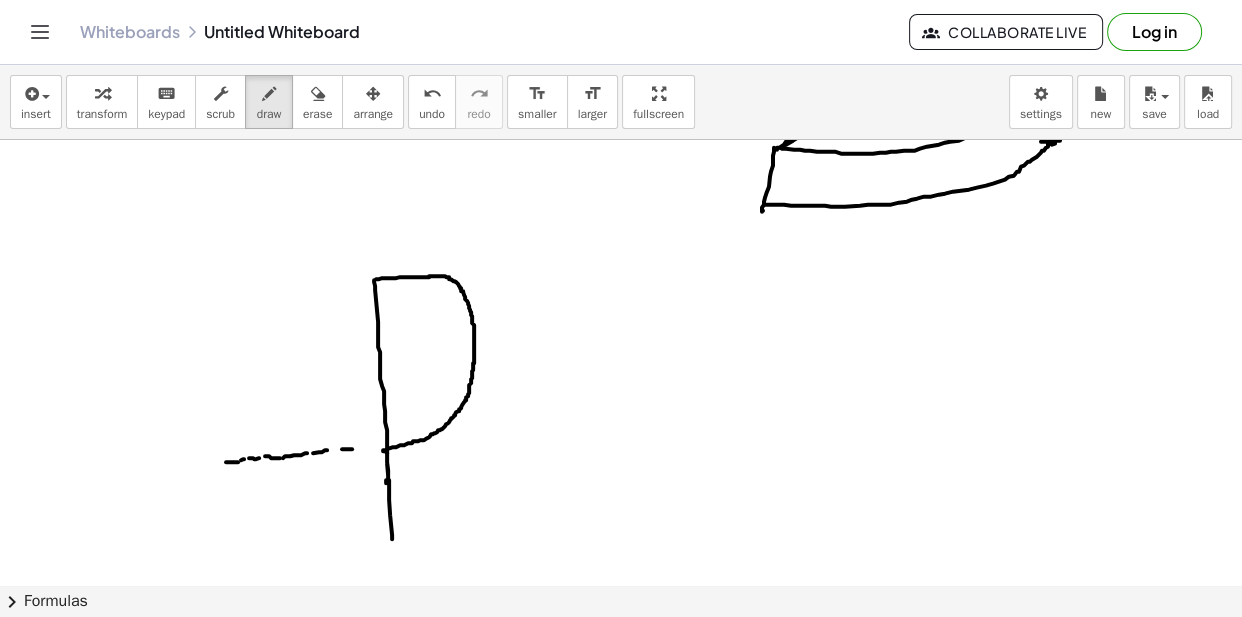 drag, startPoint x: 352, startPoint y: 448, endPoint x: 380, endPoint y: 445, distance: 28.160255 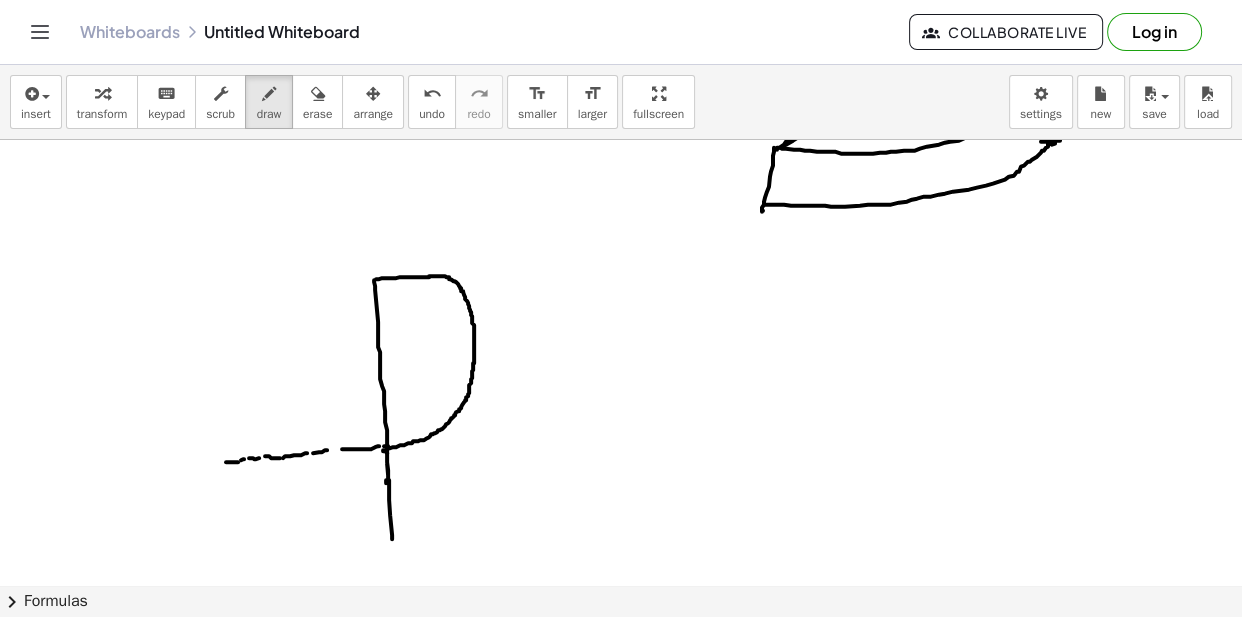 drag, startPoint x: 388, startPoint y: 445, endPoint x: 402, endPoint y: 441, distance: 14.56022 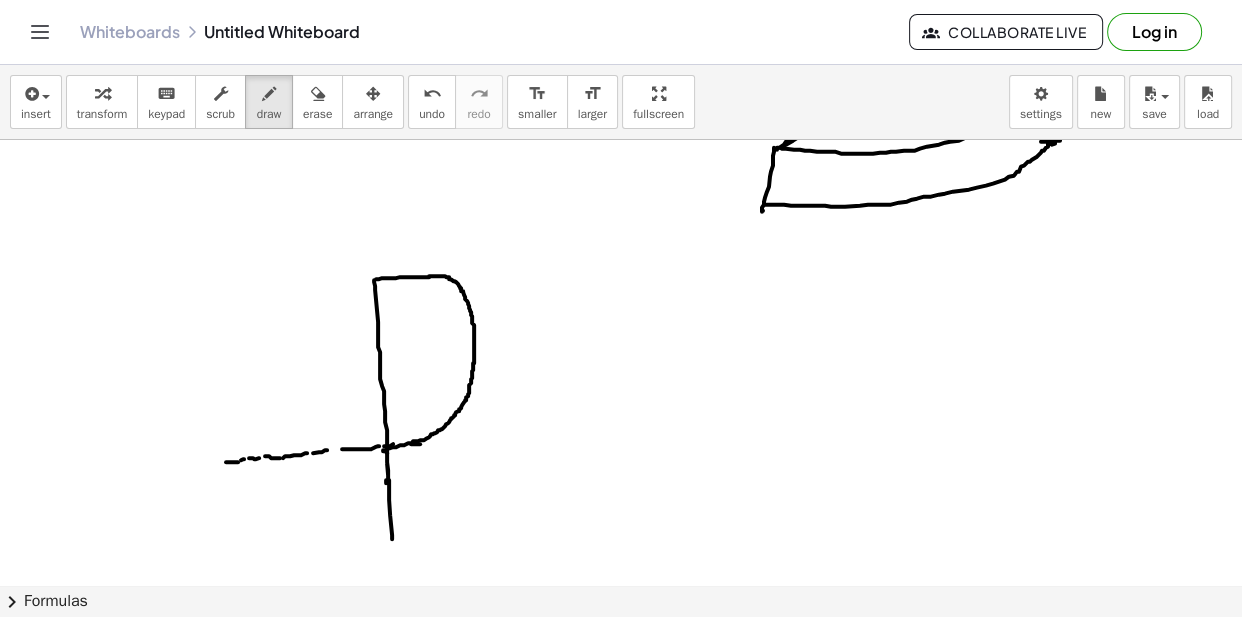click at bounding box center [621, -55] 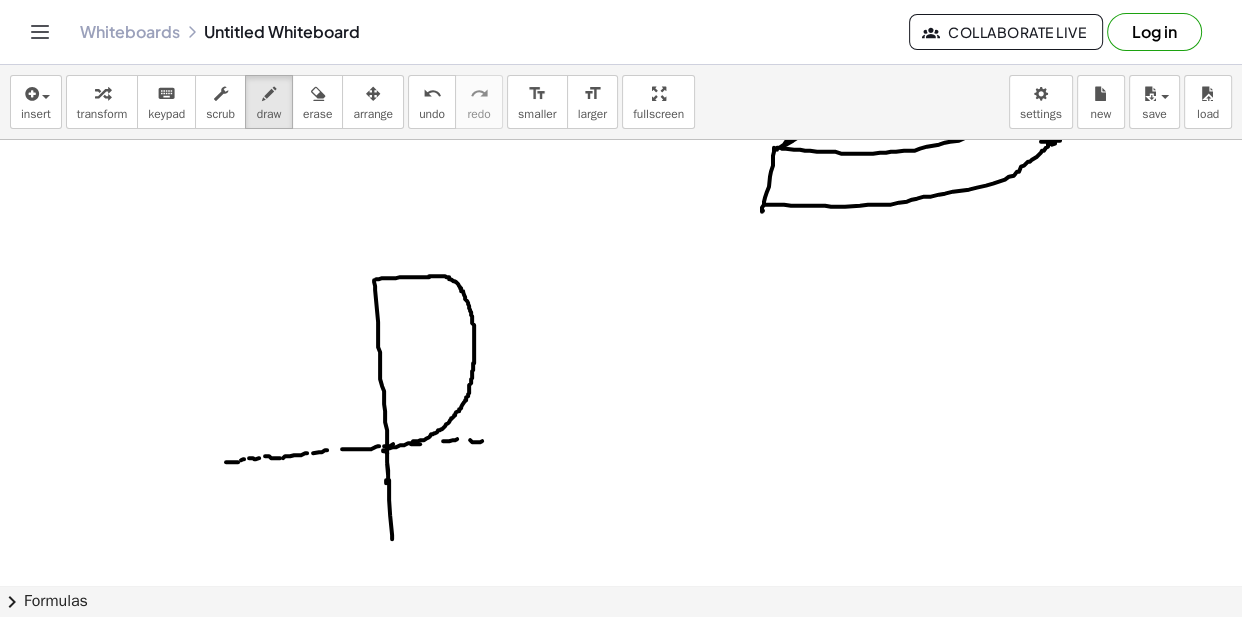 click at bounding box center (621, -55) 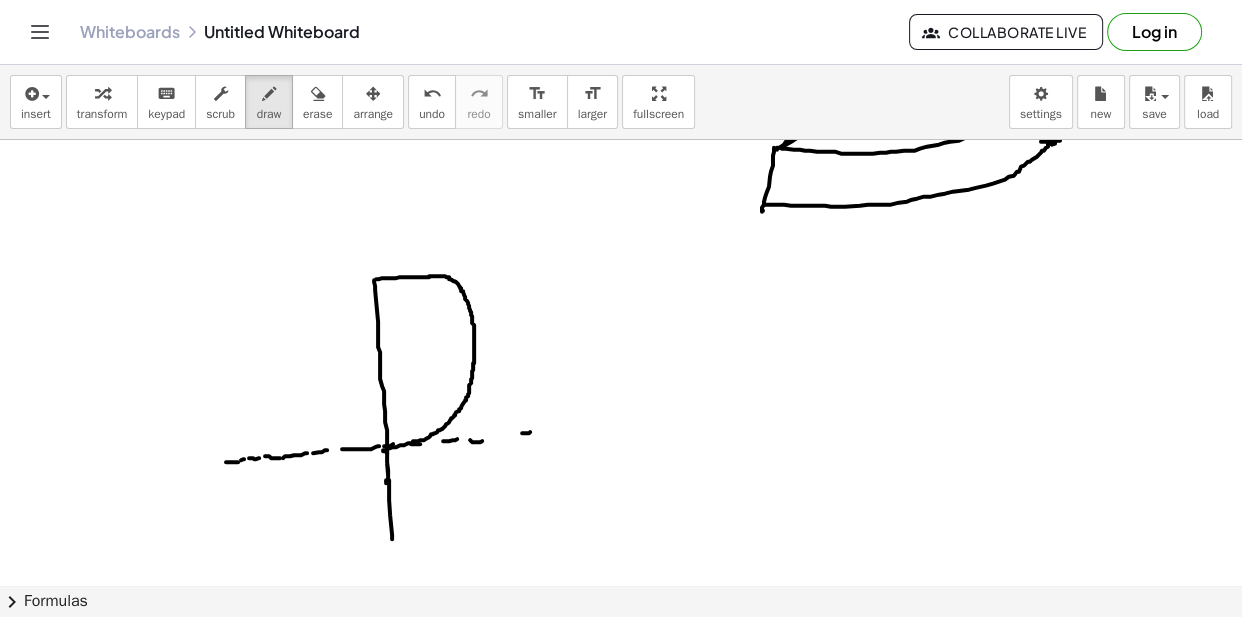 click at bounding box center [621, -55] 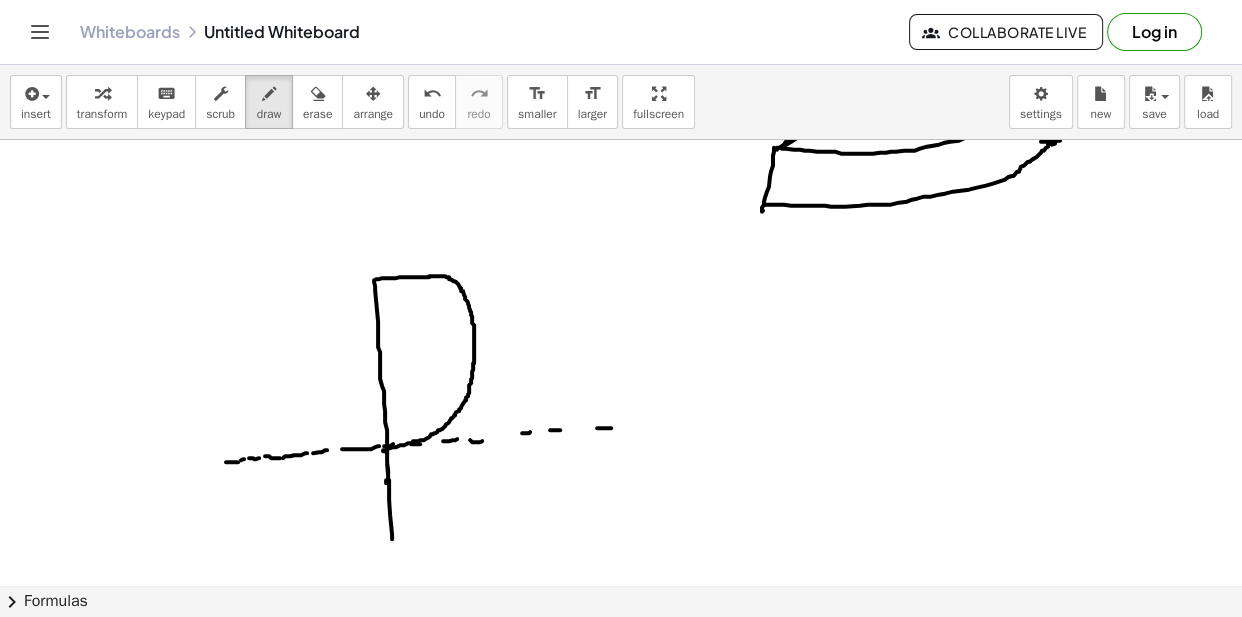 drag, startPoint x: 624, startPoint y: 427, endPoint x: 611, endPoint y: 422, distance: 13.928389 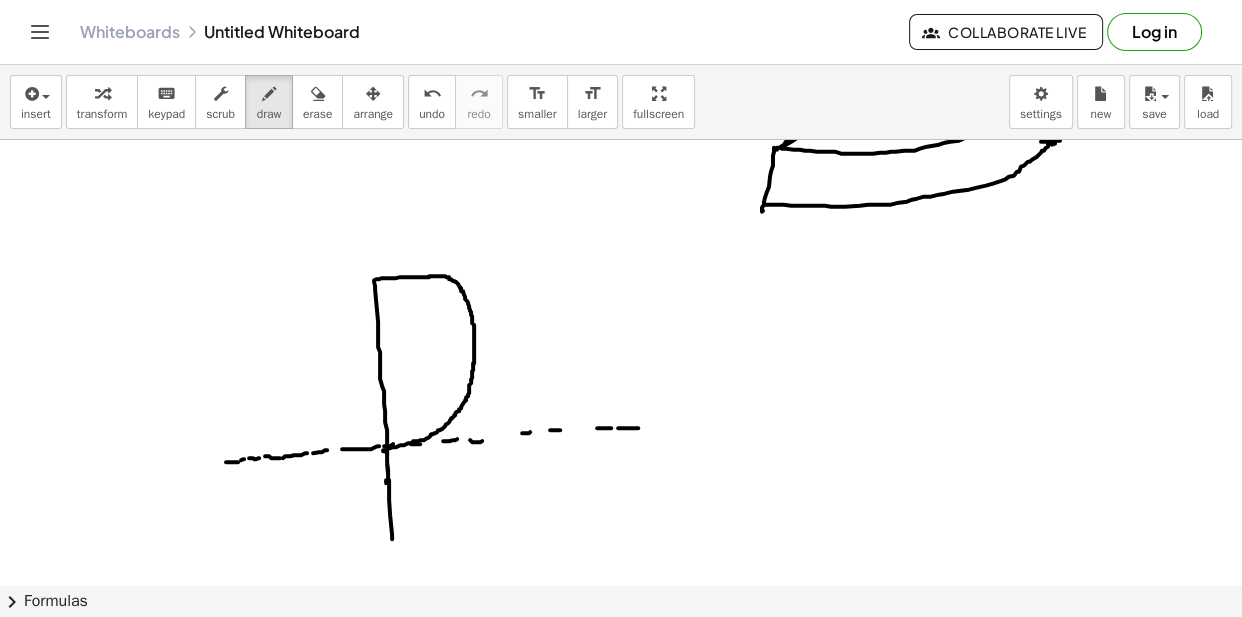 click at bounding box center (621, -55) 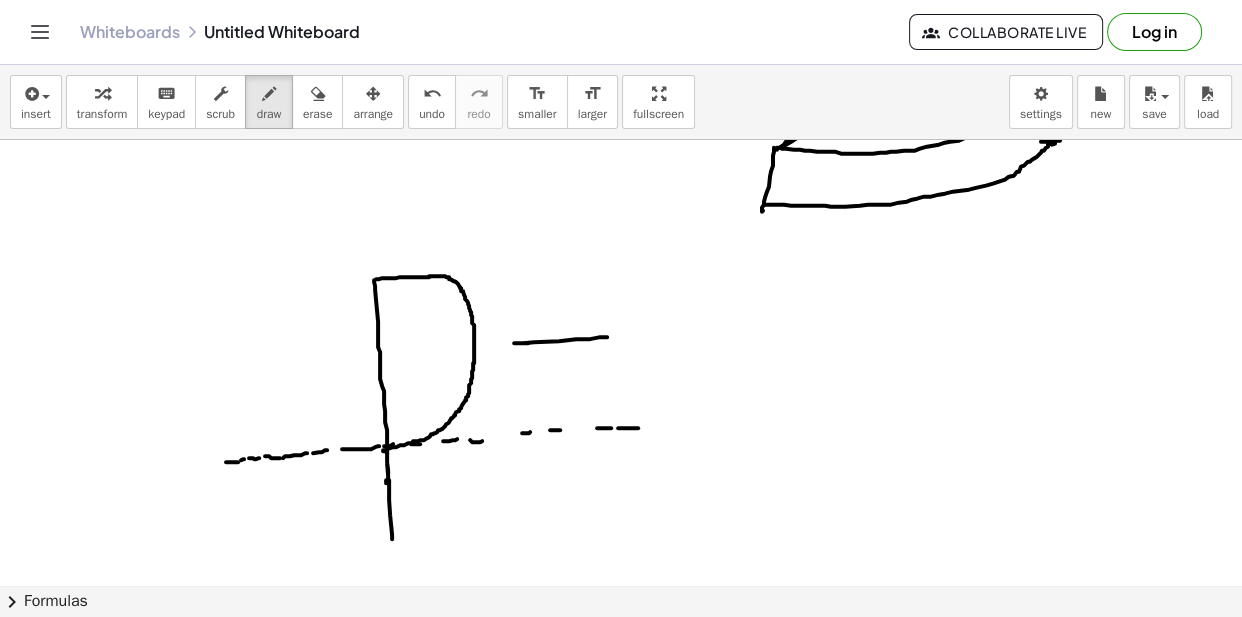 drag, startPoint x: 515, startPoint y: 342, endPoint x: 597, endPoint y: 333, distance: 82.492424 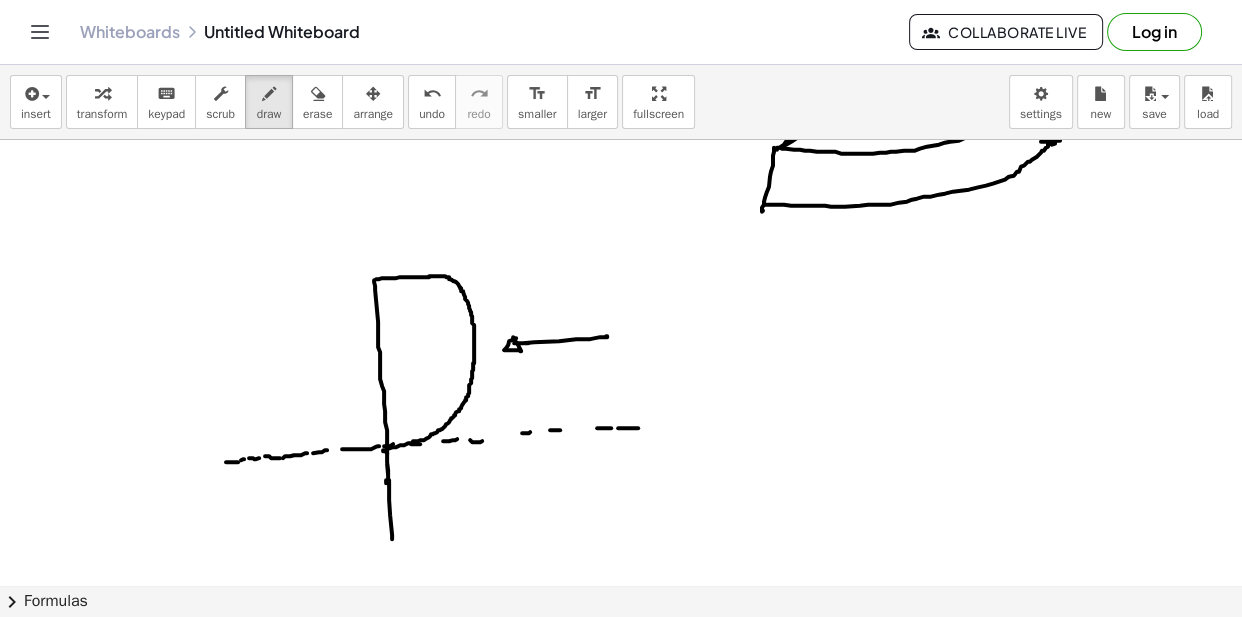 click at bounding box center (621, -55) 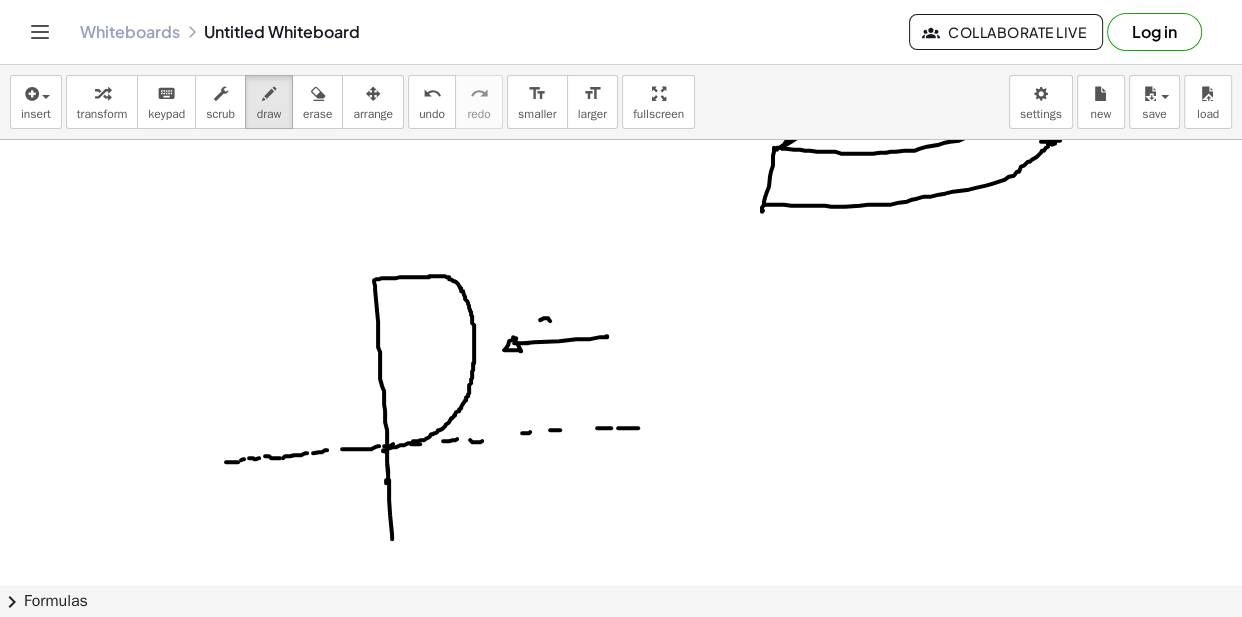 drag, startPoint x: 550, startPoint y: 320, endPoint x: 548, endPoint y: 336, distance: 16.124516 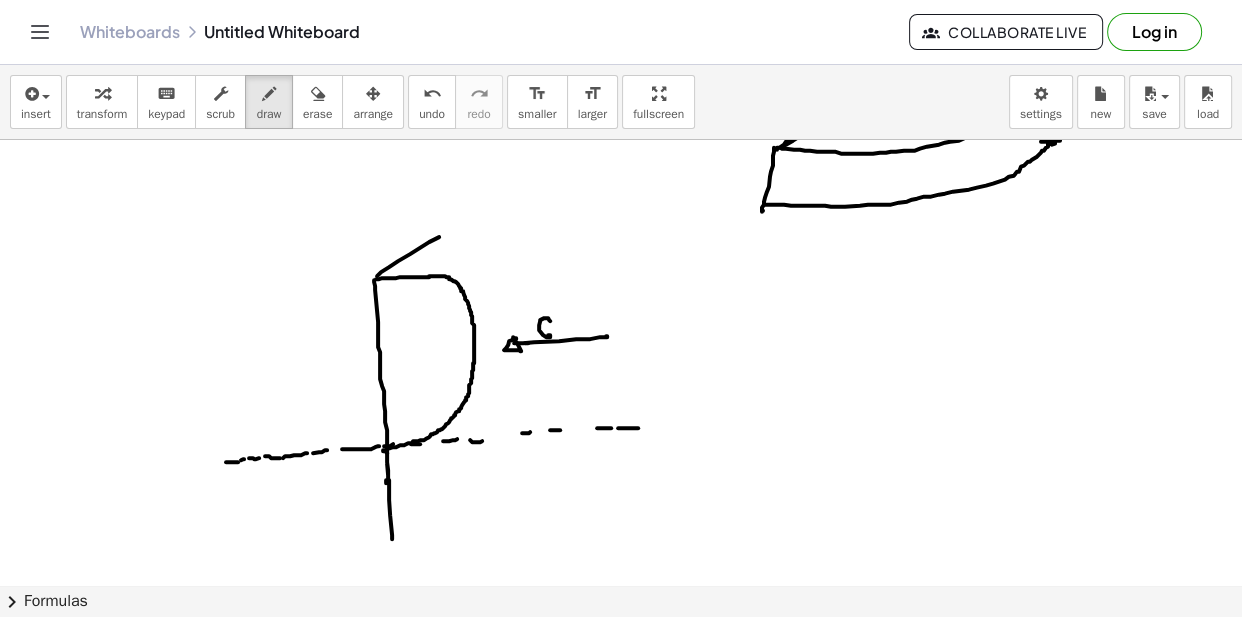 drag, startPoint x: 381, startPoint y: 271, endPoint x: 468, endPoint y: 237, distance: 93.40771 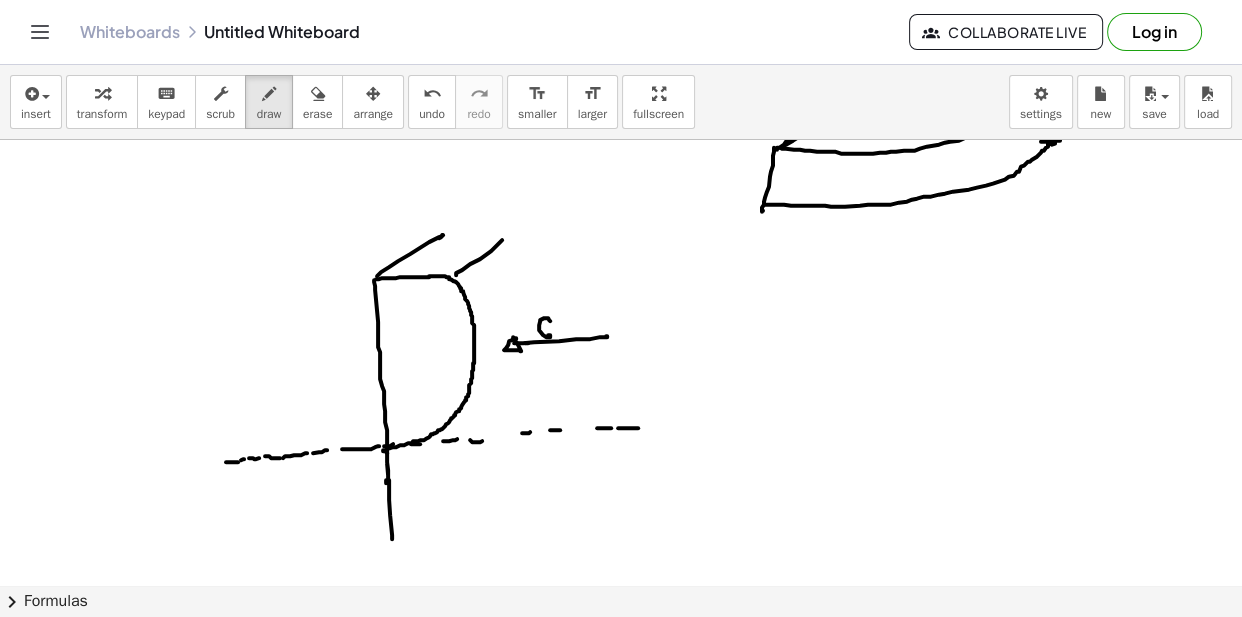 drag, startPoint x: 456, startPoint y: 274, endPoint x: 440, endPoint y: 245, distance: 33.12099 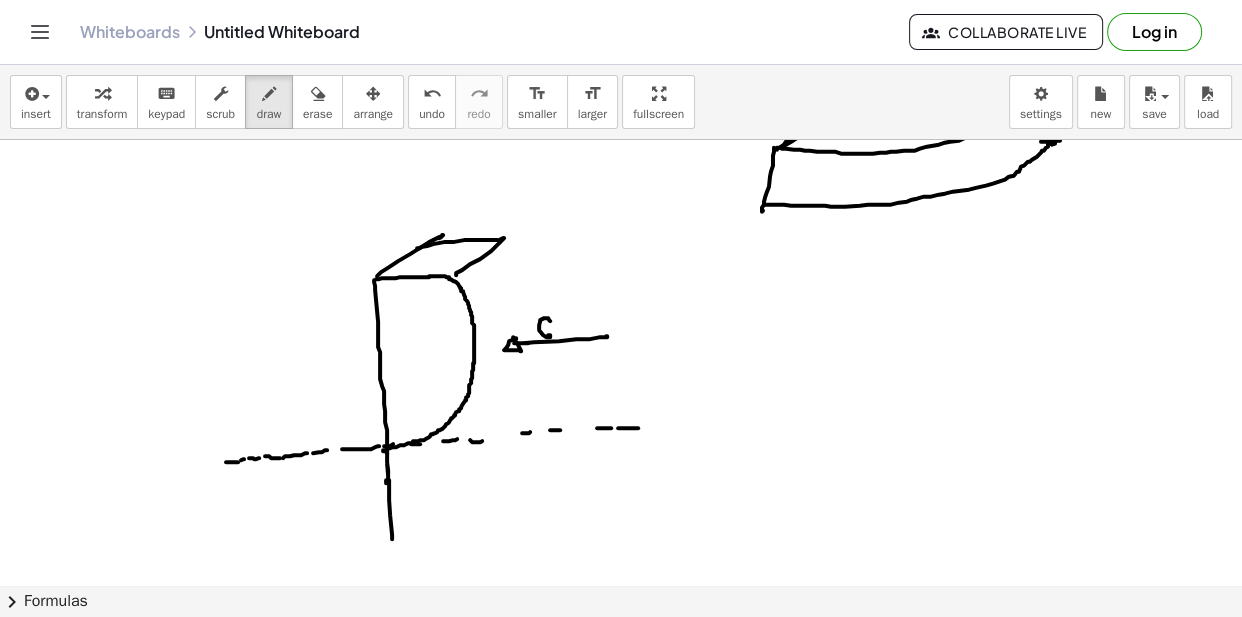drag, startPoint x: 417, startPoint y: 247, endPoint x: 506, endPoint y: 240, distance: 89.27486 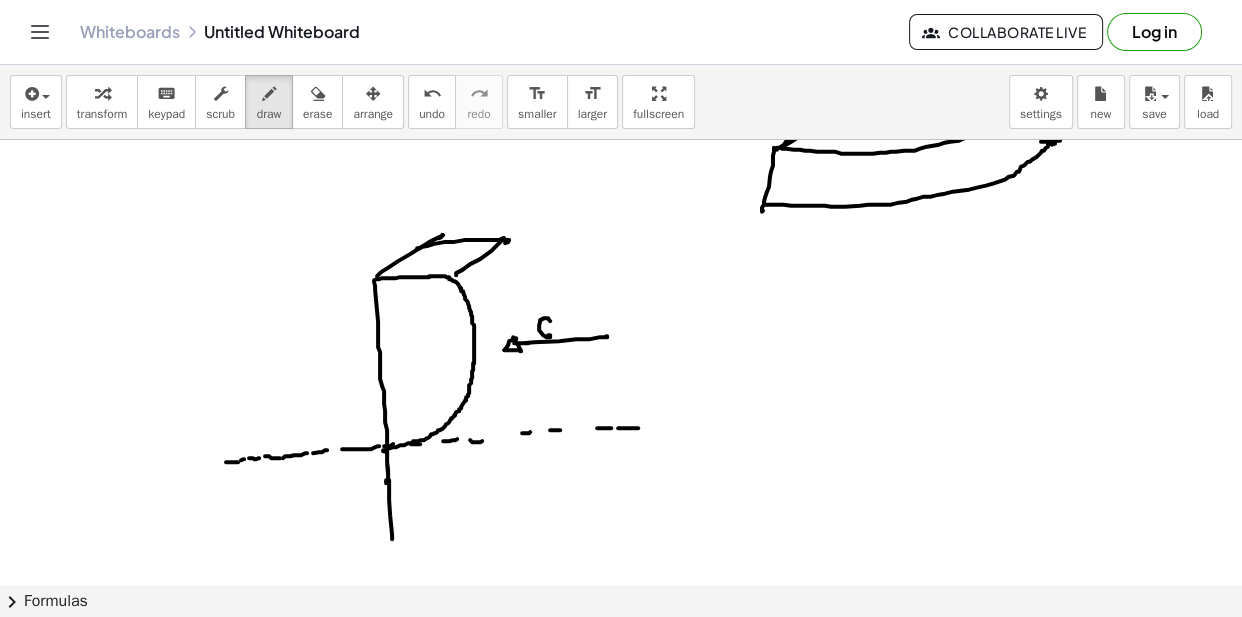 drag, startPoint x: 504, startPoint y: 239, endPoint x: 509, endPoint y: 258, distance: 19.646883 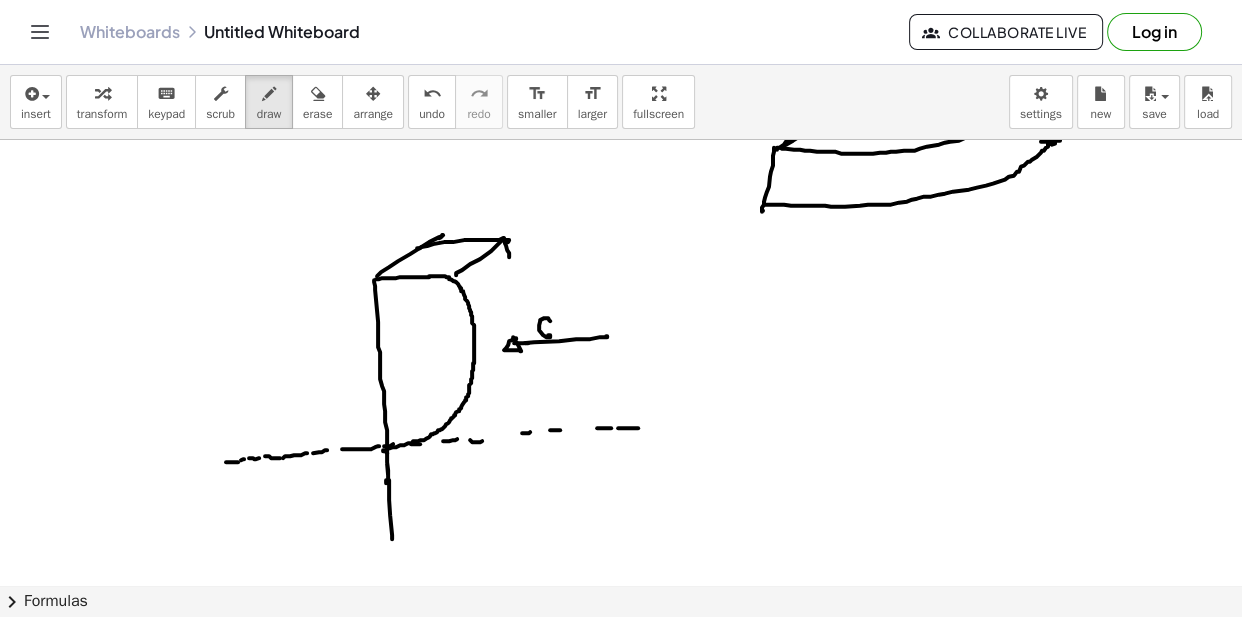 click at bounding box center (621, -55) 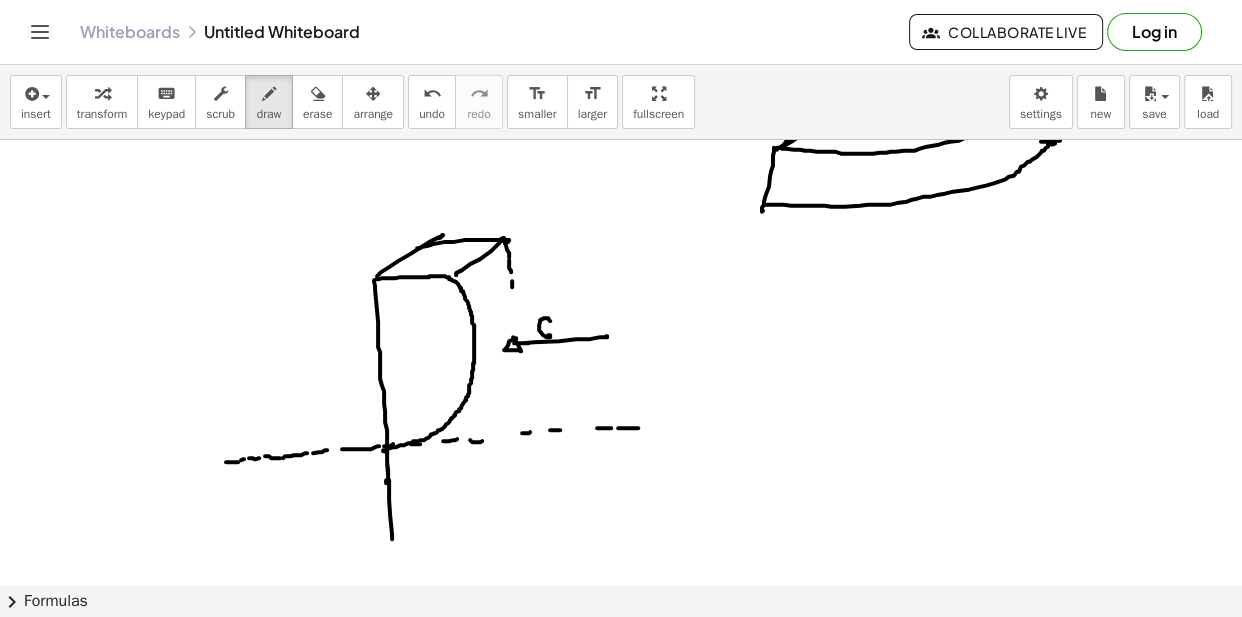 click at bounding box center [621, -55] 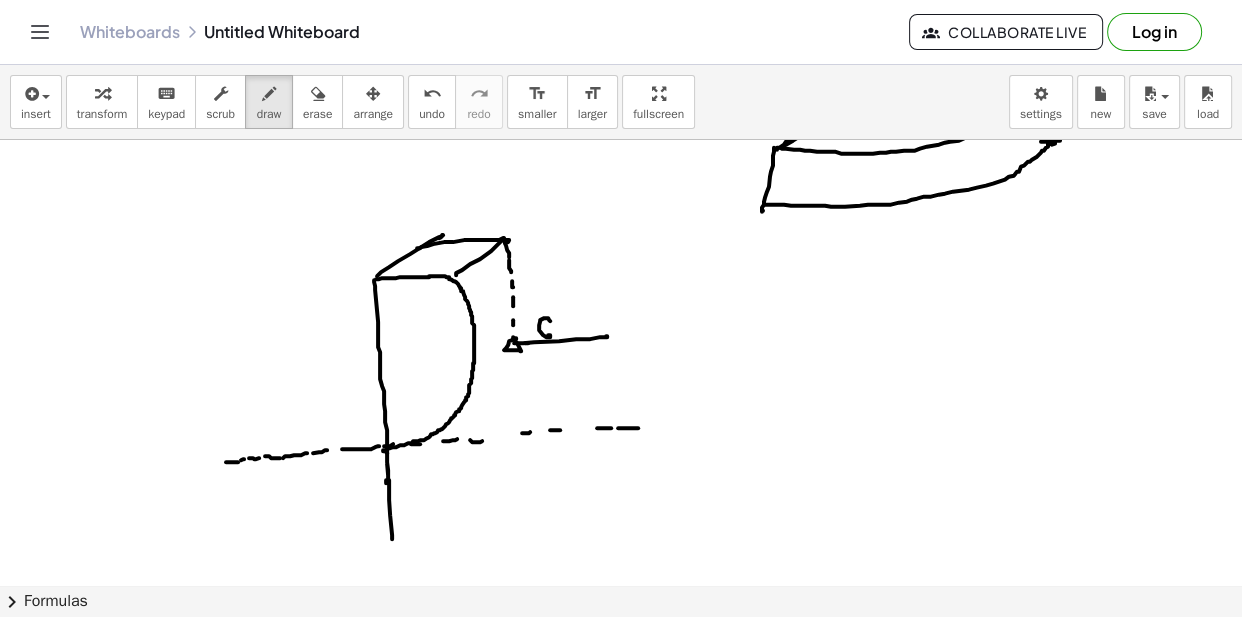 drag, startPoint x: 513, startPoint y: 324, endPoint x: 511, endPoint y: 341, distance: 17.117243 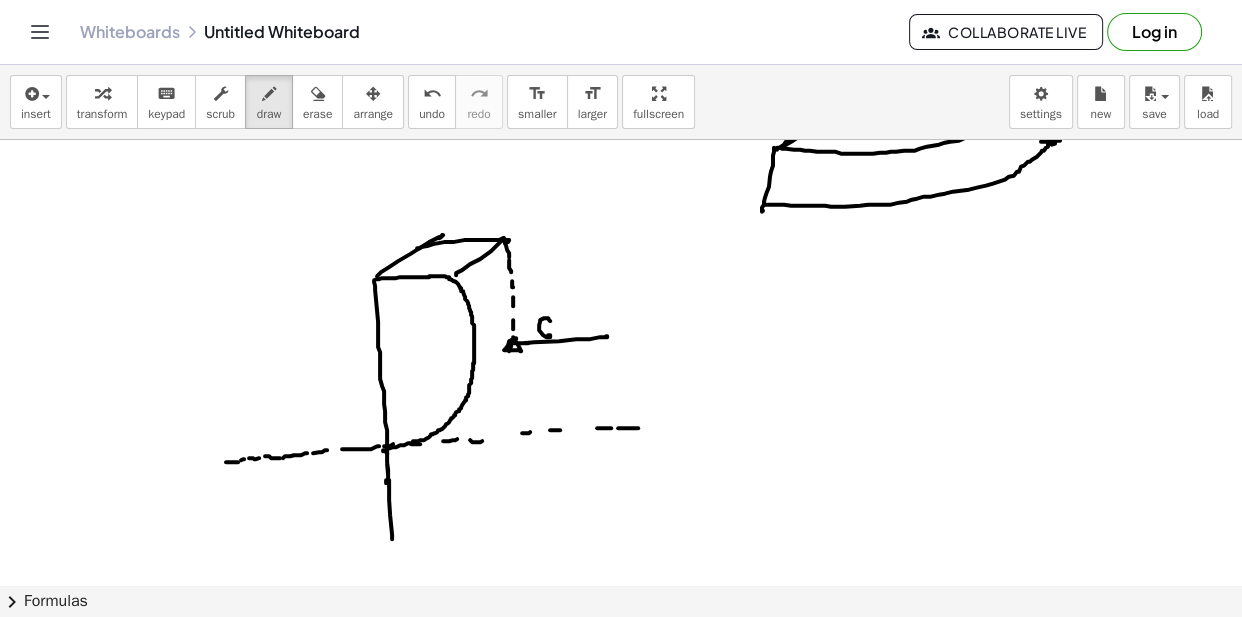 drag, startPoint x: 504, startPoint y: 365, endPoint x: 489, endPoint y: 389, distance: 28.301943 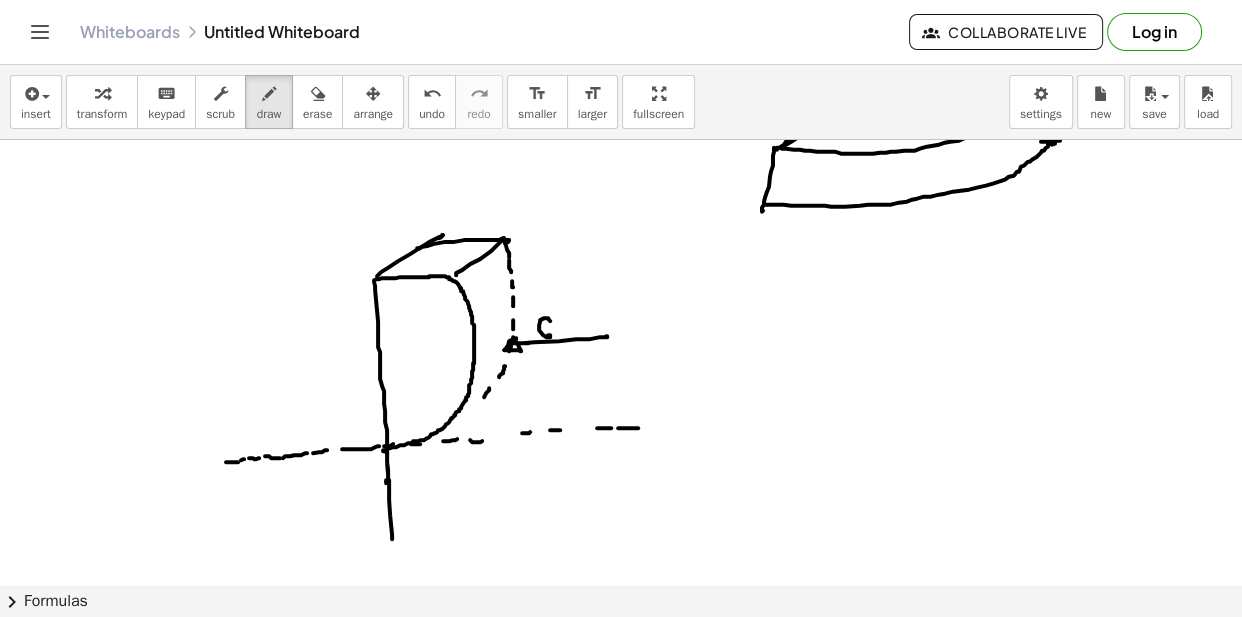 drag, startPoint x: 489, startPoint y: 389, endPoint x: 476, endPoint y: 411, distance: 25.553865 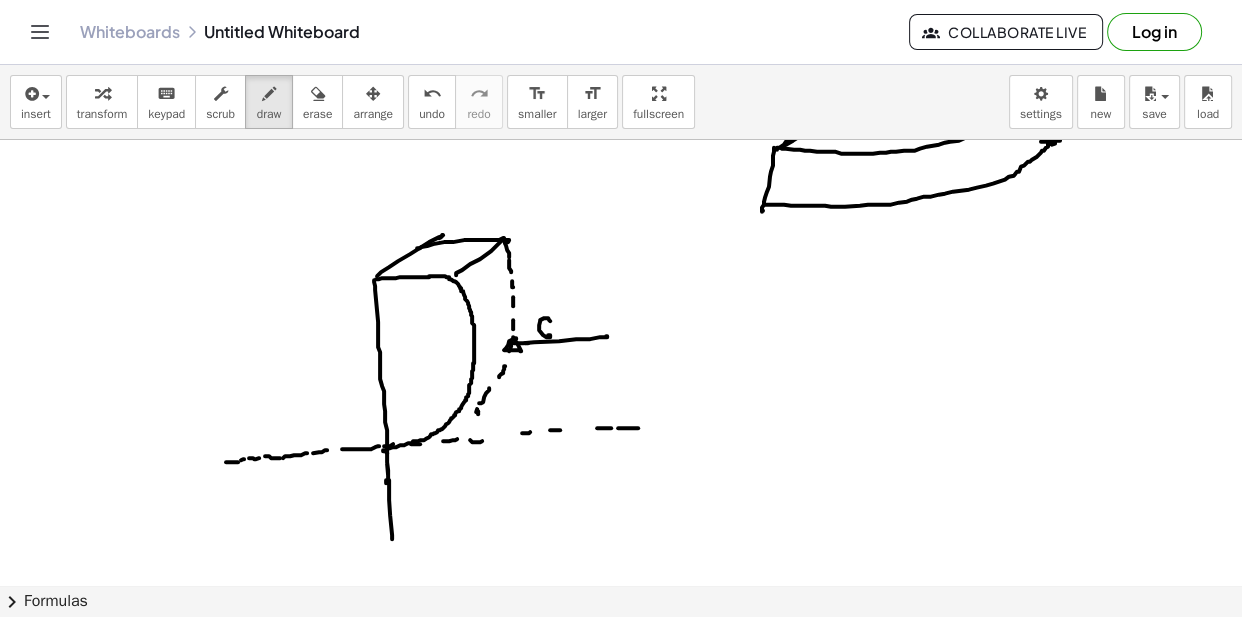 drag, startPoint x: 478, startPoint y: 410, endPoint x: 468, endPoint y: 422, distance: 15.6205 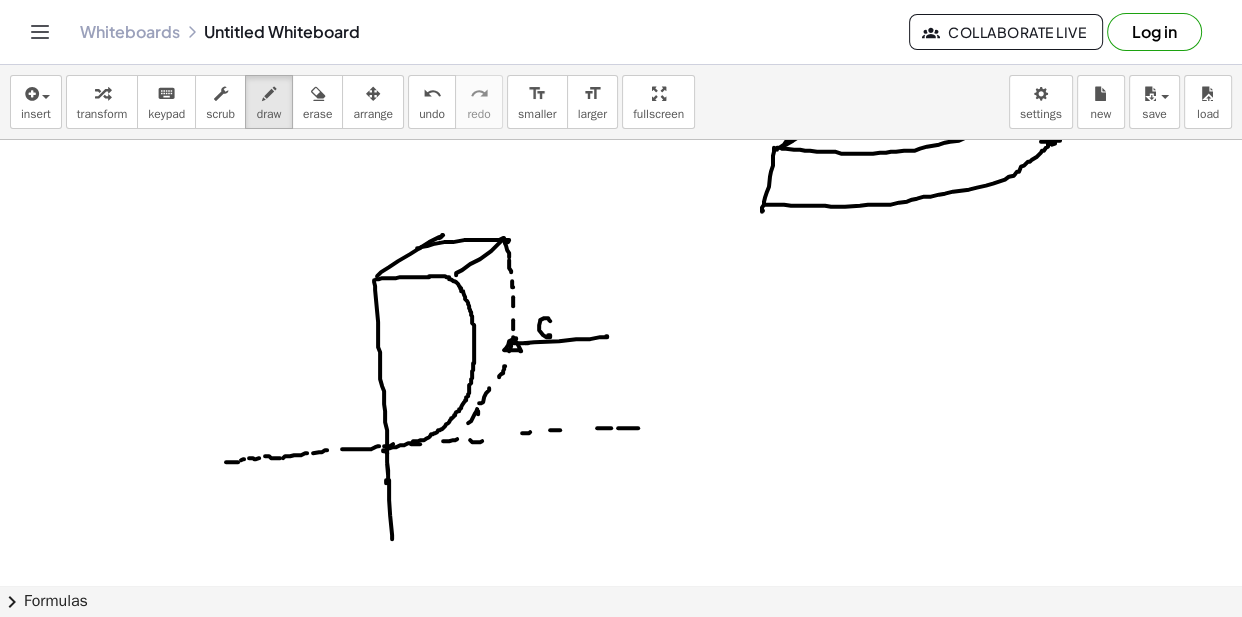 click at bounding box center [621, -55] 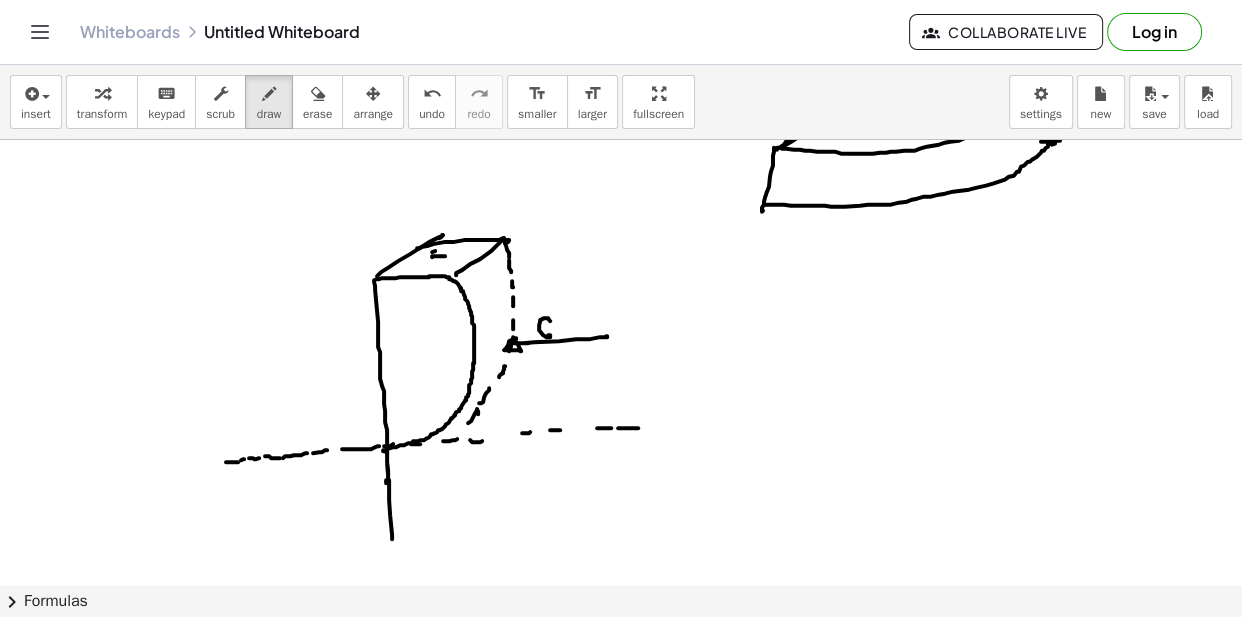 click at bounding box center (621, -55) 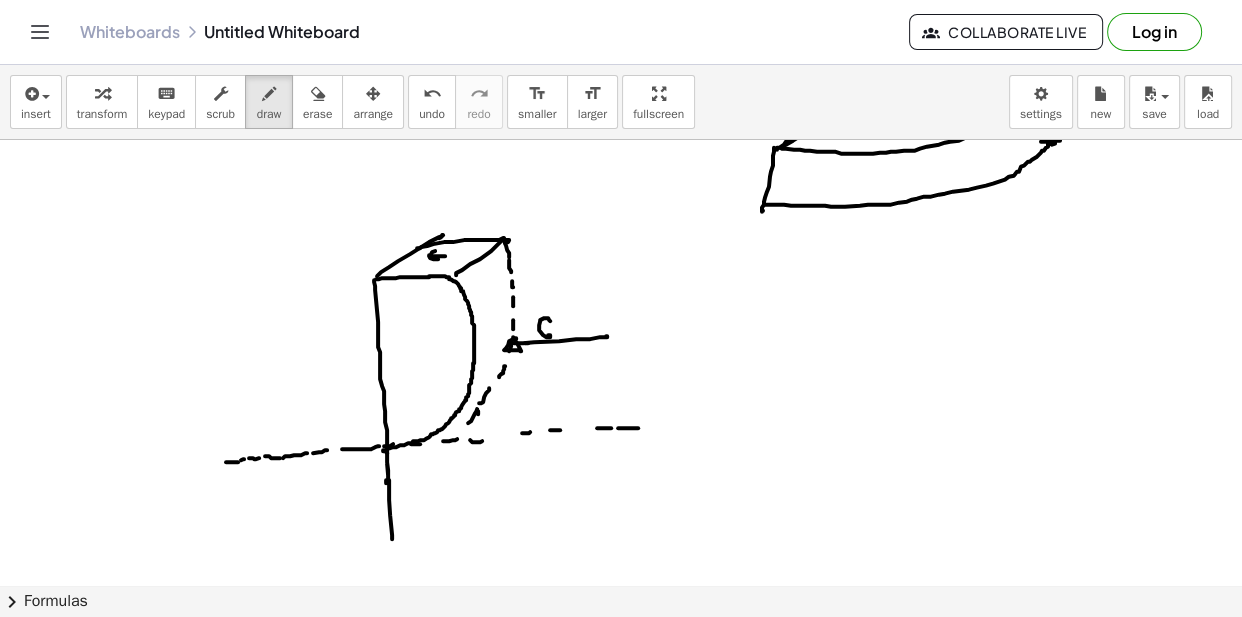 click at bounding box center (621, -55) 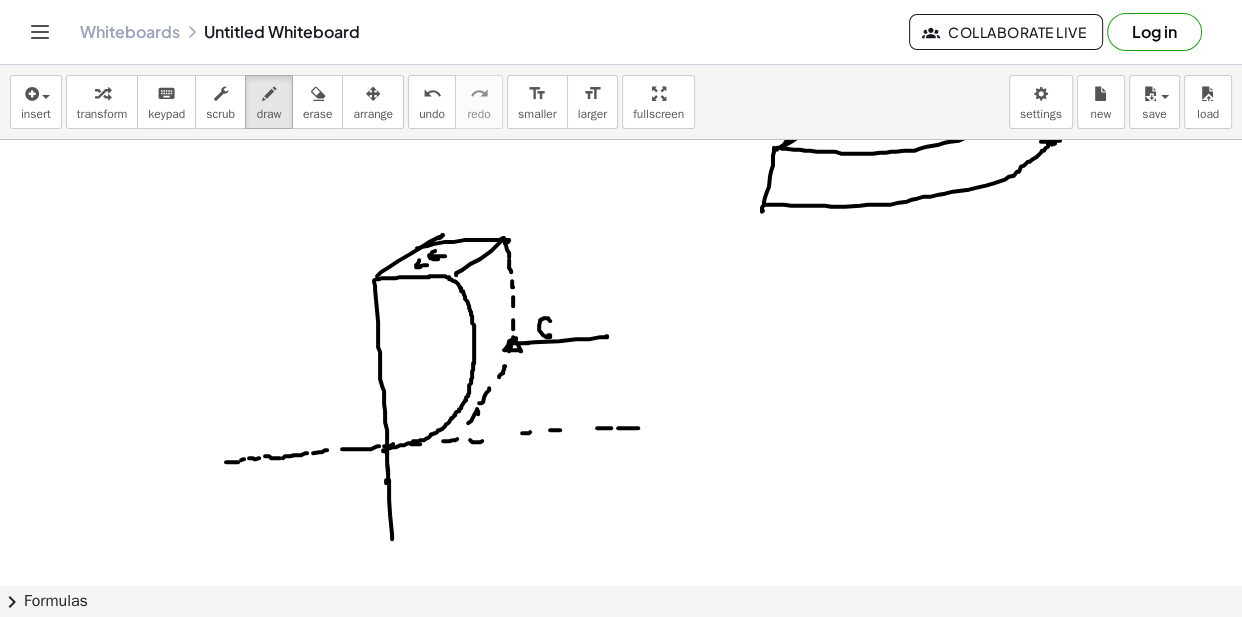 drag, startPoint x: 419, startPoint y: 259, endPoint x: 427, endPoint y: 266, distance: 10.630146 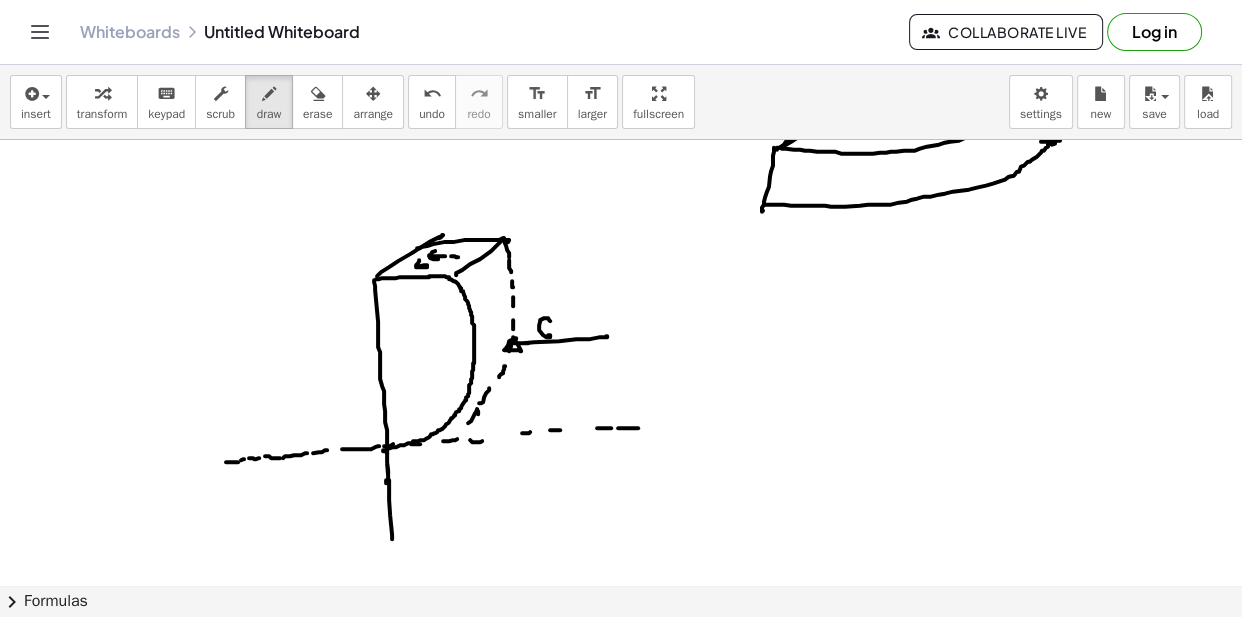 click at bounding box center [621, -55] 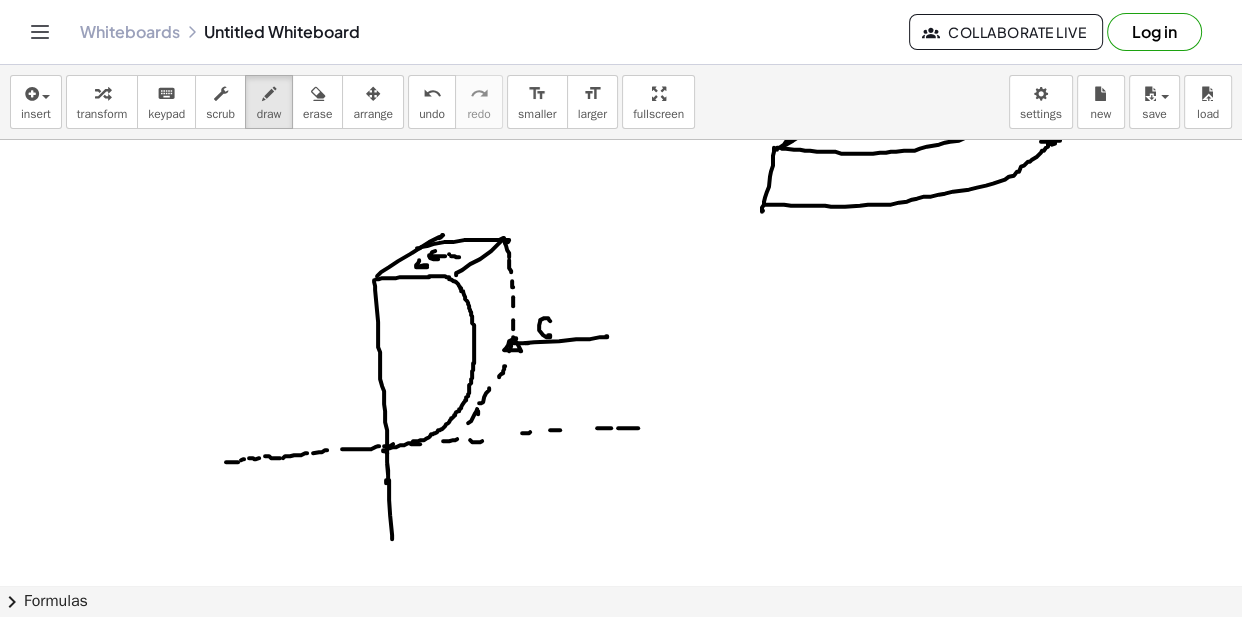 click at bounding box center [621, -55] 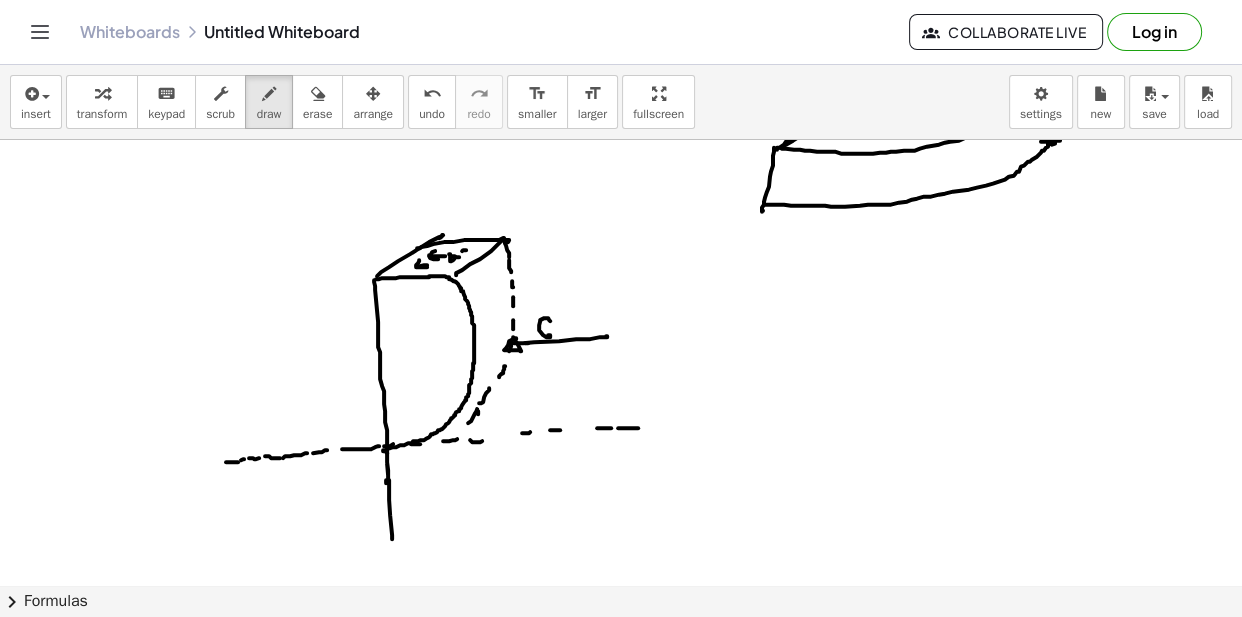 click at bounding box center (621, -55) 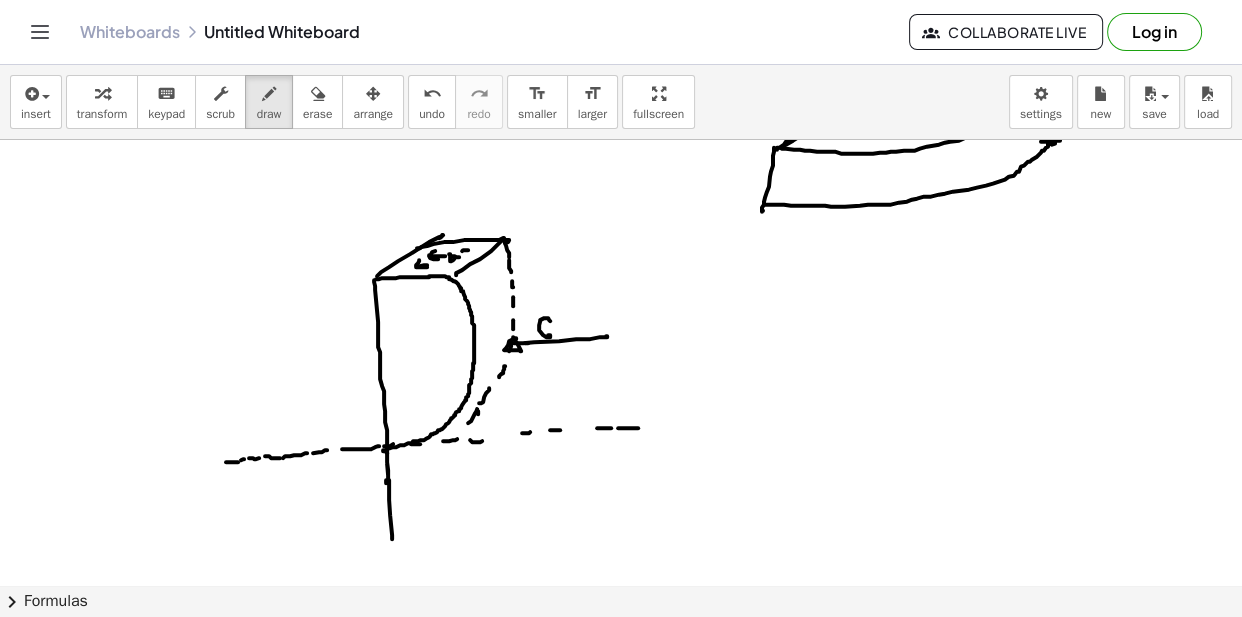 click at bounding box center [621, -55] 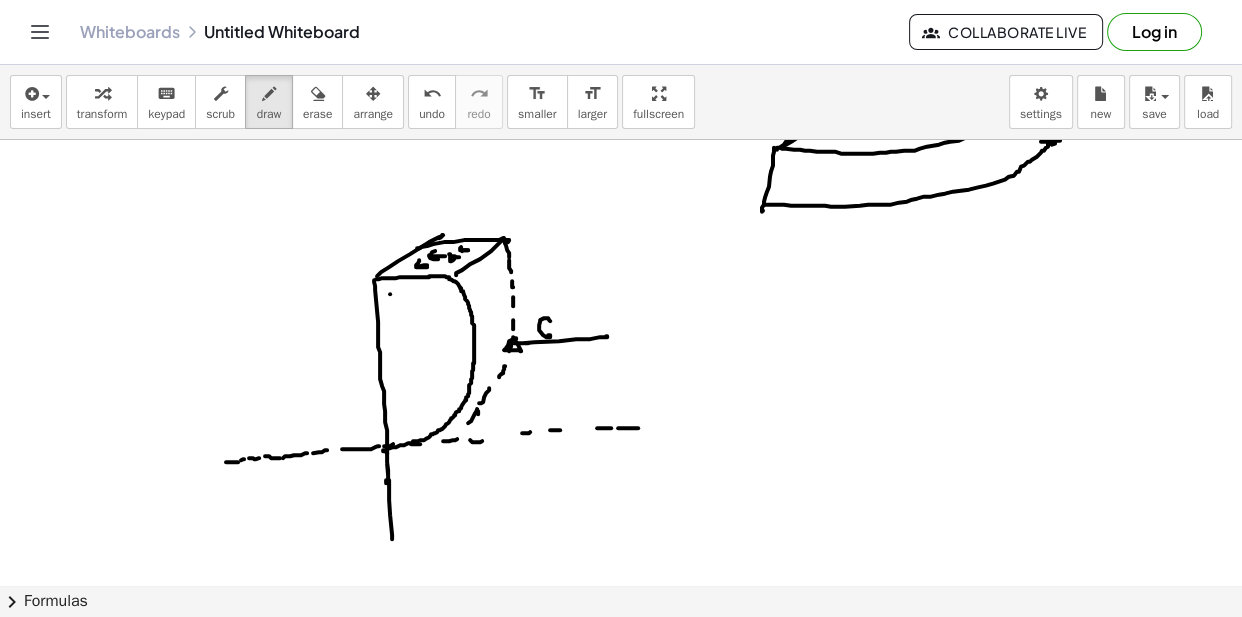 click at bounding box center [621, -55] 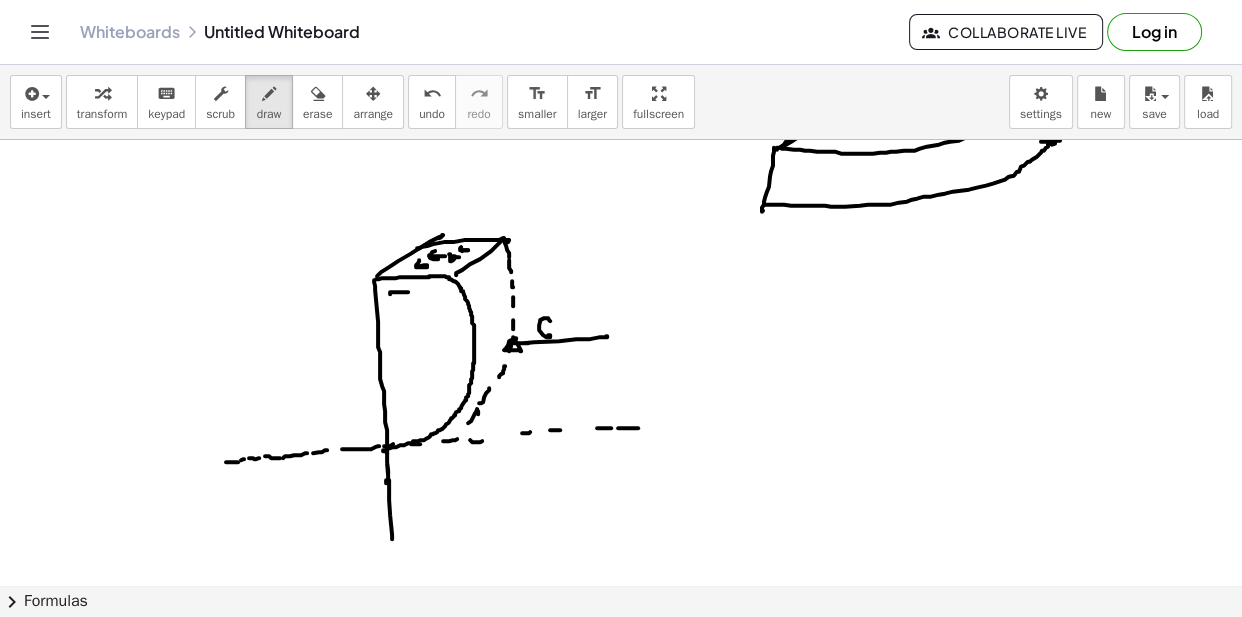 drag, startPoint x: 397, startPoint y: 290, endPoint x: 407, endPoint y: 296, distance: 11.661903 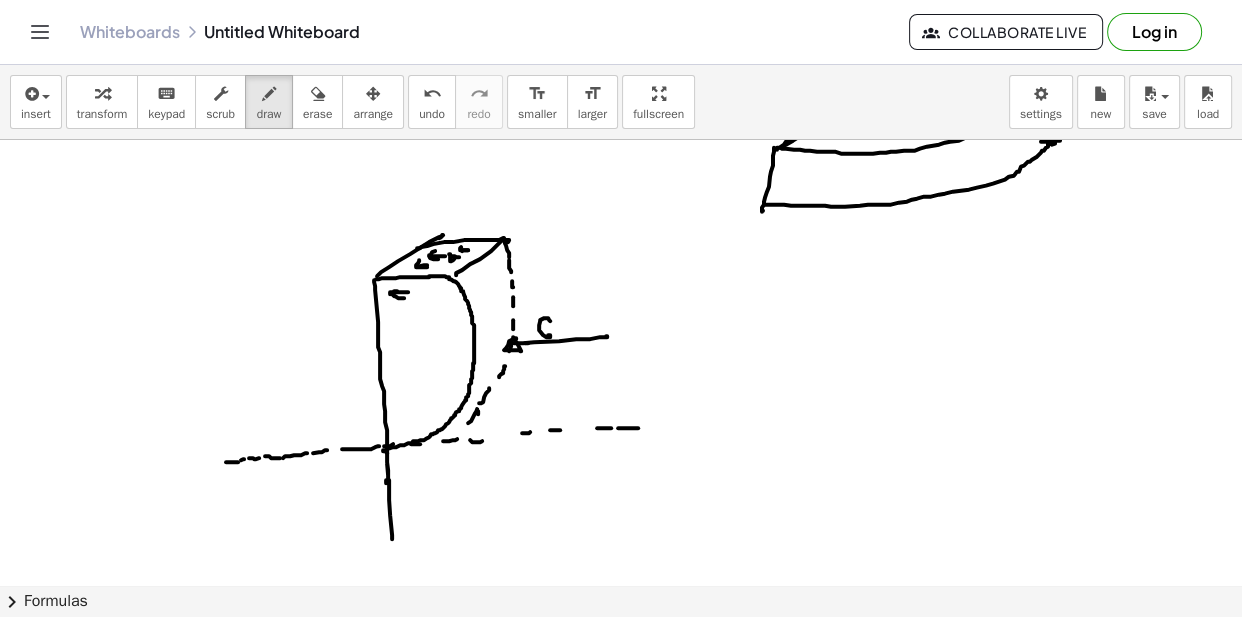 click at bounding box center [621, -55] 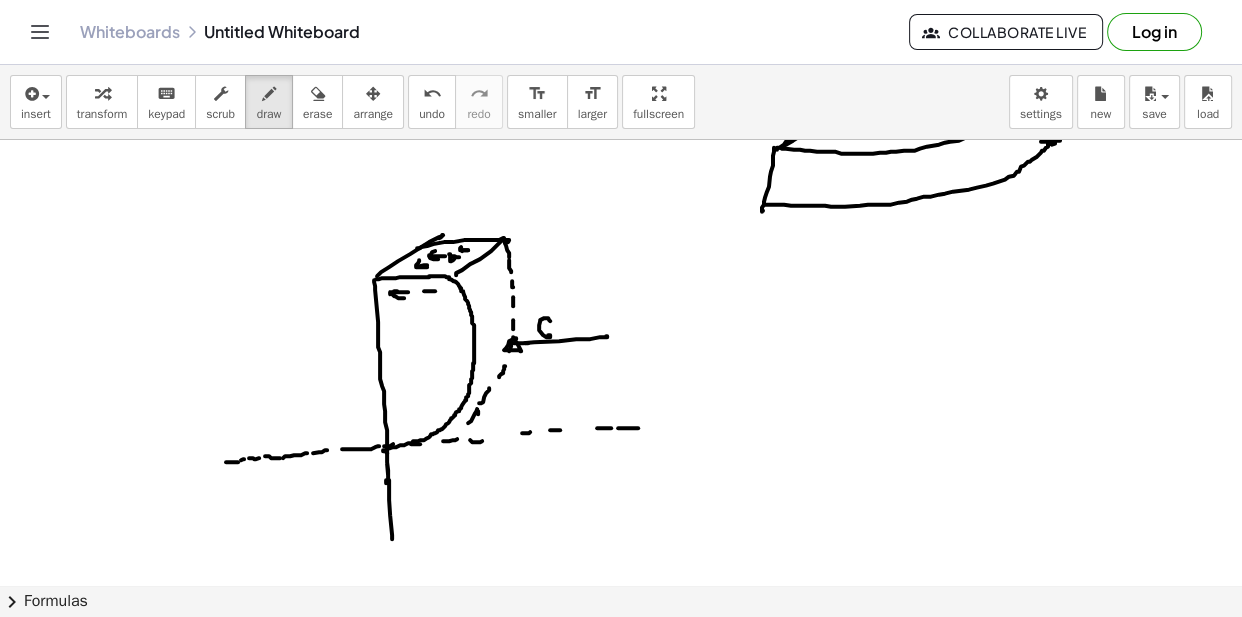 drag, startPoint x: 425, startPoint y: 291, endPoint x: 434, endPoint y: 303, distance: 15 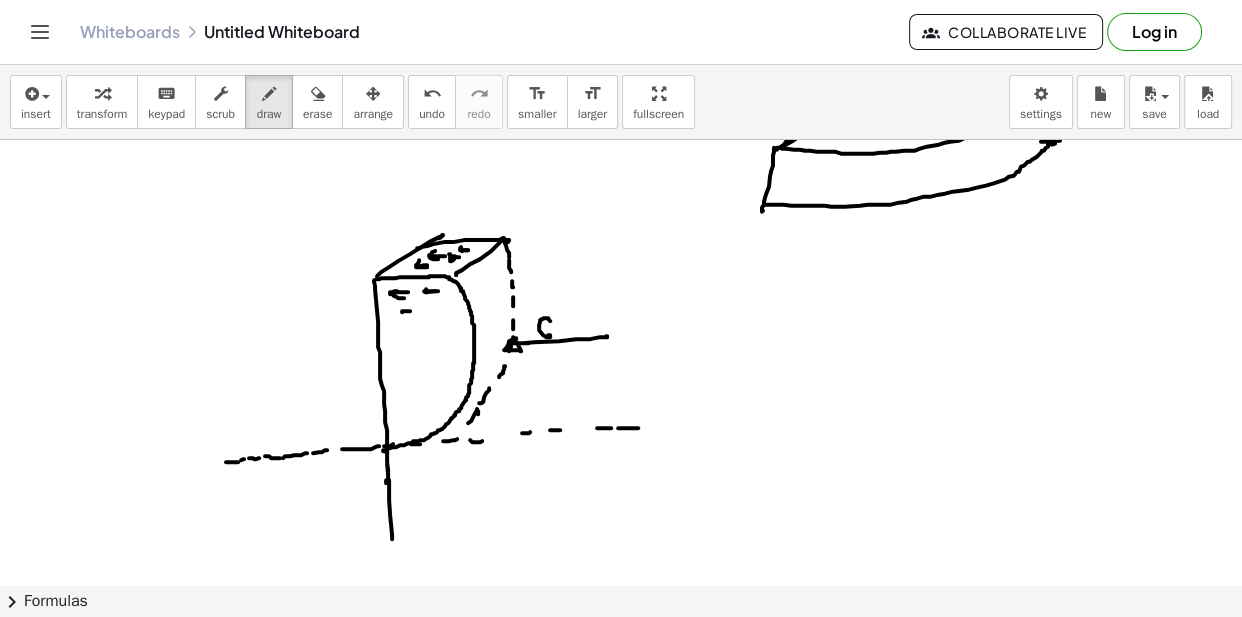 click at bounding box center [621, -55] 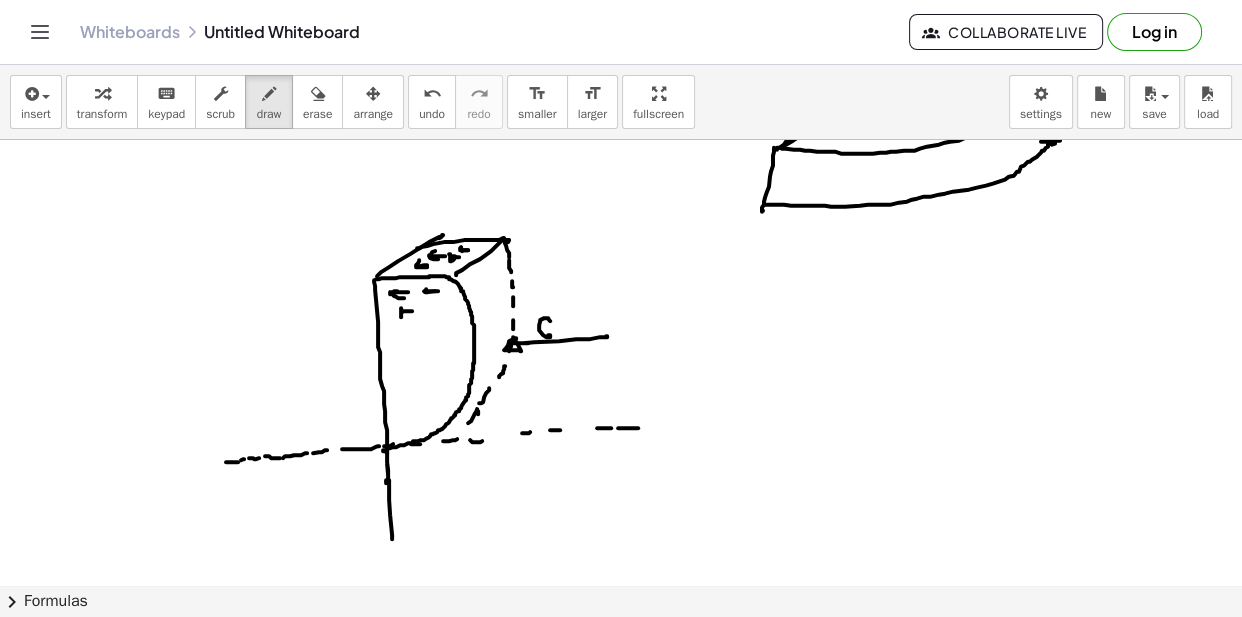 drag, startPoint x: 401, startPoint y: 316, endPoint x: 435, endPoint y: 314, distance: 34.058773 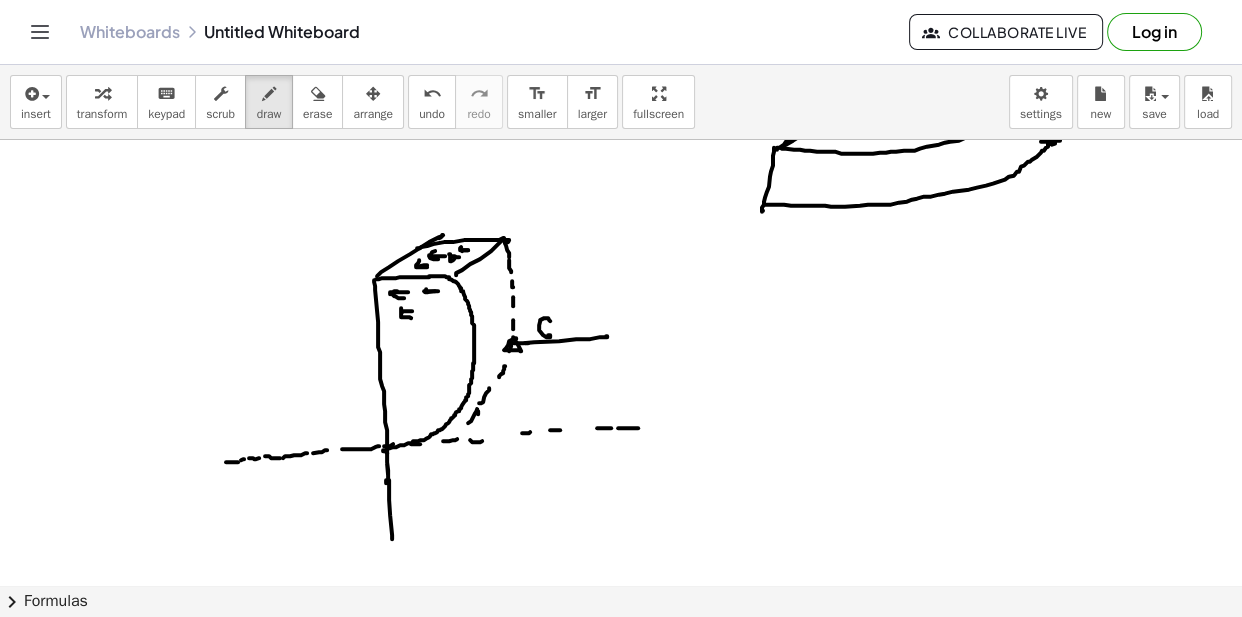 click at bounding box center (621, -55) 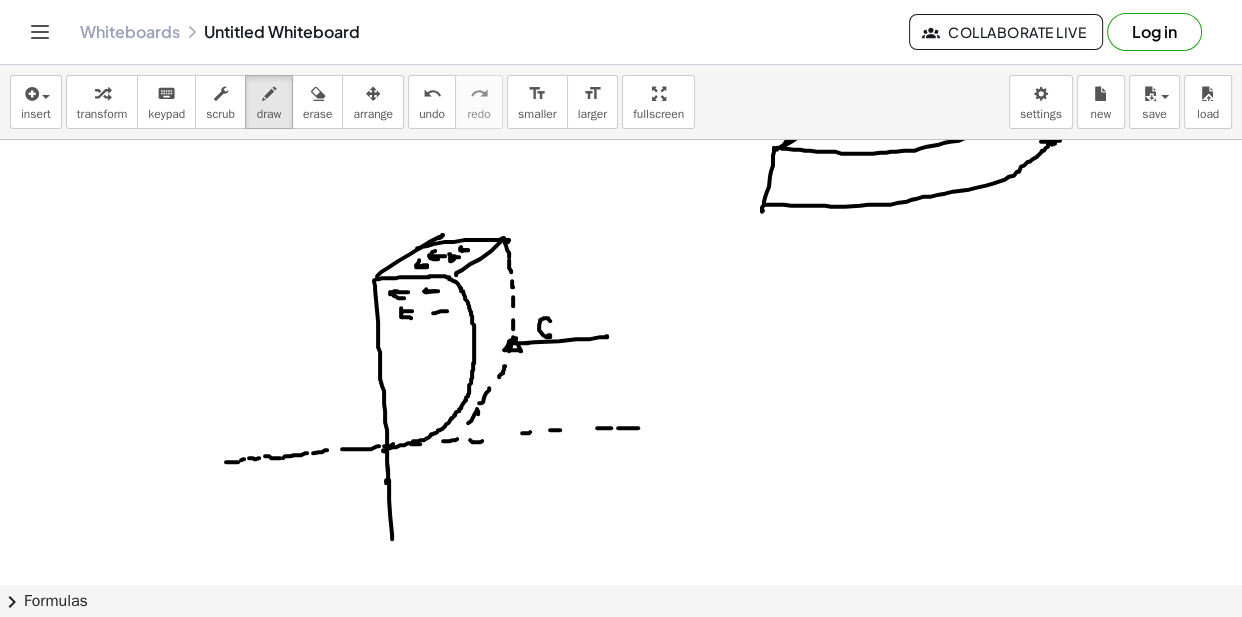 click at bounding box center [621, -55] 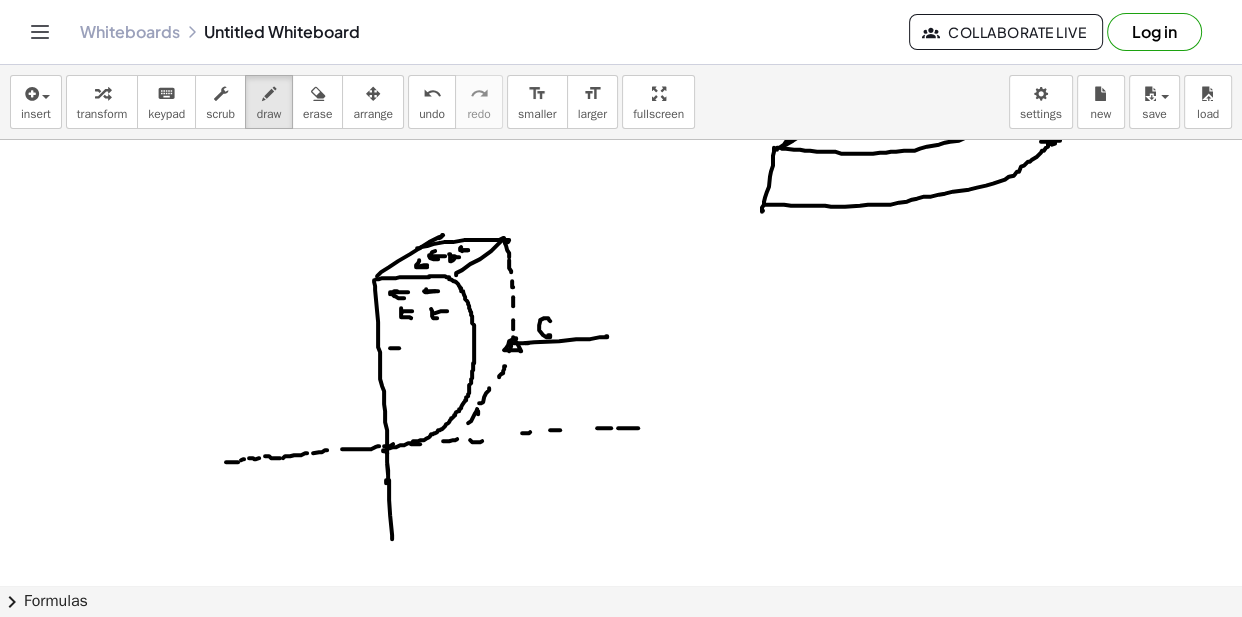 click at bounding box center [621, -55] 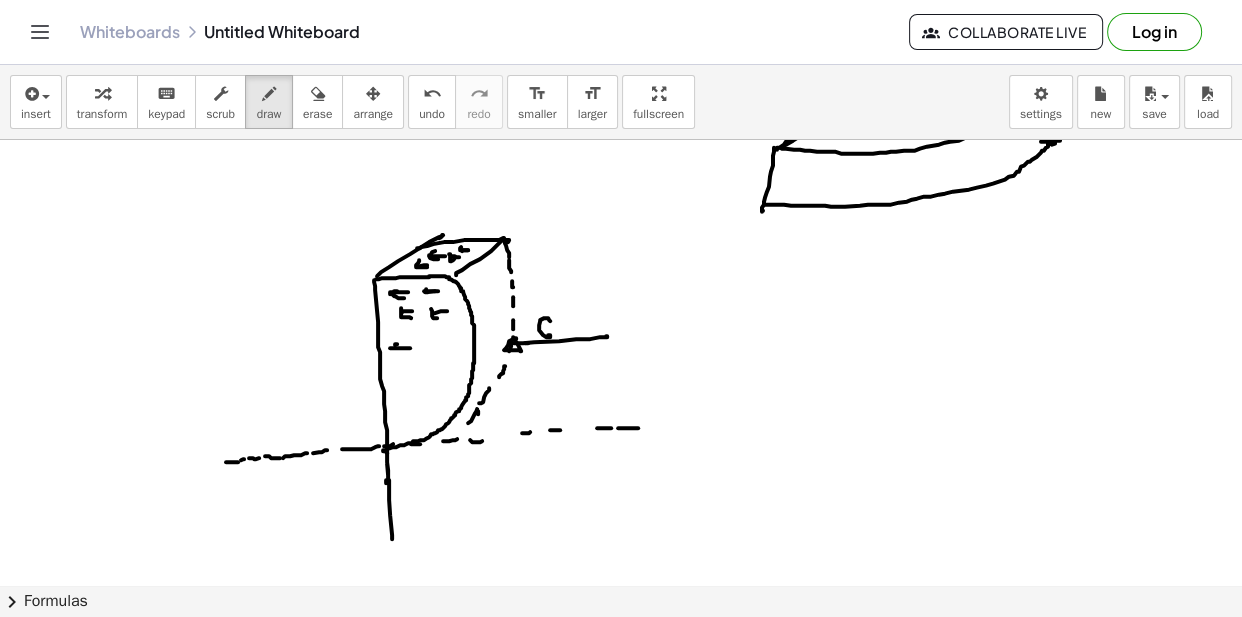 drag, startPoint x: 395, startPoint y: 344, endPoint x: 410, endPoint y: 354, distance: 18.027756 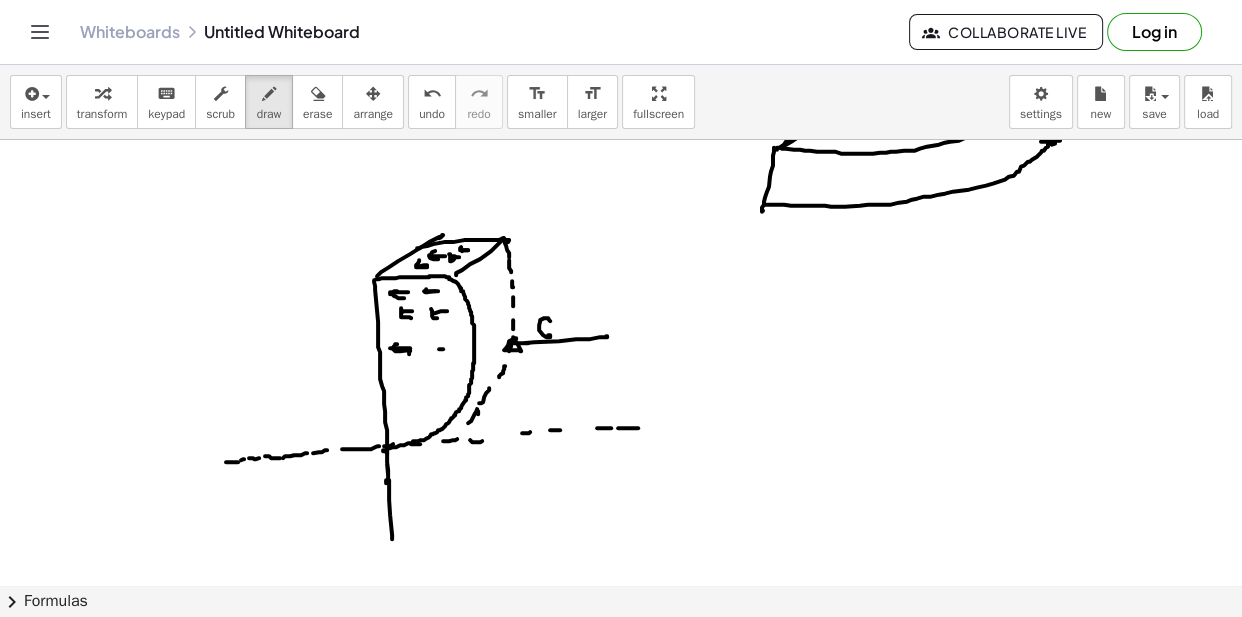 click at bounding box center [621, -55] 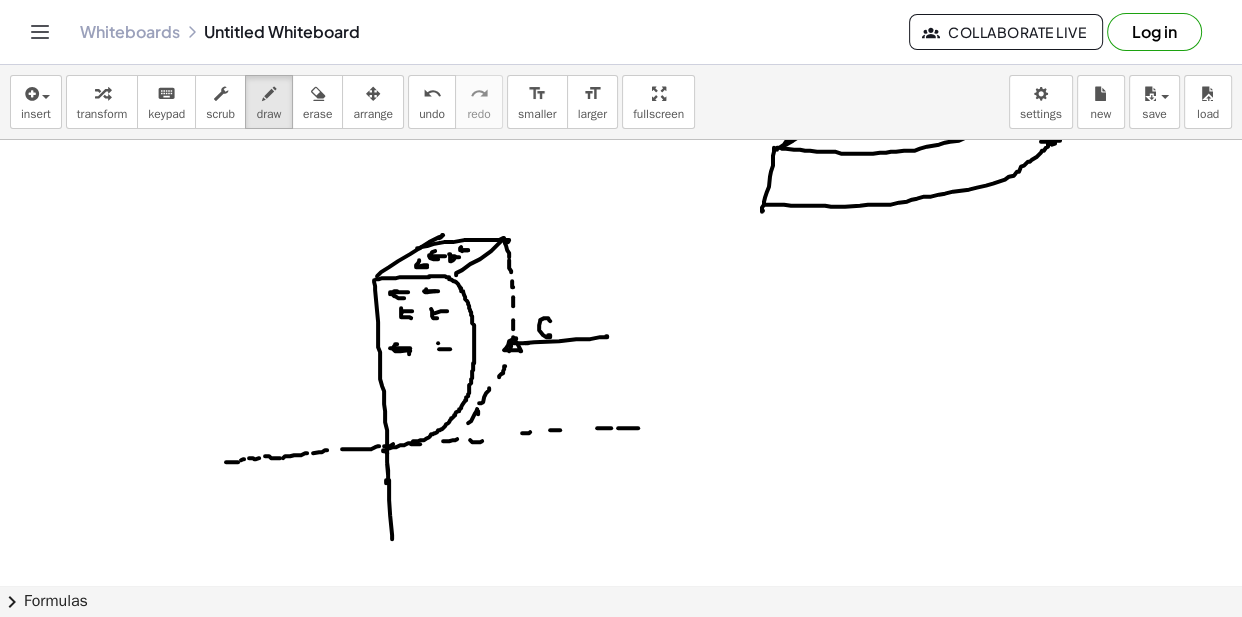 drag, startPoint x: 438, startPoint y: 342, endPoint x: 426, endPoint y: 382, distance: 41.761227 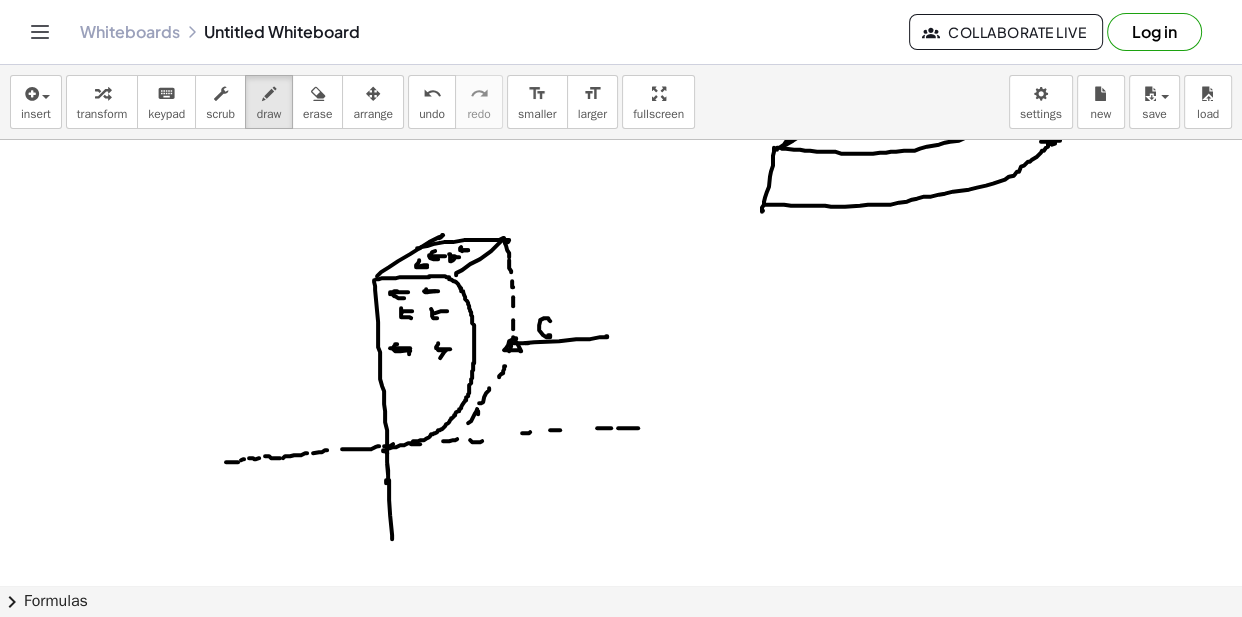drag, startPoint x: 422, startPoint y: 382, endPoint x: 403, endPoint y: 374, distance: 20.615528 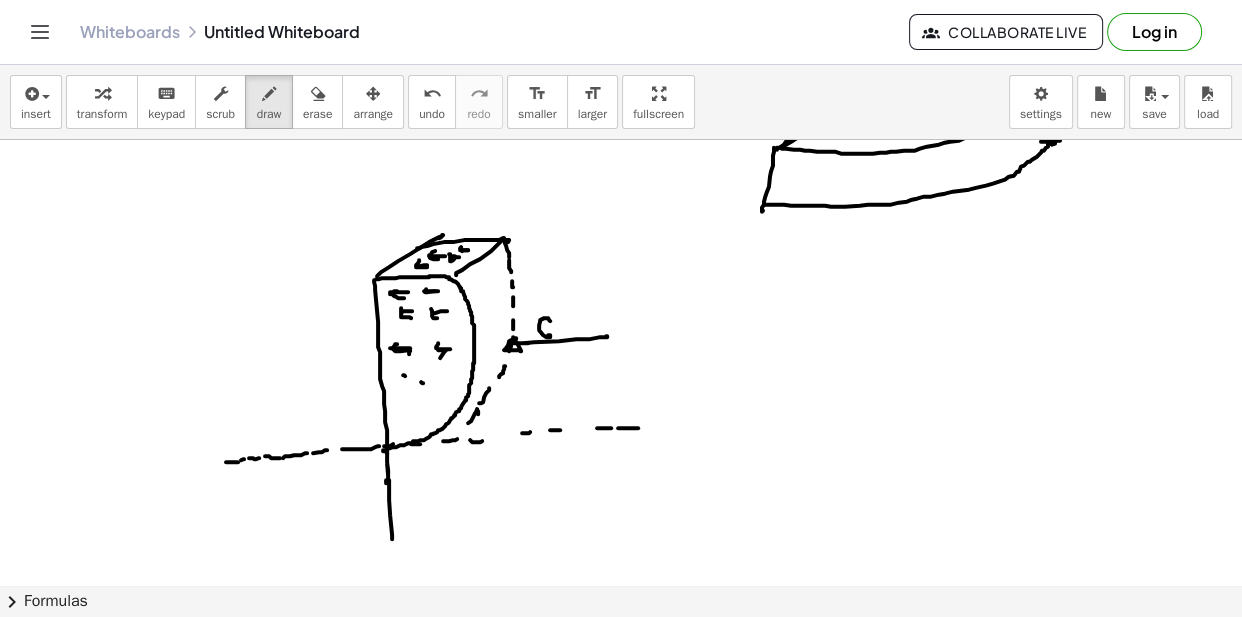 drag, startPoint x: 403, startPoint y: 374, endPoint x: 414, endPoint y: 368, distance: 12.529964 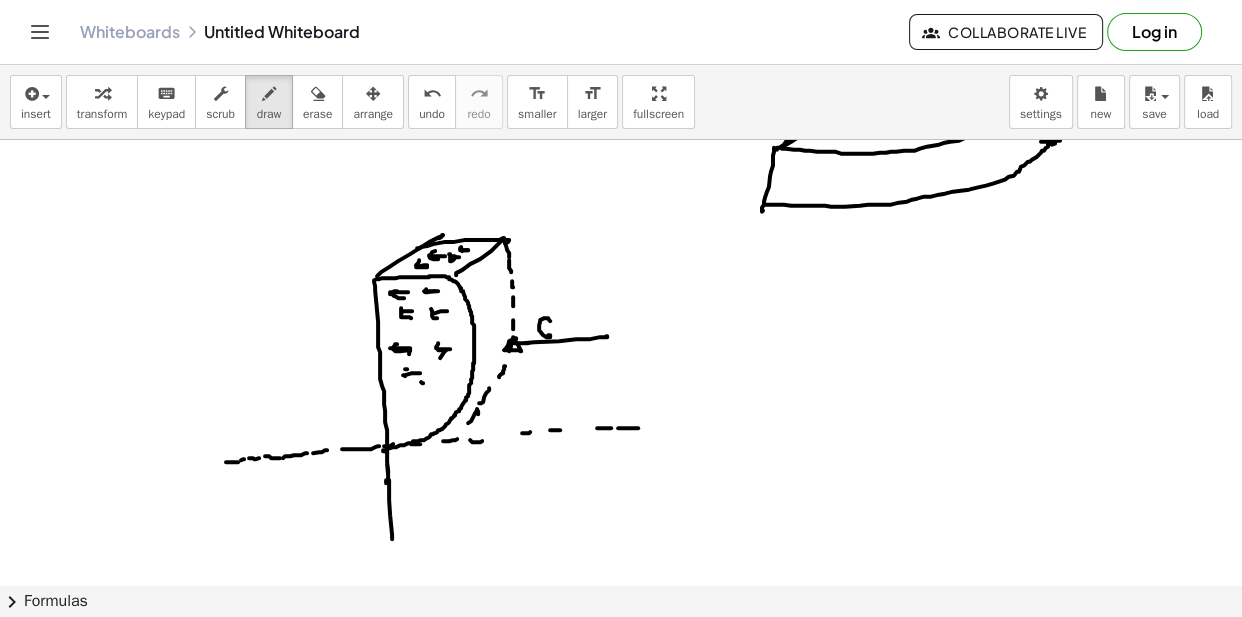 click at bounding box center [621, -55] 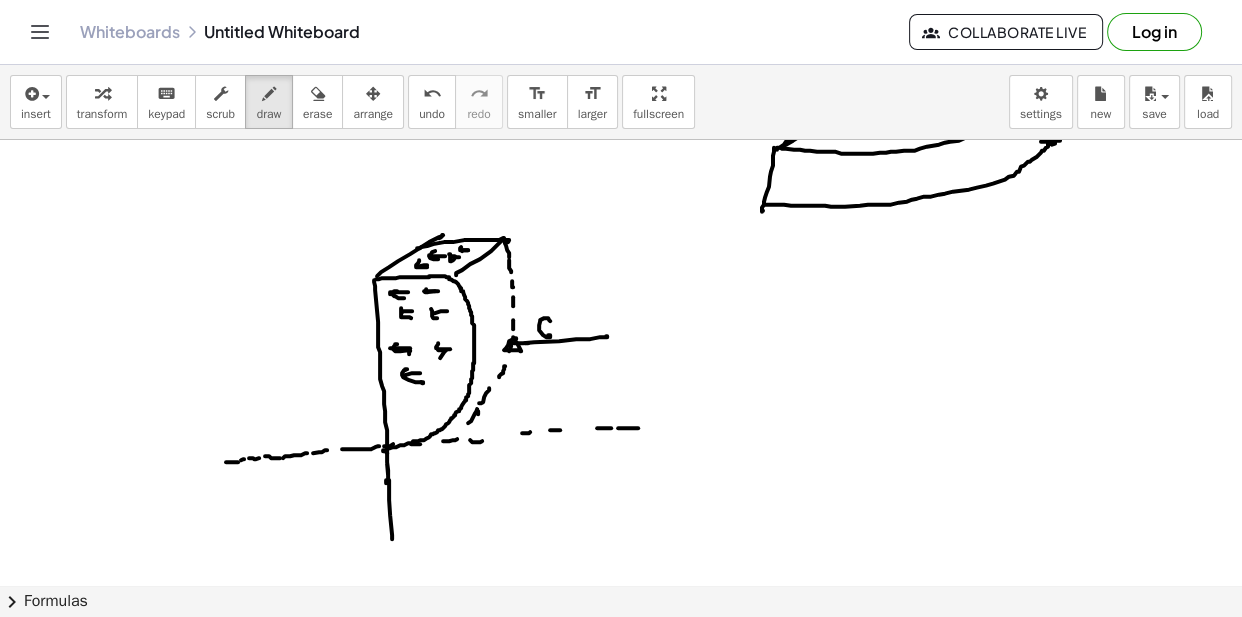 click at bounding box center (621, -55) 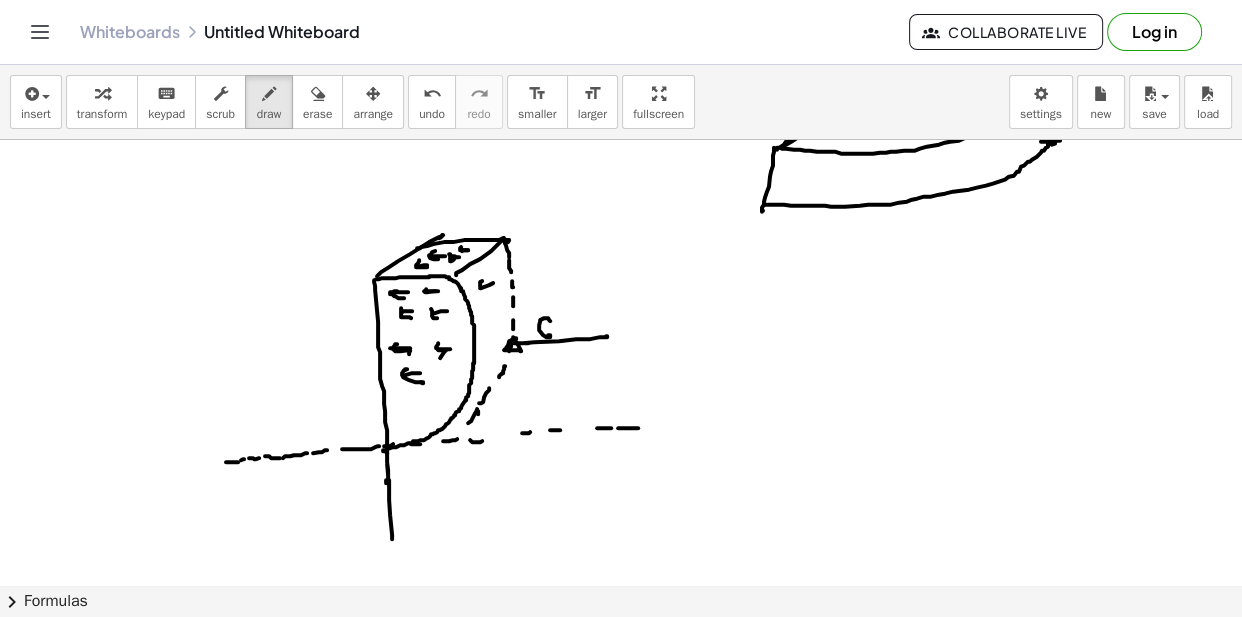 click at bounding box center (621, -55) 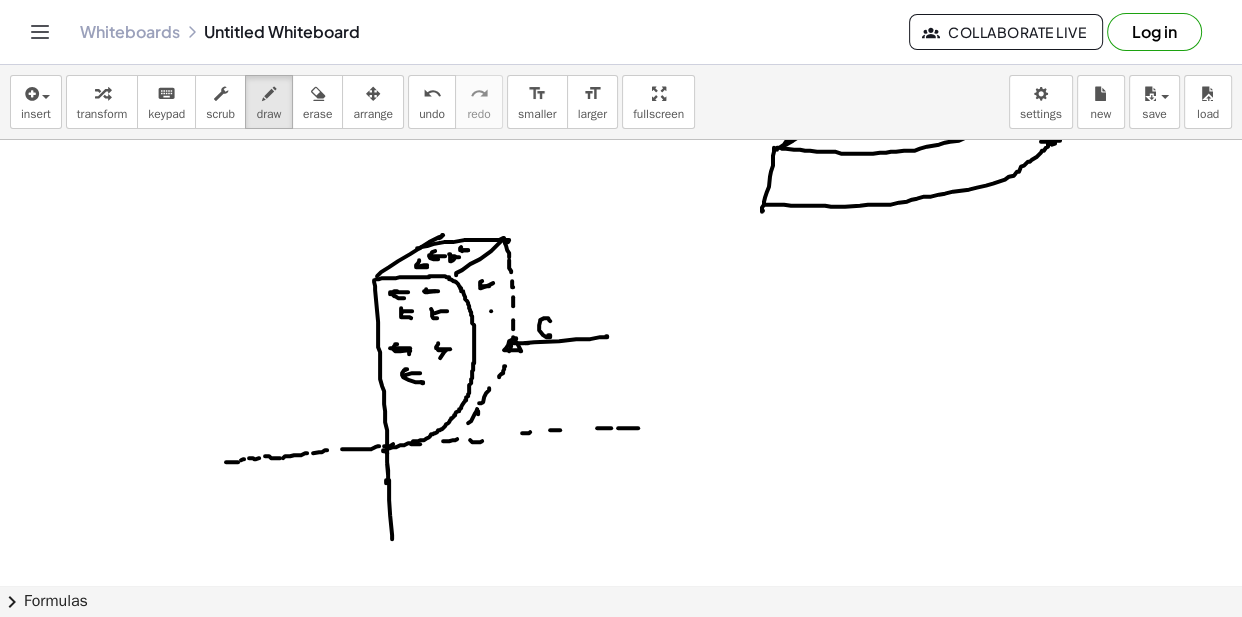 click at bounding box center (621, -55) 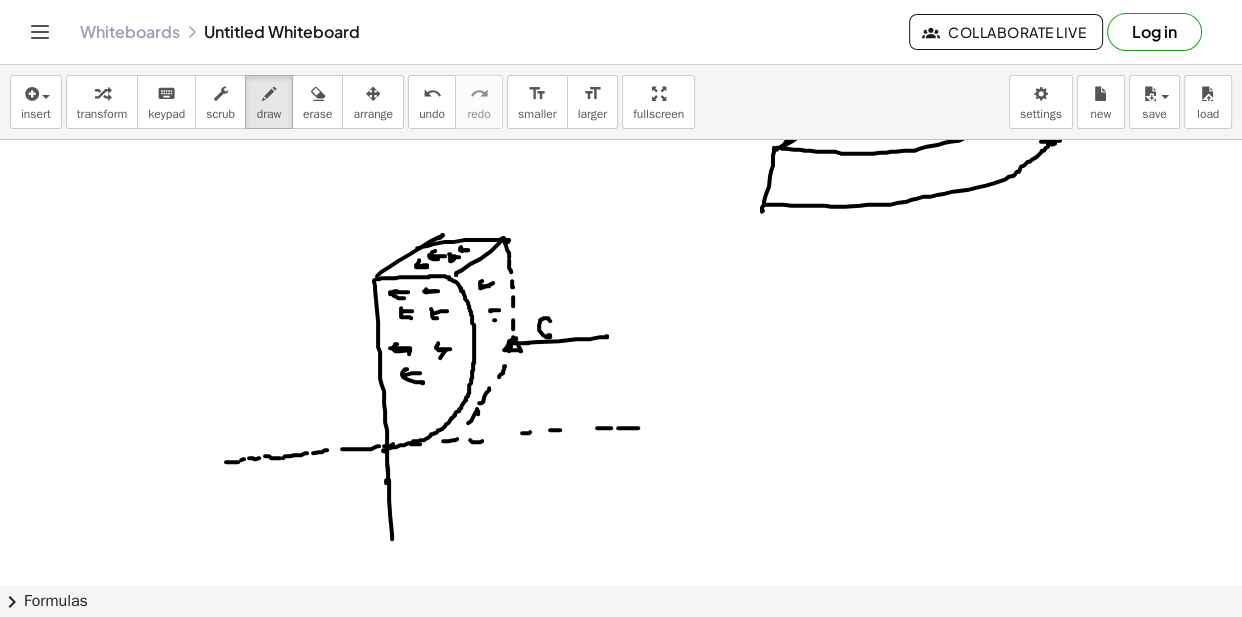 click at bounding box center [621, -55] 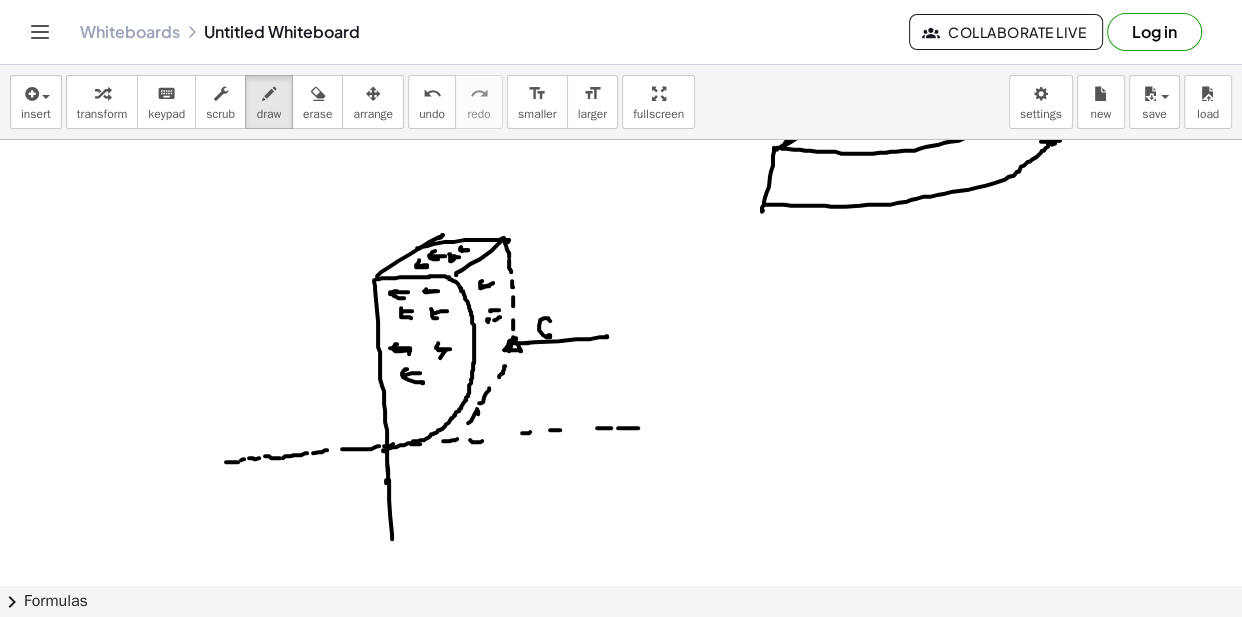 click at bounding box center [621, -55] 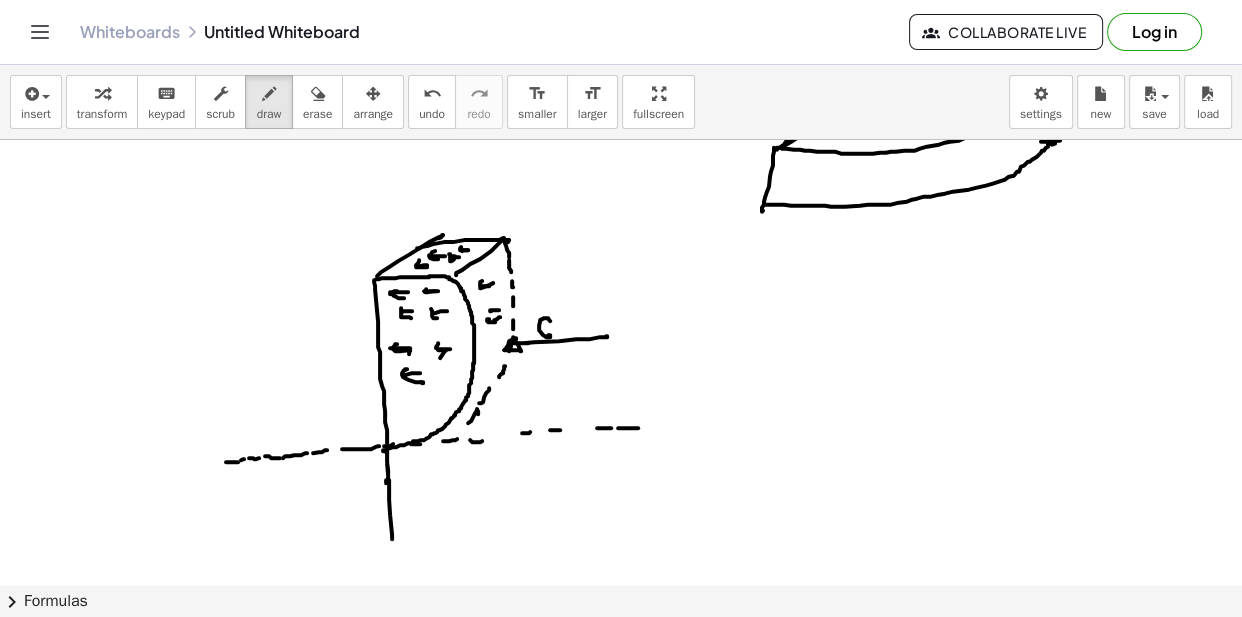 click at bounding box center [621, -55] 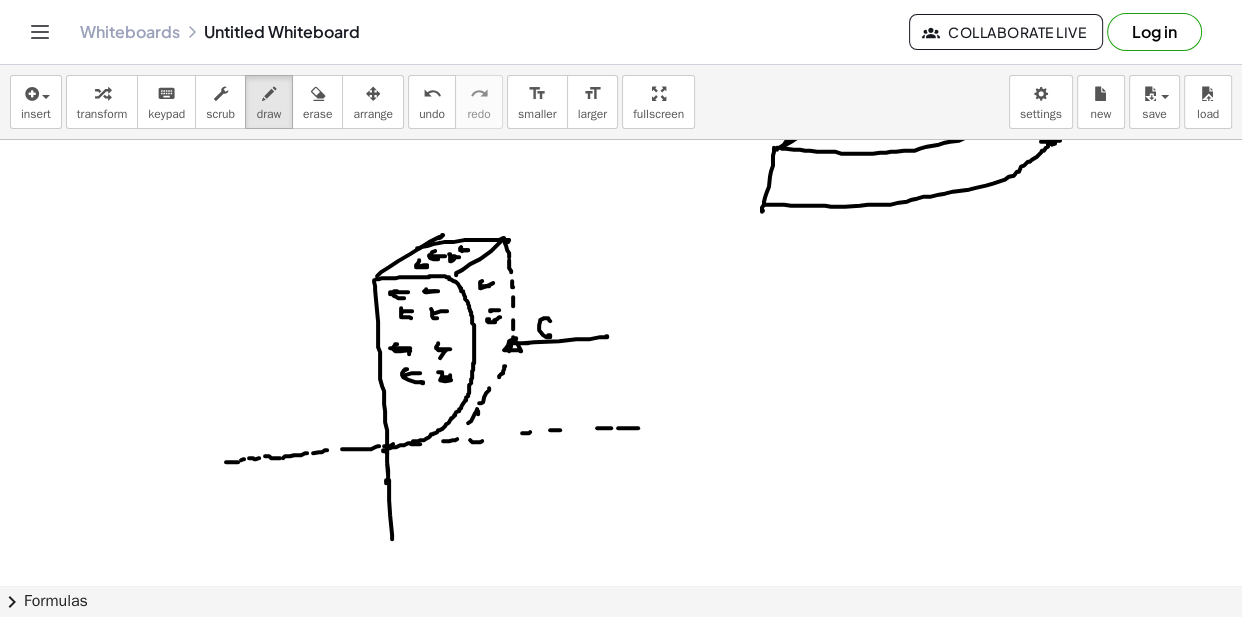 click at bounding box center (621, -55) 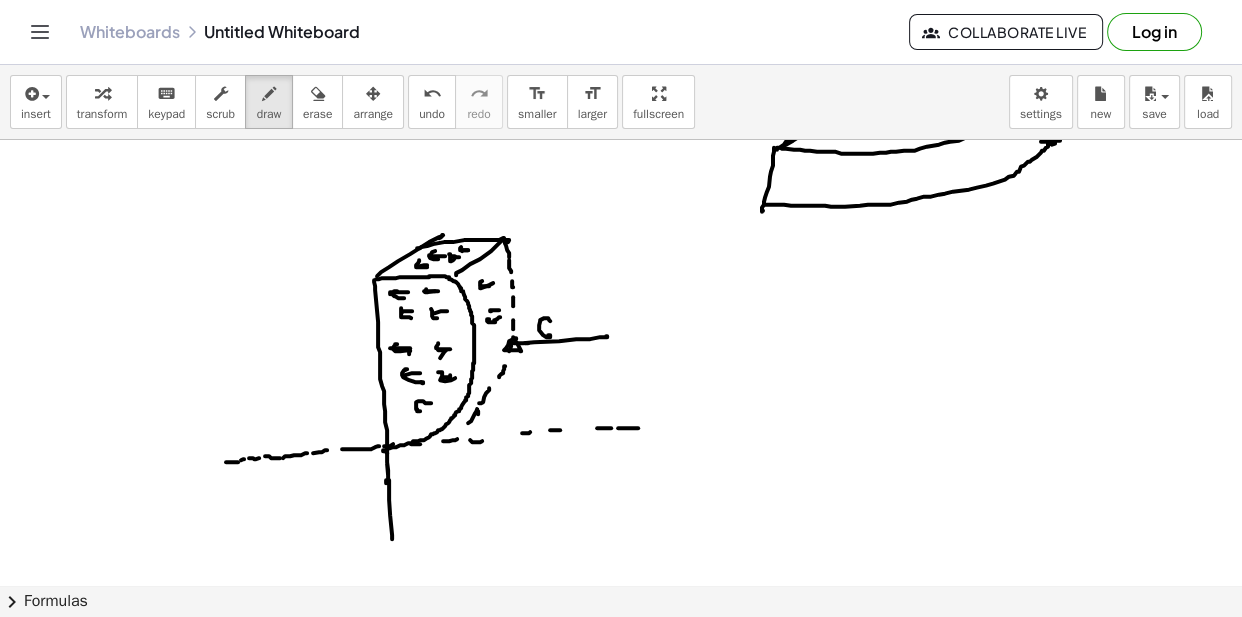 click at bounding box center [621, -55] 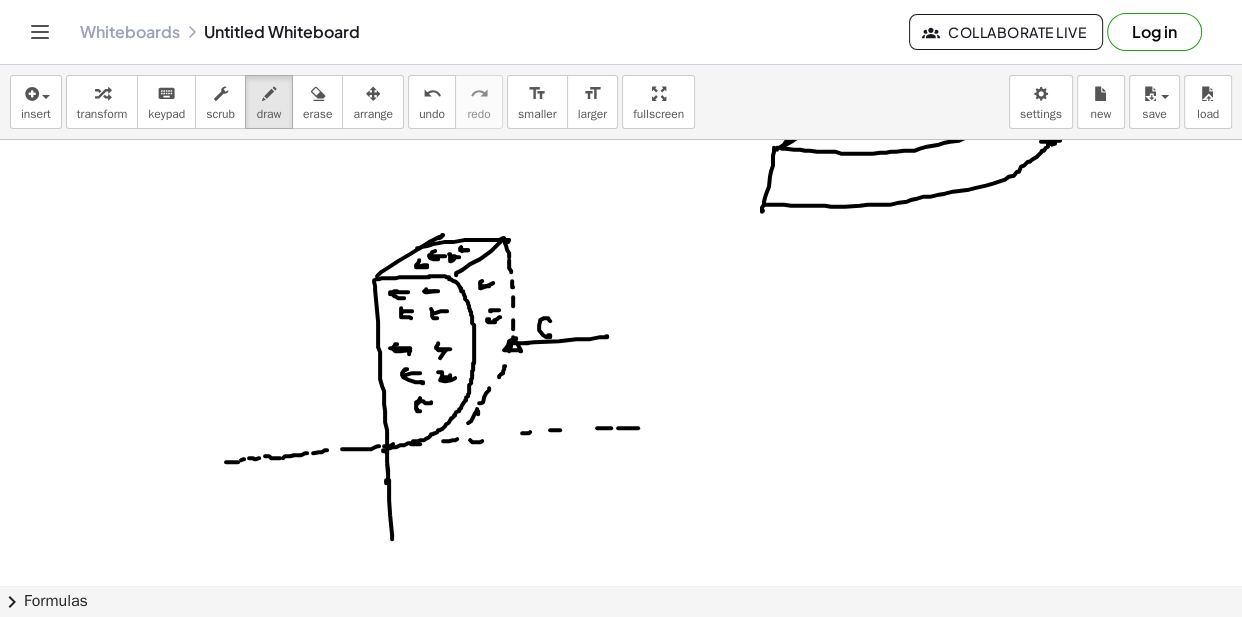 click at bounding box center [621, -55] 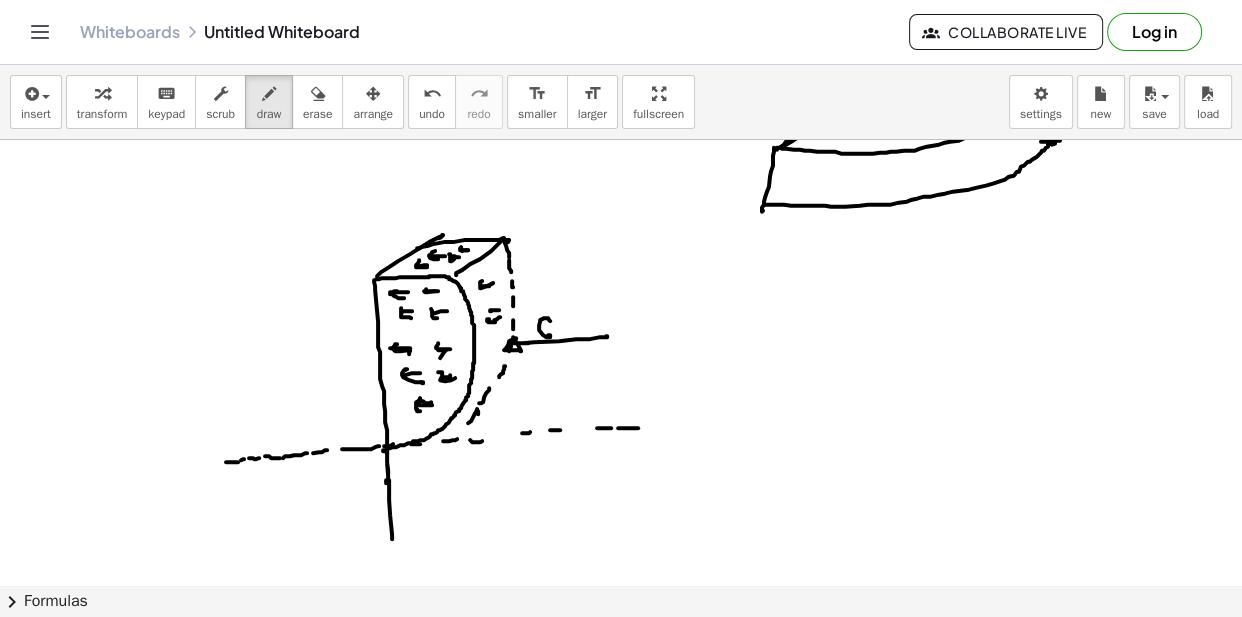 click at bounding box center (621, -55) 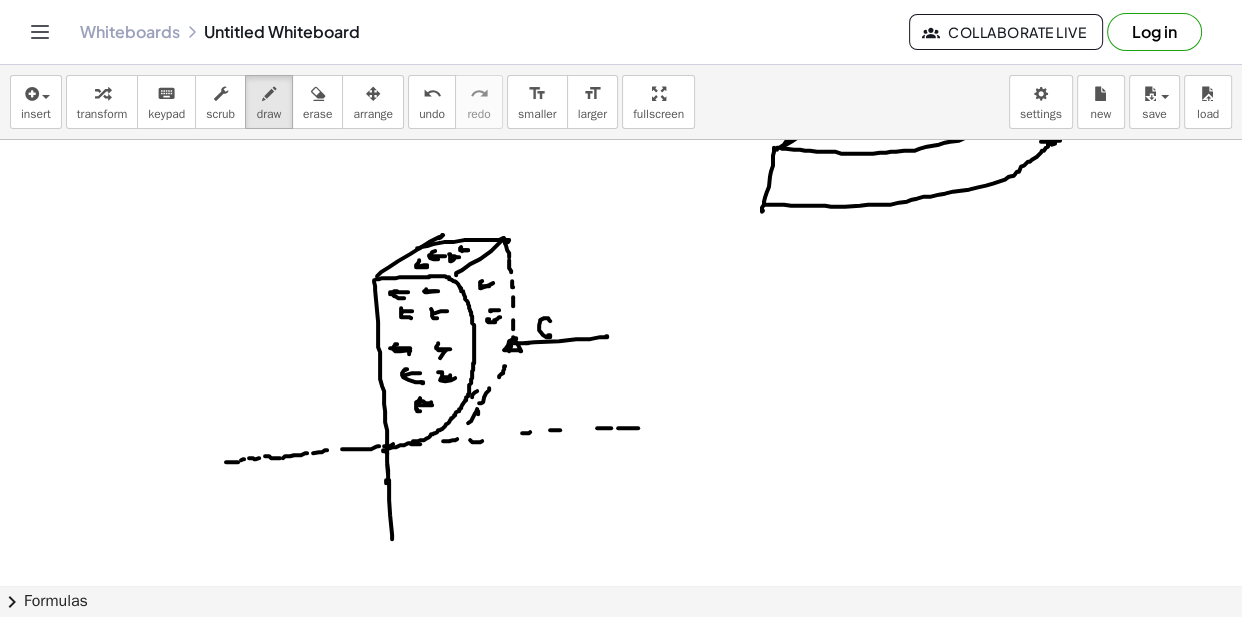 click at bounding box center (621, -55) 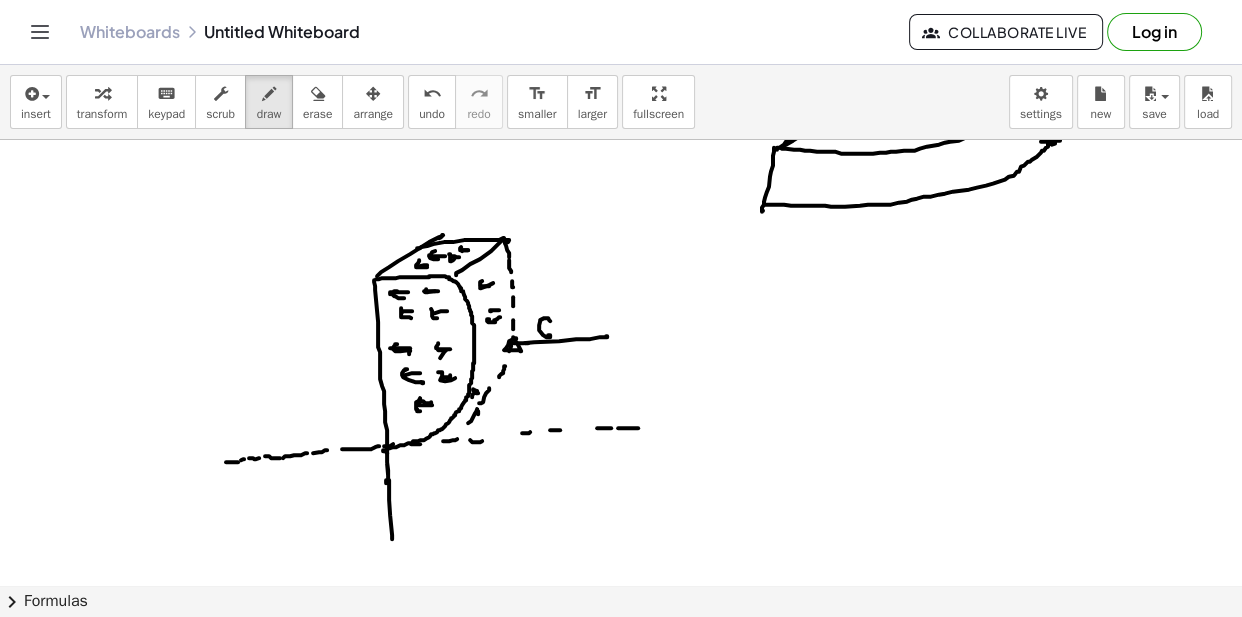 click at bounding box center [621, -55] 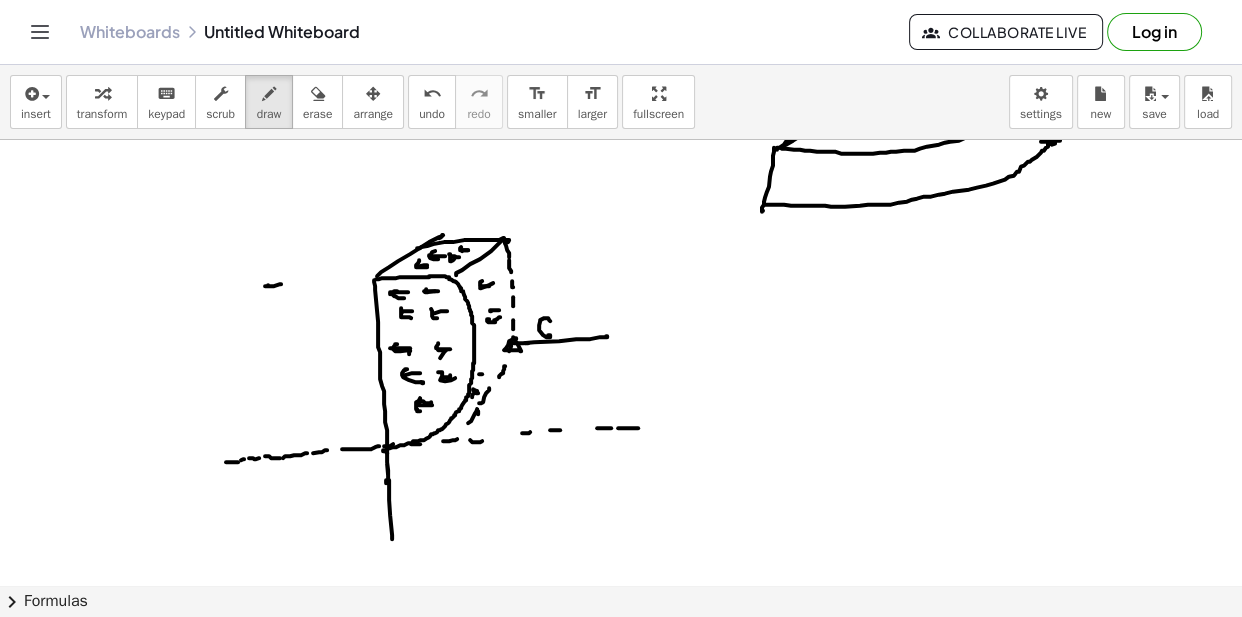 click at bounding box center (621, -55) 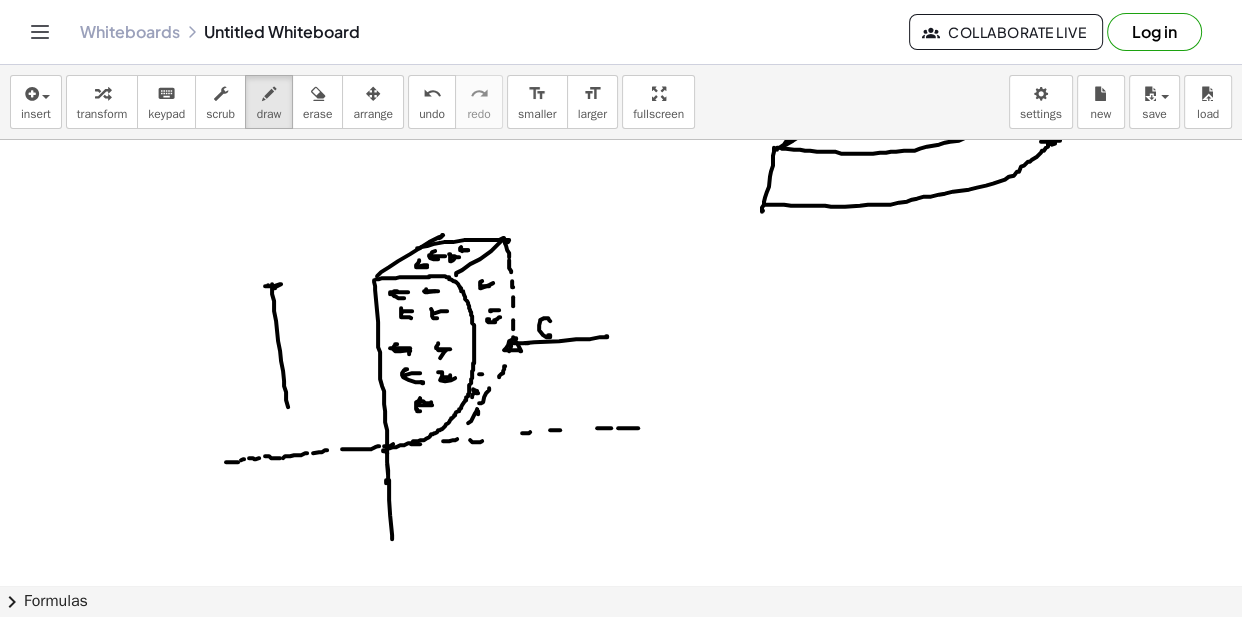 click at bounding box center [621, -55] 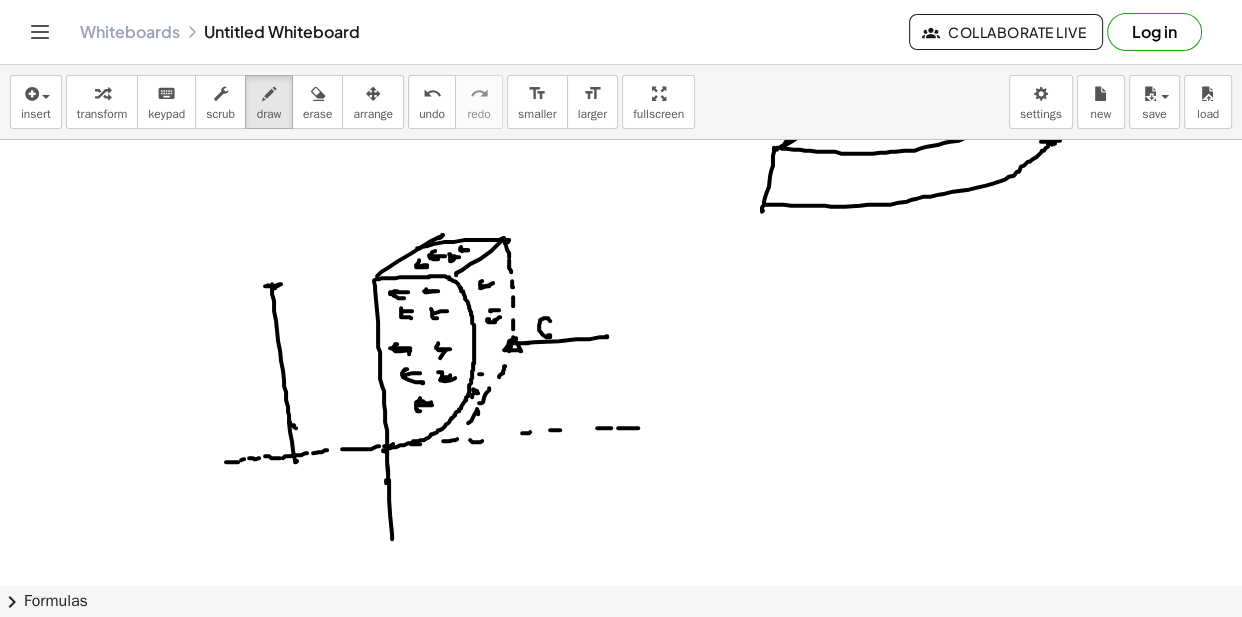 click at bounding box center [621, -55] 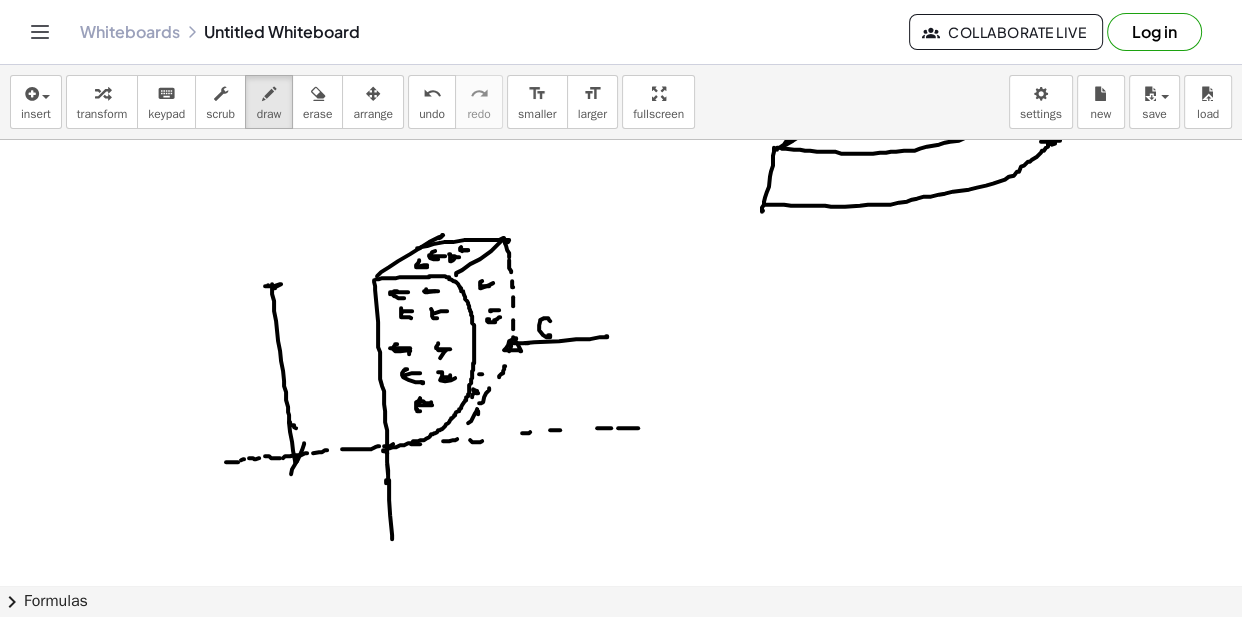 click at bounding box center (621, -55) 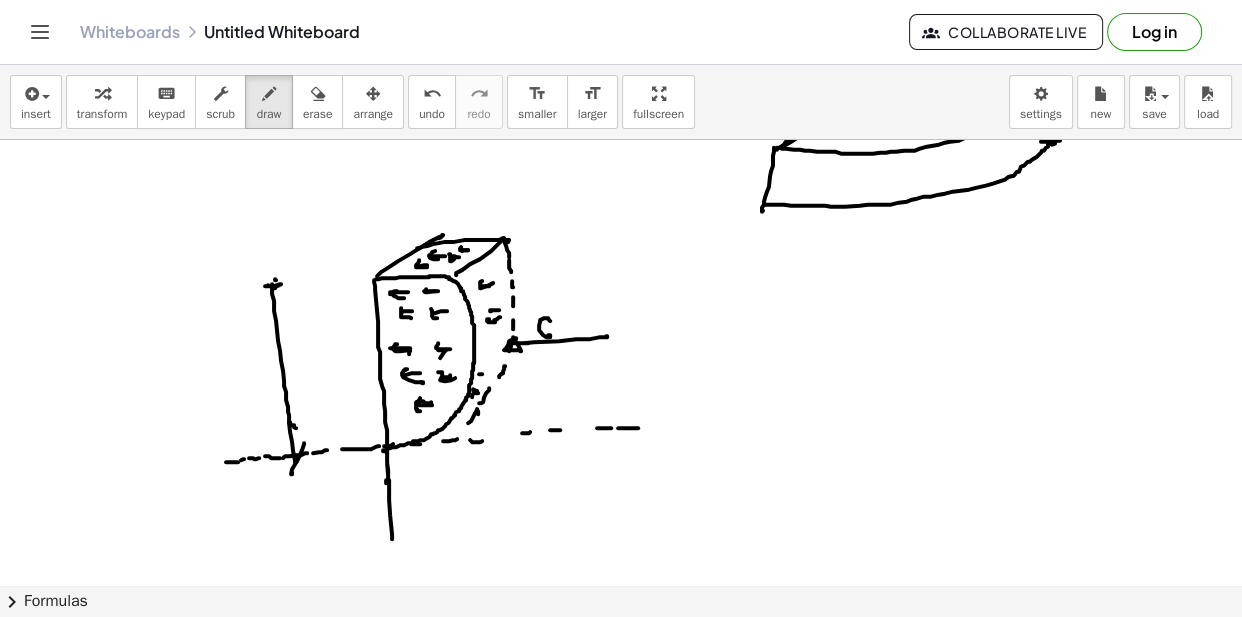 click at bounding box center (621, -55) 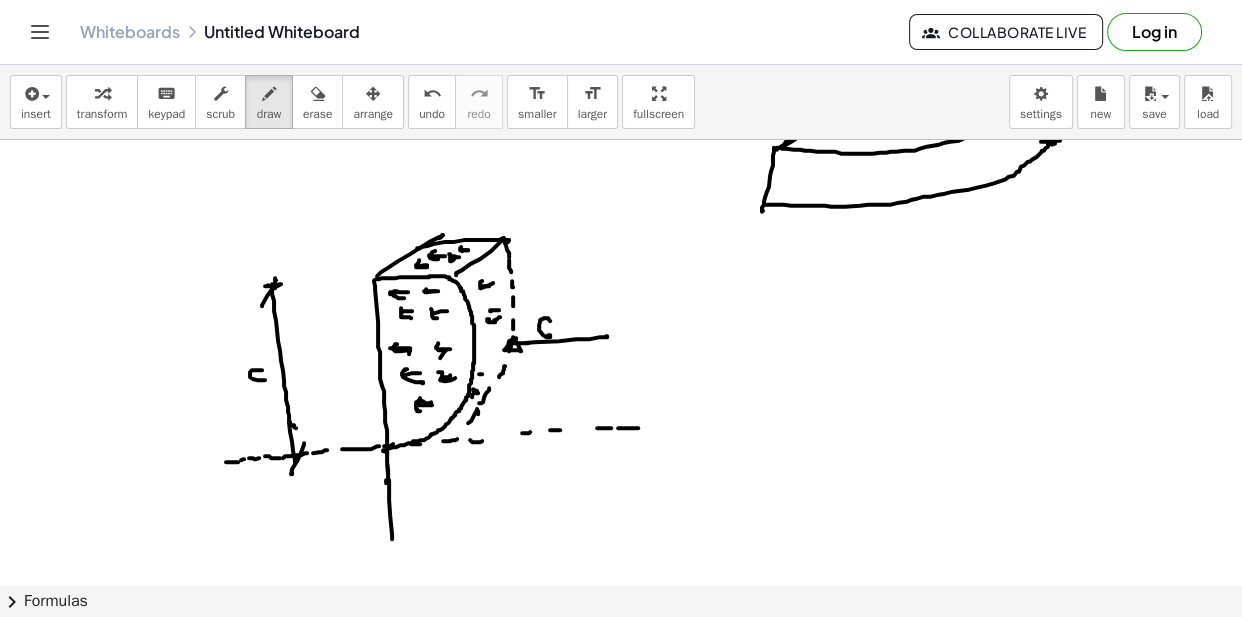 click at bounding box center (621, -55) 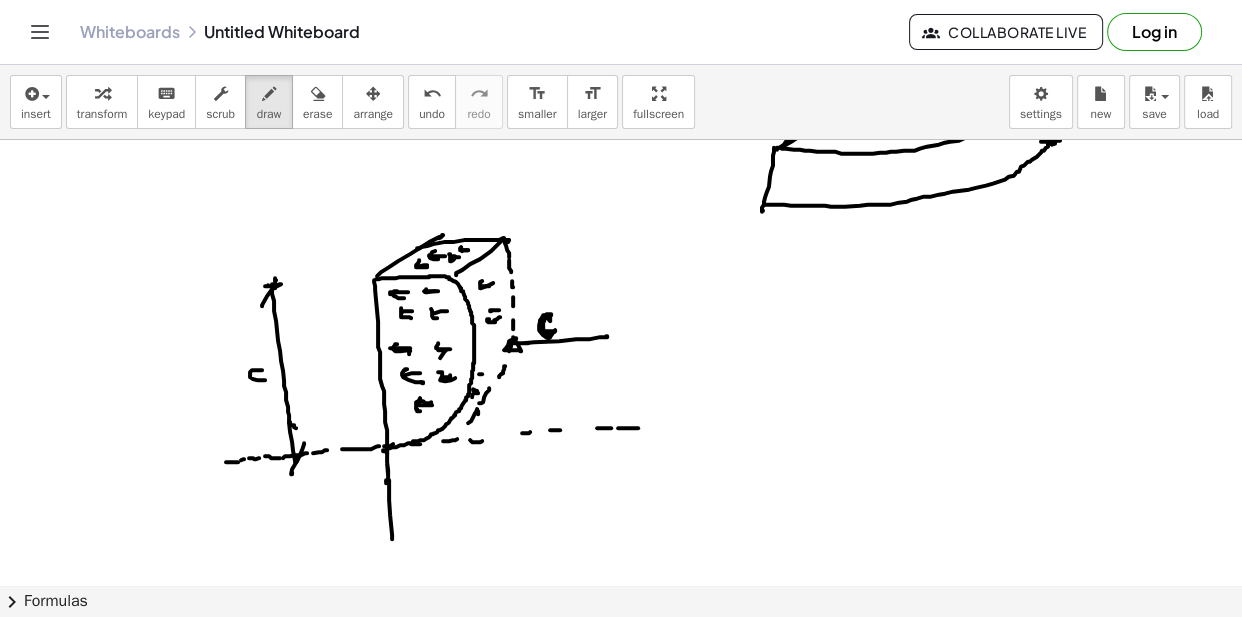 click at bounding box center [621, -55] 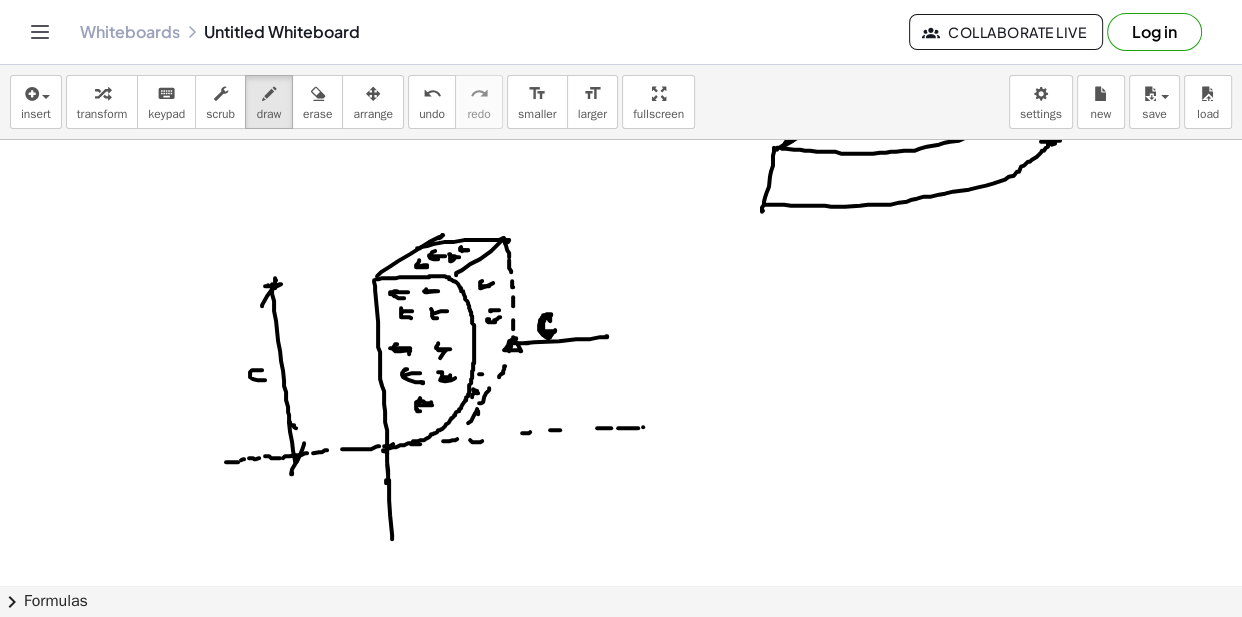 click at bounding box center (621, -55) 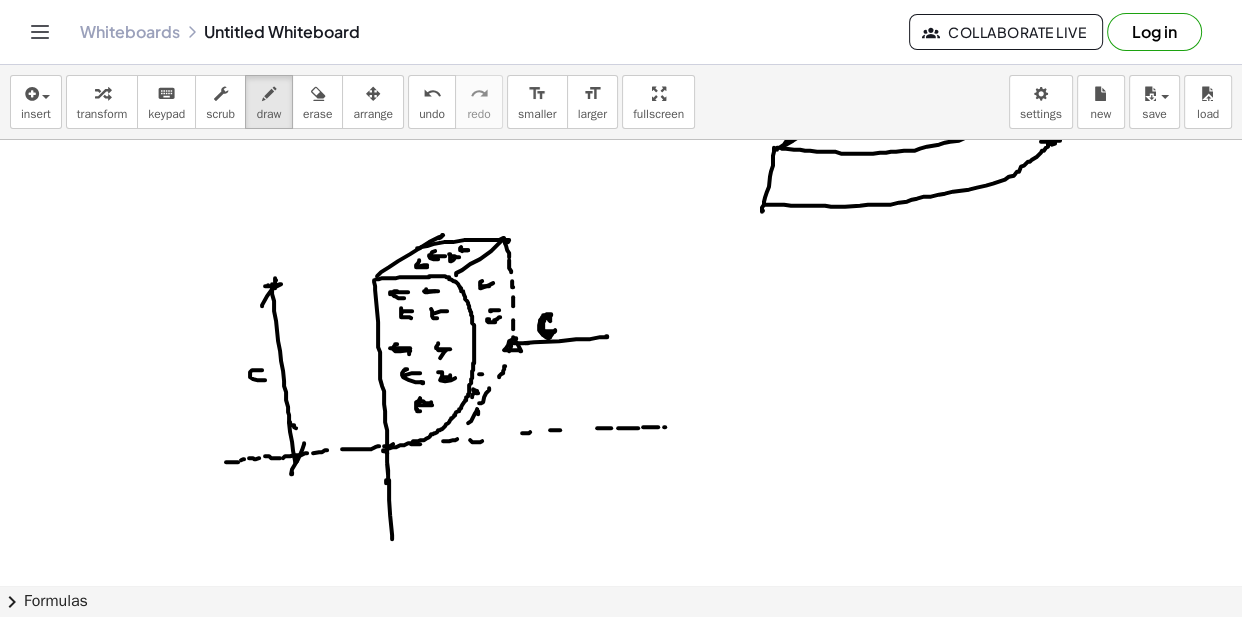 click at bounding box center (621, -55) 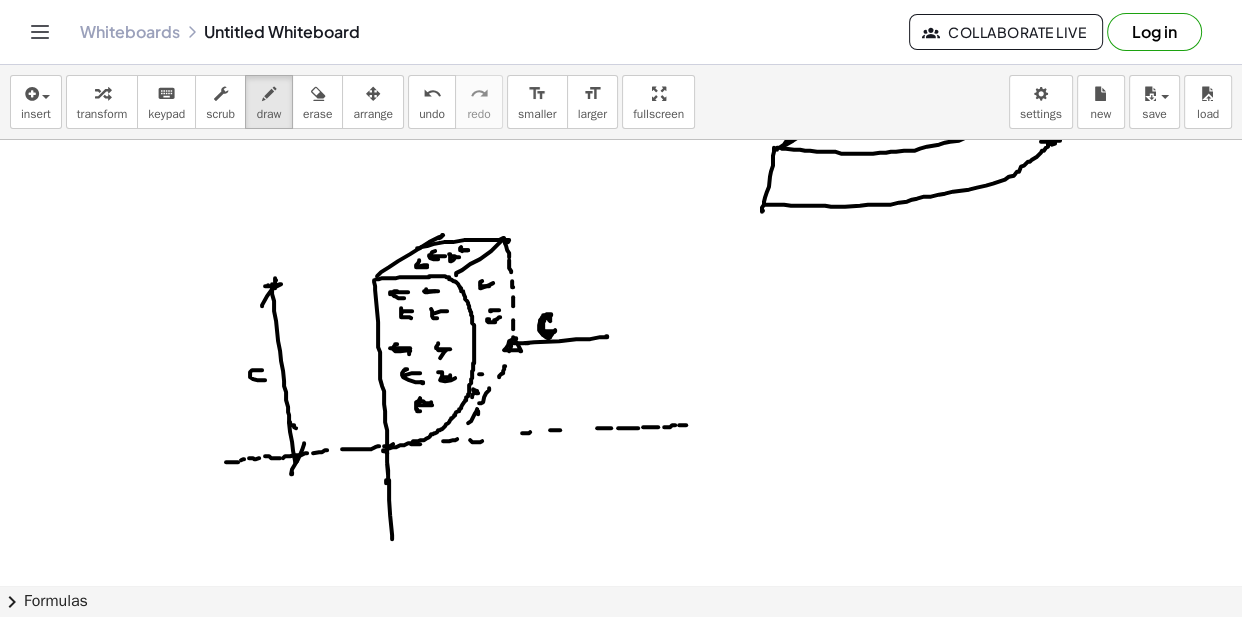 click at bounding box center [621, -55] 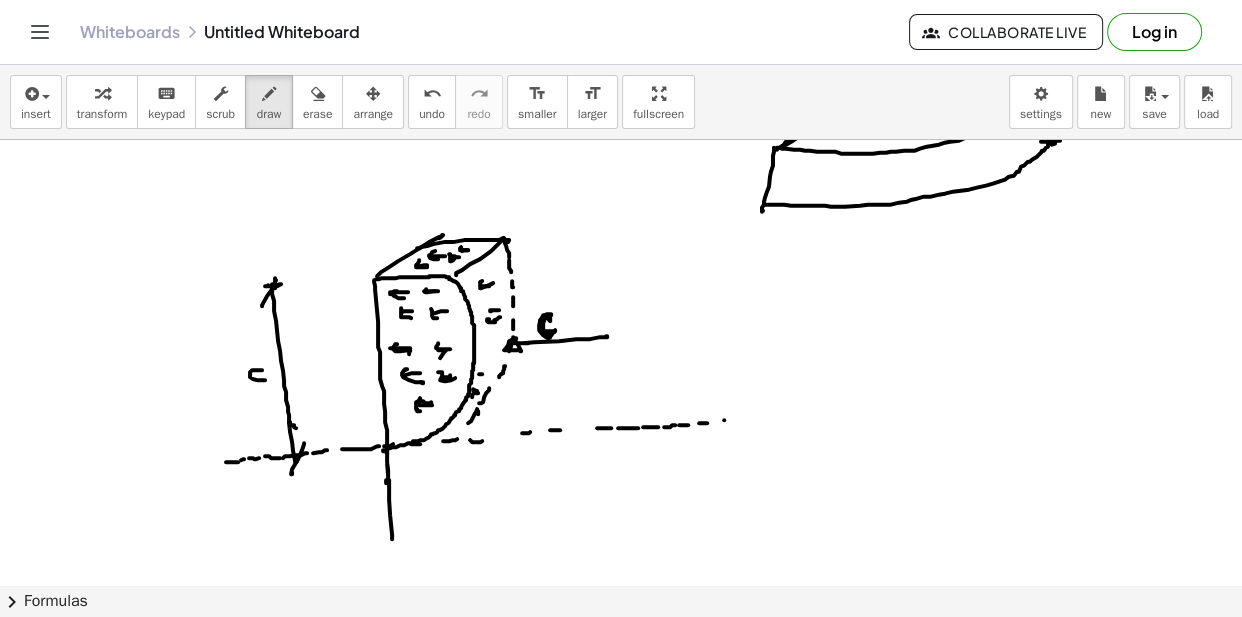 click at bounding box center [621, -55] 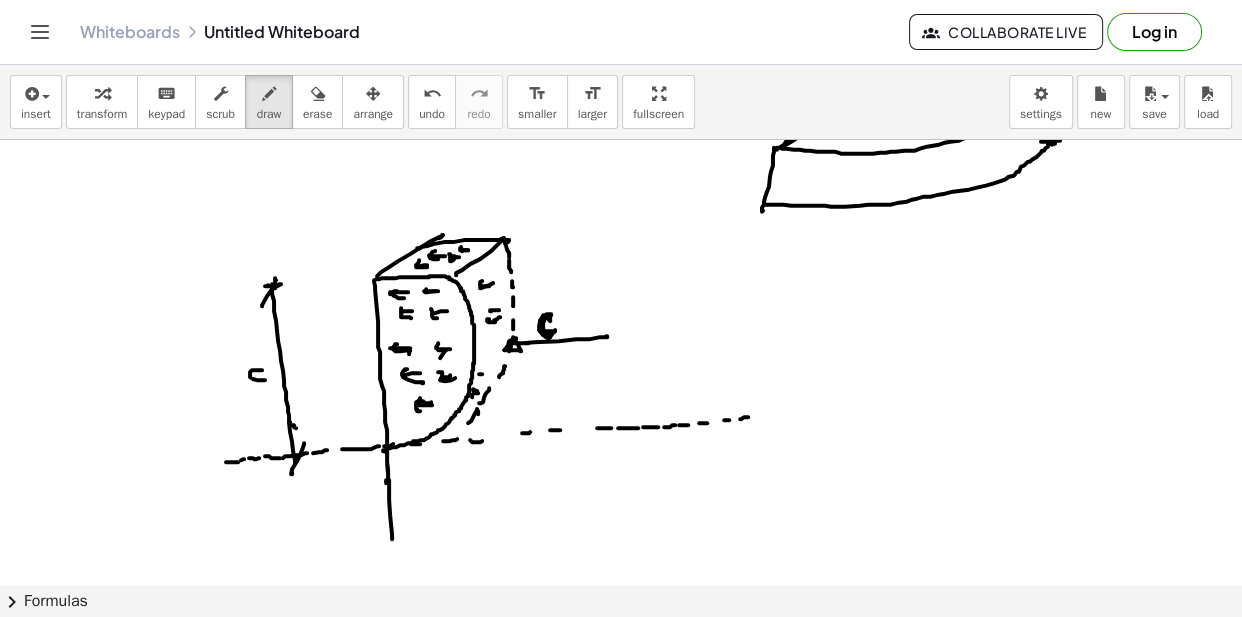 click at bounding box center (621, -55) 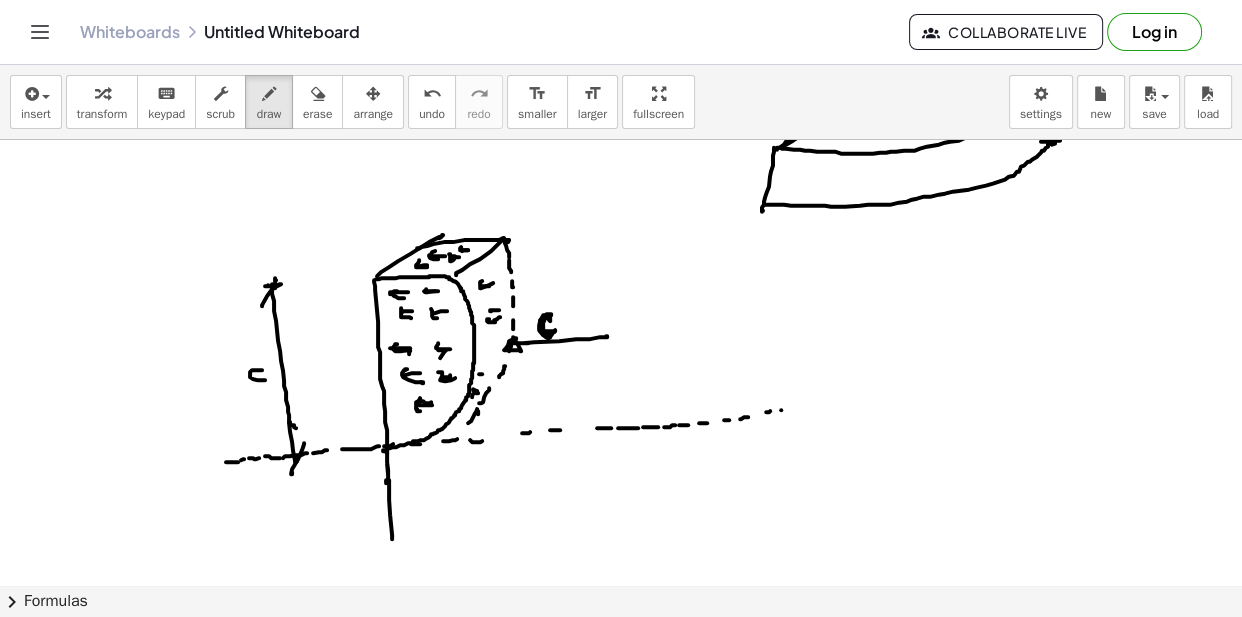 click at bounding box center [621, -55] 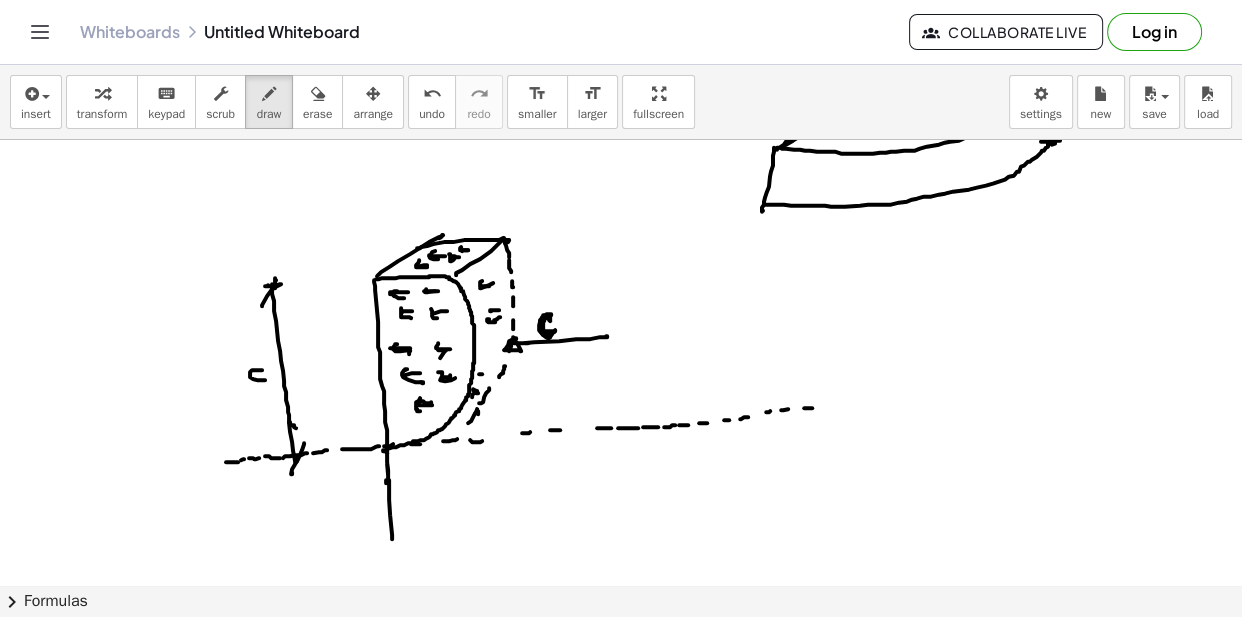 click at bounding box center (621, -55) 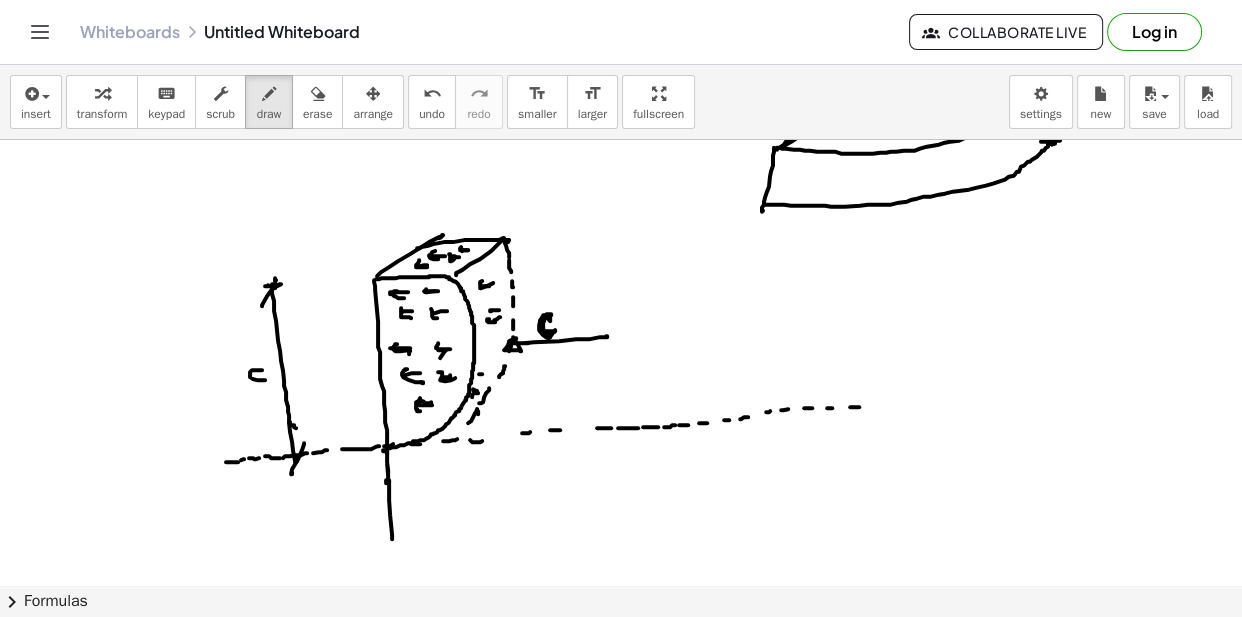 click at bounding box center (621, -55) 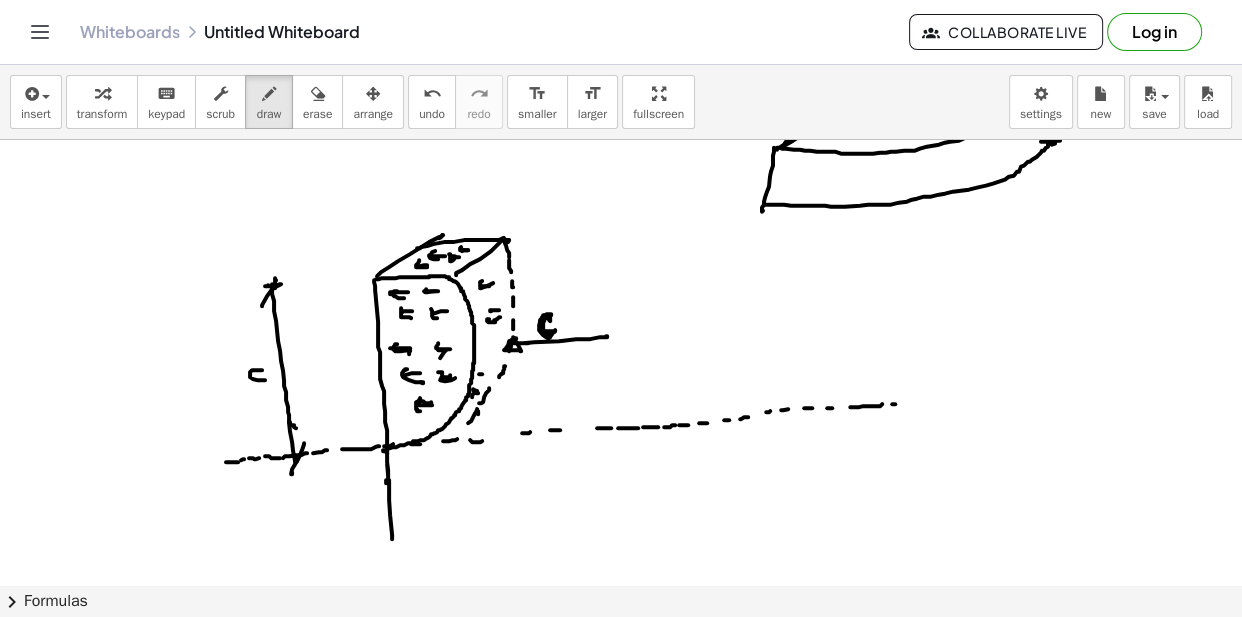 click at bounding box center (621, -55) 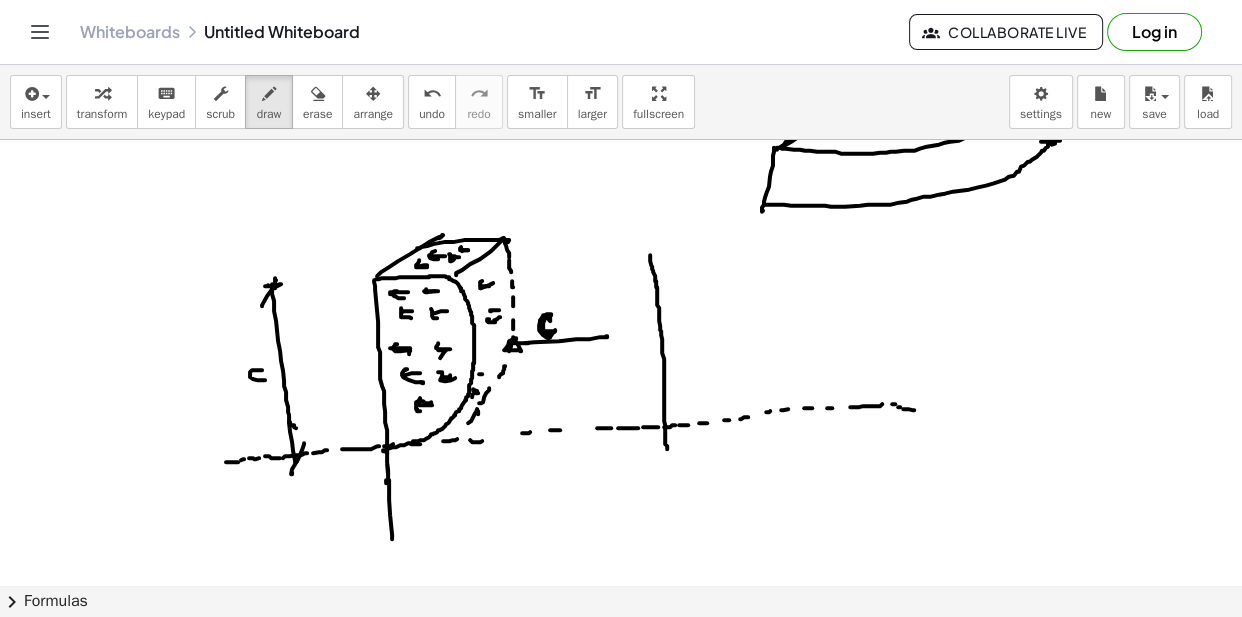 click at bounding box center (621, -55) 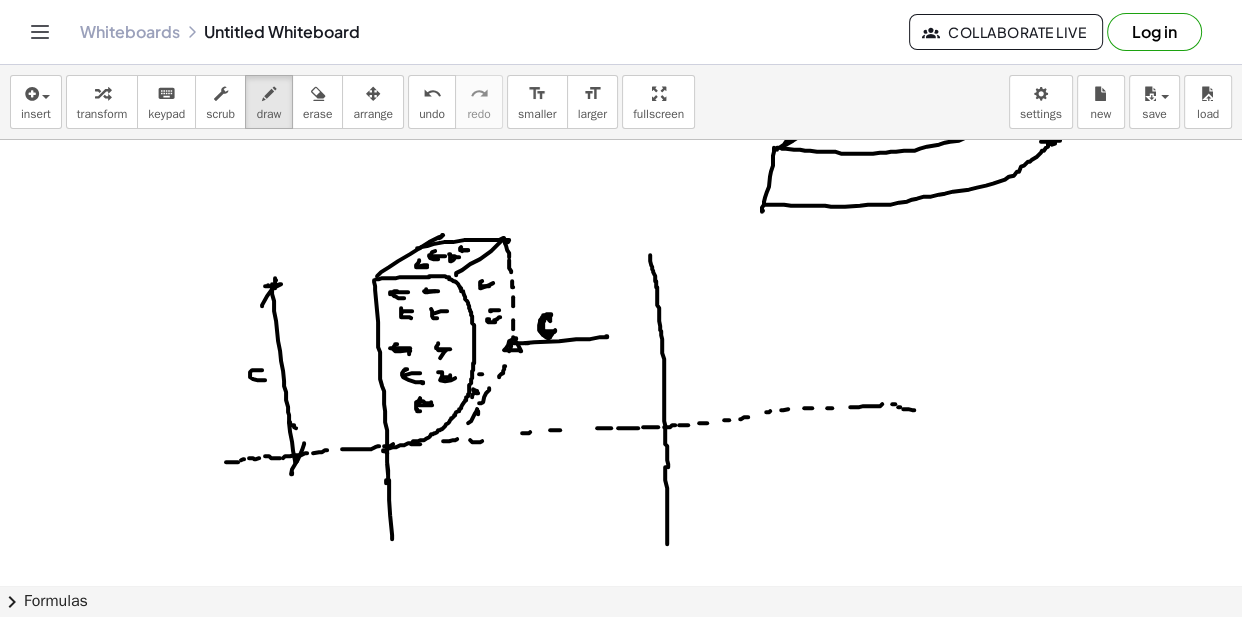 click at bounding box center (621, -55) 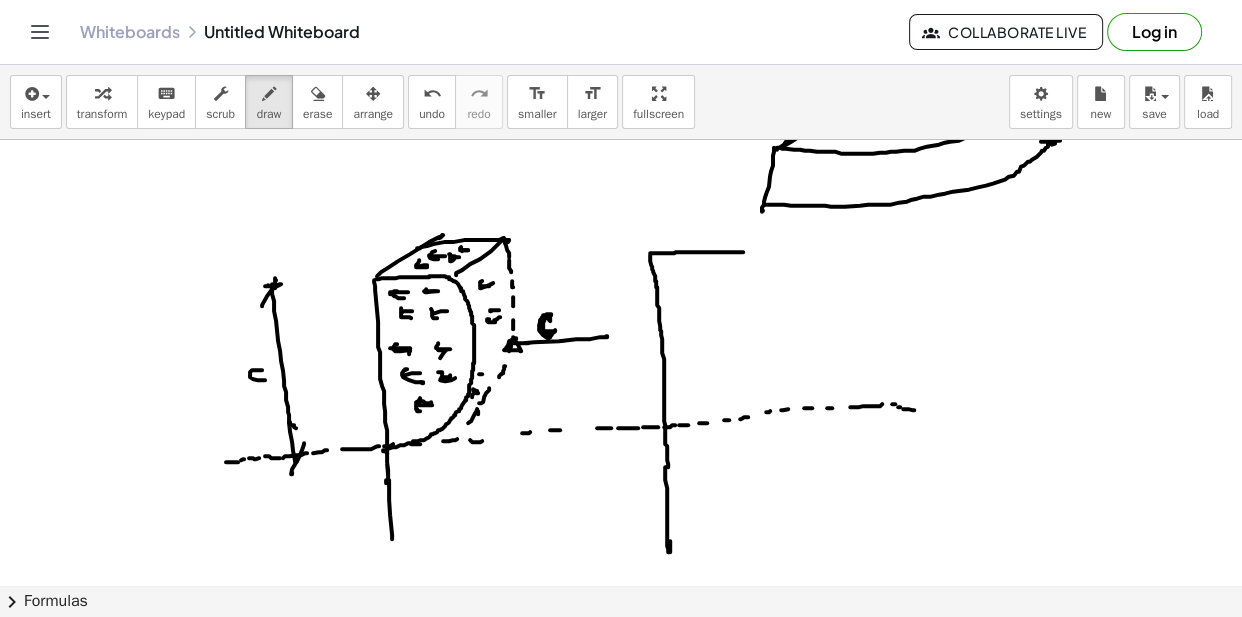 click at bounding box center (621, -55) 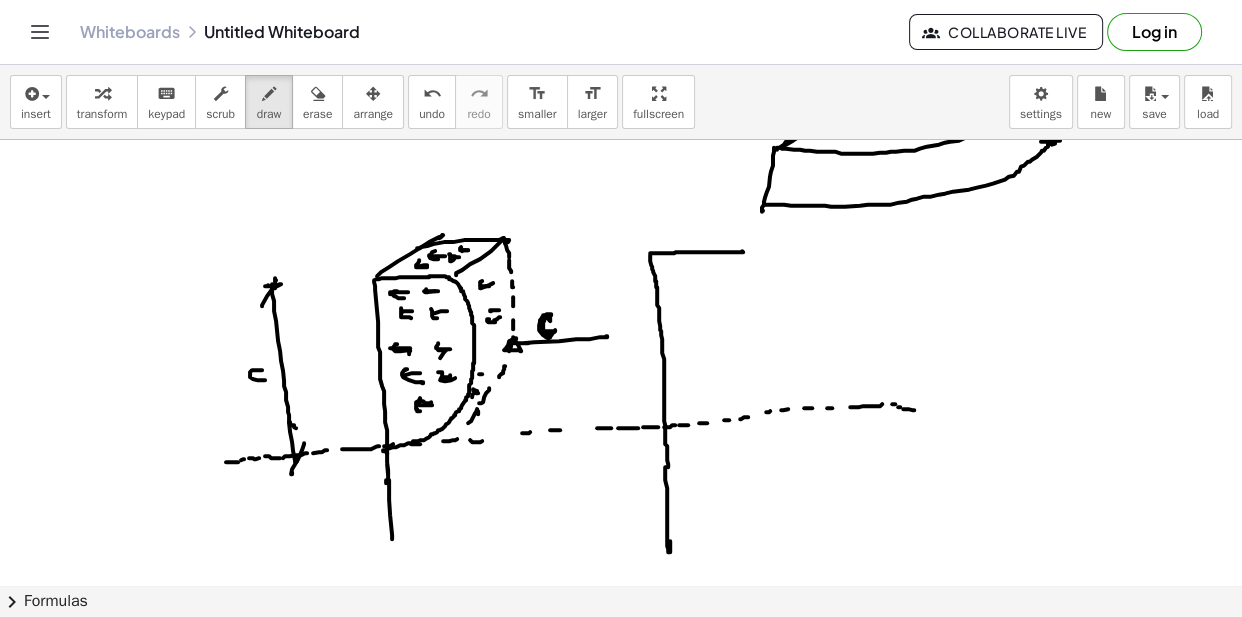 click at bounding box center (621, -55) 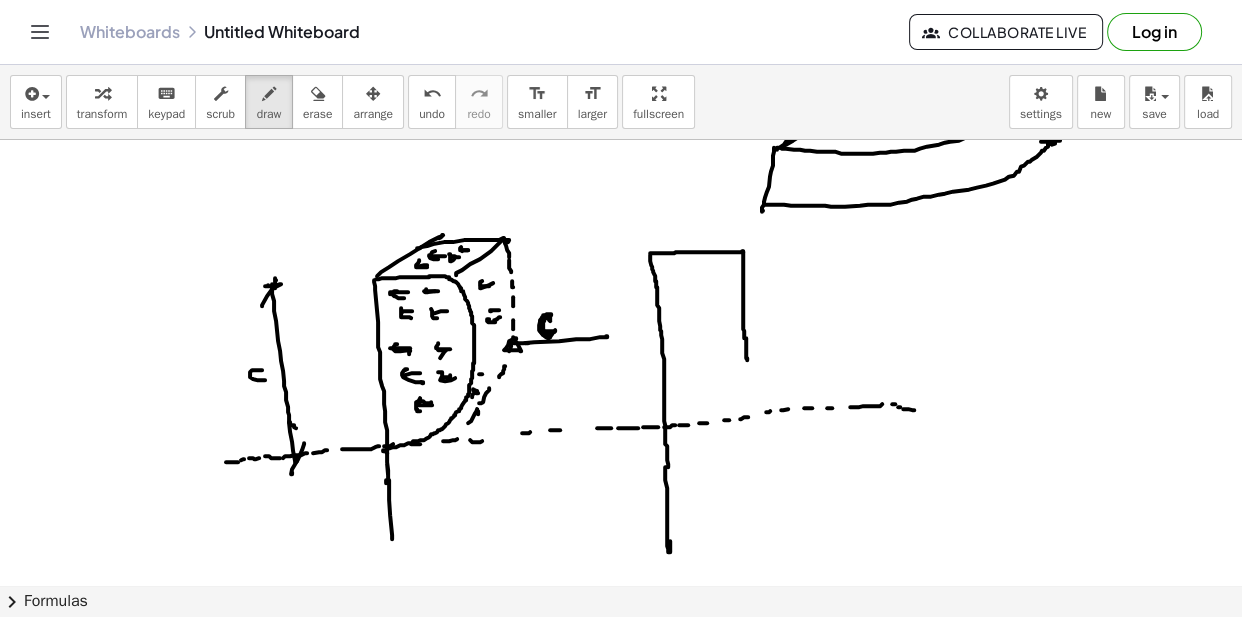 click at bounding box center (621, -55) 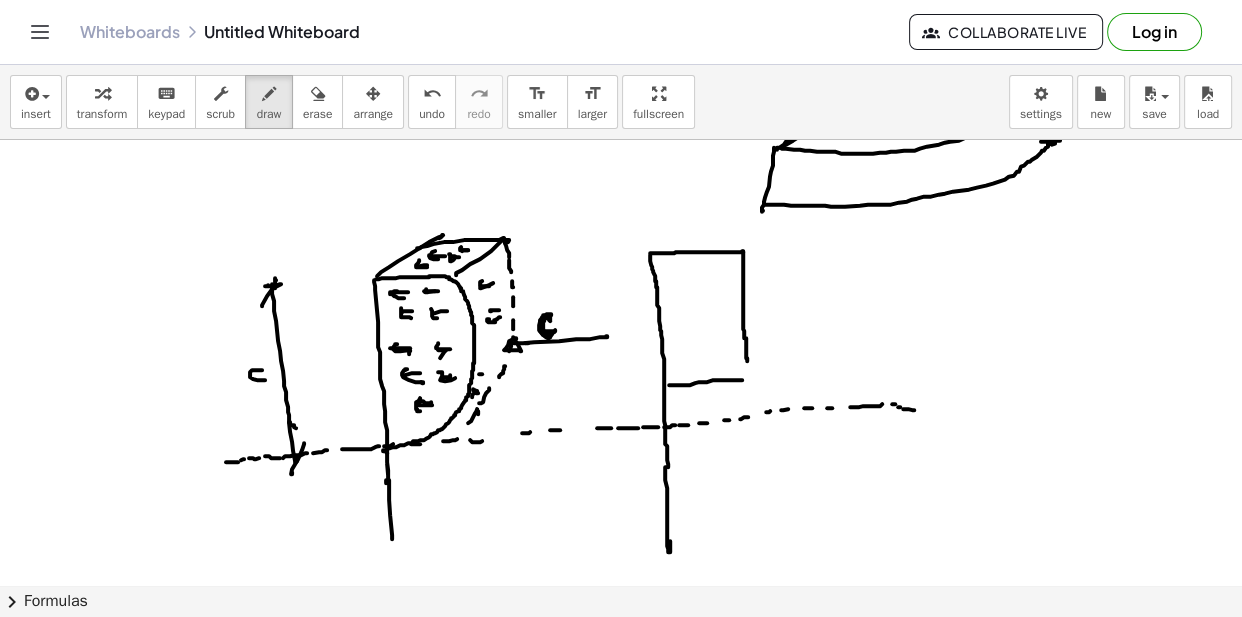 click at bounding box center (621, -55) 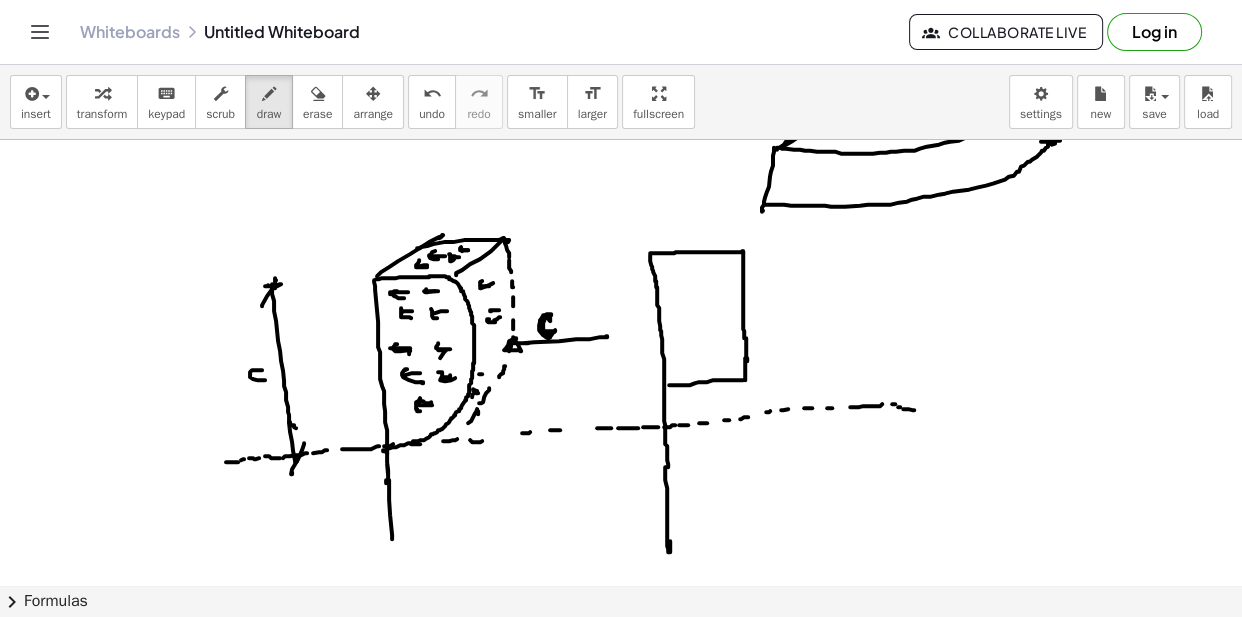click at bounding box center [621, -55] 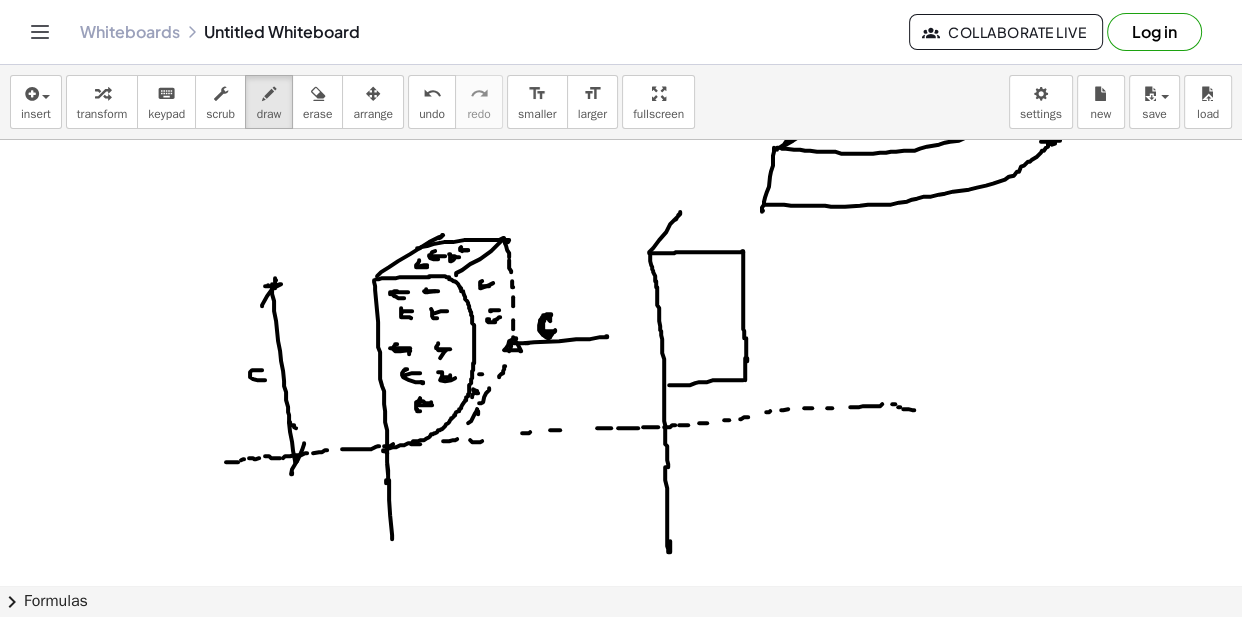 click at bounding box center (621, -55) 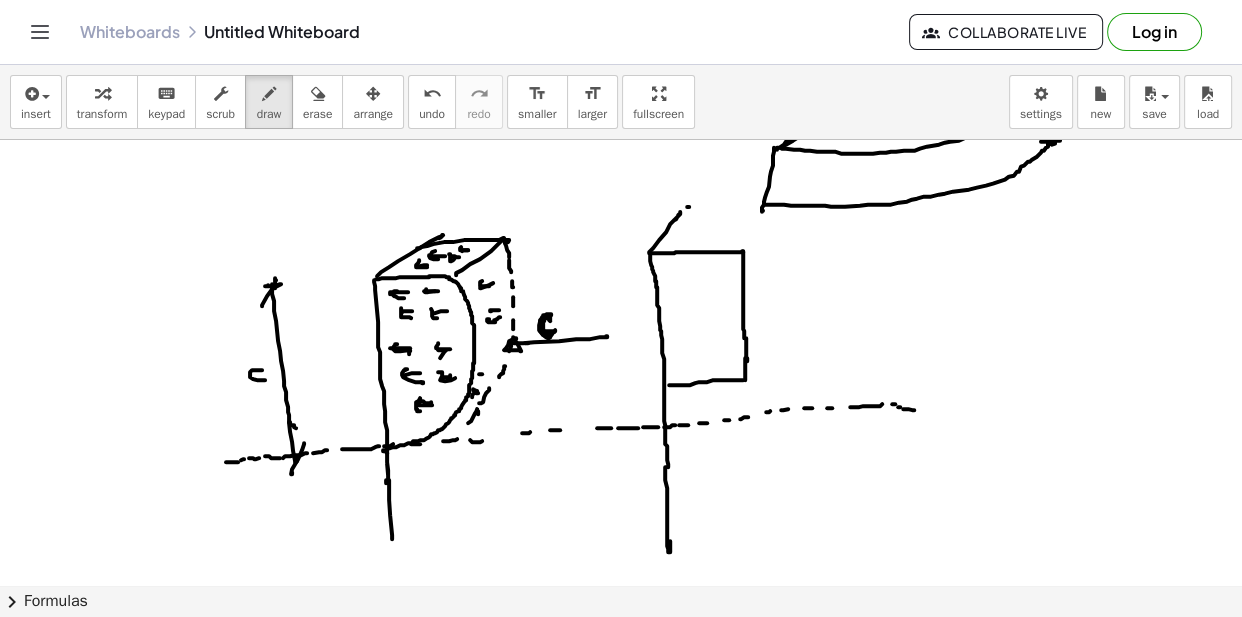 click at bounding box center (621, -55) 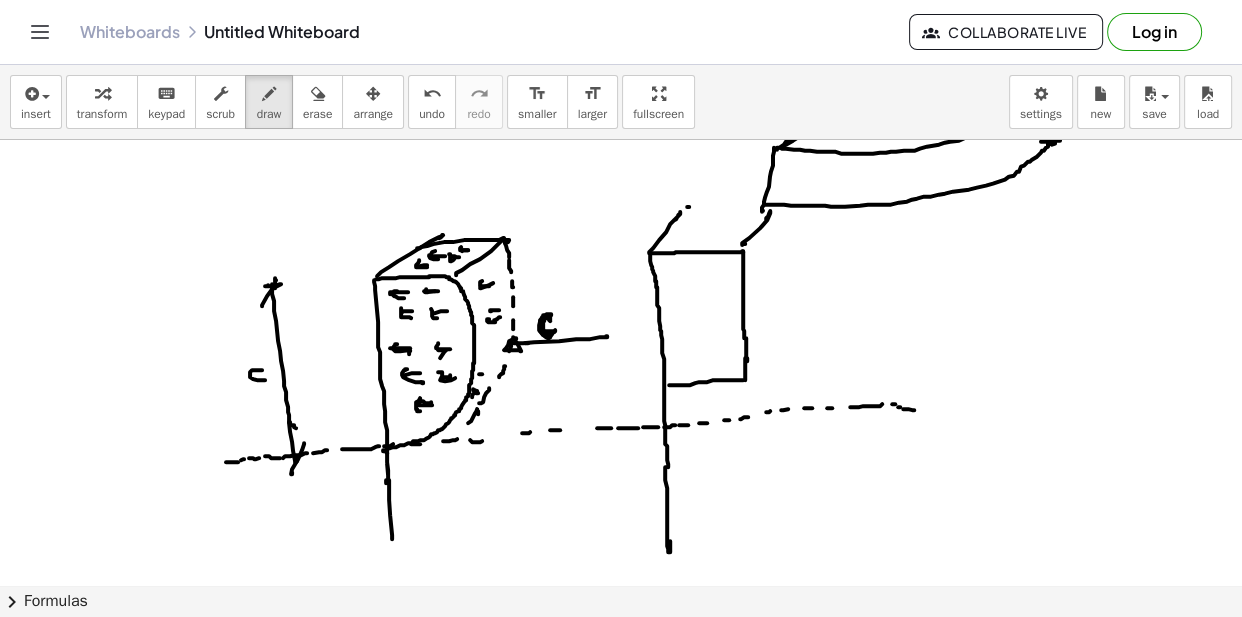 click at bounding box center [621, -55] 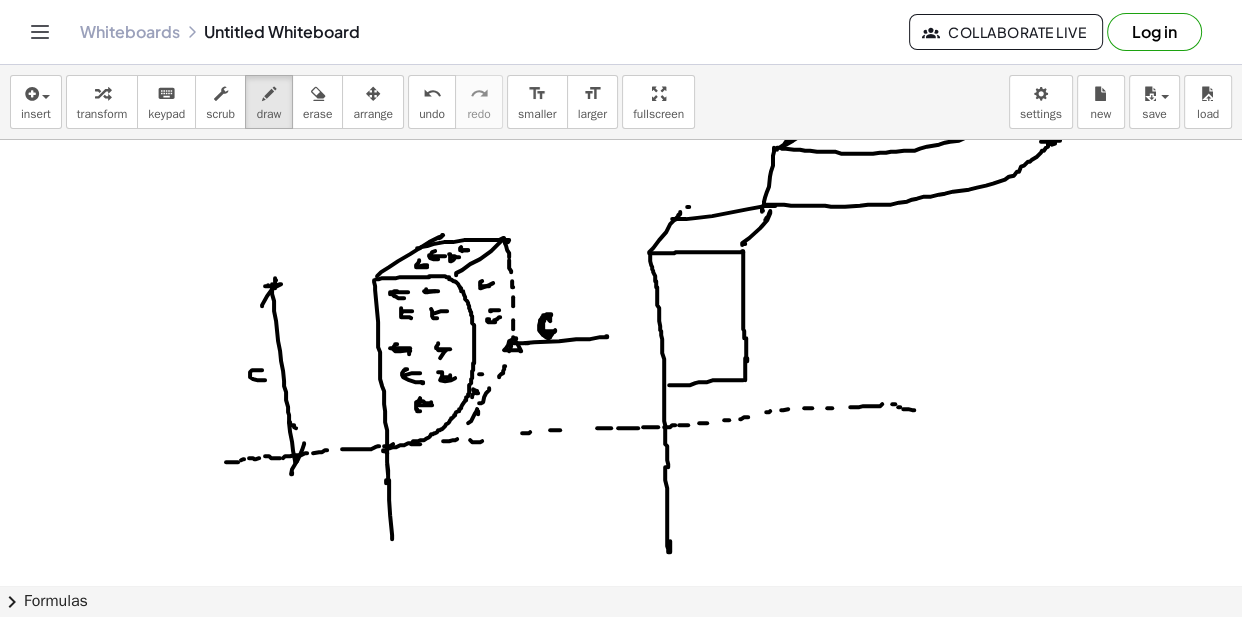 click at bounding box center (621, -55) 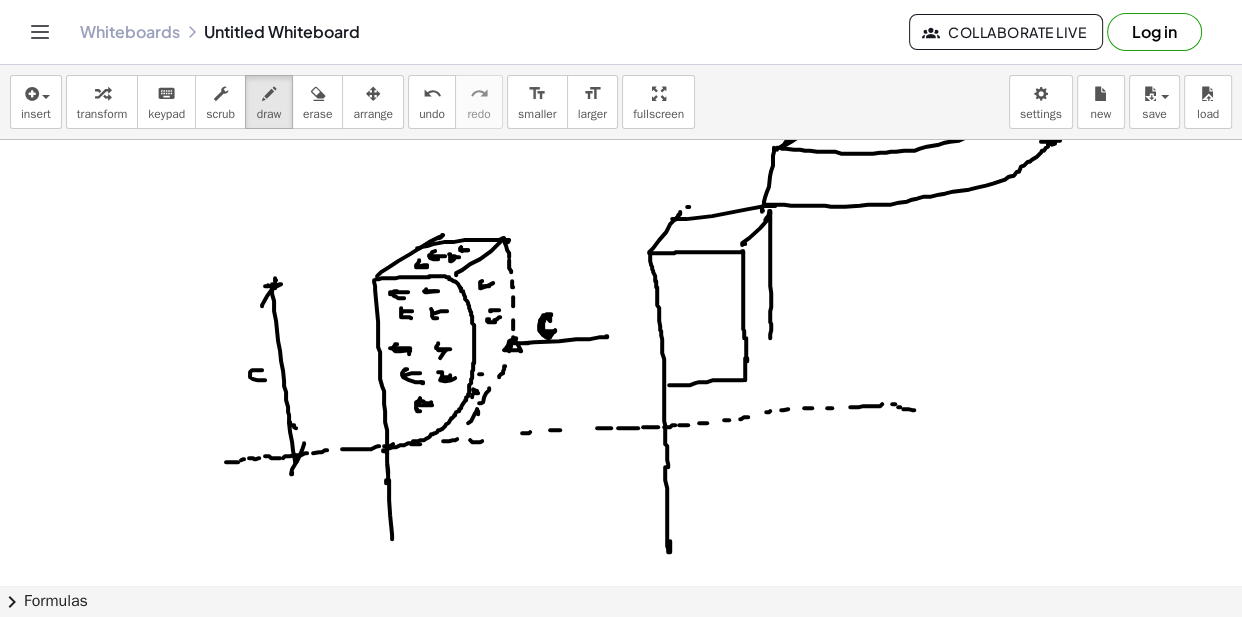 click at bounding box center [621, -55] 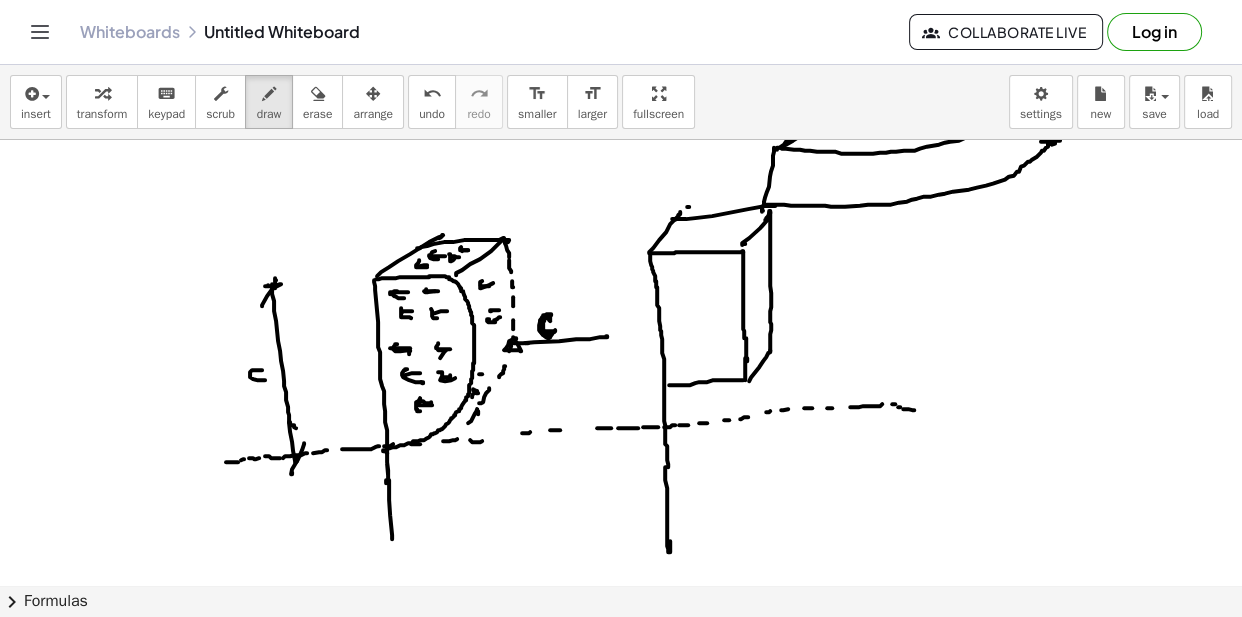 click at bounding box center (621, -55) 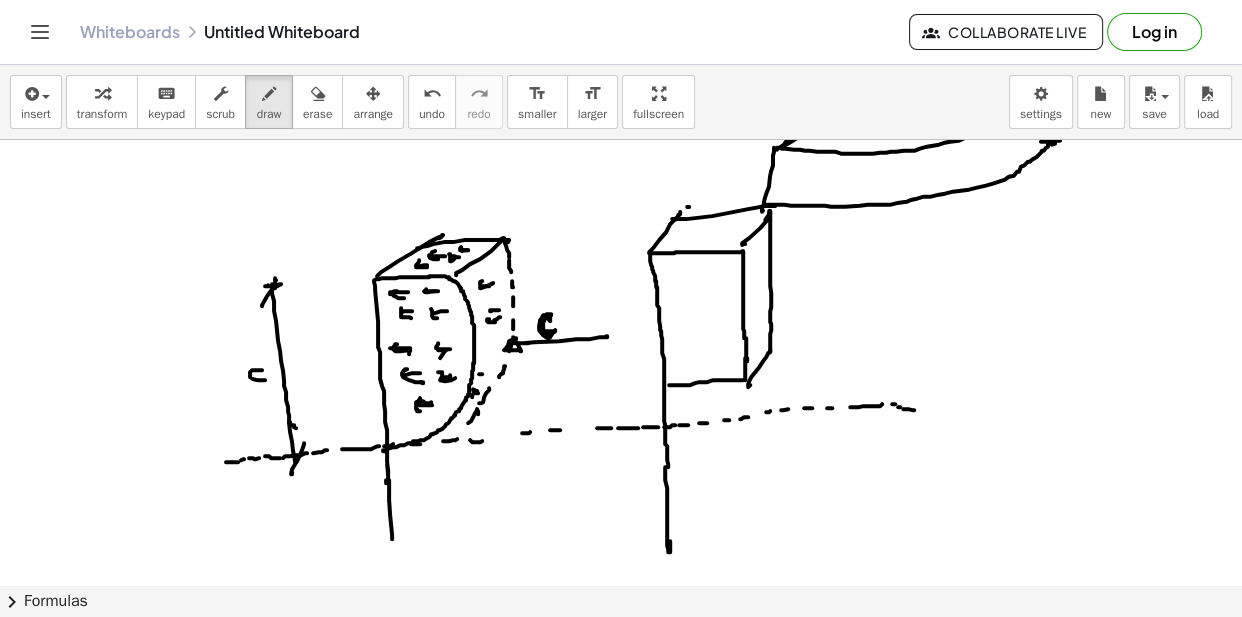 click at bounding box center [621, -55] 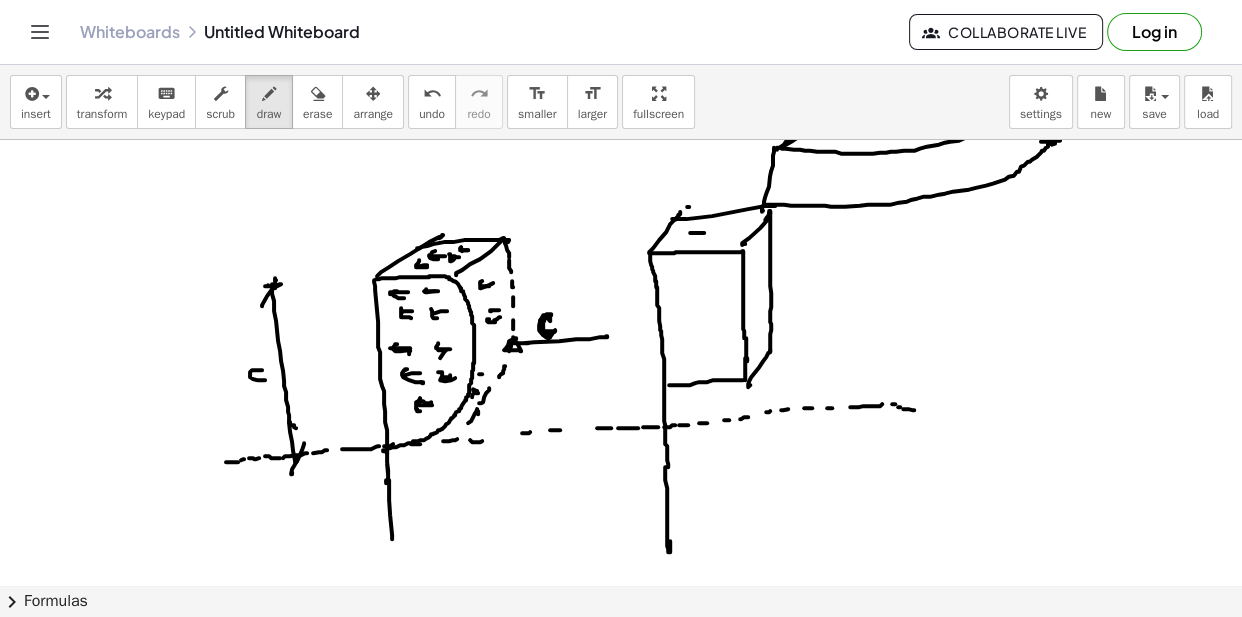 click at bounding box center (621, -55) 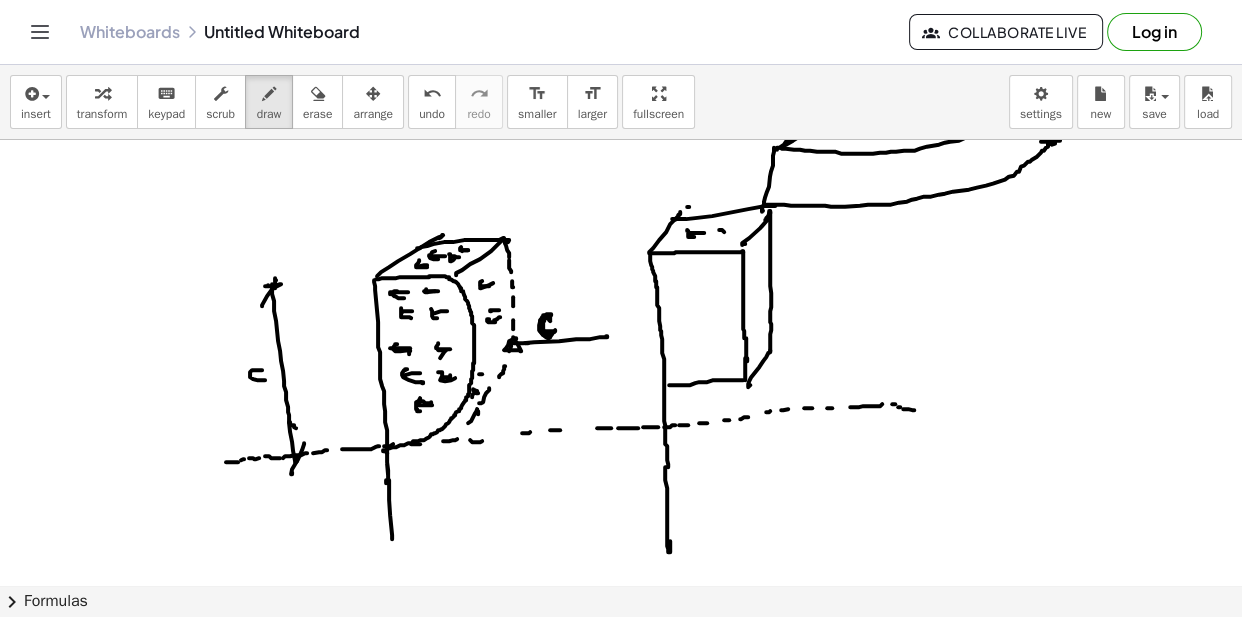 click at bounding box center [621, -55] 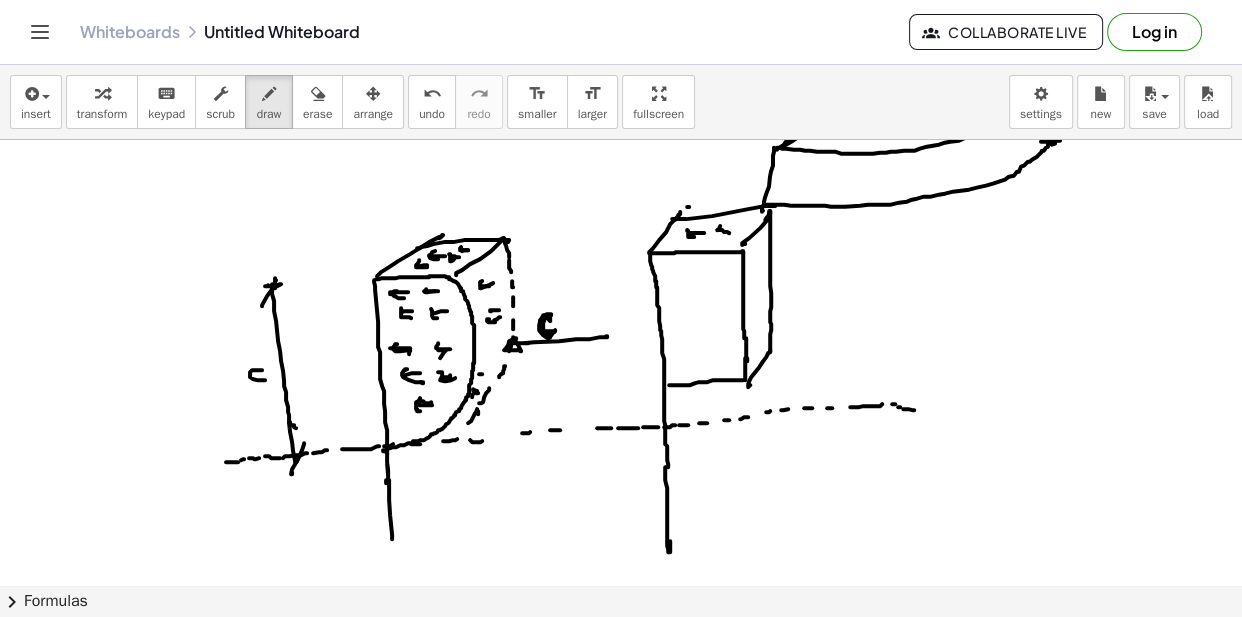 click at bounding box center (621, -55) 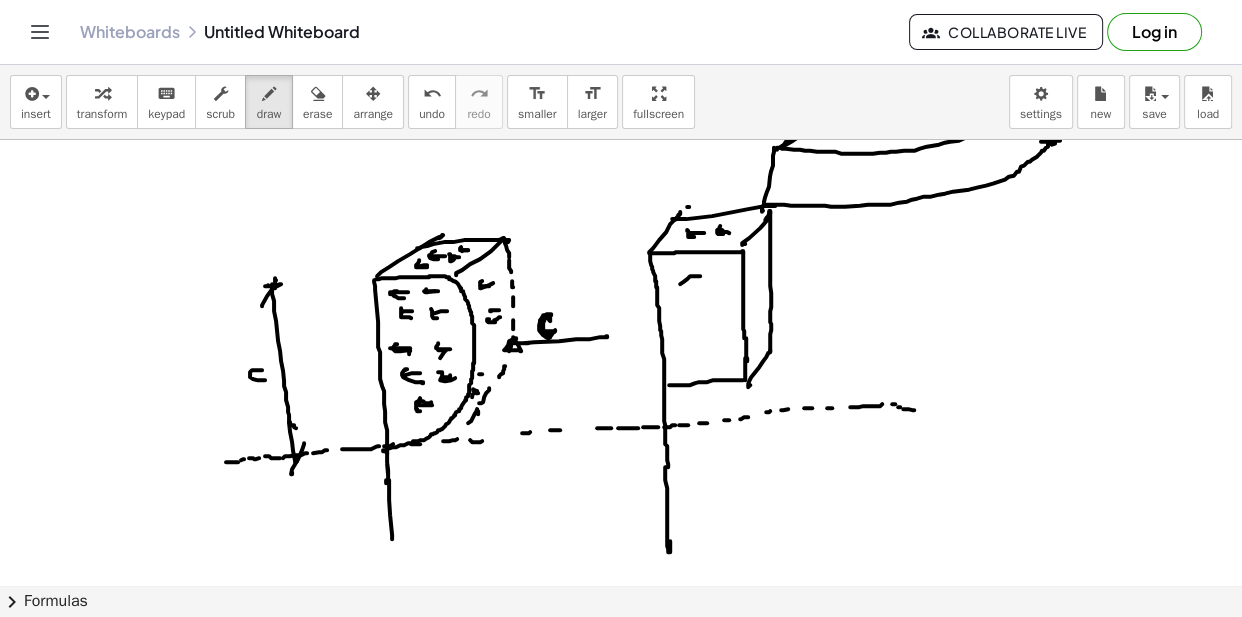 click at bounding box center (621, -55) 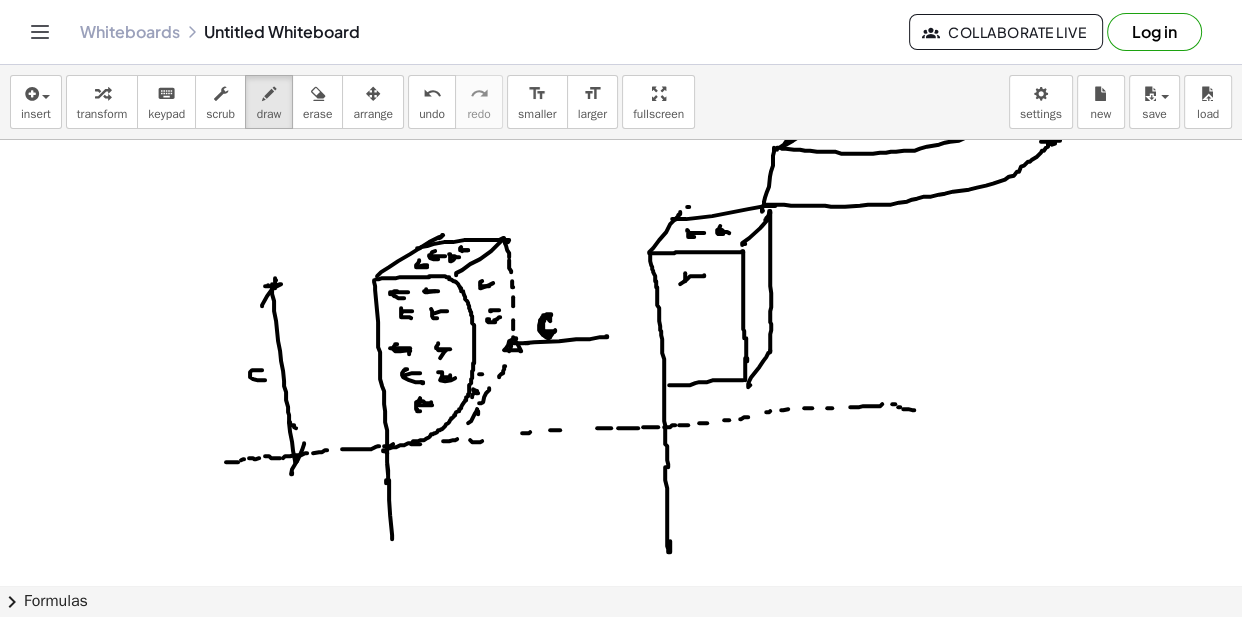 click at bounding box center (621, -55) 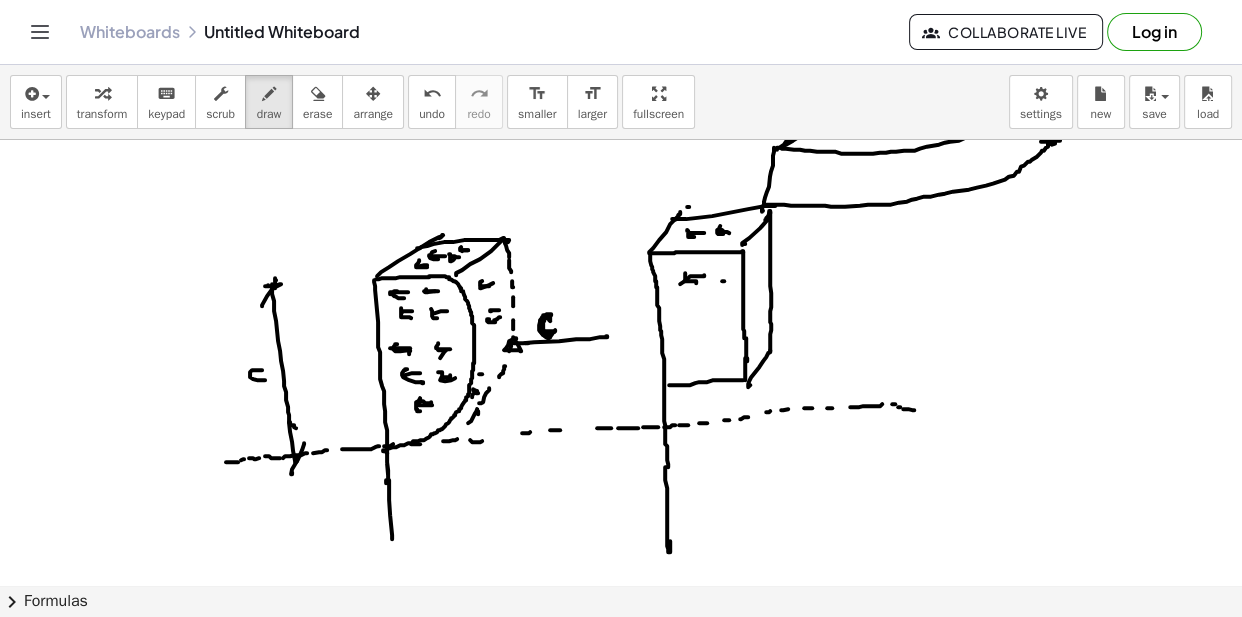 click at bounding box center (621, -55) 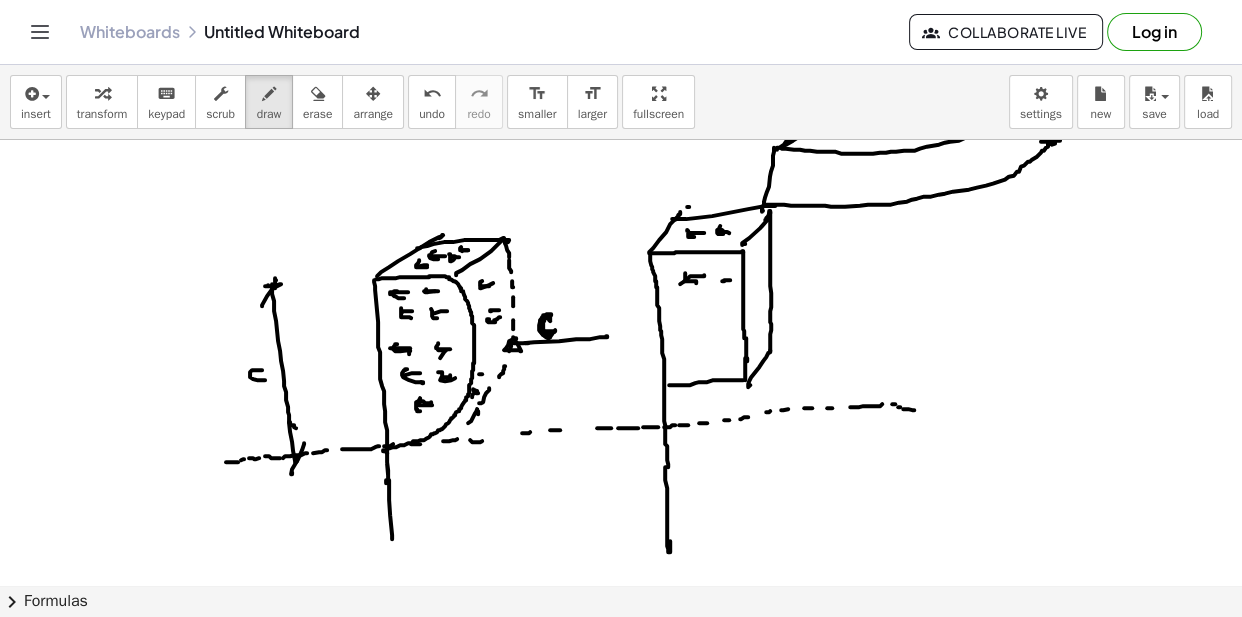 click at bounding box center (621, -55) 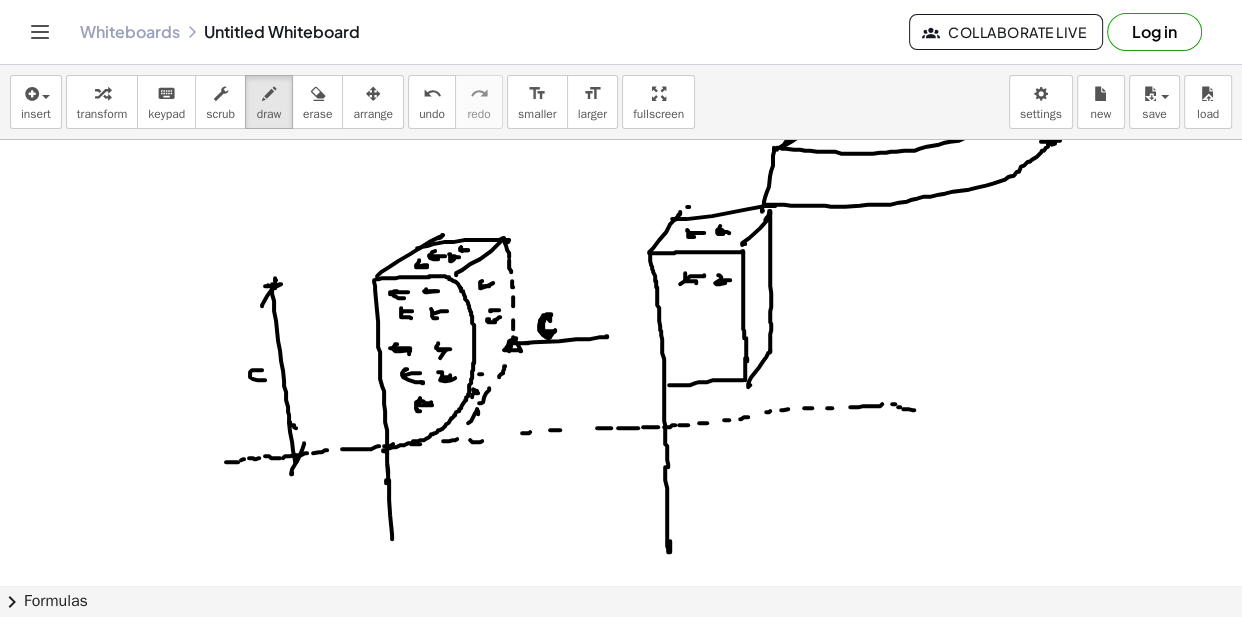 click at bounding box center (621, -55) 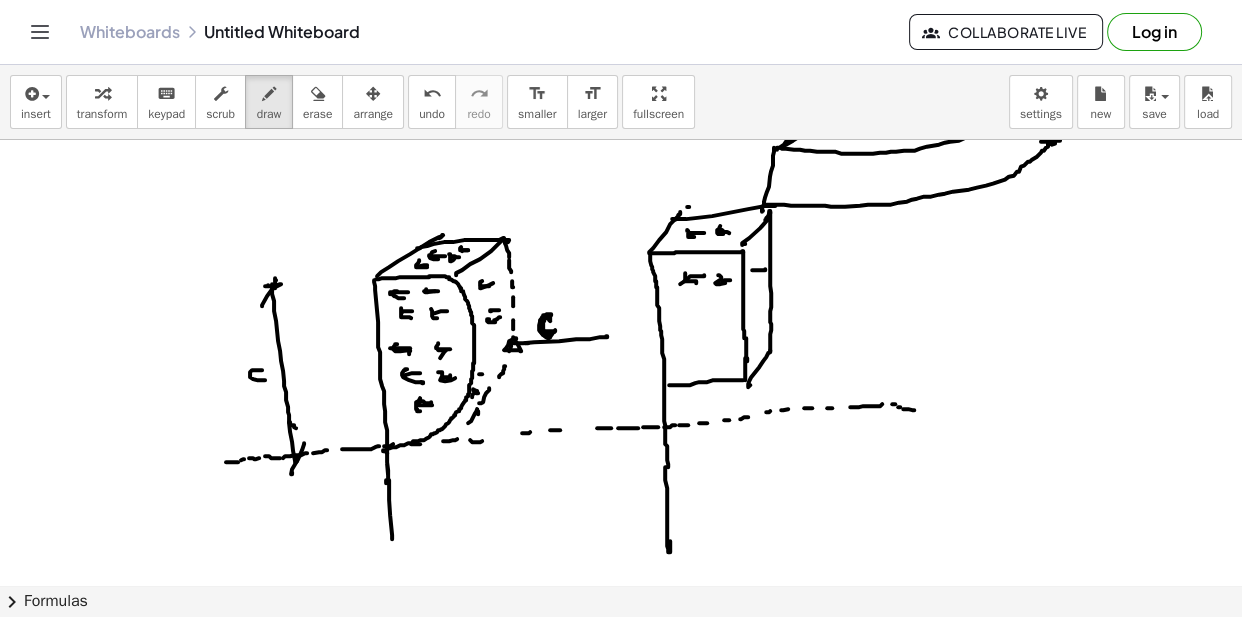 click at bounding box center [621, -55] 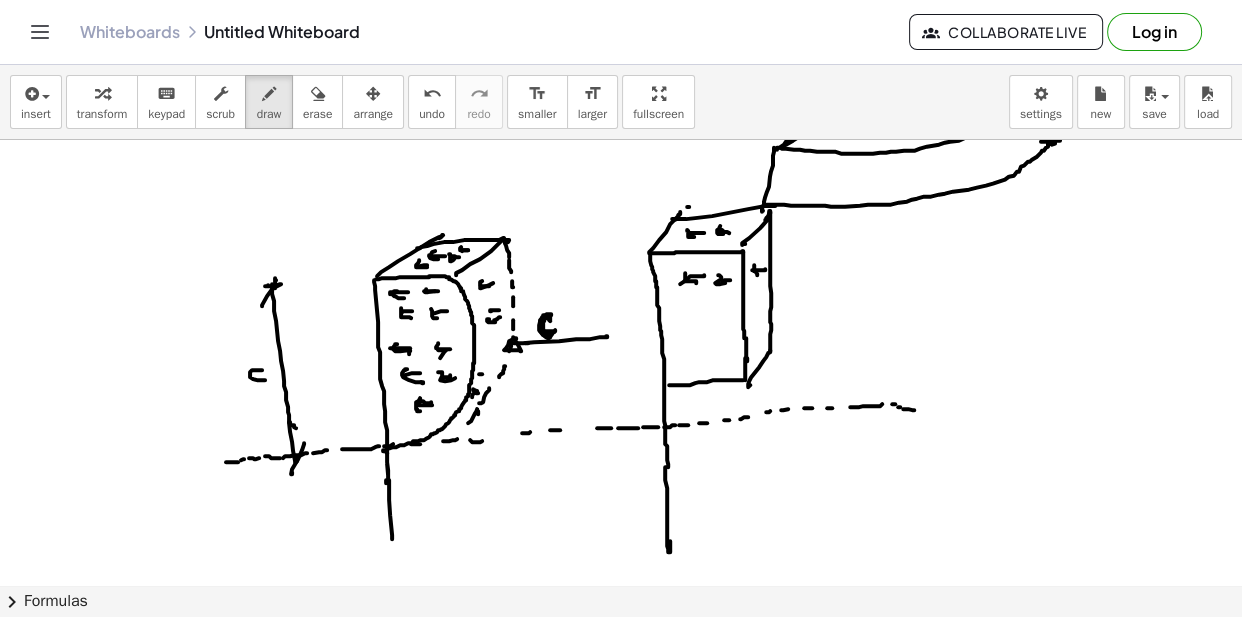 click at bounding box center [621, -55] 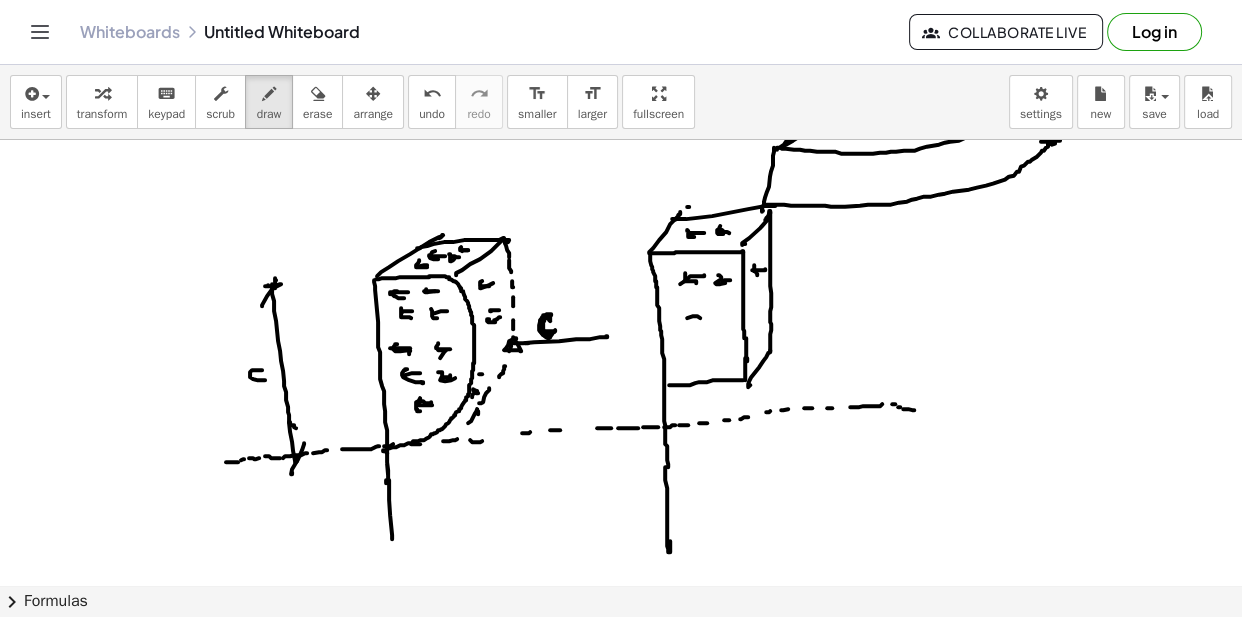 click at bounding box center [621, -55] 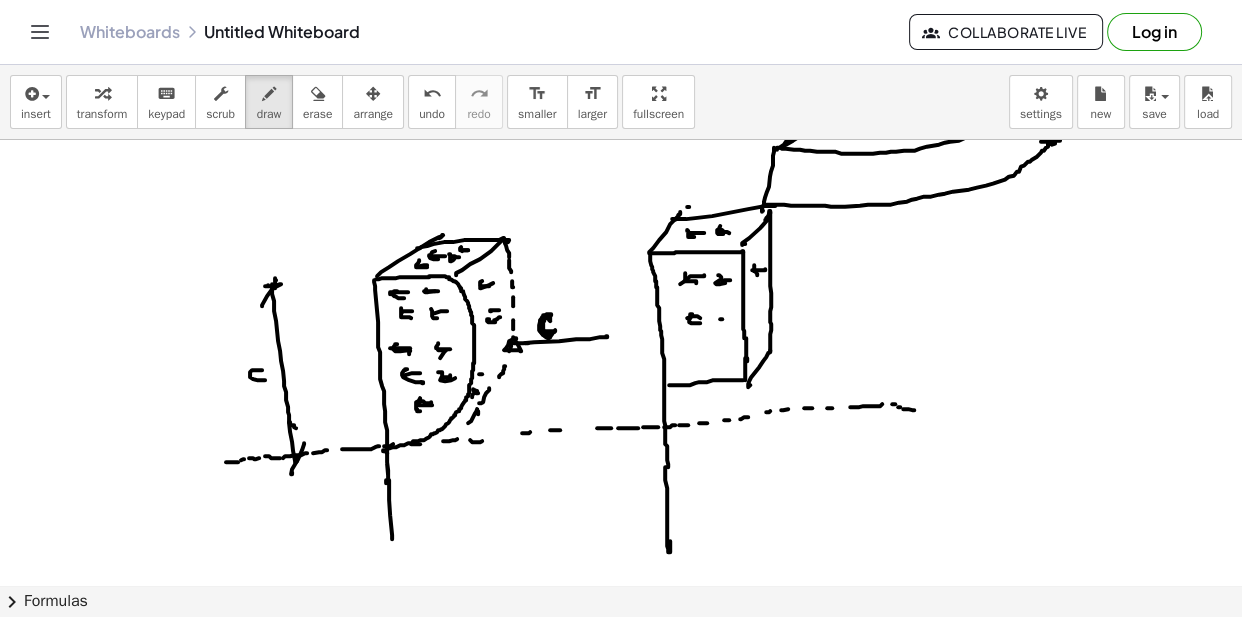 click at bounding box center [621, -55] 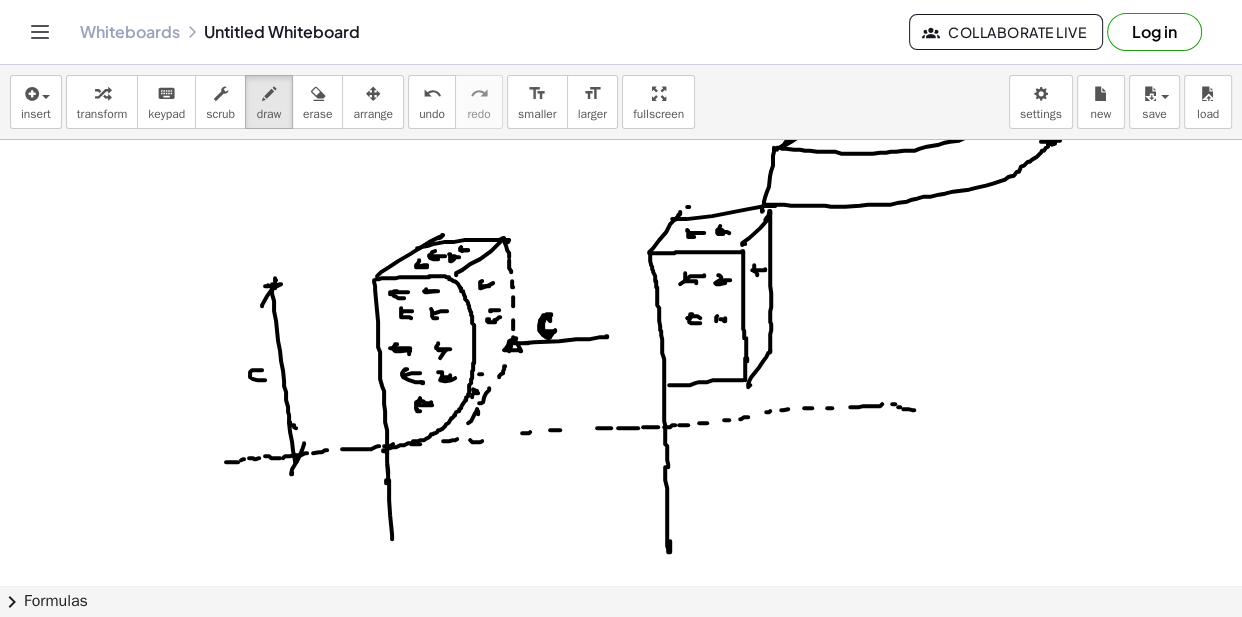 click at bounding box center (621, -55) 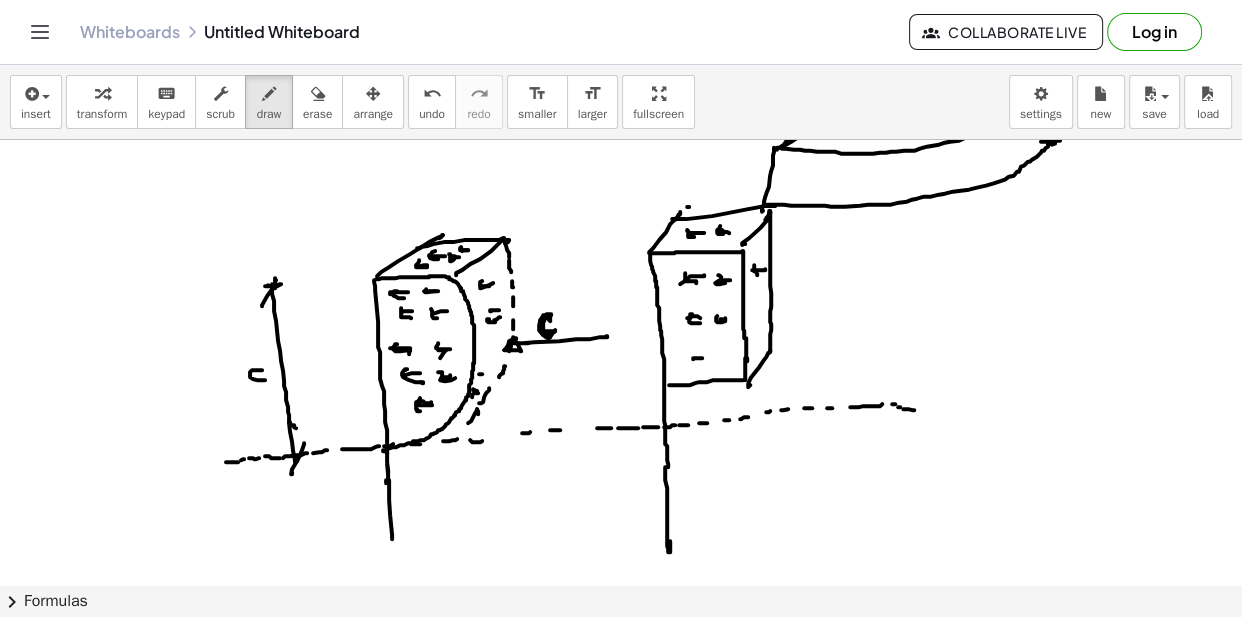 click at bounding box center [621, -55] 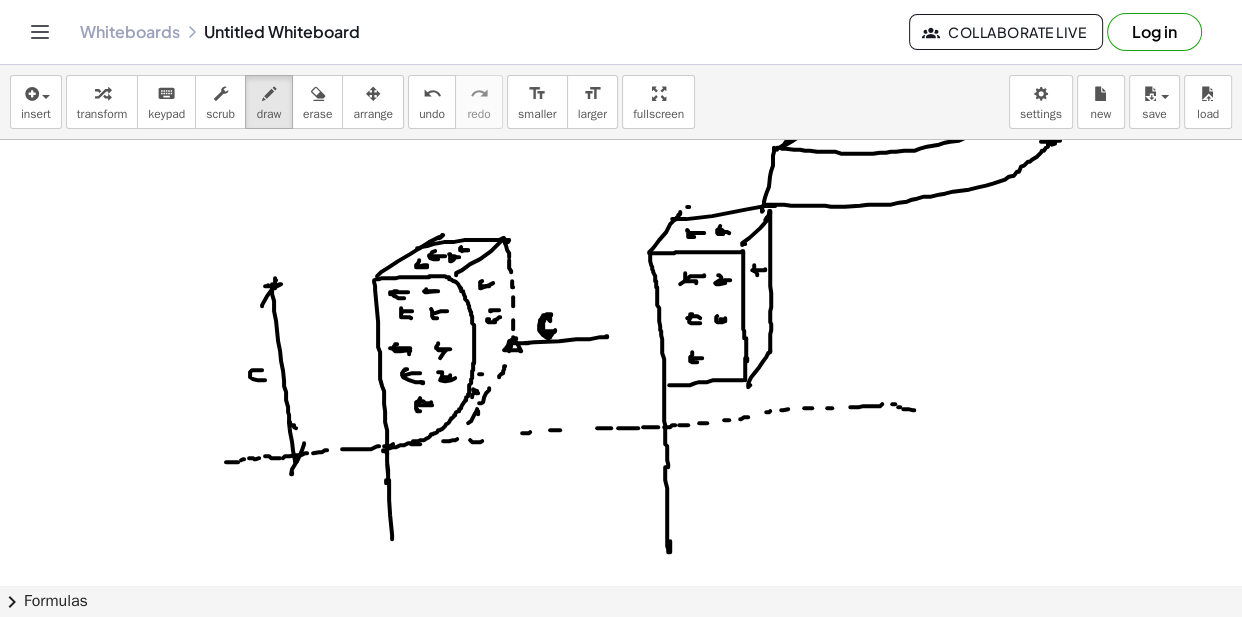 click at bounding box center [621, -55] 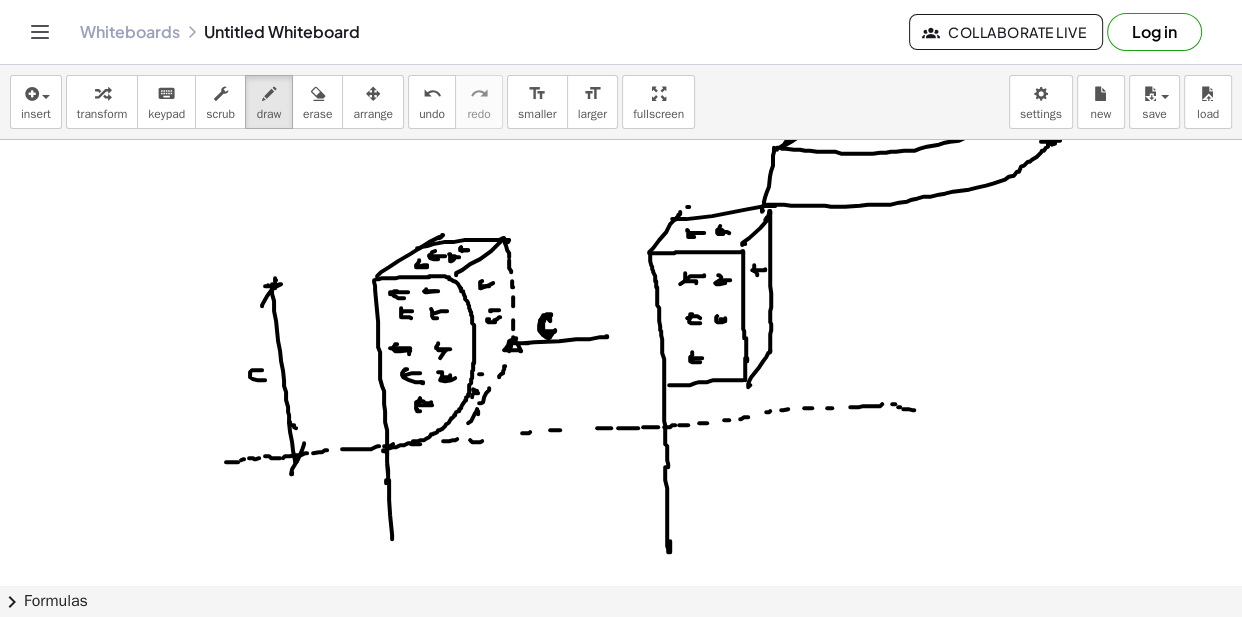 click at bounding box center [621, -55] 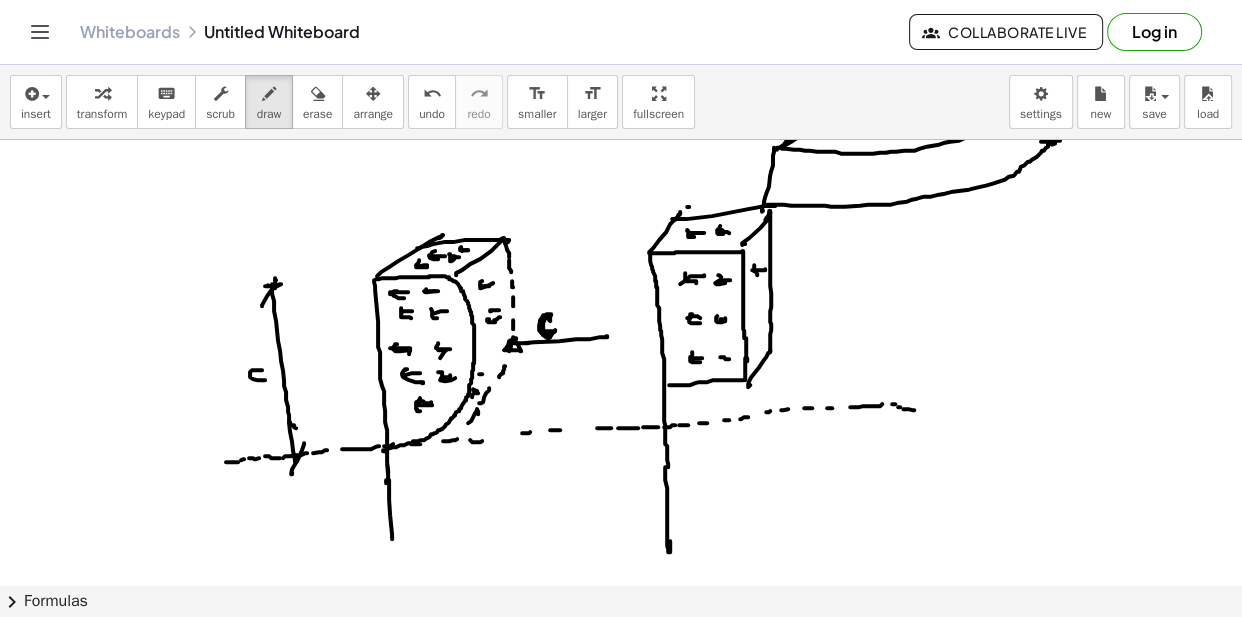 click at bounding box center [621, -55] 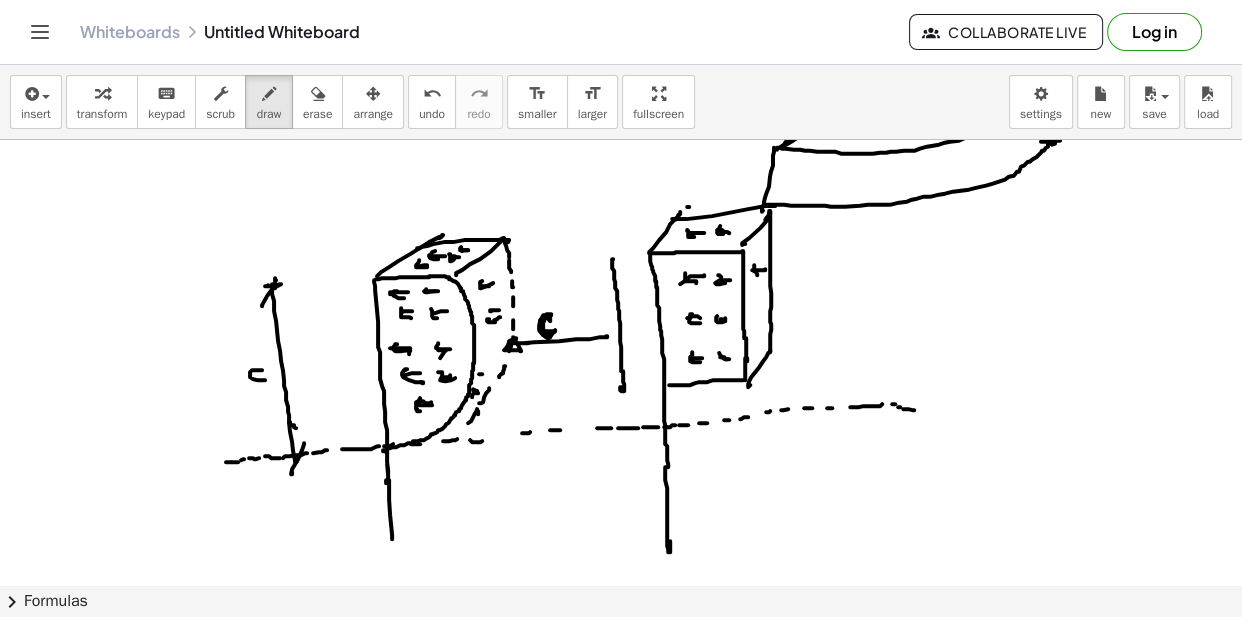 click at bounding box center (621, -55) 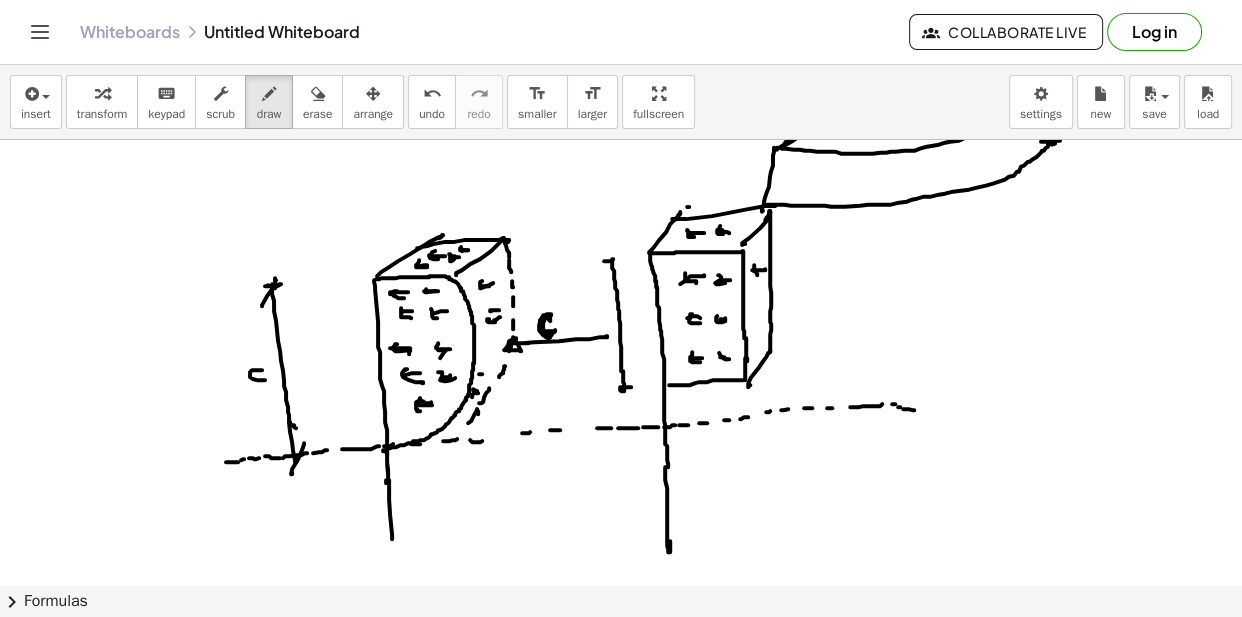 click at bounding box center [621, -55] 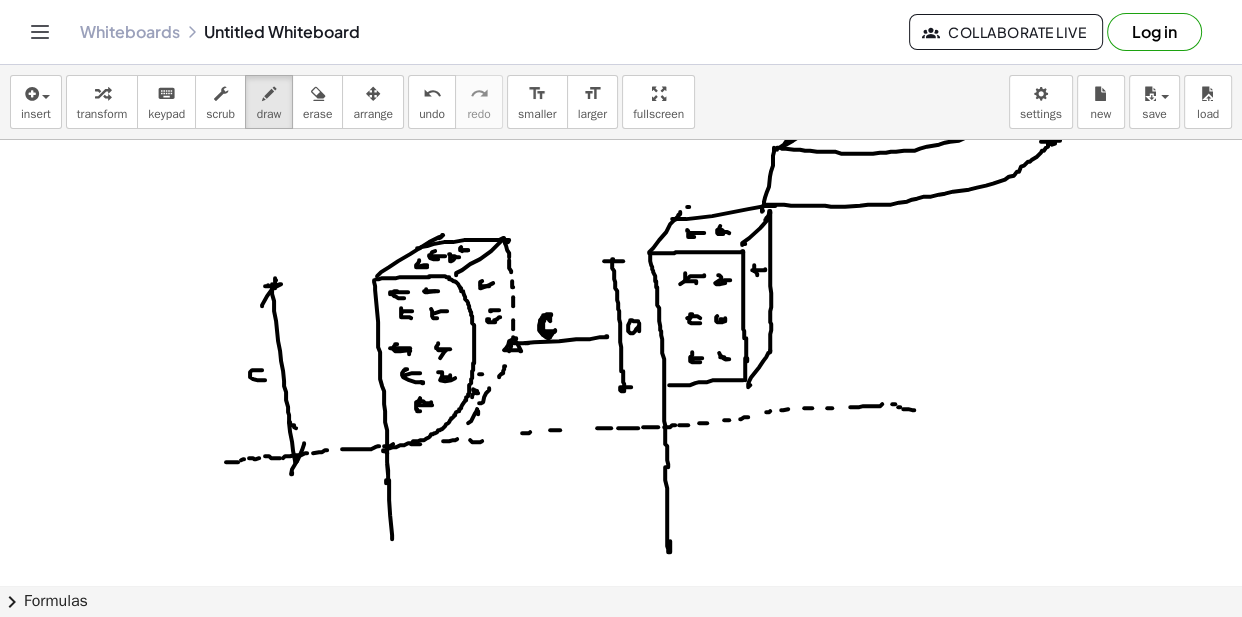 click at bounding box center (621, -55) 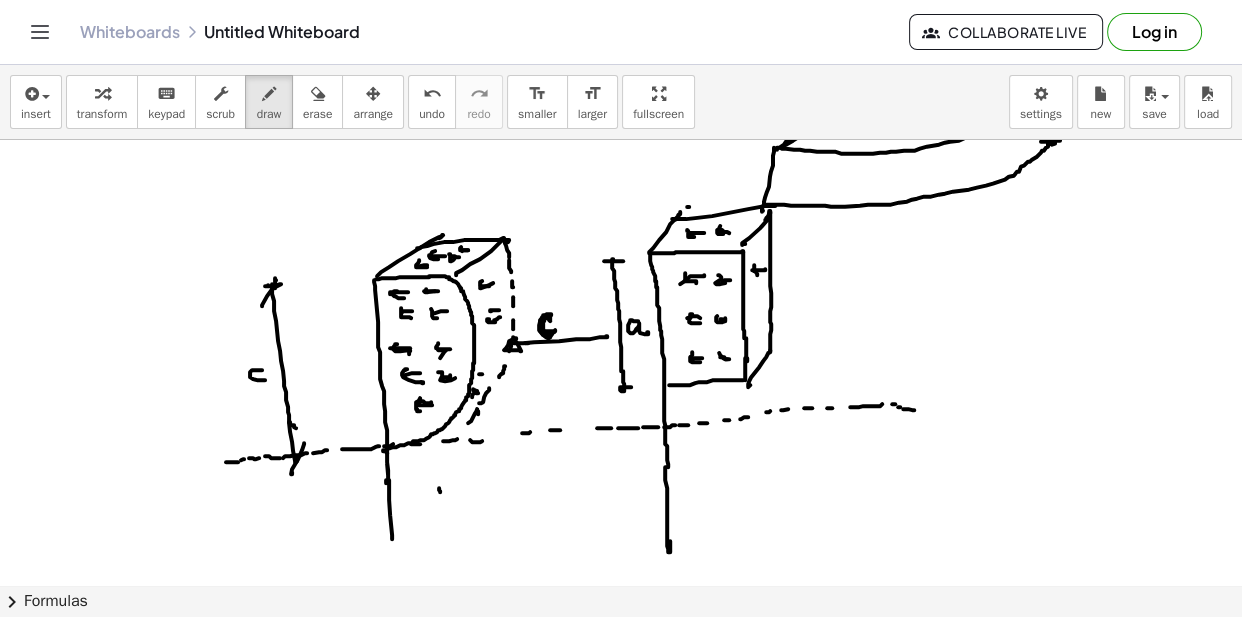 click at bounding box center (621, -55) 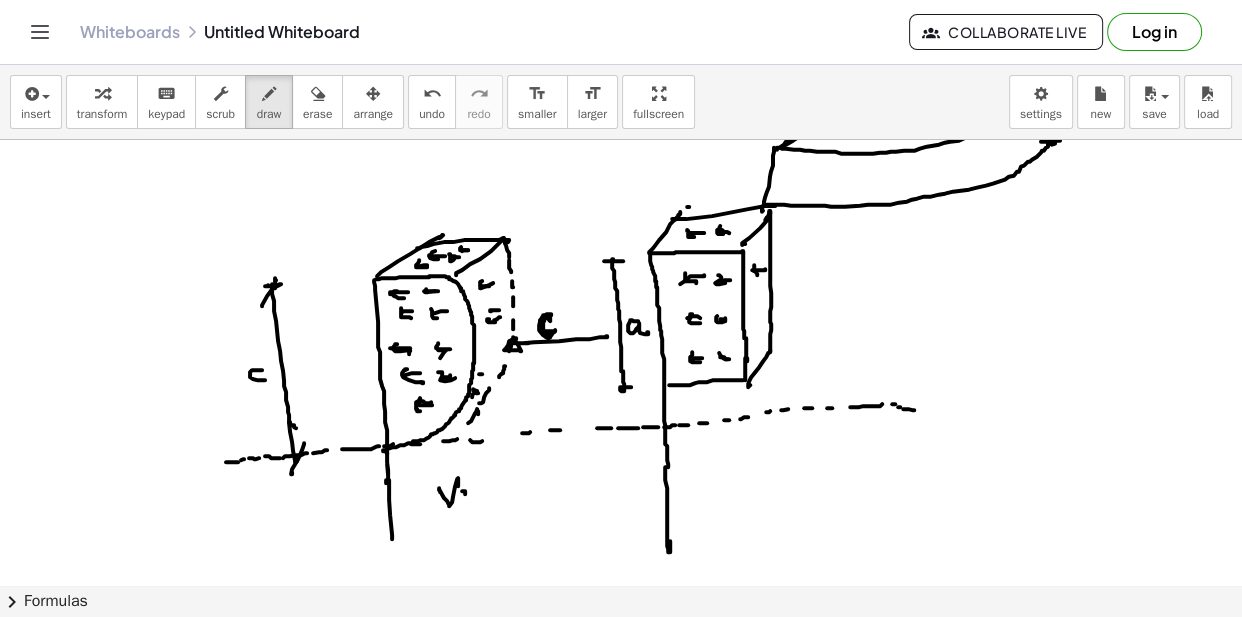 click at bounding box center (621, -55) 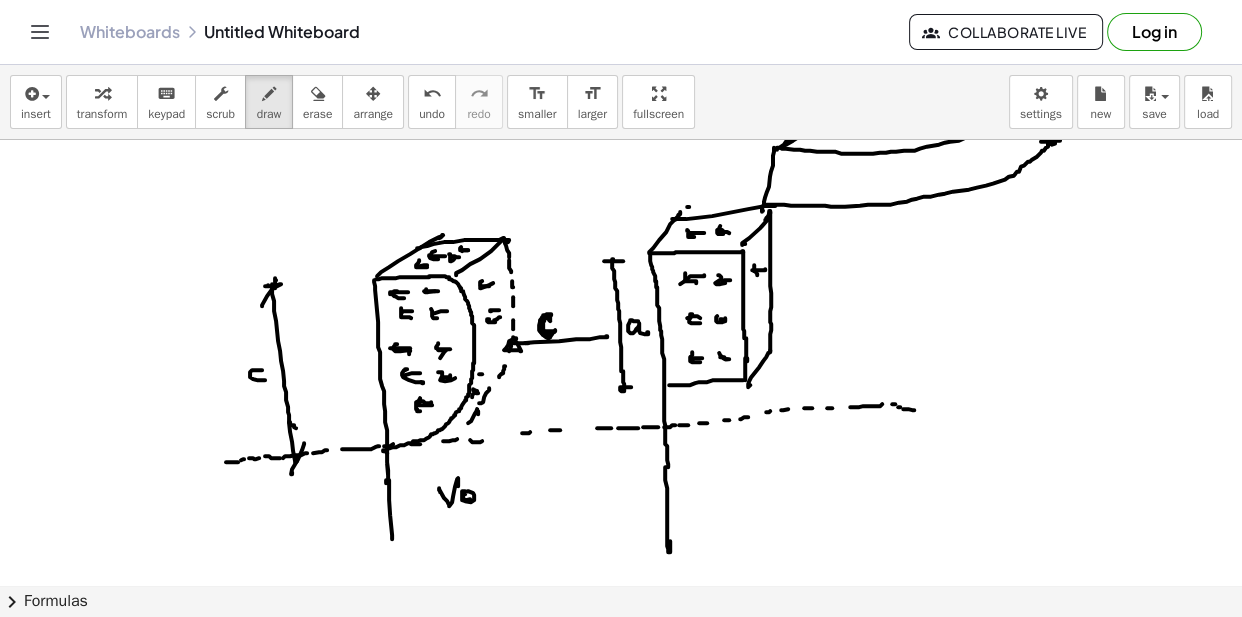 click at bounding box center (621, -55) 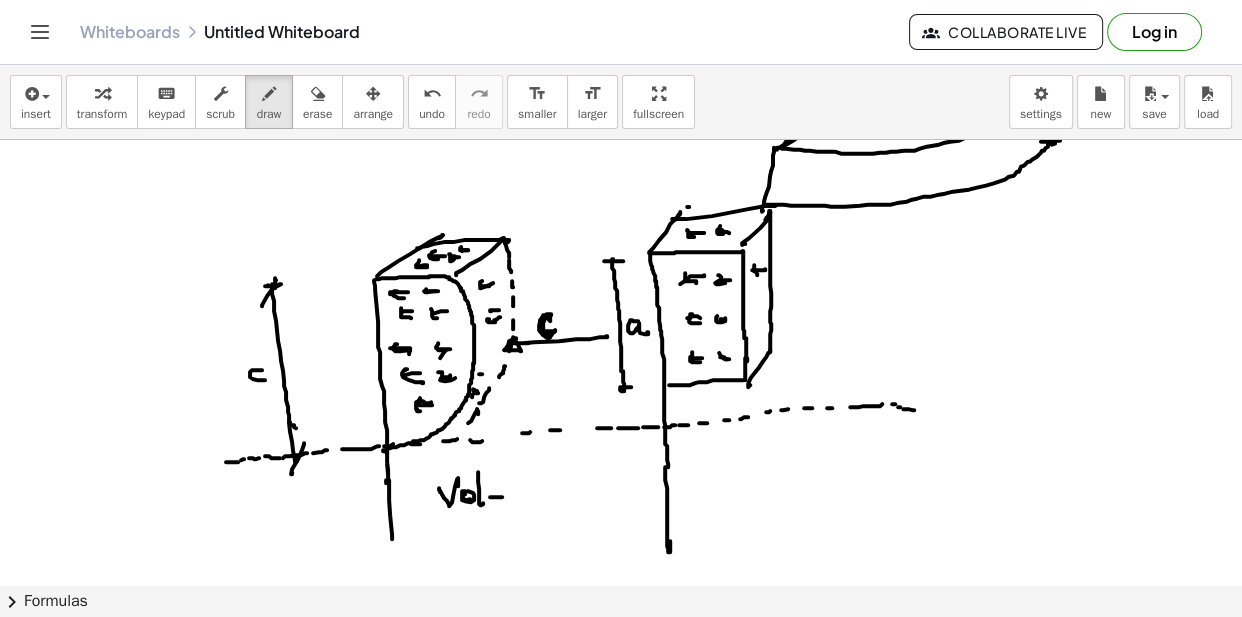 click at bounding box center [621, -55] 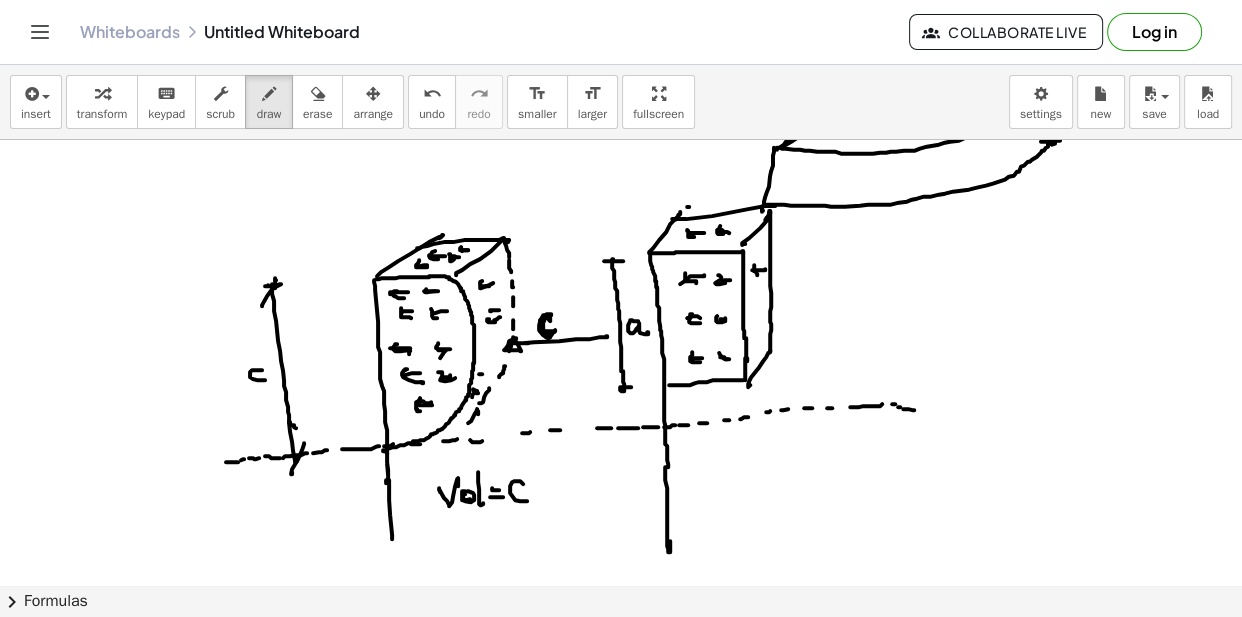 click at bounding box center (621, -55) 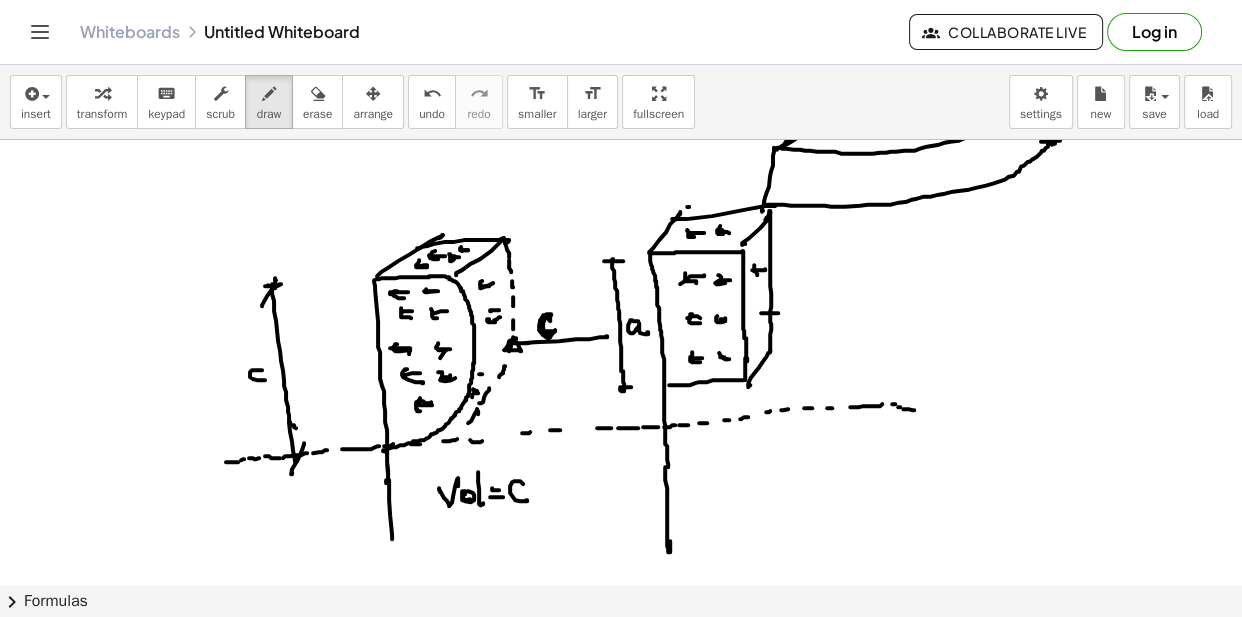 click at bounding box center (621, -55) 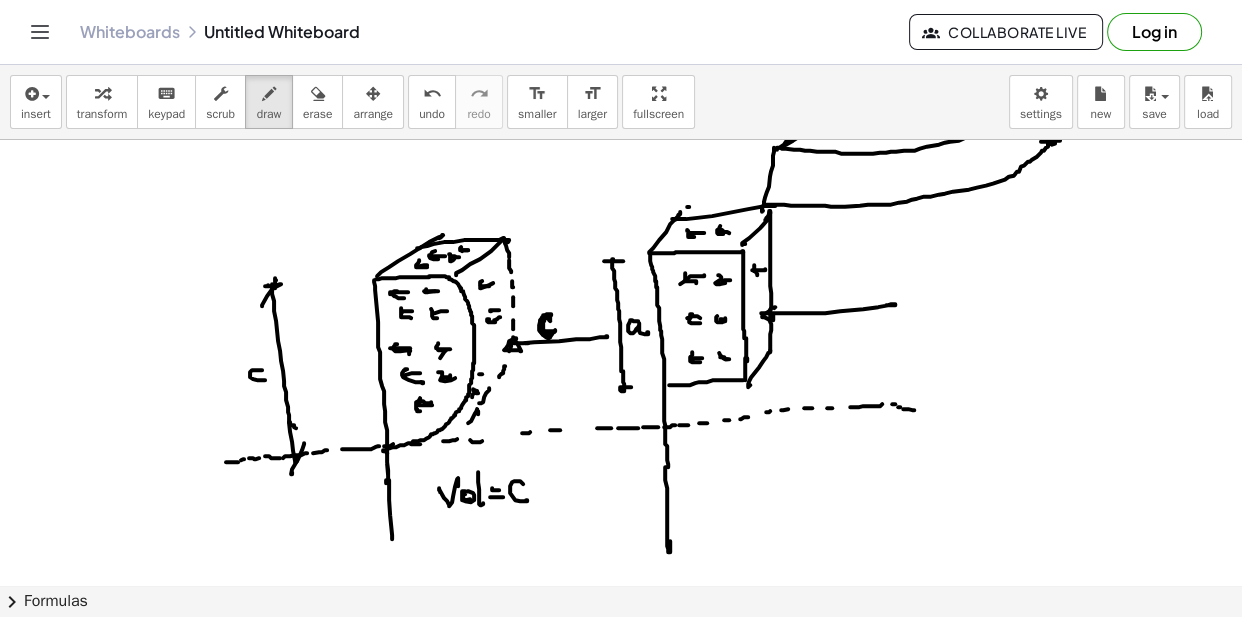 click at bounding box center [621, -55] 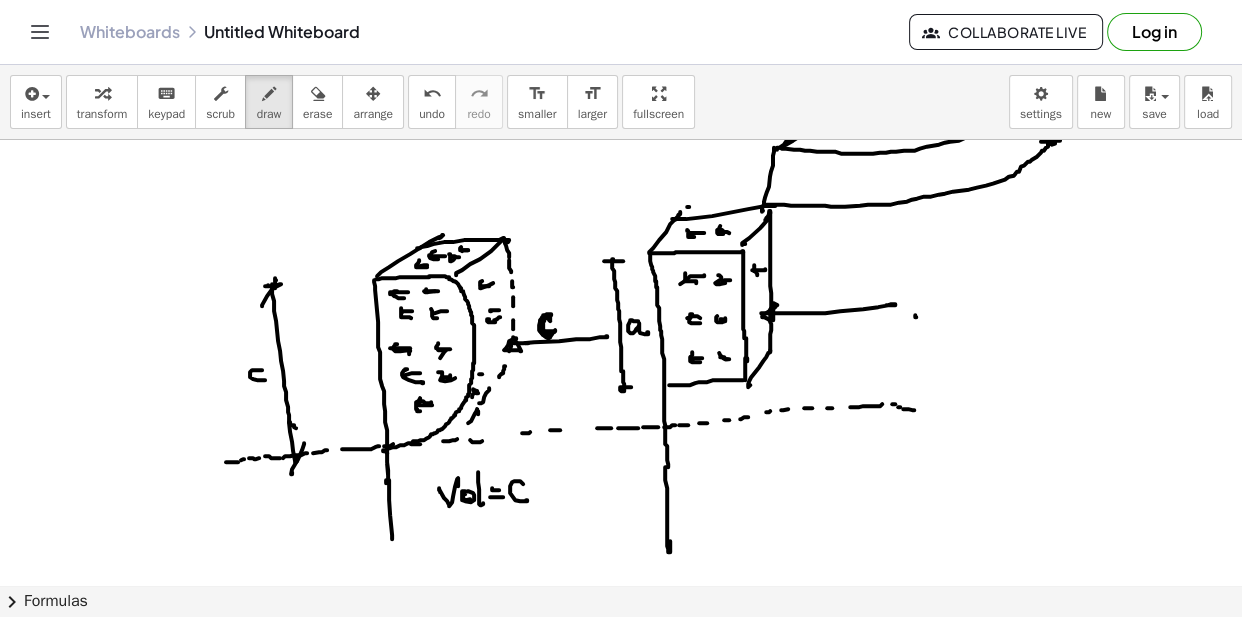 click at bounding box center [621, -55] 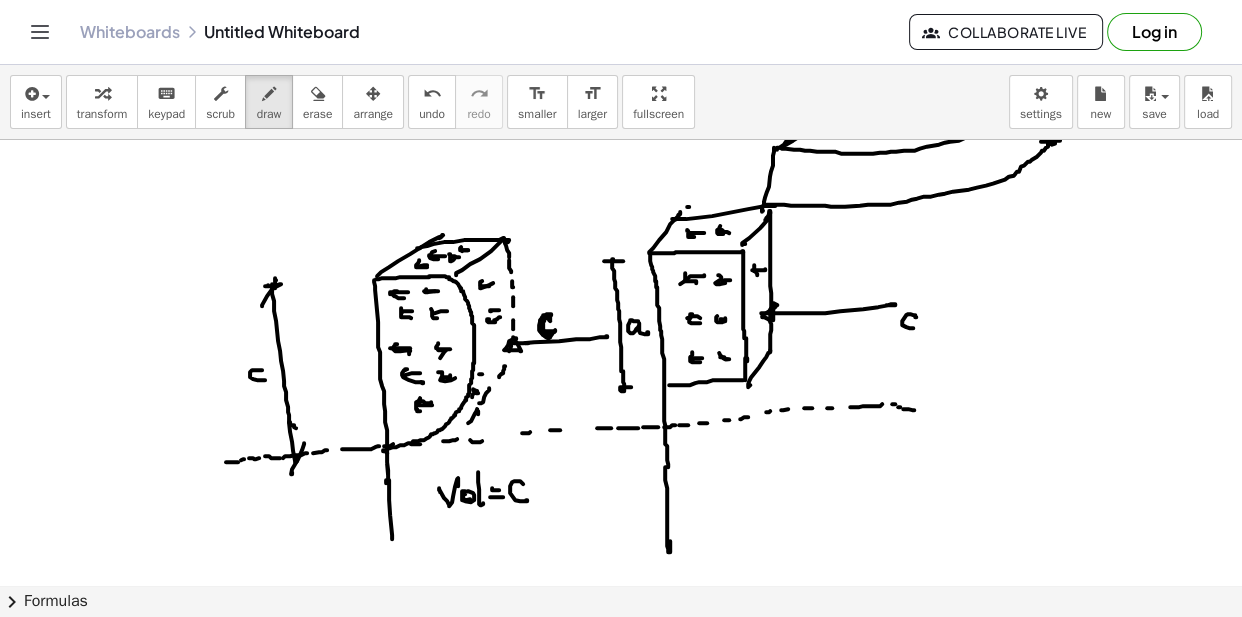 click at bounding box center [621, -55] 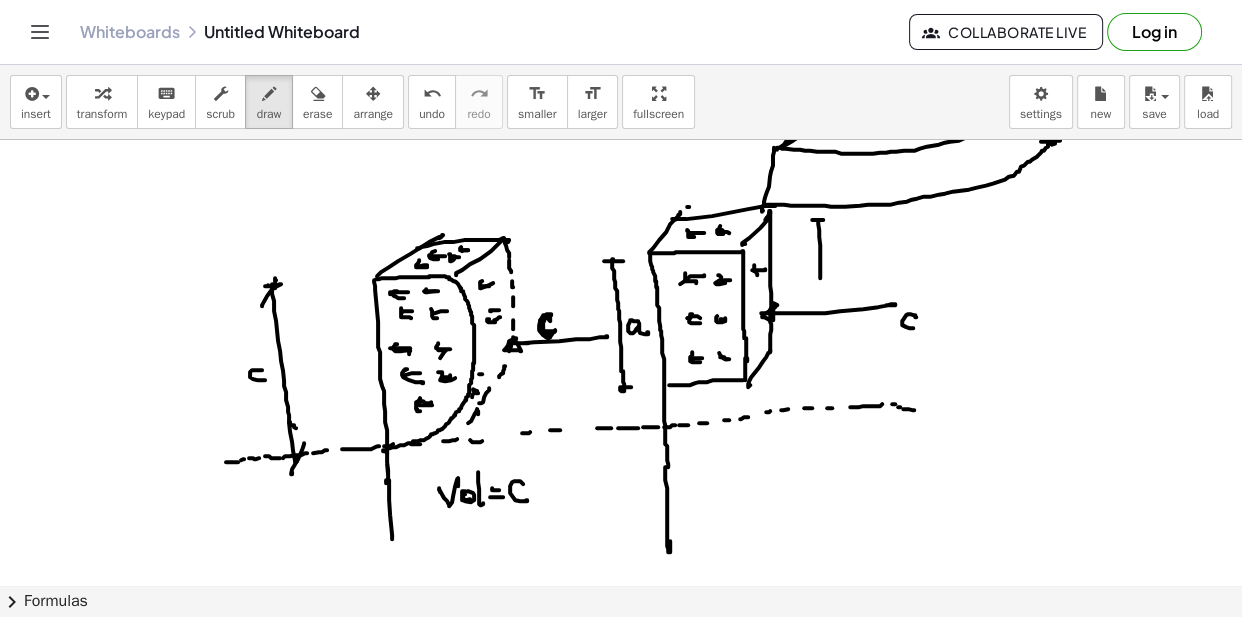 click at bounding box center [621, -55] 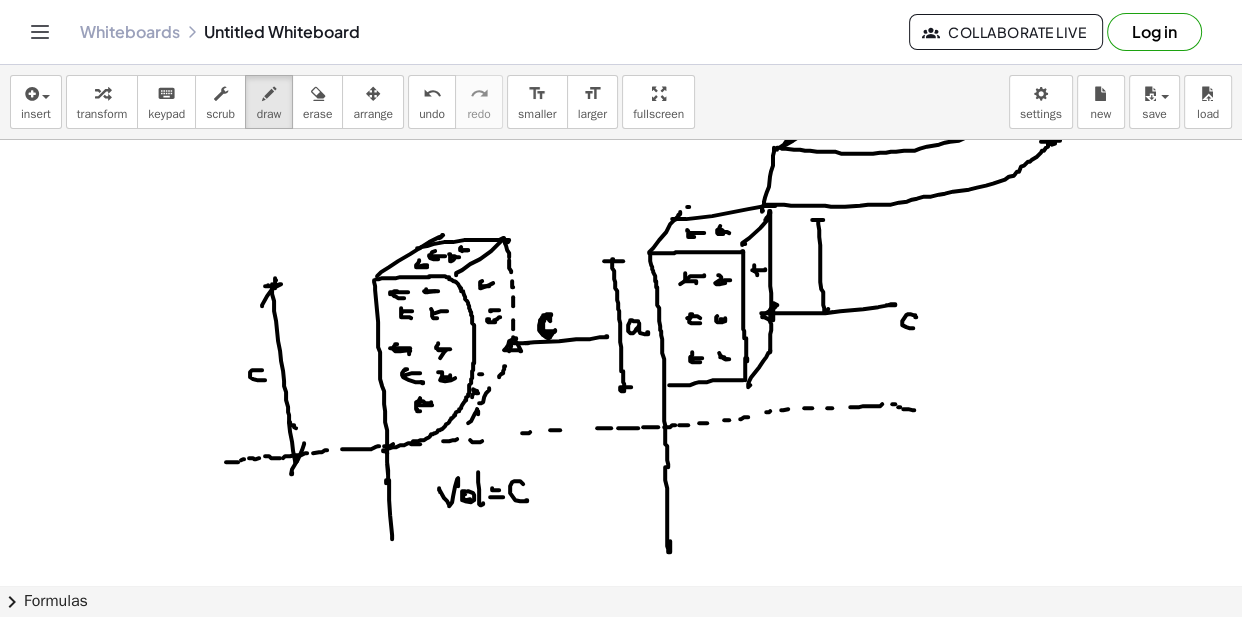 click at bounding box center [621, -55] 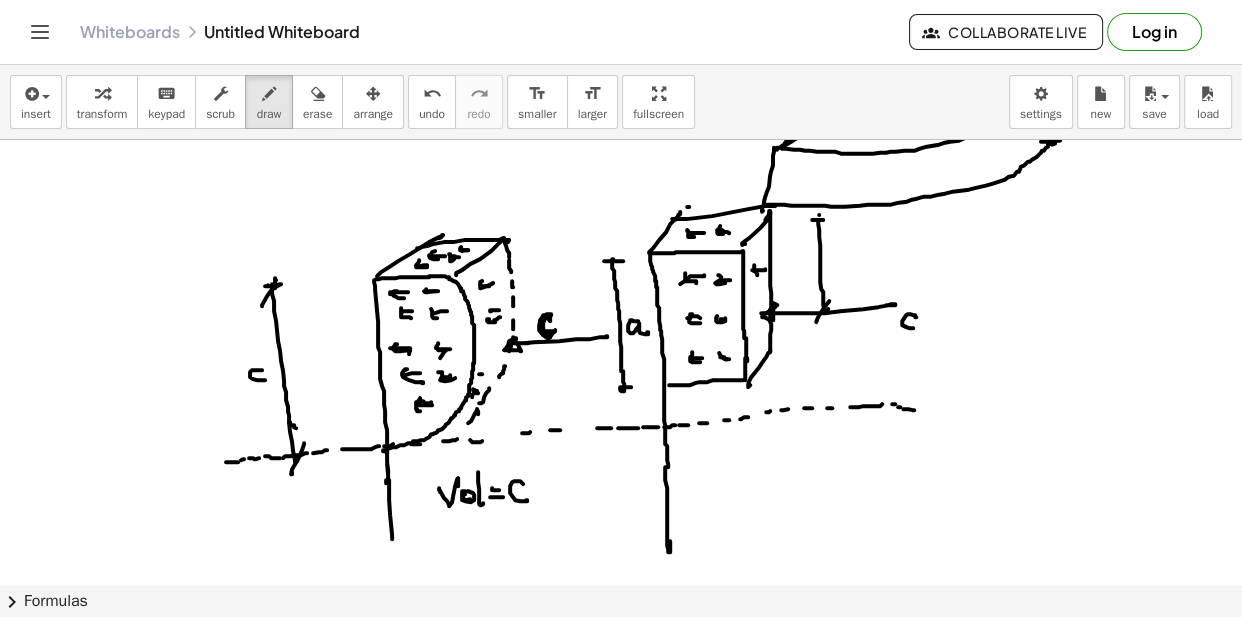 click at bounding box center (621, -55) 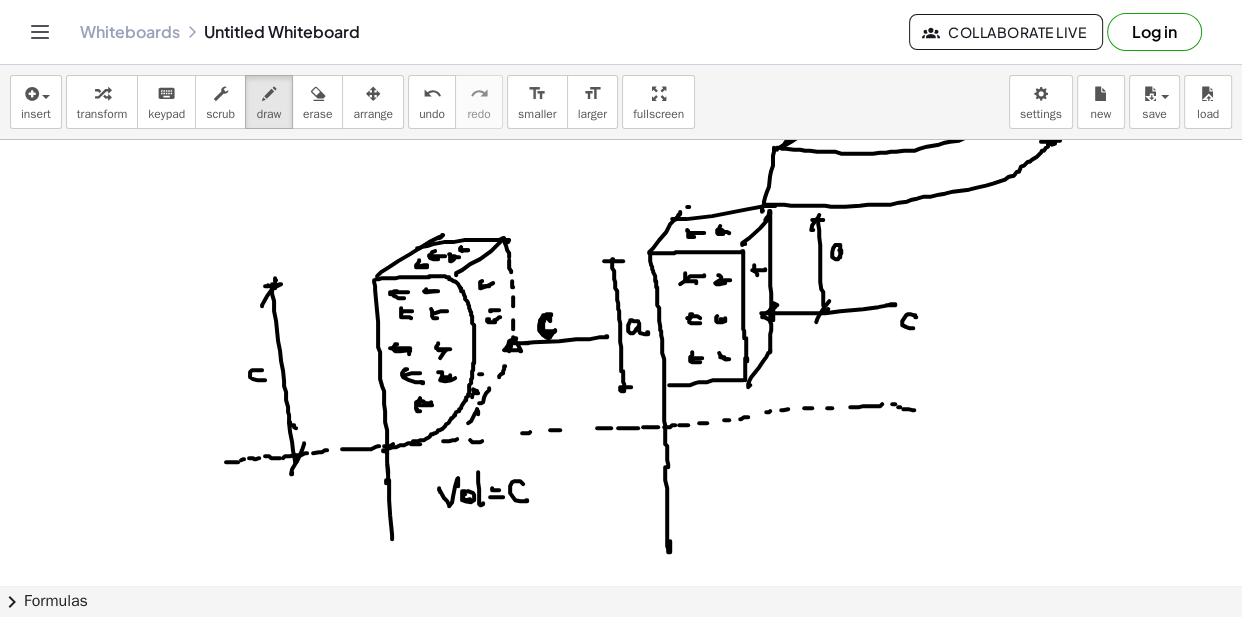 click at bounding box center (621, -55) 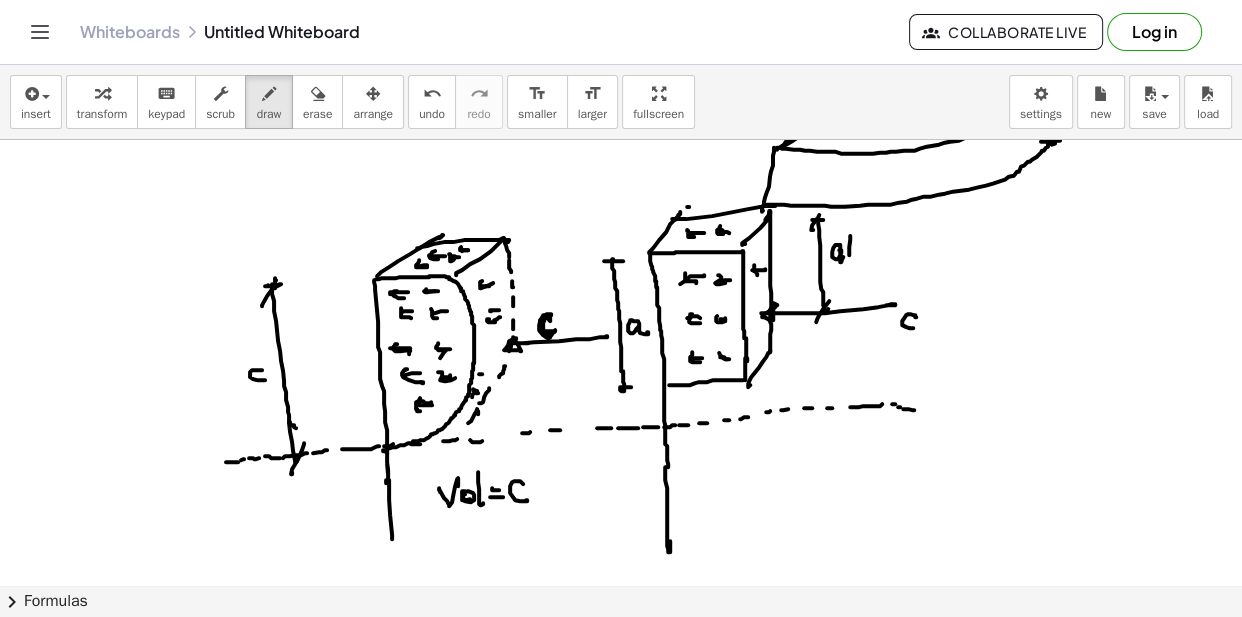 click at bounding box center [621, -55] 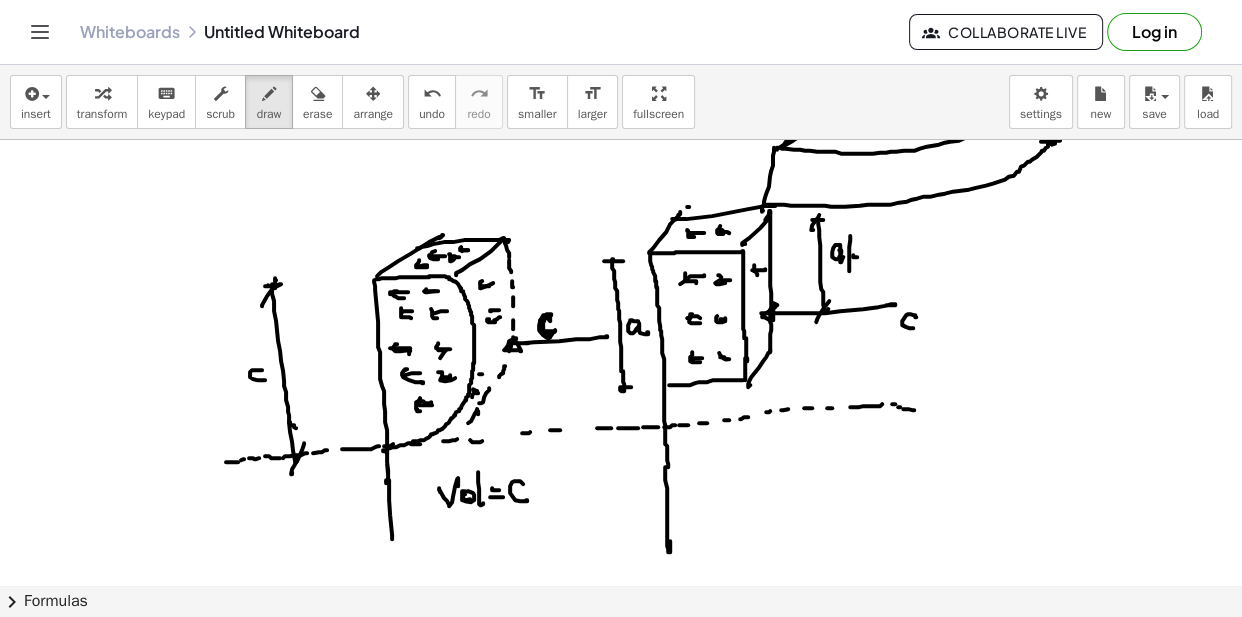 click at bounding box center [621, -55] 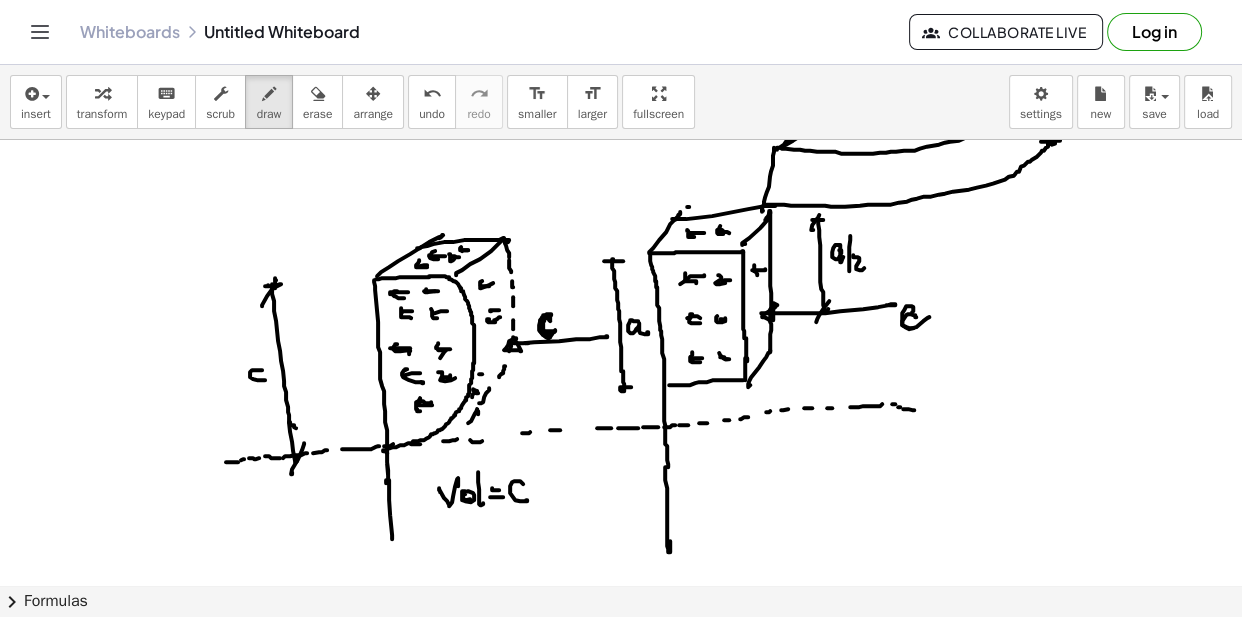 click at bounding box center [621, -55] 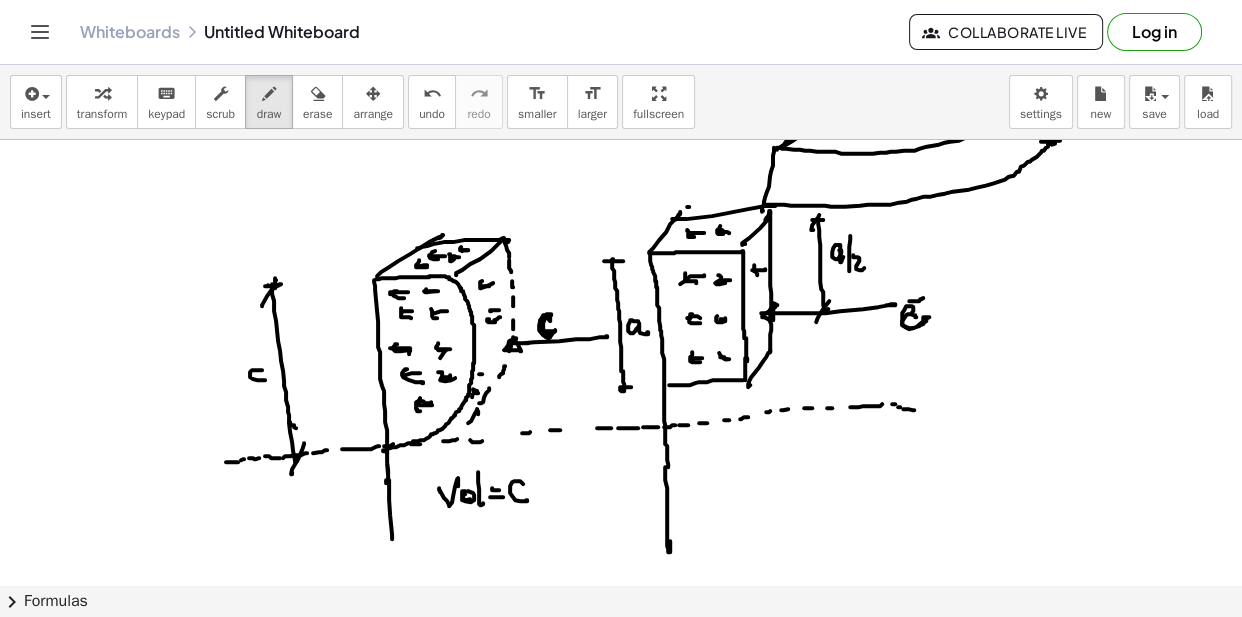 click at bounding box center (621, -55) 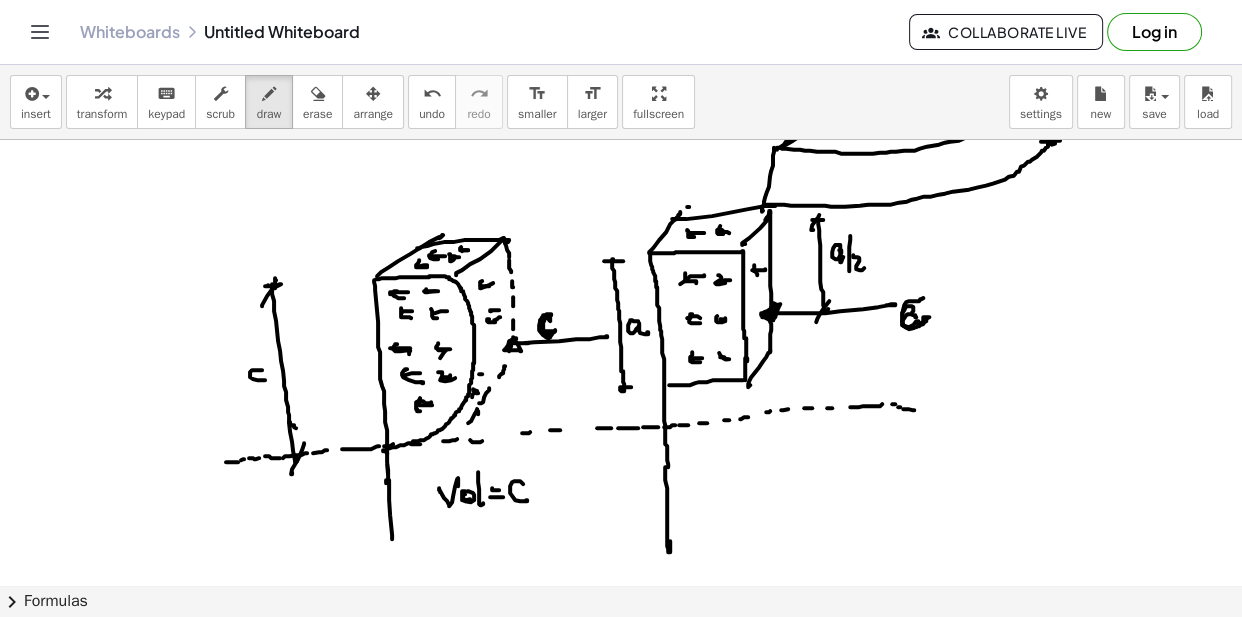 click at bounding box center [621, -55] 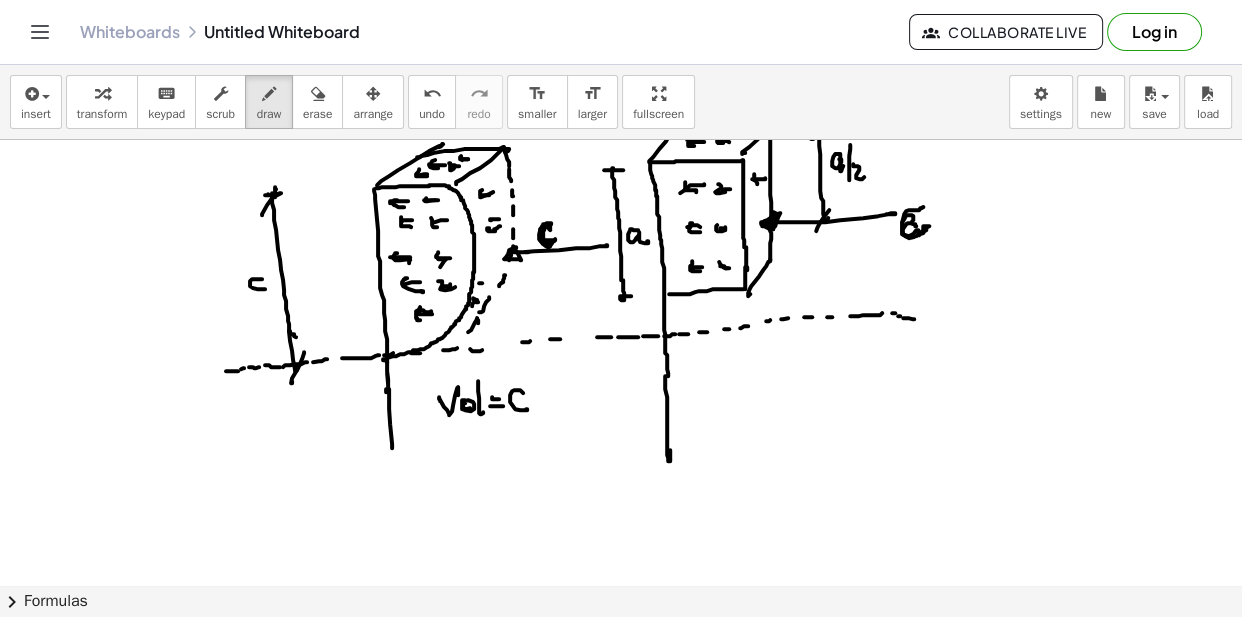 scroll, scrollTop: 1086, scrollLeft: 0, axis: vertical 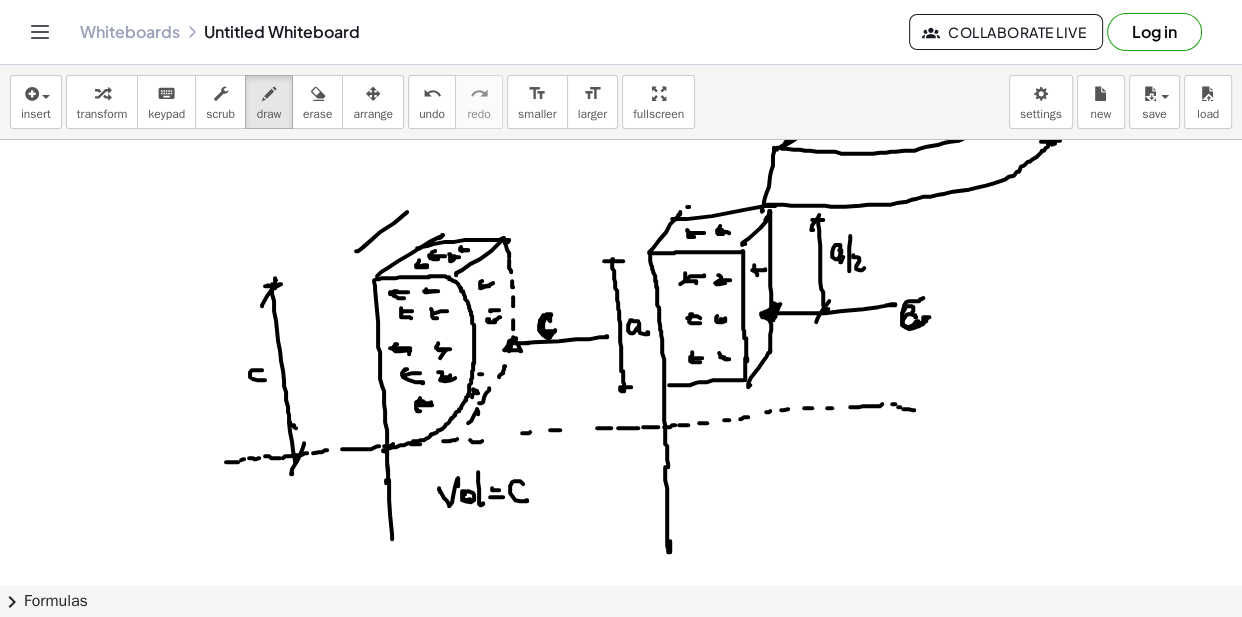 click at bounding box center [621, -55] 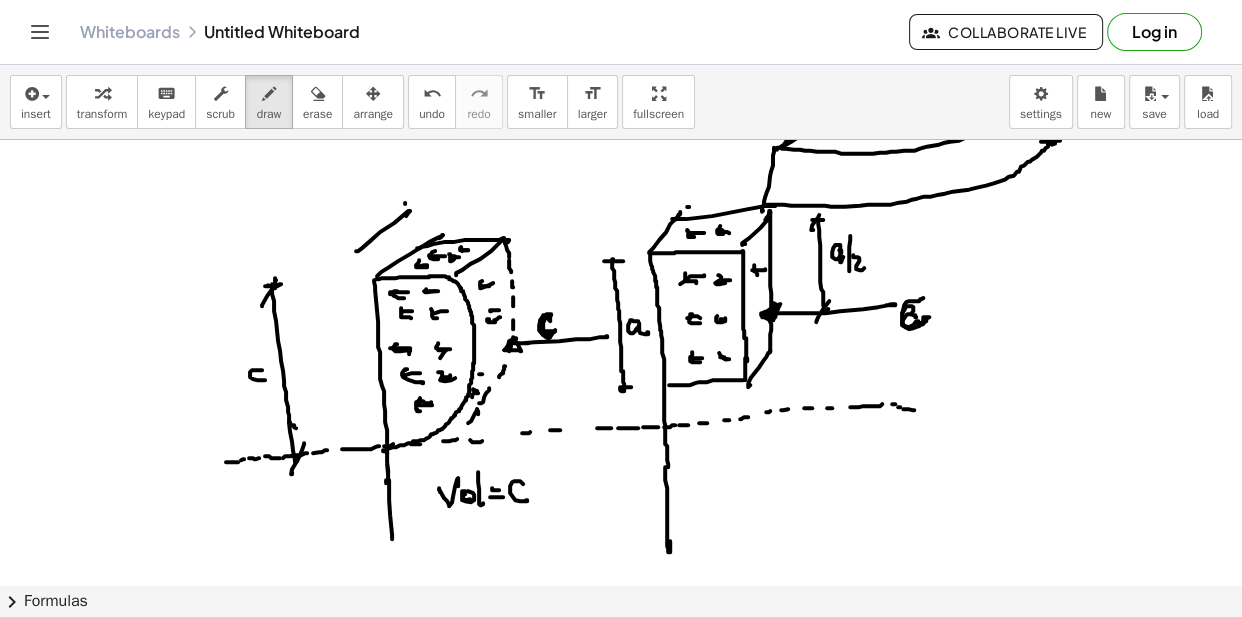 click at bounding box center (621, -55) 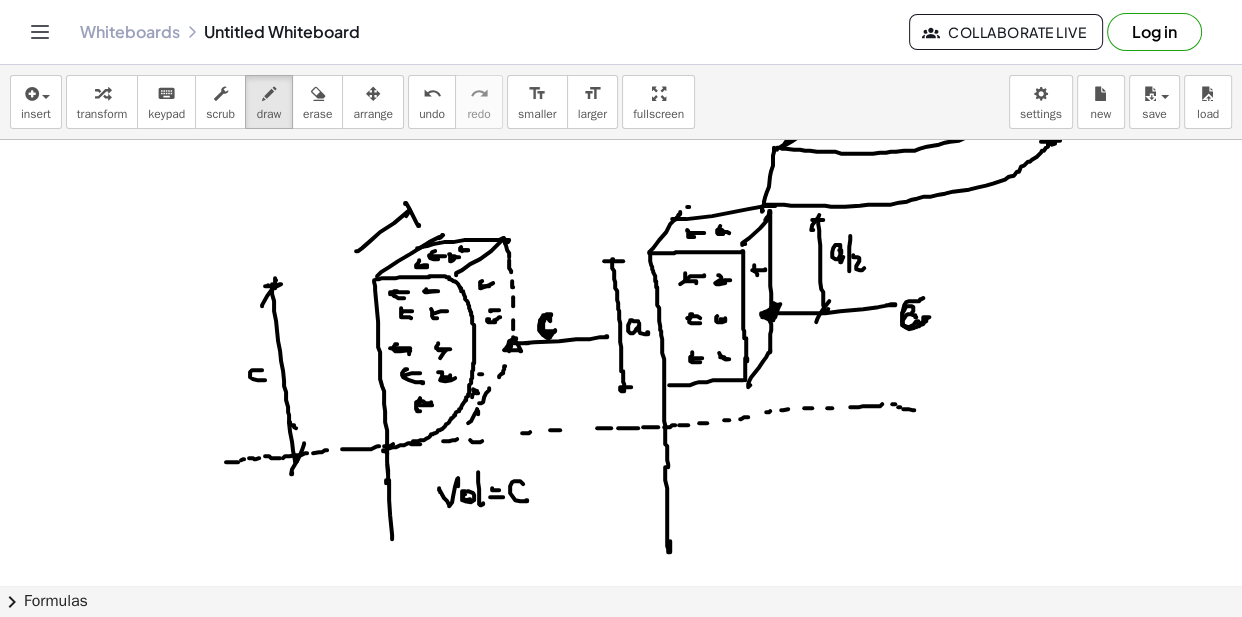 click at bounding box center (621, -55) 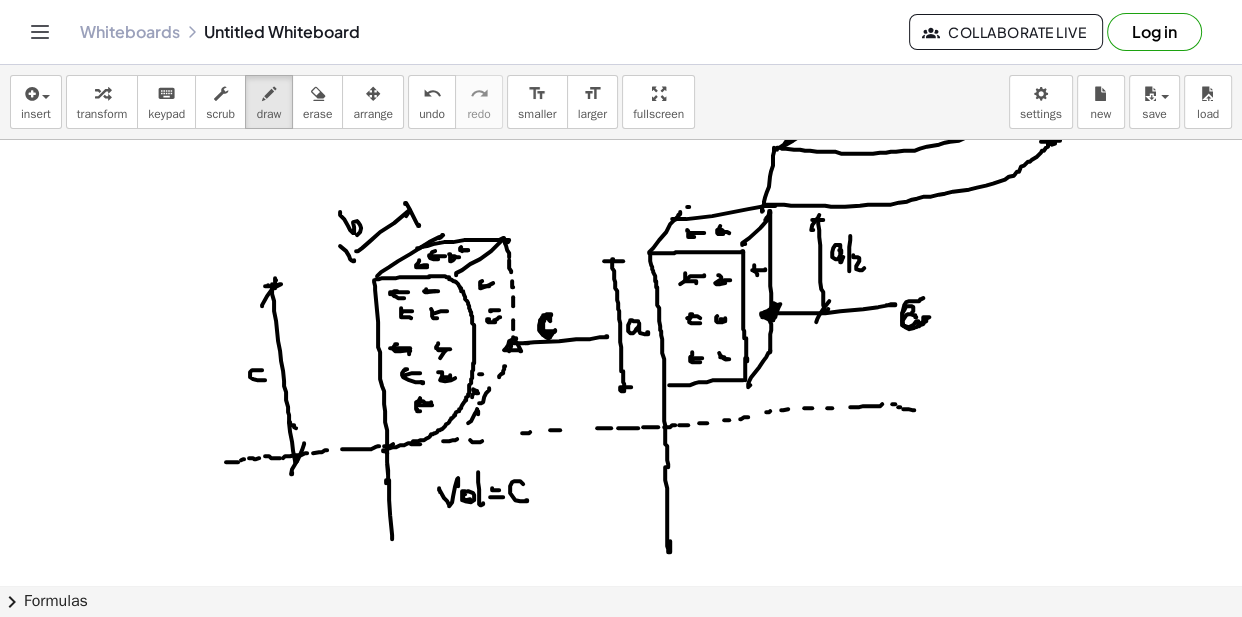 click at bounding box center [621, -55] 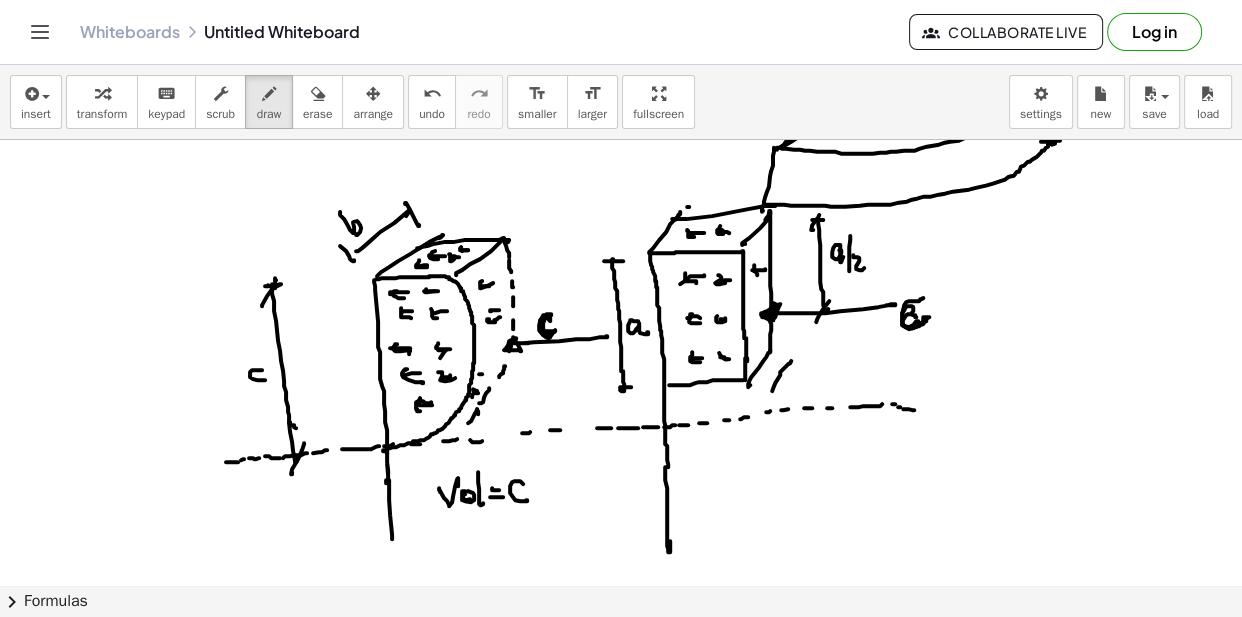 click at bounding box center (621, -55) 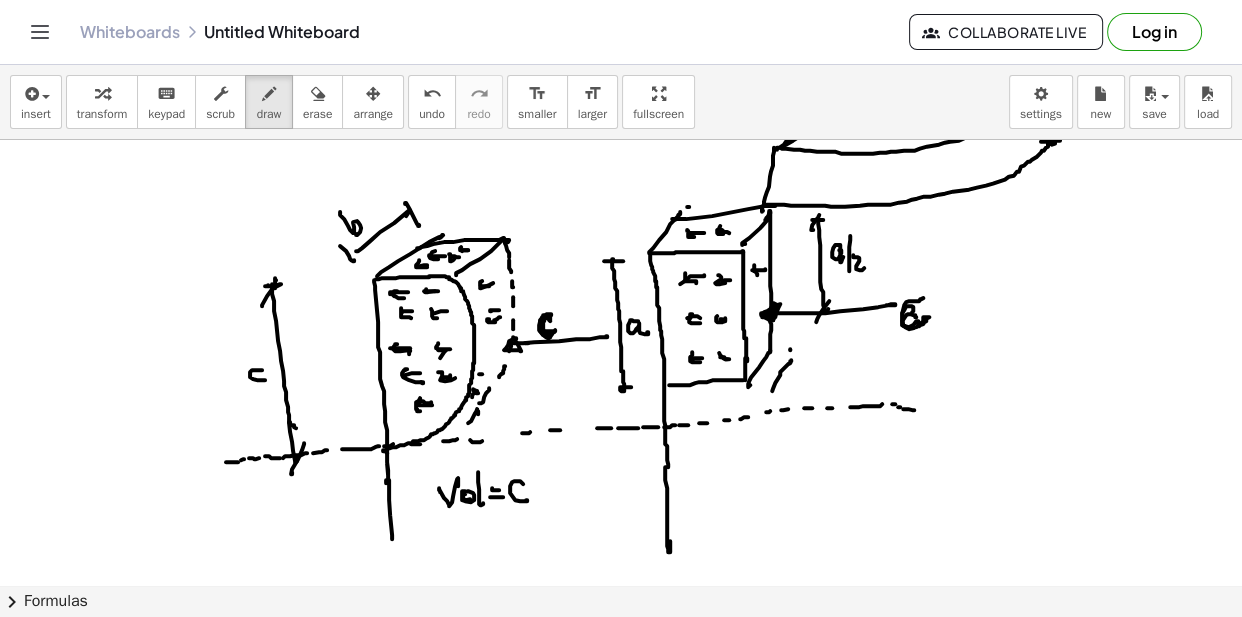 click at bounding box center (621, -55) 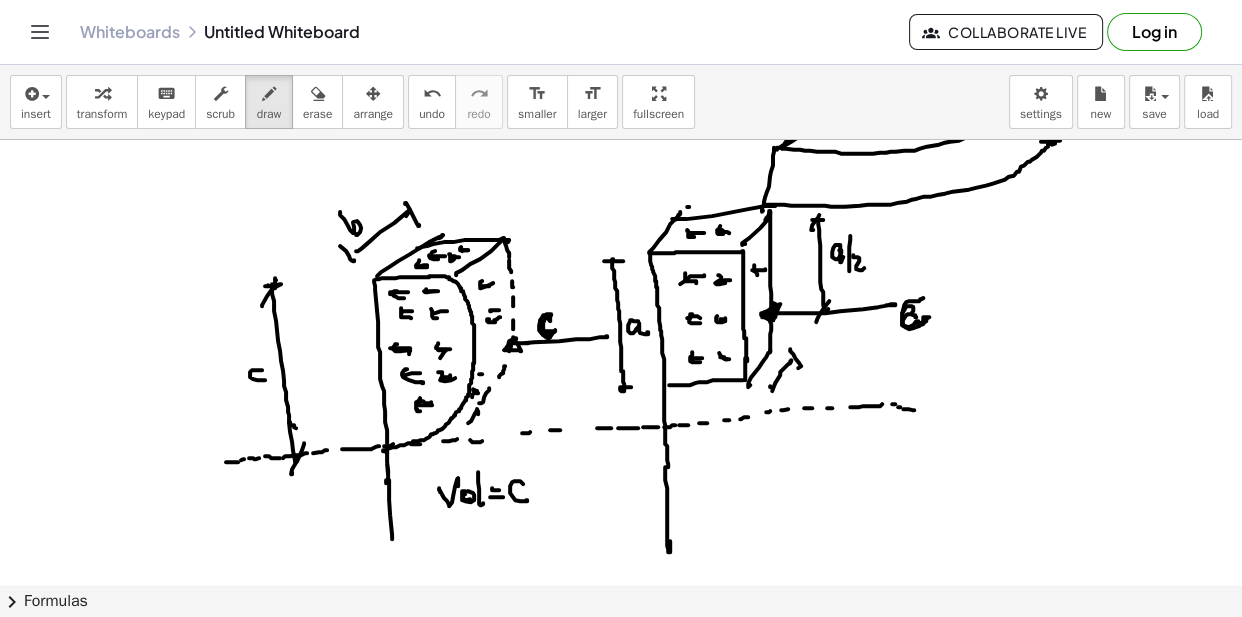 click at bounding box center (621, -55) 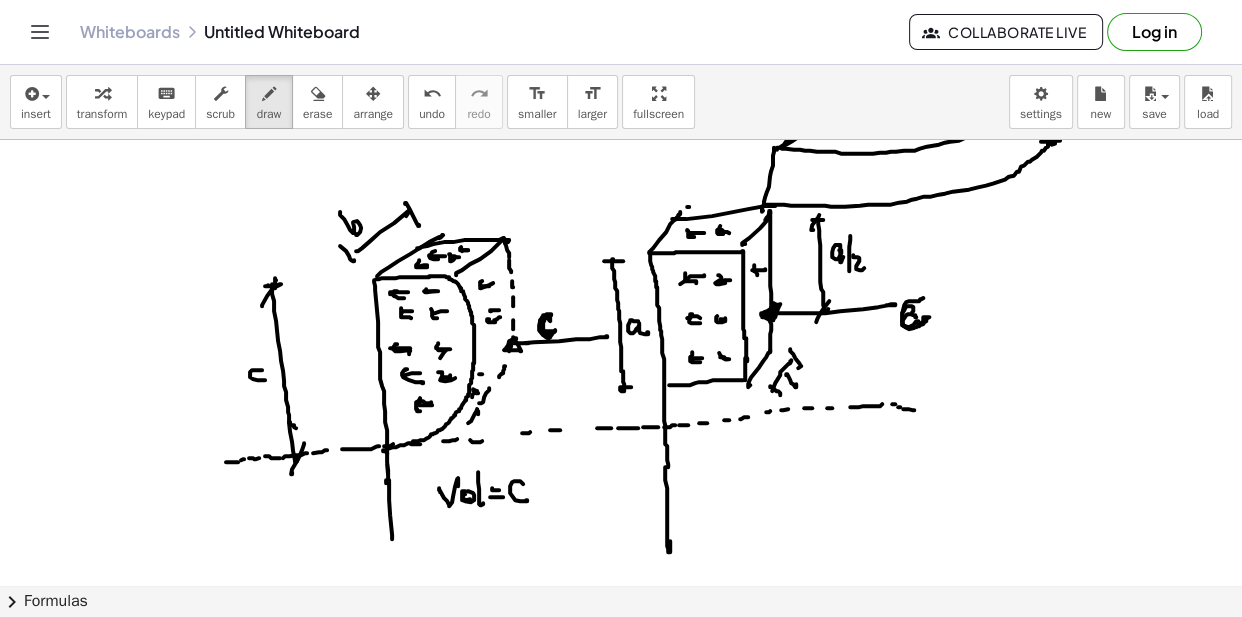 click at bounding box center (621, -55) 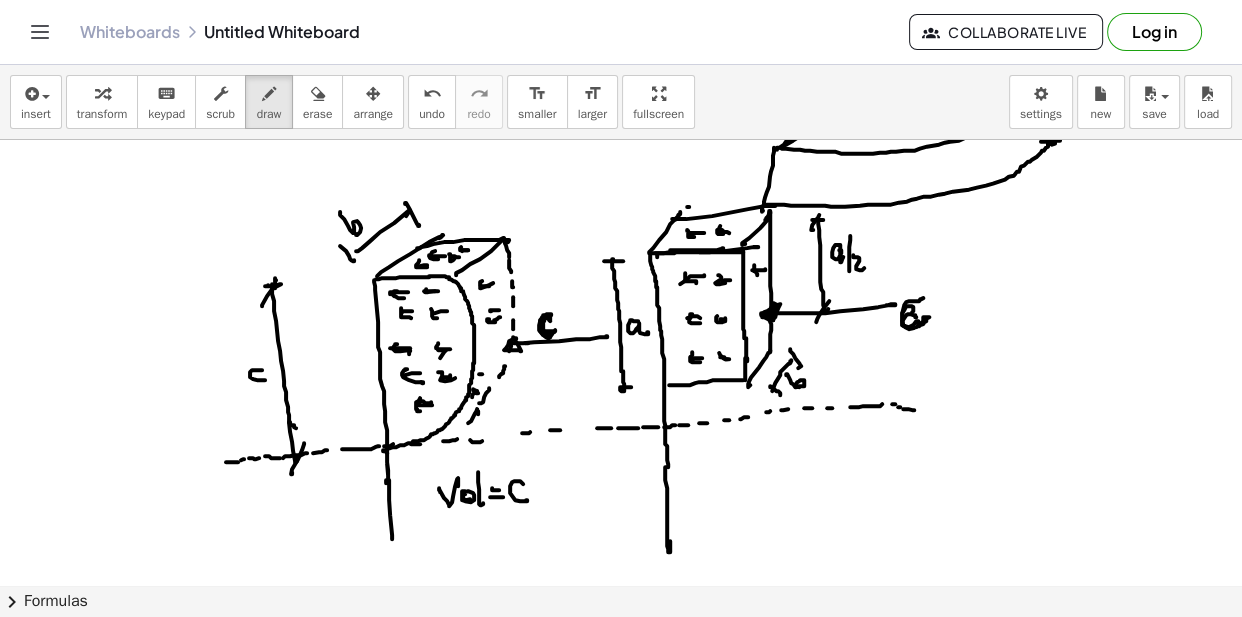 click at bounding box center (621, -55) 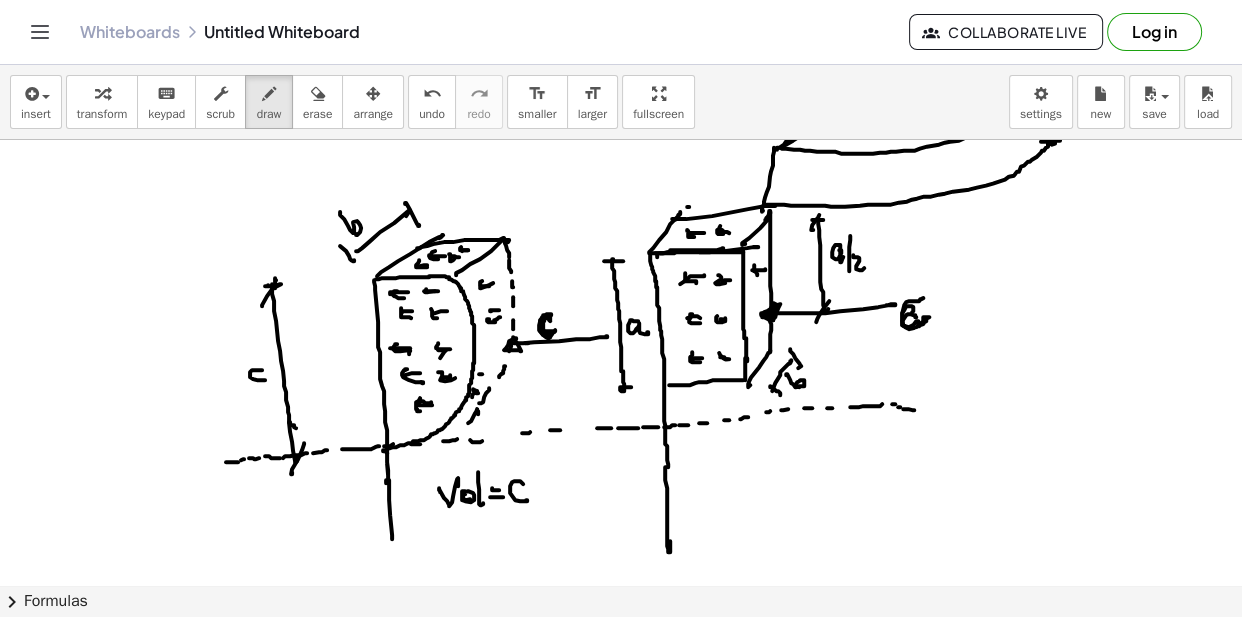 click at bounding box center [621, -55] 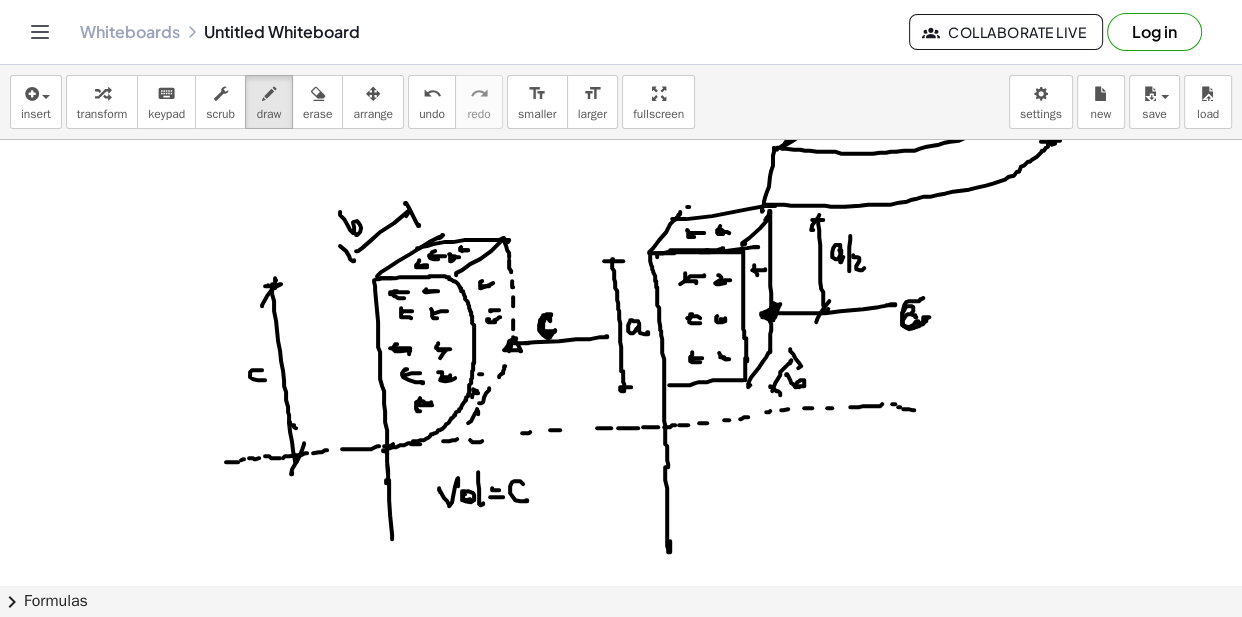 click at bounding box center (621, -55) 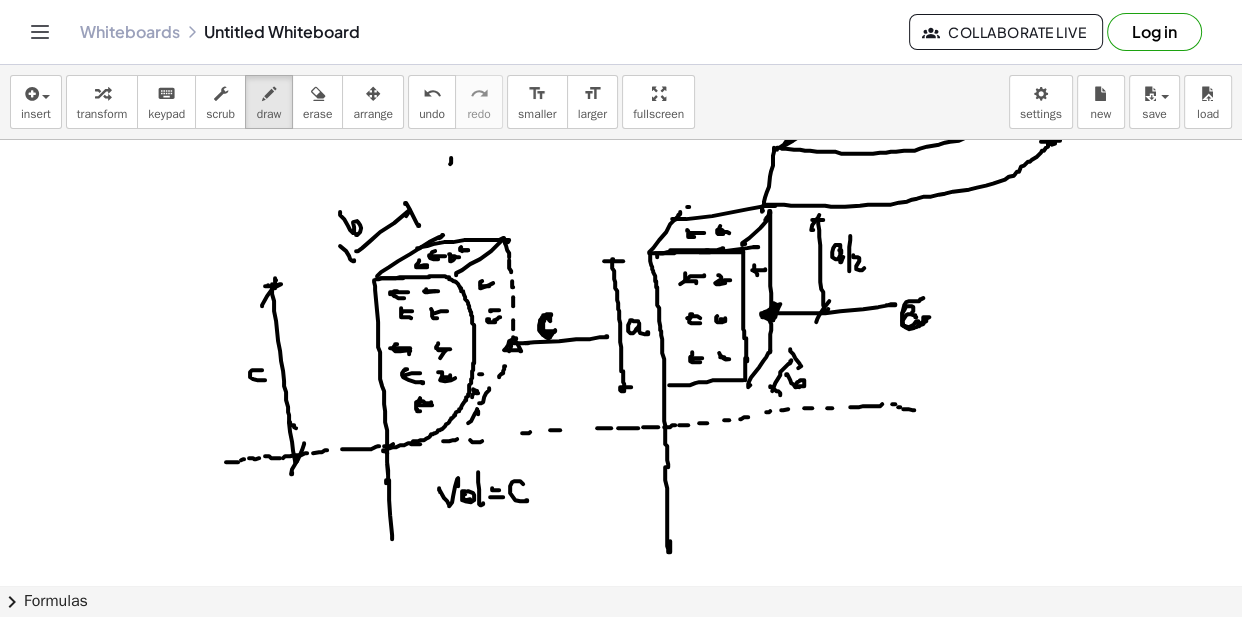 click at bounding box center (621, -55) 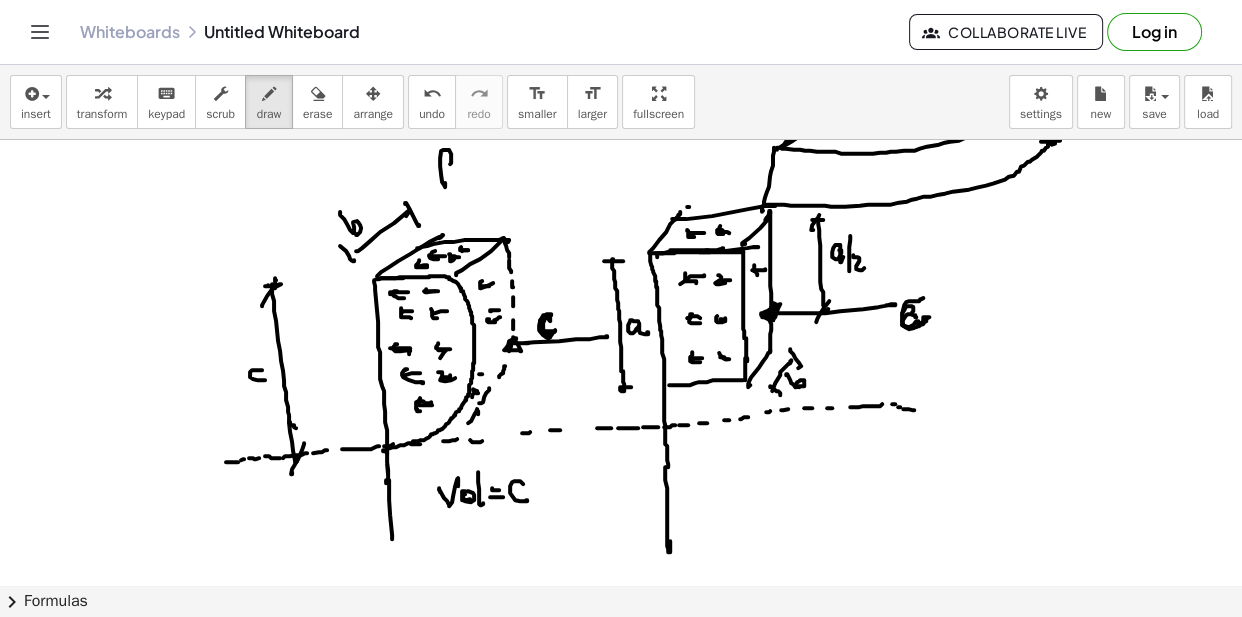 click at bounding box center (621, -55) 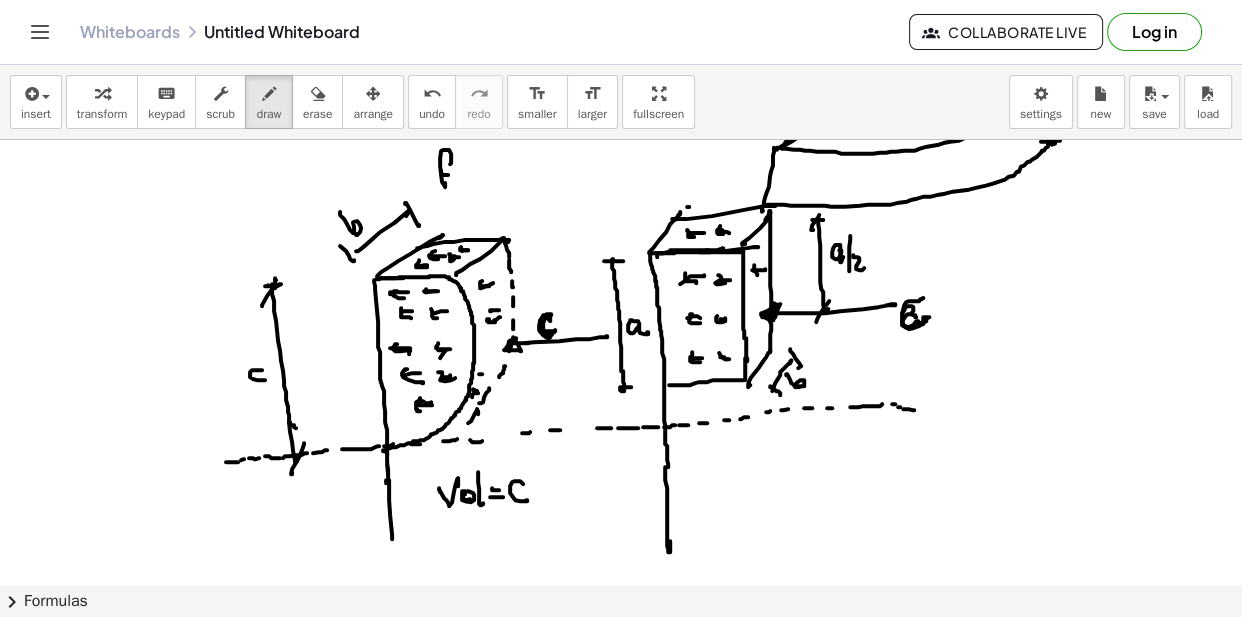 click at bounding box center [621, -55] 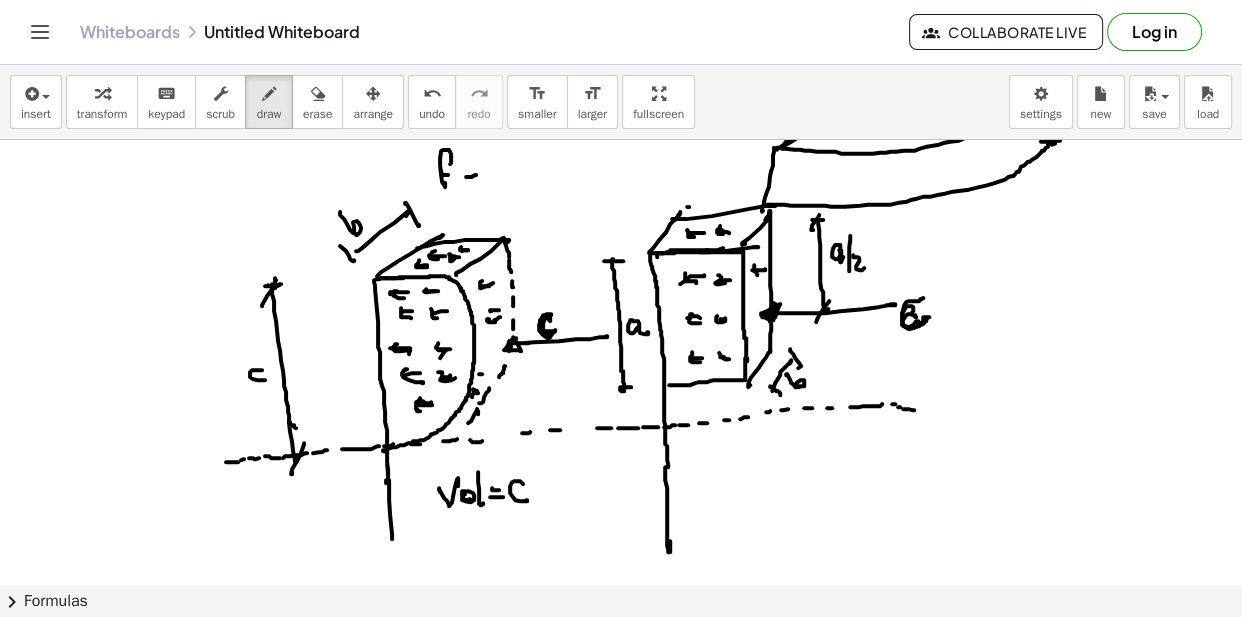 click at bounding box center (621, -55) 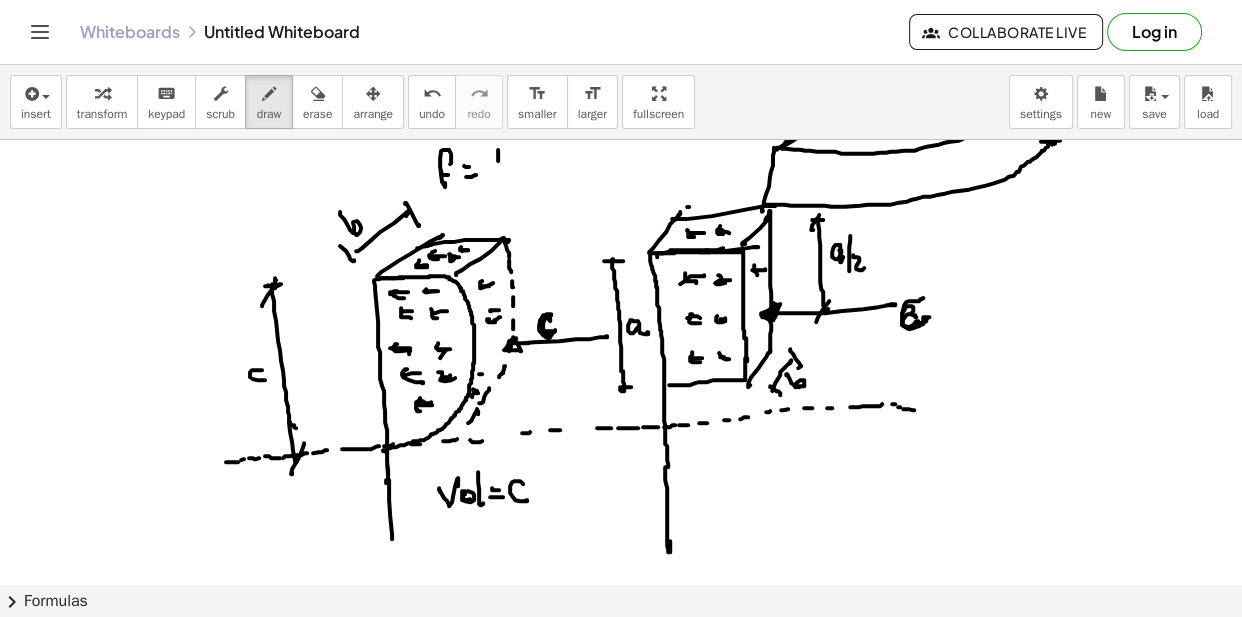 click at bounding box center (621, -55) 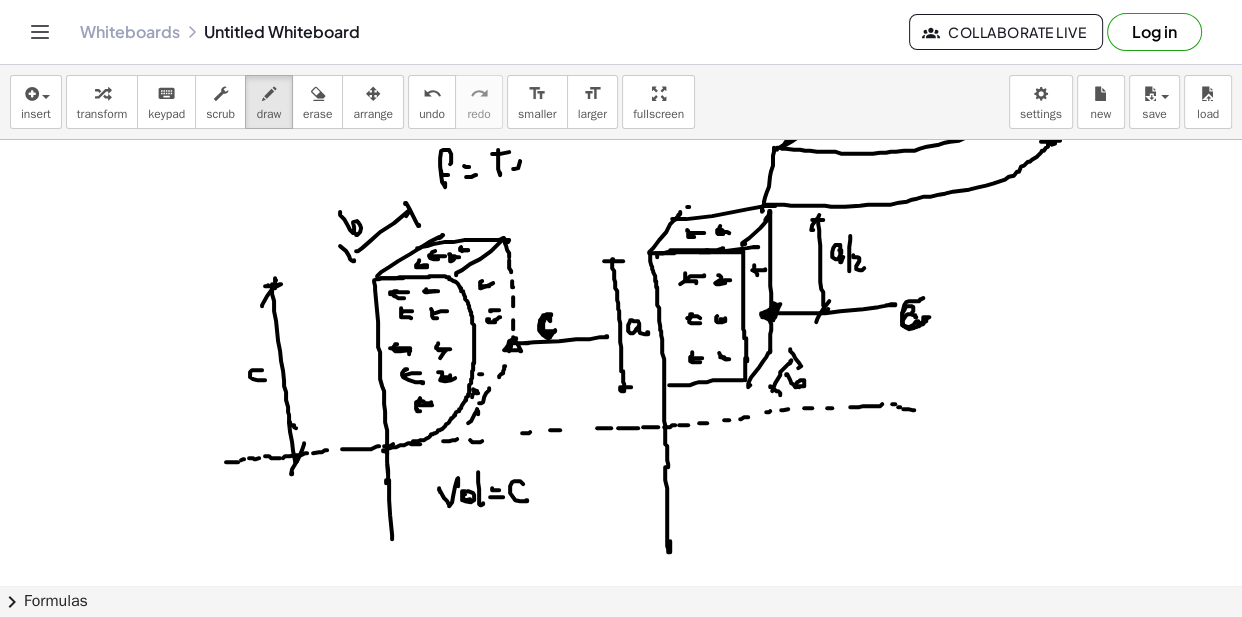 click at bounding box center (621, -55) 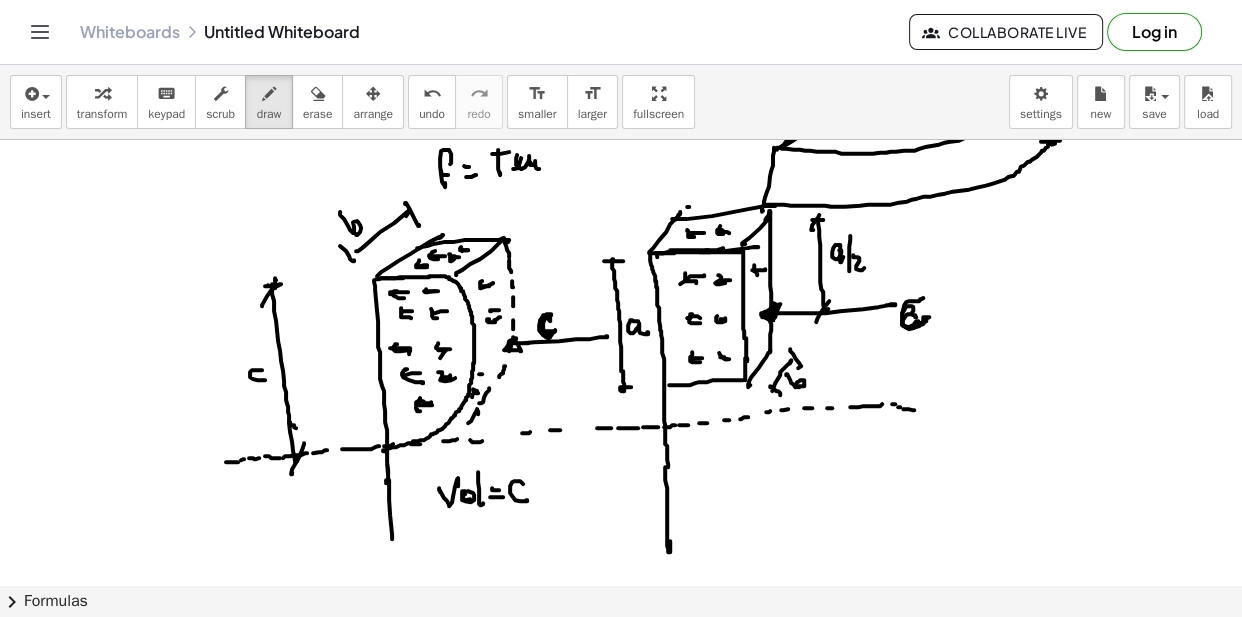 click at bounding box center (621, -55) 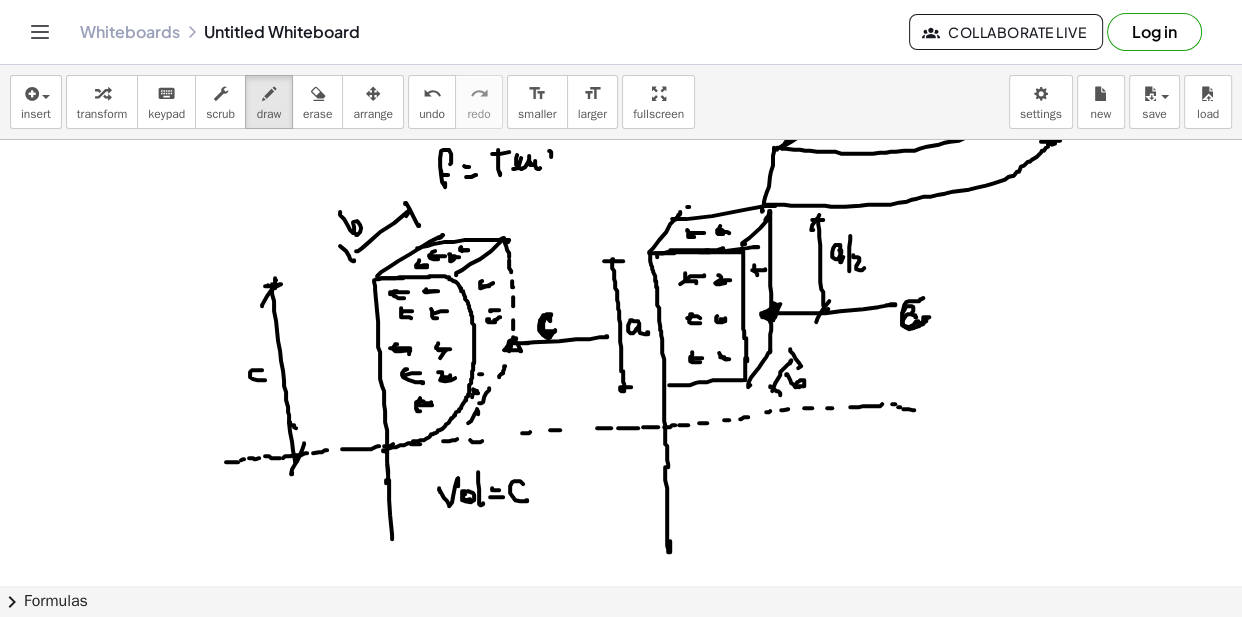 click at bounding box center (621, -55) 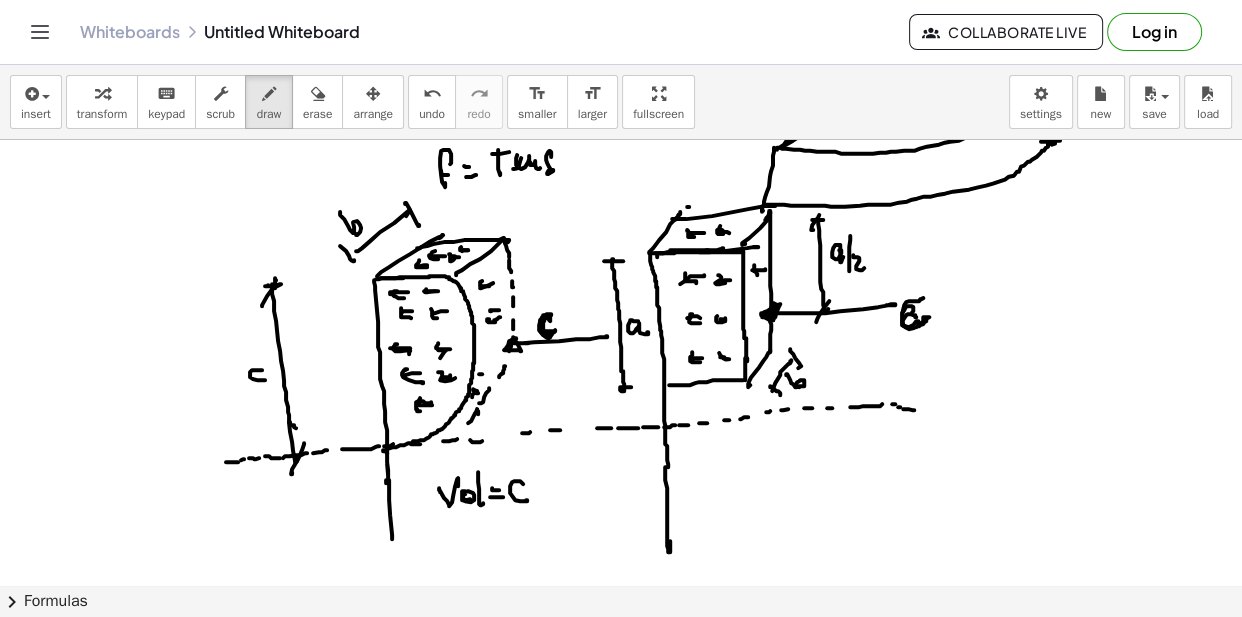 click at bounding box center [621, -55] 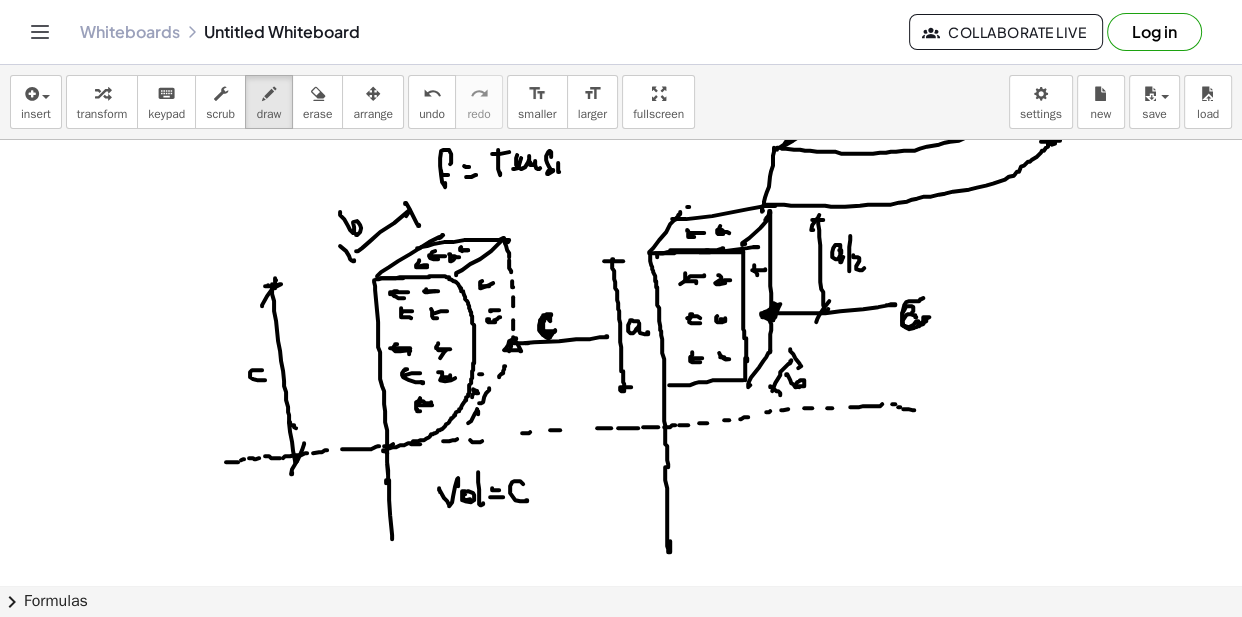 click at bounding box center [621, -55] 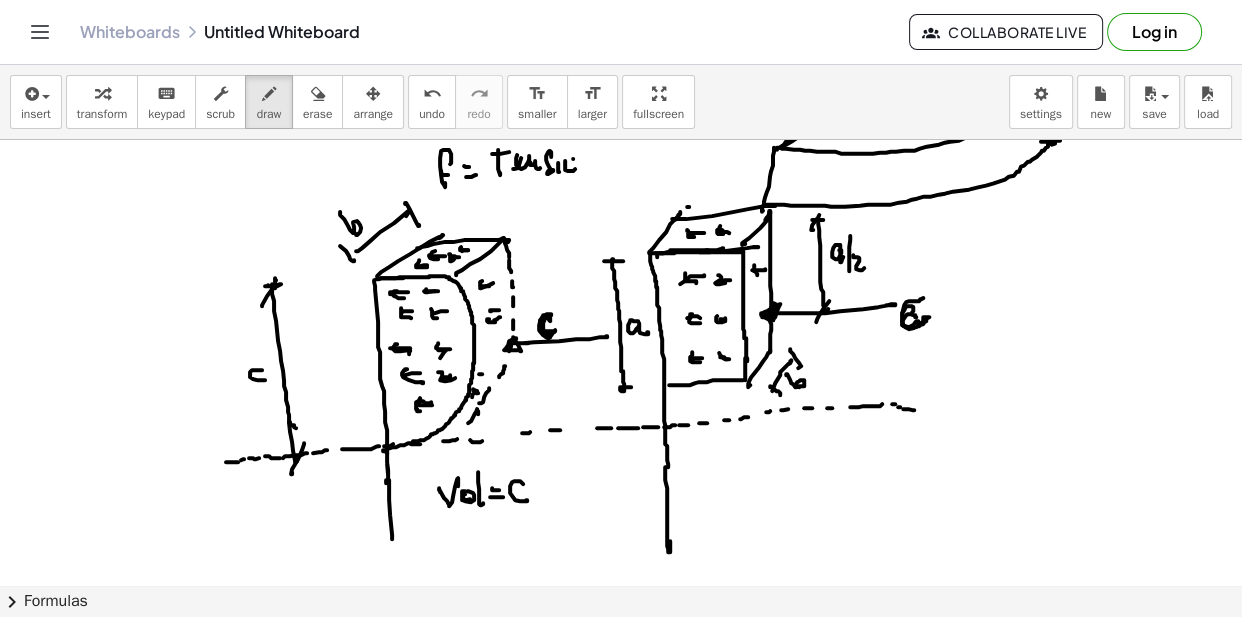 click at bounding box center [621, -55] 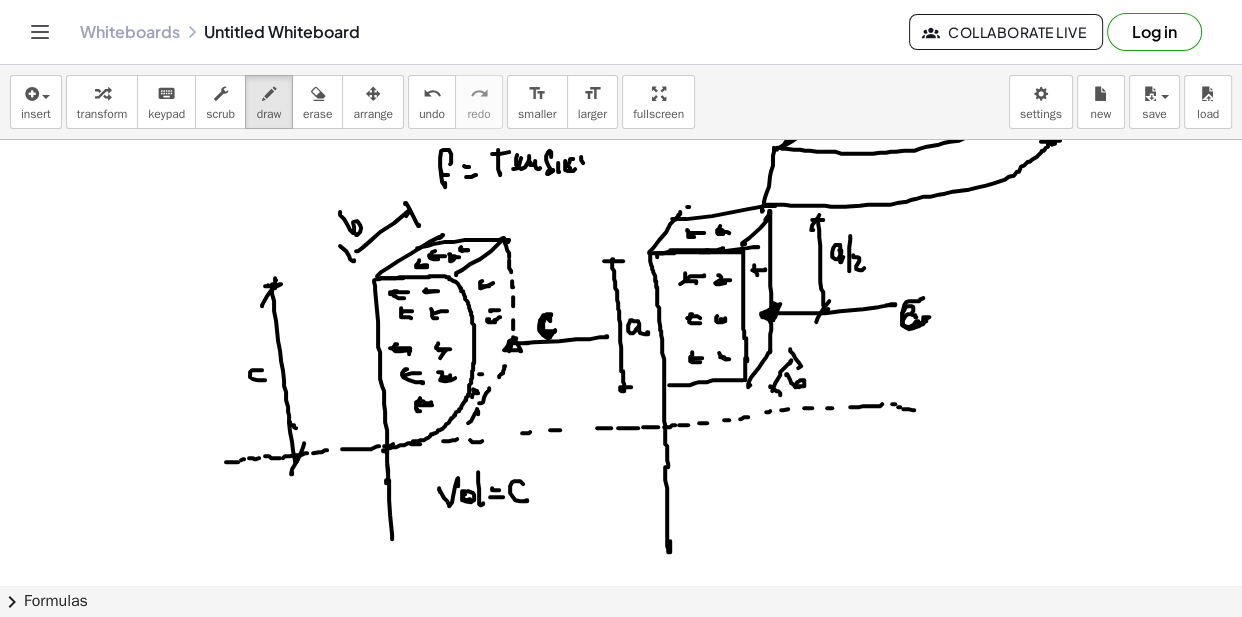 click at bounding box center [621, -55] 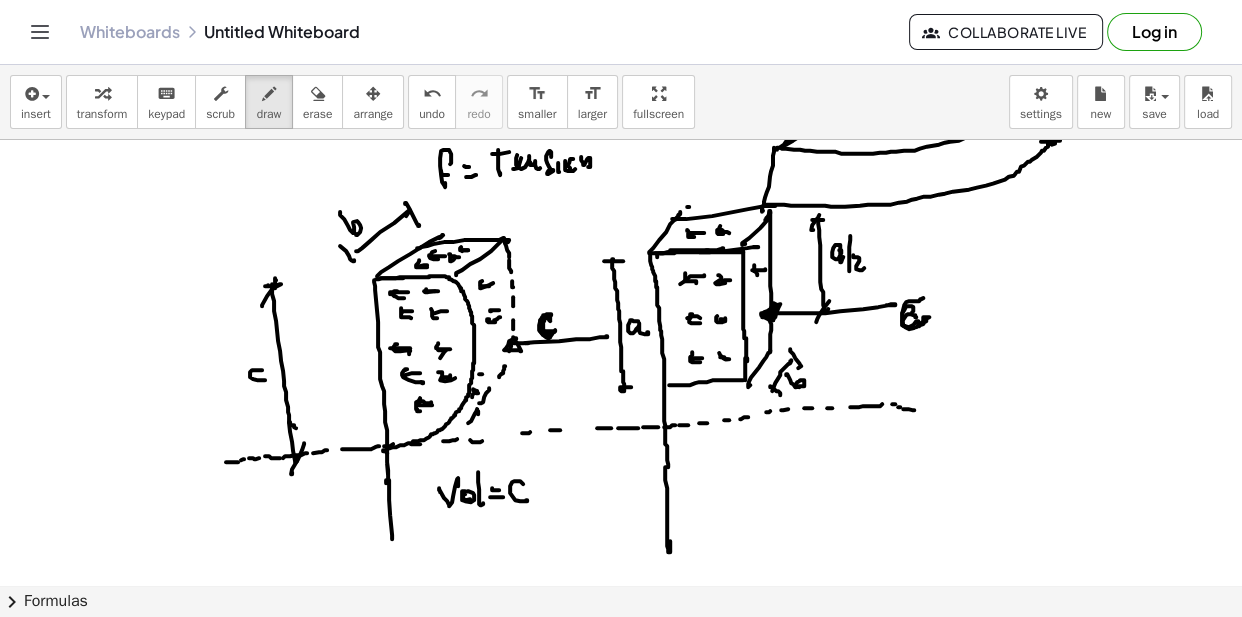 click at bounding box center (621, -55) 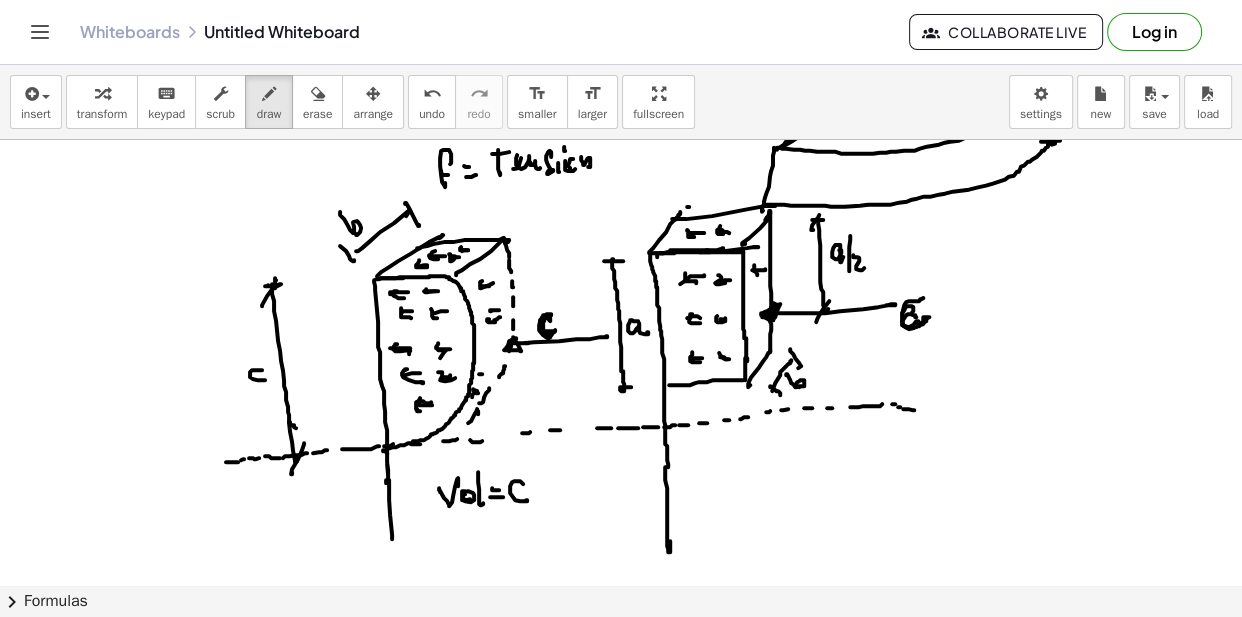 click at bounding box center (621, -55) 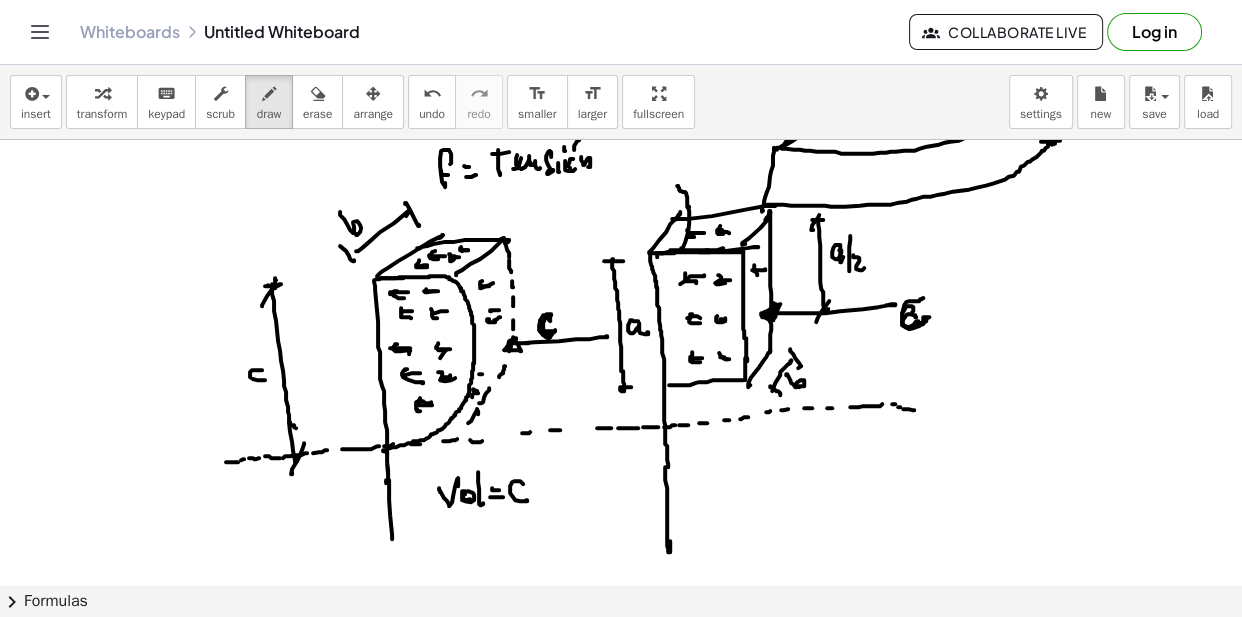 click at bounding box center [621, -55] 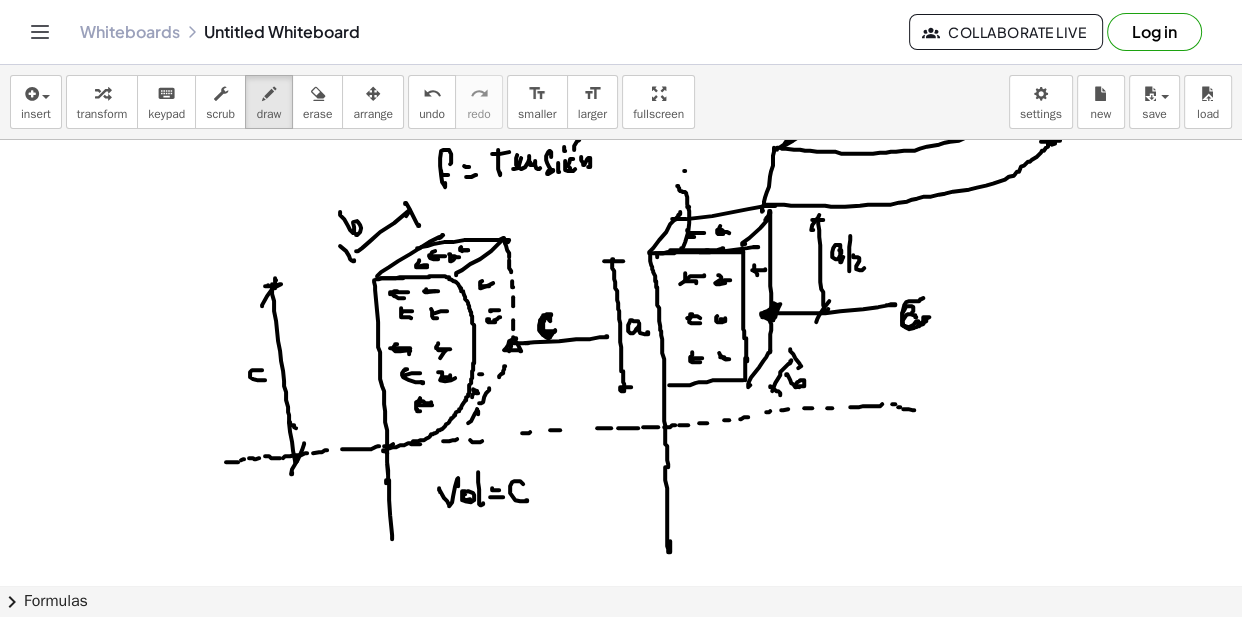 click at bounding box center [621, -55] 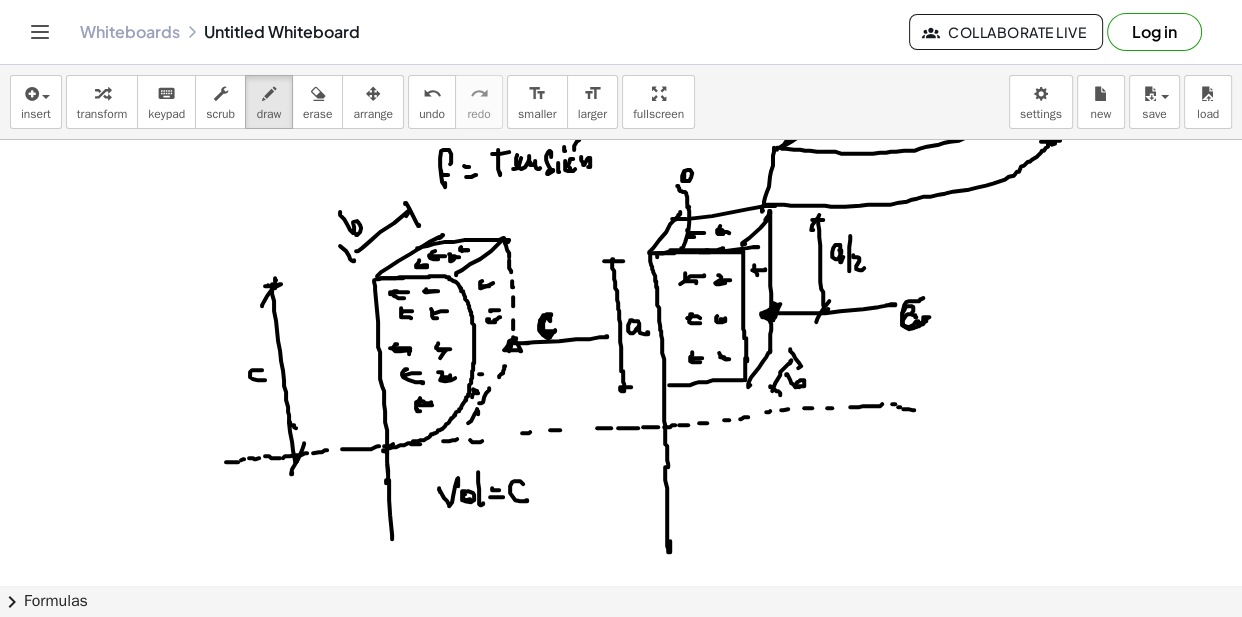 click at bounding box center (621, -55) 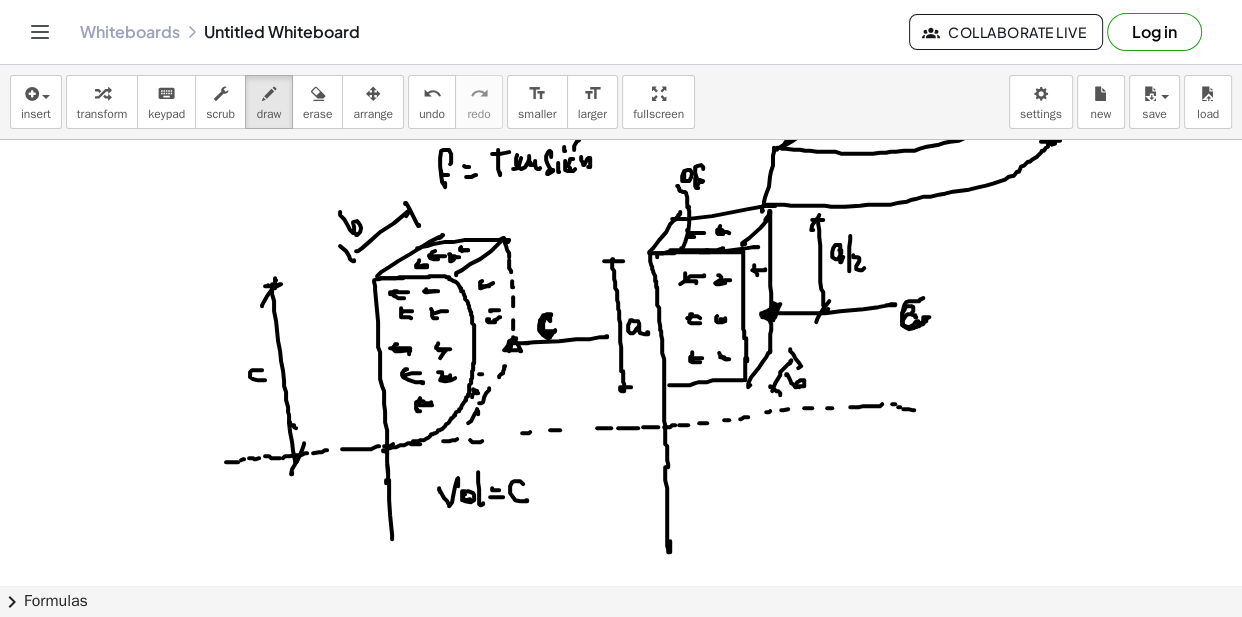 click at bounding box center [621, -55] 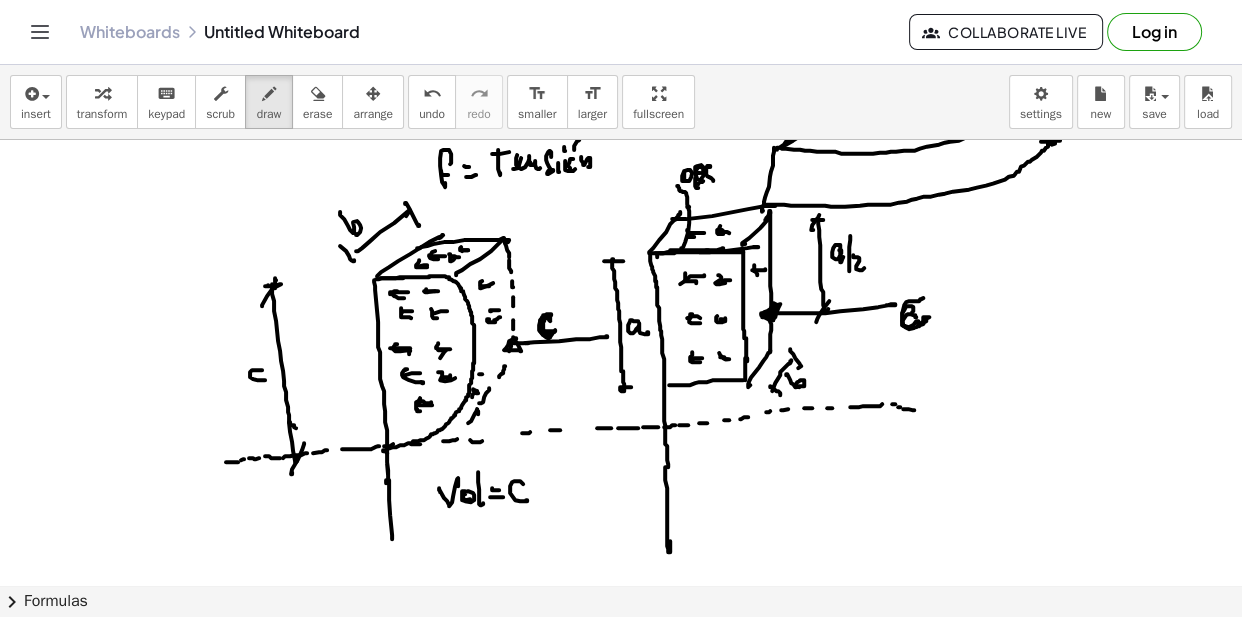 click at bounding box center [621, -55] 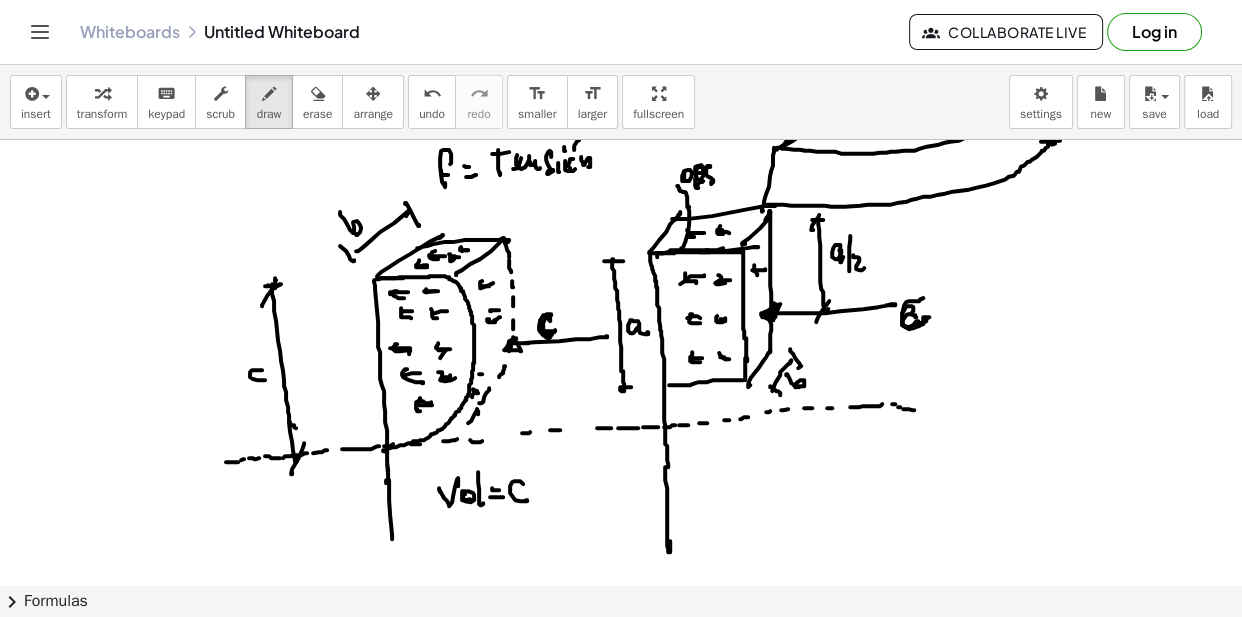 click at bounding box center [621, -55] 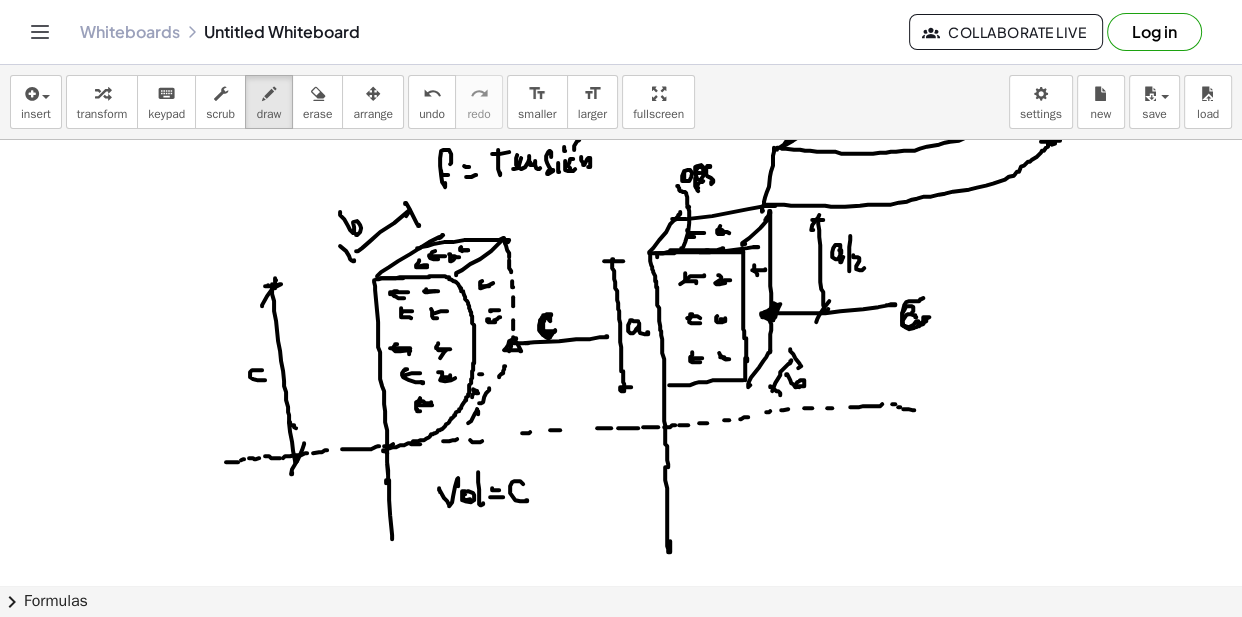 click at bounding box center (621, -55) 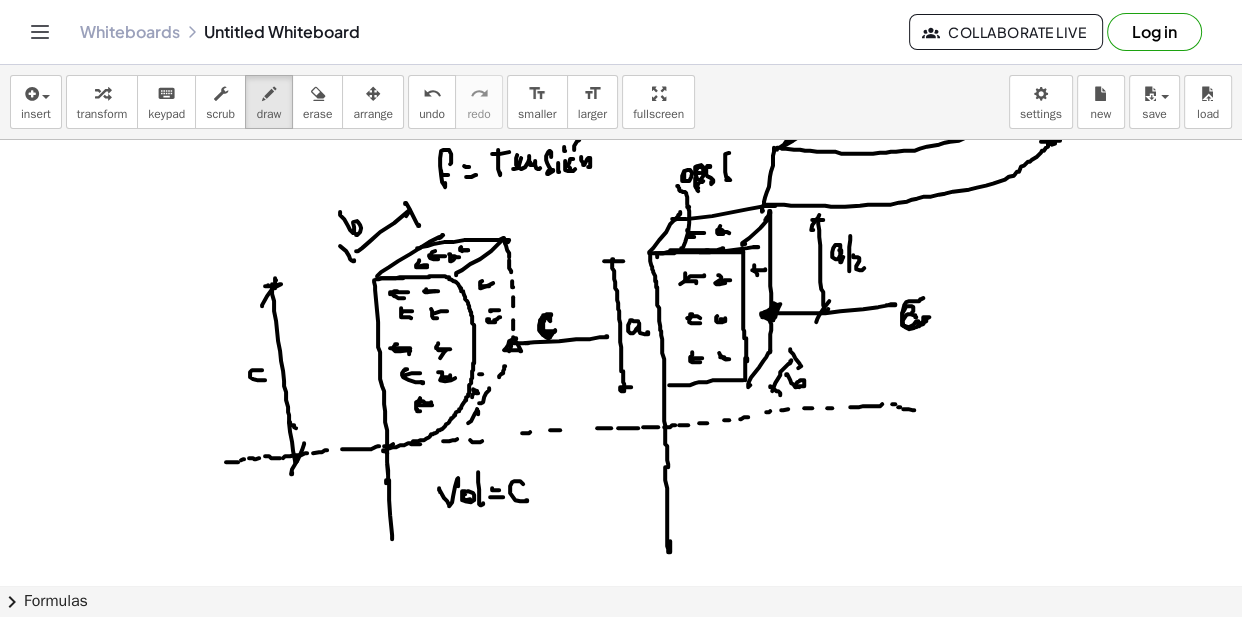 click at bounding box center [621, -55] 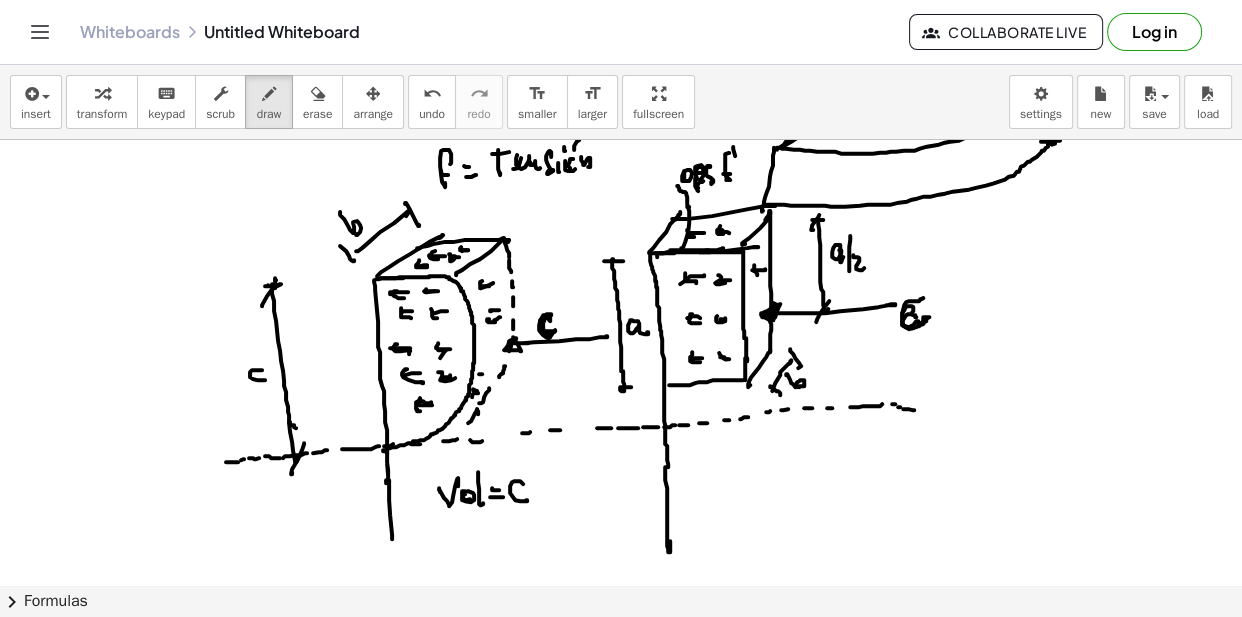 click at bounding box center [621, -55] 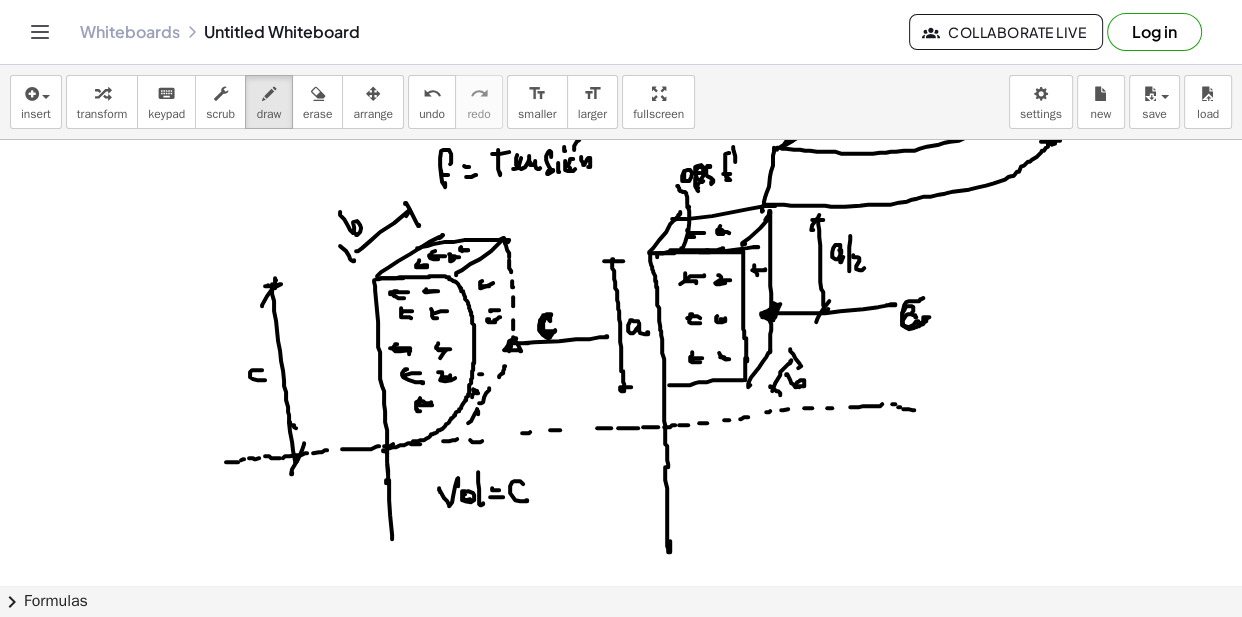 click at bounding box center (621, -55) 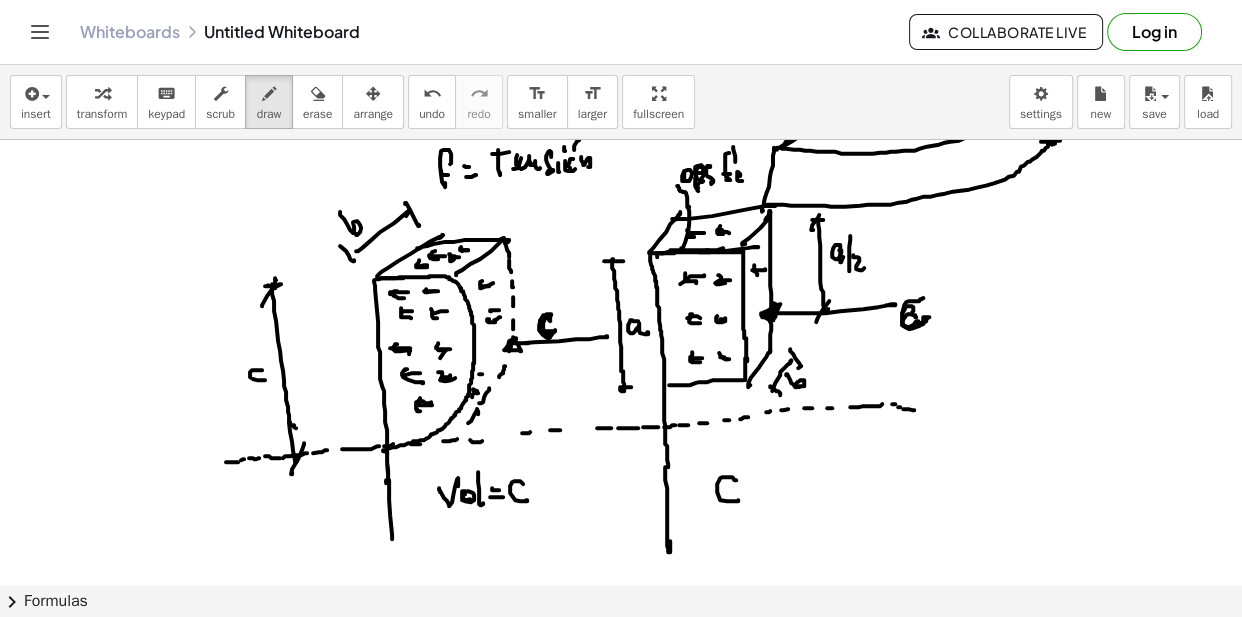 click at bounding box center [621, -55] 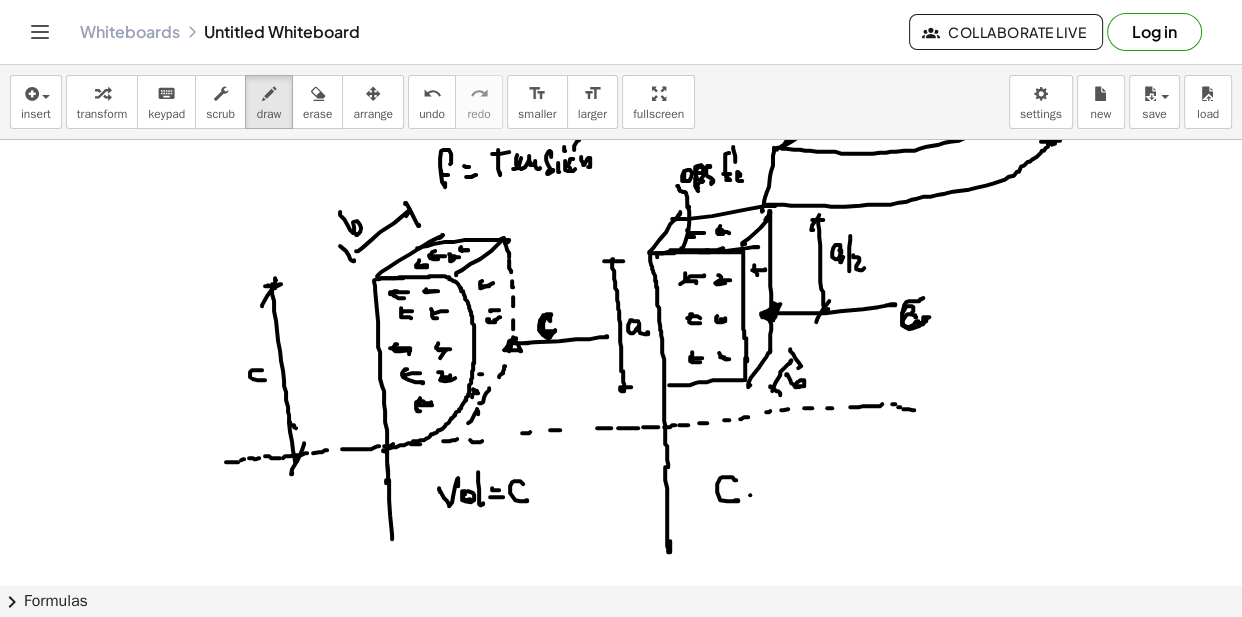 click at bounding box center [621, -55] 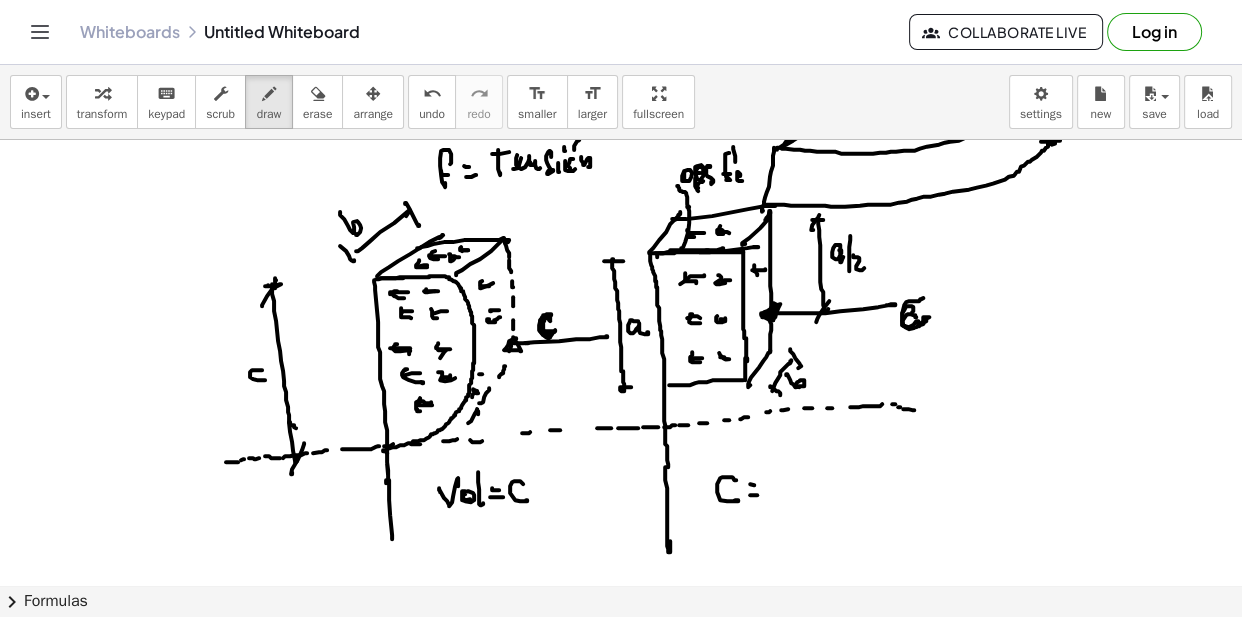 click at bounding box center [621, -55] 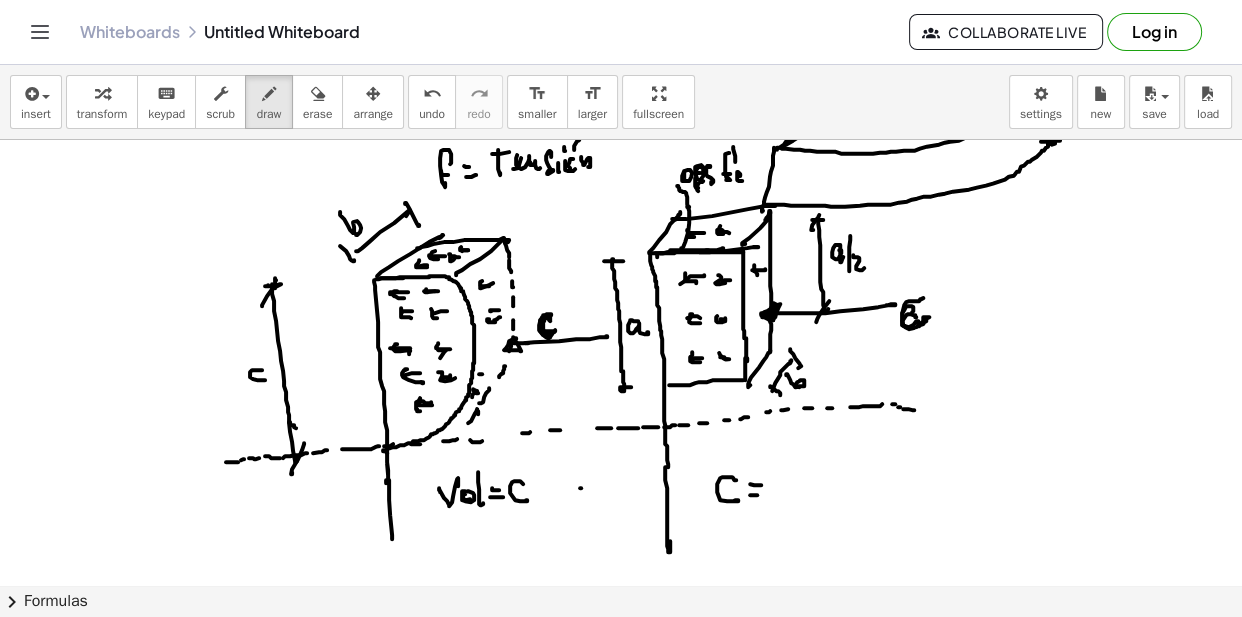 click at bounding box center [621, -55] 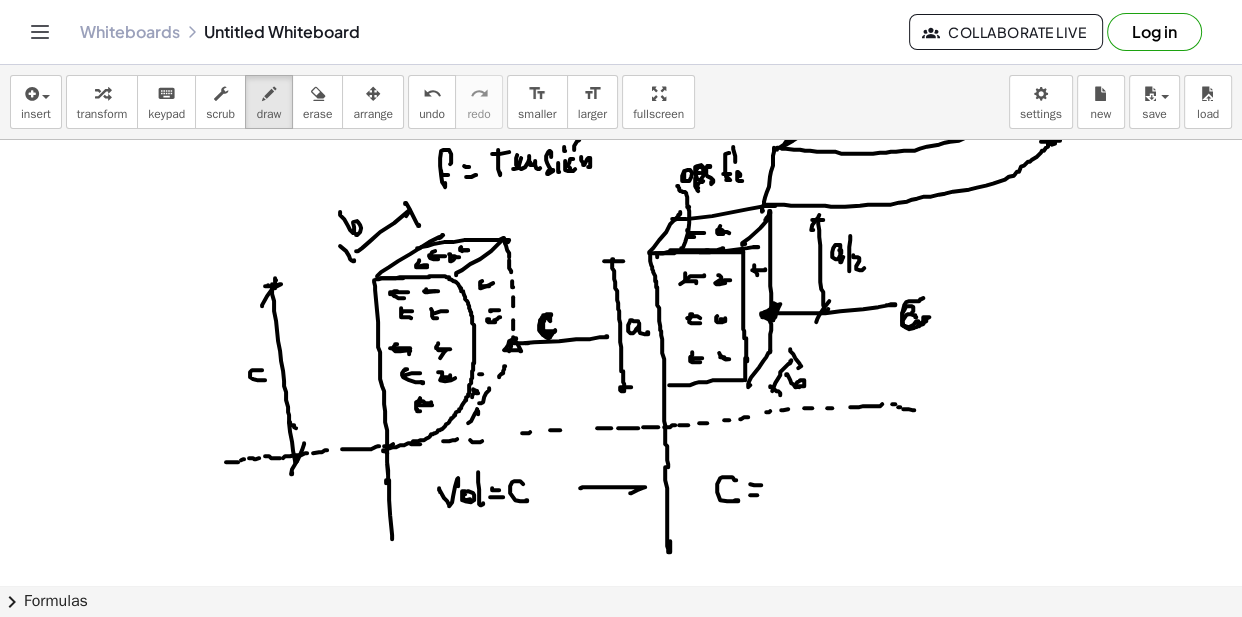 click at bounding box center (621, -55) 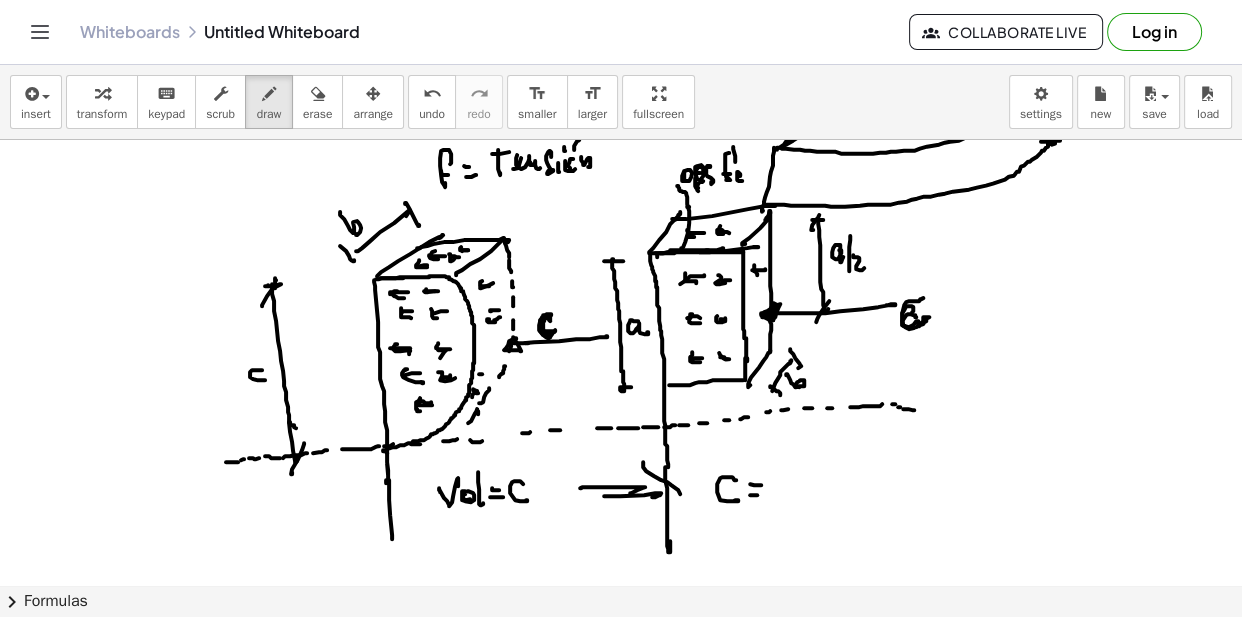 click at bounding box center [621, -55] 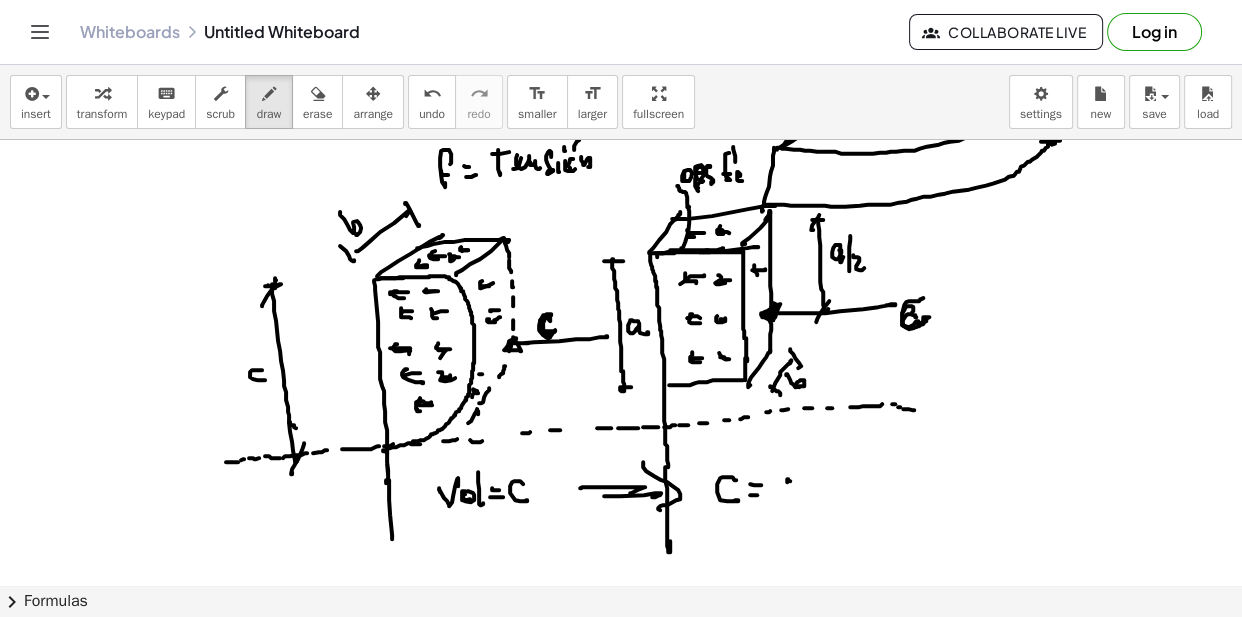click at bounding box center (621, -55) 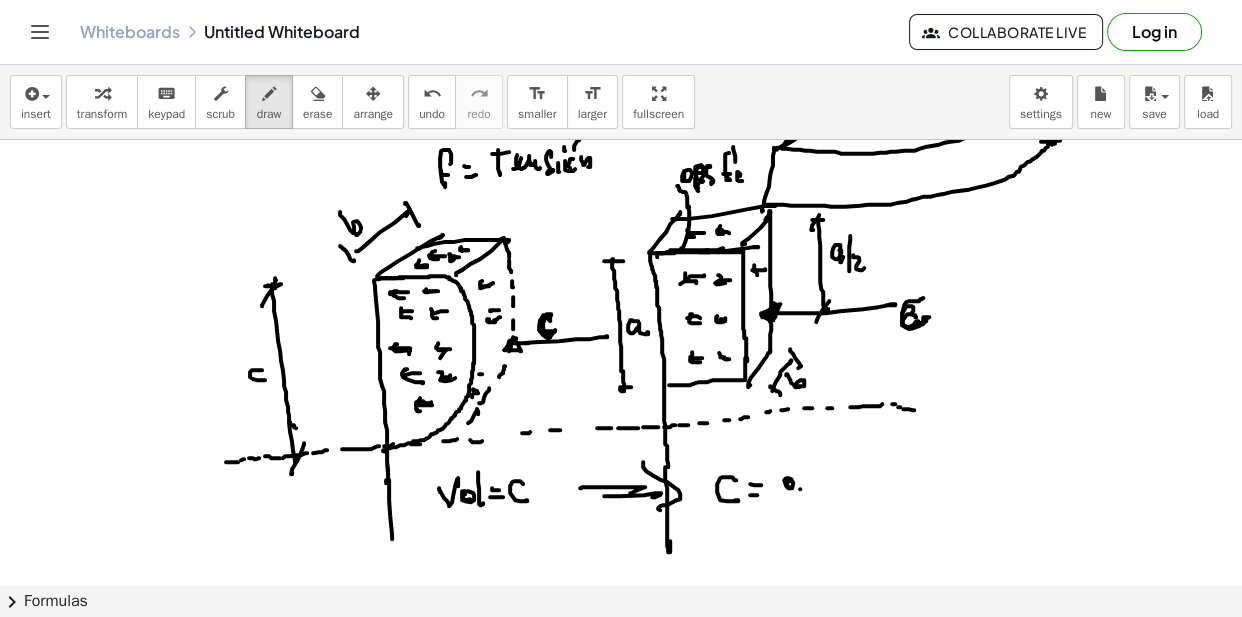 click at bounding box center (621, -55) 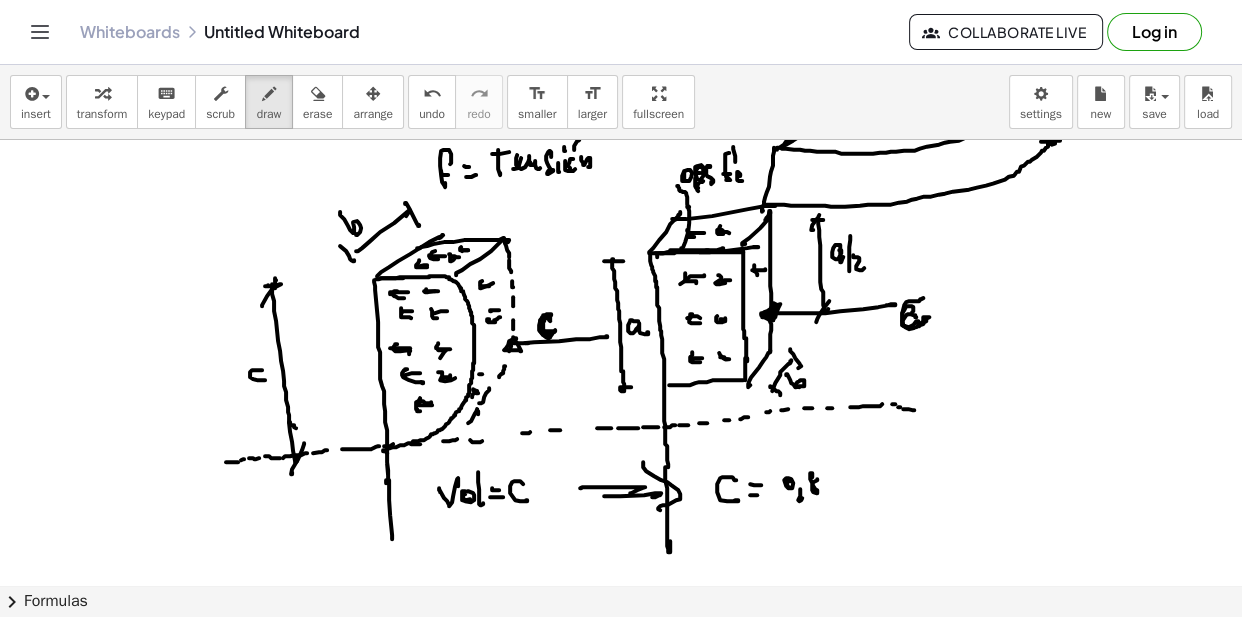 drag, startPoint x: 810, startPoint y: 472, endPoint x: 830, endPoint y: 473, distance: 20.024984 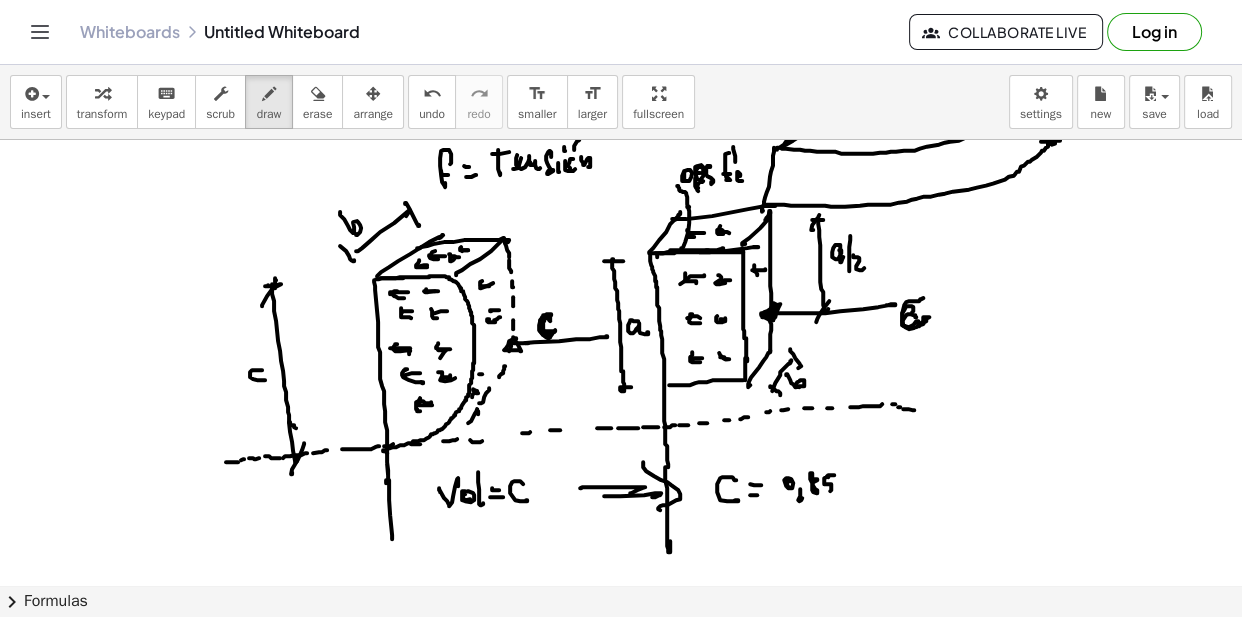 drag, startPoint x: 828, startPoint y: 476, endPoint x: 842, endPoint y: 482, distance: 15.231546 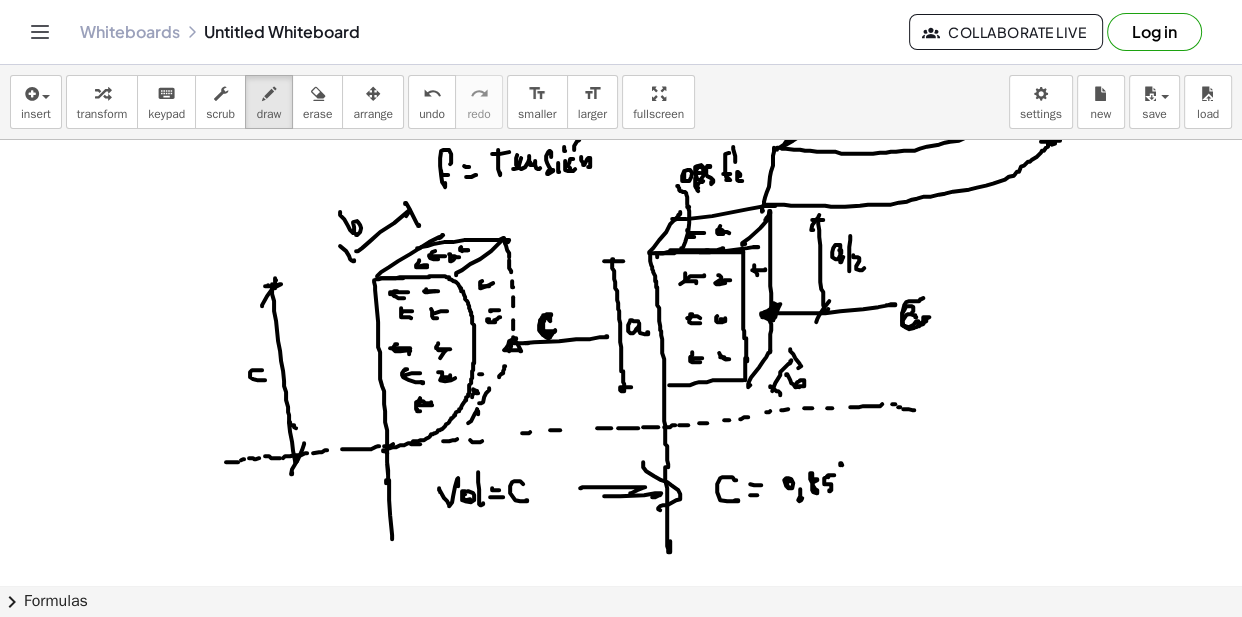 click at bounding box center [621, -55] 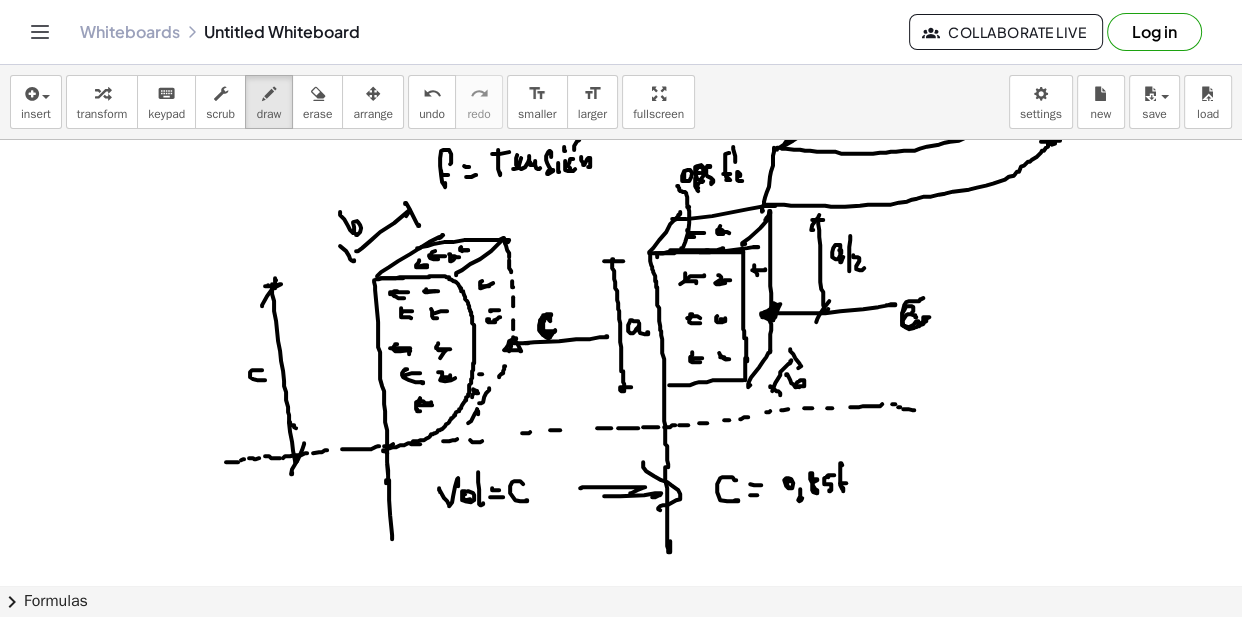 click at bounding box center [621, -55] 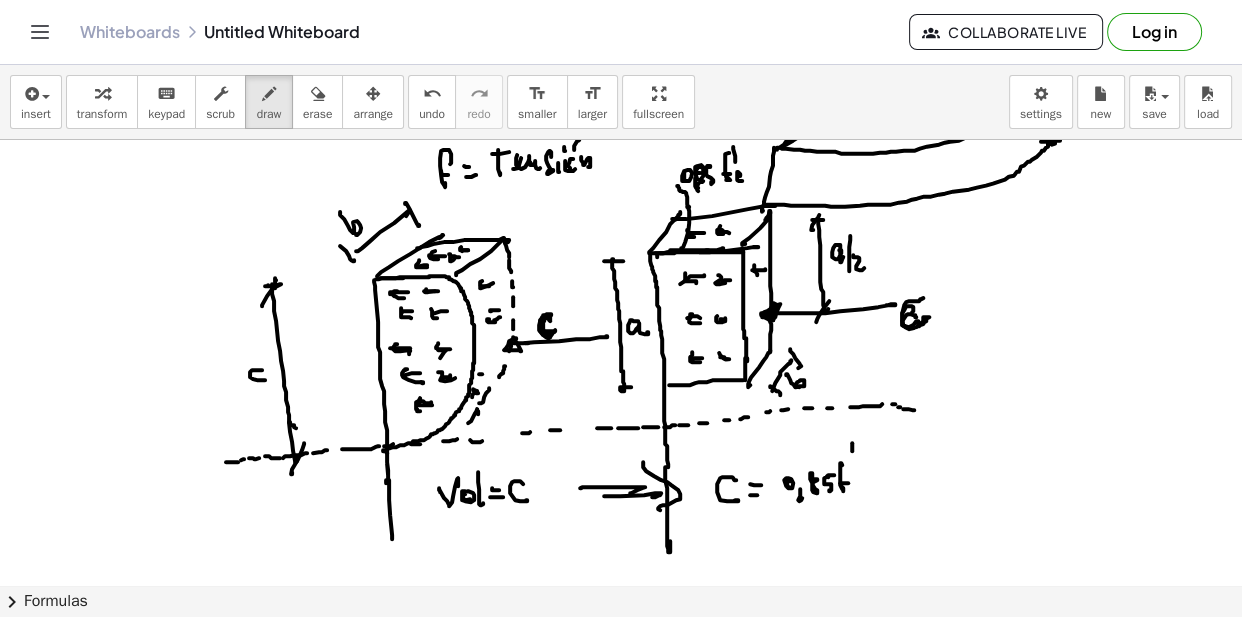 click at bounding box center (621, -55) 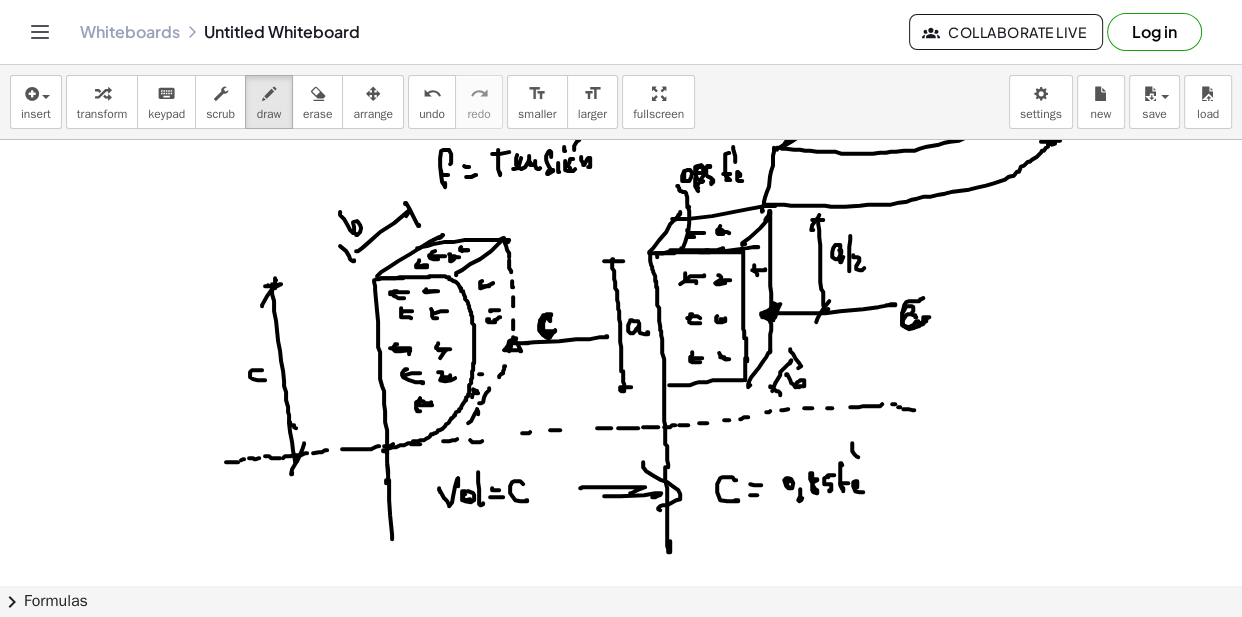 click at bounding box center [621, -55] 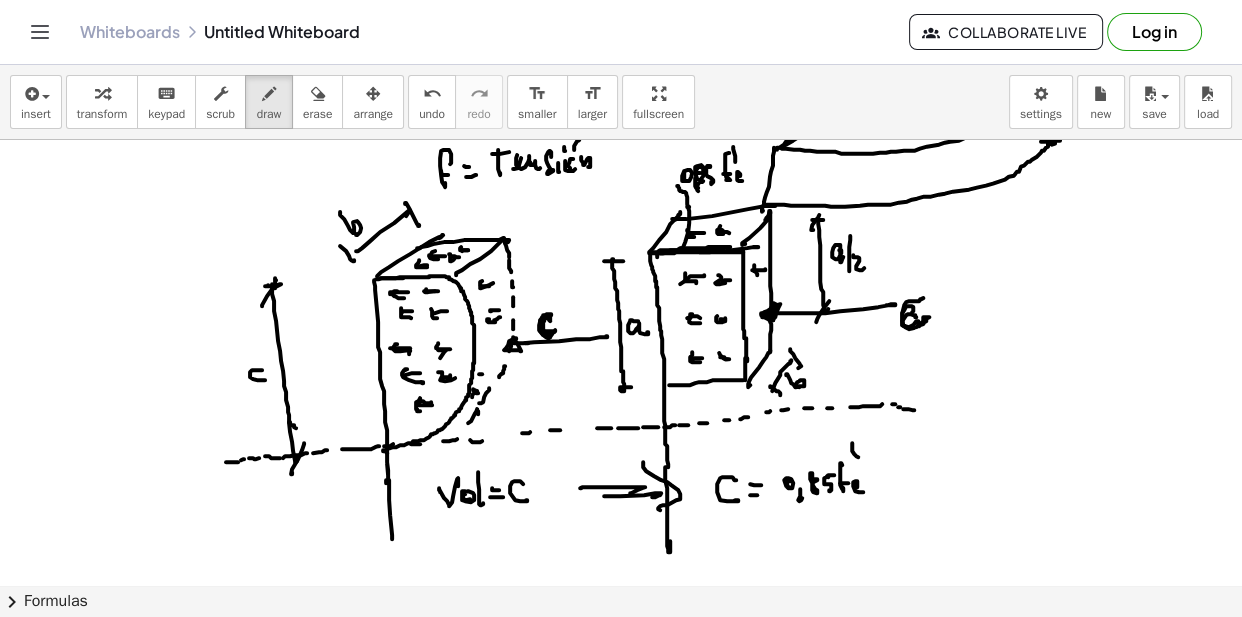 click at bounding box center [621, -55] 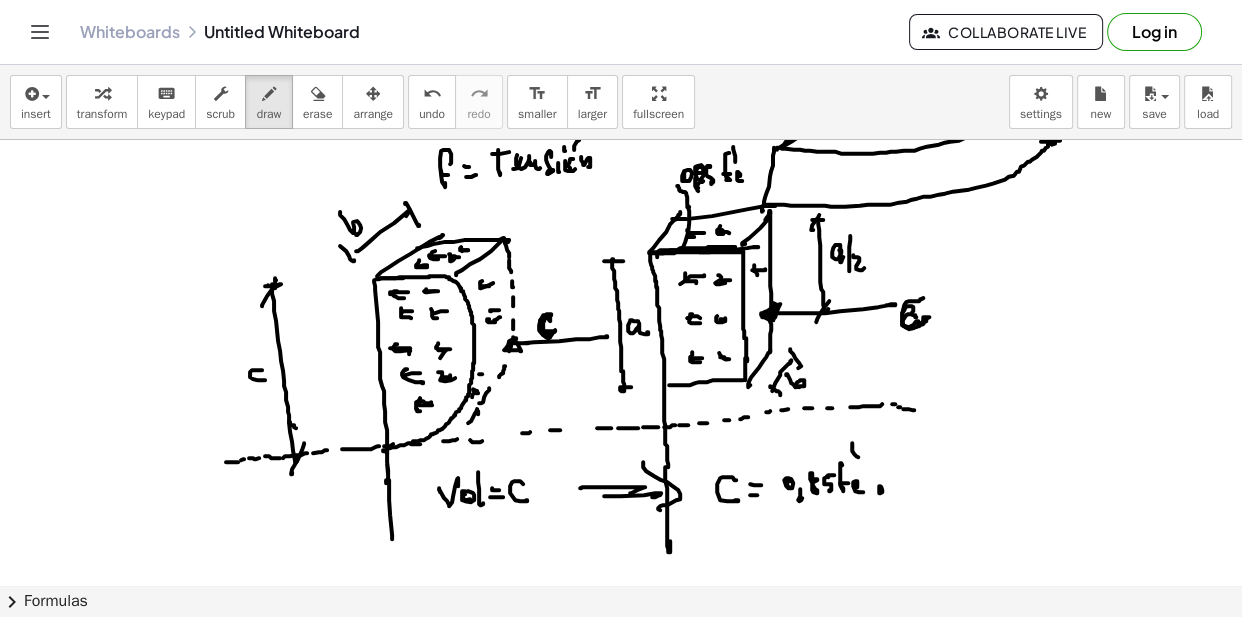 click at bounding box center [621, -55] 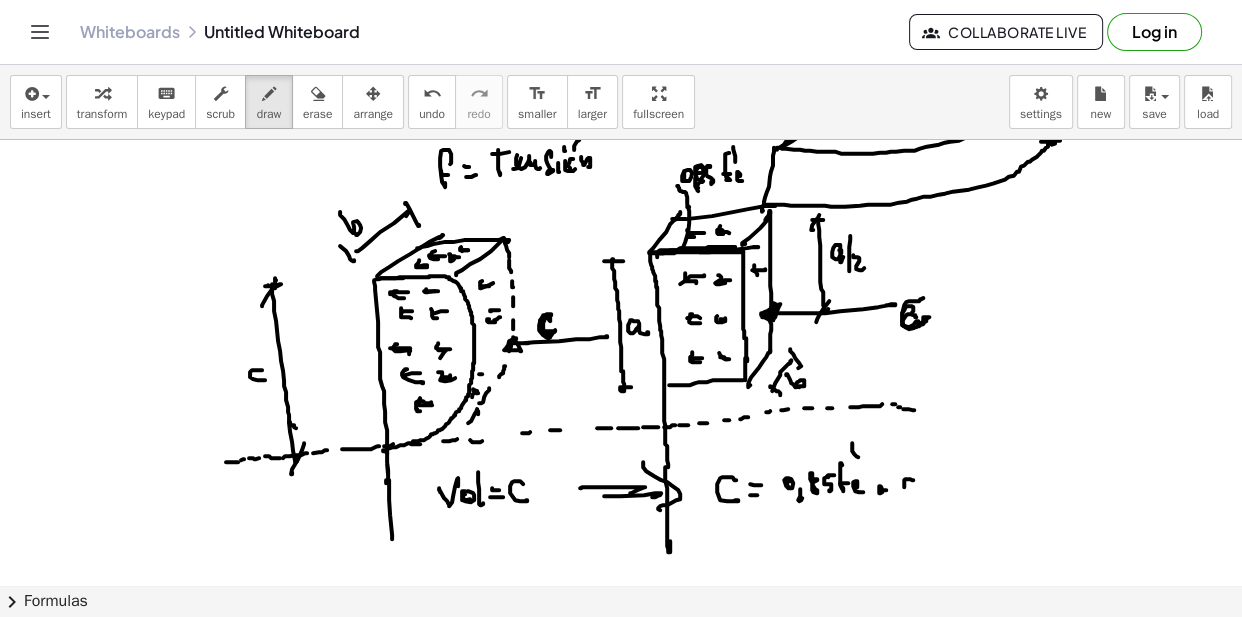 click at bounding box center [621, -55] 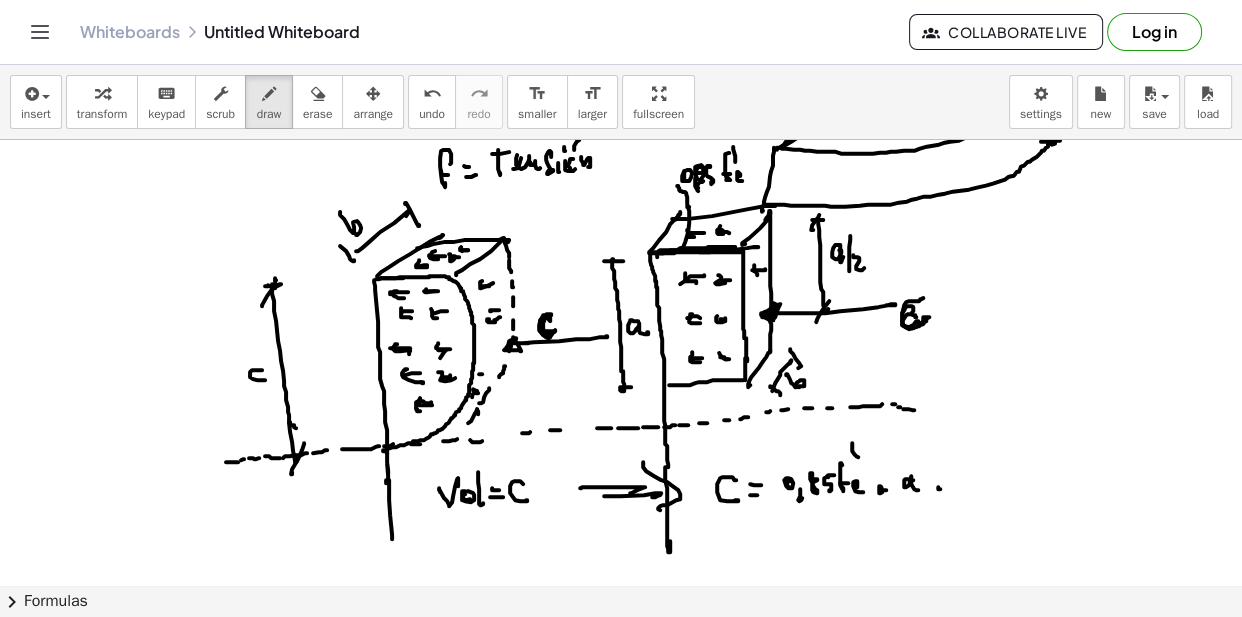 click at bounding box center [621, -55] 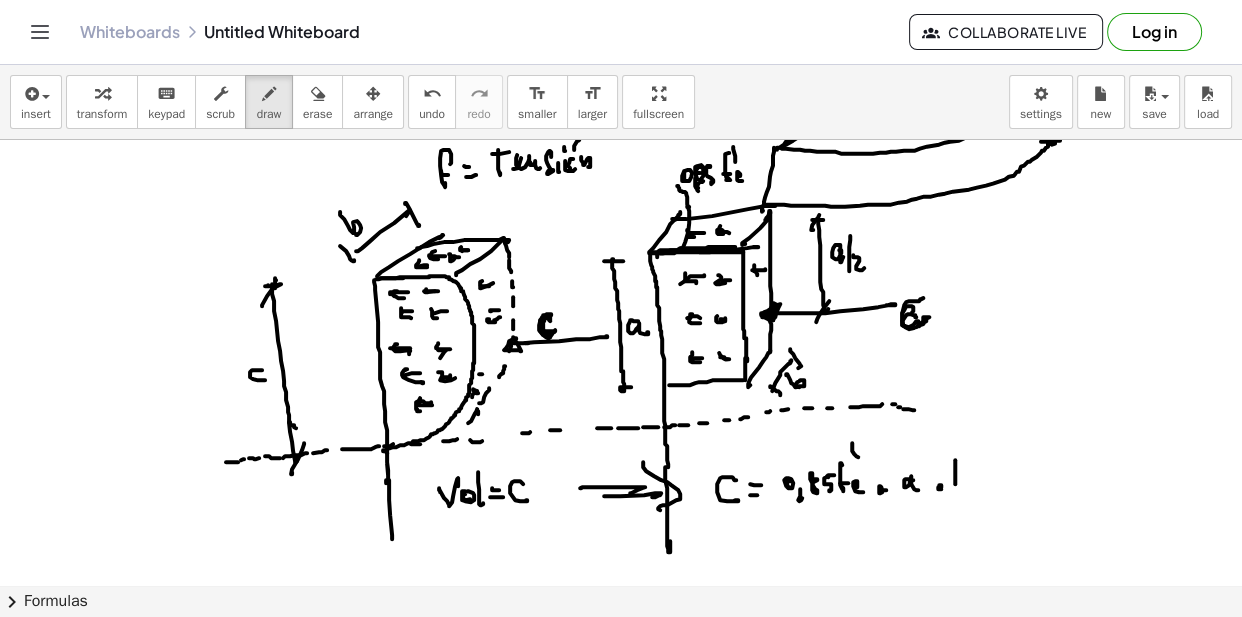 click at bounding box center (621, -55) 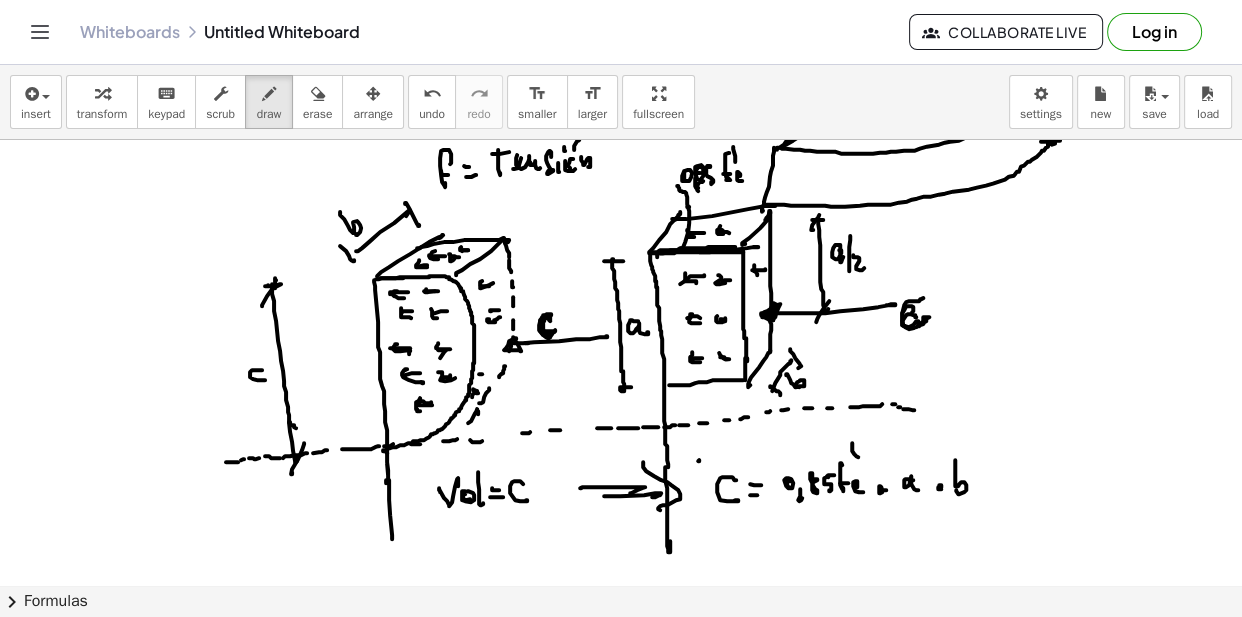 click at bounding box center [621, -55] 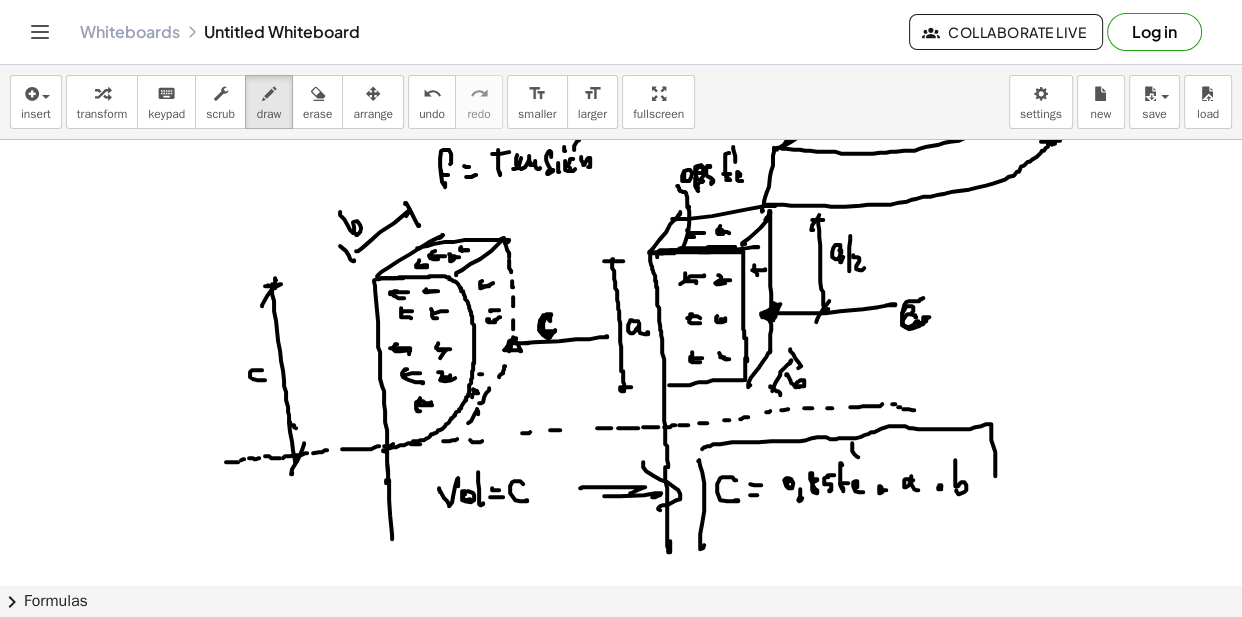 click at bounding box center (621, -55) 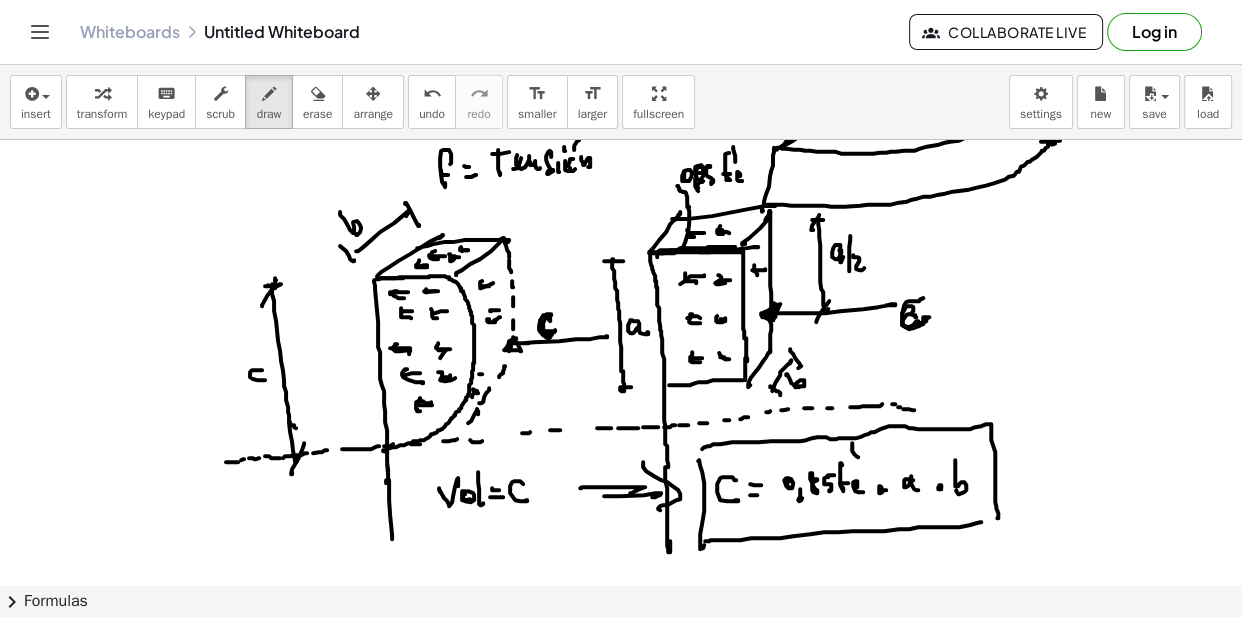 click at bounding box center [621, -55] 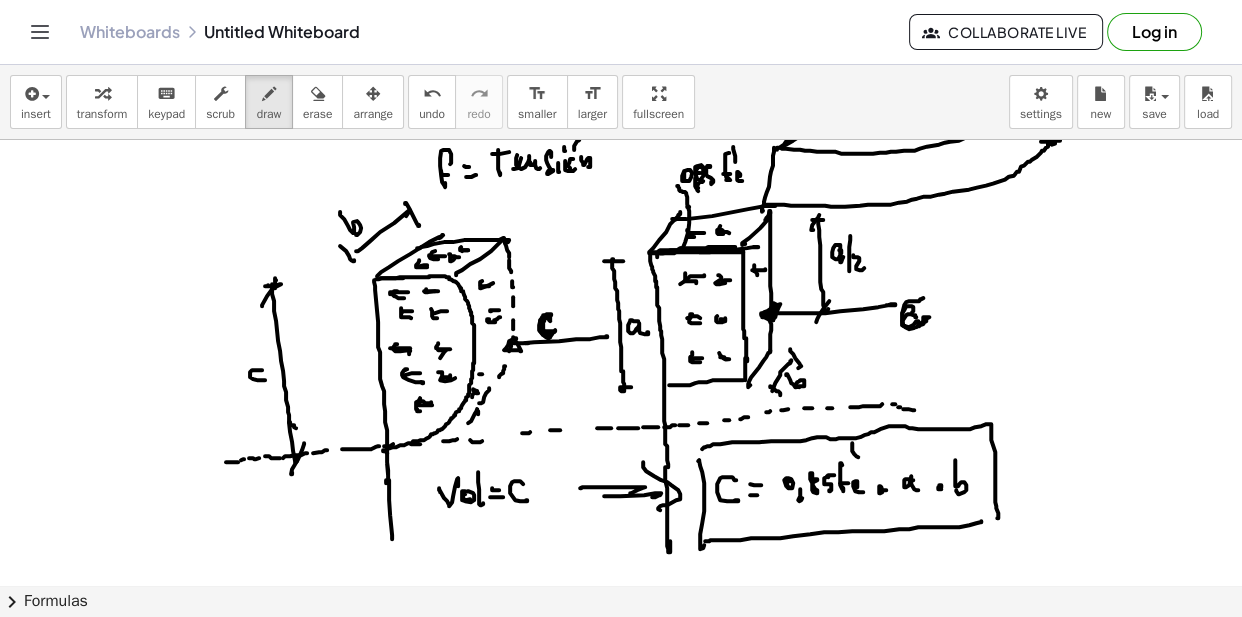 scroll, scrollTop: 1441, scrollLeft: 0, axis: vertical 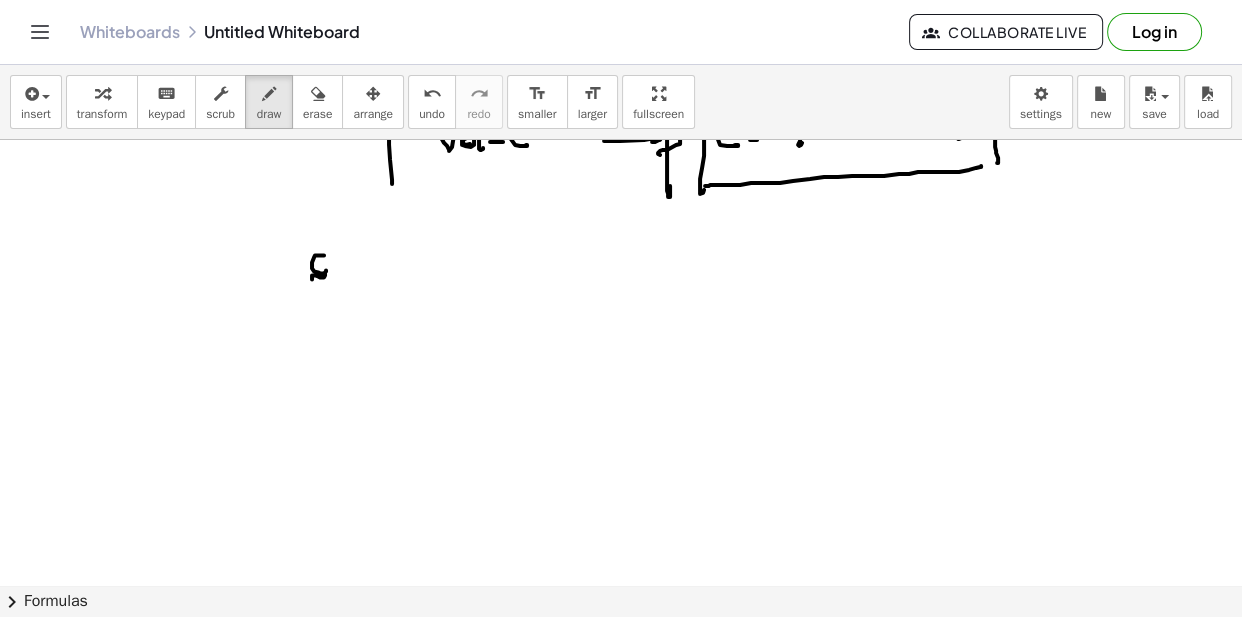 drag, startPoint x: 323, startPoint y: 254, endPoint x: 344, endPoint y: 277, distance: 31.144823 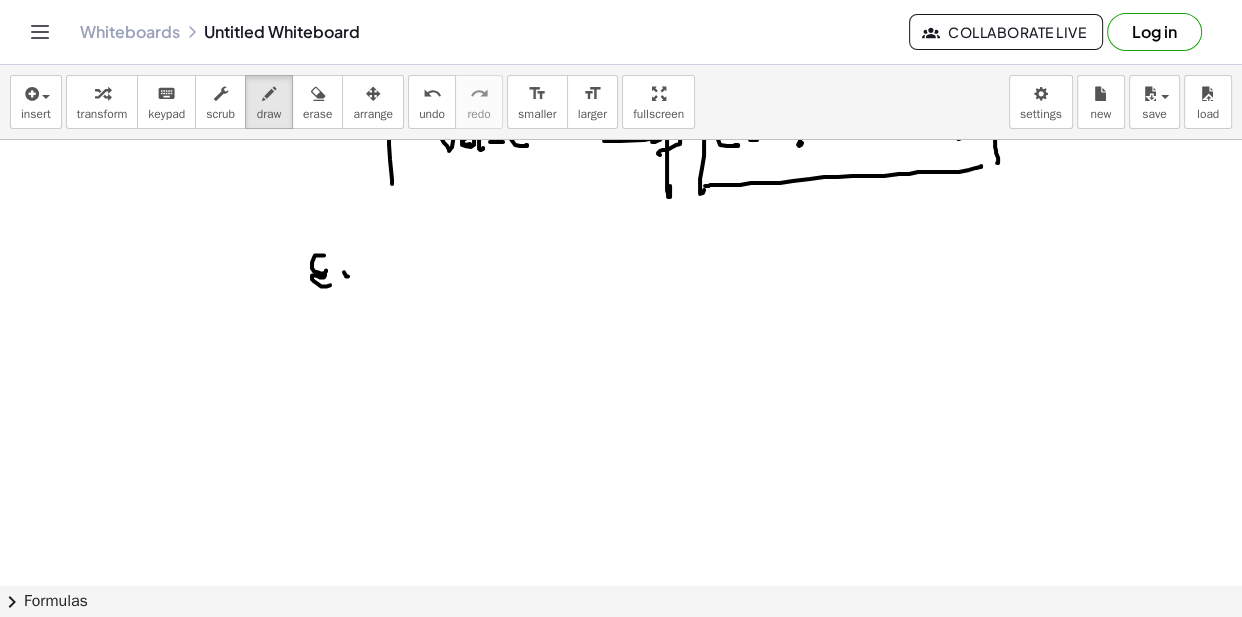 drag, startPoint x: 346, startPoint y: 274, endPoint x: 348, endPoint y: 289, distance: 15.132746 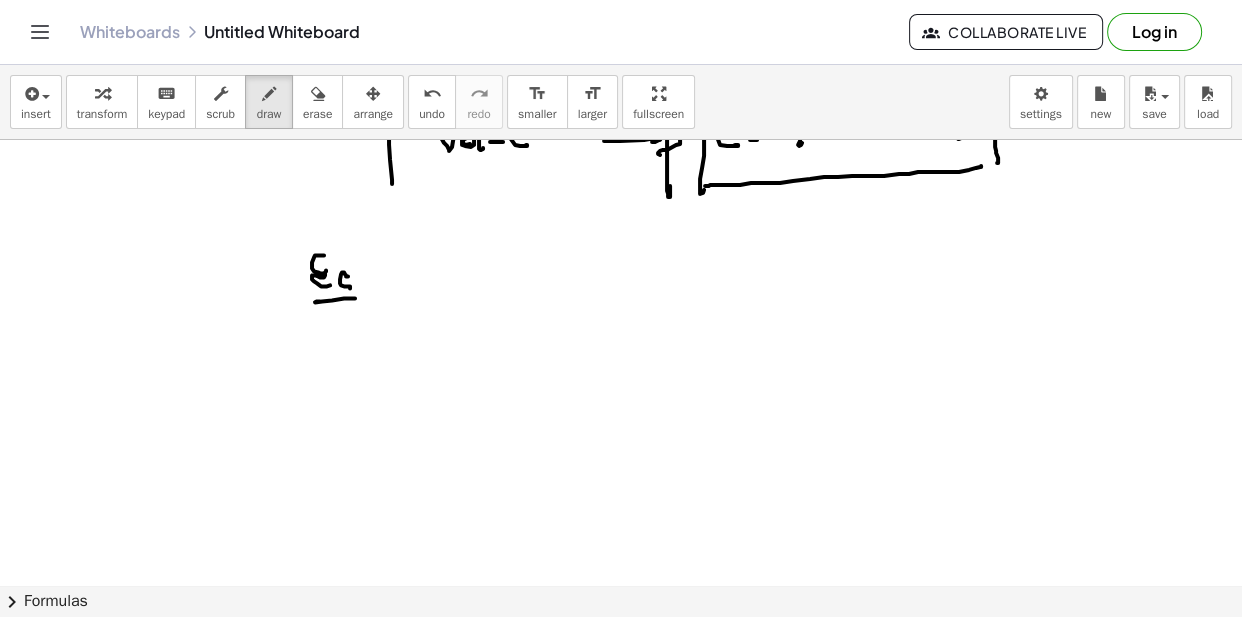 drag, startPoint x: 315, startPoint y: 301, endPoint x: 350, endPoint y: 310, distance: 36.138622 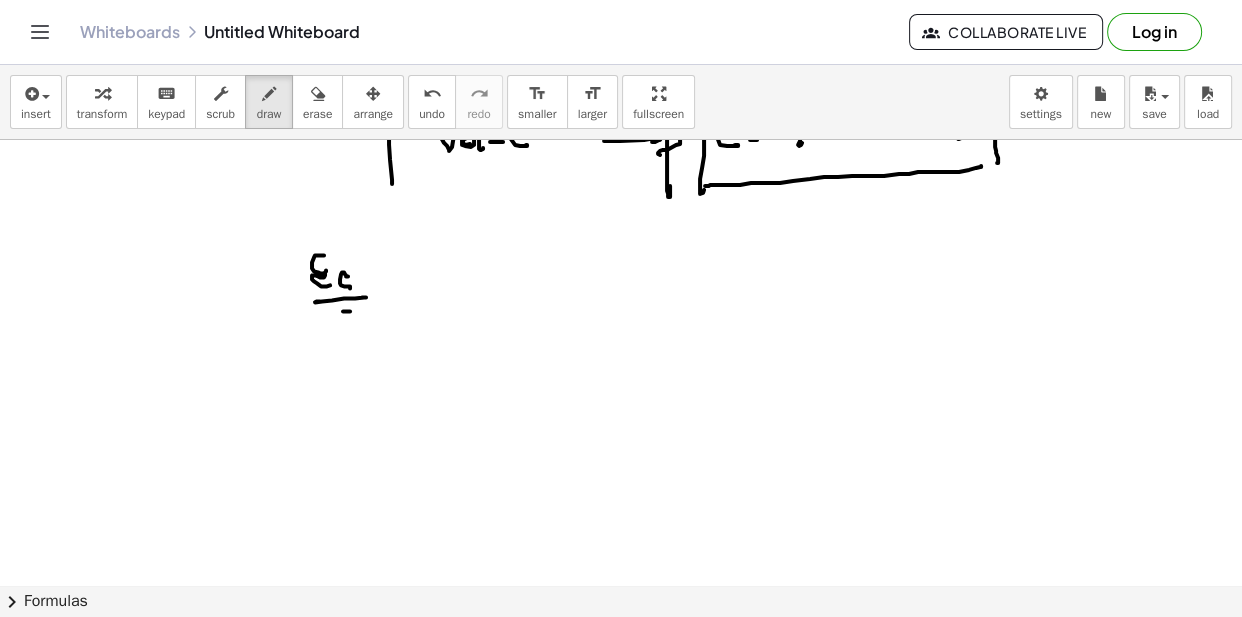 drag, startPoint x: 350, startPoint y: 310, endPoint x: 356, endPoint y: 320, distance: 11.661903 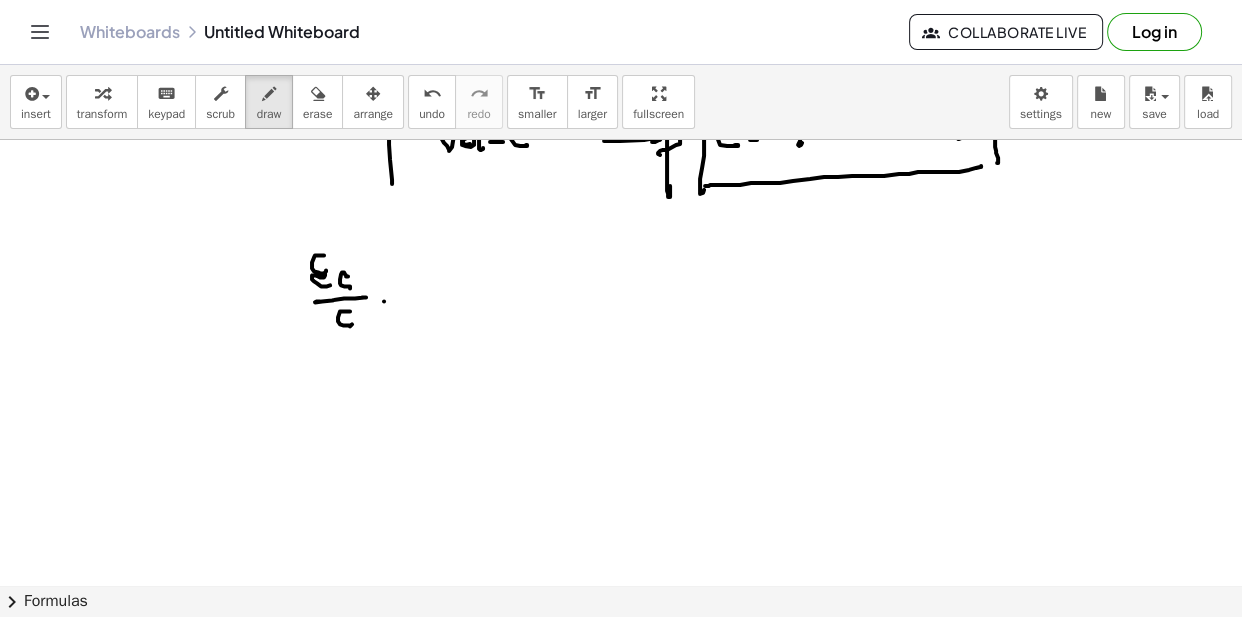 click at bounding box center [621, -187] 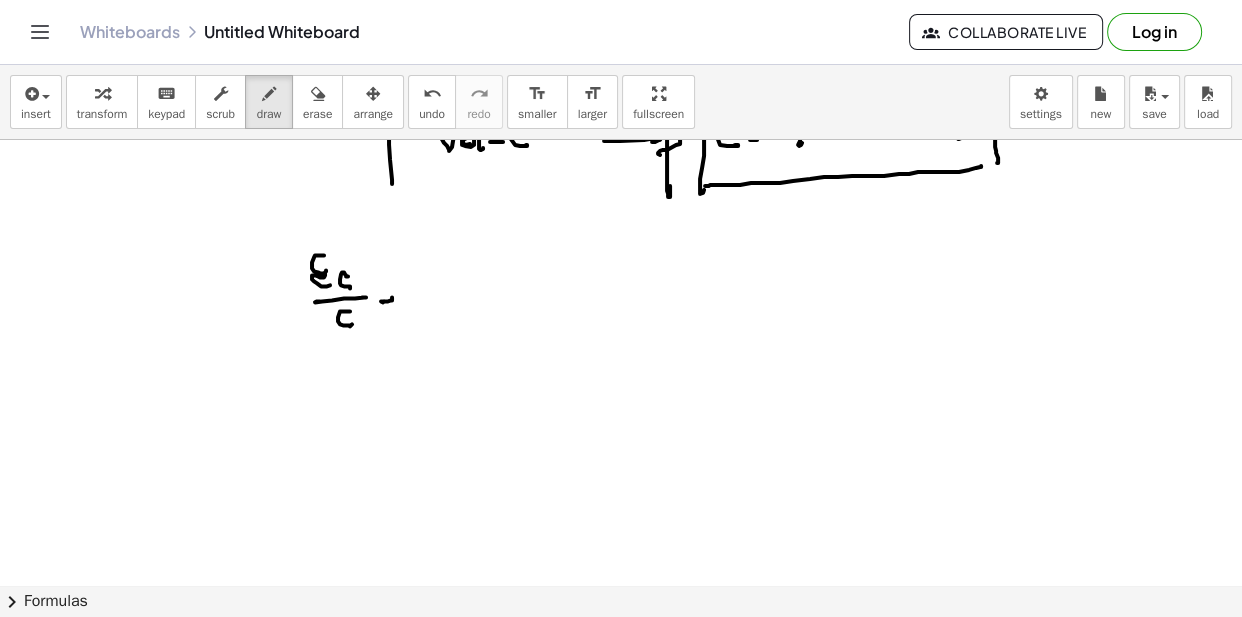 drag, startPoint x: 384, startPoint y: 290, endPoint x: 420, endPoint y: 275, distance: 39 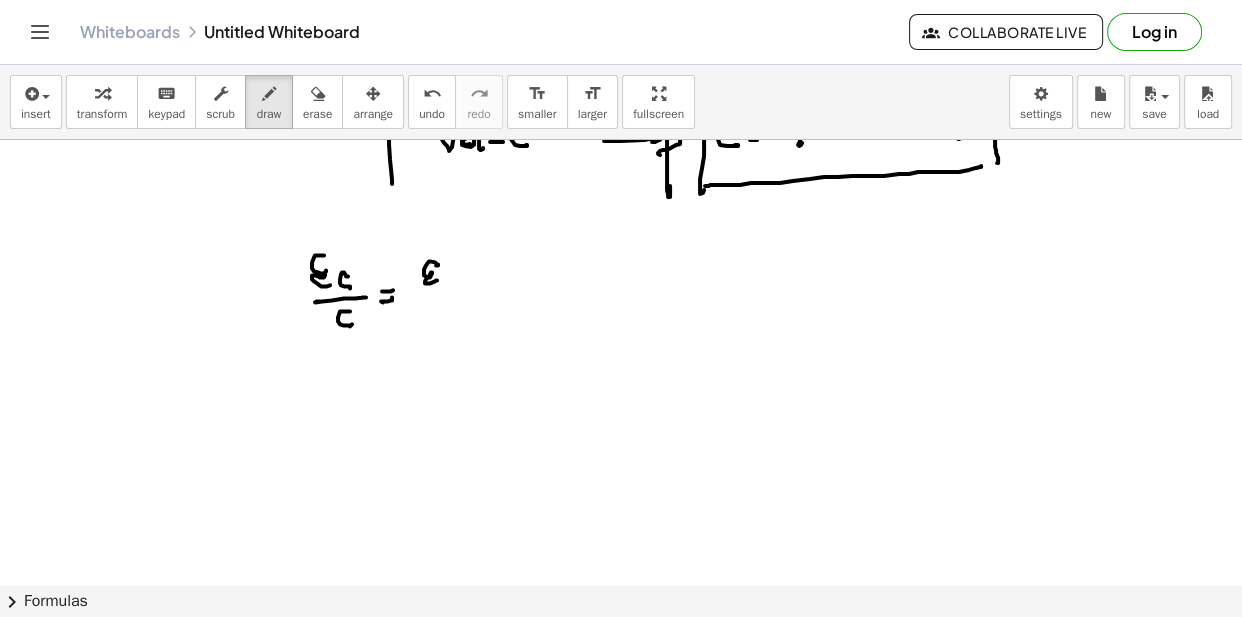 drag, startPoint x: 436, startPoint y: 264, endPoint x: 460, endPoint y: 270, distance: 24.738634 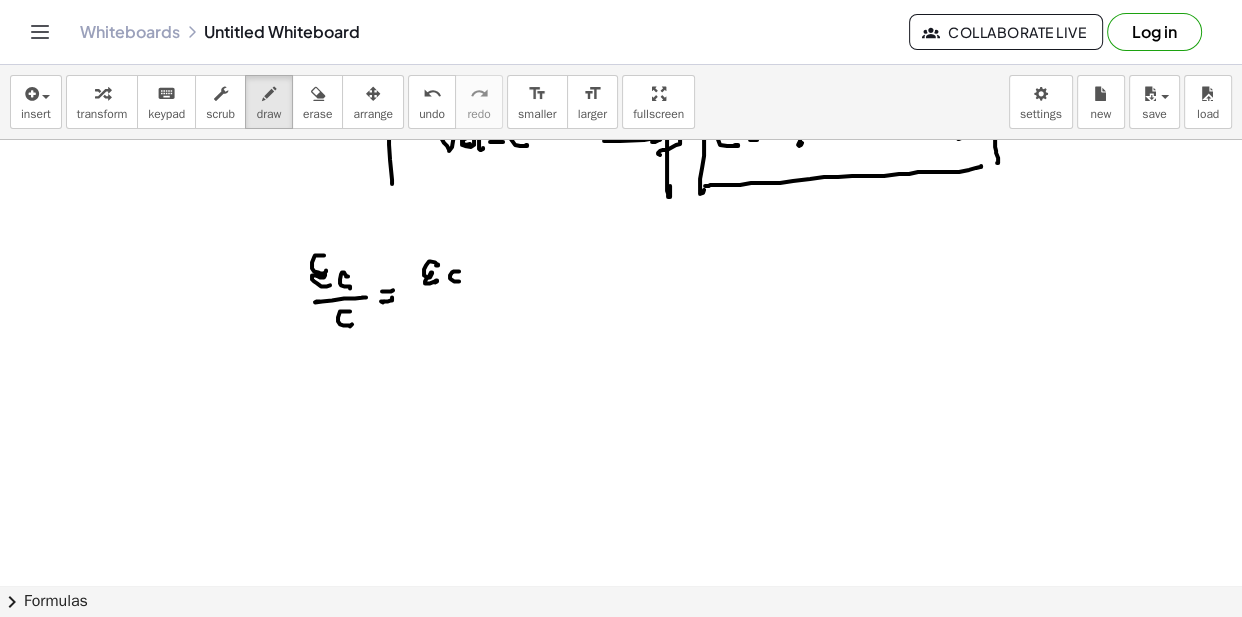 drag, startPoint x: 459, startPoint y: 270, endPoint x: 469, endPoint y: 273, distance: 10.440307 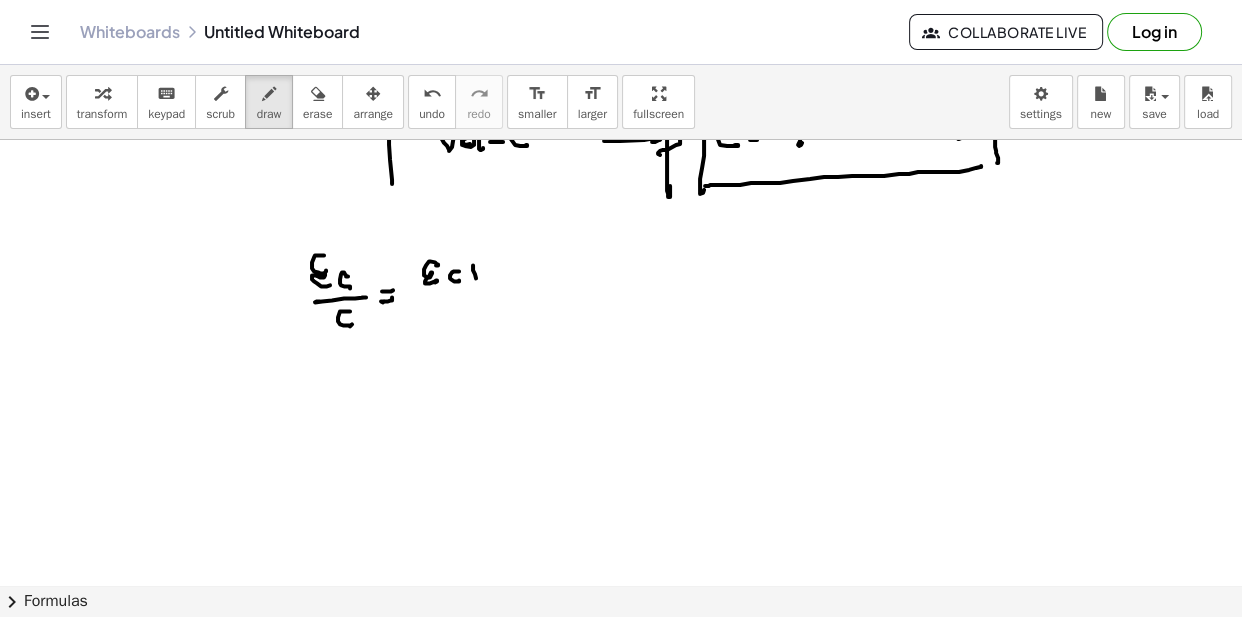click at bounding box center (621, -187) 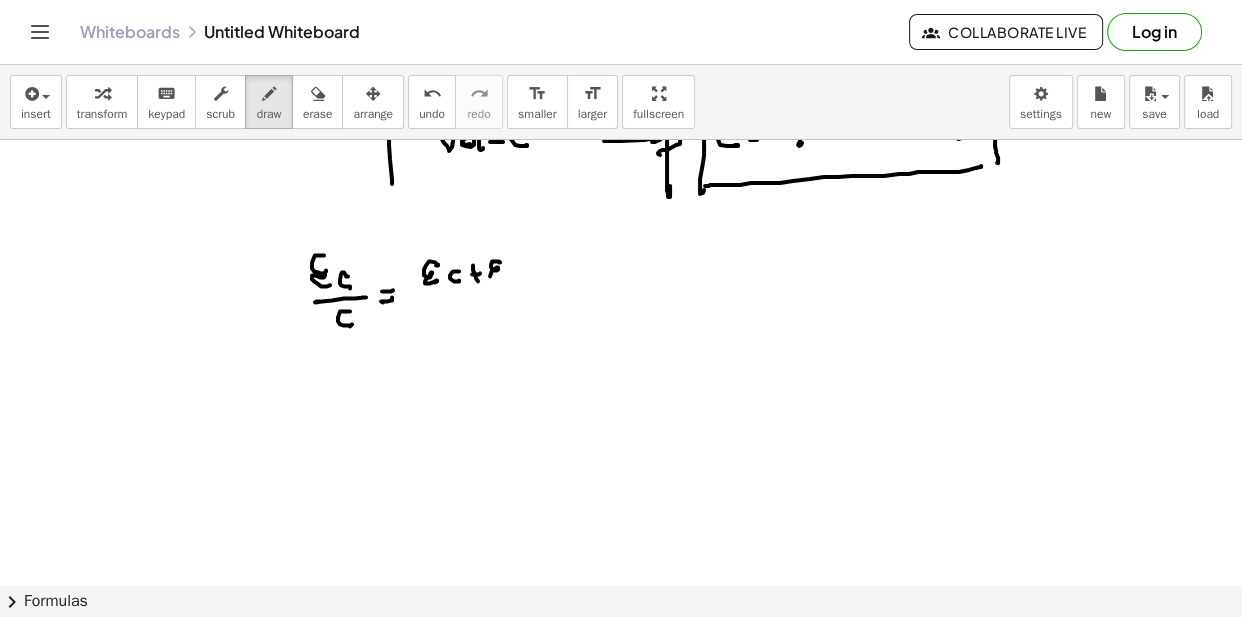 drag, startPoint x: 500, startPoint y: 261, endPoint x: 499, endPoint y: 277, distance: 16.03122 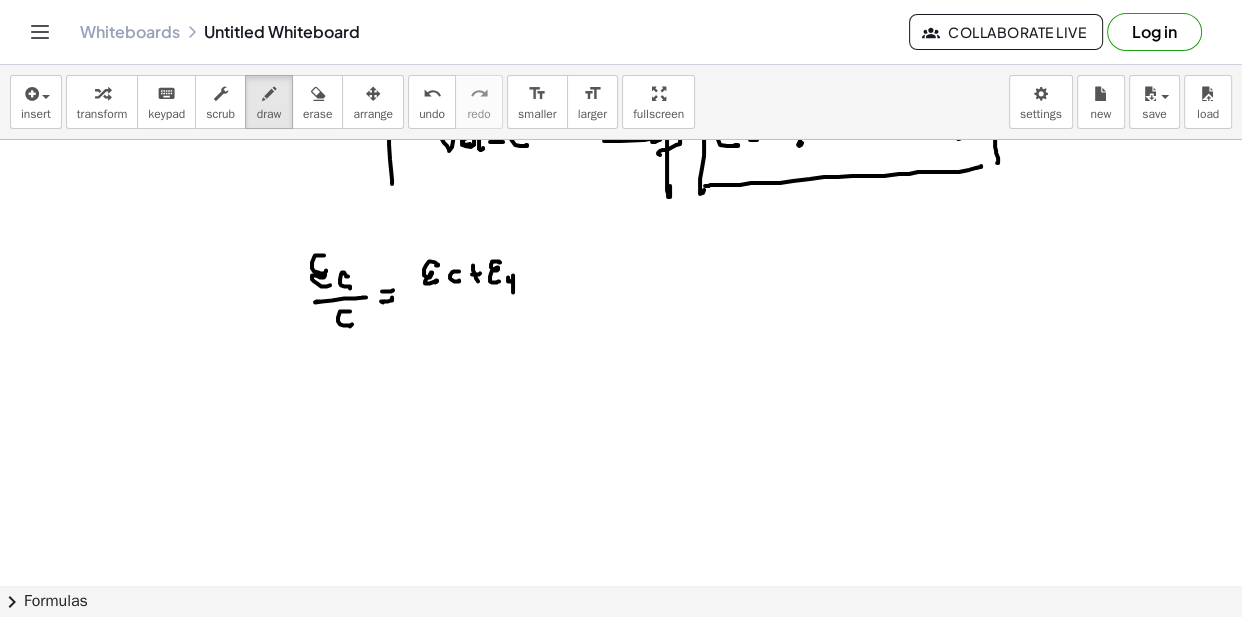 drag, startPoint x: 508, startPoint y: 276, endPoint x: 516, endPoint y: 287, distance: 13.601471 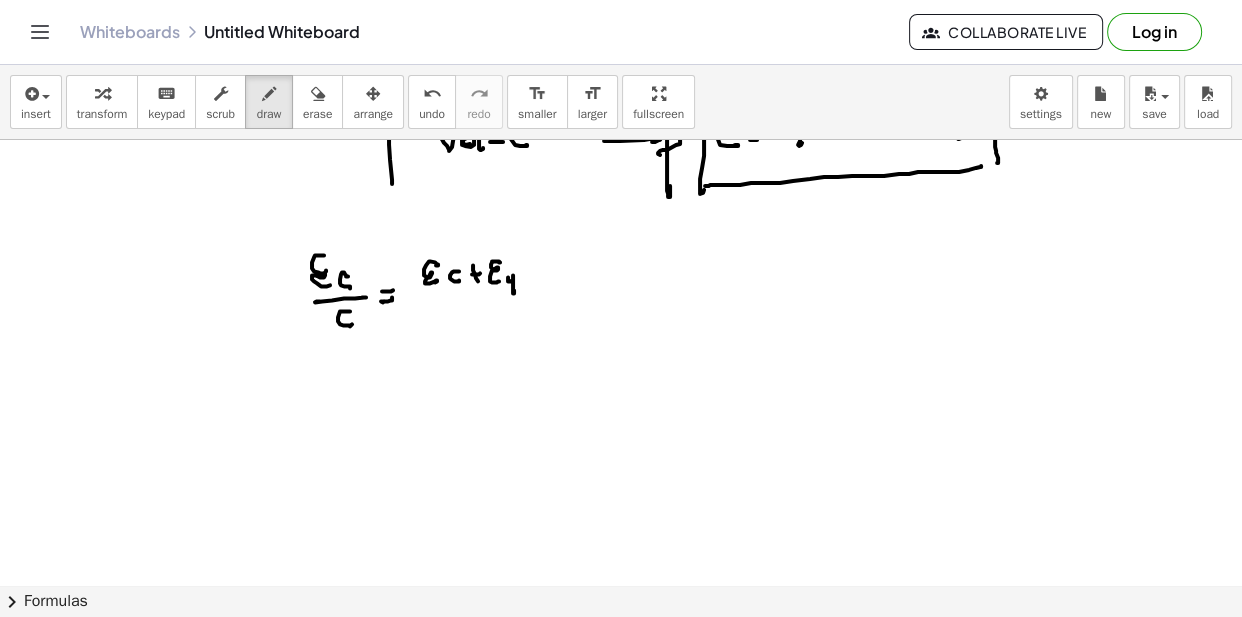 click at bounding box center (621, -187) 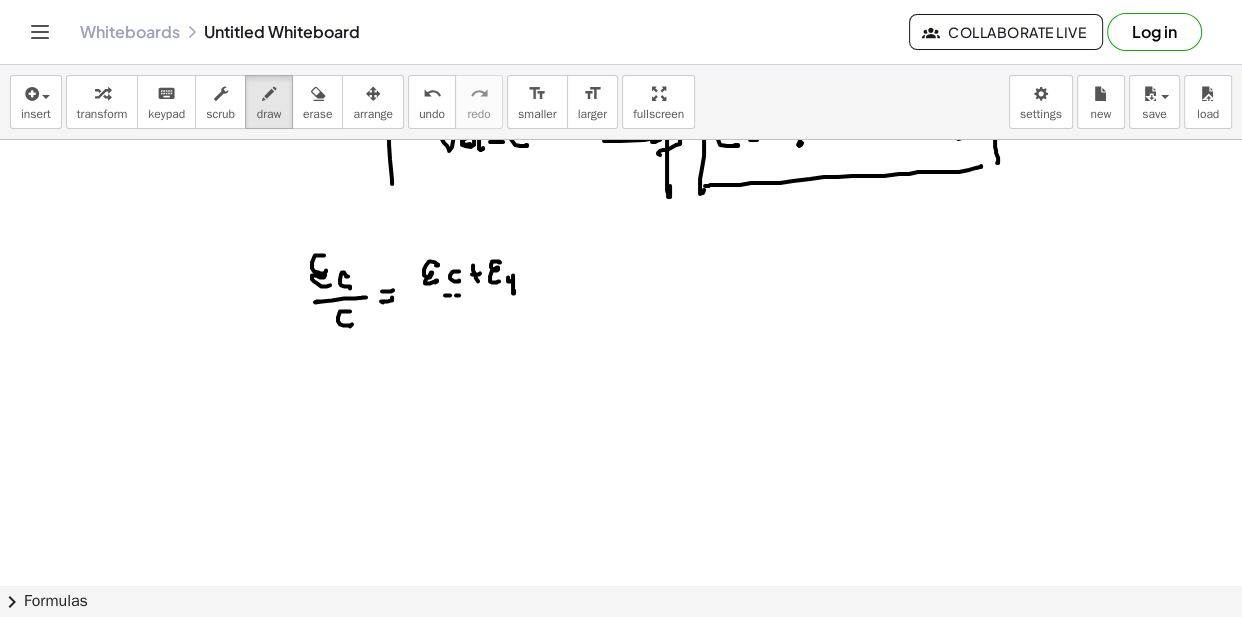 drag, startPoint x: 445, startPoint y: 294, endPoint x: 495, endPoint y: 294, distance: 50 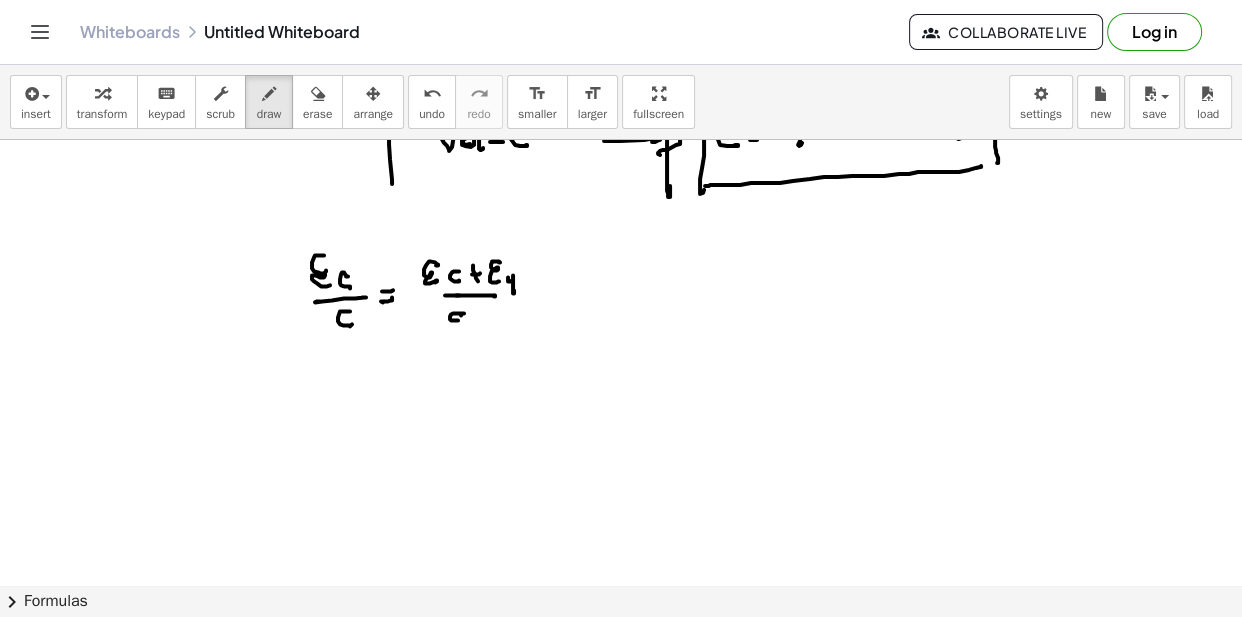 click at bounding box center (621, -187) 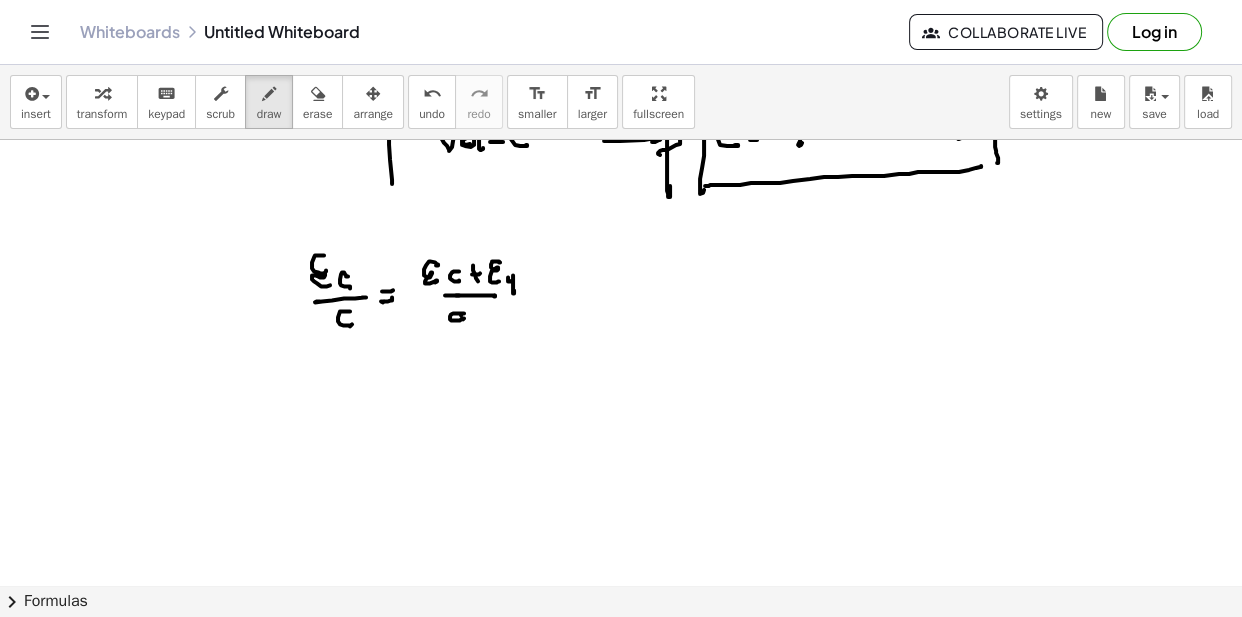 click at bounding box center [621, -187] 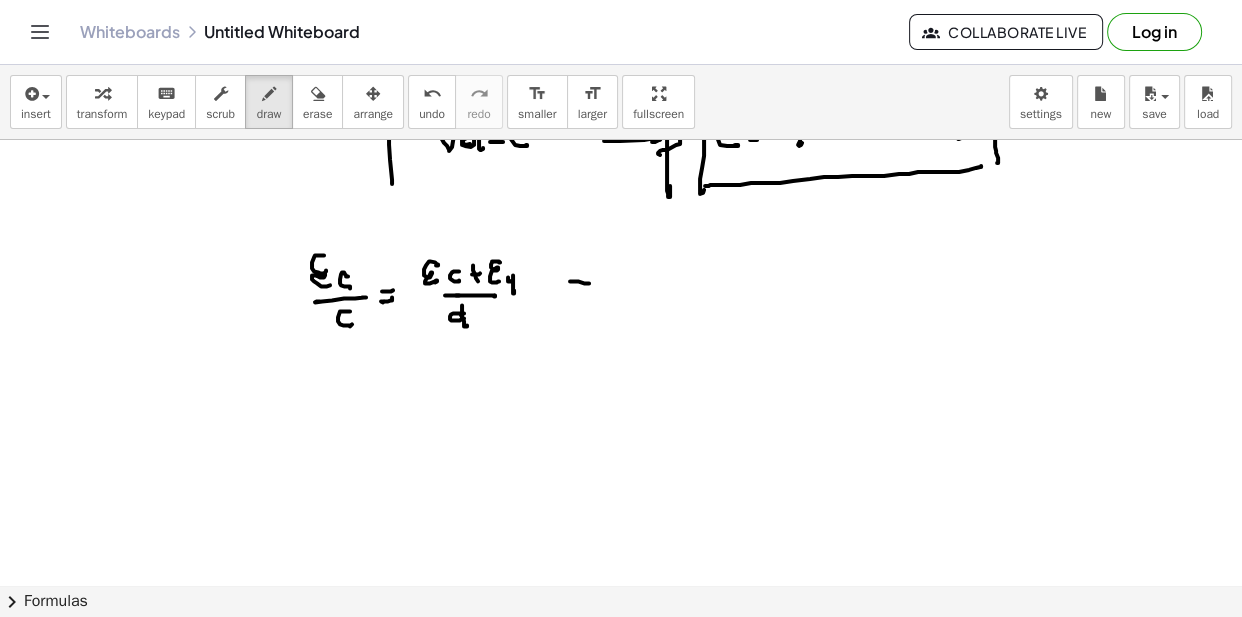 click at bounding box center (621, -187) 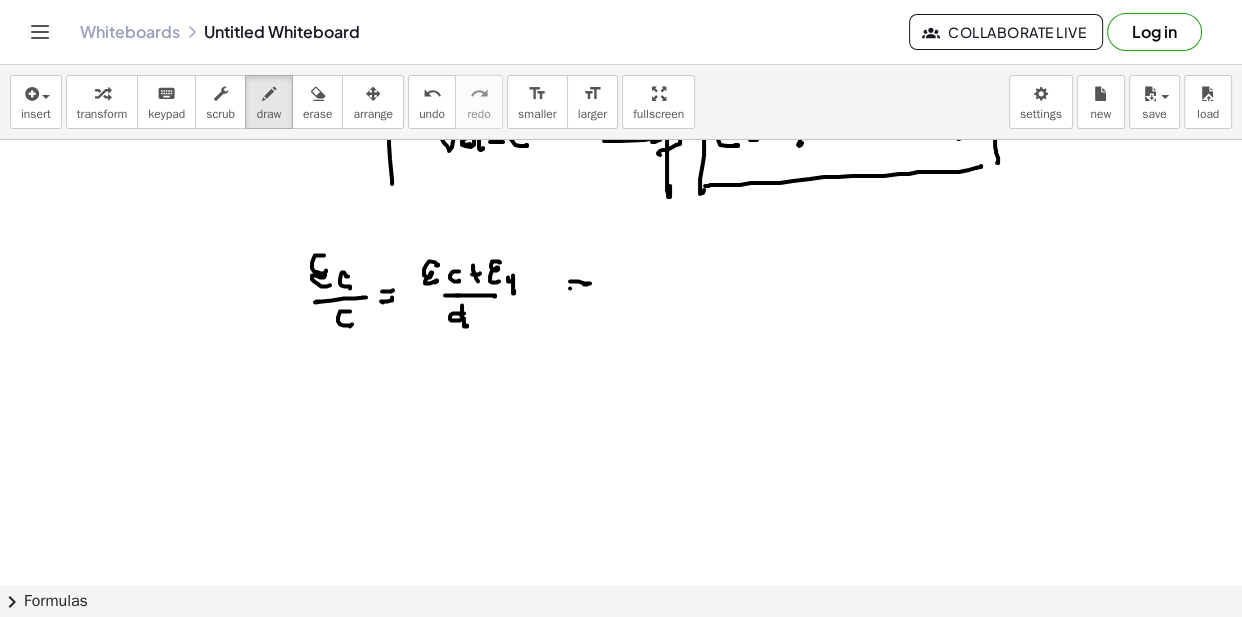 drag, startPoint x: 570, startPoint y: 287, endPoint x: 590, endPoint y: 283, distance: 20.396078 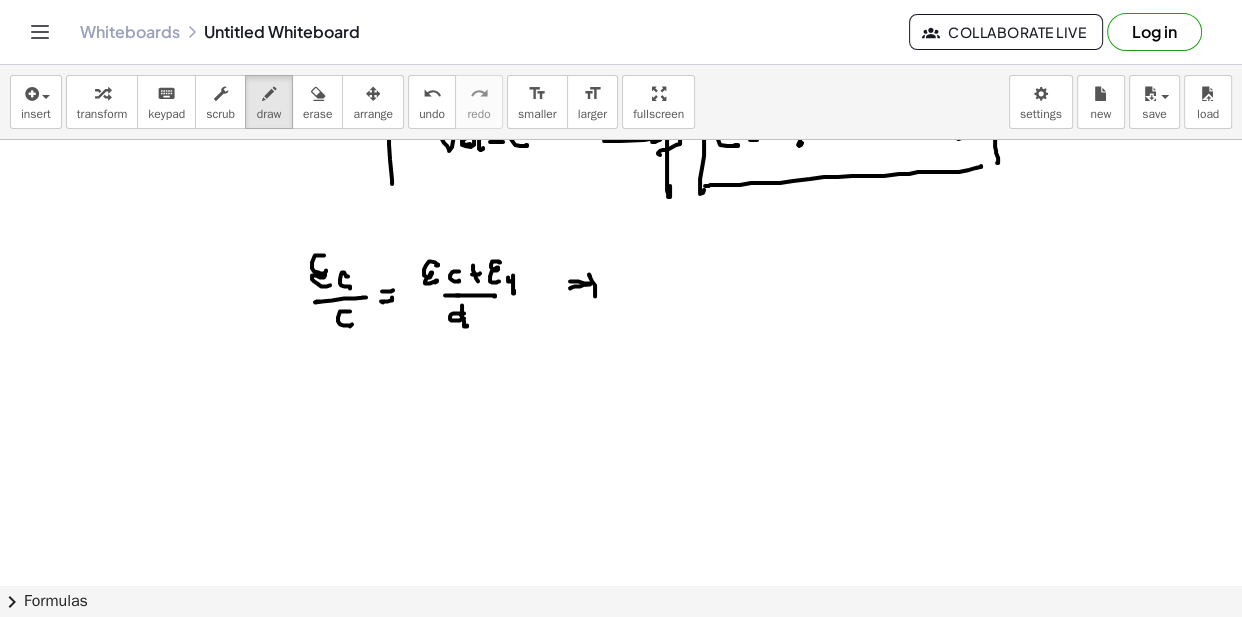 drag, startPoint x: 589, startPoint y: 273, endPoint x: 528, endPoint y: 288, distance: 62.817196 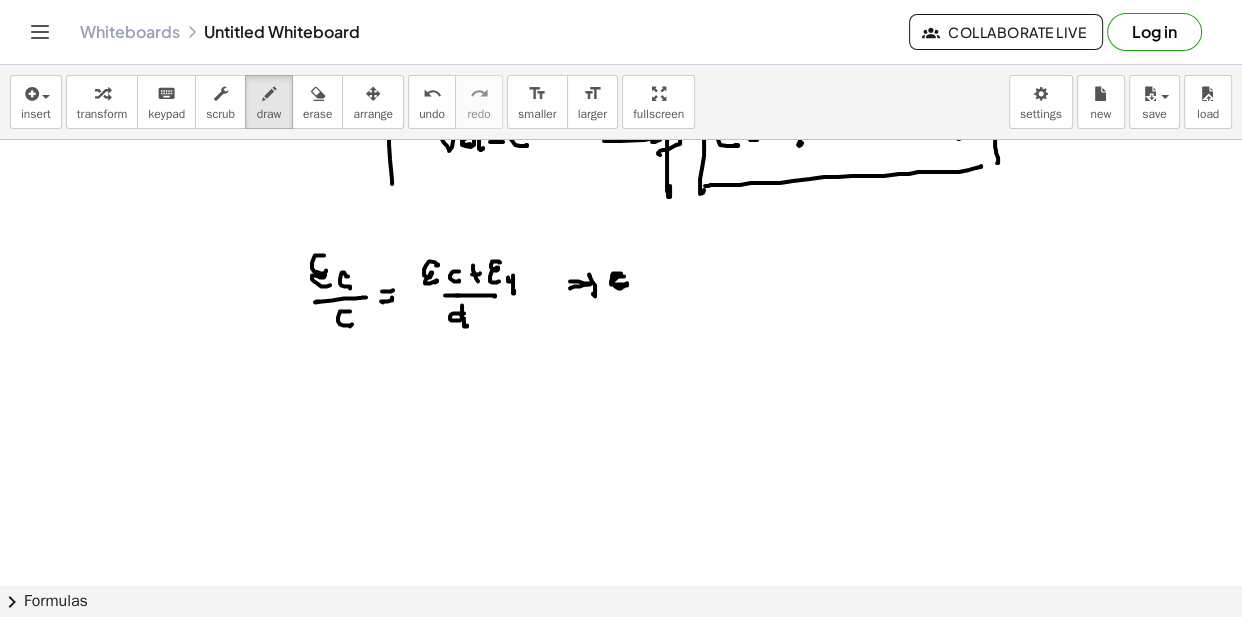 drag, startPoint x: 621, startPoint y: 272, endPoint x: 627, endPoint y: 283, distance: 12.529964 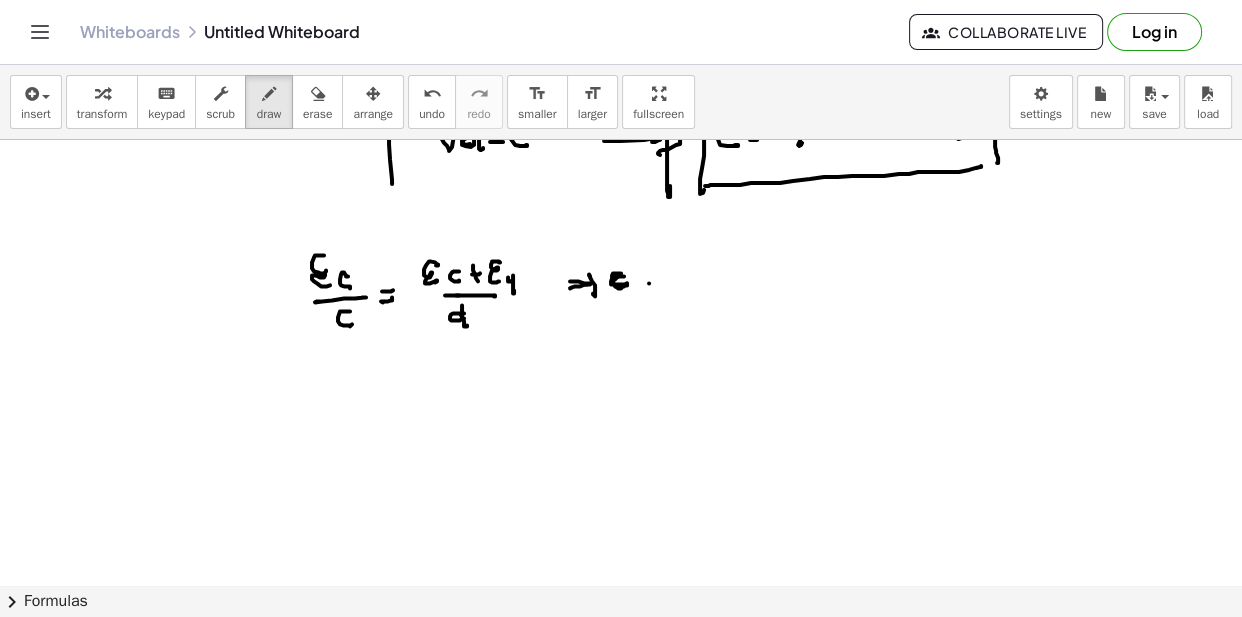 click at bounding box center [621, -187] 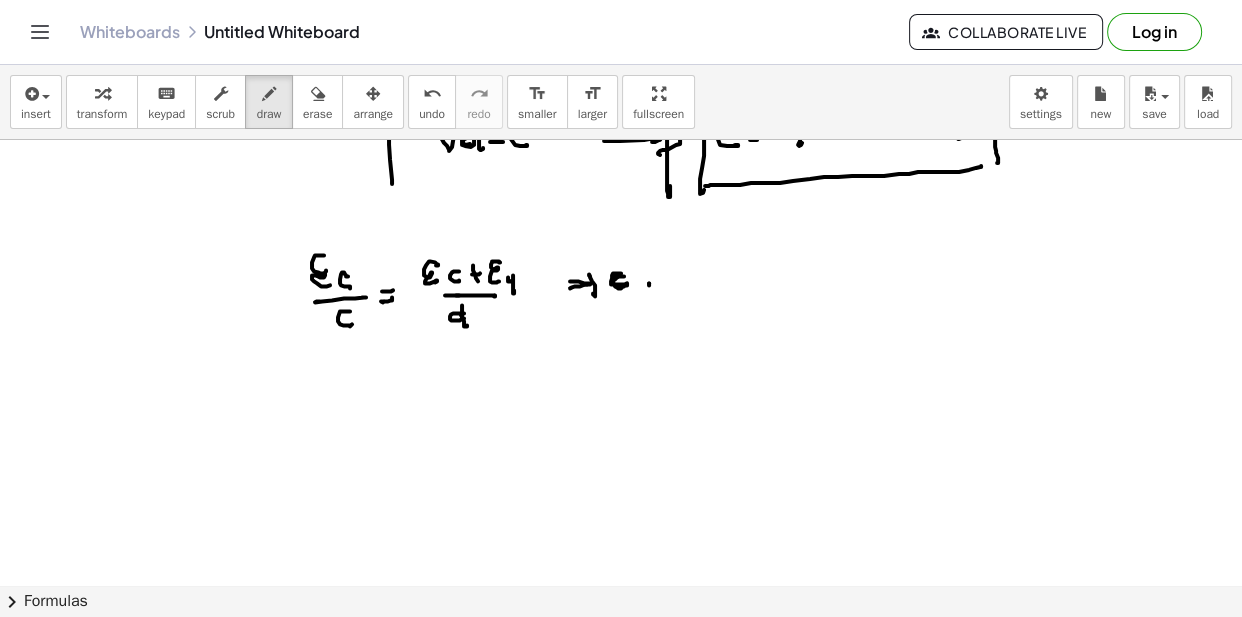 click at bounding box center (621, -187) 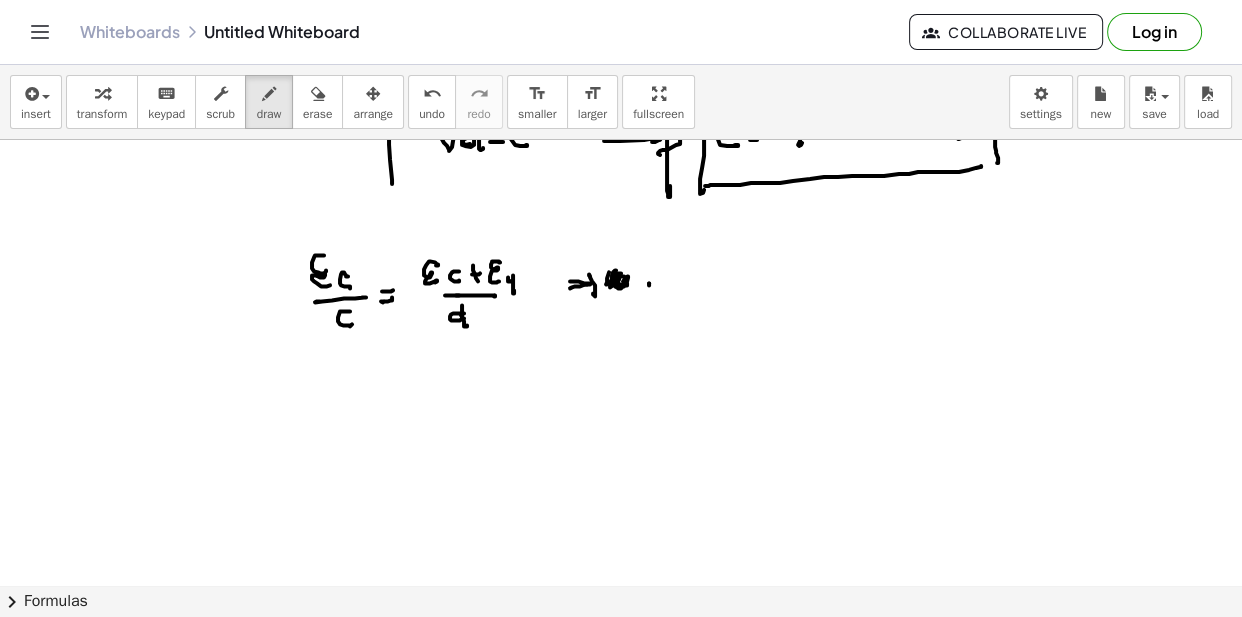 click at bounding box center [621, -187] 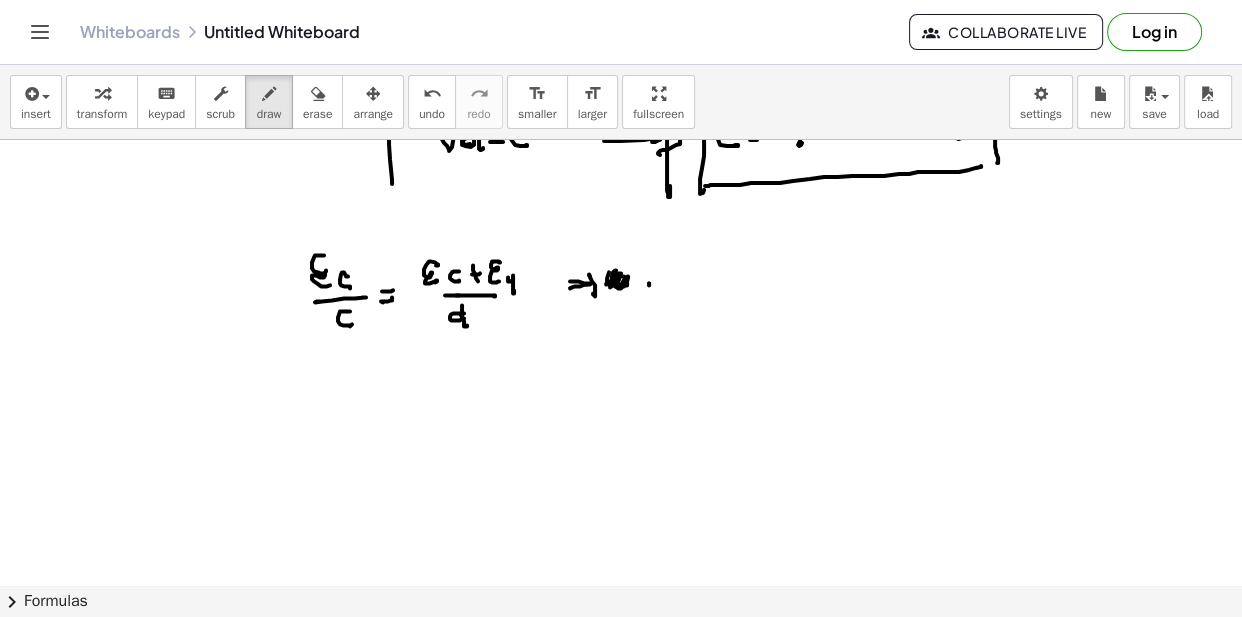 drag, startPoint x: 359, startPoint y: 321, endPoint x: 383, endPoint y: 312, distance: 25.632011 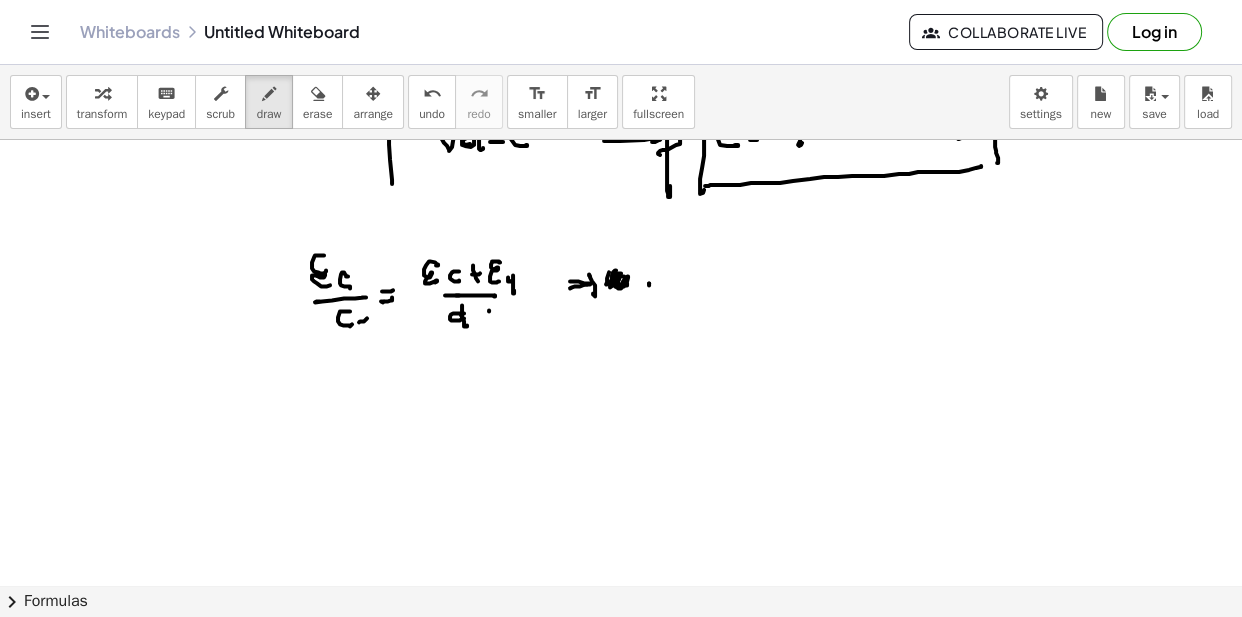 click at bounding box center [621, -187] 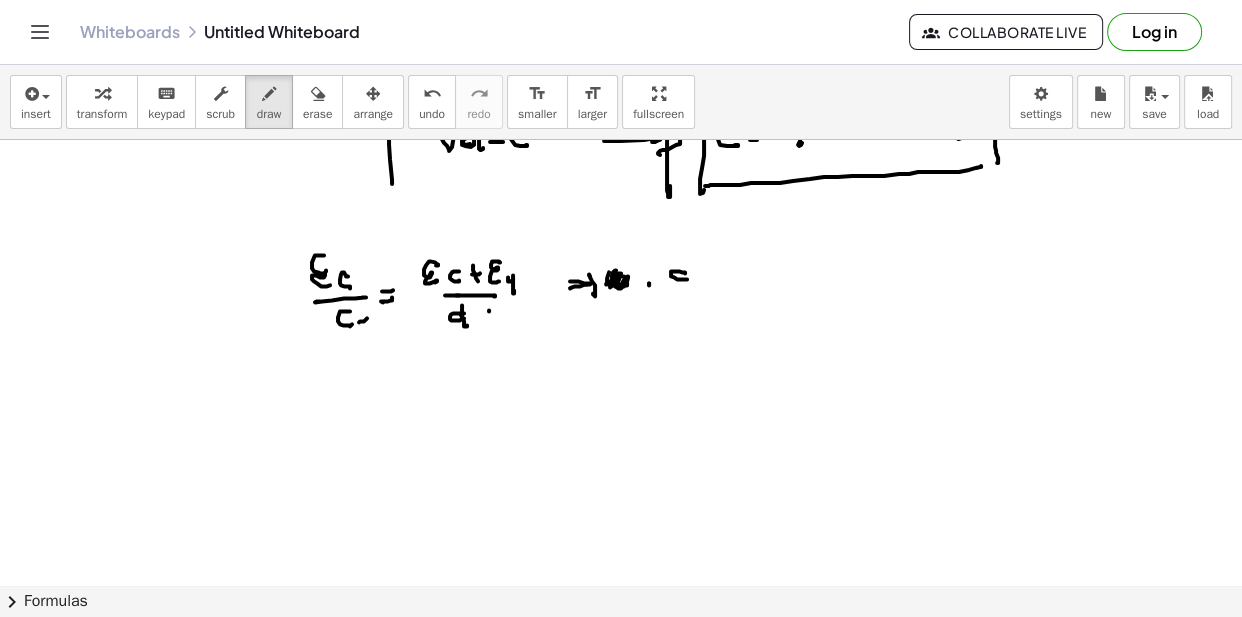 click at bounding box center [621, -187] 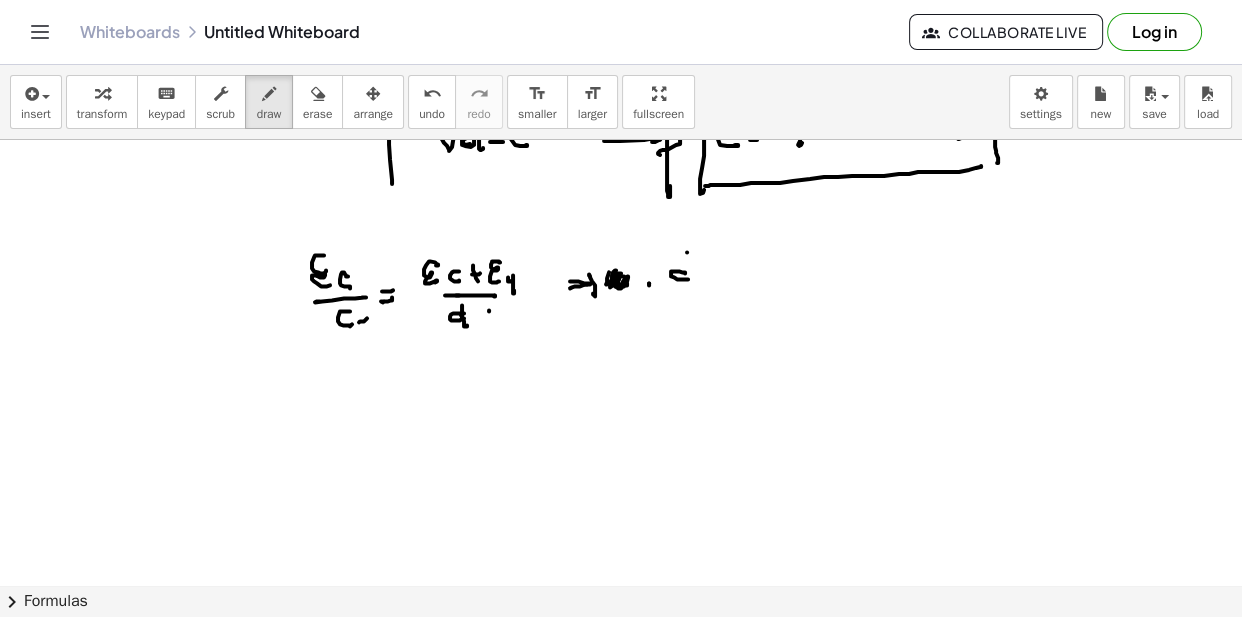 drag, startPoint x: 687, startPoint y: 251, endPoint x: 687, endPoint y: 280, distance: 29 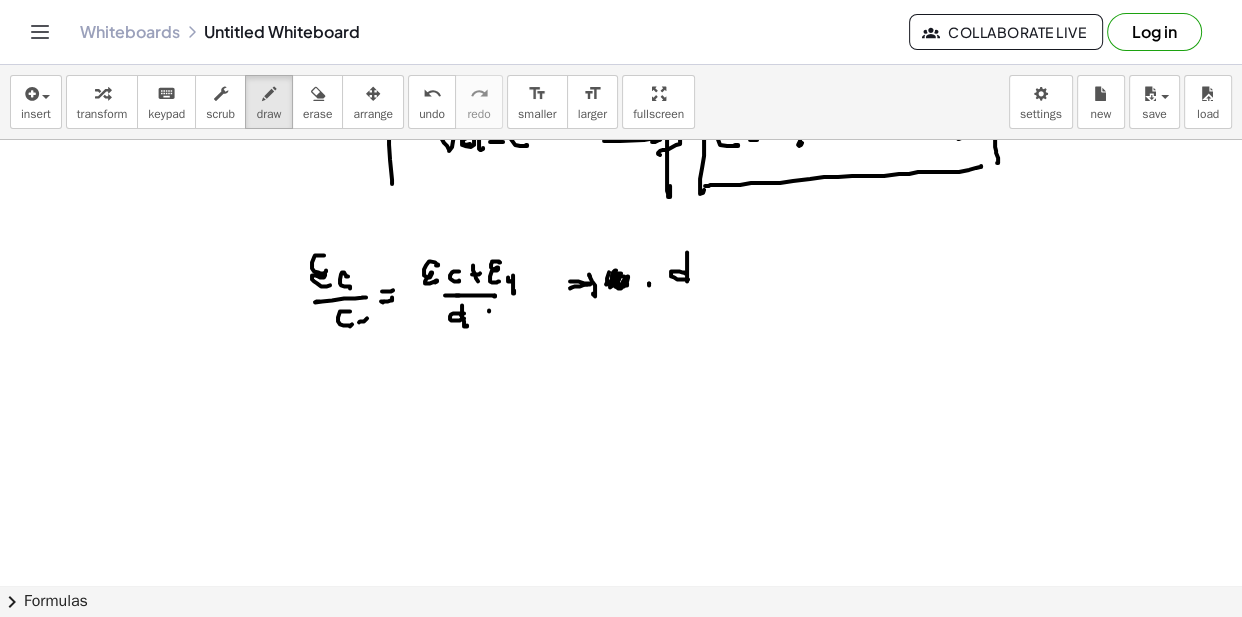 drag, startPoint x: 703, startPoint y: 269, endPoint x: 715, endPoint y: 264, distance: 13 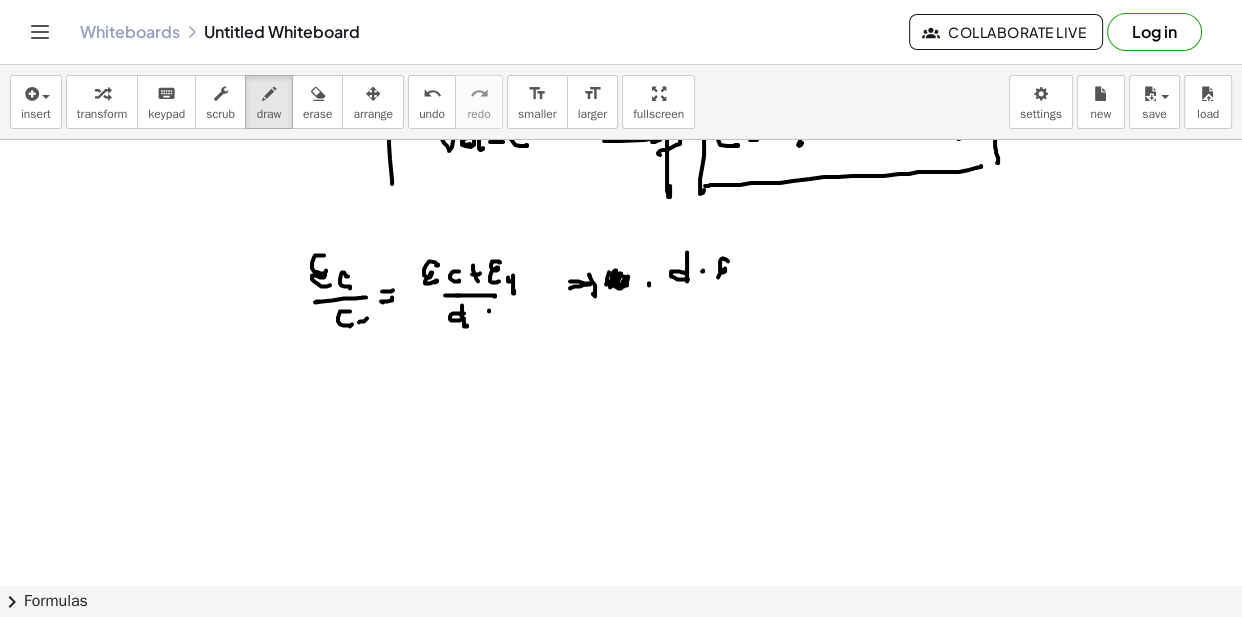 drag, startPoint x: 725, startPoint y: 258, endPoint x: 740, endPoint y: 276, distance: 23.43075 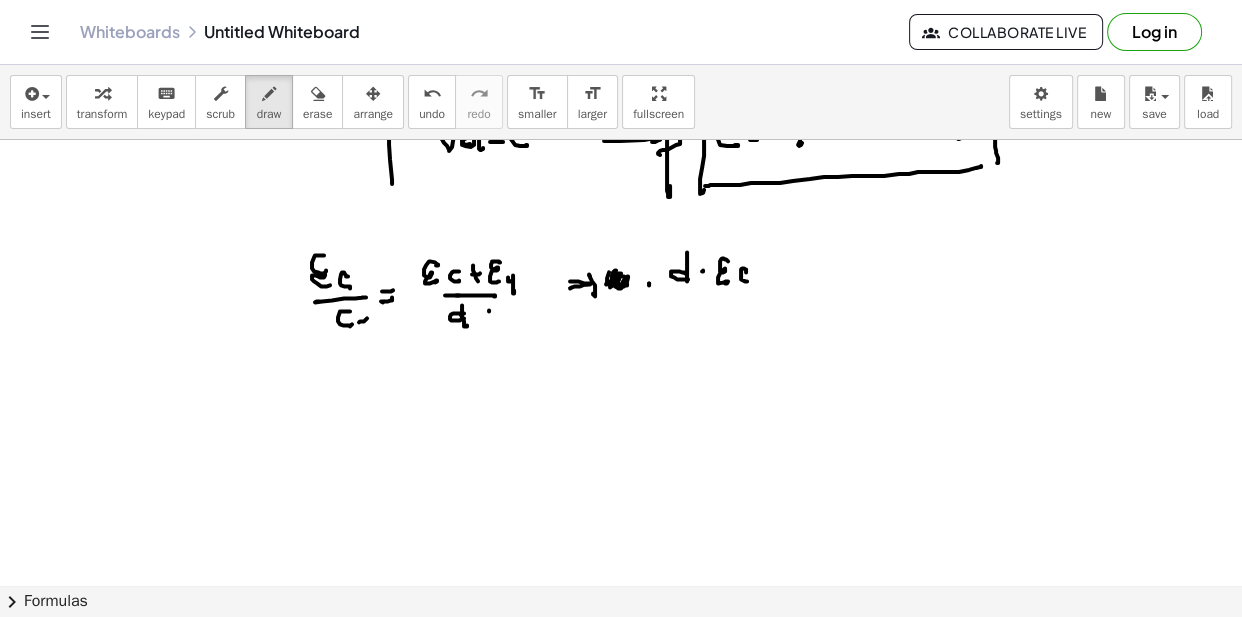 drag, startPoint x: 746, startPoint y: 271, endPoint x: 770, endPoint y: 274, distance: 24.186773 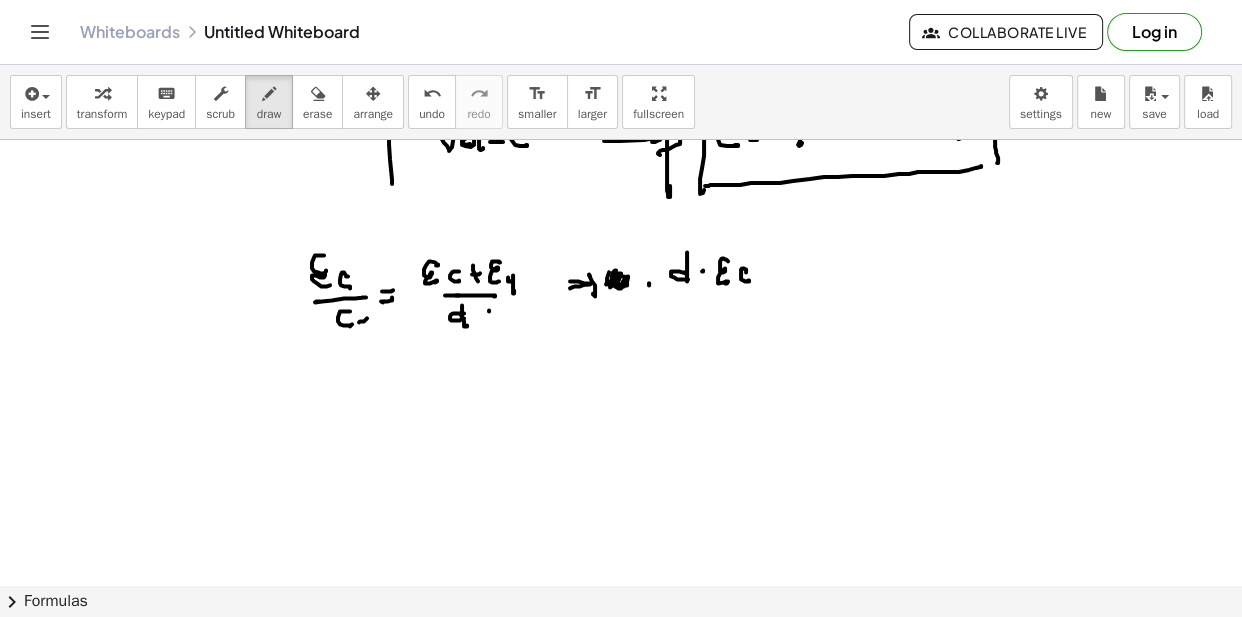 click at bounding box center (621, -187) 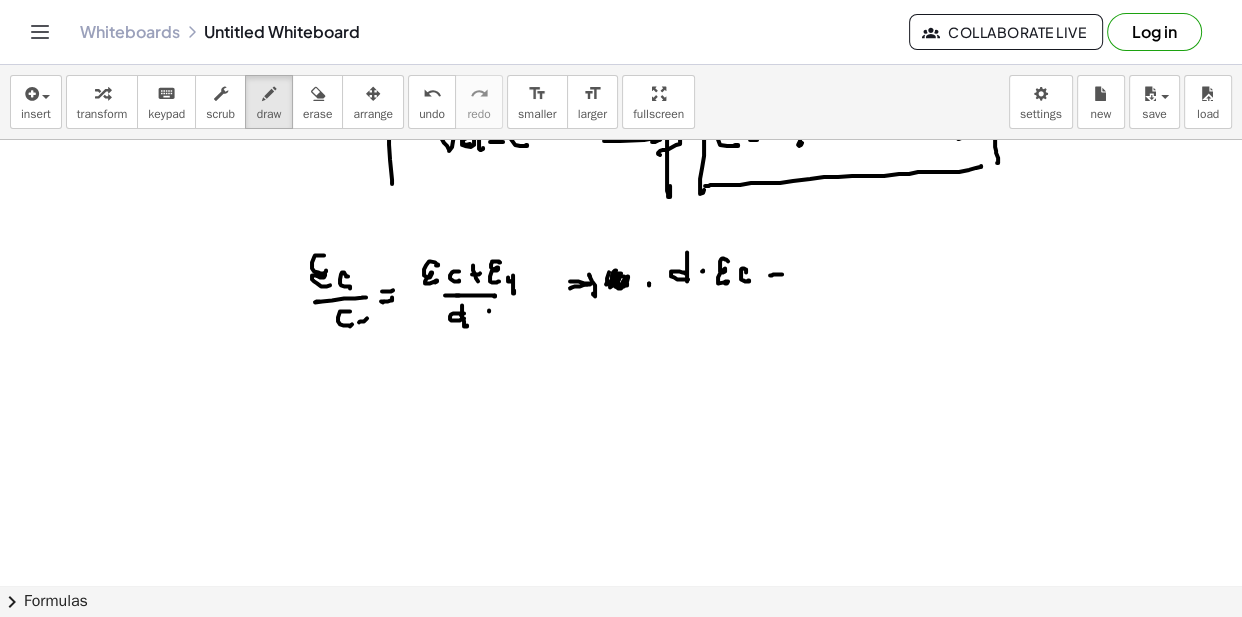 click at bounding box center (621, -187) 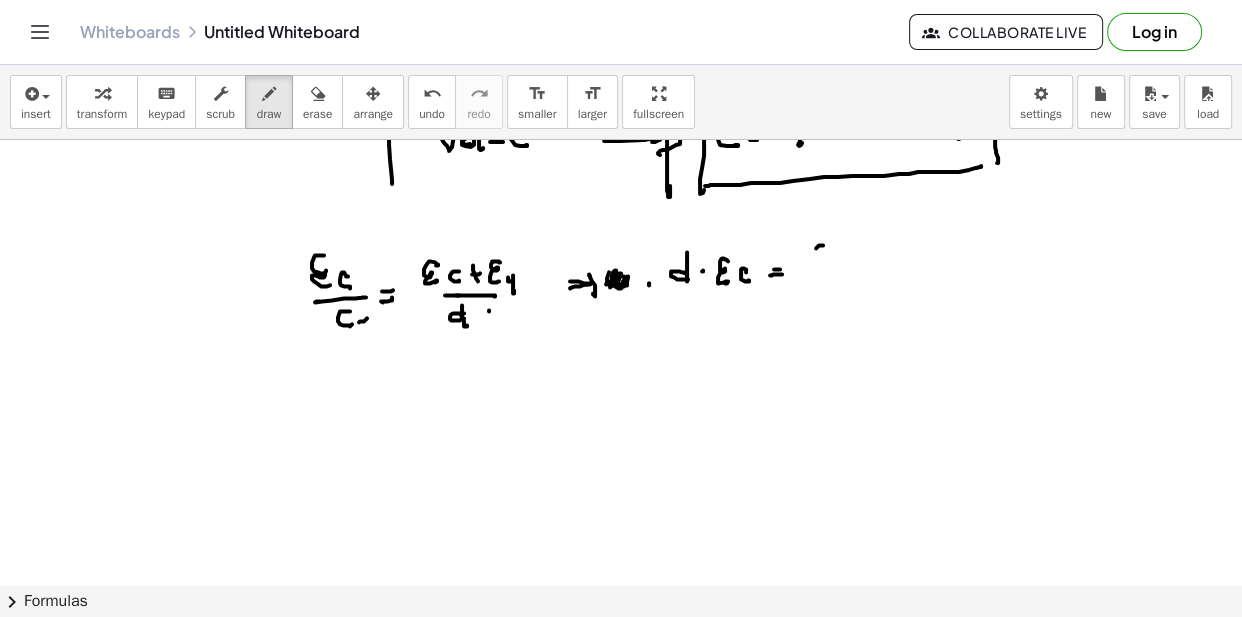 drag, startPoint x: 819, startPoint y: 244, endPoint x: 825, endPoint y: 274, distance: 30.594116 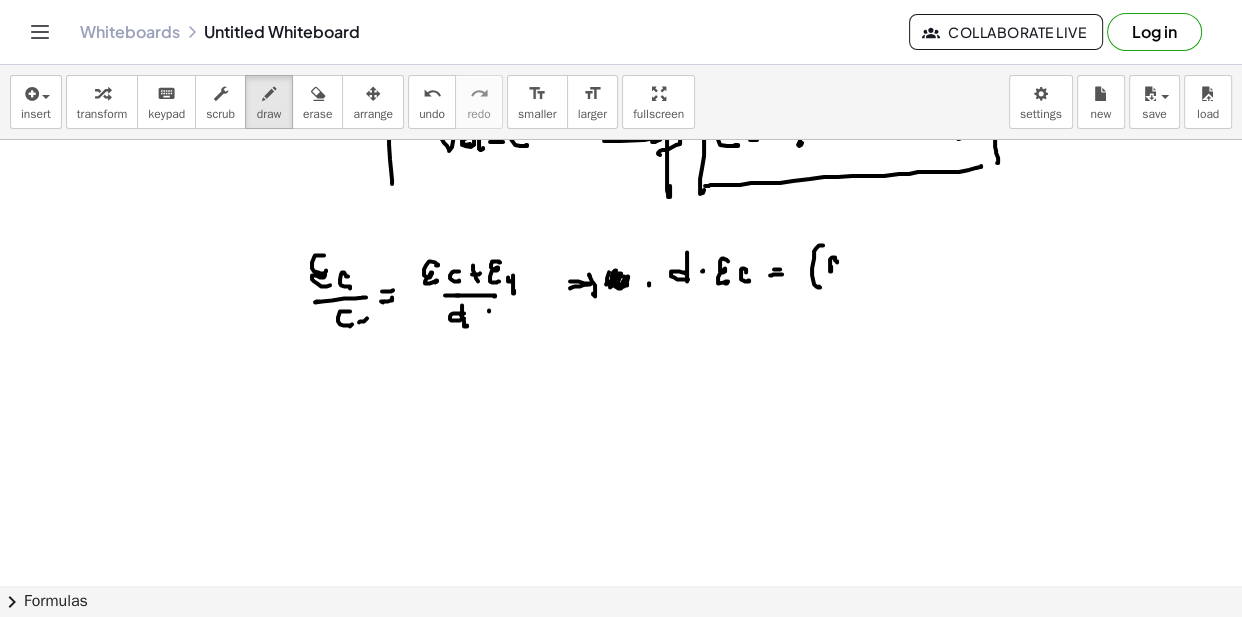 drag, startPoint x: 837, startPoint y: 261, endPoint x: 836, endPoint y: 275, distance: 14.035668 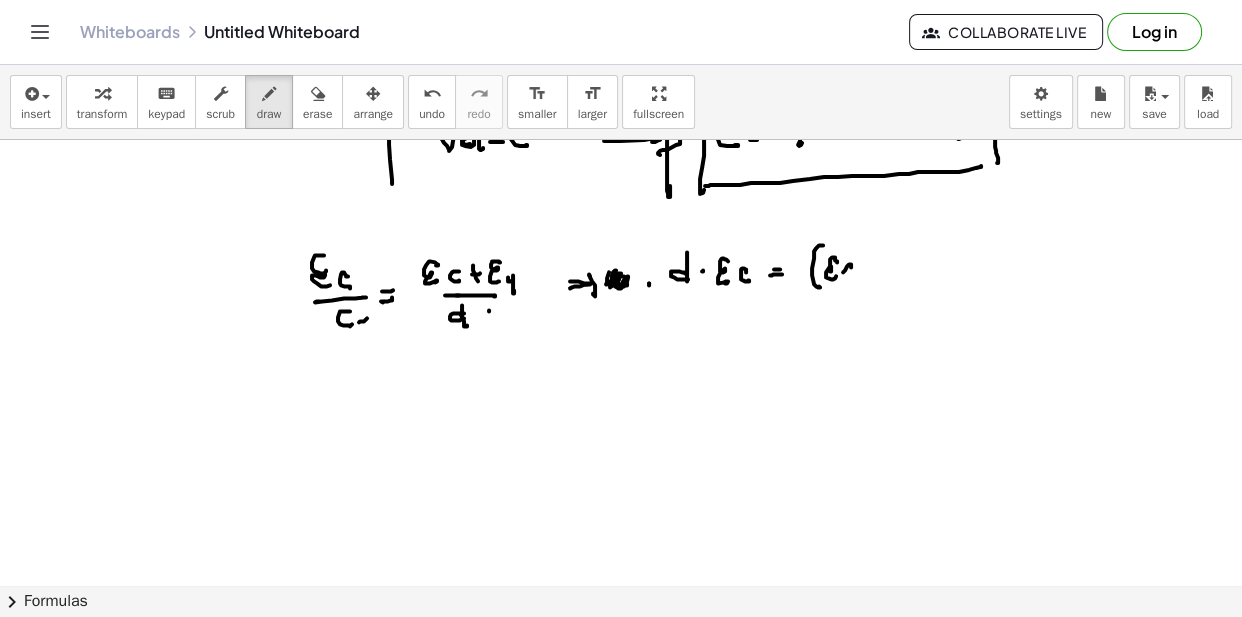 click at bounding box center (621, -187) 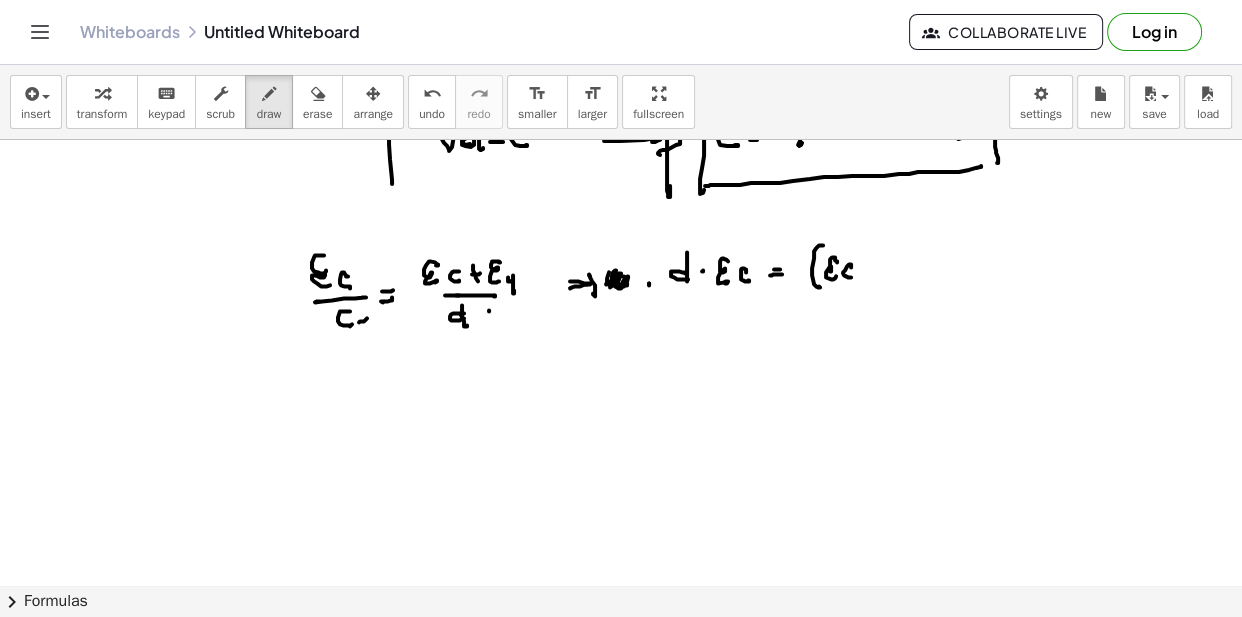click at bounding box center [621, -187] 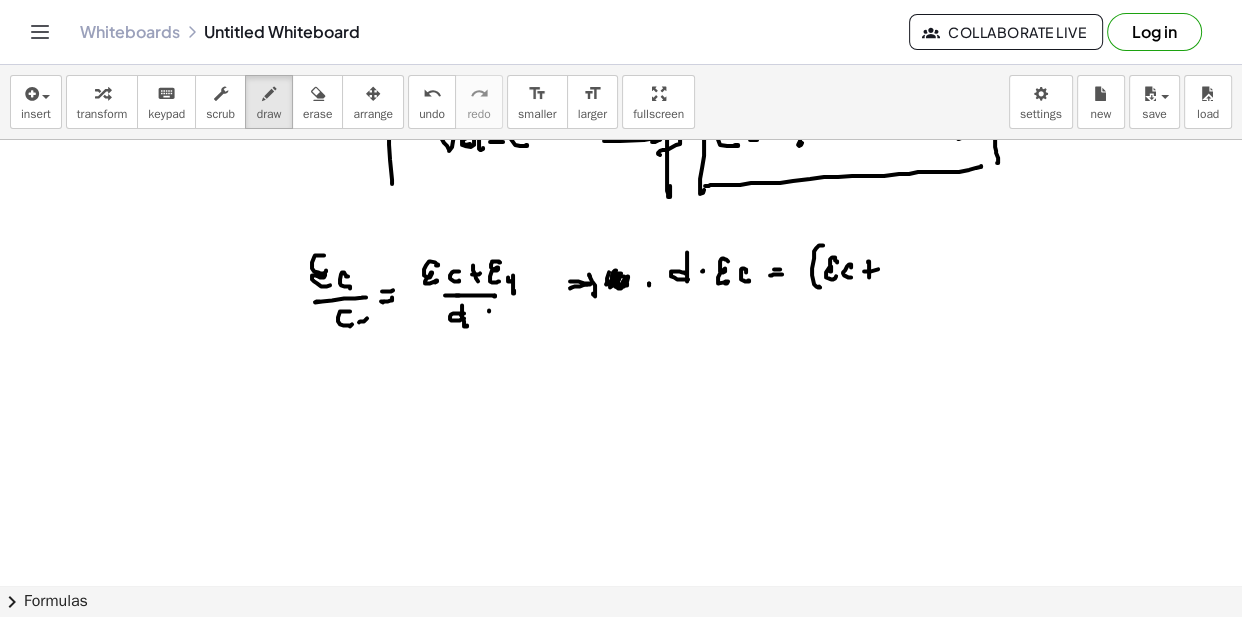 click at bounding box center (621, -187) 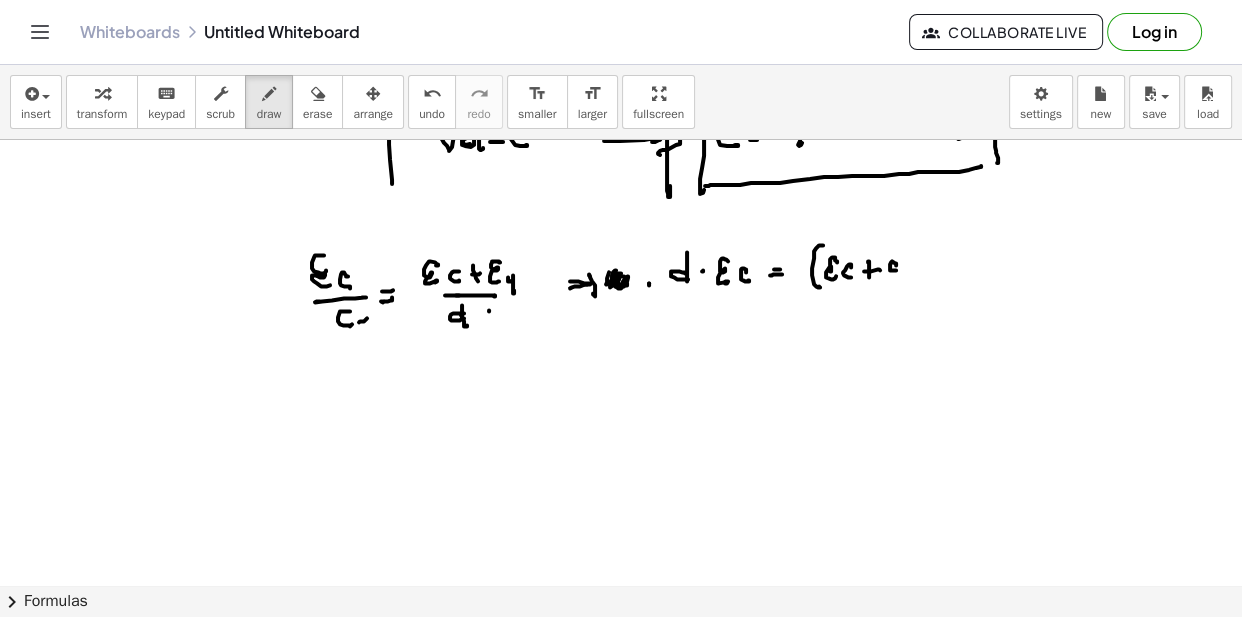 drag, startPoint x: 896, startPoint y: 264, endPoint x: 897, endPoint y: 275, distance: 11.045361 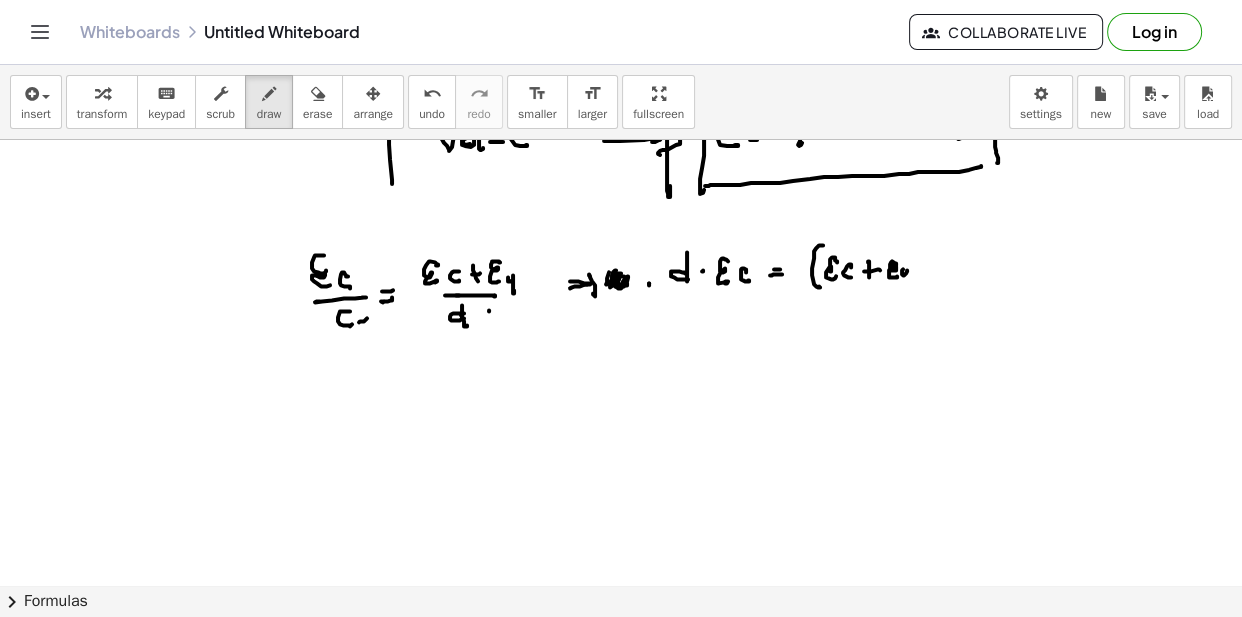 drag, startPoint x: 907, startPoint y: 270, endPoint x: 905, endPoint y: 280, distance: 10.198039 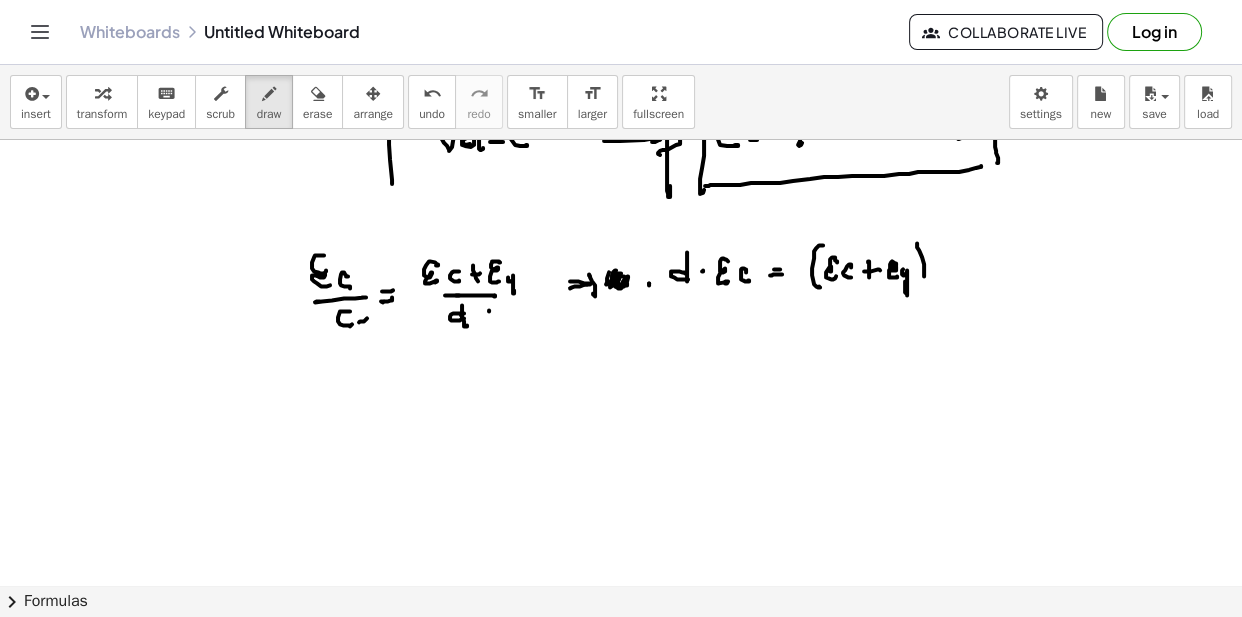 drag, startPoint x: 917, startPoint y: 246, endPoint x: 921, endPoint y: 280, distance: 34.234486 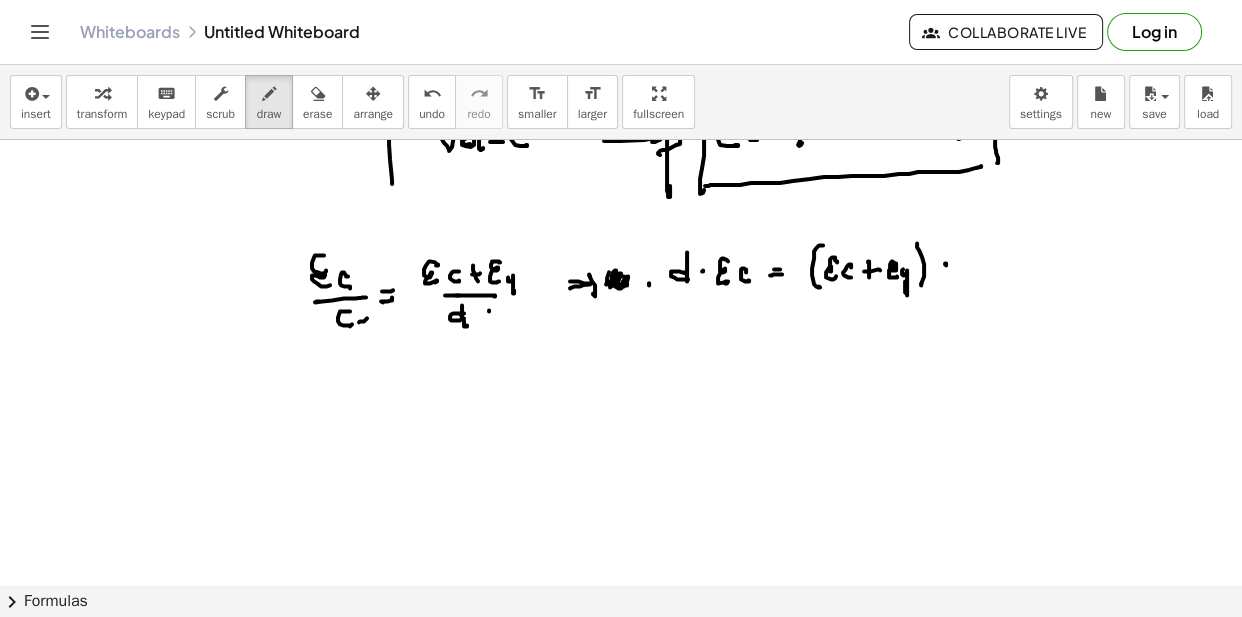 click at bounding box center [621, -187] 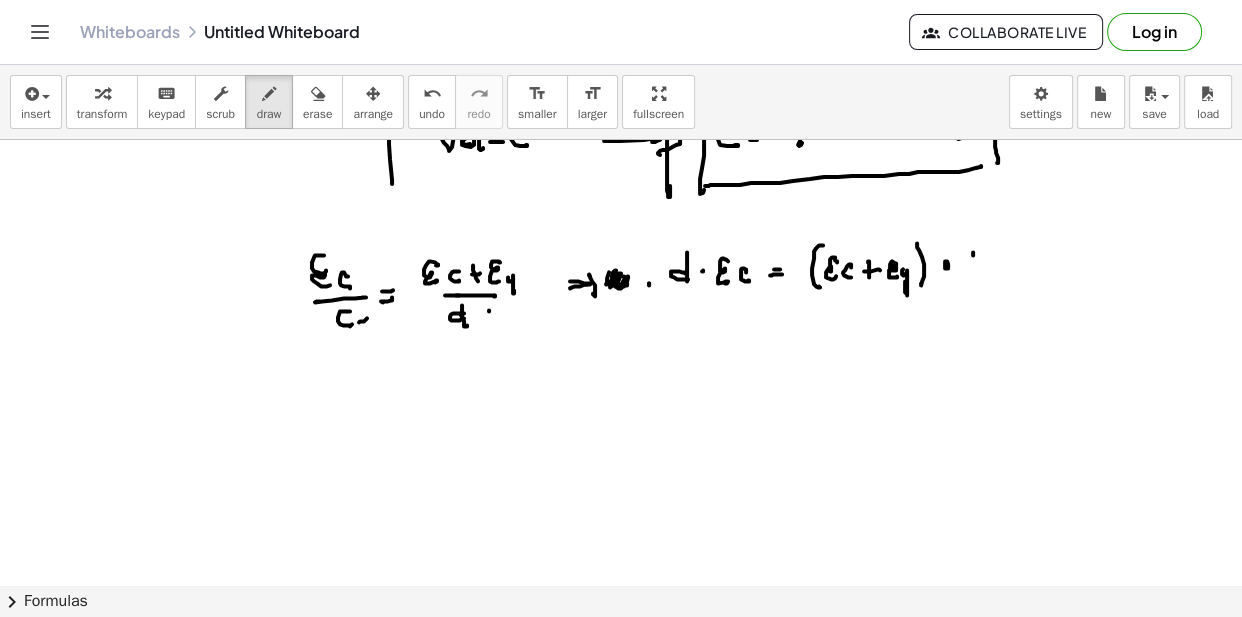 drag, startPoint x: 973, startPoint y: 251, endPoint x: 970, endPoint y: 269, distance: 18.248287 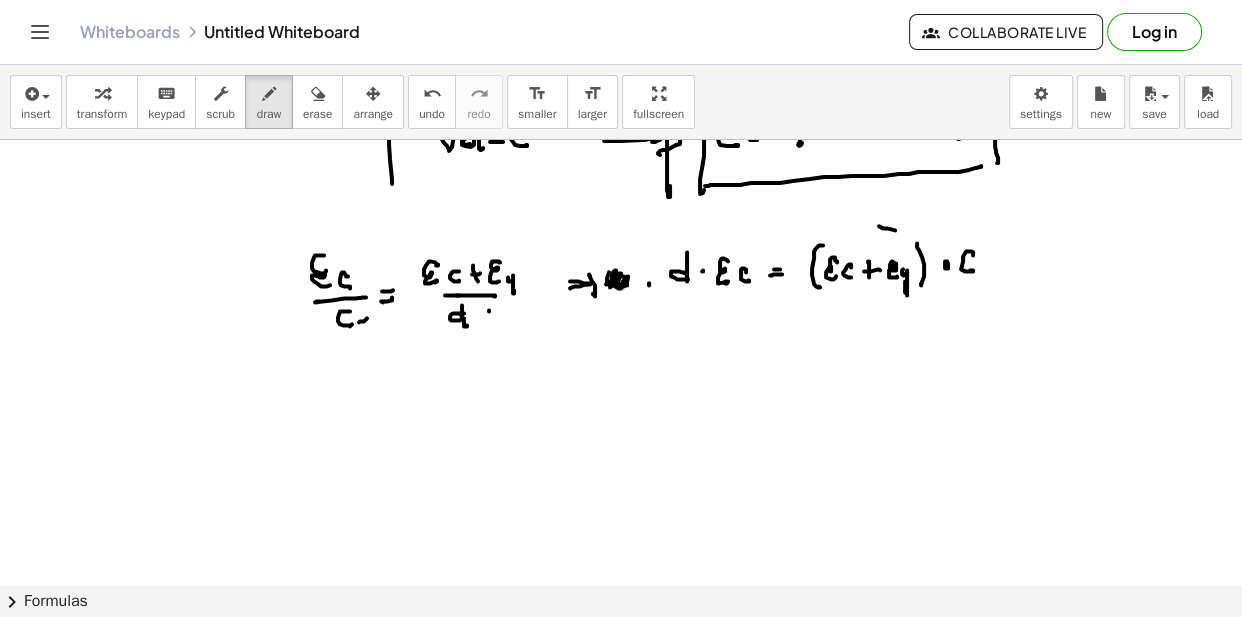 drag, startPoint x: 879, startPoint y: 225, endPoint x: 858, endPoint y: 225, distance: 21 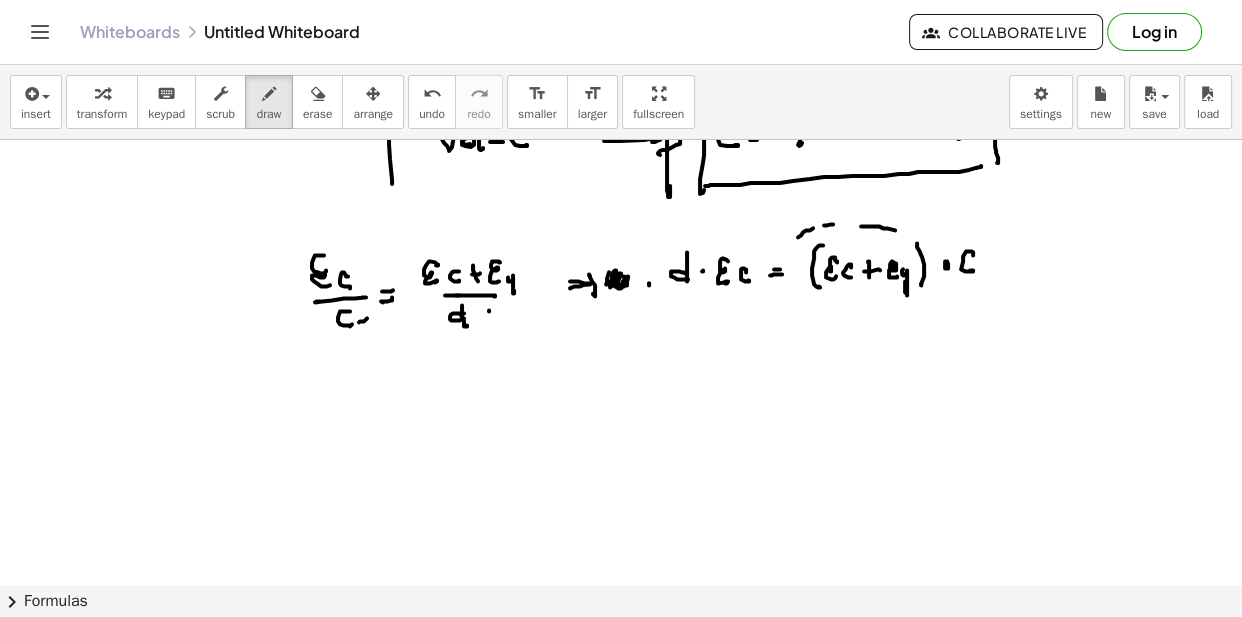 drag, startPoint x: 803, startPoint y: 231, endPoint x: 804, endPoint y: 287, distance: 56.008926 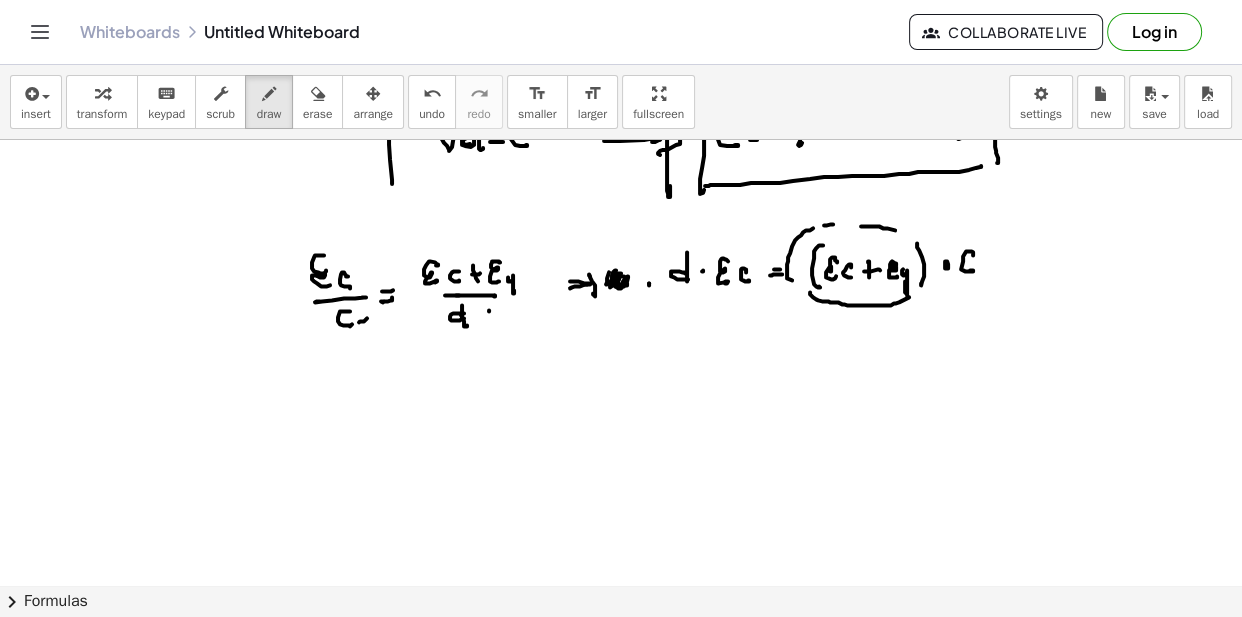 drag, startPoint x: 810, startPoint y: 293, endPoint x: 911, endPoint y: 294, distance: 101.00495 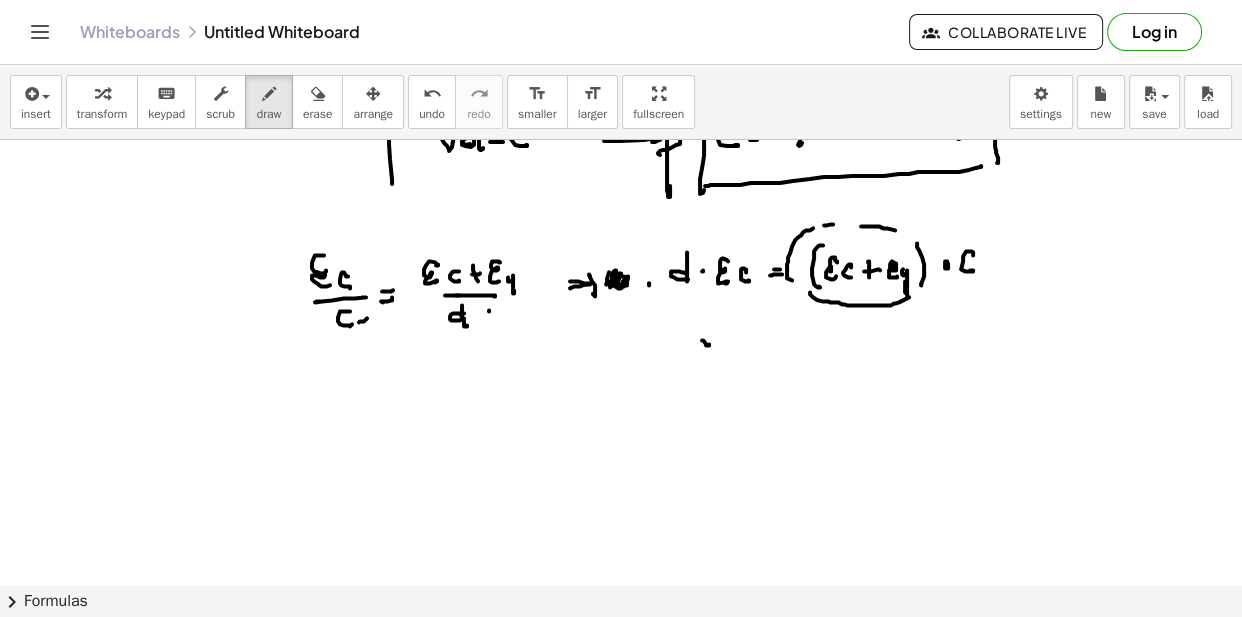 drag, startPoint x: 709, startPoint y: 343, endPoint x: 706, endPoint y: 357, distance: 14.3178215 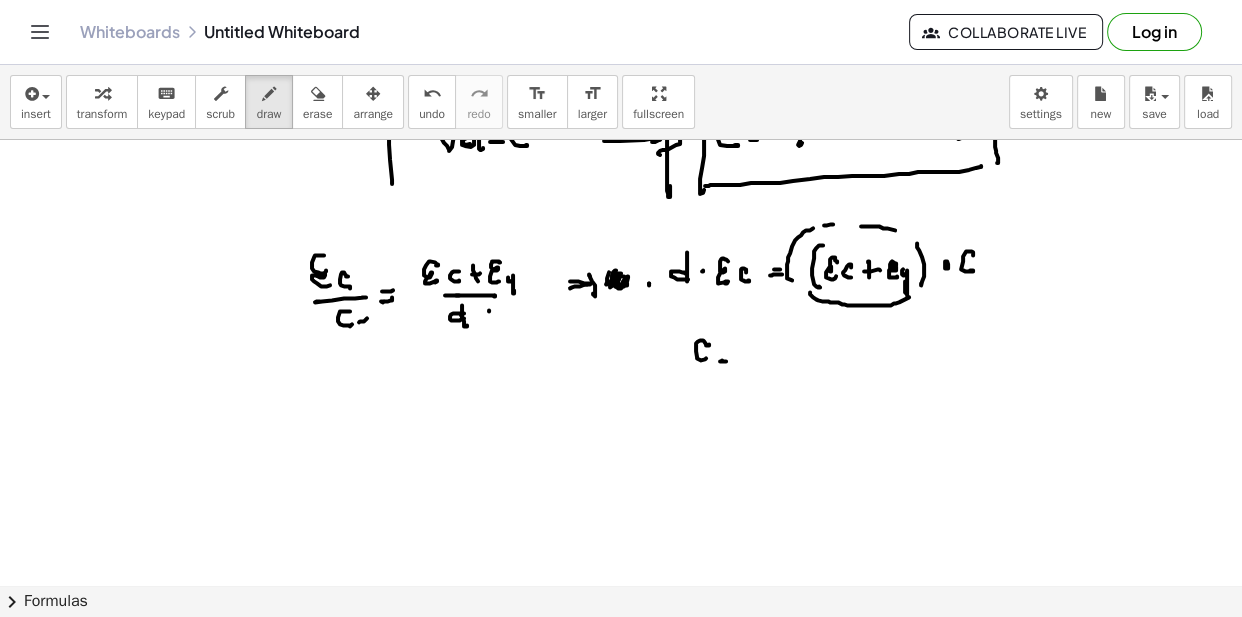 click at bounding box center (621, -187) 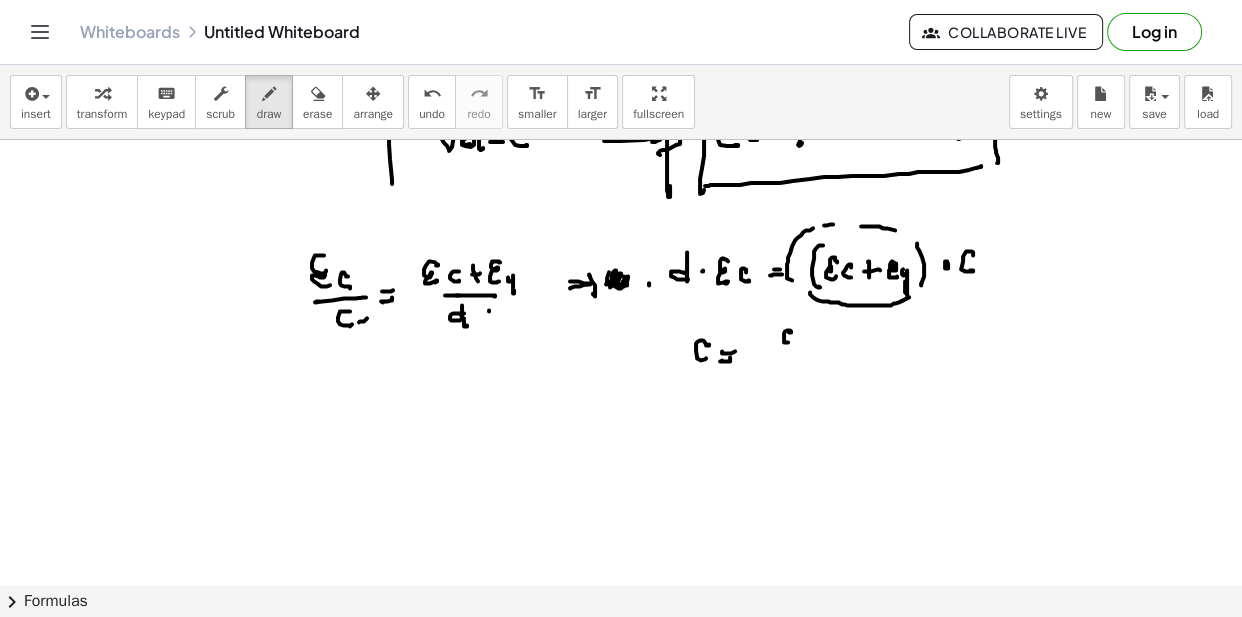 click at bounding box center (621, -187) 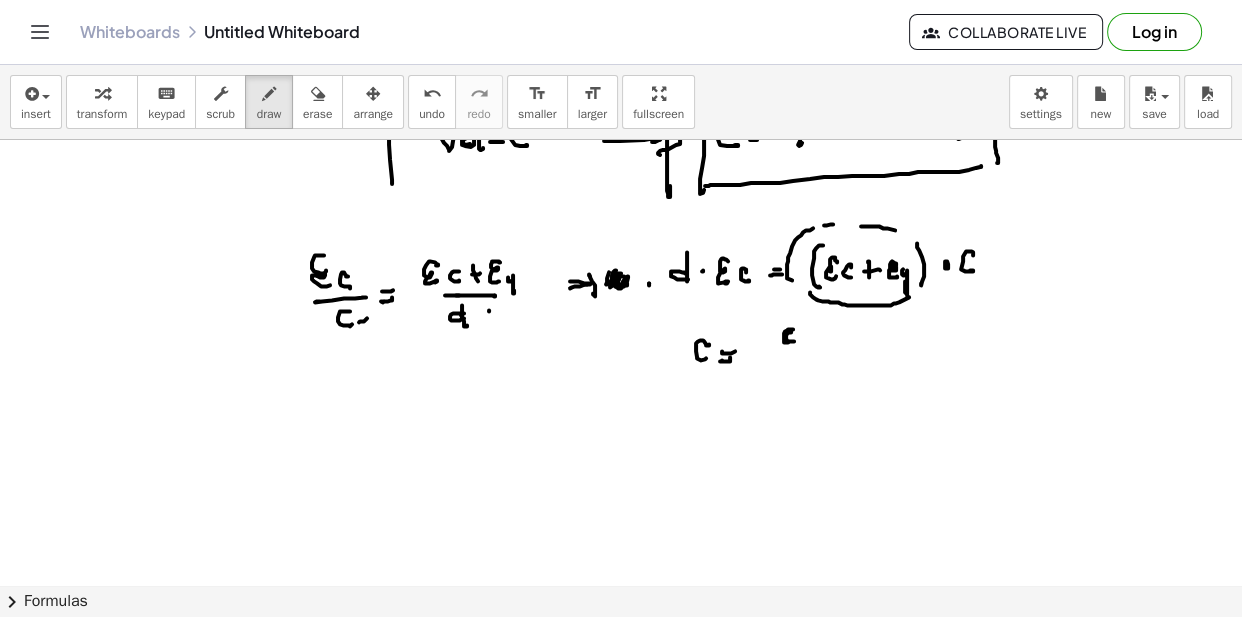 drag, startPoint x: 793, startPoint y: 328, endPoint x: 802, endPoint y: 349, distance: 22.847319 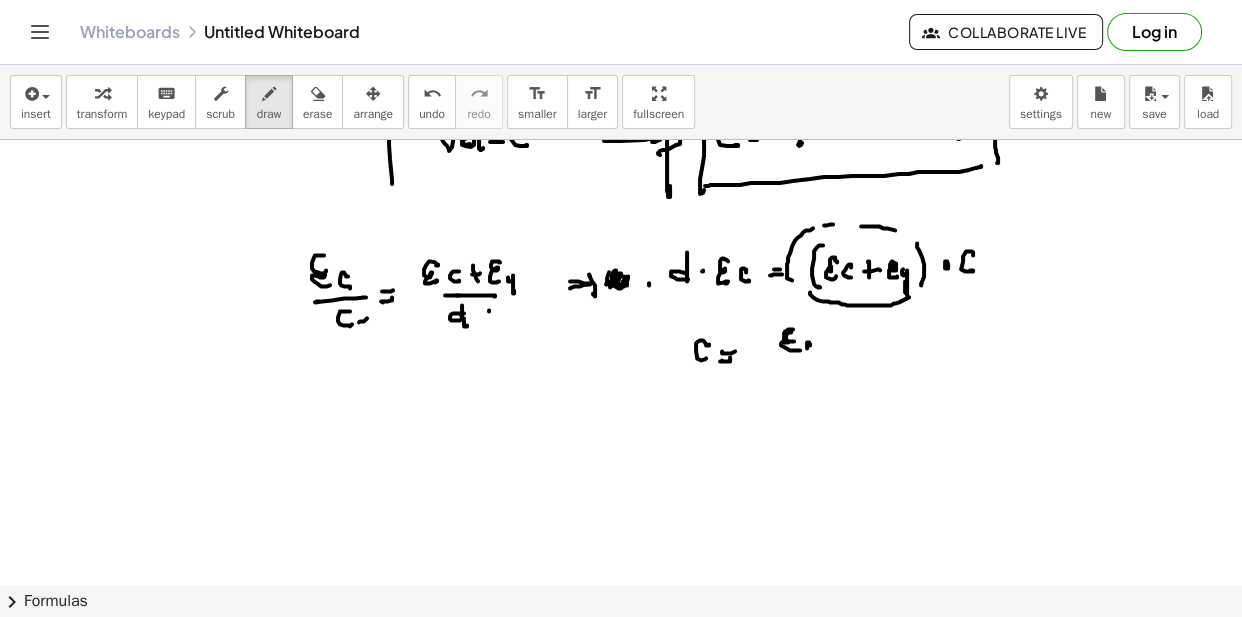 drag, startPoint x: 807, startPoint y: 343, endPoint x: 820, endPoint y: 341, distance: 13.152946 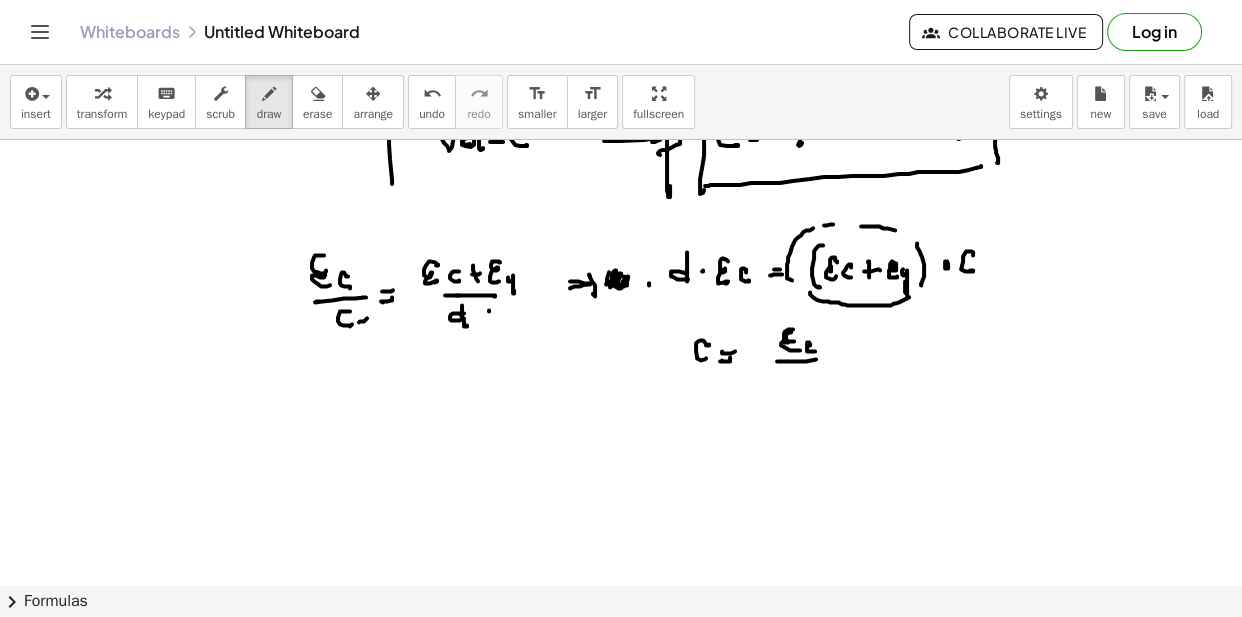drag, startPoint x: 792, startPoint y: 360, endPoint x: 829, endPoint y: 358, distance: 37.054016 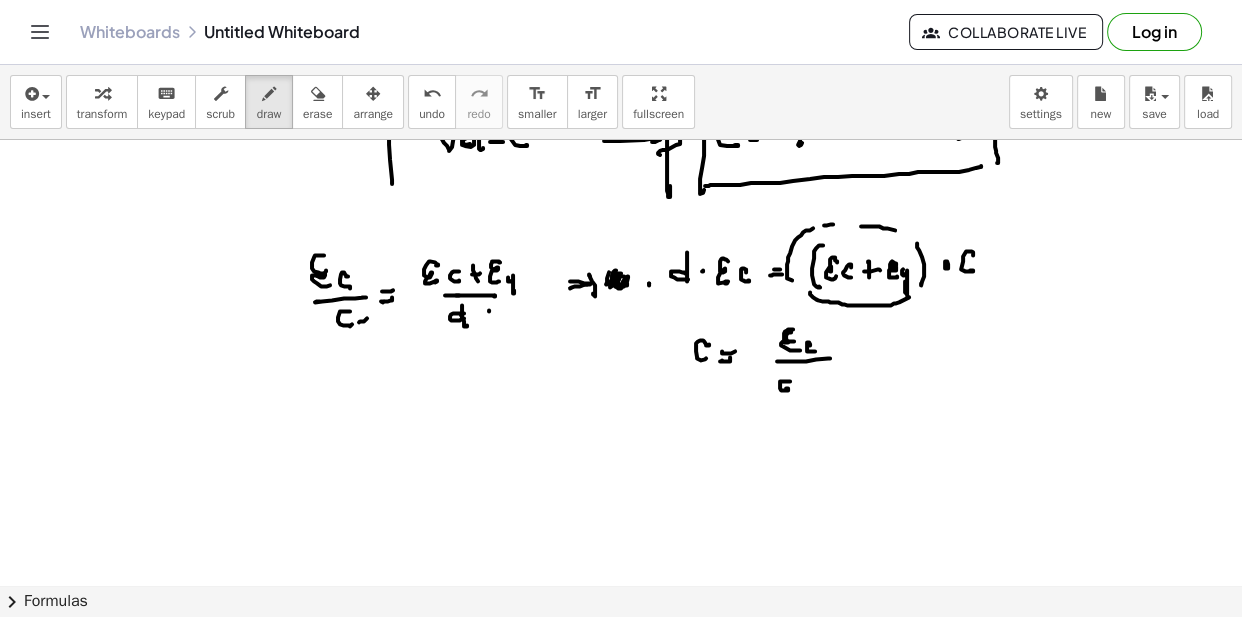 drag, startPoint x: 790, startPoint y: 380, endPoint x: 790, endPoint y: 395, distance: 15 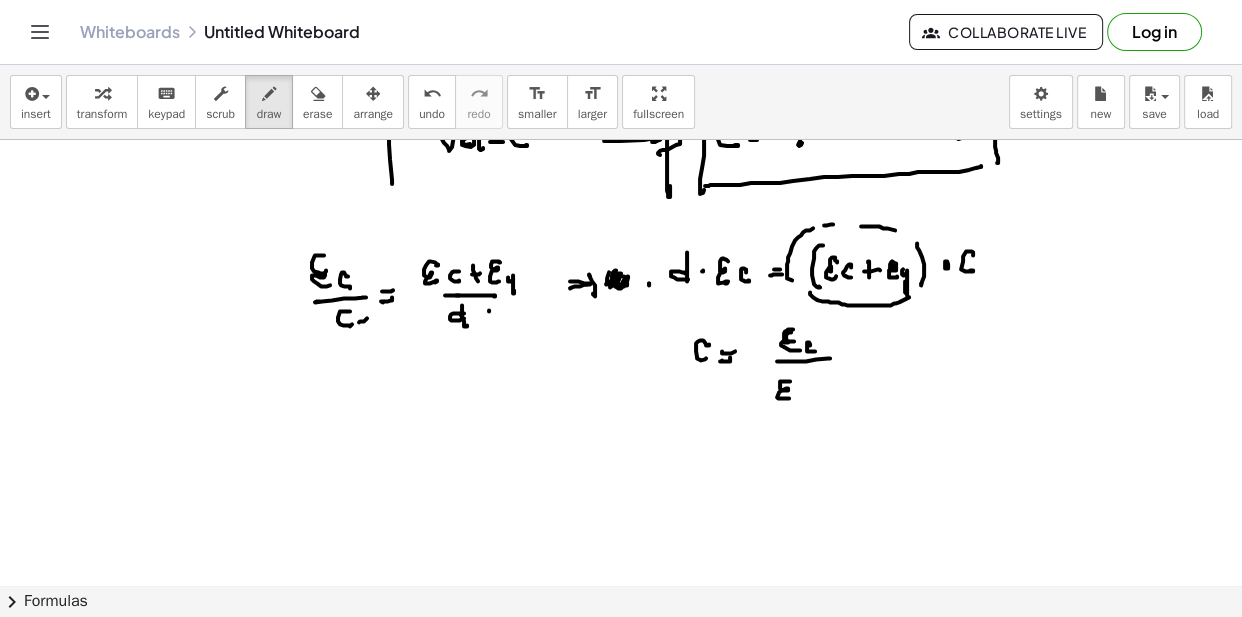 click at bounding box center [621, -187] 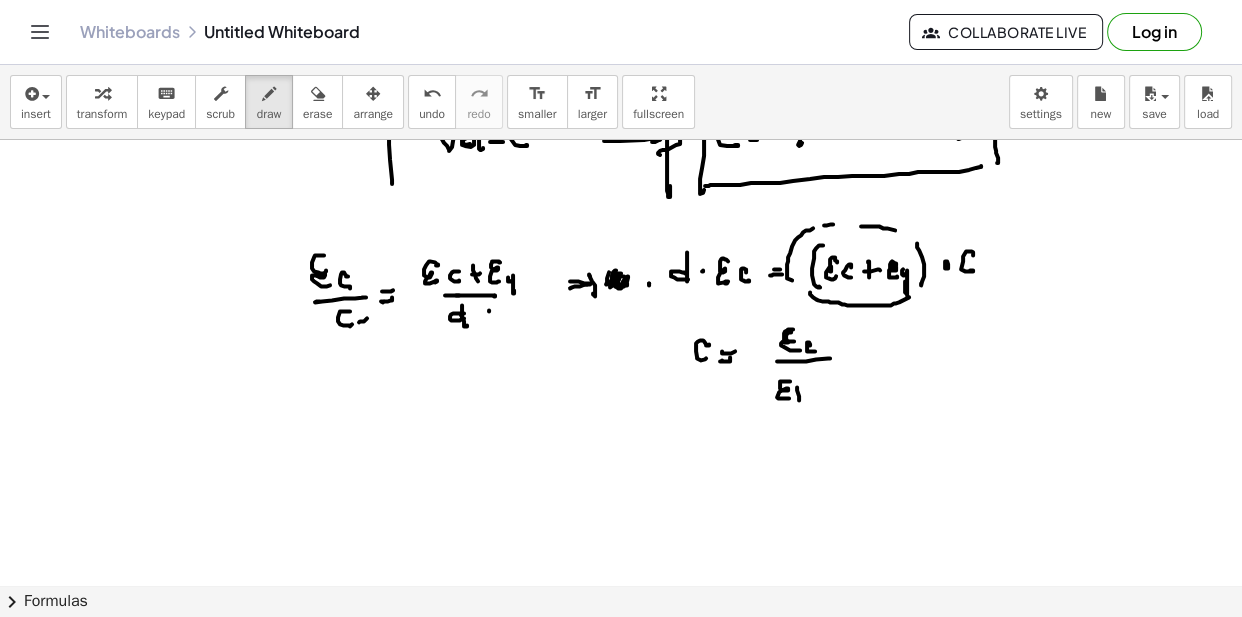 drag, startPoint x: 797, startPoint y: 390, endPoint x: 819, endPoint y: 385, distance: 22.561028 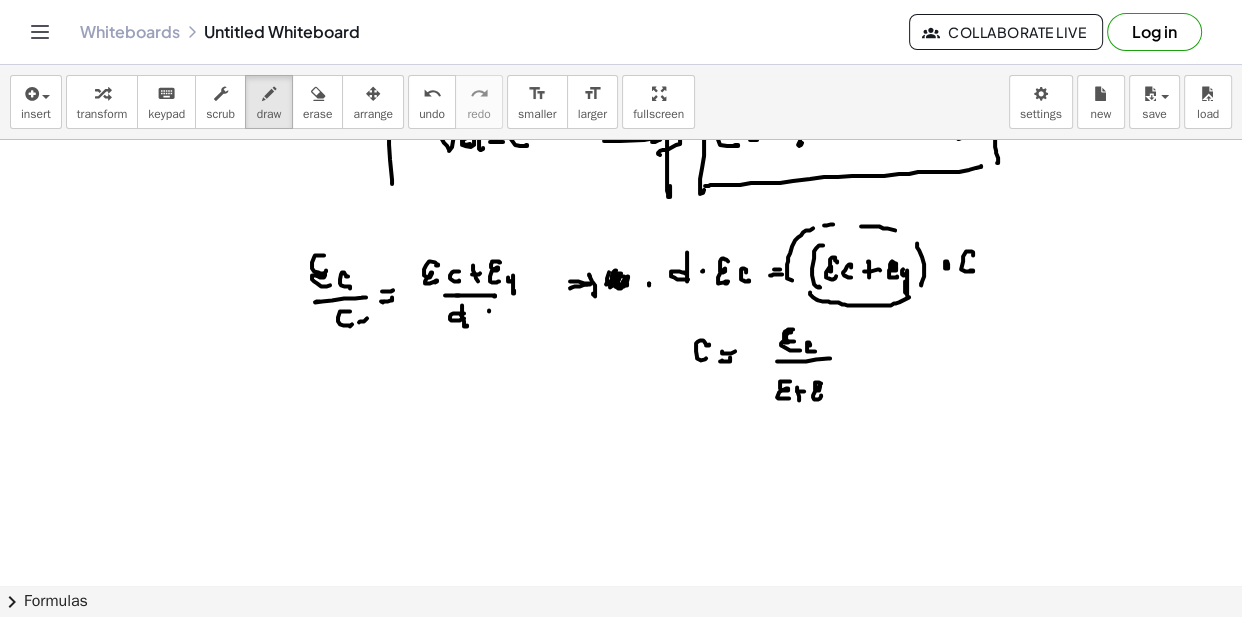 drag, startPoint x: 817, startPoint y: 381, endPoint x: 825, endPoint y: 389, distance: 11.313708 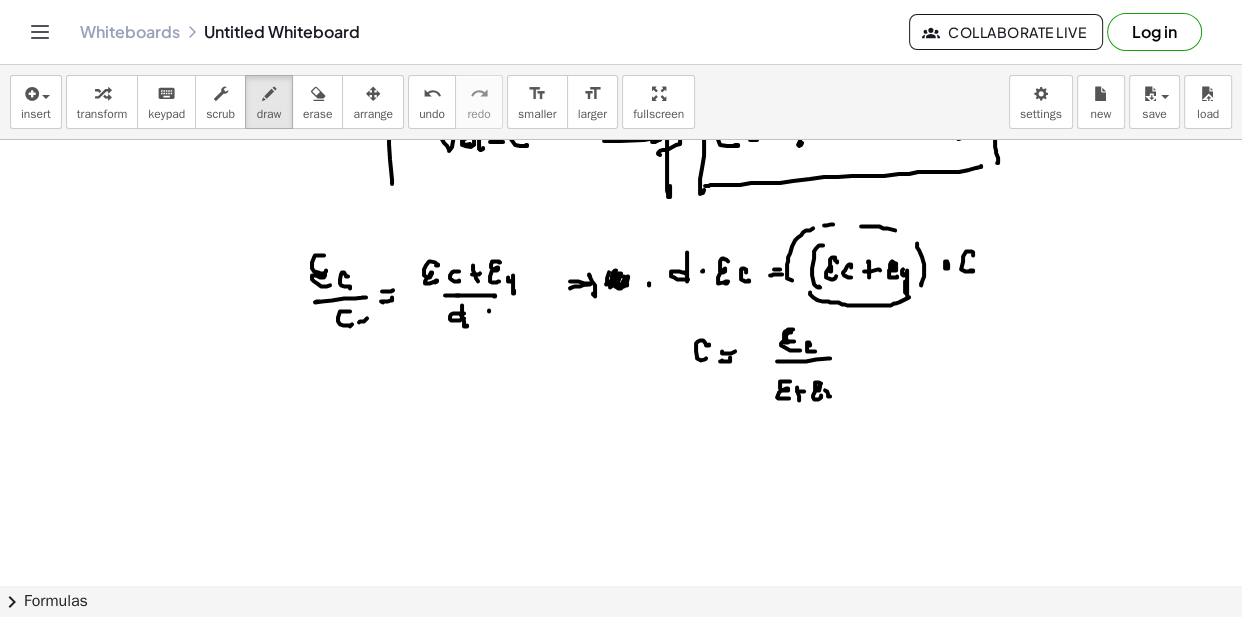 click at bounding box center [621, -187] 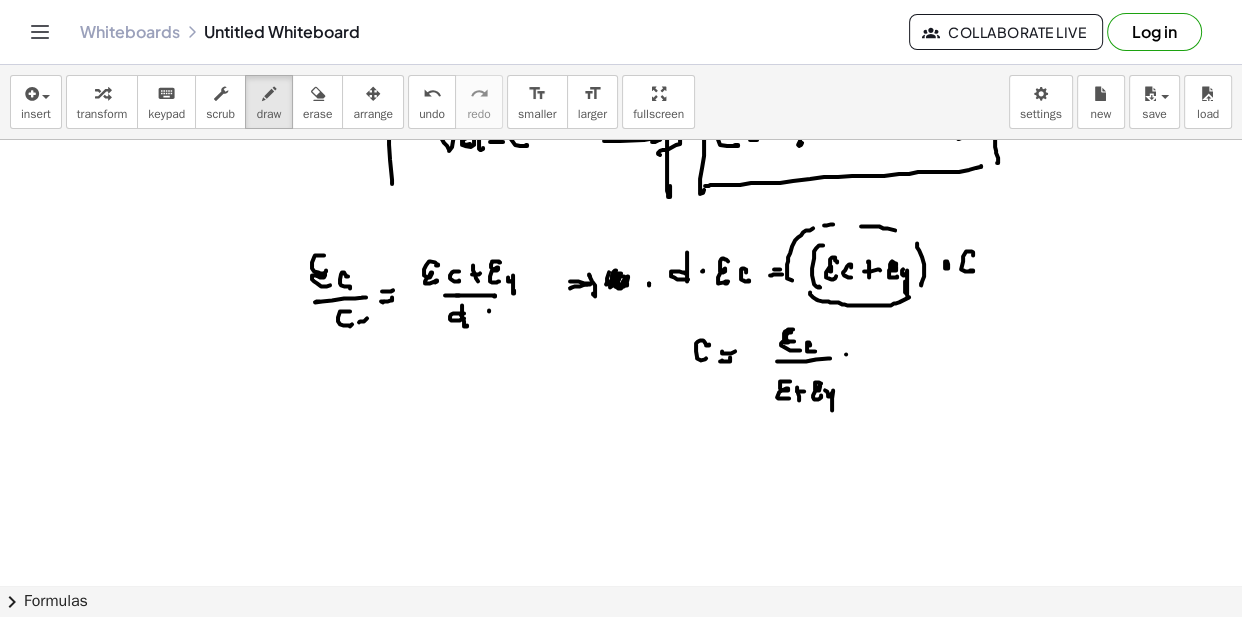 click at bounding box center (621, -187) 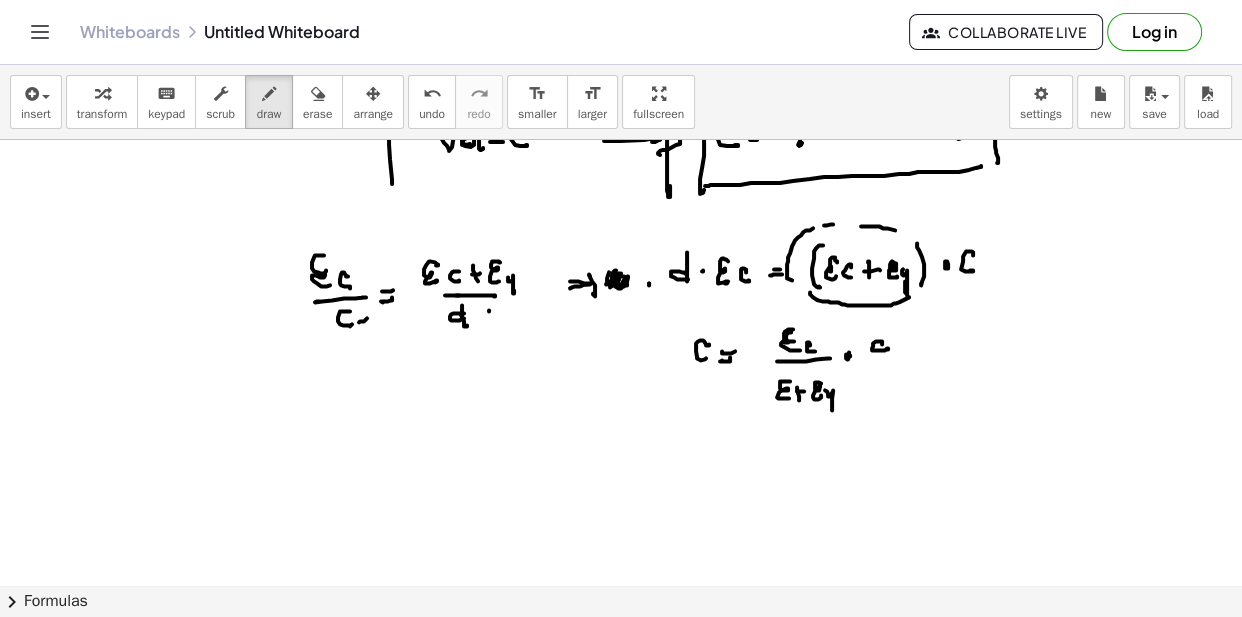 drag, startPoint x: 882, startPoint y: 343, endPoint x: 886, endPoint y: 329, distance: 14.56022 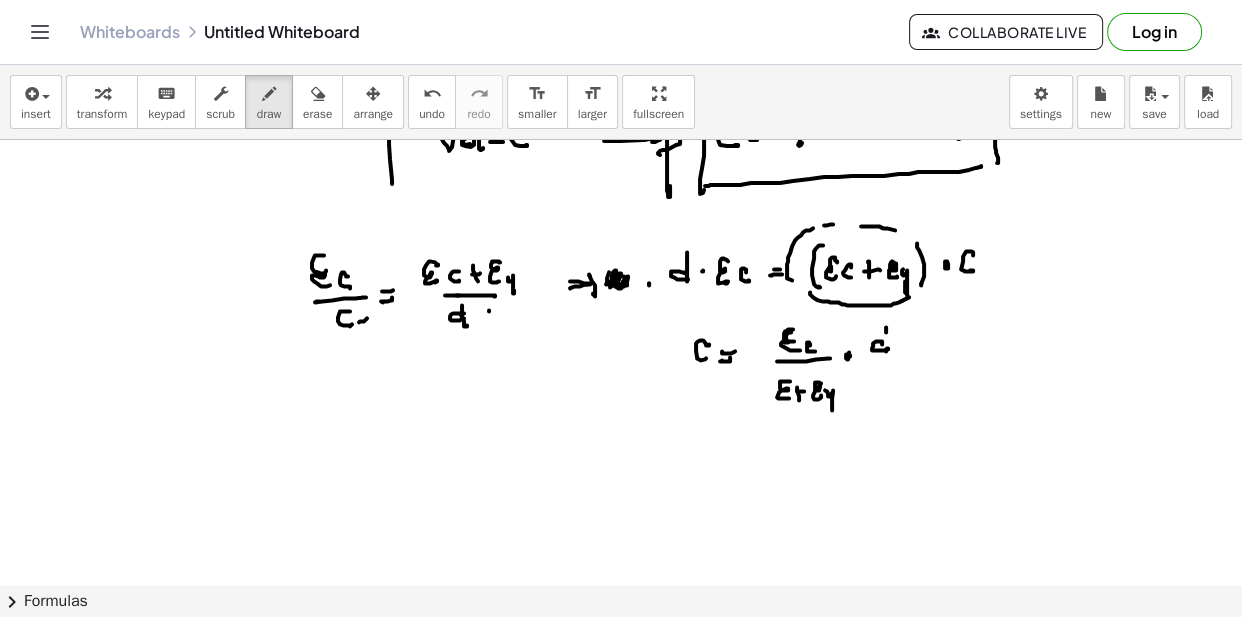 drag, startPoint x: 886, startPoint y: 331, endPoint x: 889, endPoint y: 362, distance: 31.144823 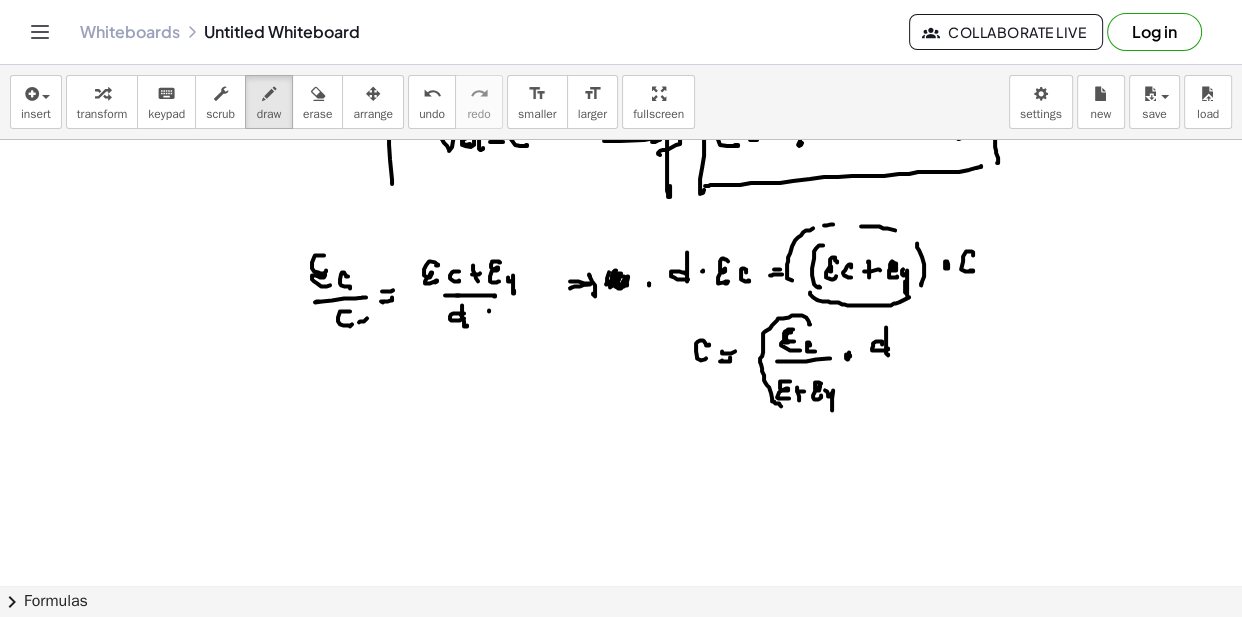 drag, startPoint x: 809, startPoint y: 321, endPoint x: 782, endPoint y: 408, distance: 91.09336 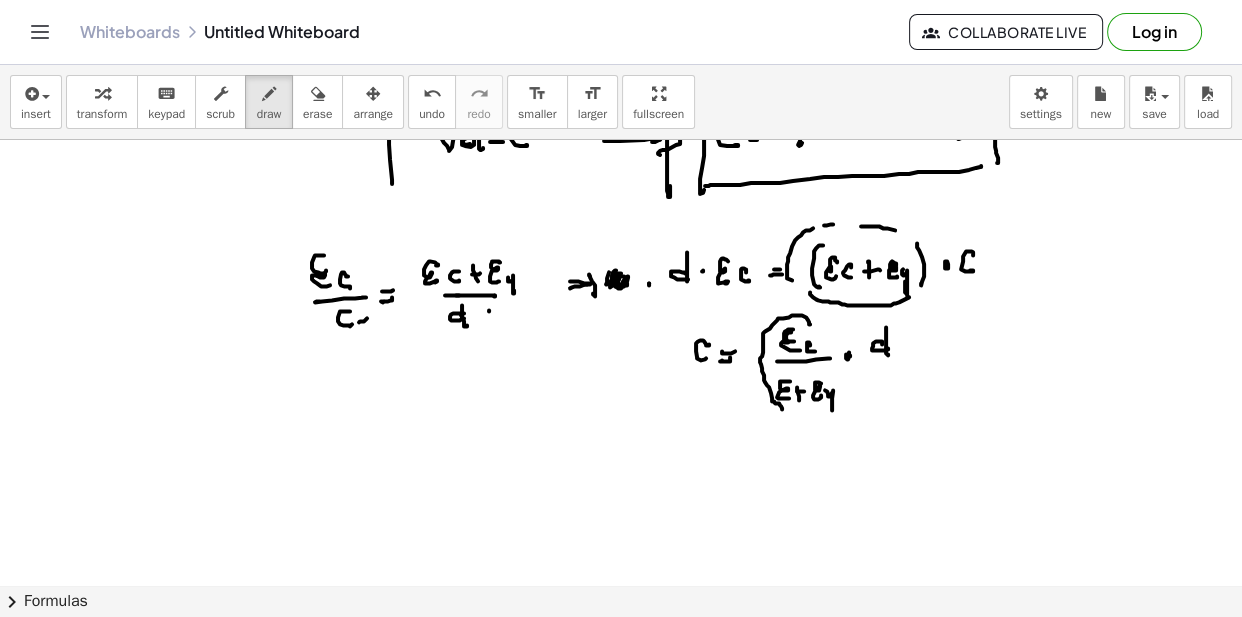 click at bounding box center [621, -187] 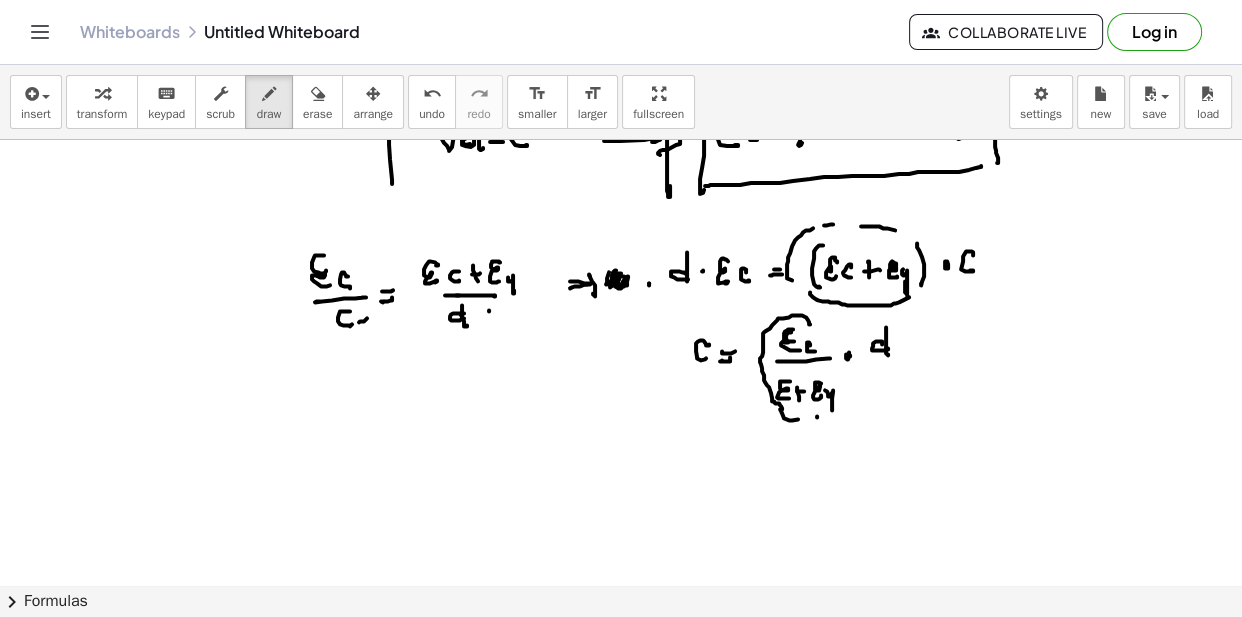 click at bounding box center (621, -187) 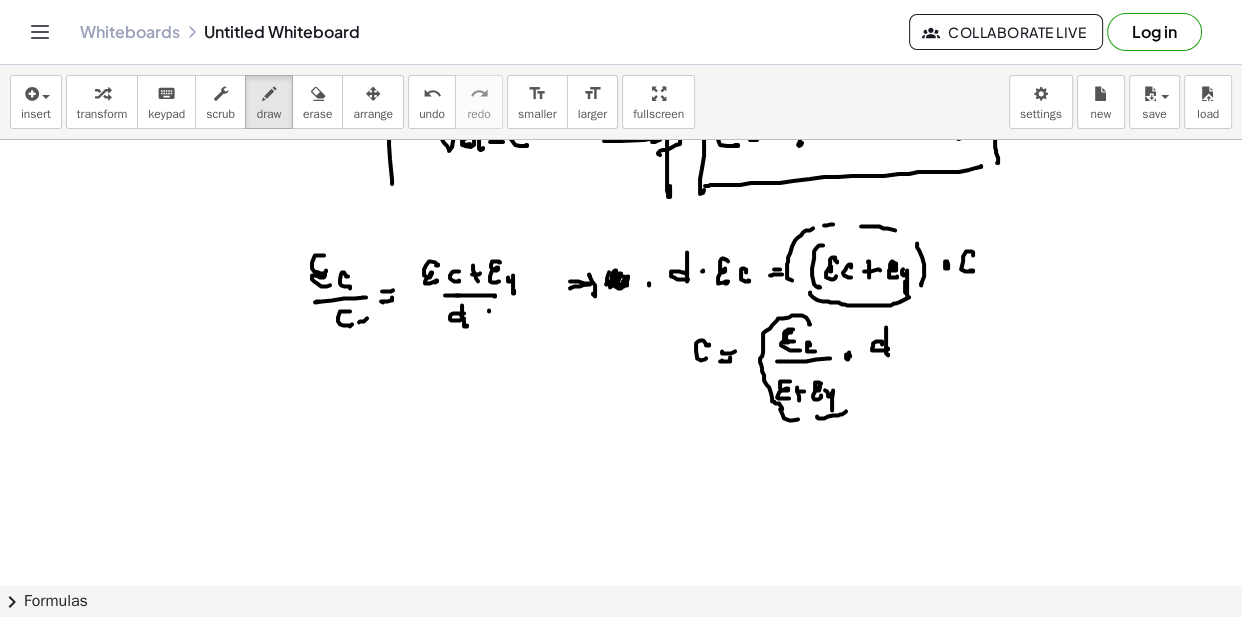 click at bounding box center [621, -187] 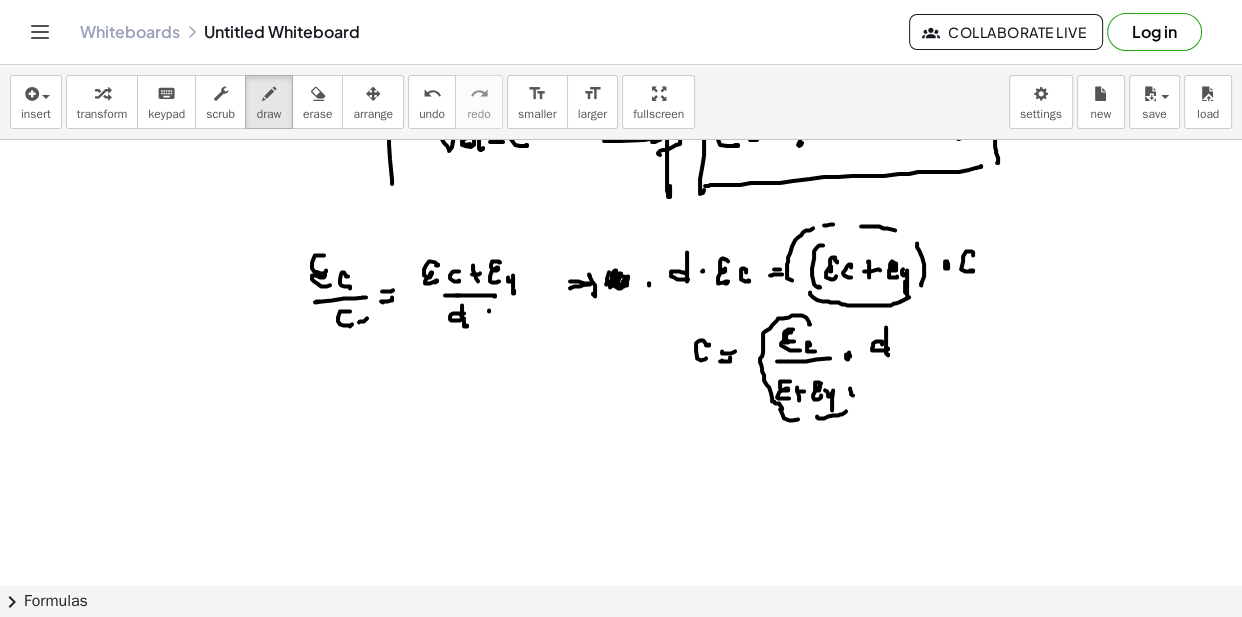 click at bounding box center [621, -187] 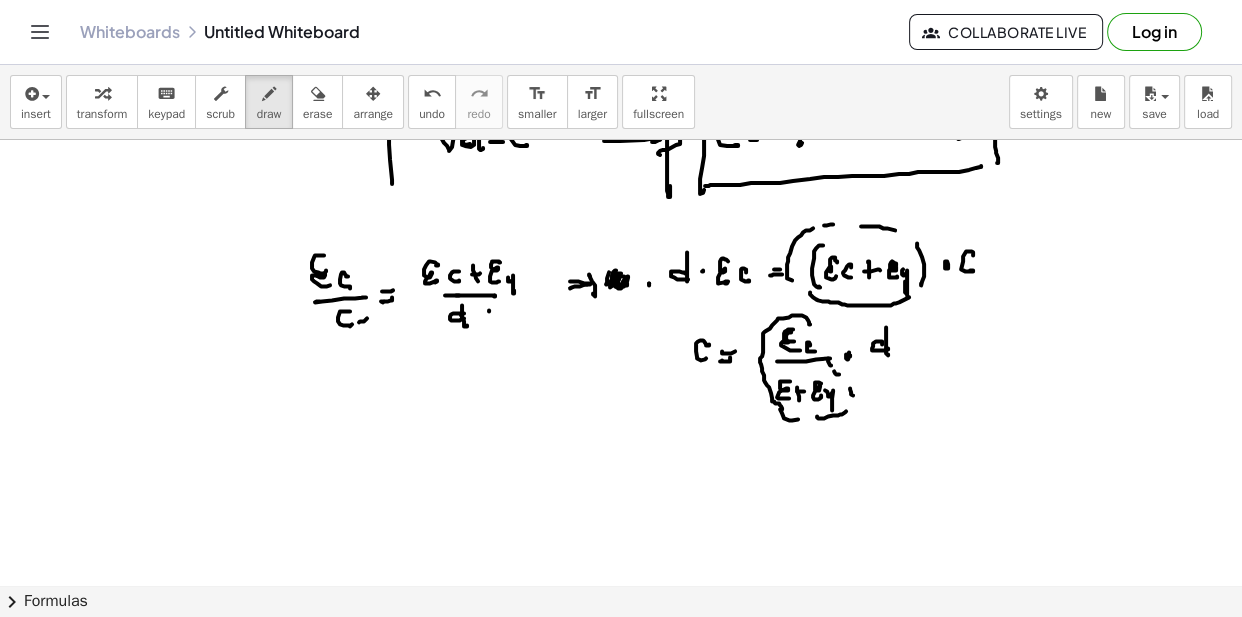 click at bounding box center [621, -187] 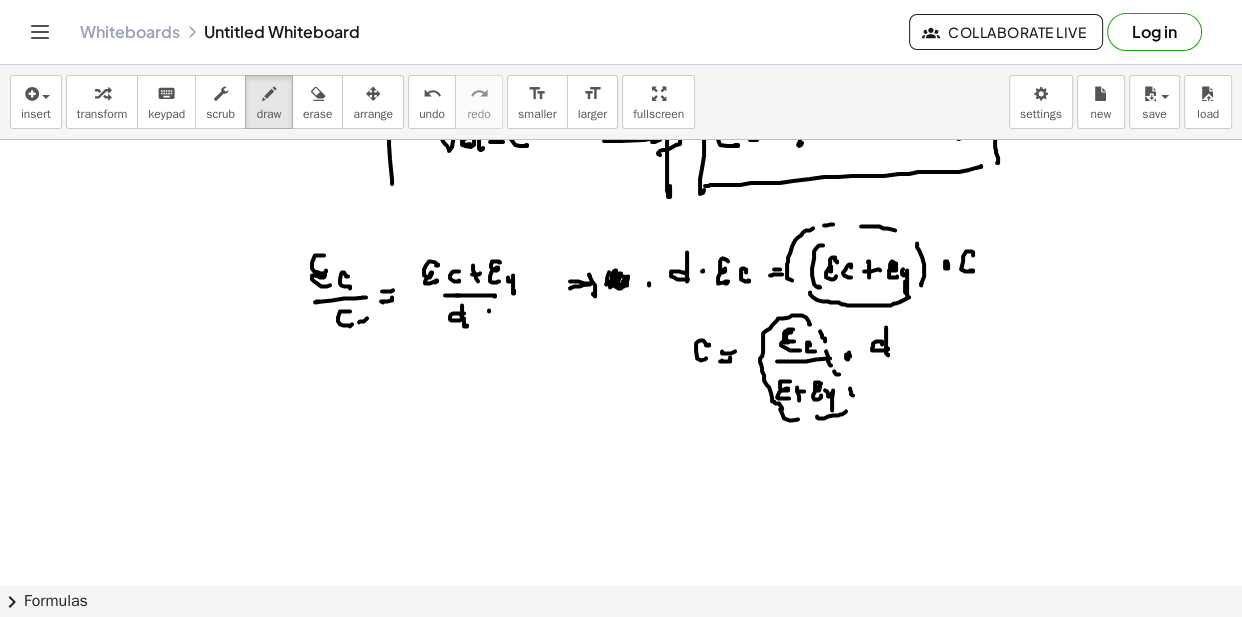 click at bounding box center [621, -187] 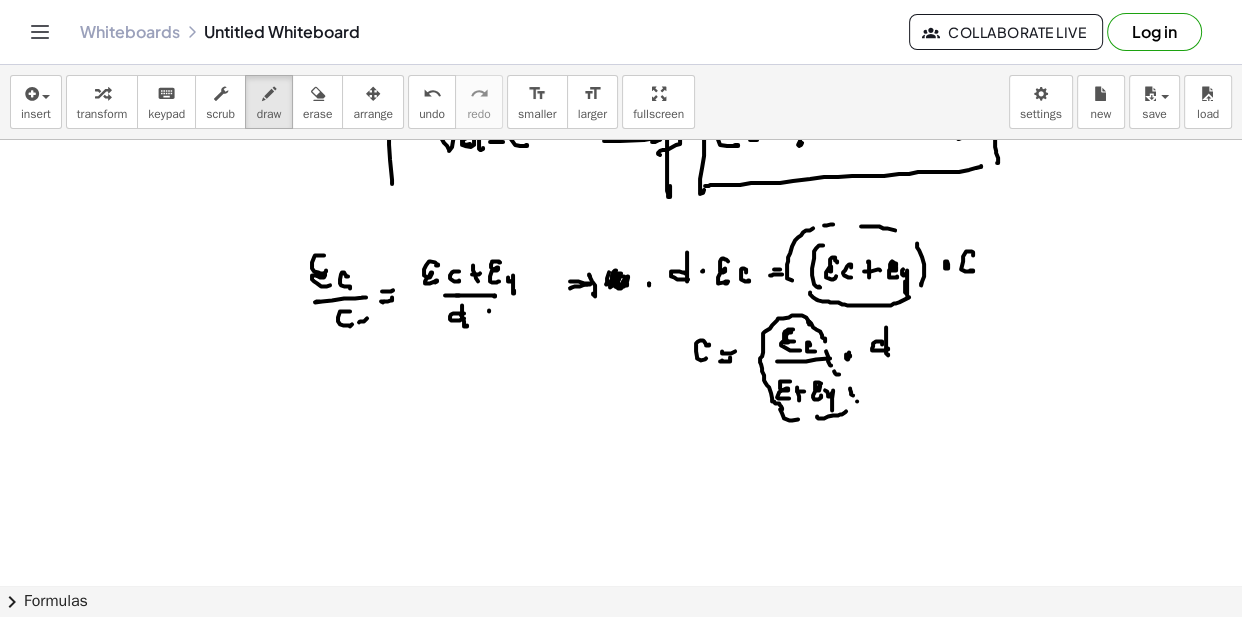 click at bounding box center (621, -187) 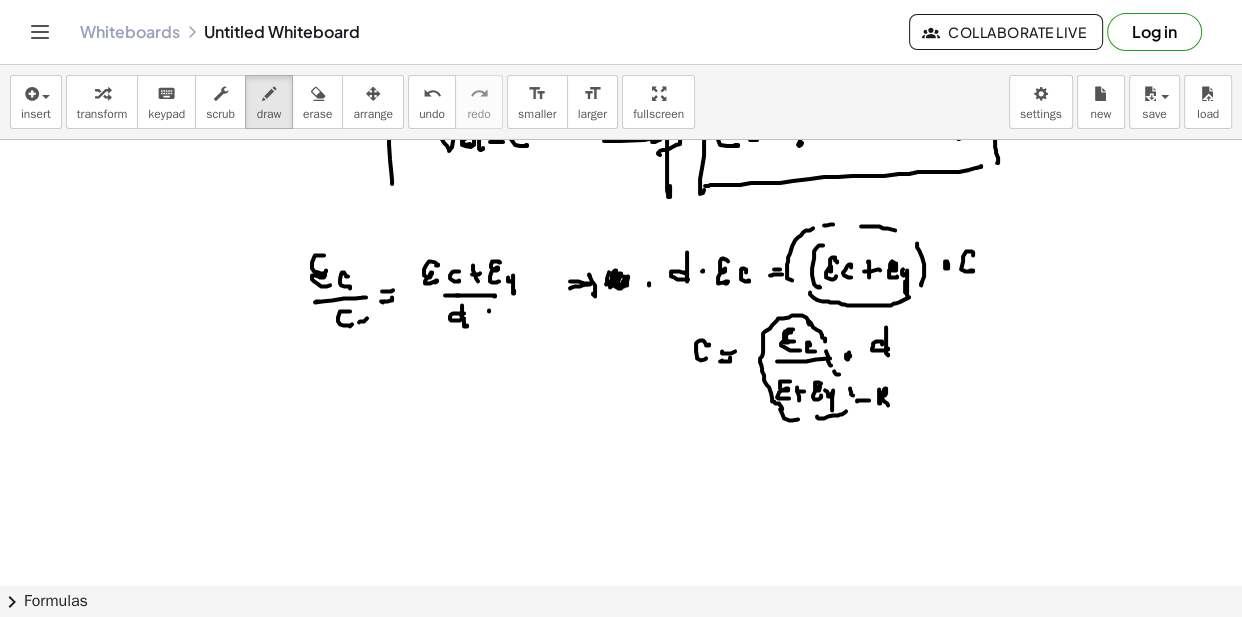click at bounding box center [621, -187] 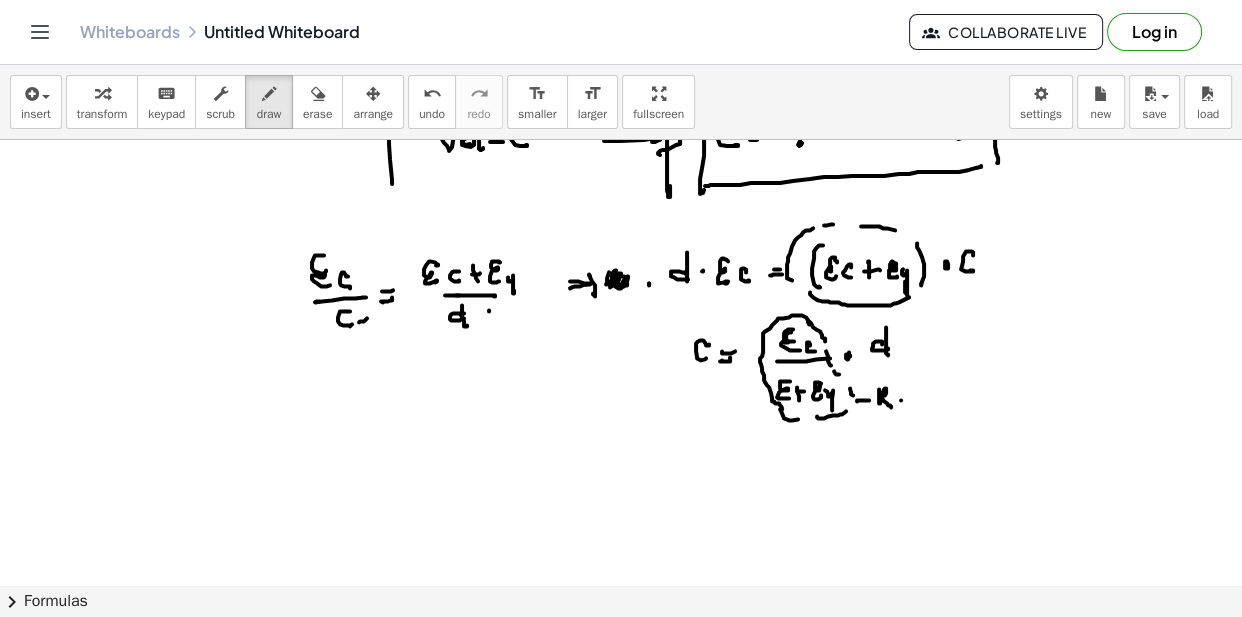 click at bounding box center [621, -187] 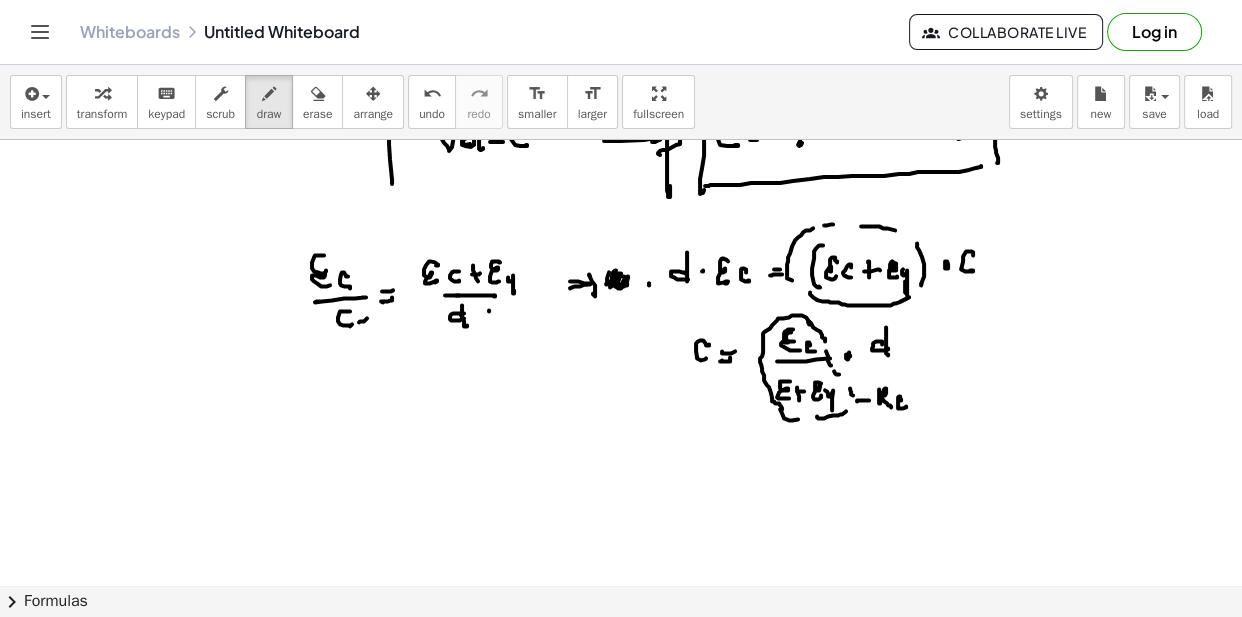 click at bounding box center (621, -187) 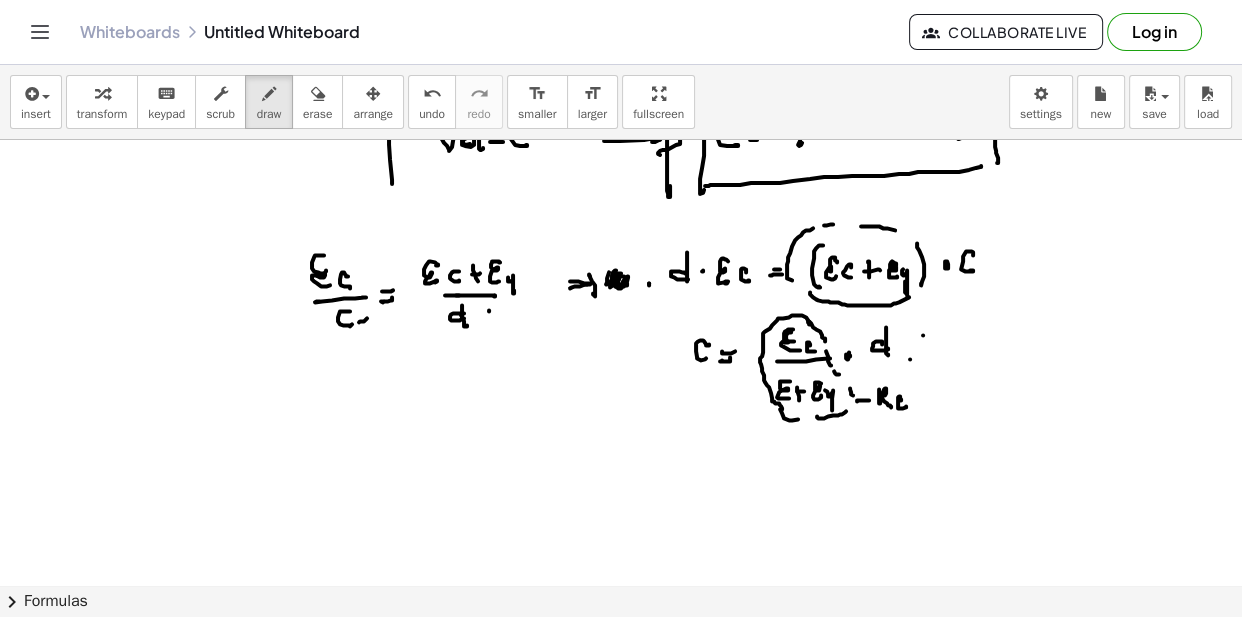 click at bounding box center (621, -187) 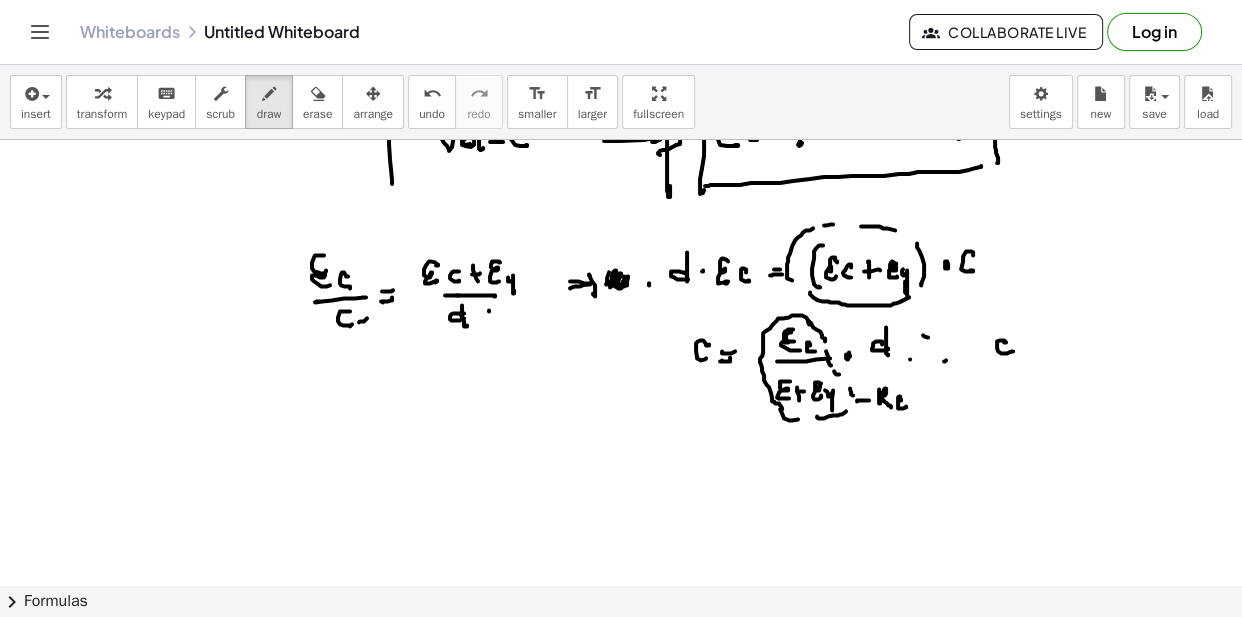 click at bounding box center [621, -187] 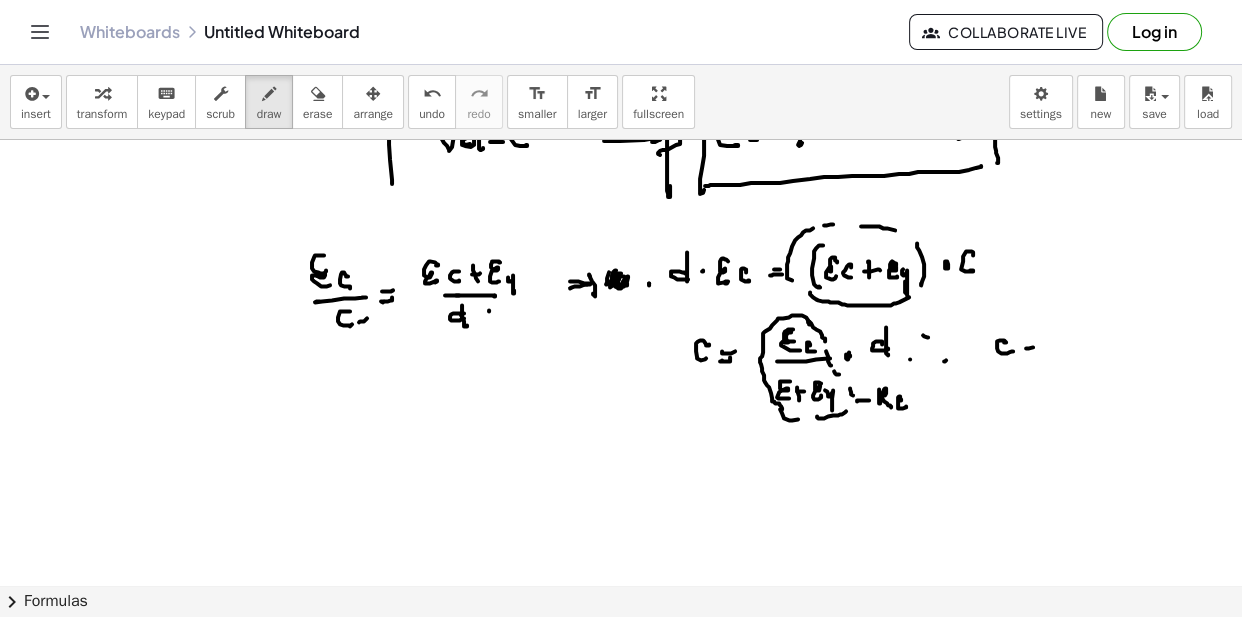 click at bounding box center (621, -187) 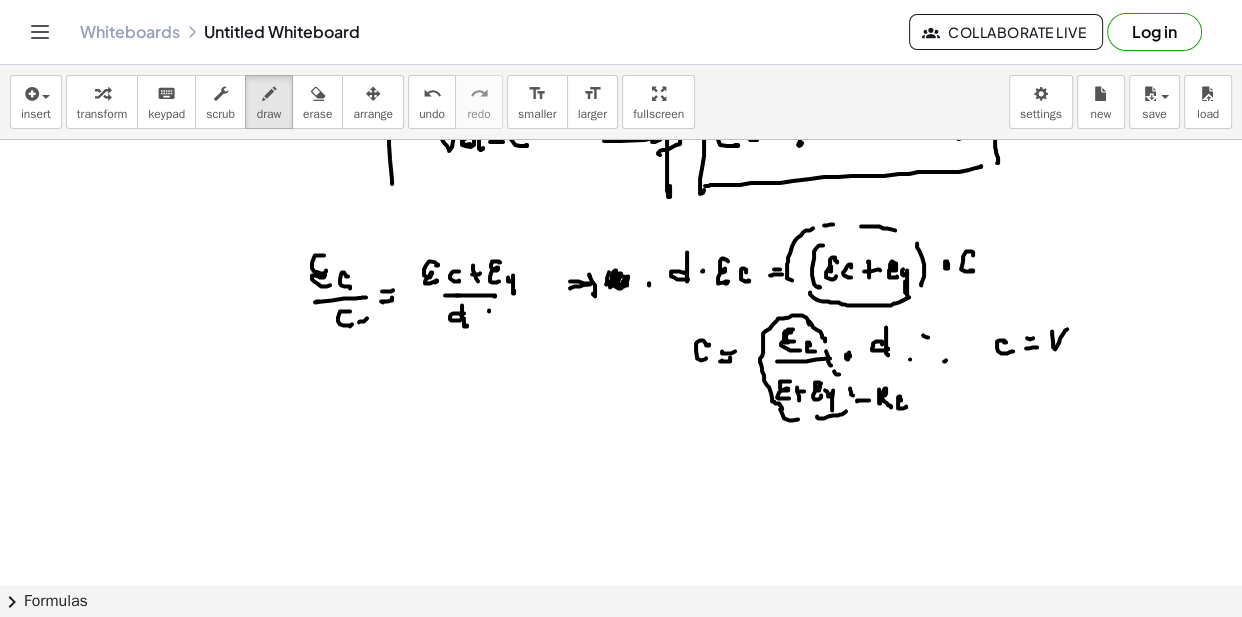 click at bounding box center (621, -187) 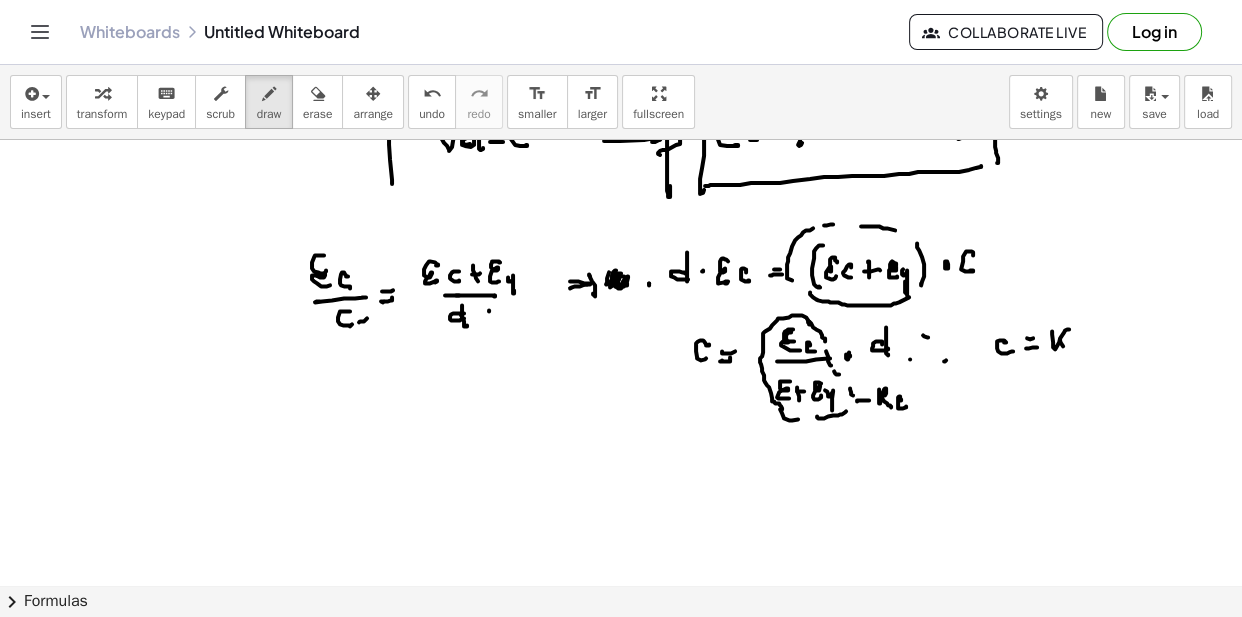click at bounding box center [621, -187] 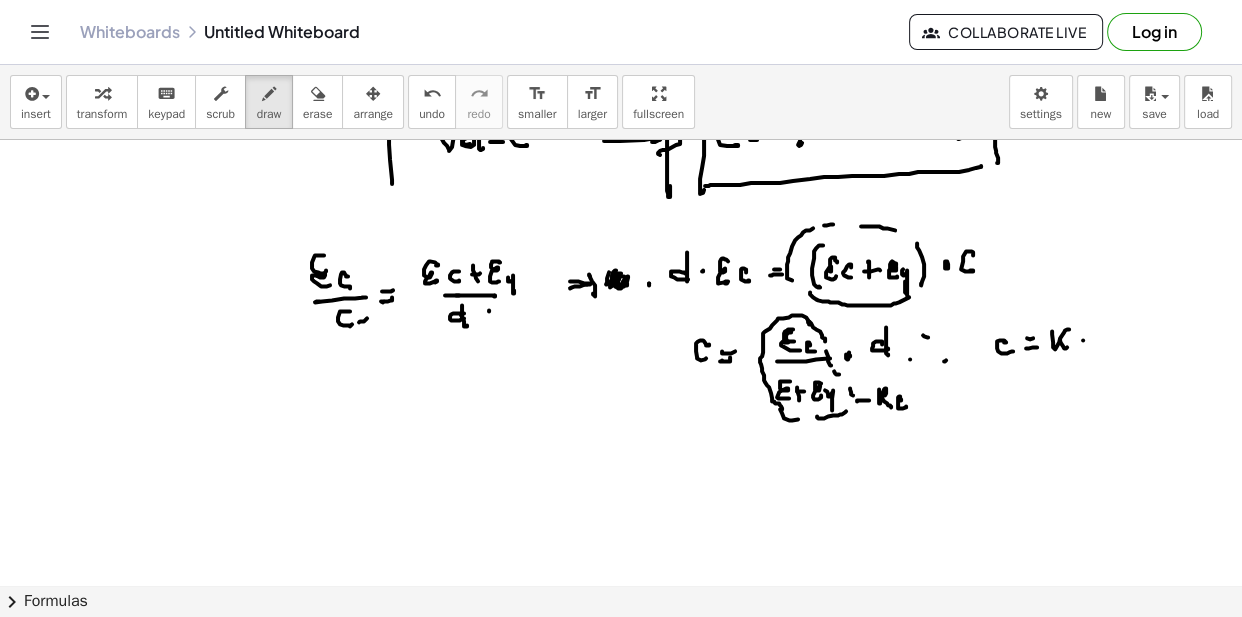 click at bounding box center (621, -187) 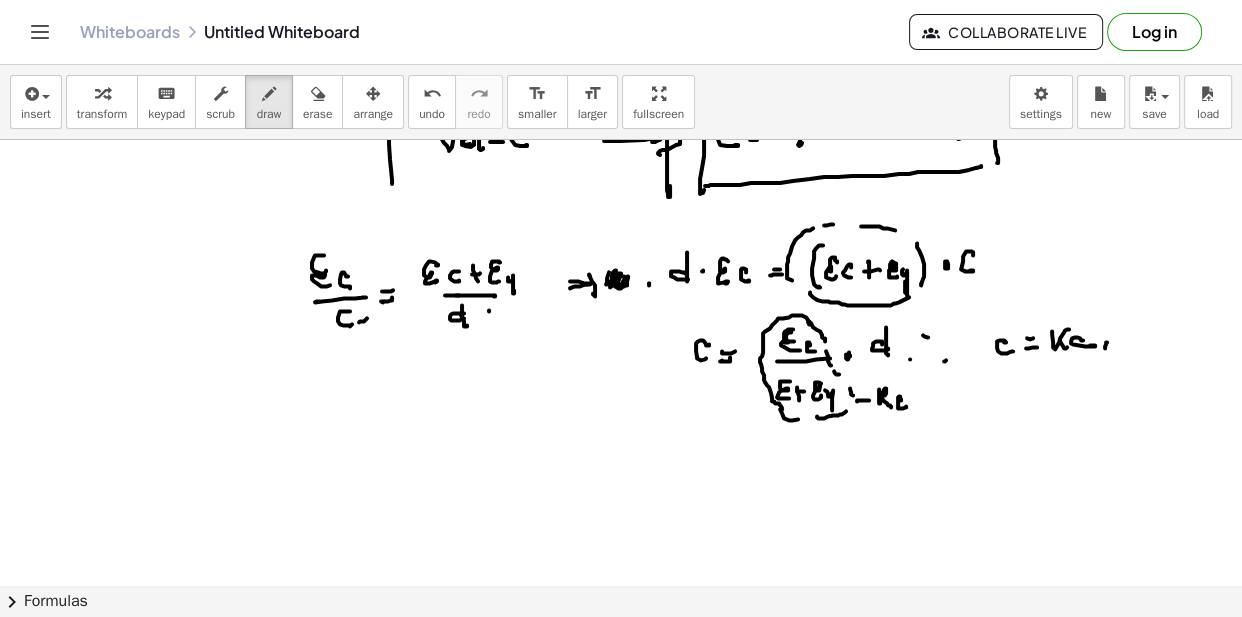click at bounding box center (621, -187) 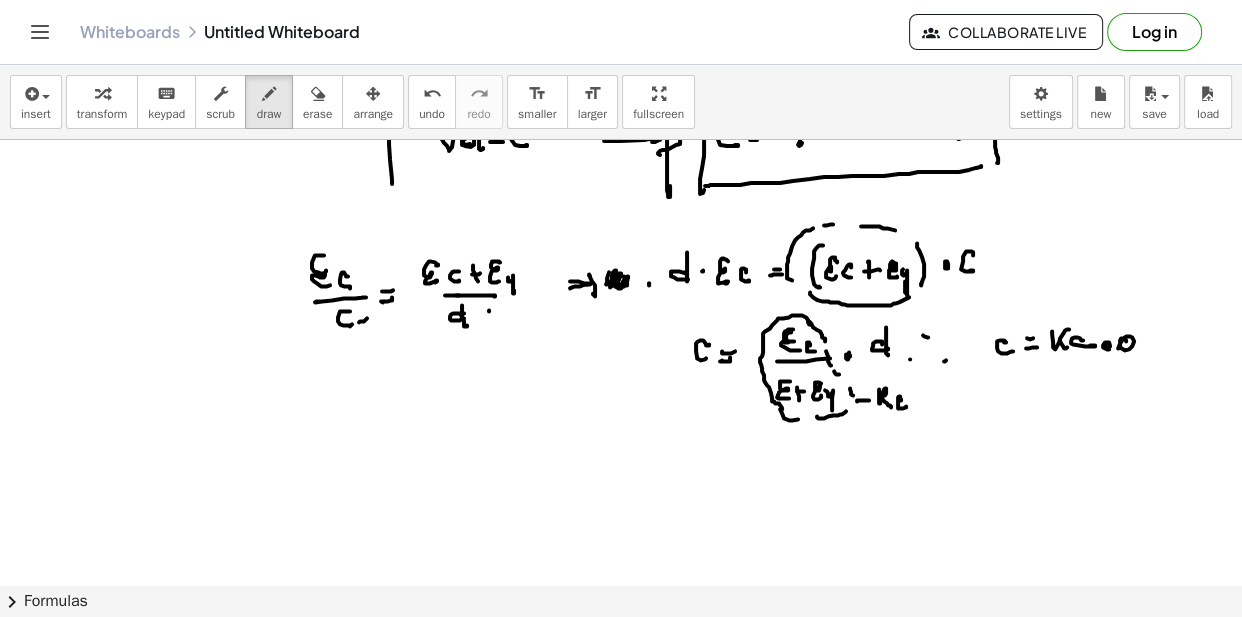 click at bounding box center [621, -187] 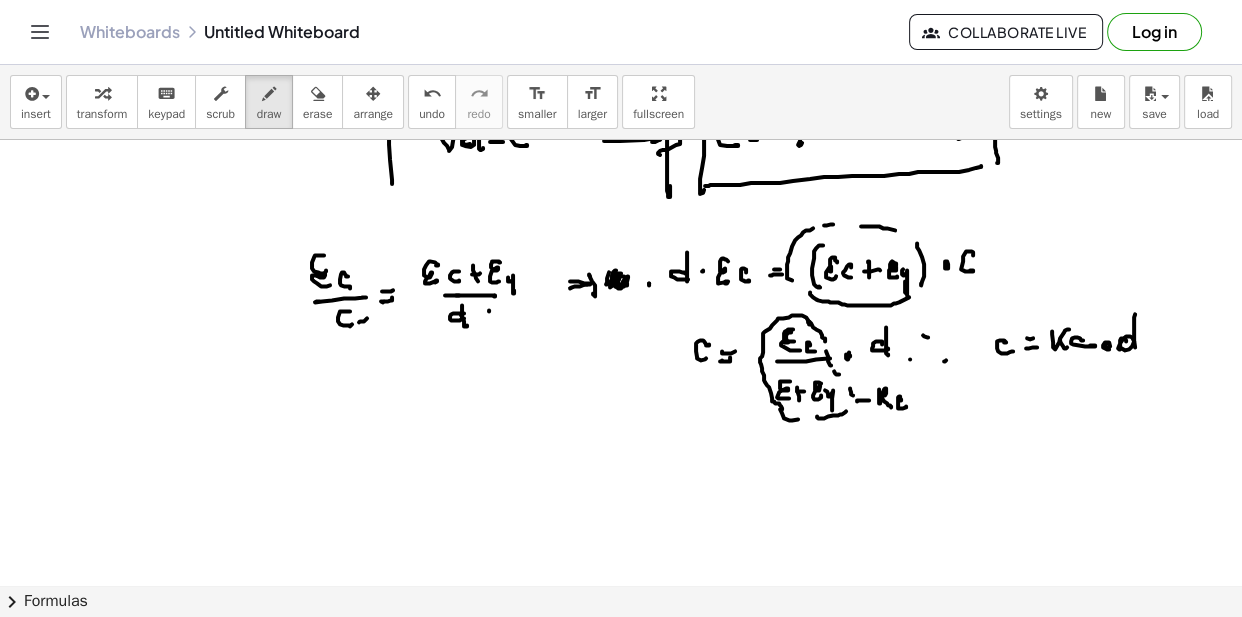 click at bounding box center [621, -187] 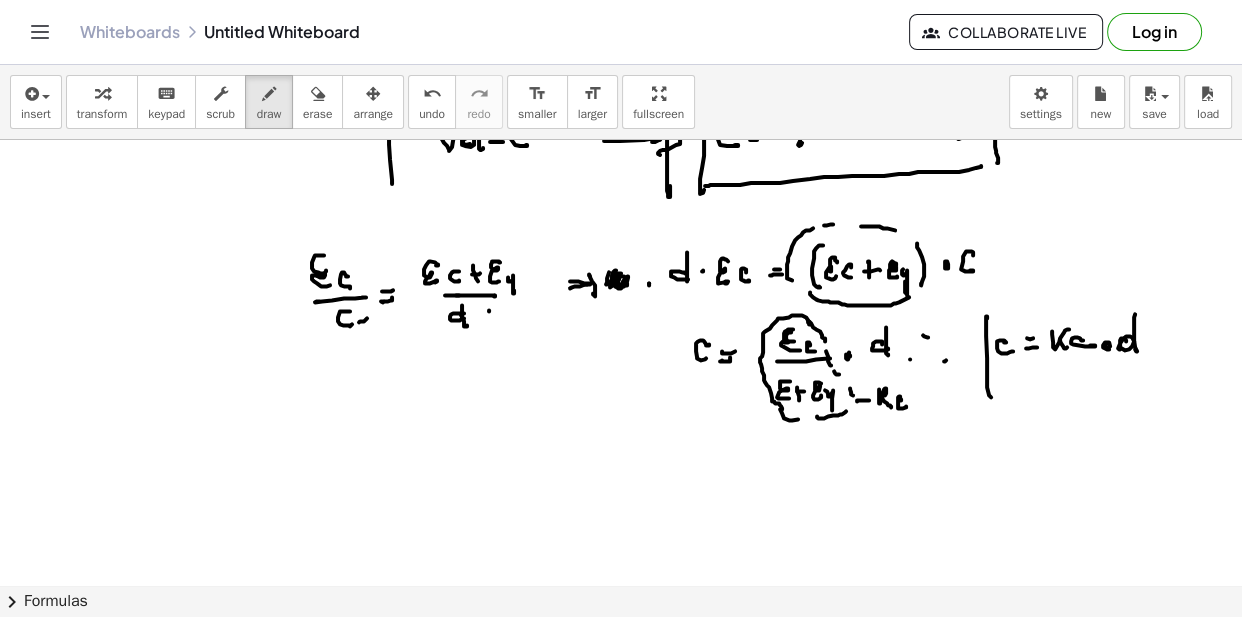 click at bounding box center (621, -187) 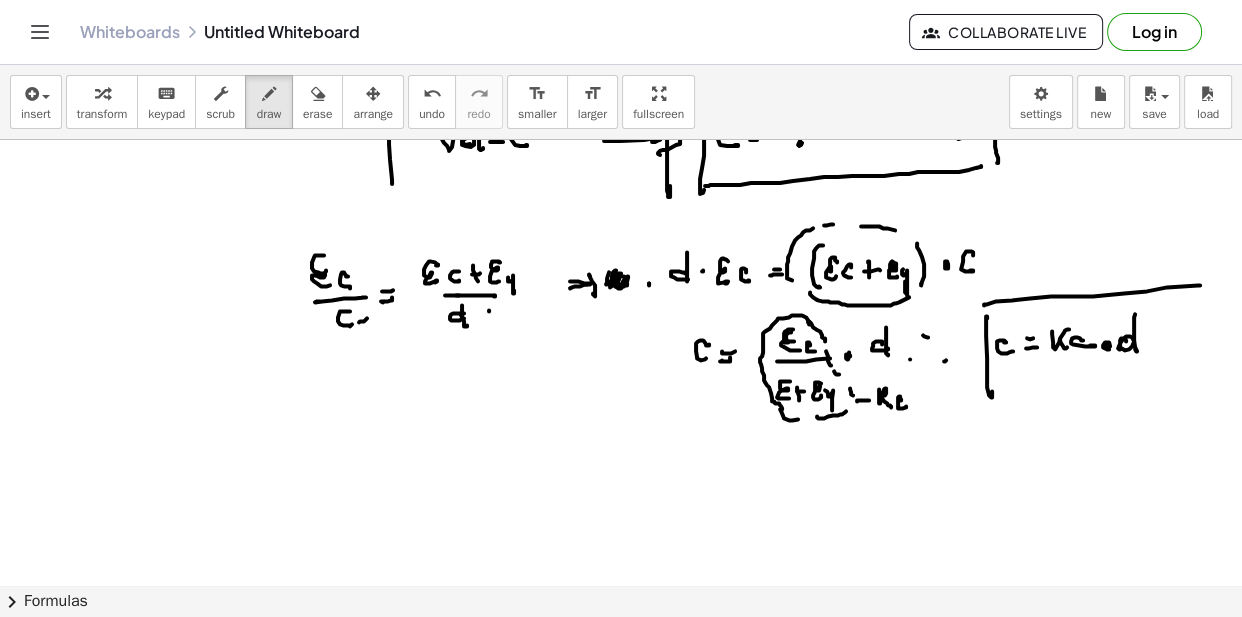 click at bounding box center (621, -187) 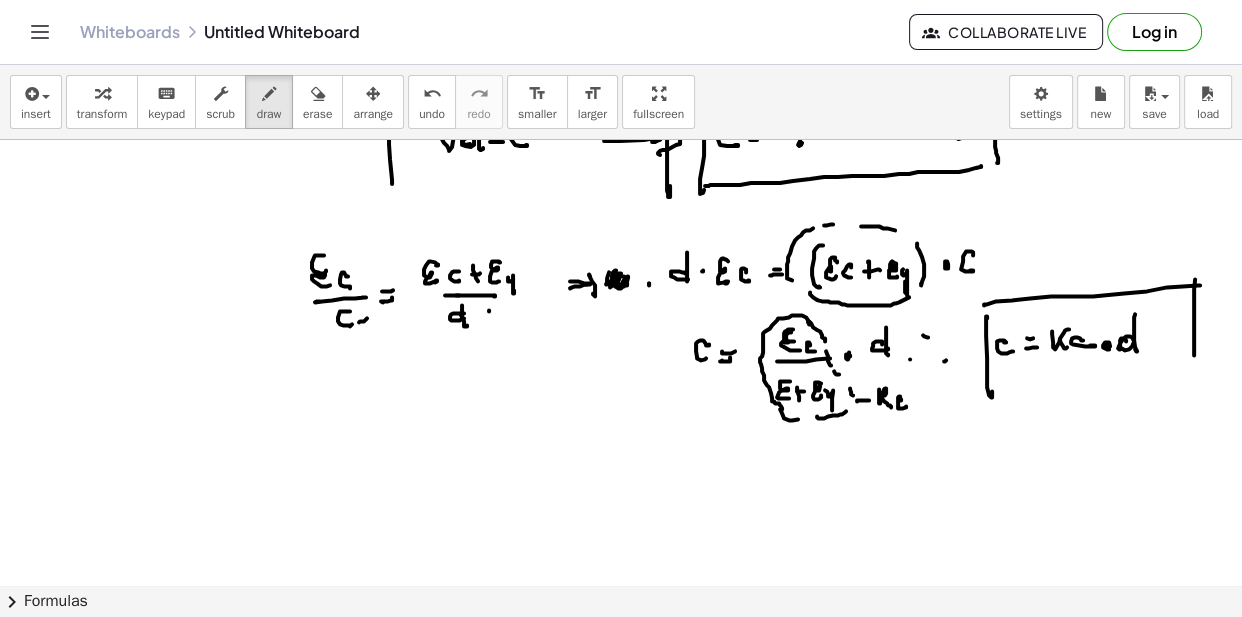 click at bounding box center (621, -187) 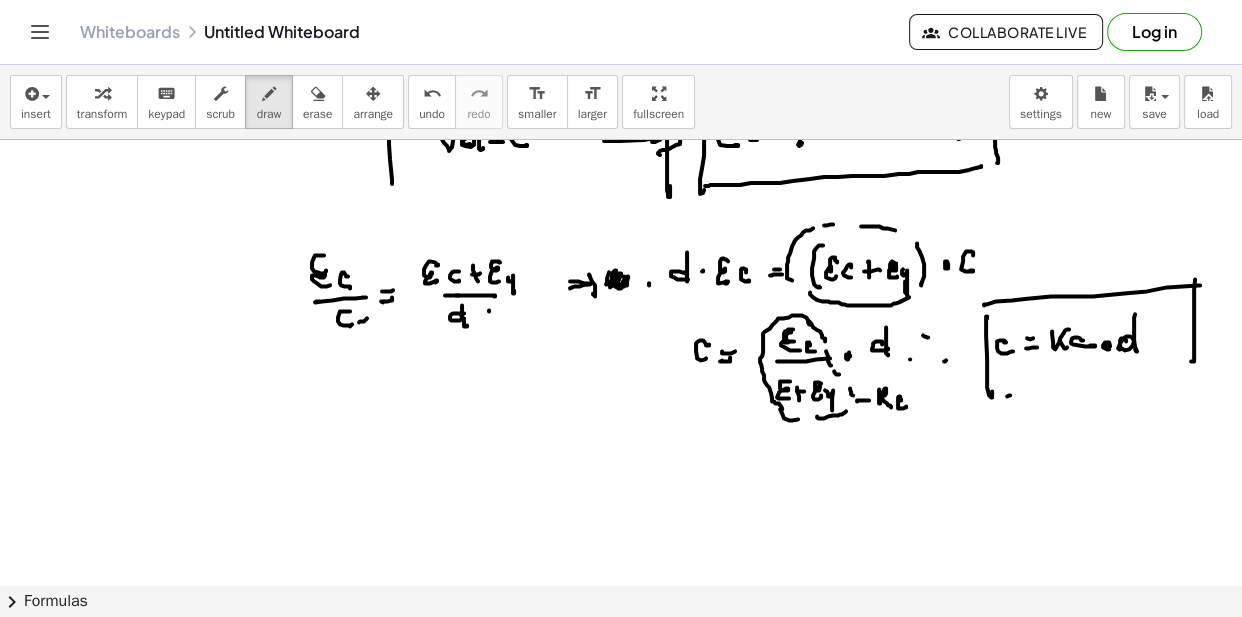 click at bounding box center [621, -187] 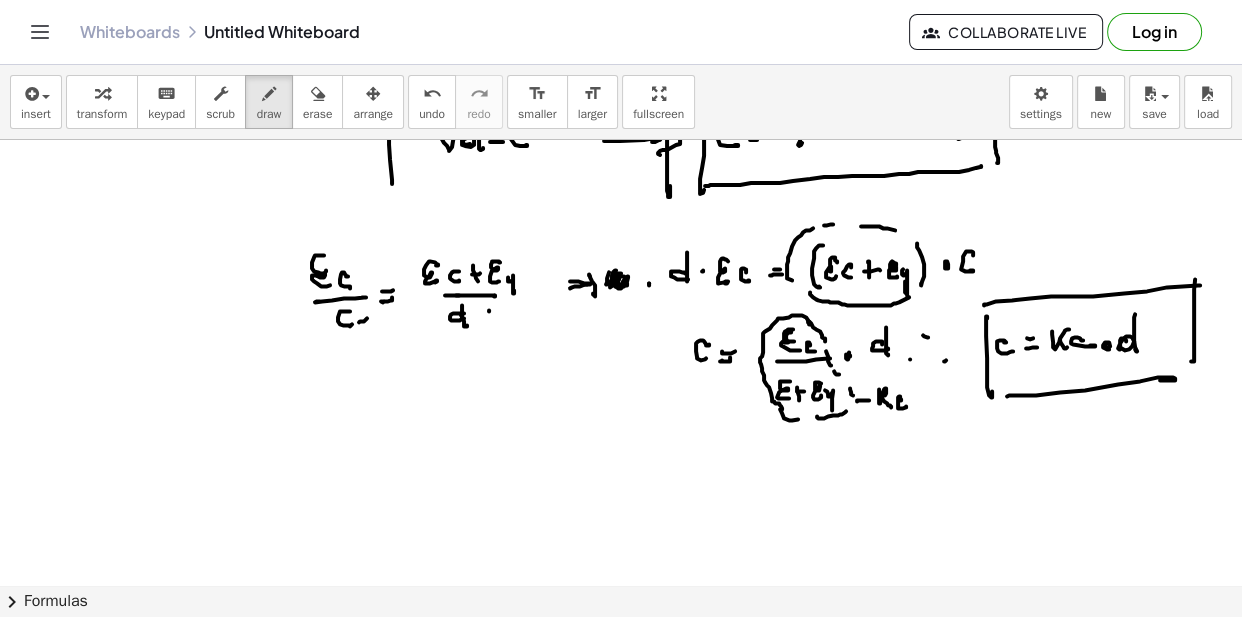 scroll, scrollTop: 1714, scrollLeft: 0, axis: vertical 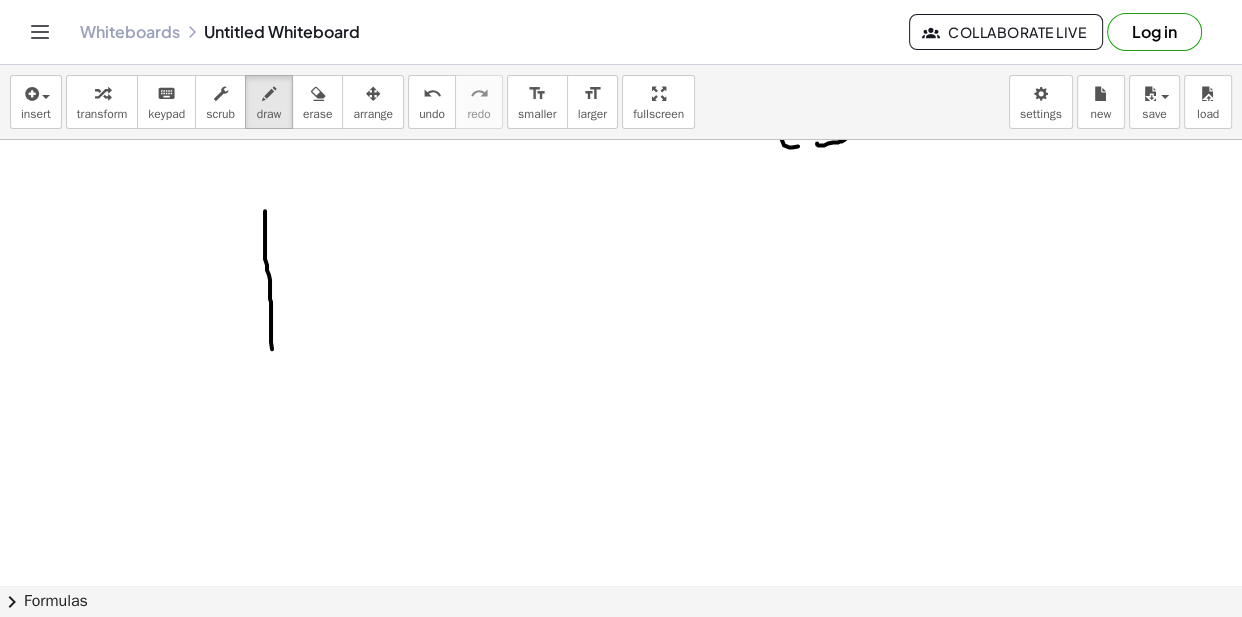 drag, startPoint x: 265, startPoint y: 219, endPoint x: 272, endPoint y: 385, distance: 166.14752 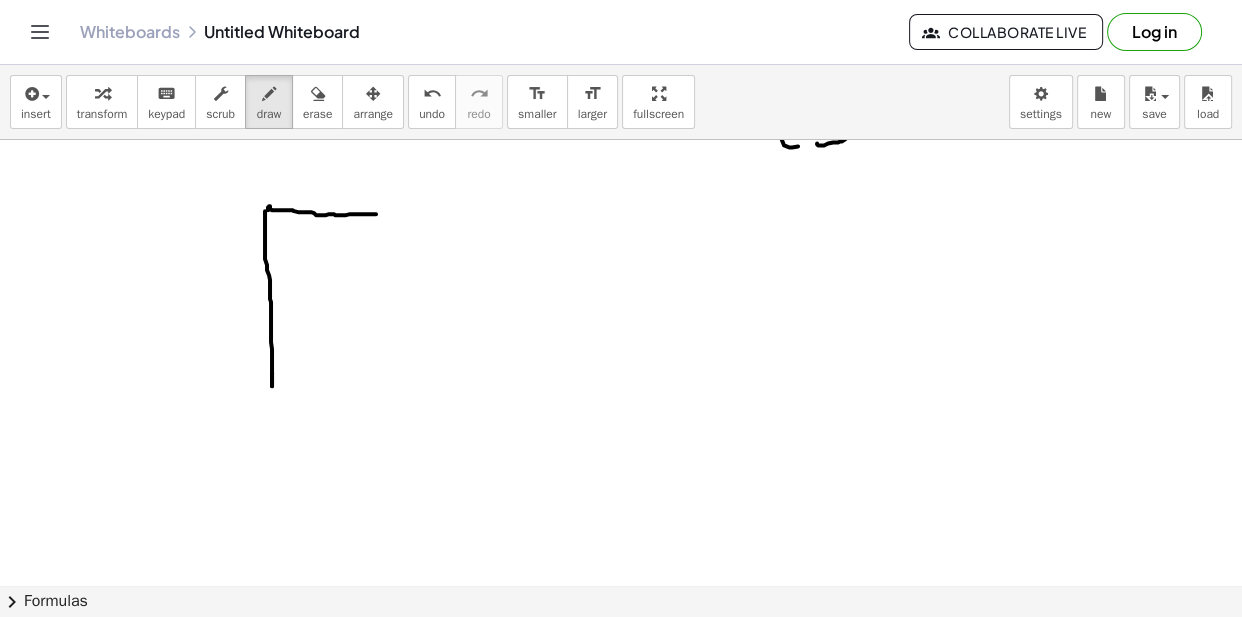 drag, startPoint x: 268, startPoint y: 209, endPoint x: 391, endPoint y: 212, distance: 123.03658 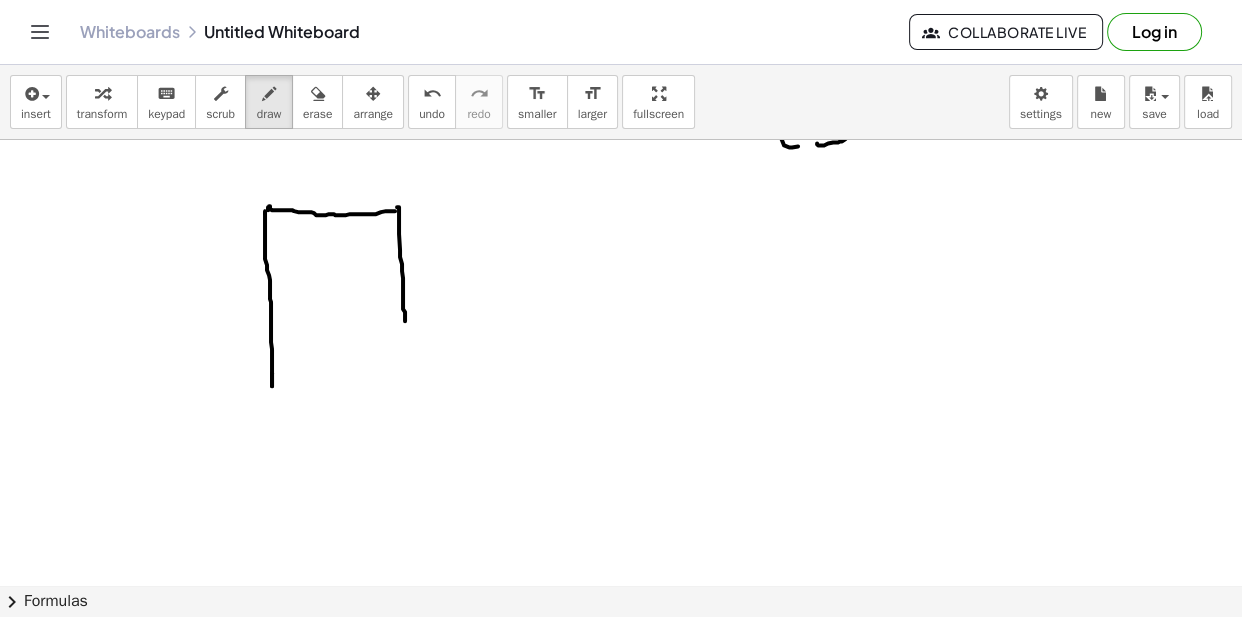 drag, startPoint x: 399, startPoint y: 206, endPoint x: 408, endPoint y: 355, distance: 149.27156 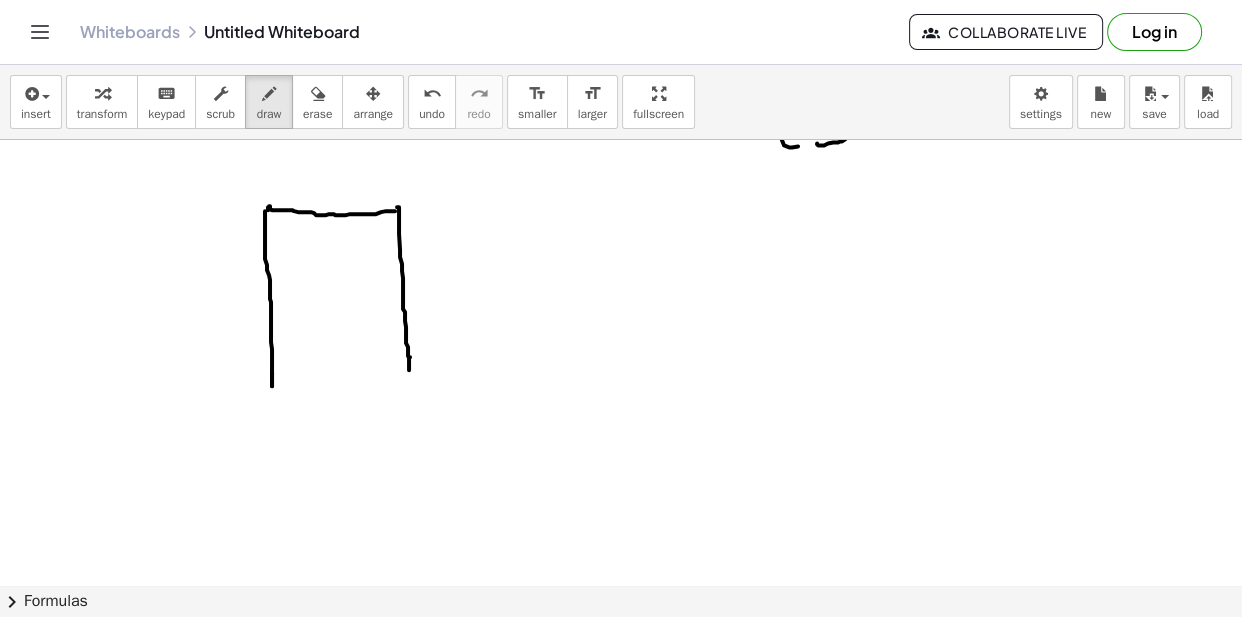 drag, startPoint x: 410, startPoint y: 356, endPoint x: 406, endPoint y: 392, distance: 36.221542 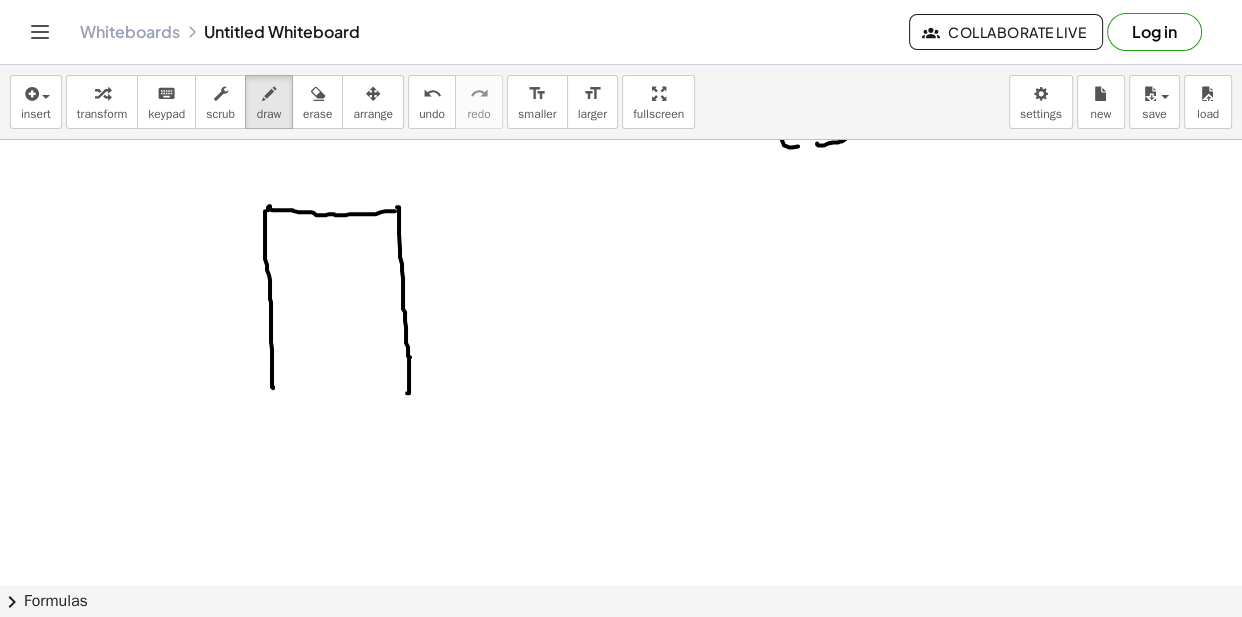 drag, startPoint x: 272, startPoint y: 386, endPoint x: 270, endPoint y: 410, distance: 24.083189 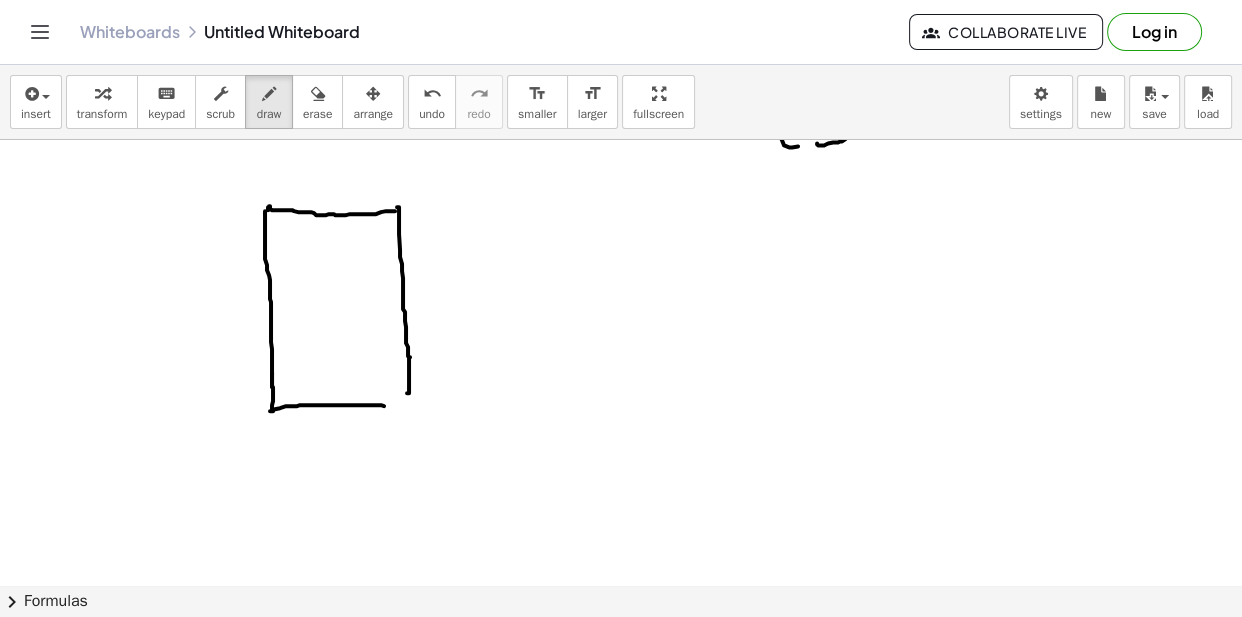 drag, startPoint x: 270, startPoint y: 410, endPoint x: 396, endPoint y: 408, distance: 126.01587 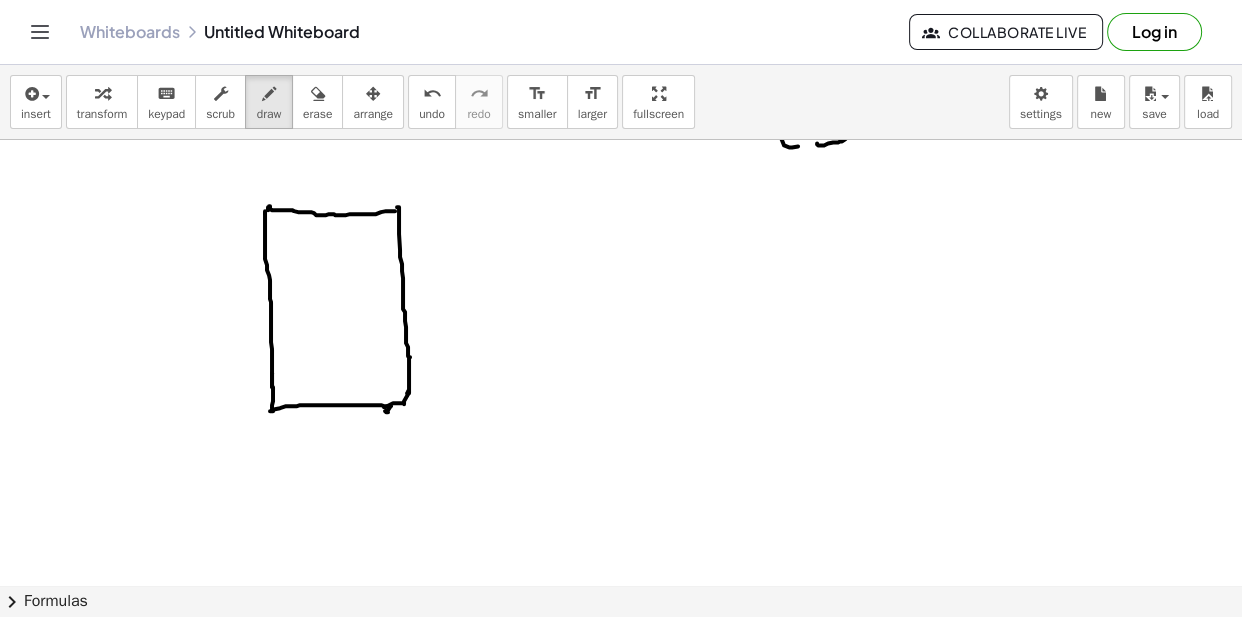 click at bounding box center (621, -460) 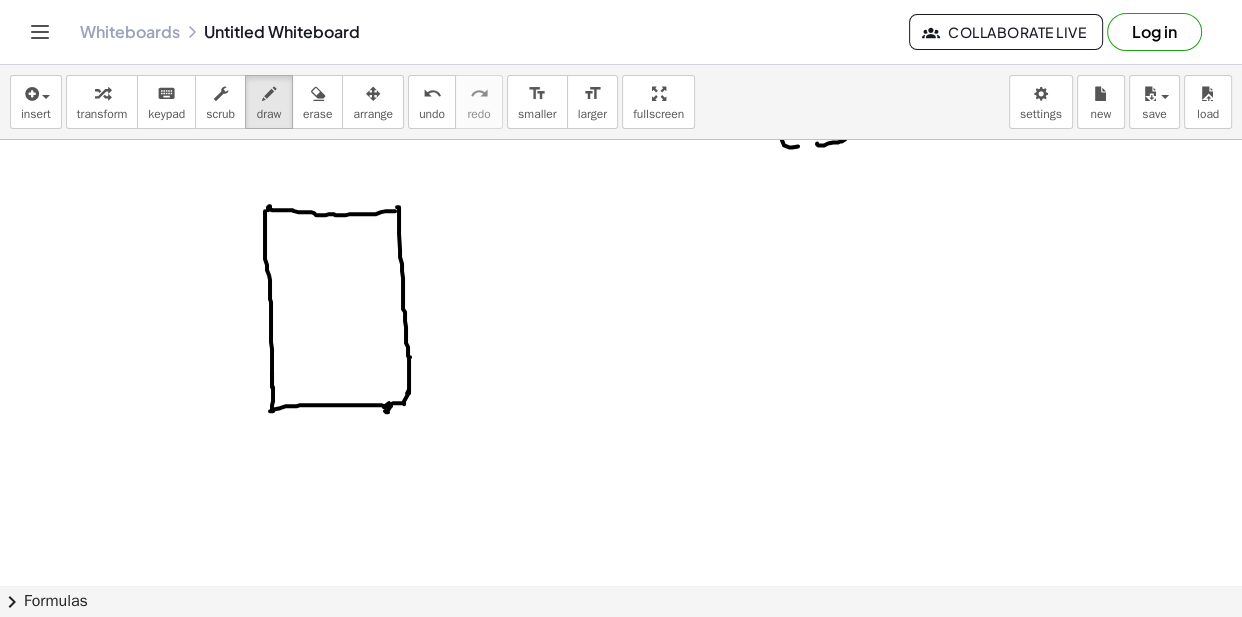 drag, startPoint x: 215, startPoint y: 313, endPoint x: 255, endPoint y: 310, distance: 40.112343 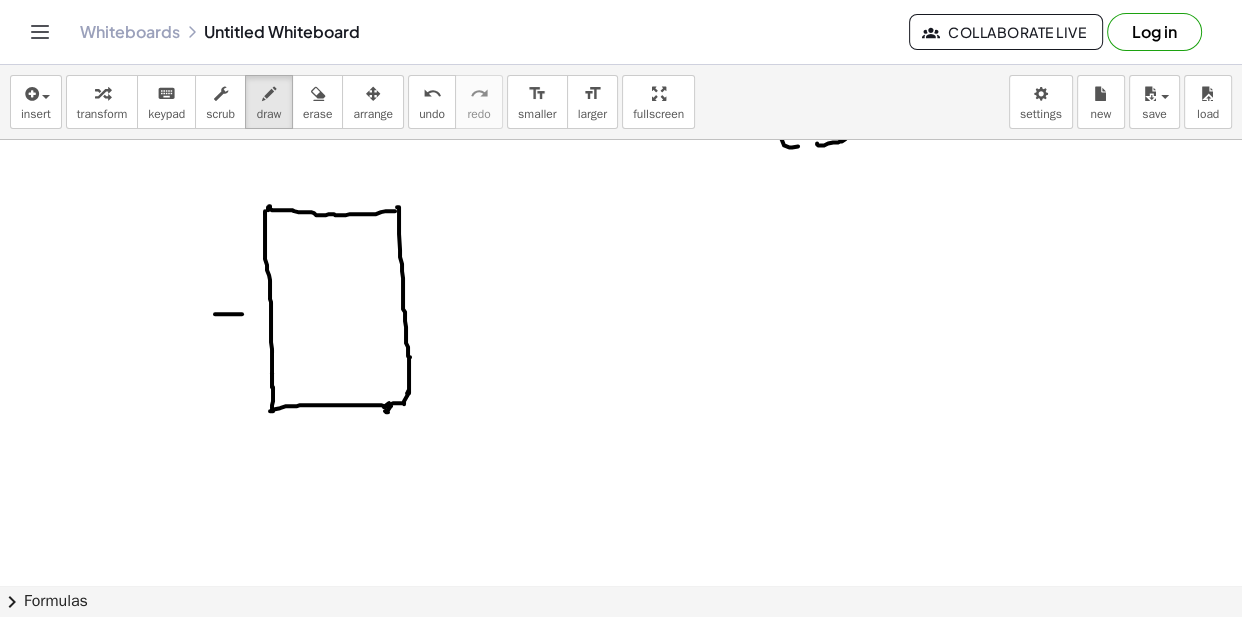 click at bounding box center [621, -460] 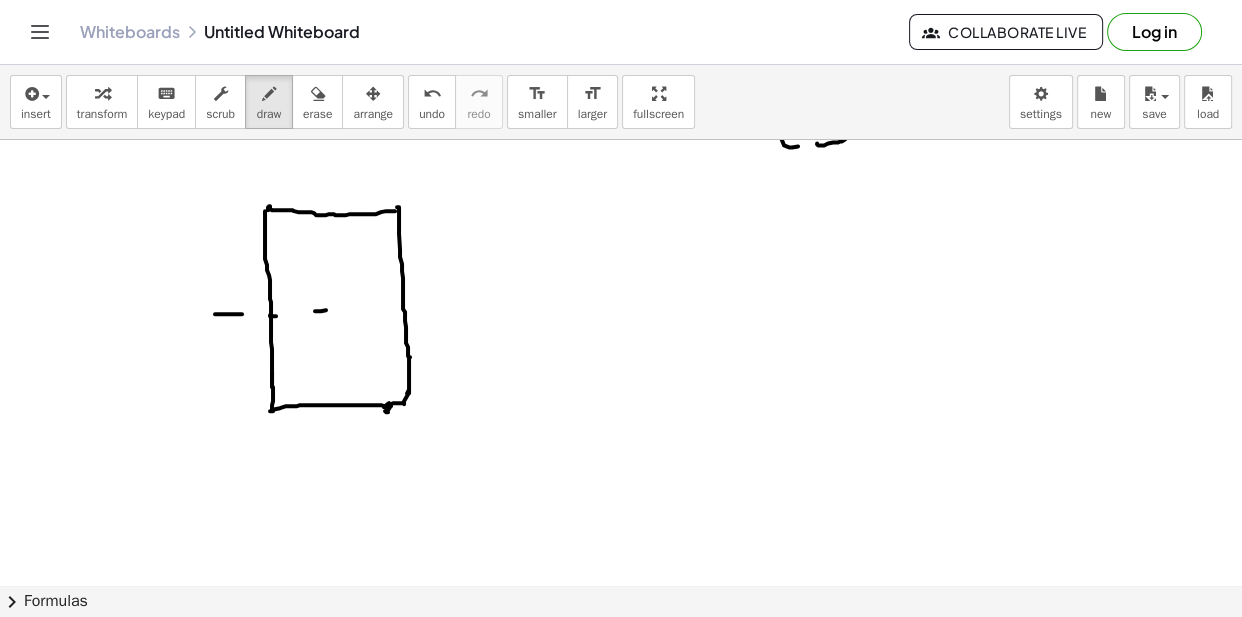 drag, startPoint x: 382, startPoint y: 305, endPoint x: 415, endPoint y: 300, distance: 33.37664 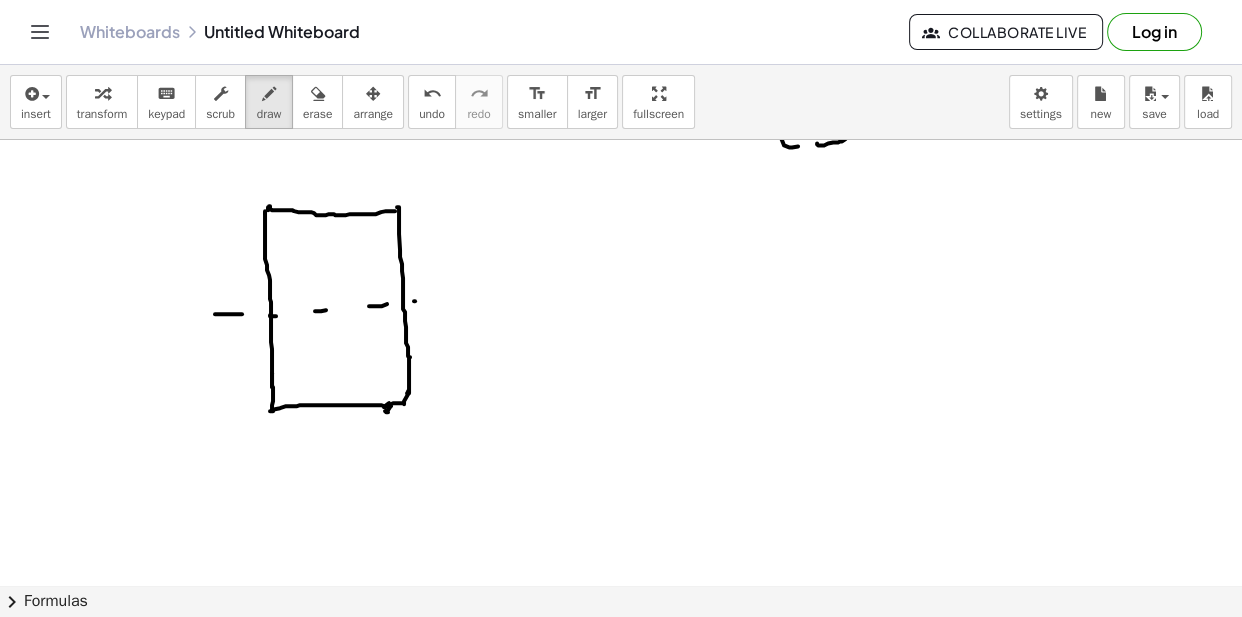 drag, startPoint x: 415, startPoint y: 300, endPoint x: 437, endPoint y: 299, distance: 22.022715 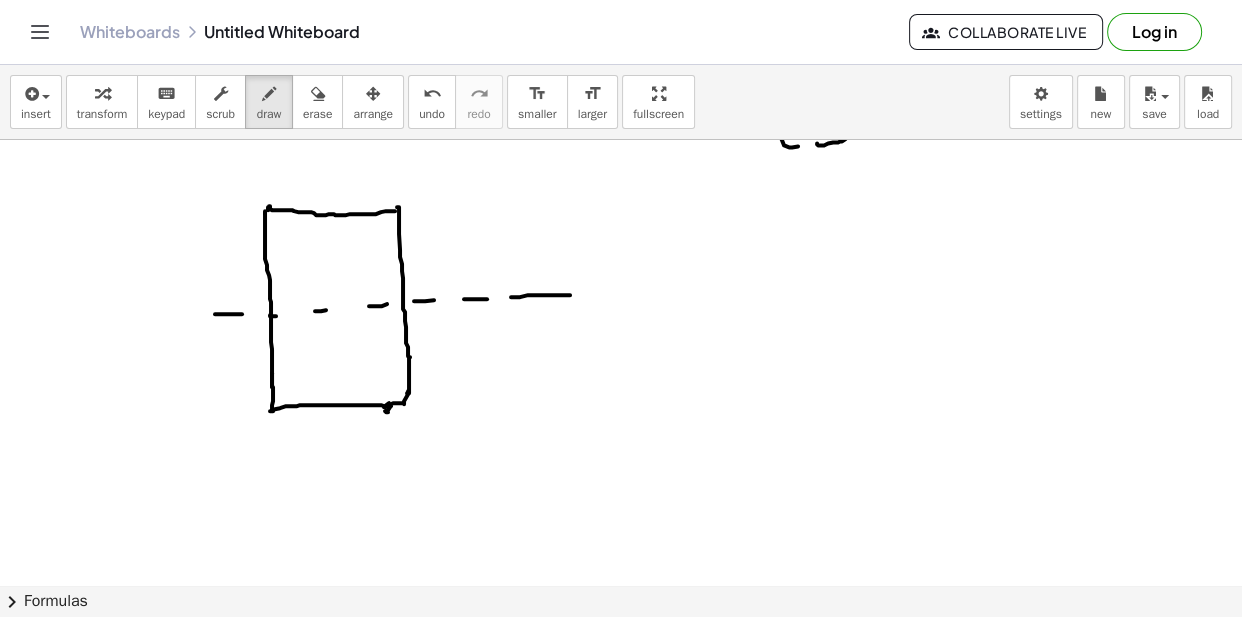 drag, startPoint x: 540, startPoint y: 294, endPoint x: 623, endPoint y: 291, distance: 83.0542 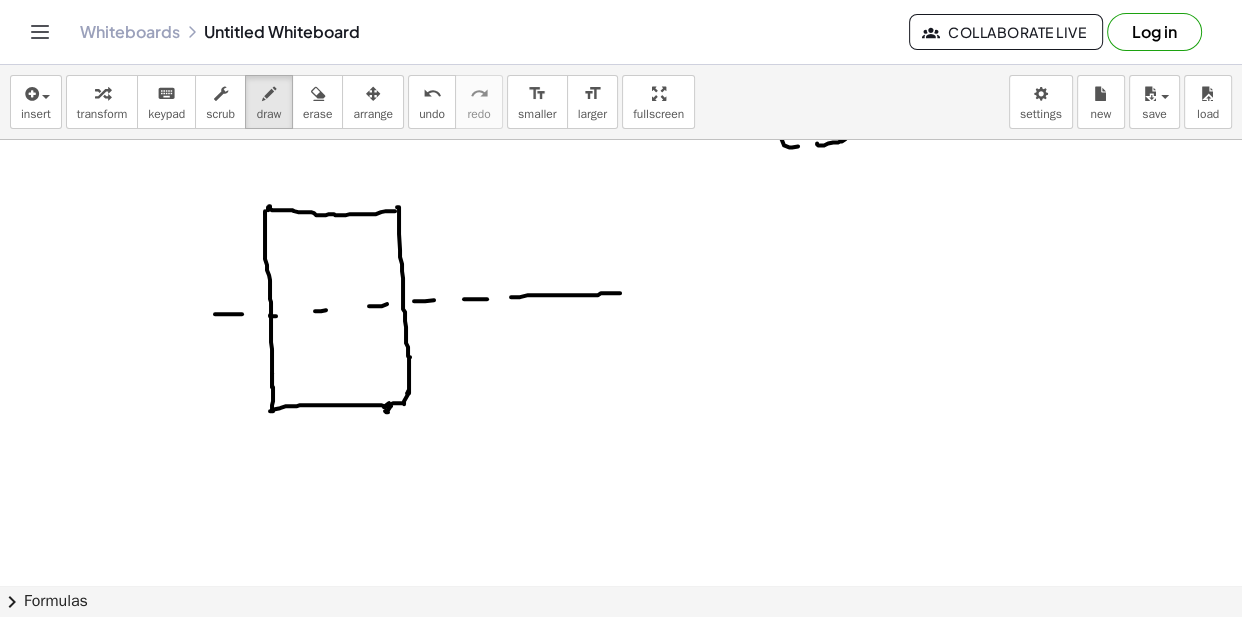 click at bounding box center [621, -460] 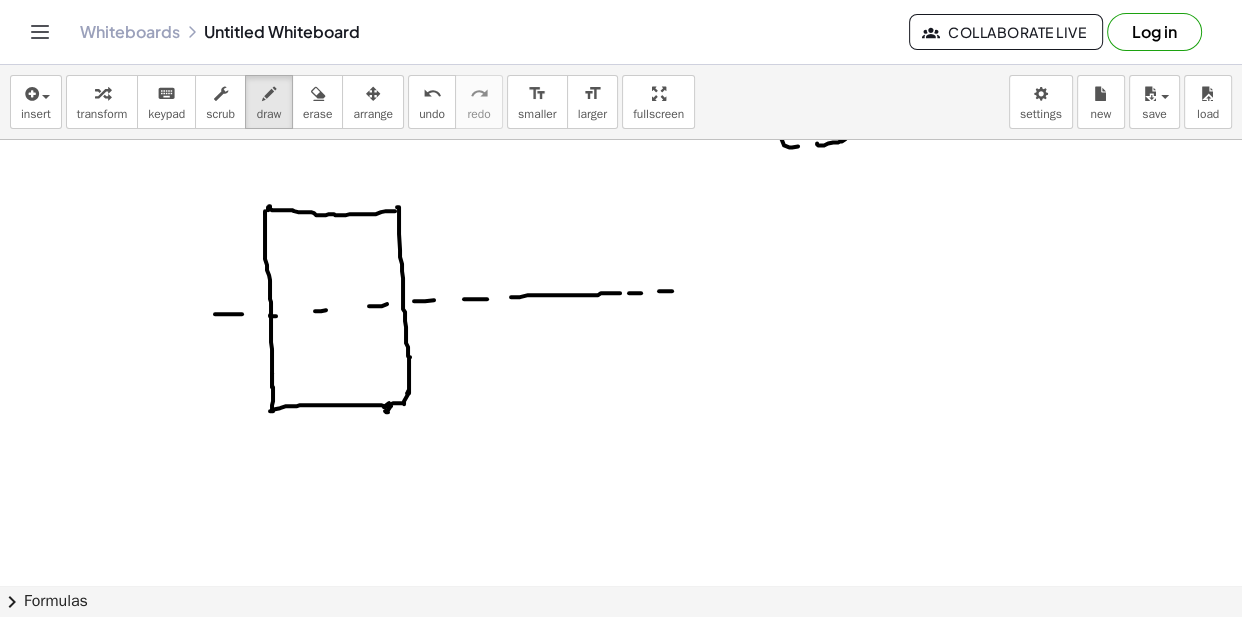 drag, startPoint x: 670, startPoint y: 290, endPoint x: 686, endPoint y: 288, distance: 16.124516 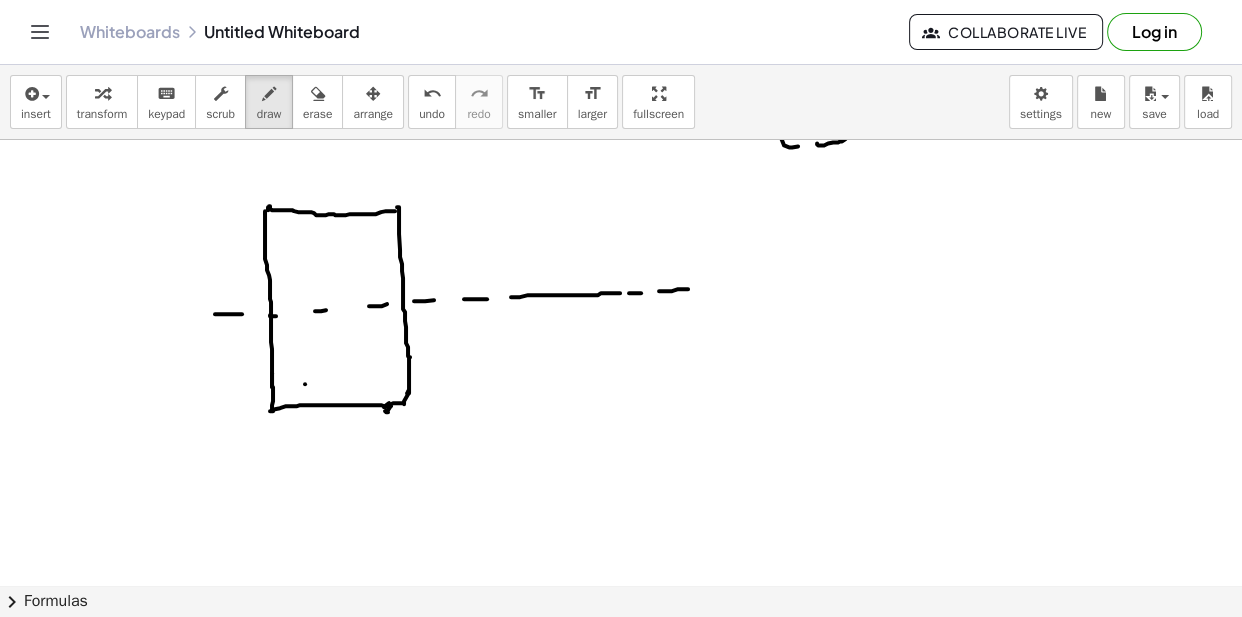 click at bounding box center [621, -460] 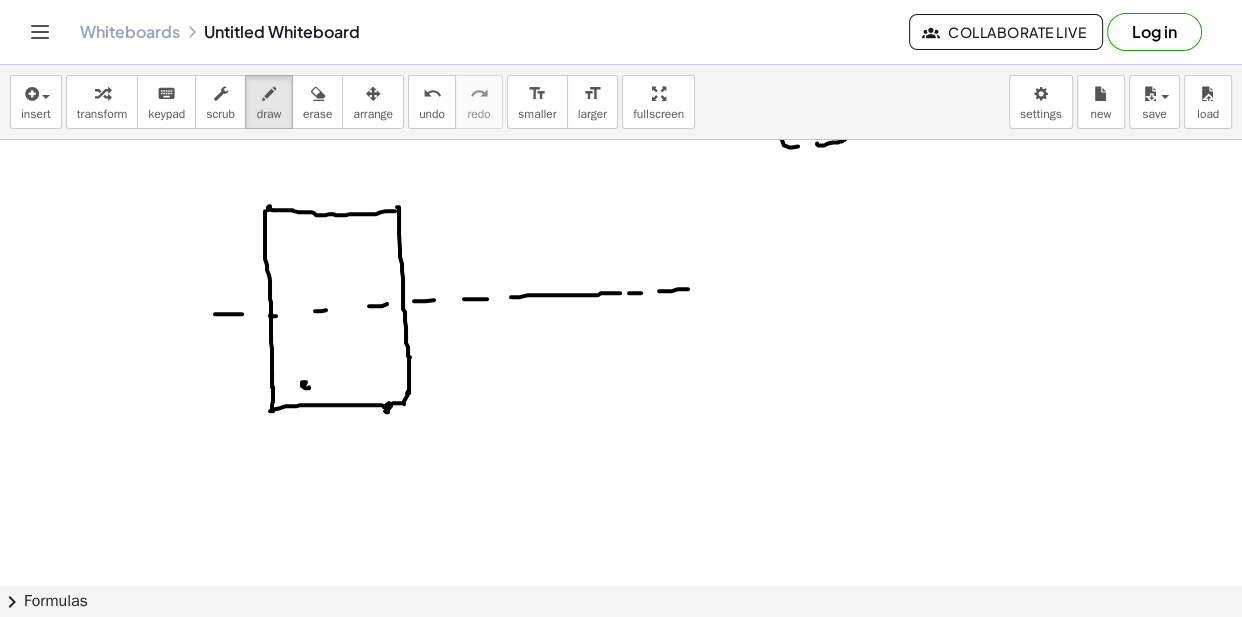 click at bounding box center (621, -460) 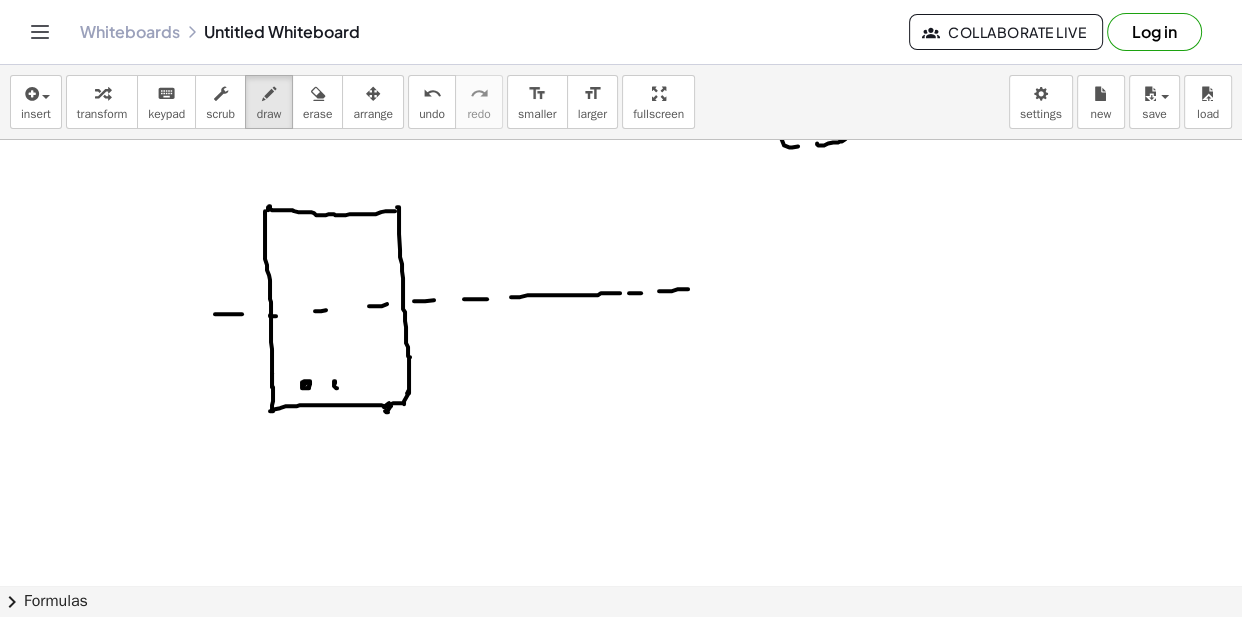 click at bounding box center (621, -460) 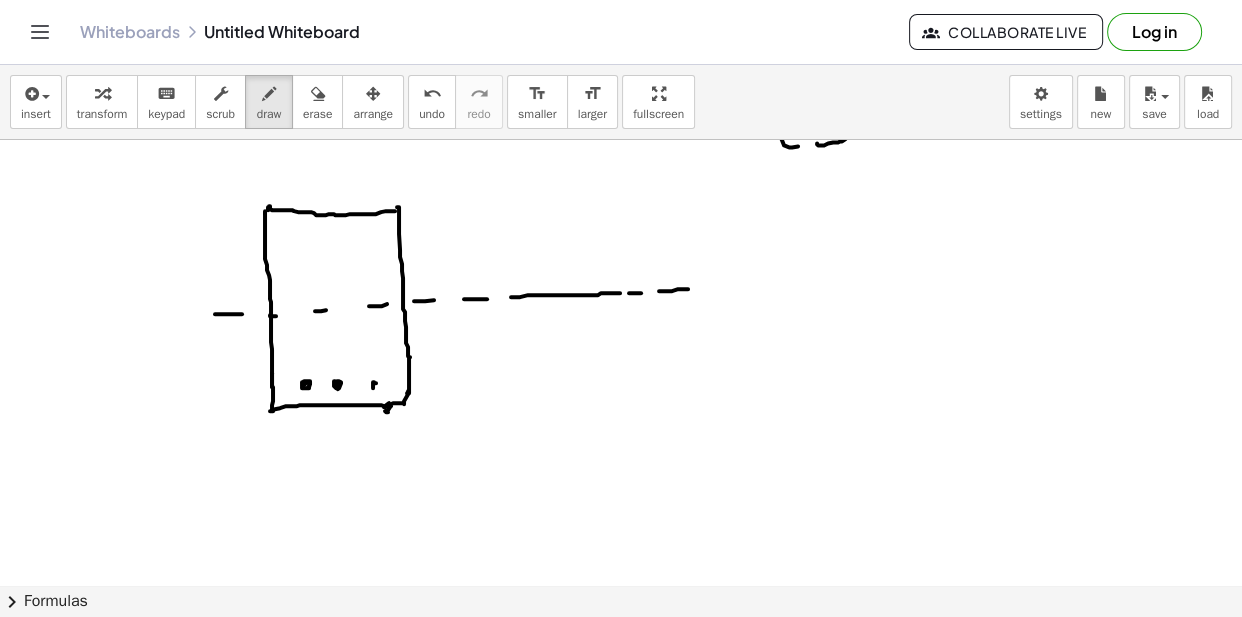 click at bounding box center [621, -460] 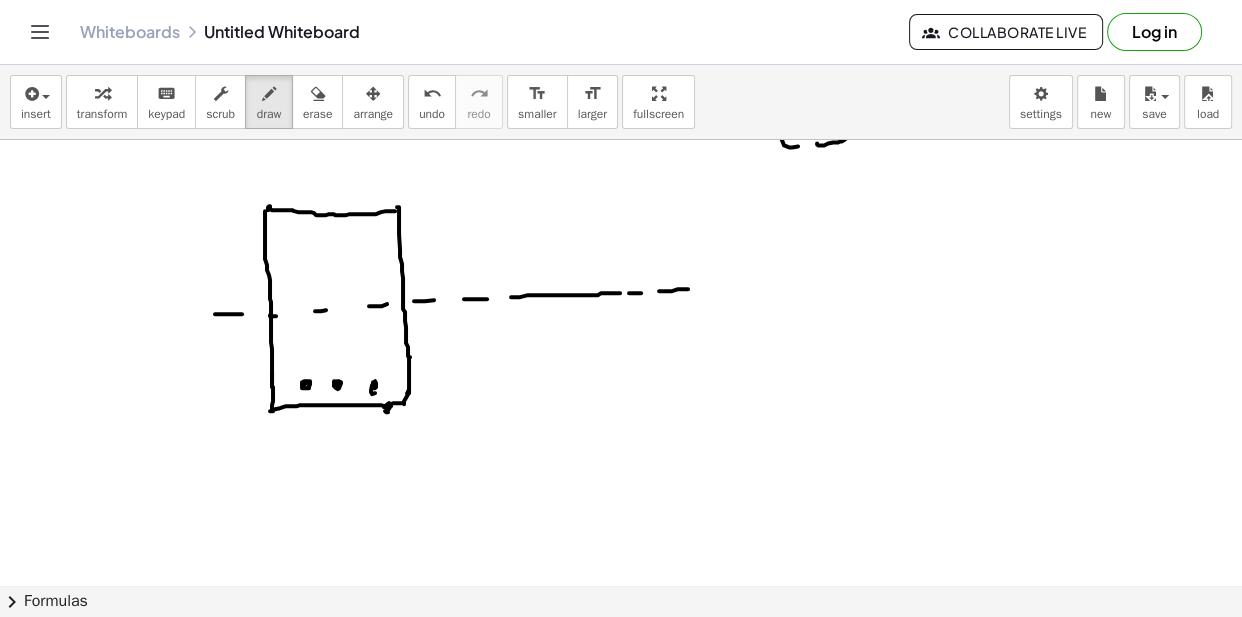 drag, startPoint x: 427, startPoint y: 213, endPoint x: 445, endPoint y: 214, distance: 18.027756 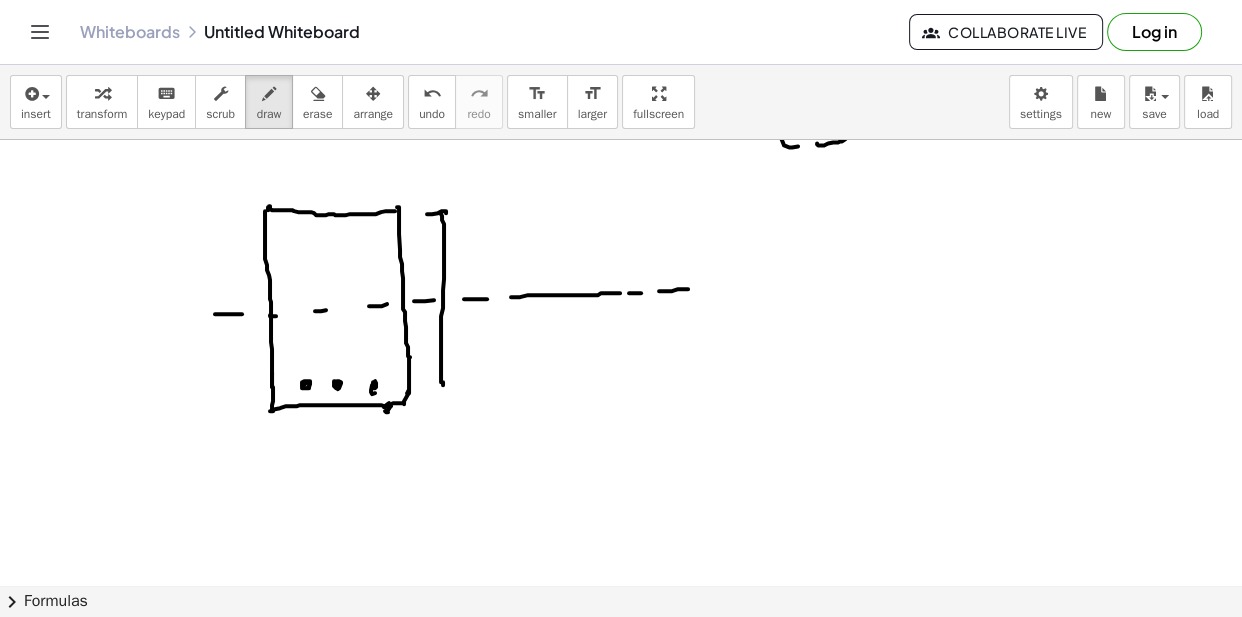 drag, startPoint x: 441, startPoint y: 211, endPoint x: 441, endPoint y: 386, distance: 175 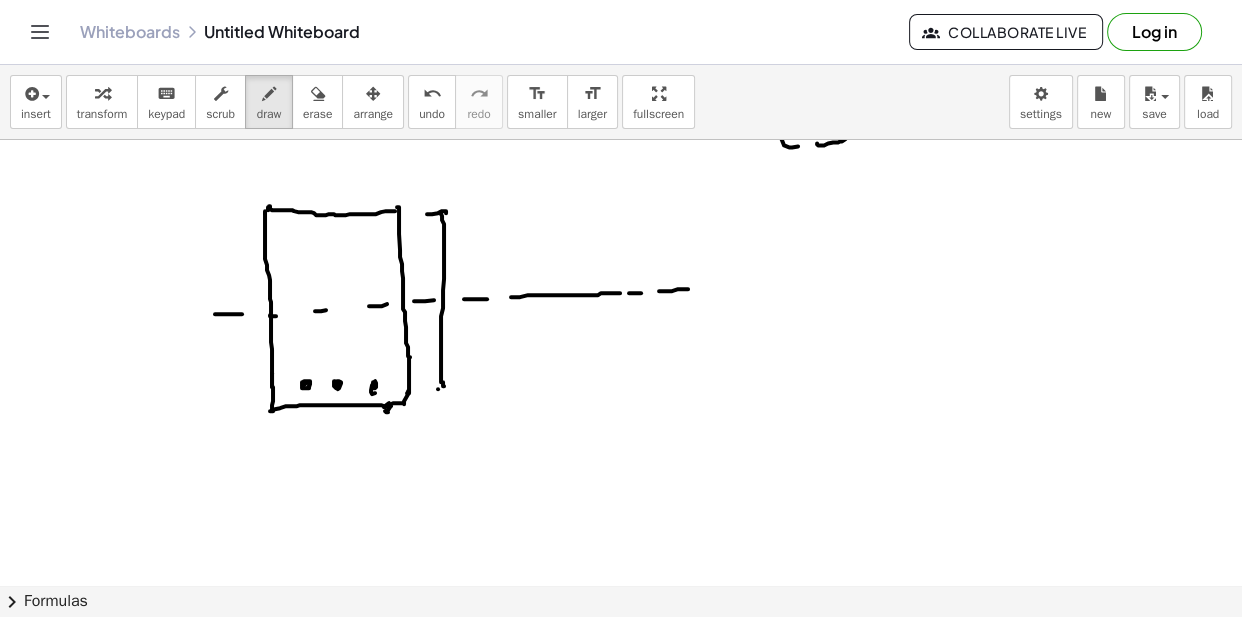 drag, startPoint x: 438, startPoint y: 388, endPoint x: 449, endPoint y: 384, distance: 11.7046995 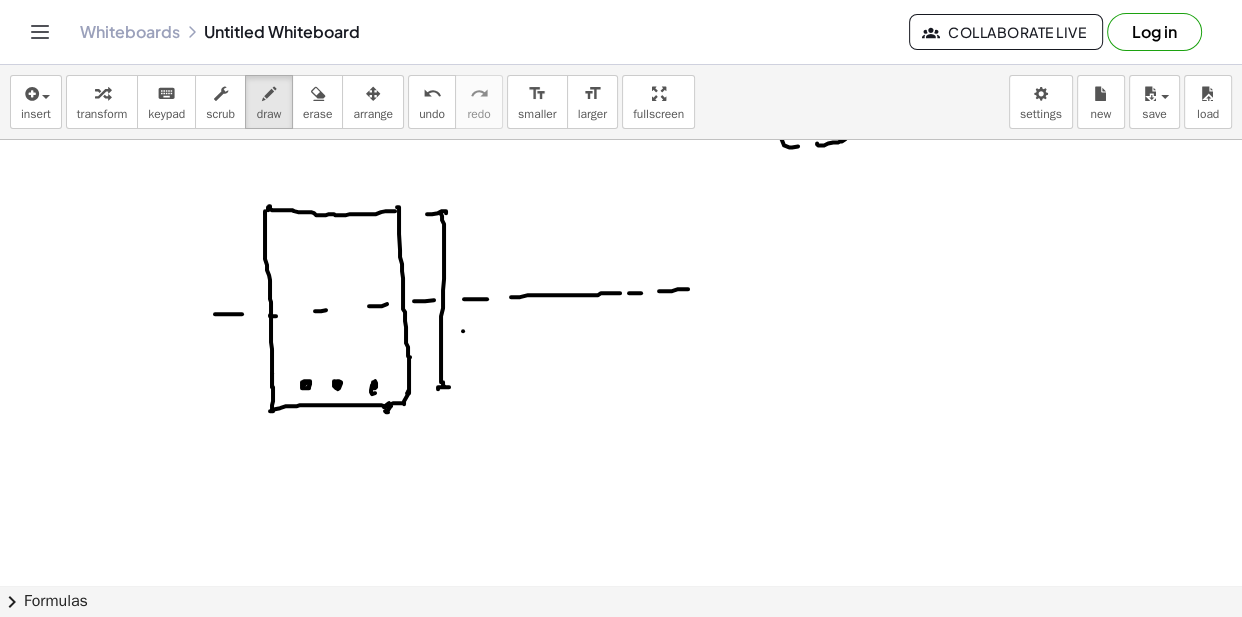 click at bounding box center [621, -460] 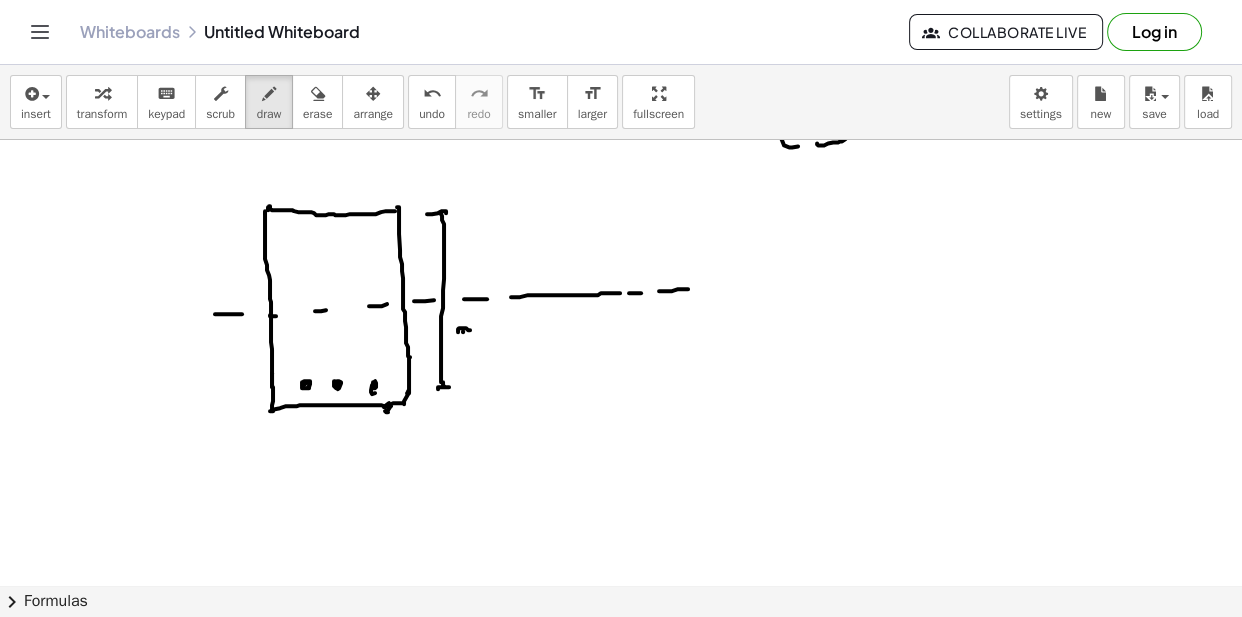 click at bounding box center [621, -460] 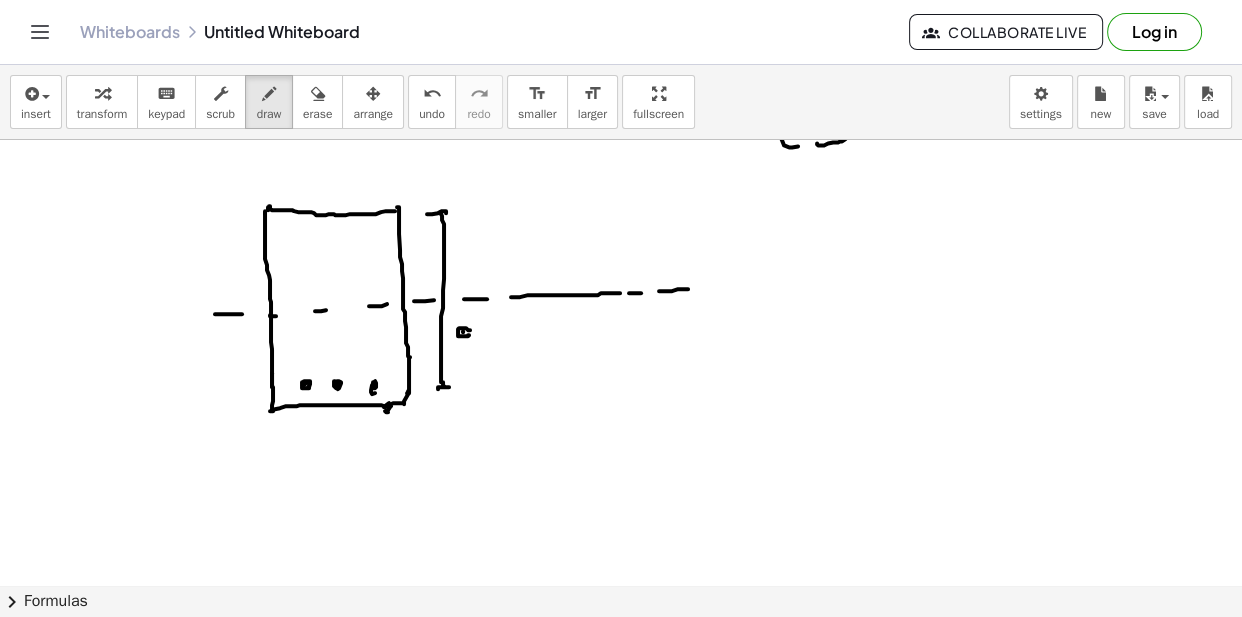 drag, startPoint x: 469, startPoint y: 320, endPoint x: 469, endPoint y: 338, distance: 18 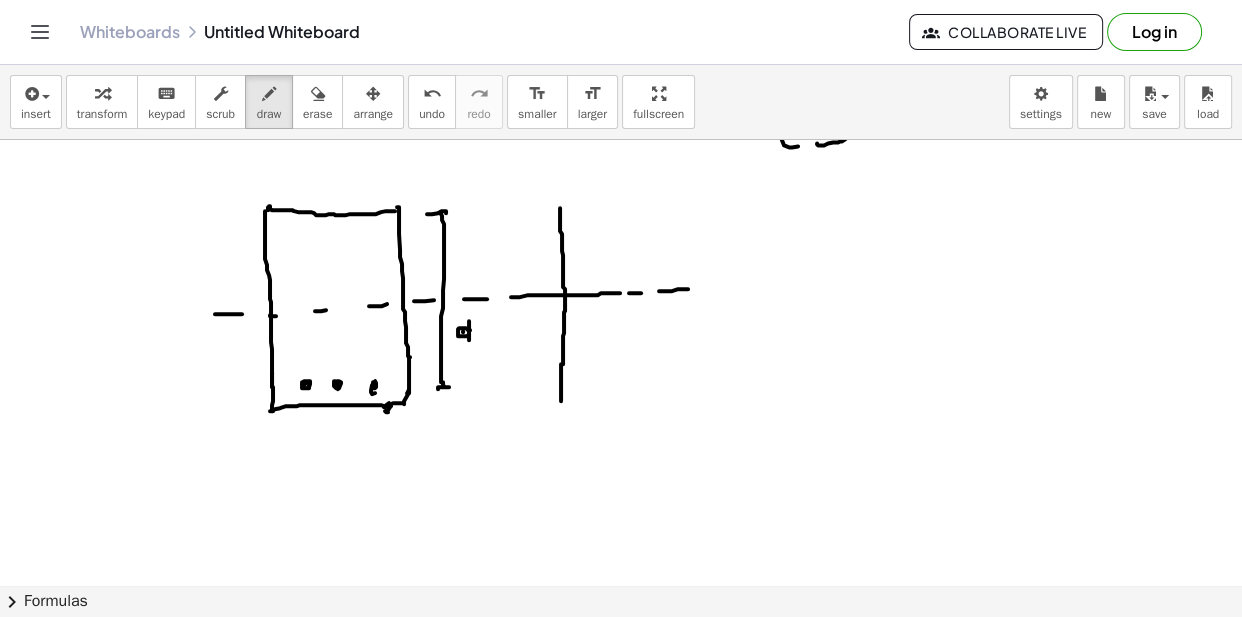 drag, startPoint x: 560, startPoint y: 207, endPoint x: 560, endPoint y: 305, distance: 98 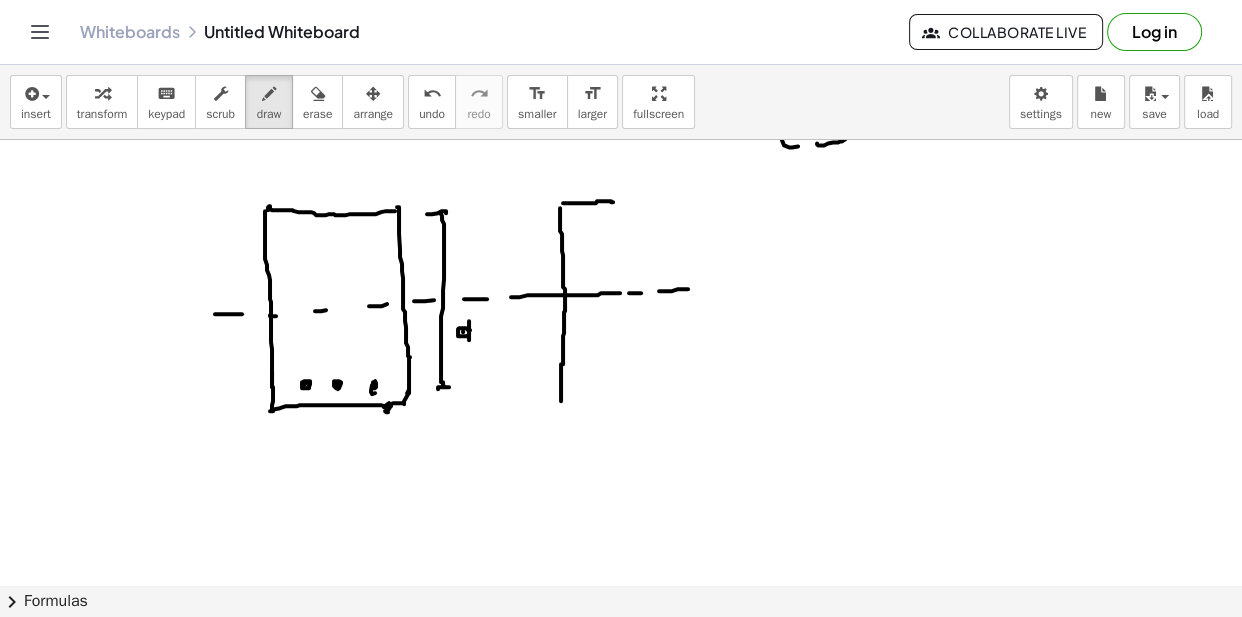 drag, startPoint x: 563, startPoint y: 202, endPoint x: 614, endPoint y: 201, distance: 51.009804 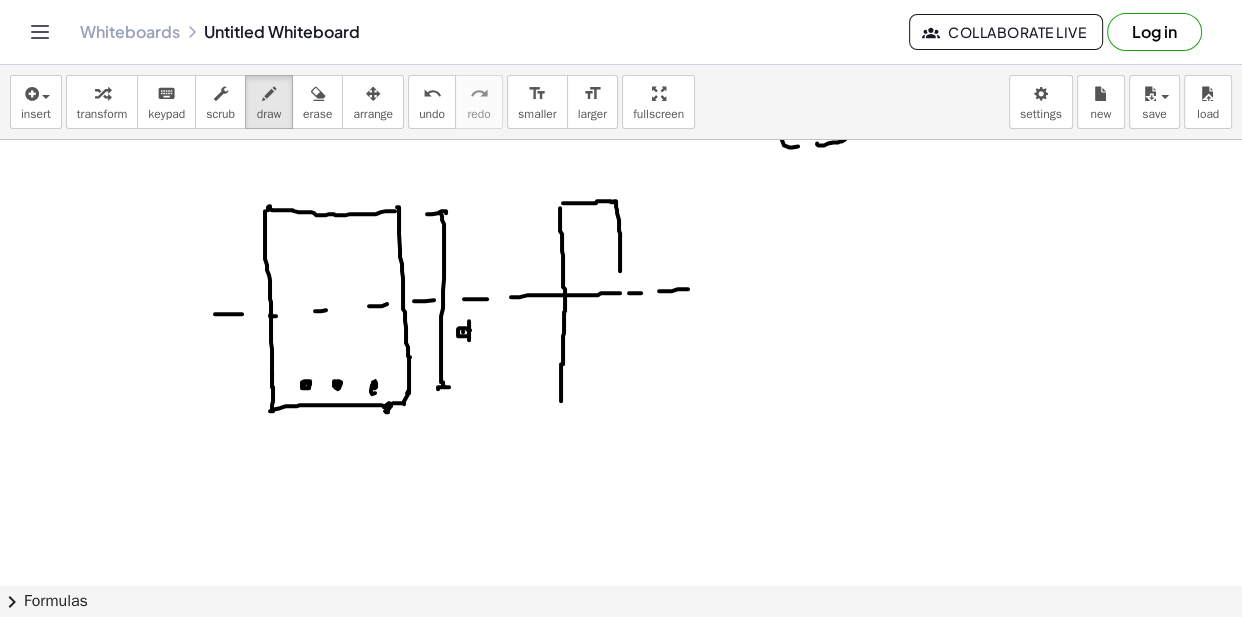 drag, startPoint x: 614, startPoint y: 200, endPoint x: 620, endPoint y: 271, distance: 71.25307 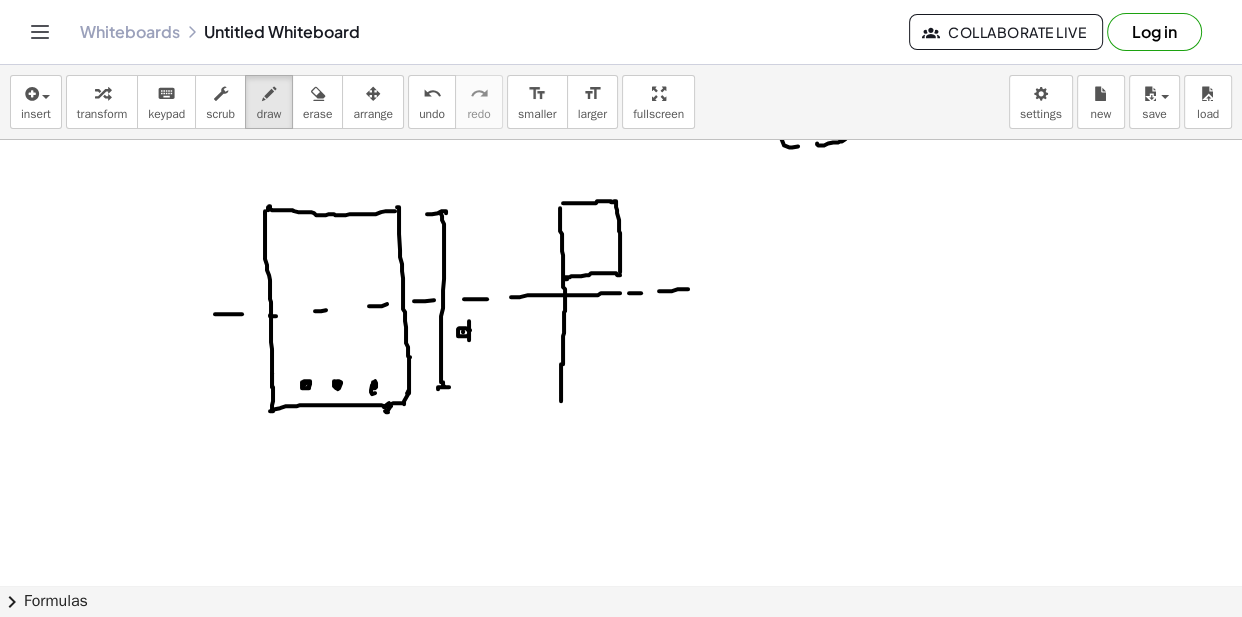 drag, startPoint x: 565, startPoint y: 276, endPoint x: 620, endPoint y: 274, distance: 55.03635 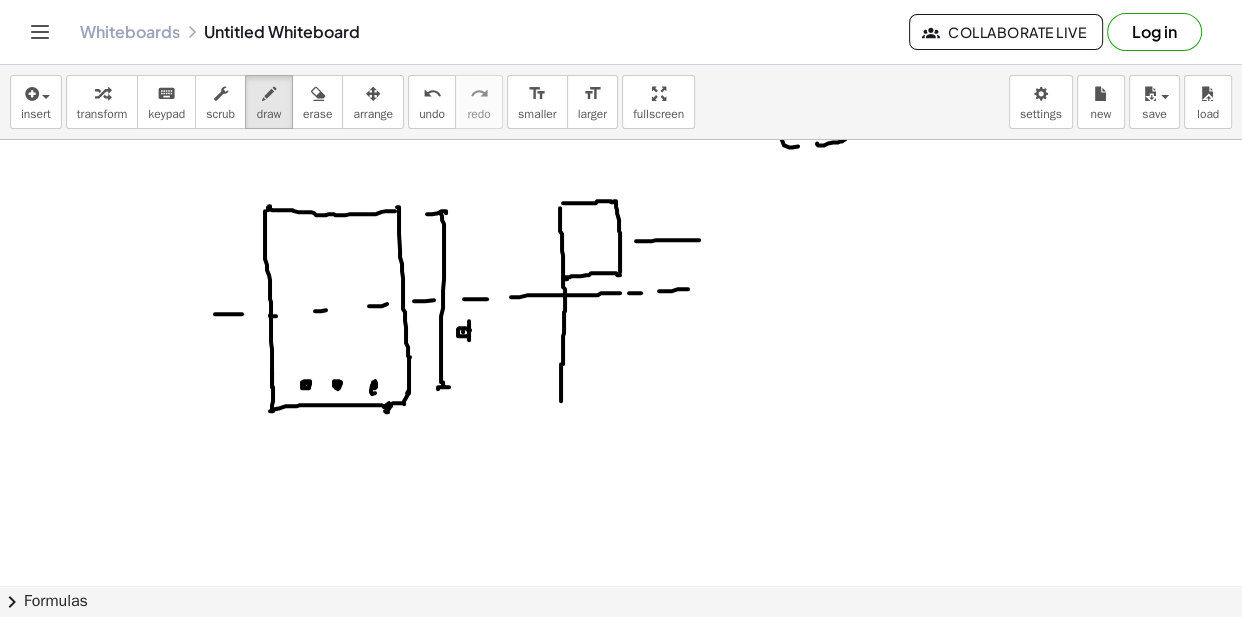 drag, startPoint x: 636, startPoint y: 240, endPoint x: 694, endPoint y: 239, distance: 58.00862 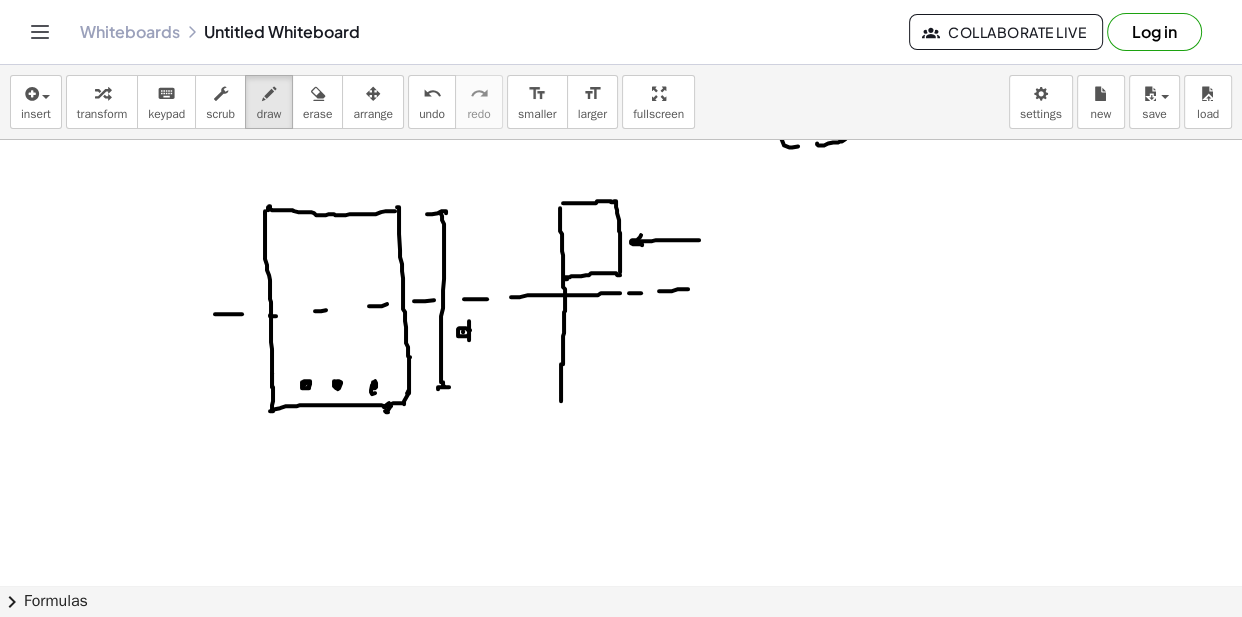drag, startPoint x: 641, startPoint y: 234, endPoint x: 655, endPoint y: 229, distance: 14.866069 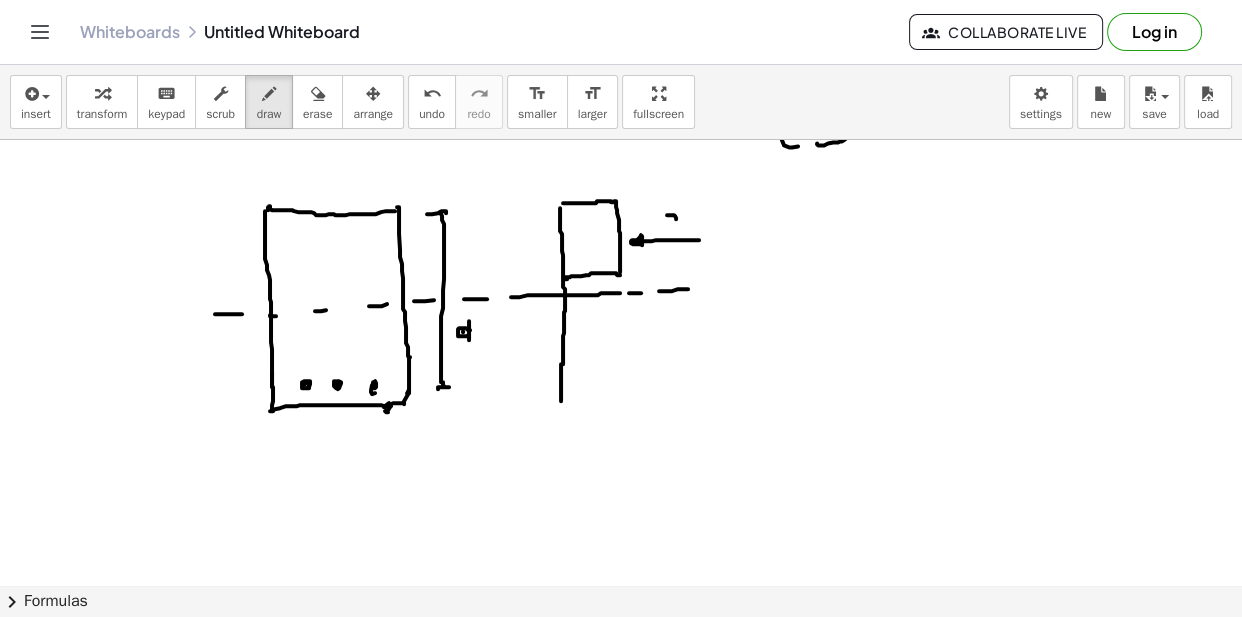 drag, startPoint x: 676, startPoint y: 218, endPoint x: 676, endPoint y: 230, distance: 12 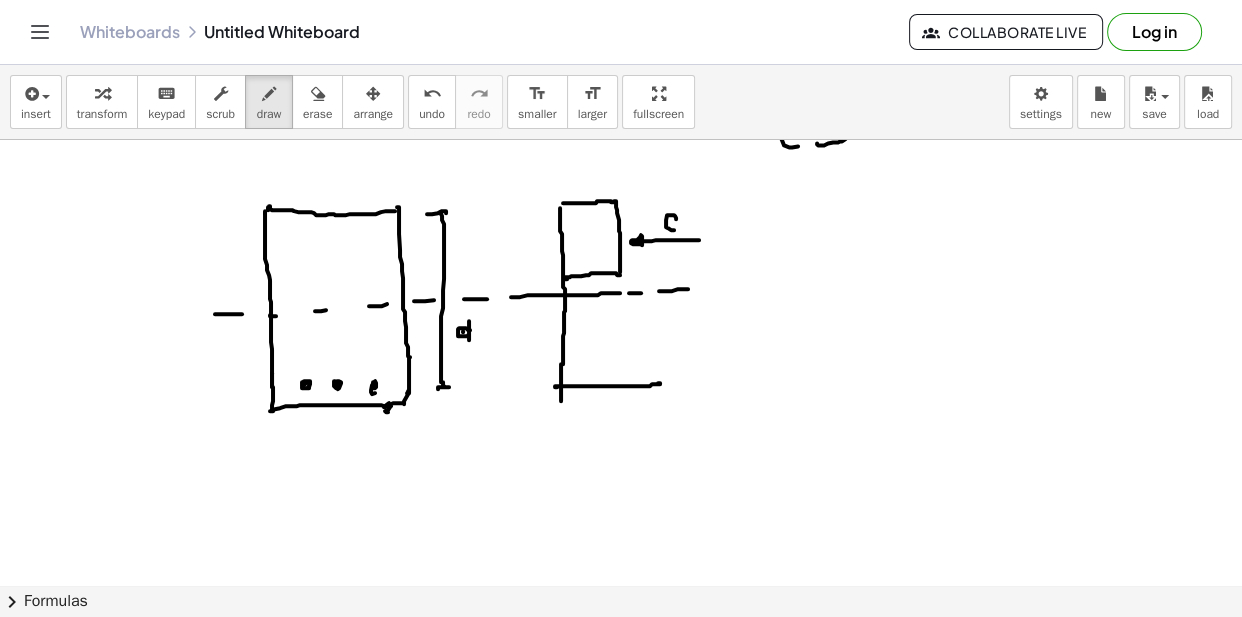 drag, startPoint x: 555, startPoint y: 385, endPoint x: 658, endPoint y: 382, distance: 103.04368 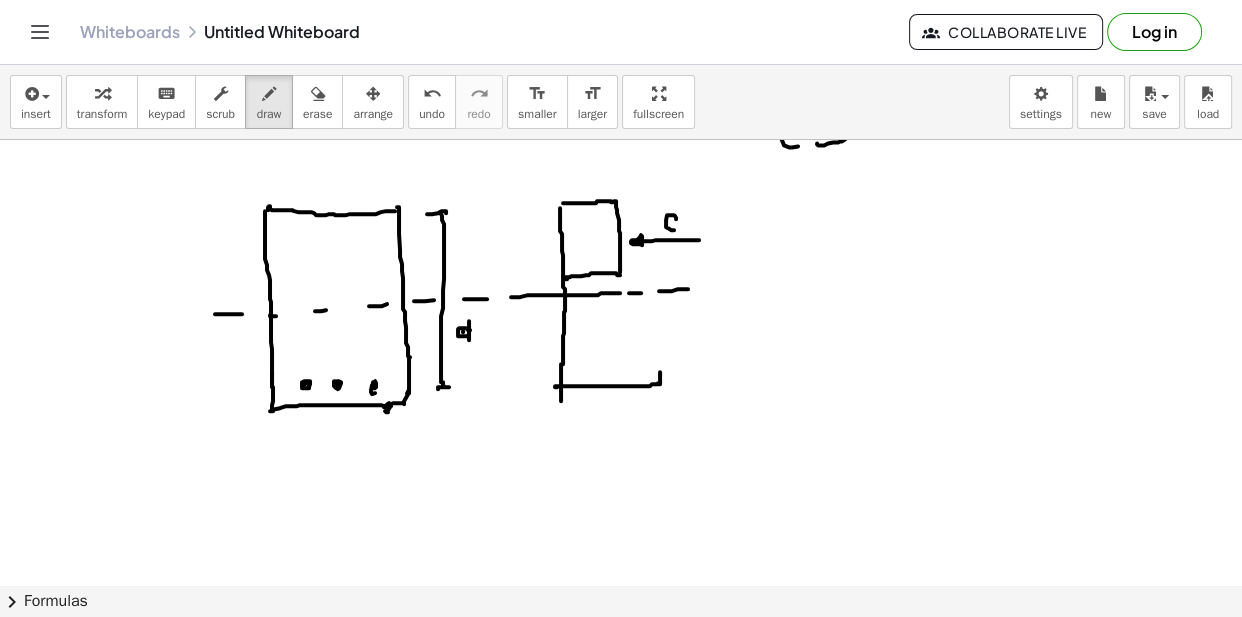 drag, startPoint x: 660, startPoint y: 378, endPoint x: 660, endPoint y: 367, distance: 11 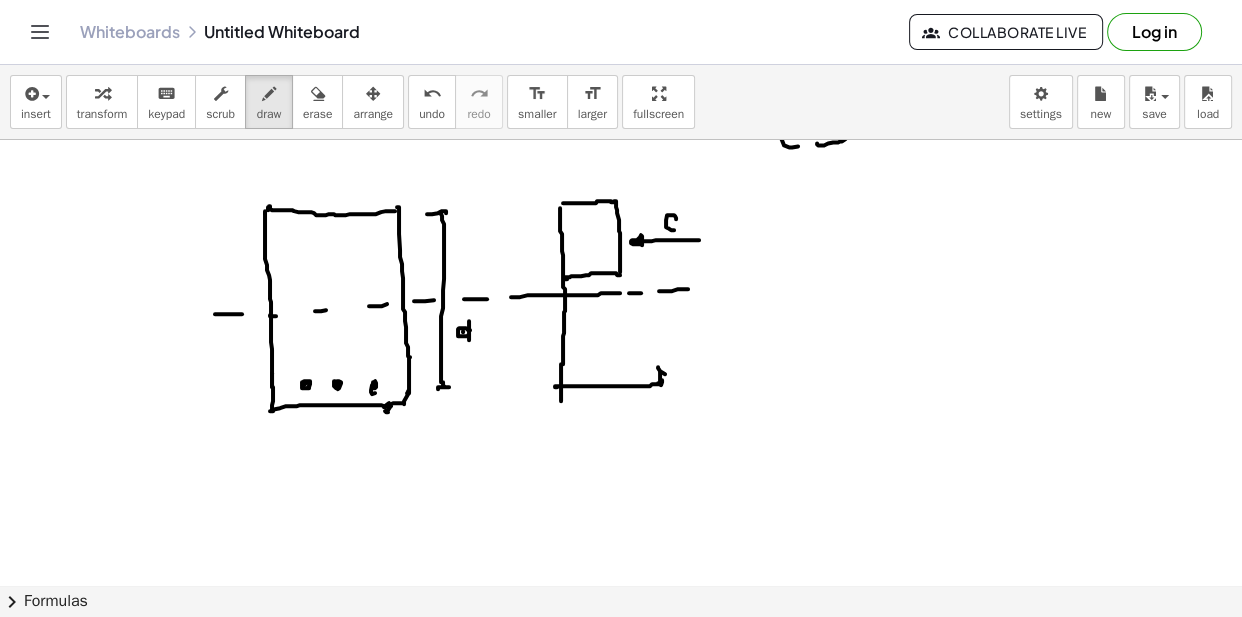 drag, startPoint x: 665, startPoint y: 373, endPoint x: 665, endPoint y: 388, distance: 15 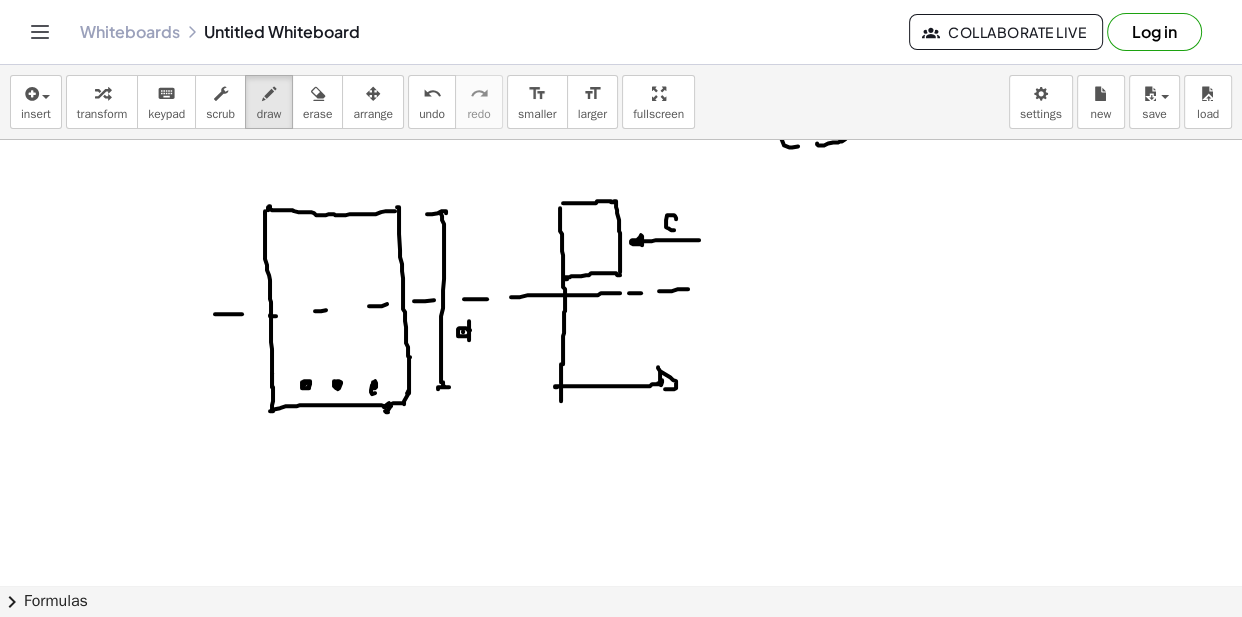 drag, startPoint x: 695, startPoint y: 387, endPoint x: 684, endPoint y: 366, distance: 23.70654 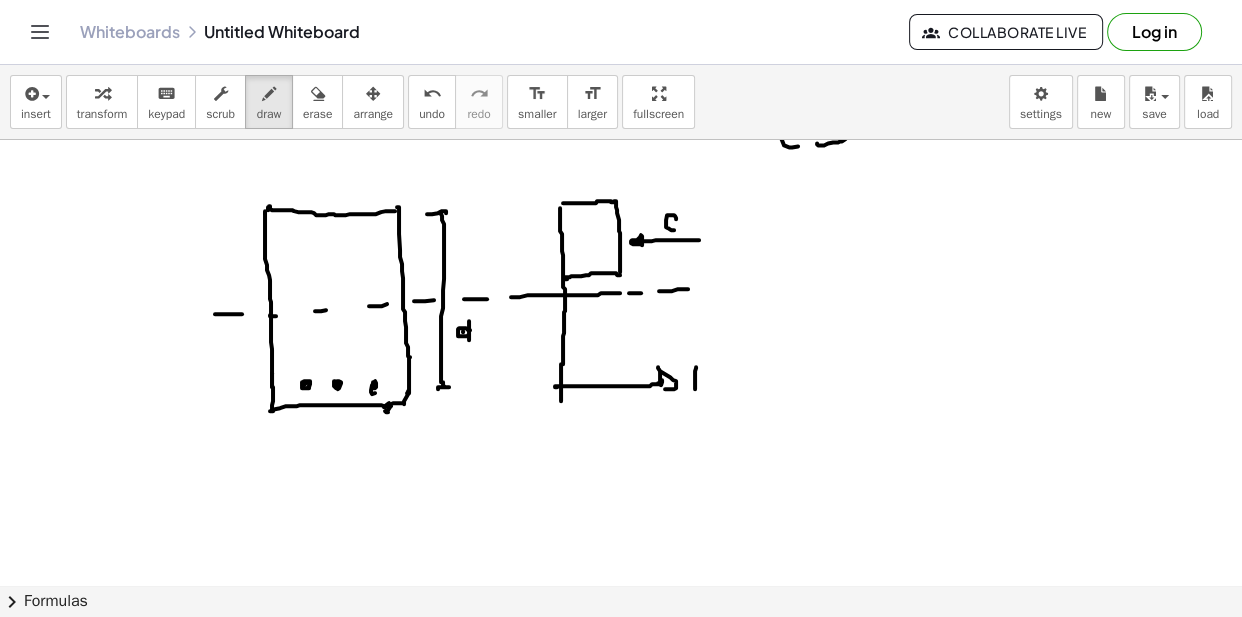 click at bounding box center [621, -460] 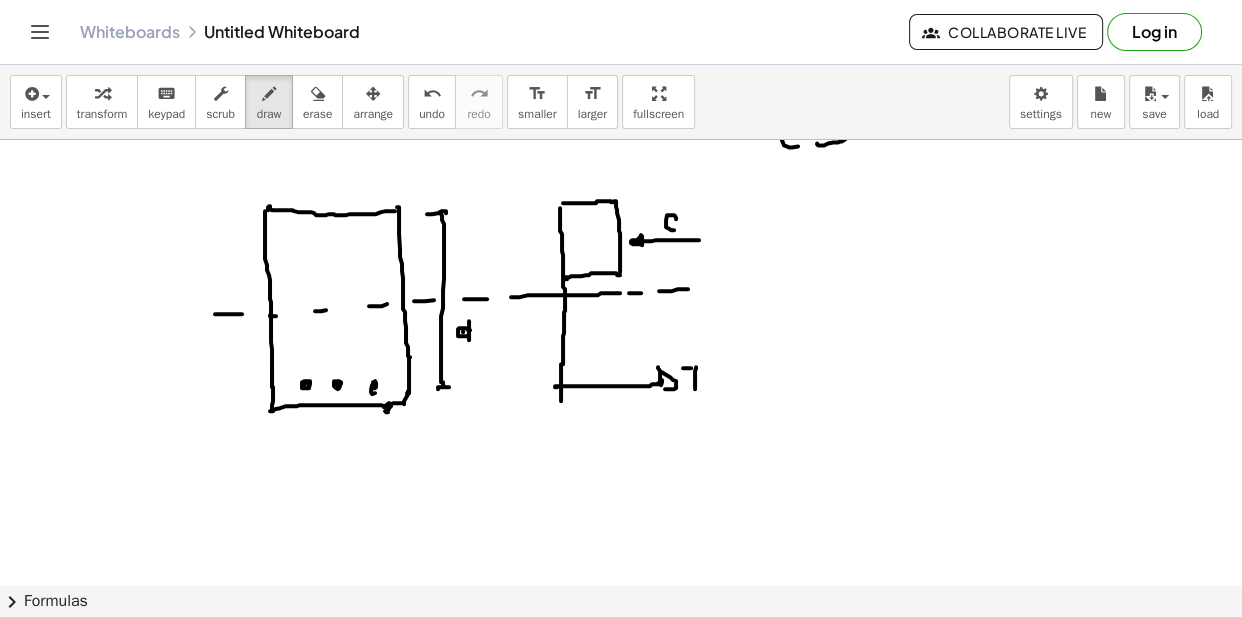 click at bounding box center (621, -460) 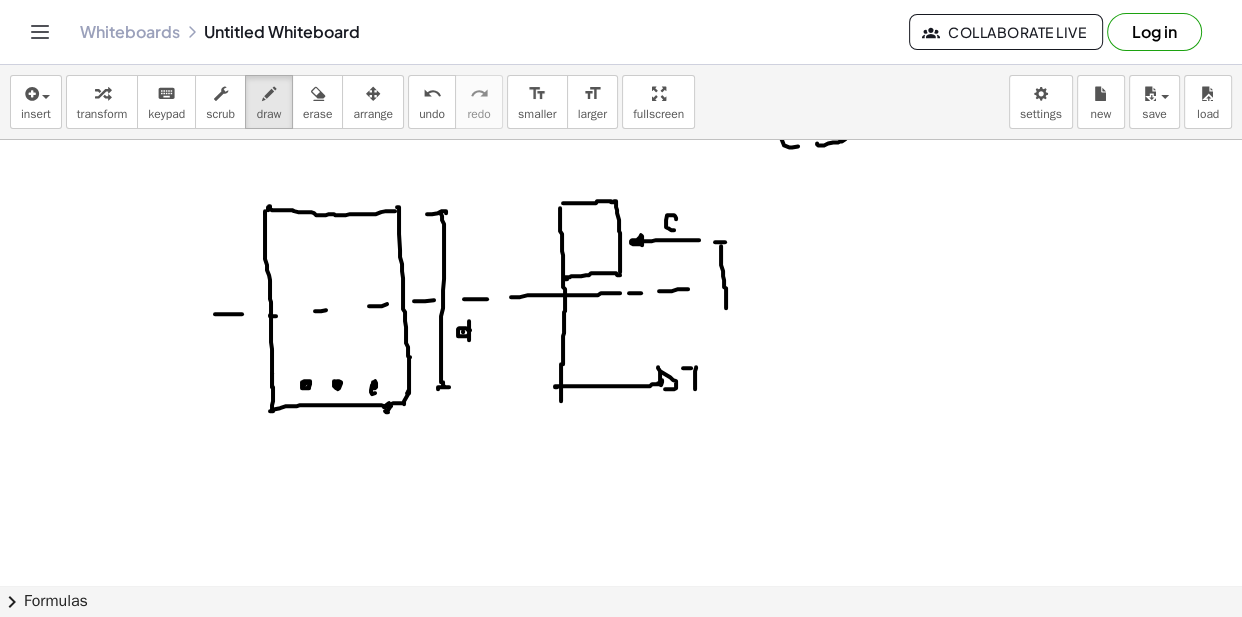 drag, startPoint x: 721, startPoint y: 245, endPoint x: 726, endPoint y: 307, distance: 62.201286 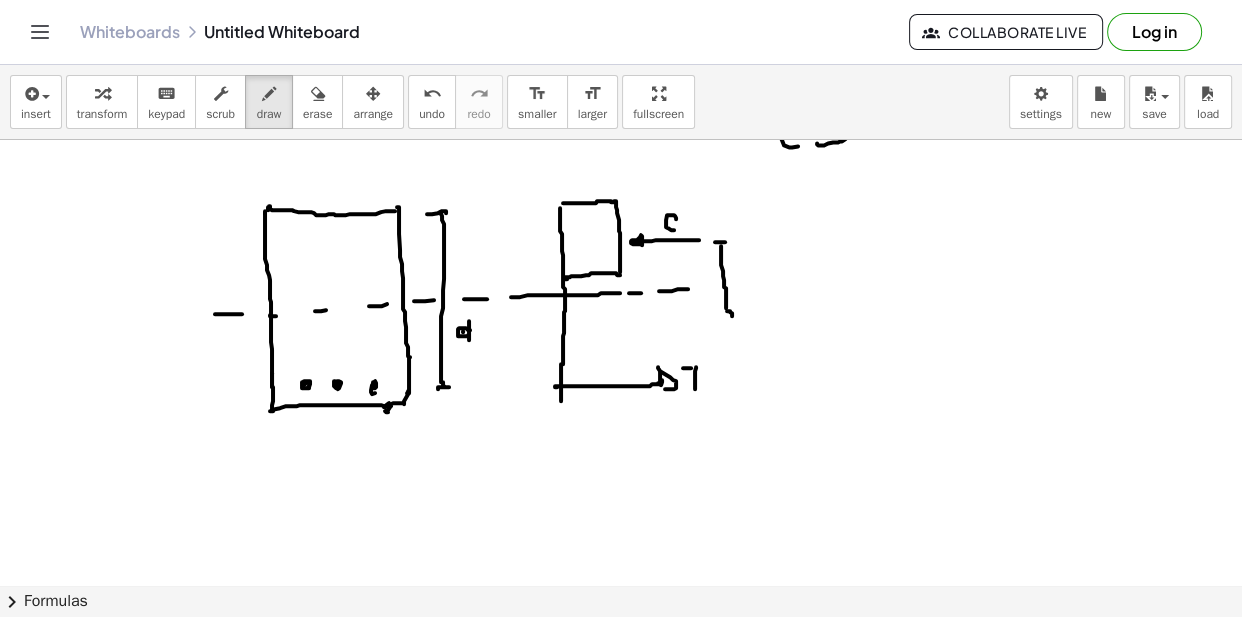 drag, startPoint x: 727, startPoint y: 310, endPoint x: 738, endPoint y: 310, distance: 11 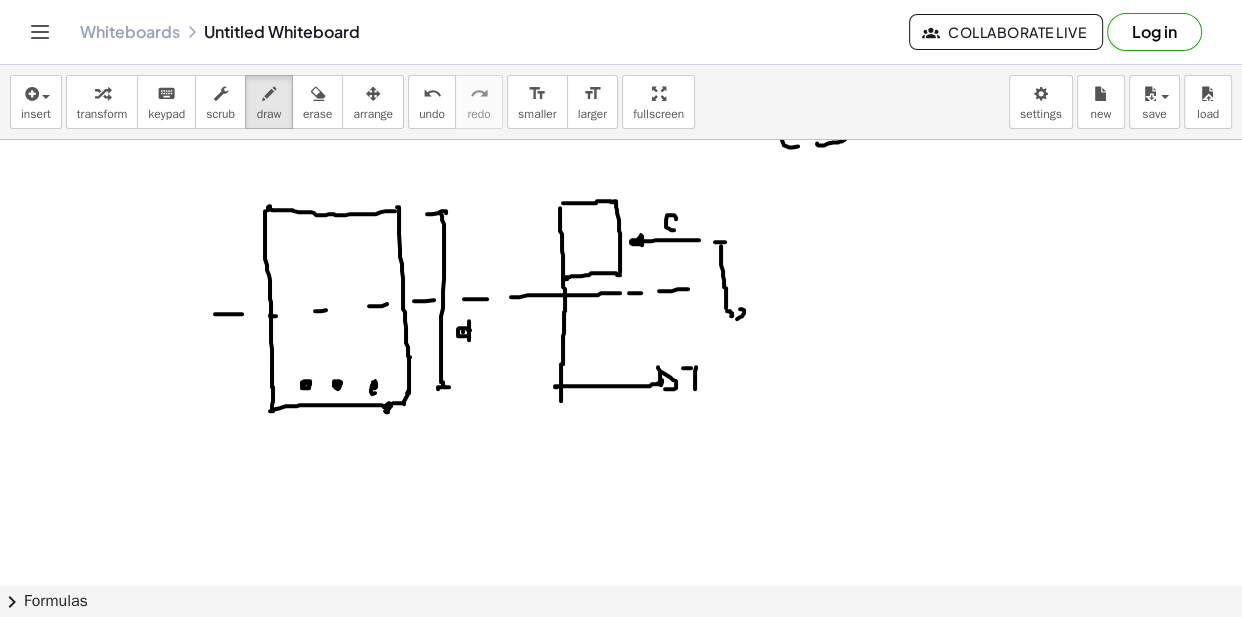 drag, startPoint x: 740, startPoint y: 308, endPoint x: 744, endPoint y: 333, distance: 25.317978 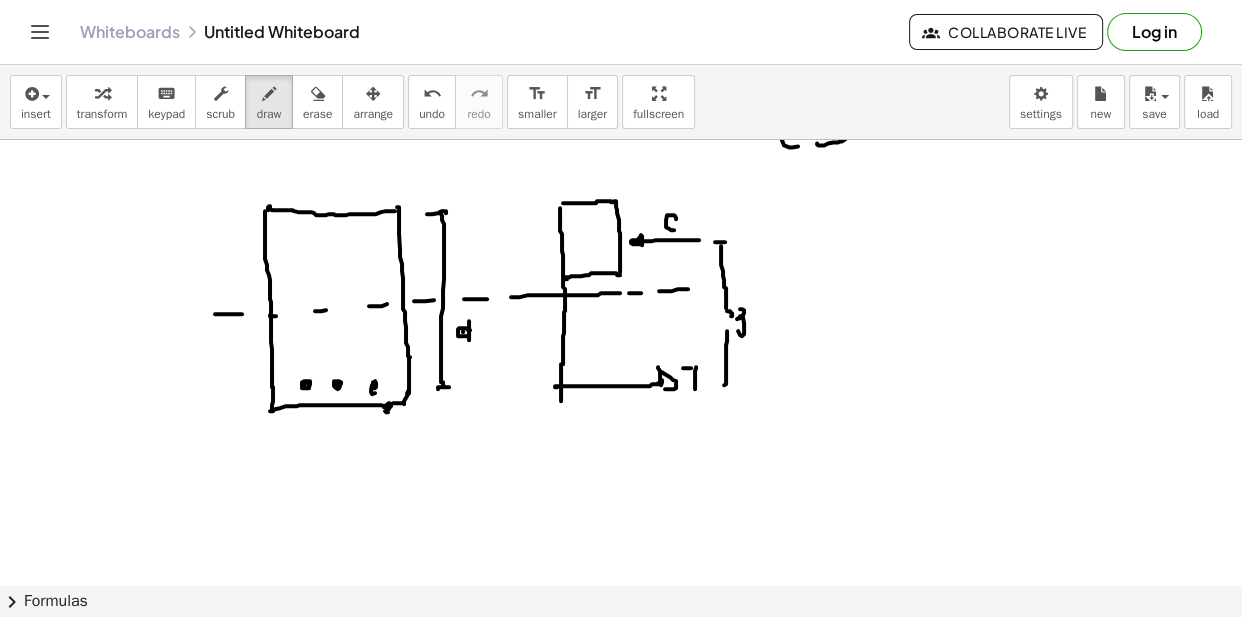 click at bounding box center (621, -460) 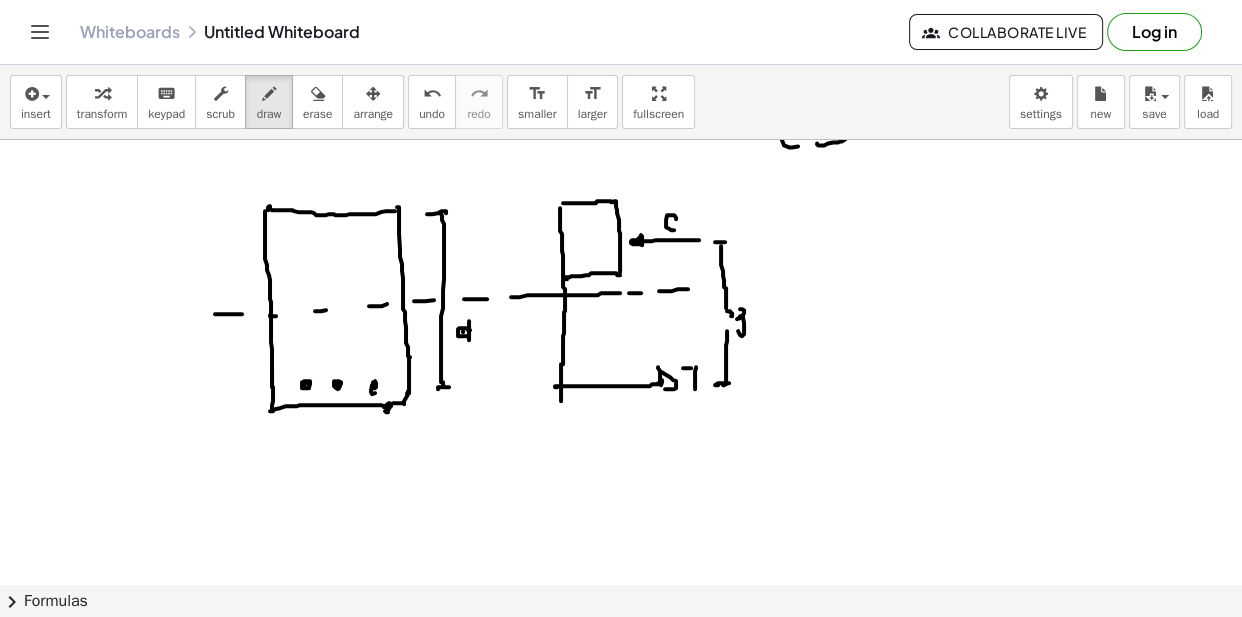 click at bounding box center (621, -460) 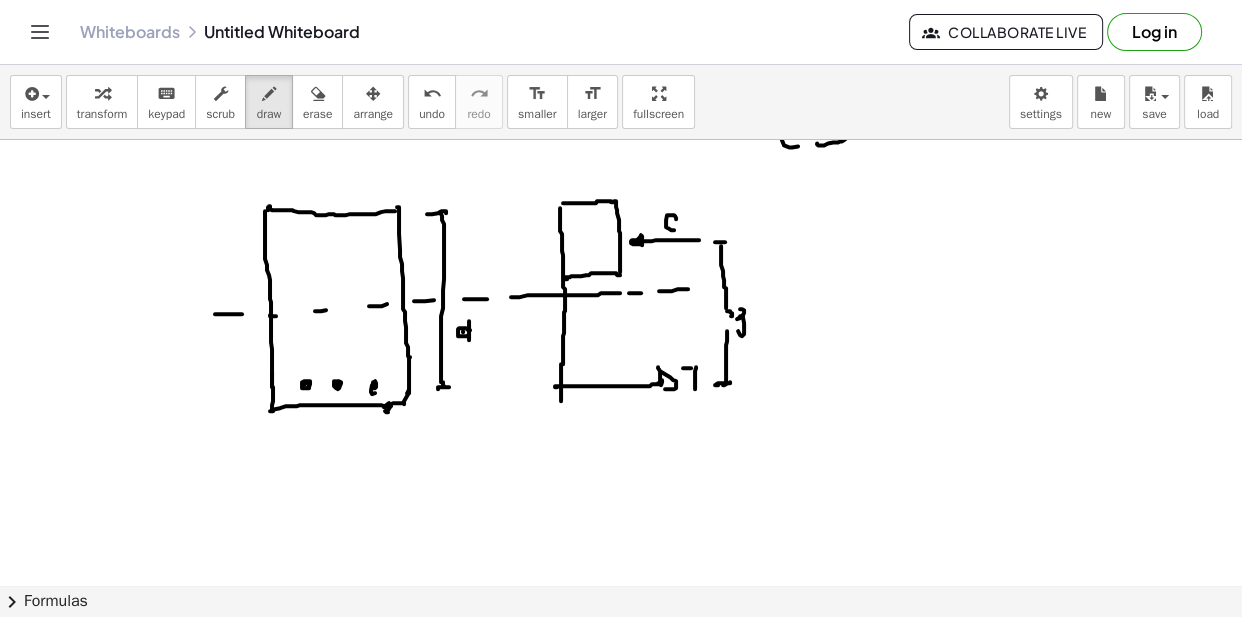 click at bounding box center [621, -460] 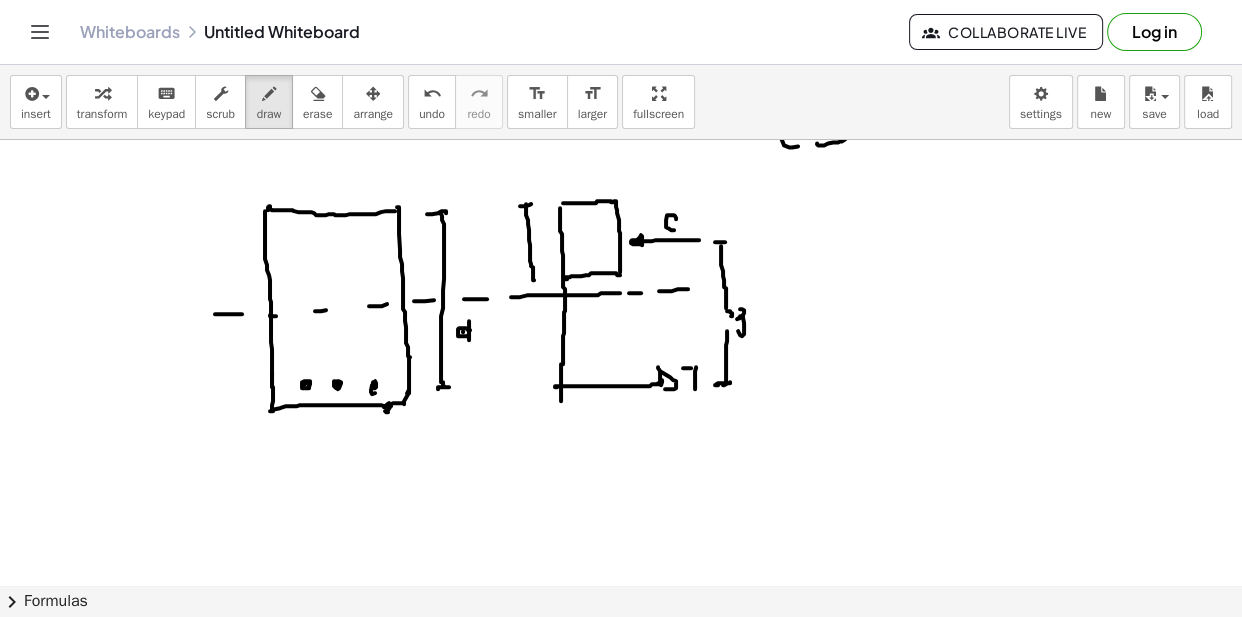click at bounding box center (621, -460) 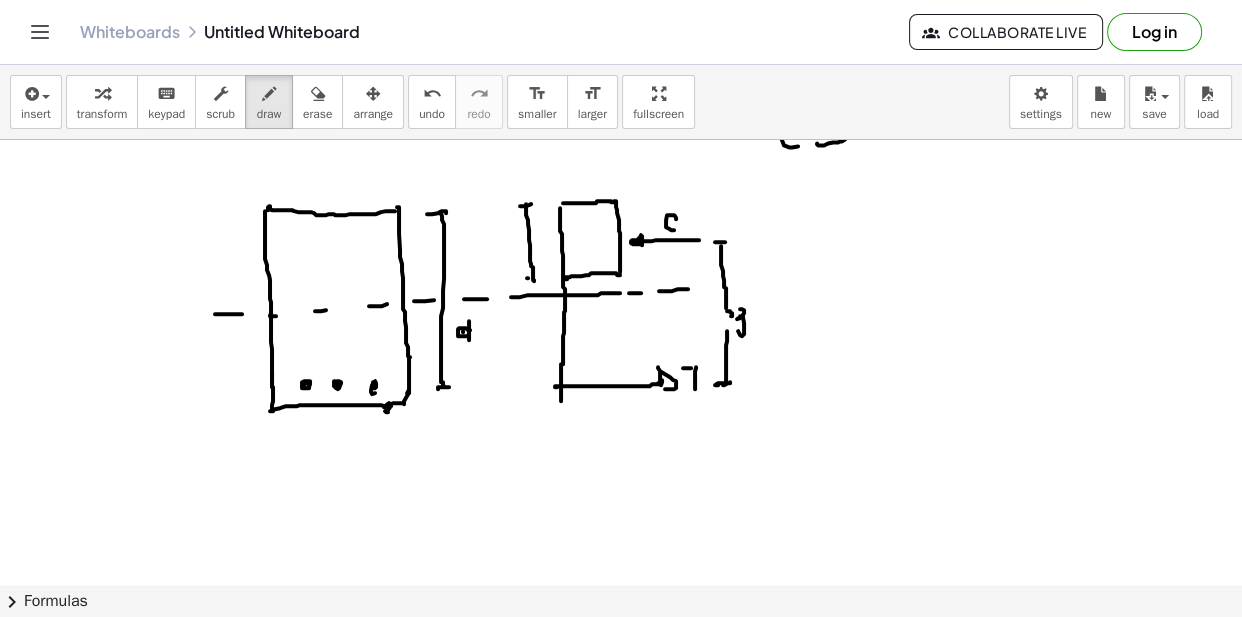 click at bounding box center (621, -460) 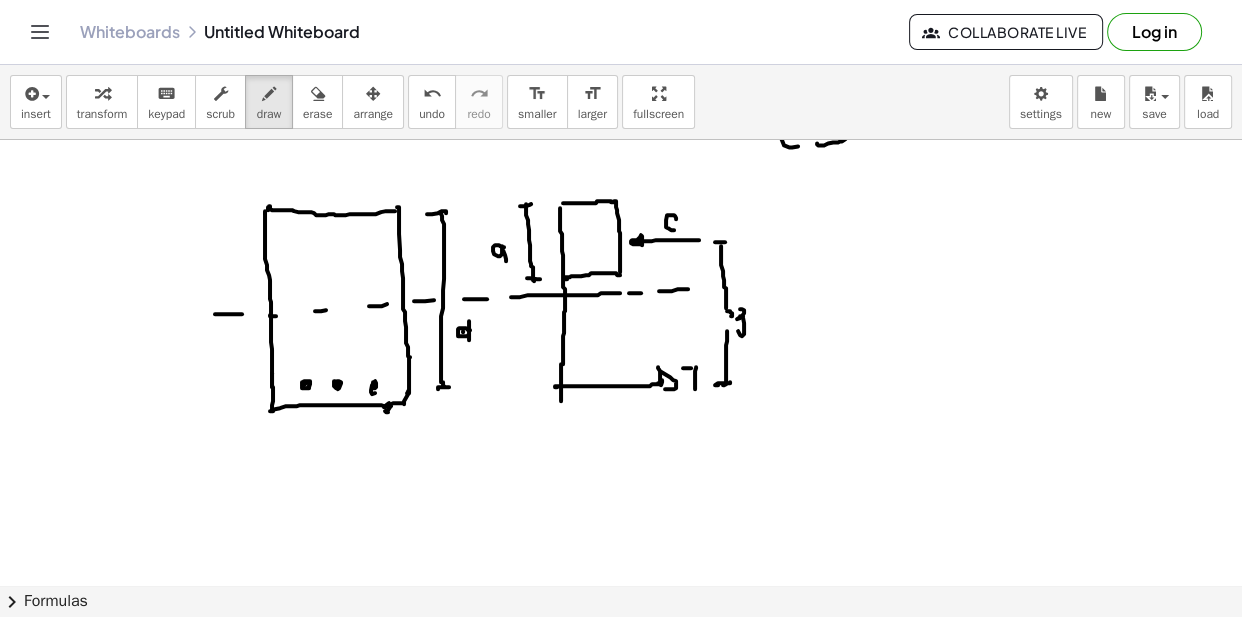 click at bounding box center (621, -460) 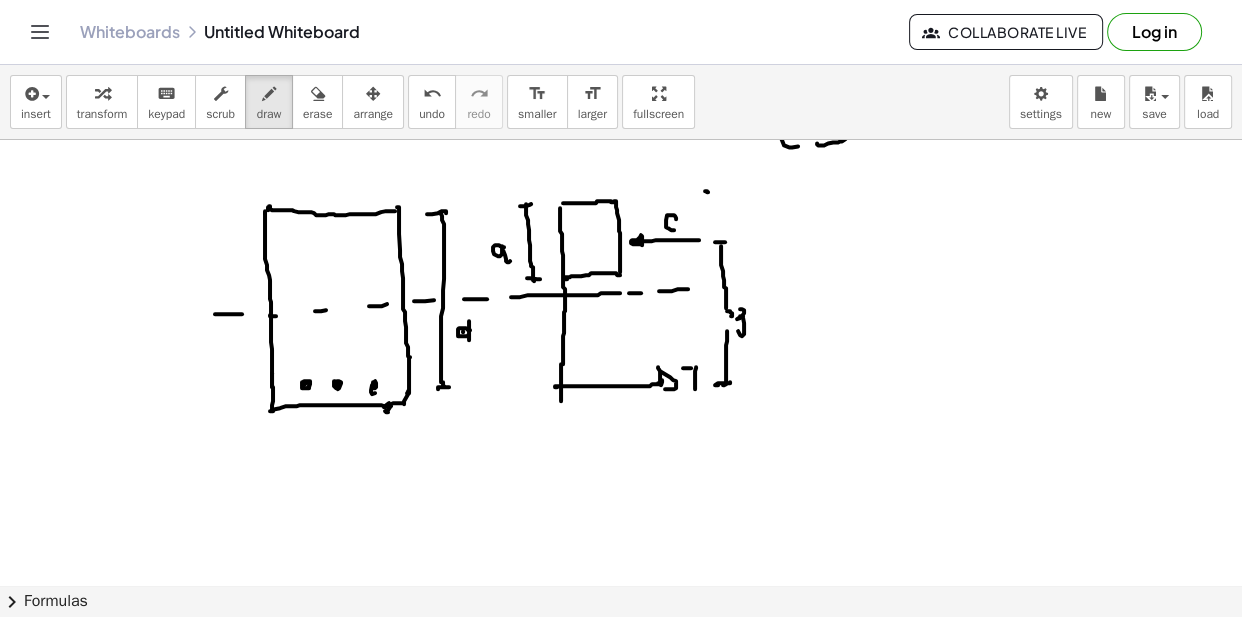 click at bounding box center (621, -460) 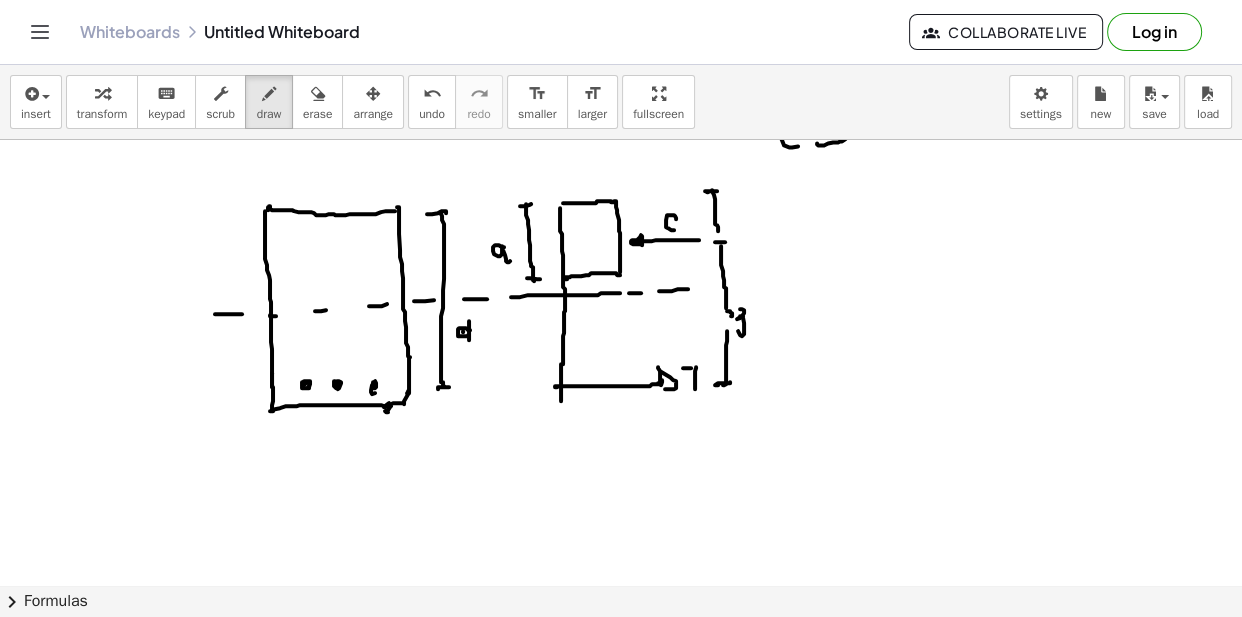 click at bounding box center [621, -460] 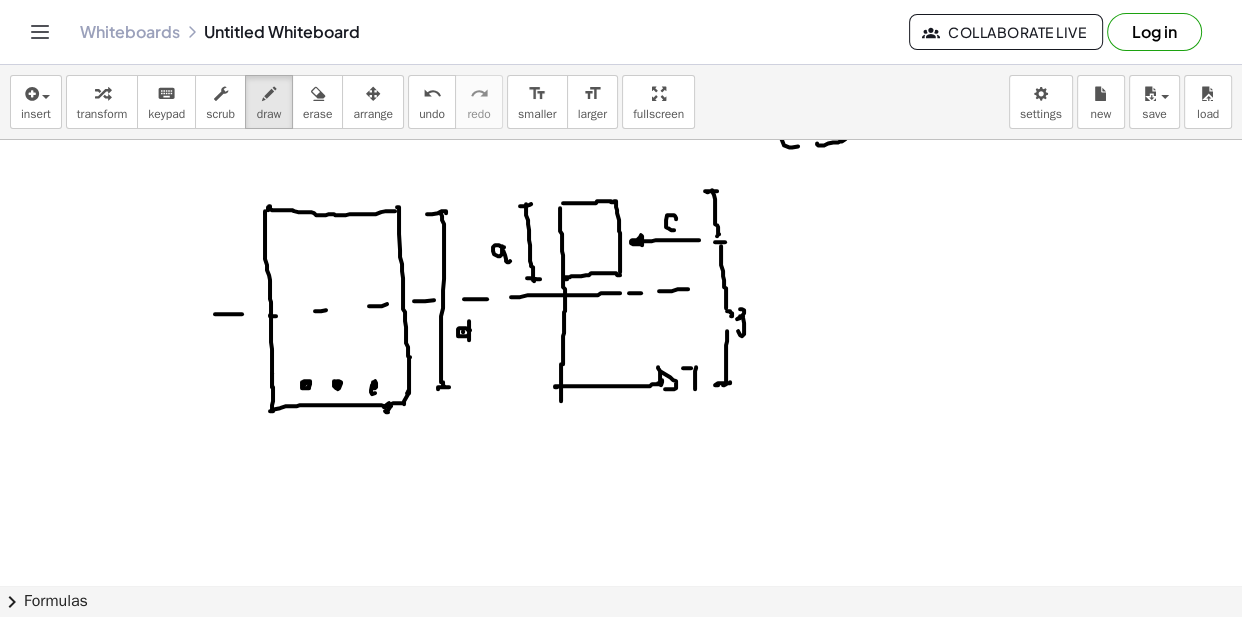 click at bounding box center [621, -460] 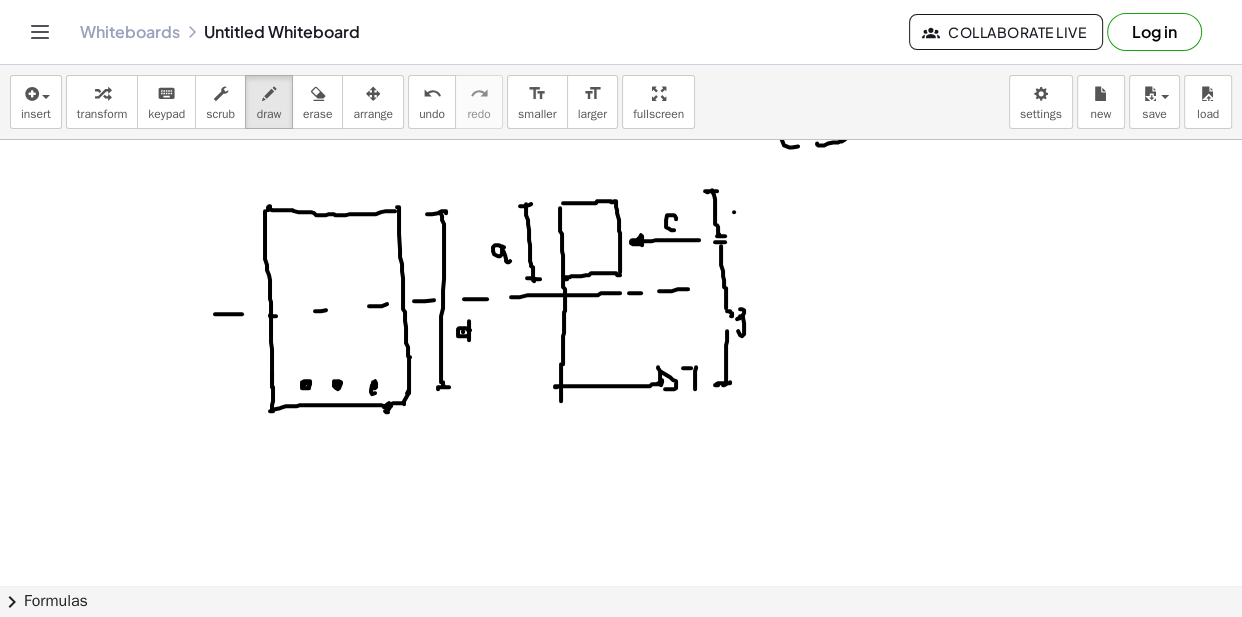 click at bounding box center [621, -460] 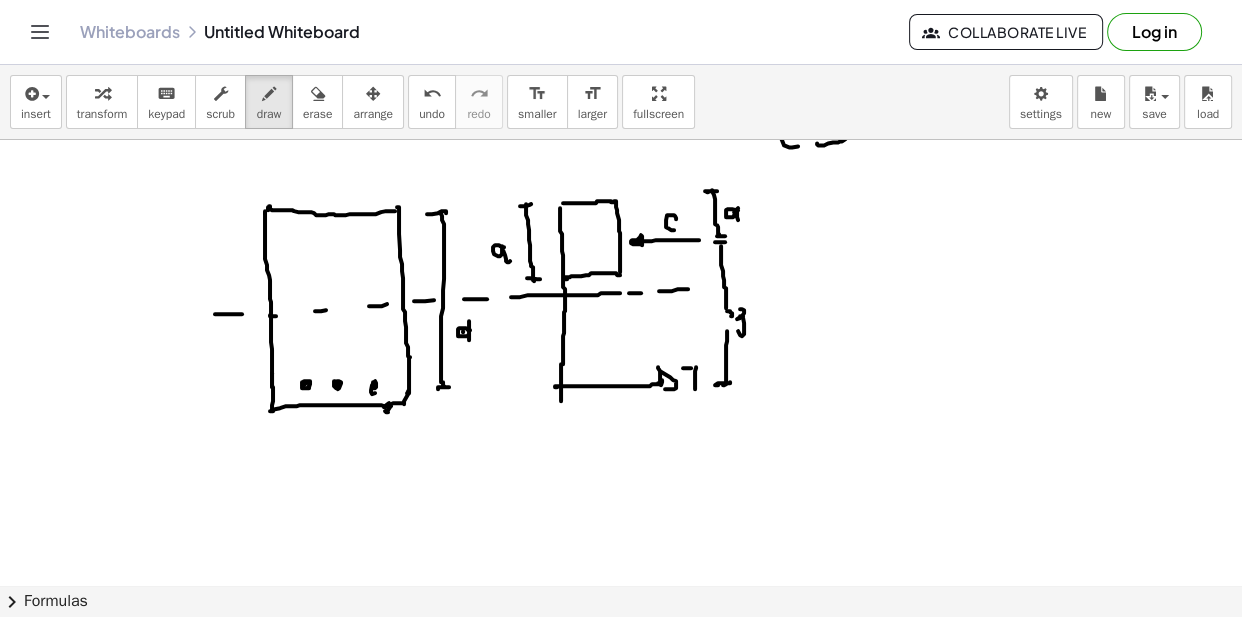 click at bounding box center (621, -460) 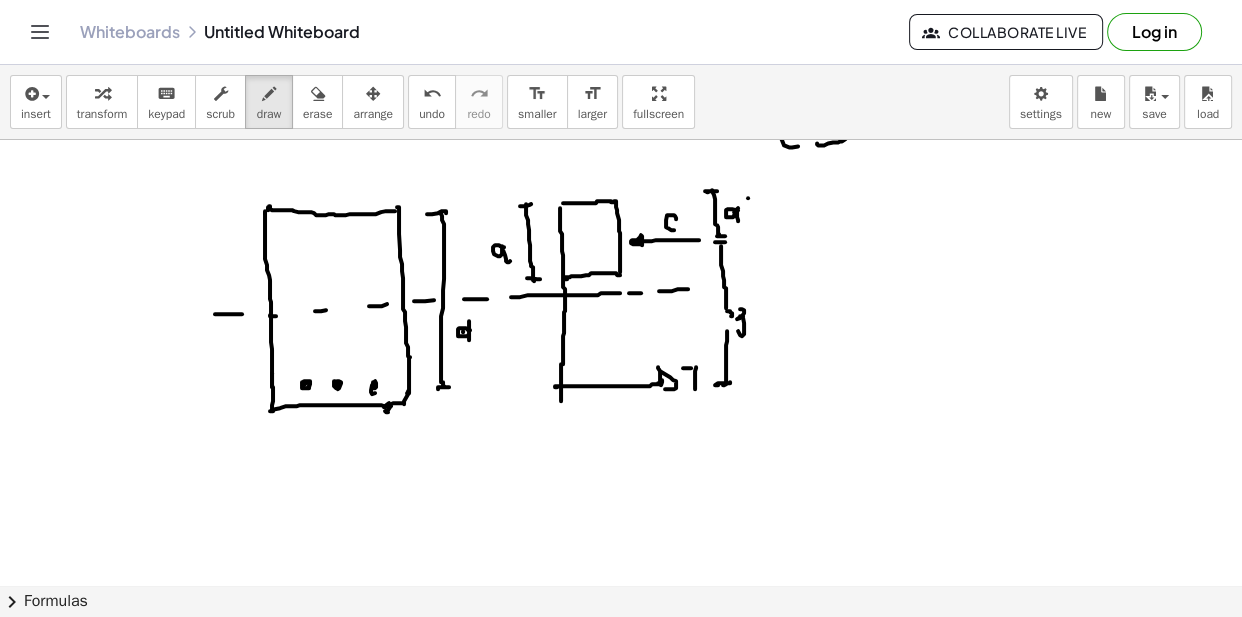 click at bounding box center (621, -460) 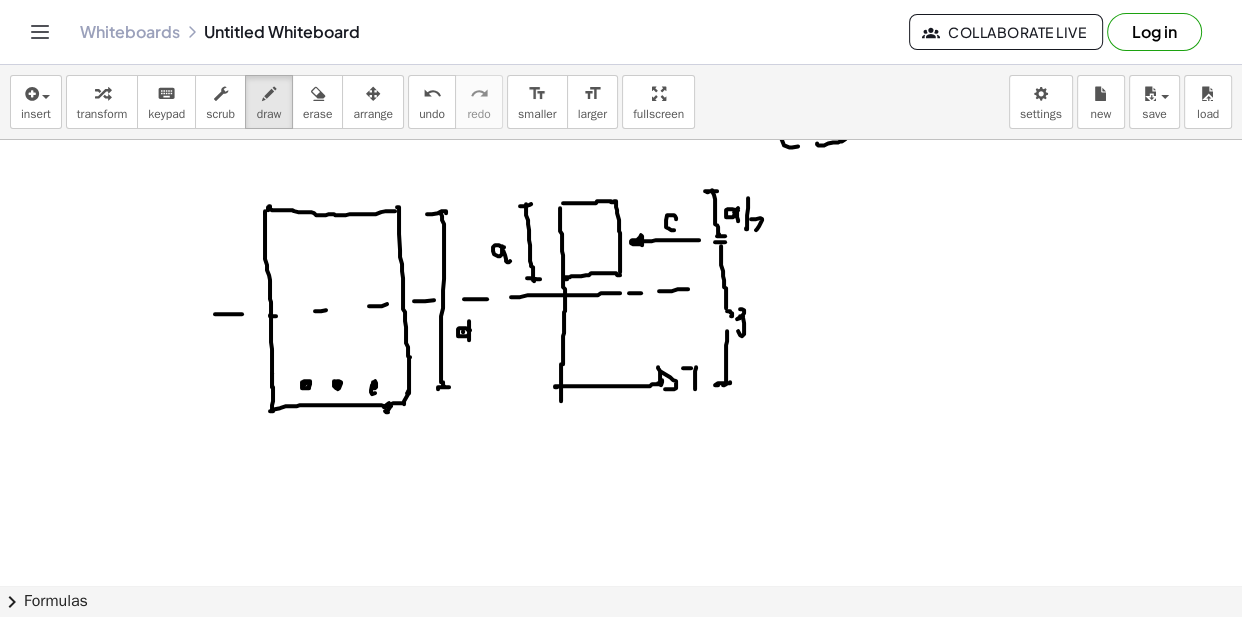 click at bounding box center (621, -460) 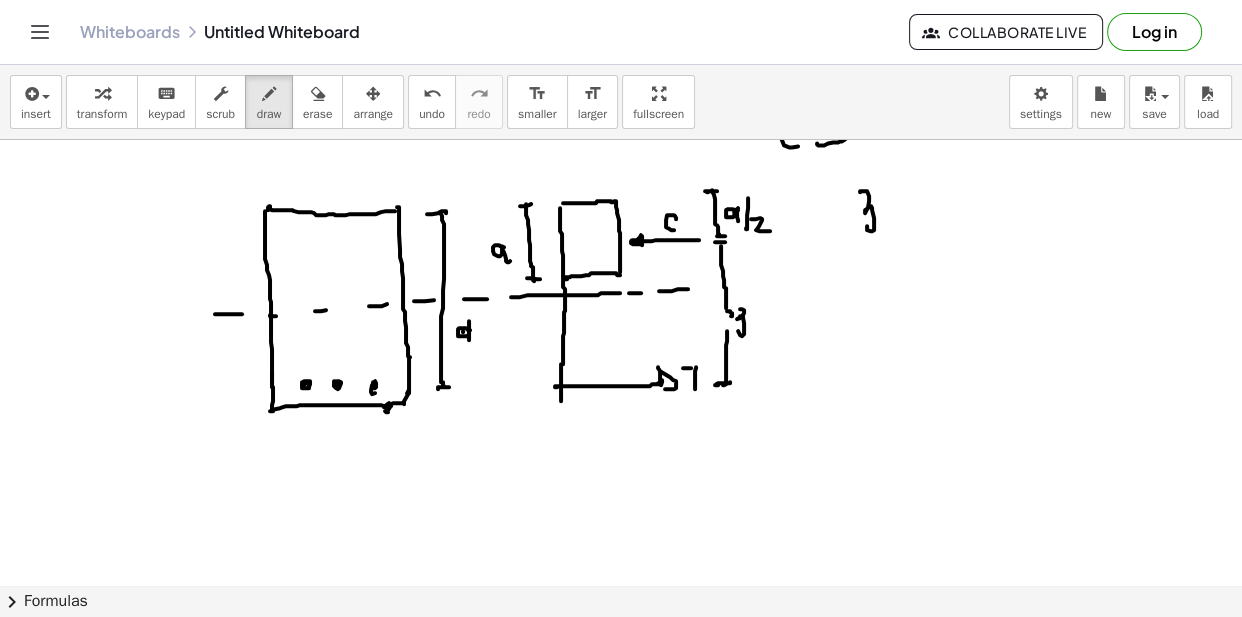 drag, startPoint x: 860, startPoint y: 191, endPoint x: 872, endPoint y: 223, distance: 34.176014 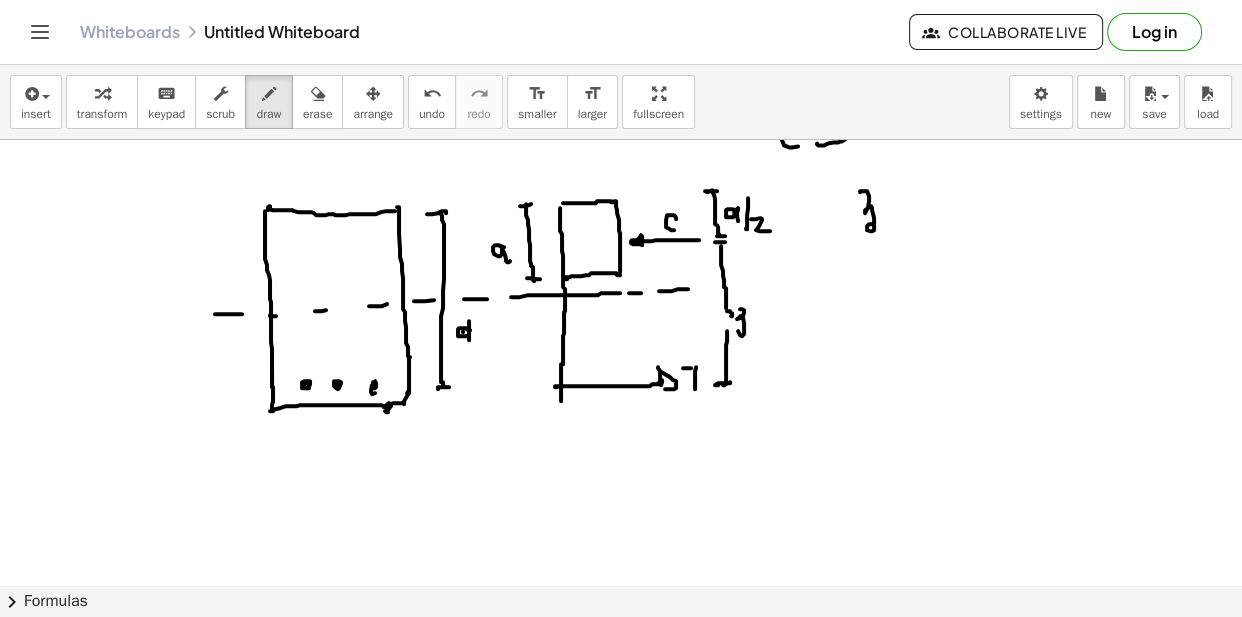 click at bounding box center [621, -460] 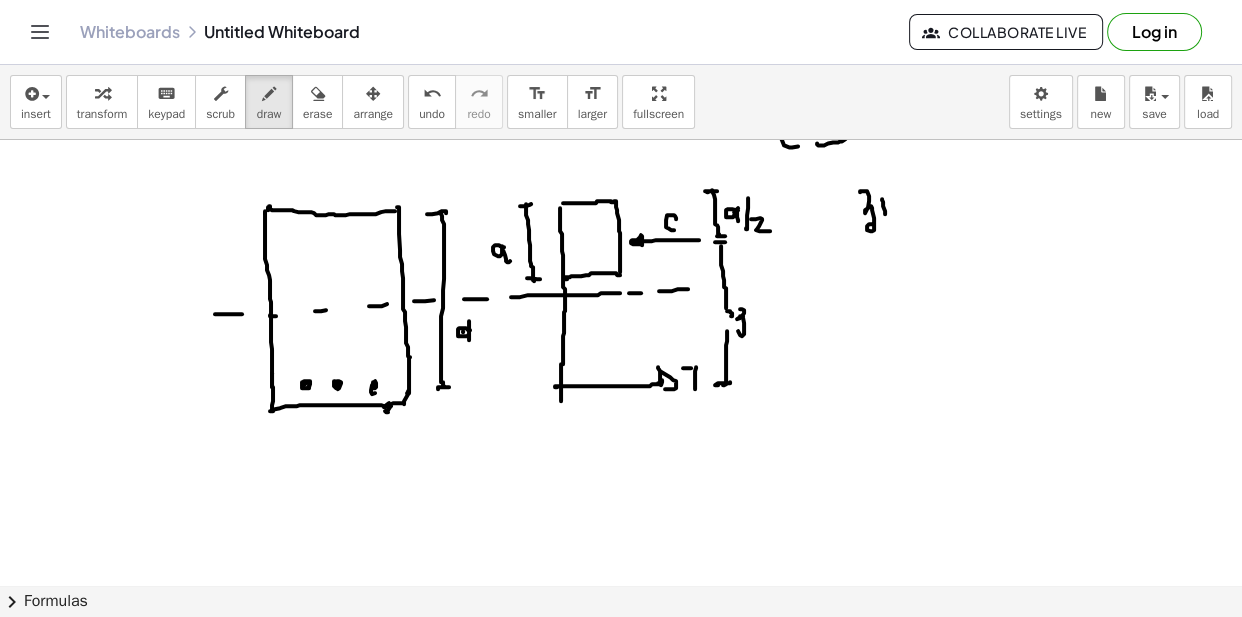 click at bounding box center (621, -460) 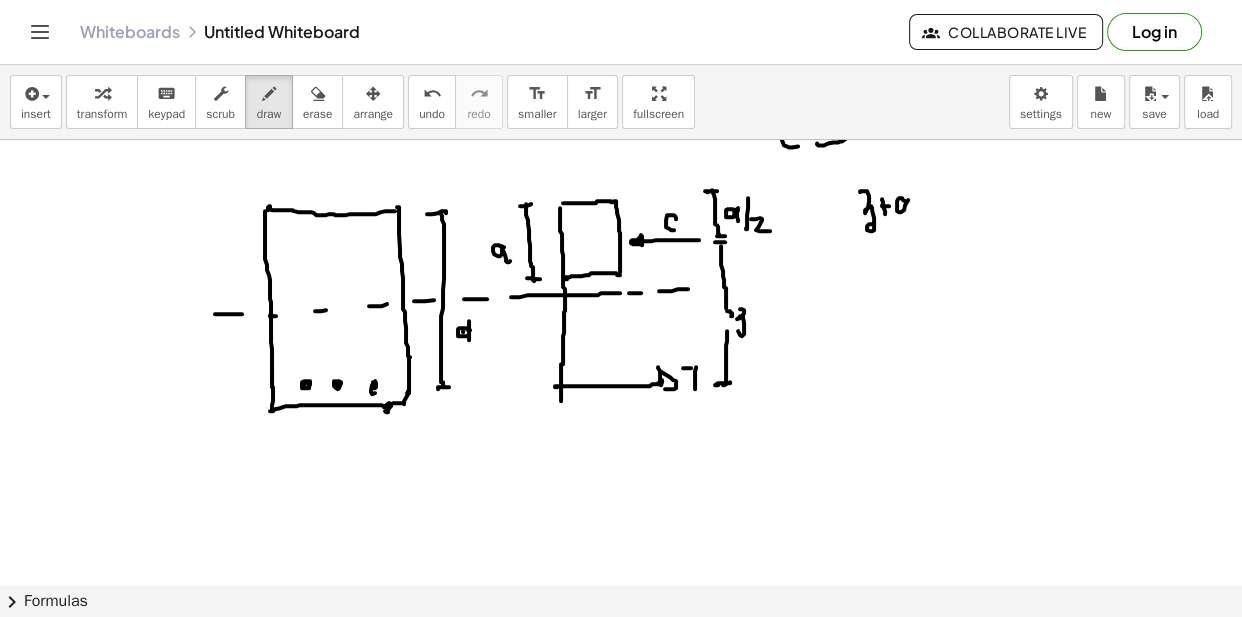 drag, startPoint x: 906, startPoint y: 201, endPoint x: 917, endPoint y: 185, distance: 19.416489 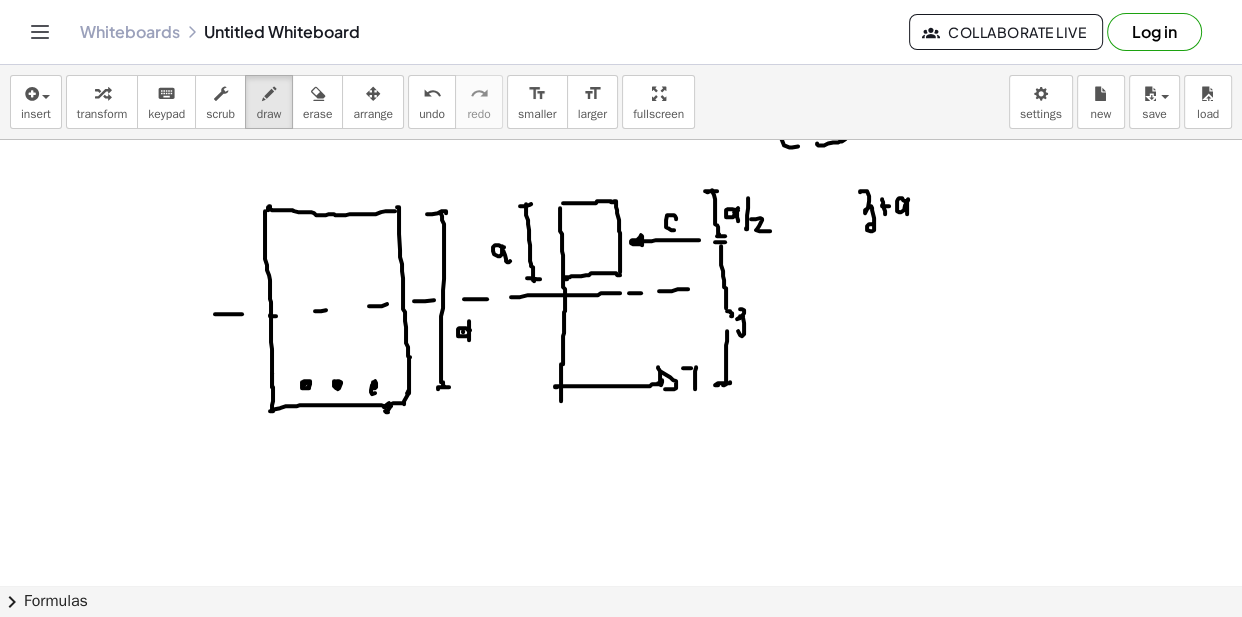 drag, startPoint x: 919, startPoint y: 188, endPoint x: 919, endPoint y: 213, distance: 25 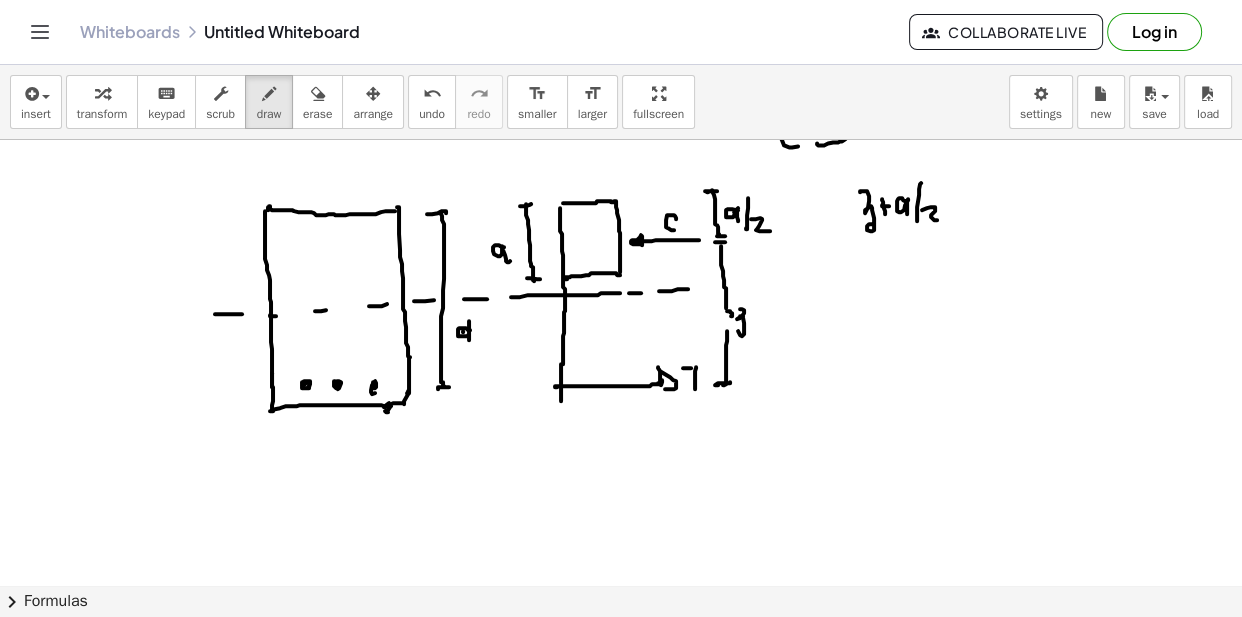 click at bounding box center [621, -460] 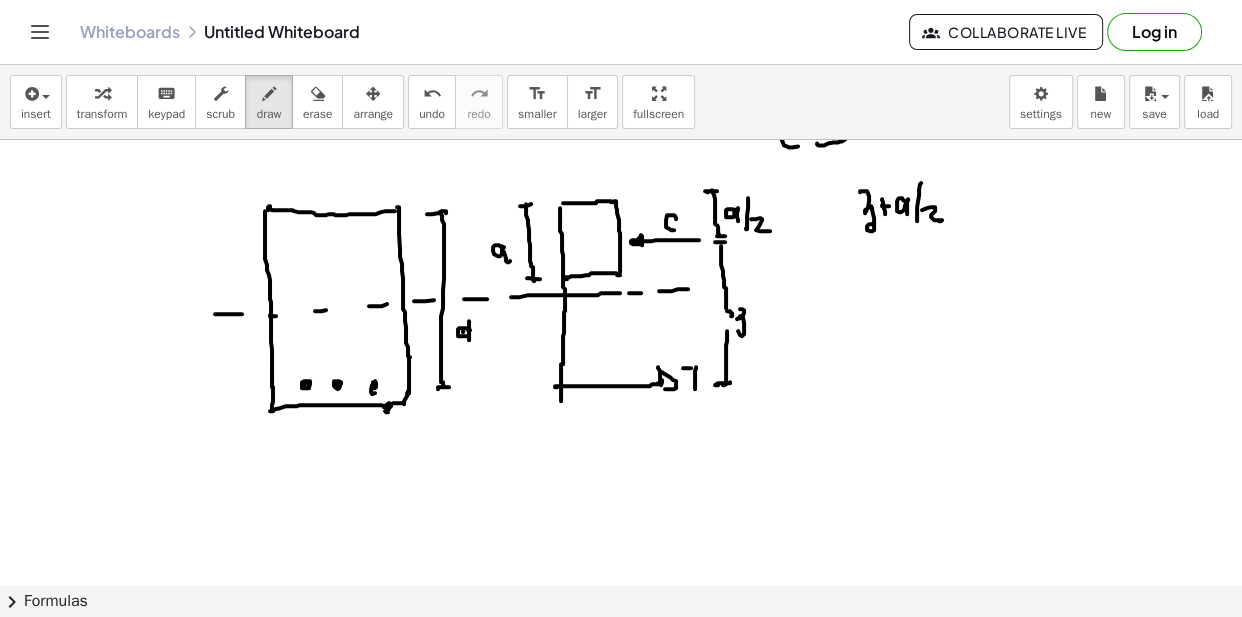 click at bounding box center [621, -460] 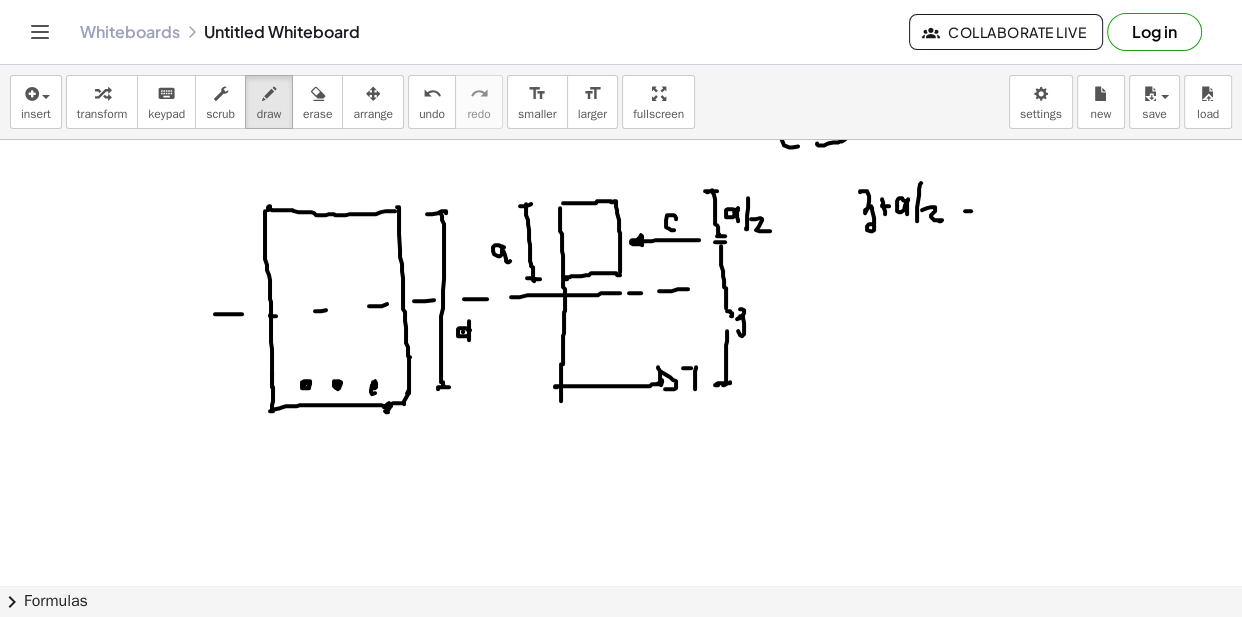 click at bounding box center [621, -460] 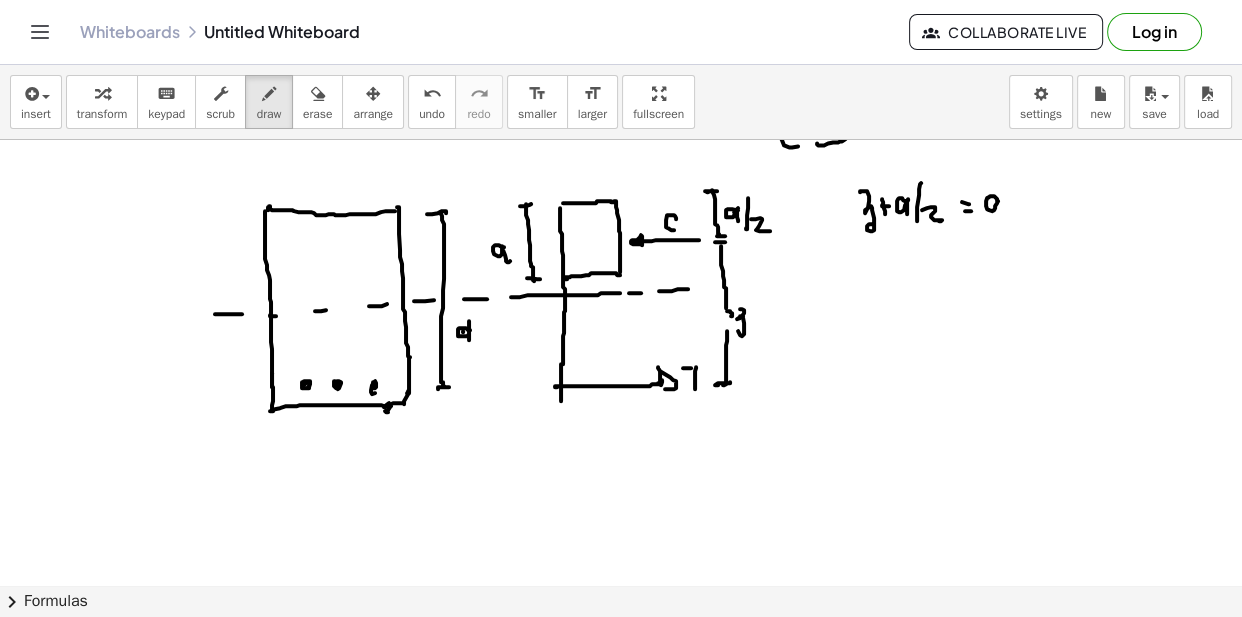 click at bounding box center [621, -460] 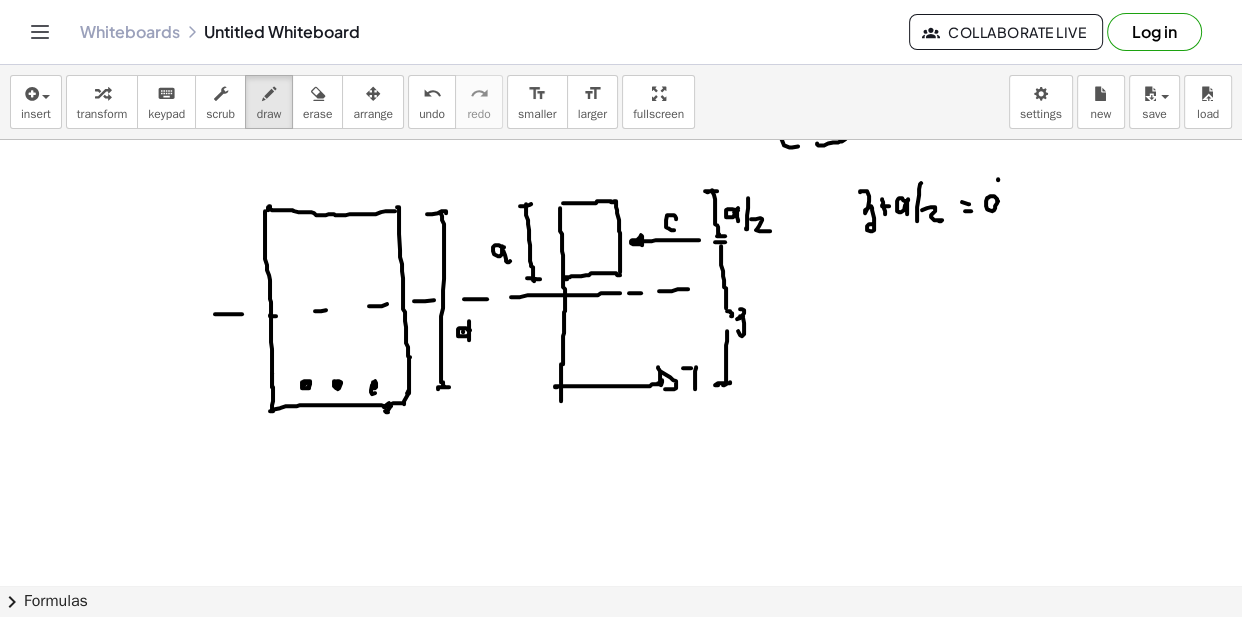 click at bounding box center (621, -460) 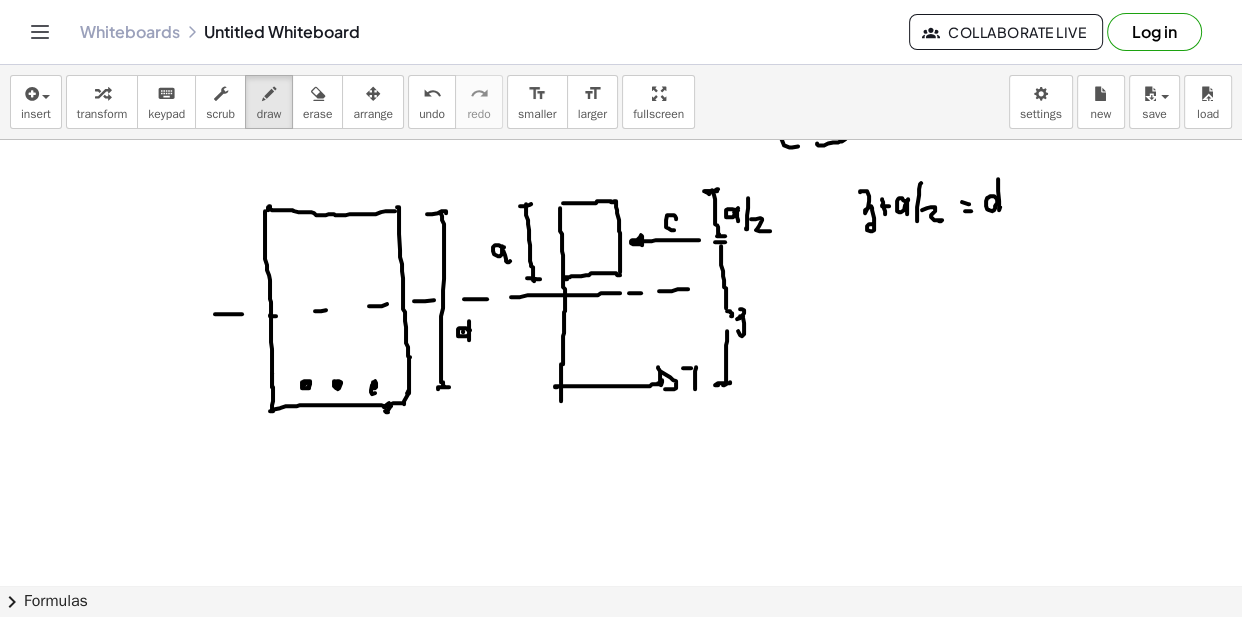 click at bounding box center (621, -460) 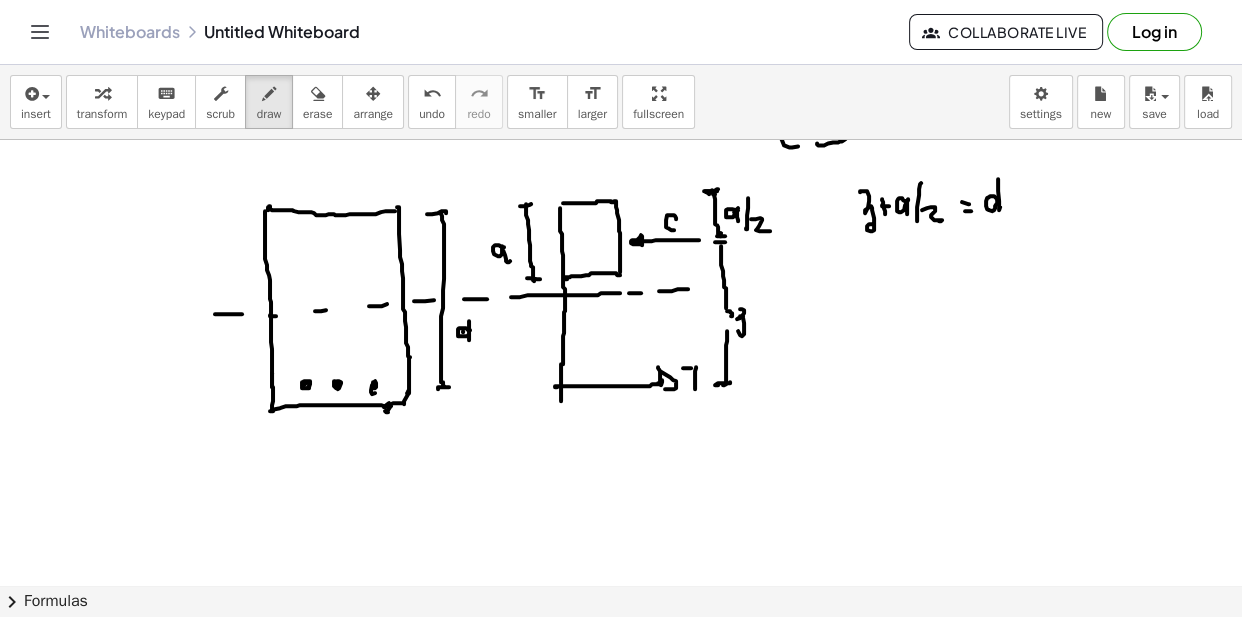 drag, startPoint x: 721, startPoint y: 235, endPoint x: 725, endPoint y: 247, distance: 12.649111 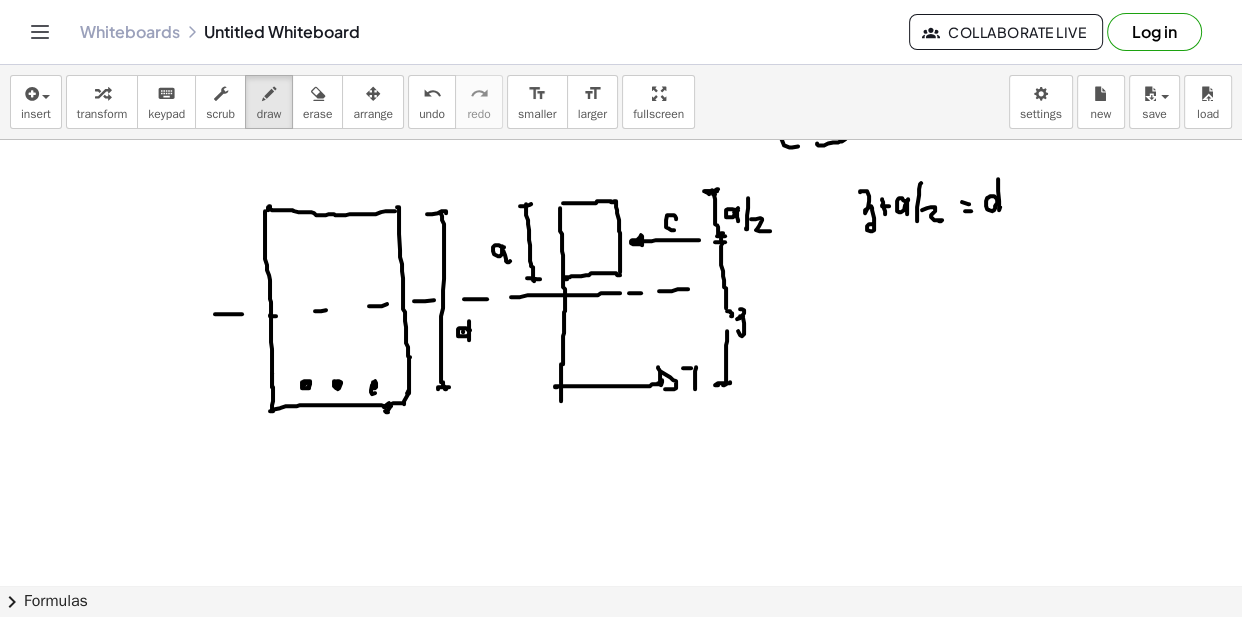 click at bounding box center (621, -460) 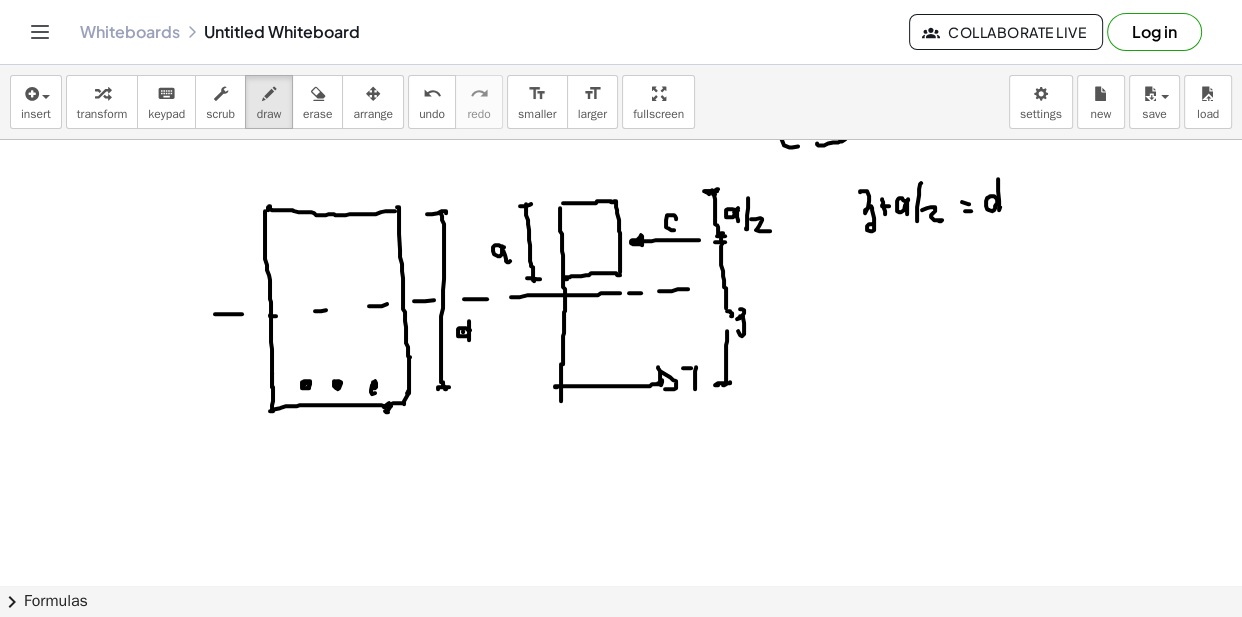 click at bounding box center [621, -460] 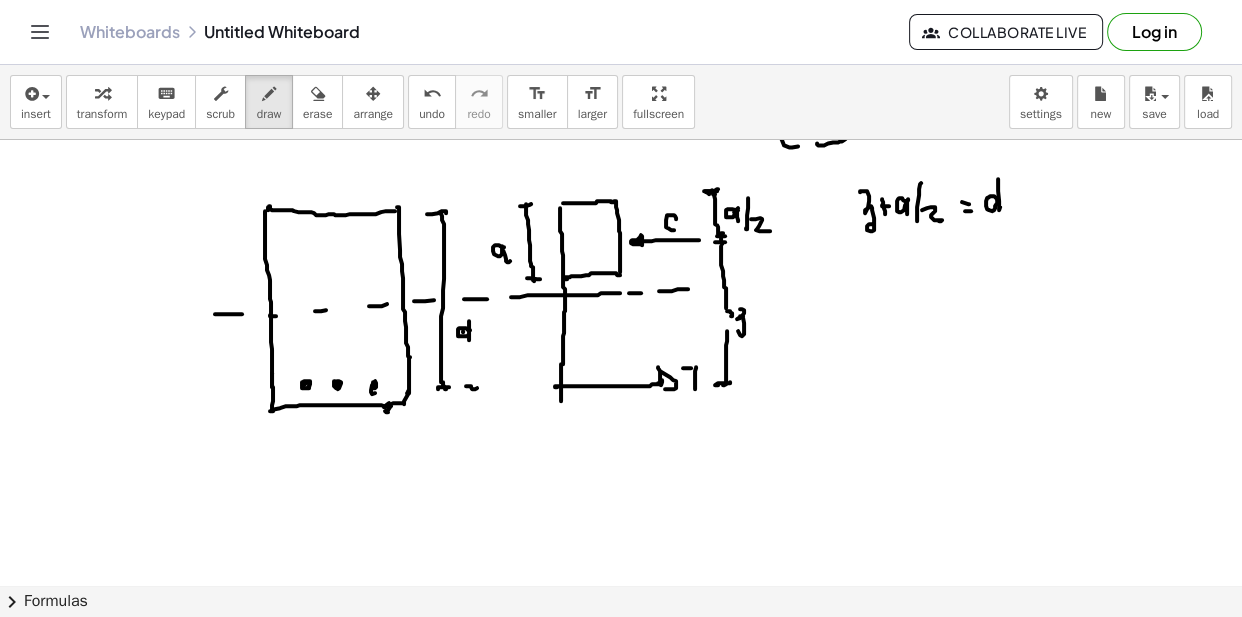 click at bounding box center (621, -460) 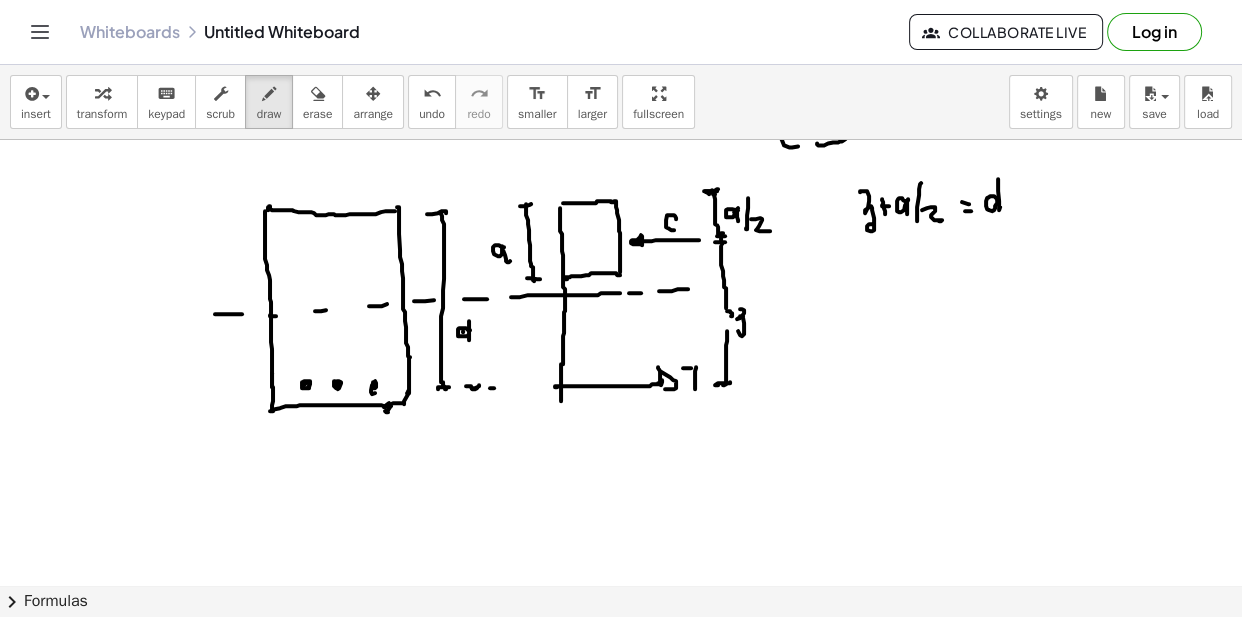 drag, startPoint x: 490, startPoint y: 387, endPoint x: 506, endPoint y: 384, distance: 16.27882 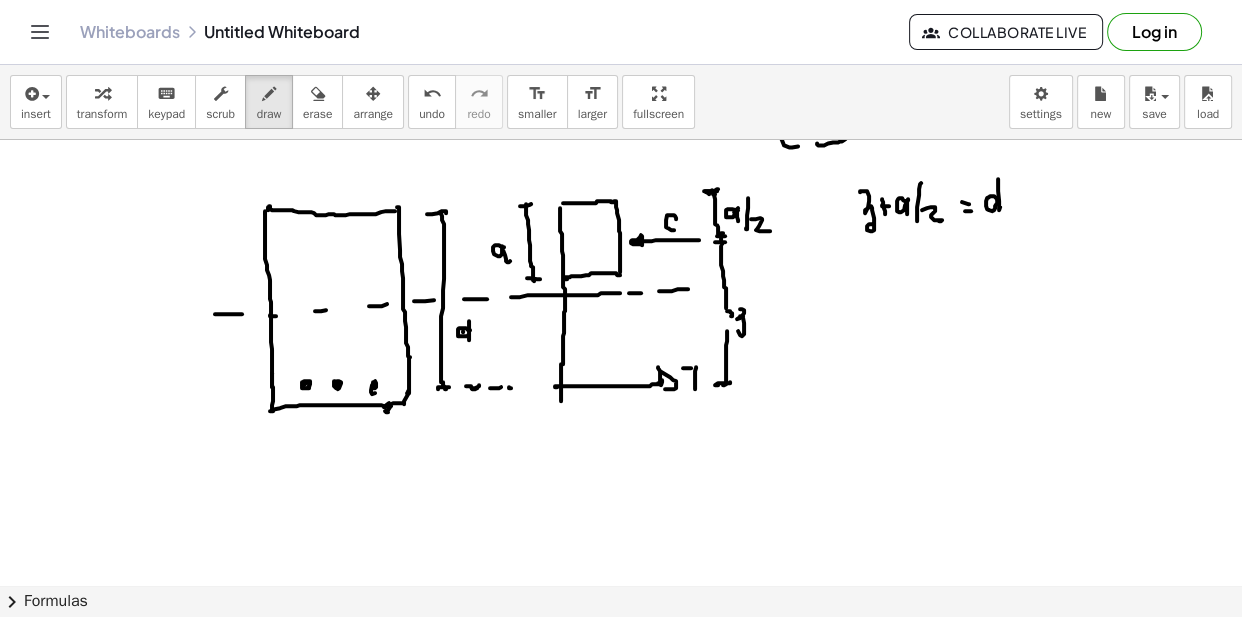 click at bounding box center (621, -460) 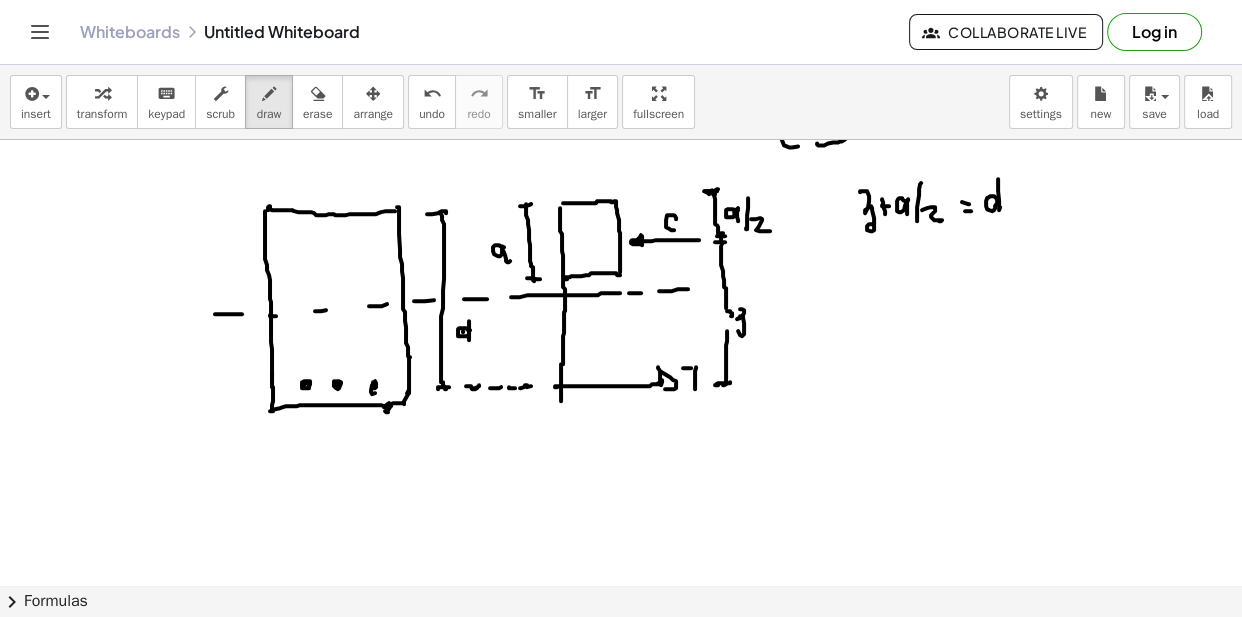 click at bounding box center (621, -460) 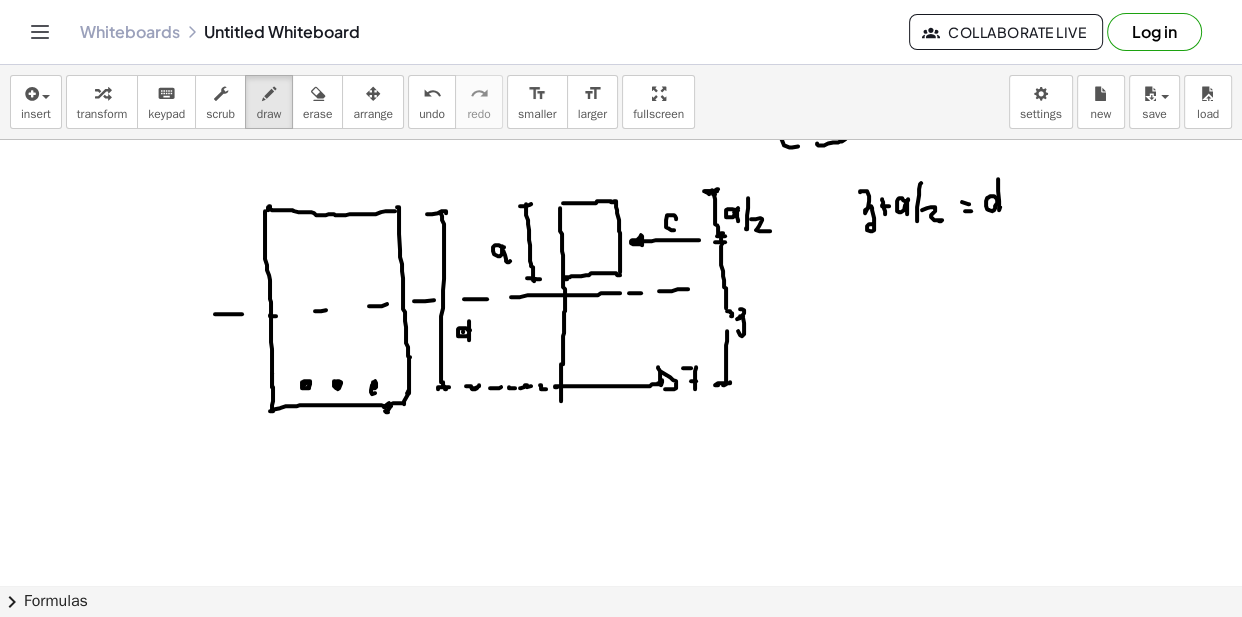 click at bounding box center [621, -460] 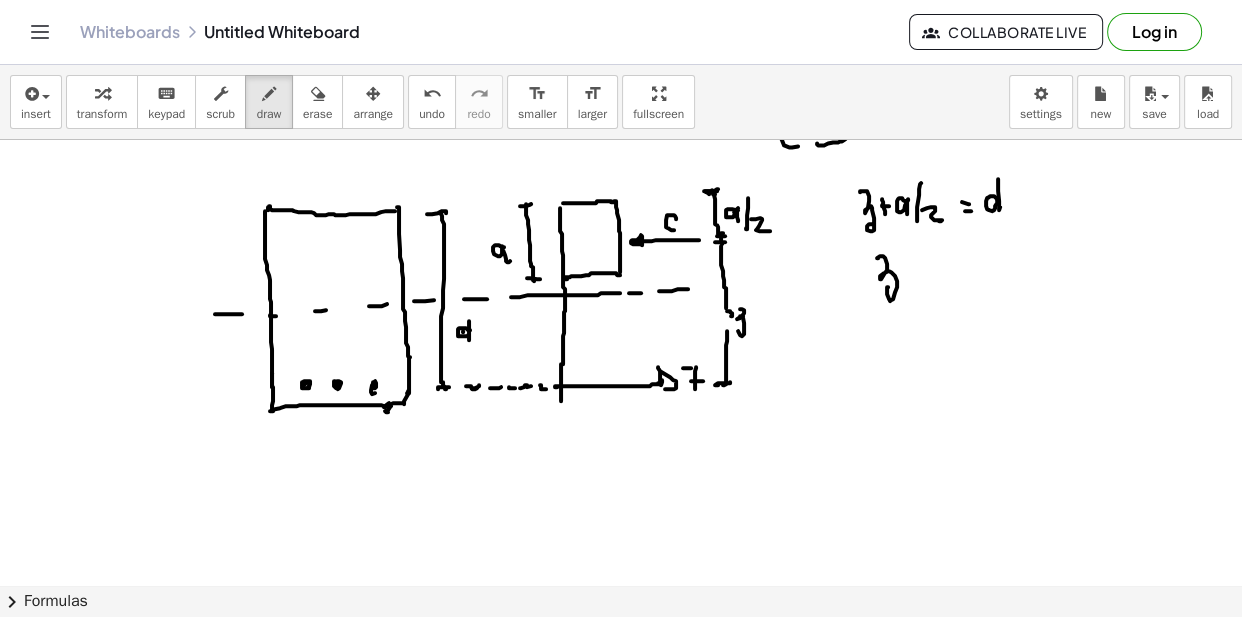 click at bounding box center (621, -460) 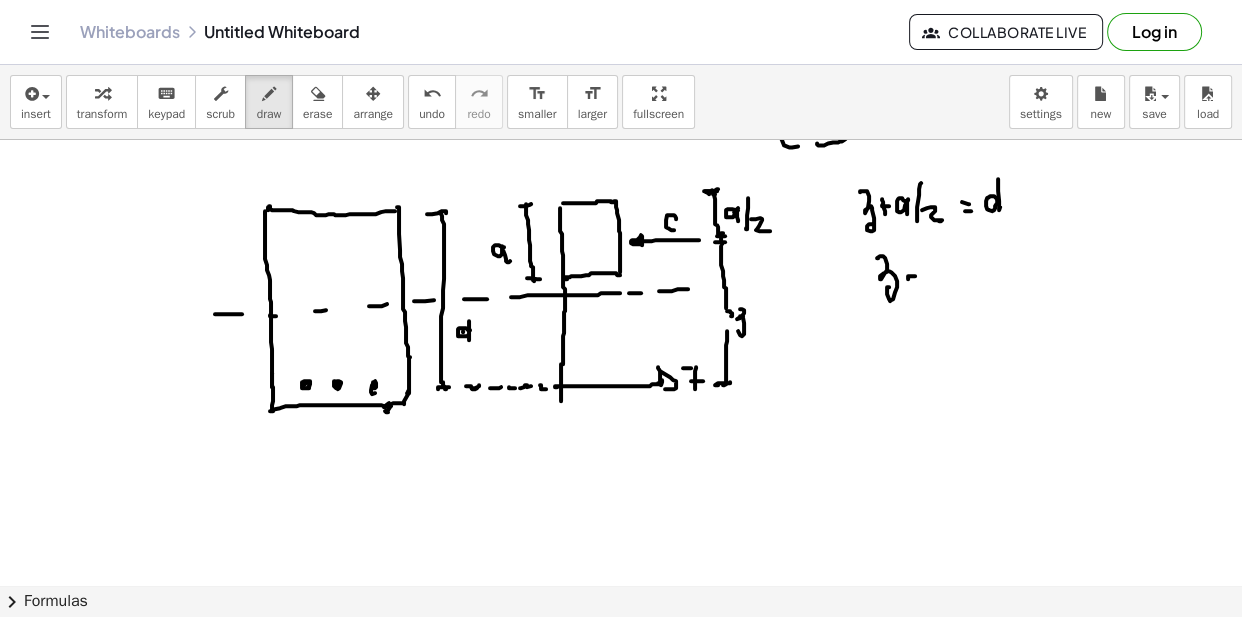 click at bounding box center (621, -460) 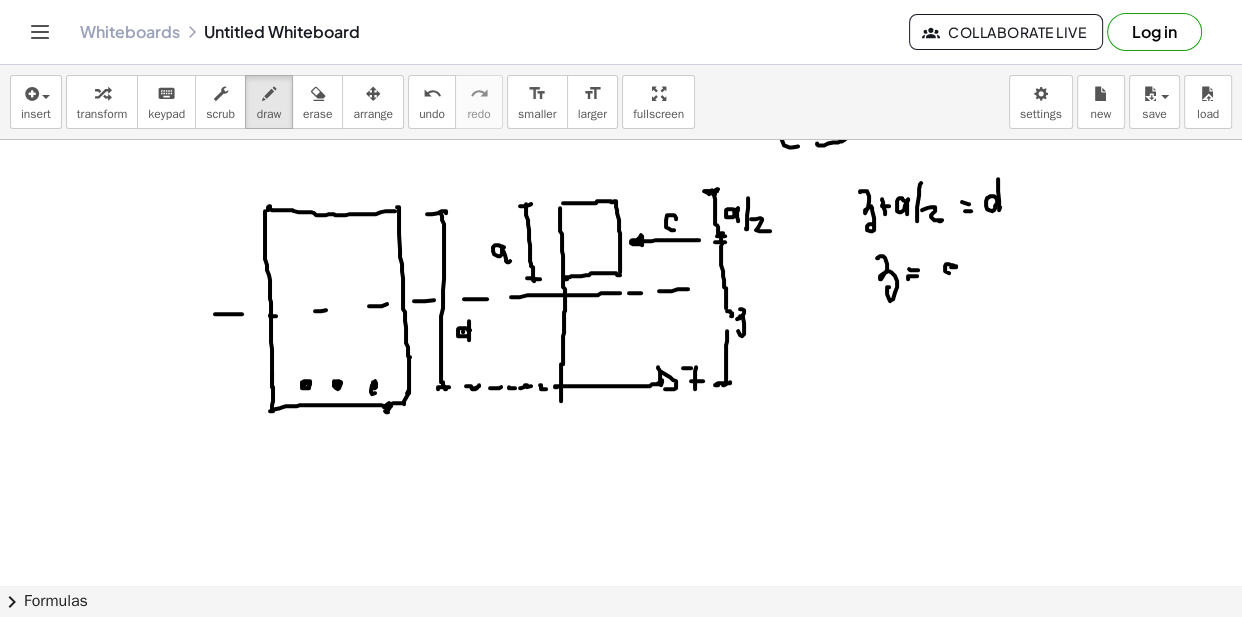 click at bounding box center [621, -460] 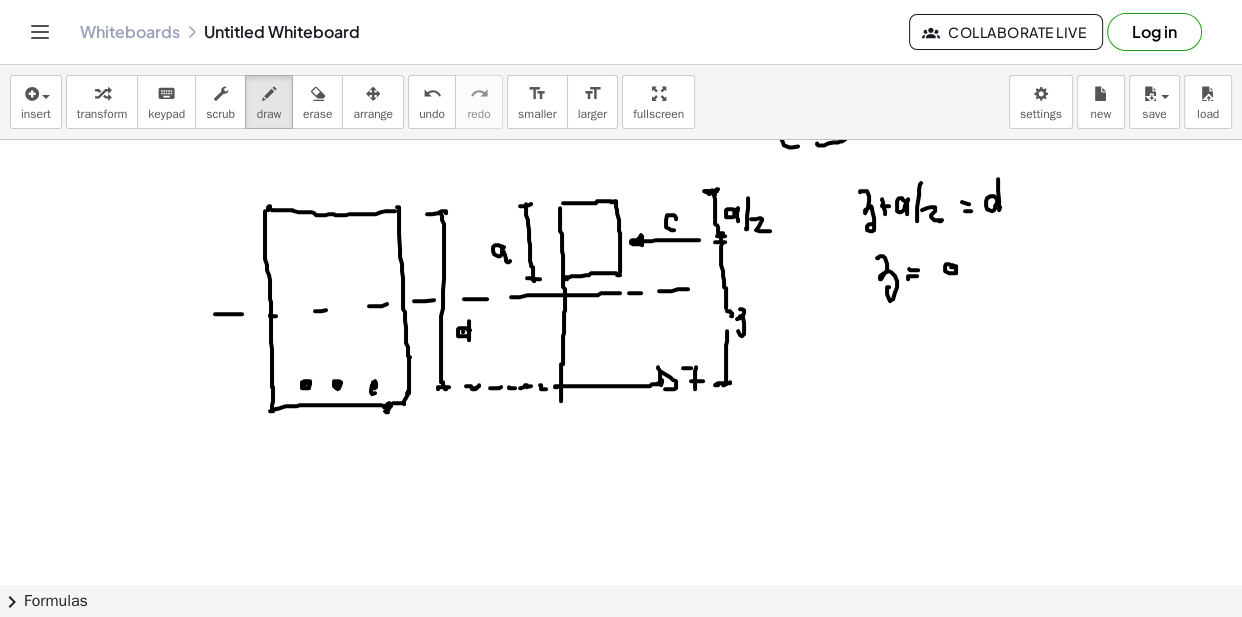 click at bounding box center (621, -460) 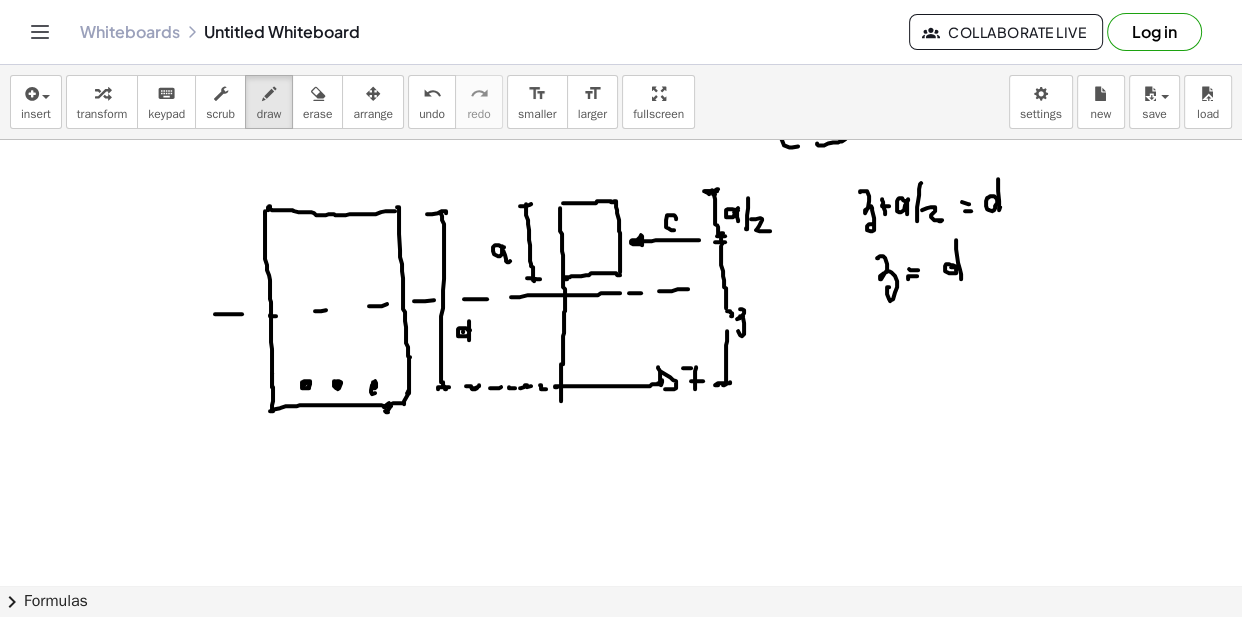 click at bounding box center [621, -460] 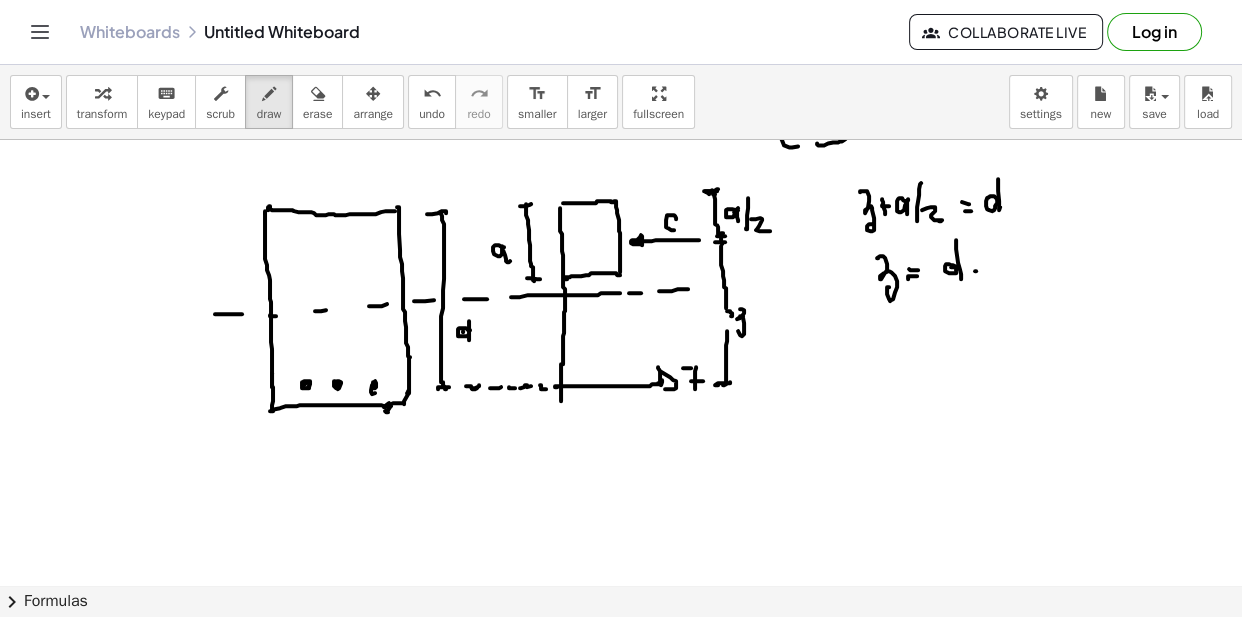 click at bounding box center (621, -460) 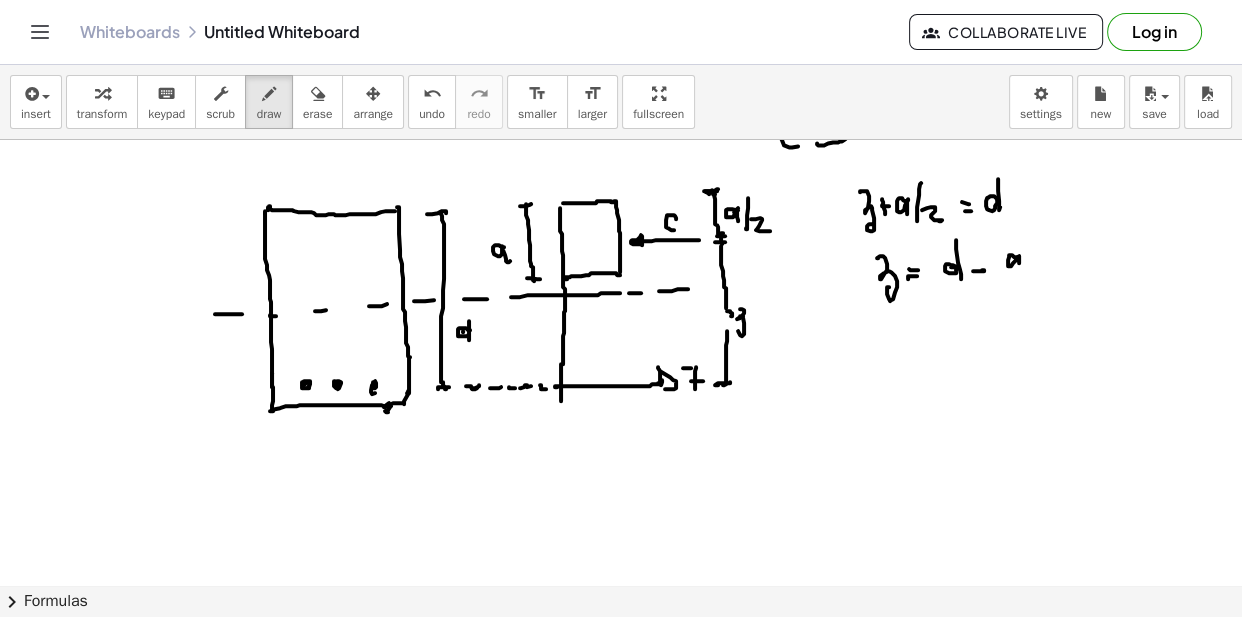click at bounding box center [621, -460] 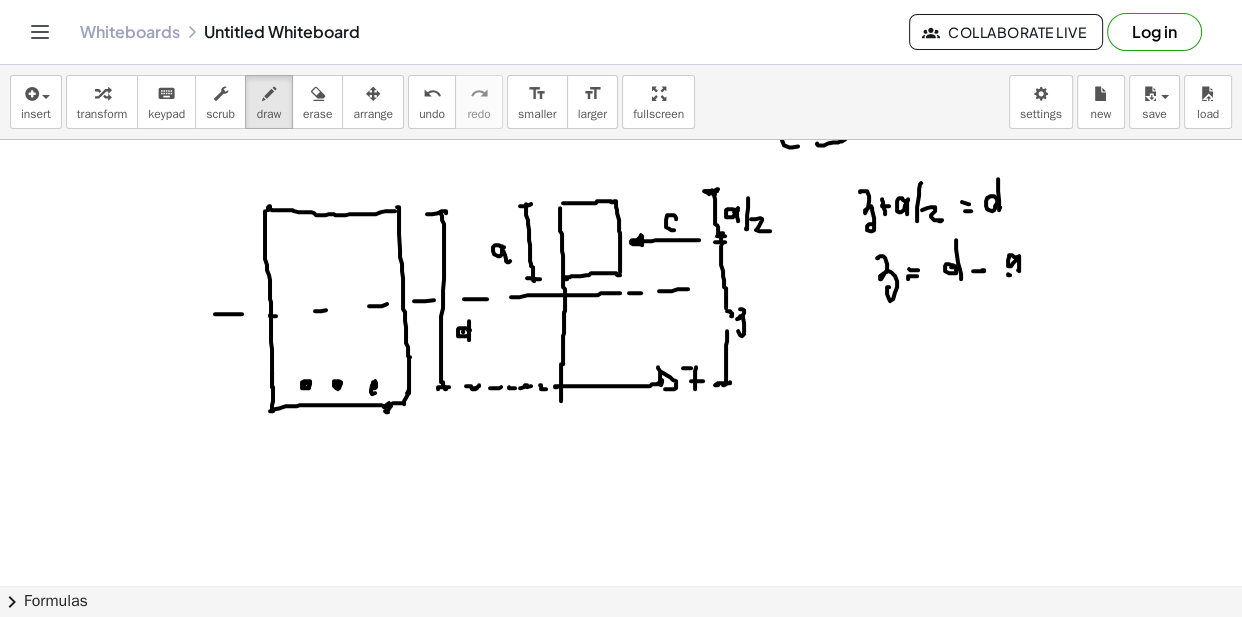 click at bounding box center [621, -460] 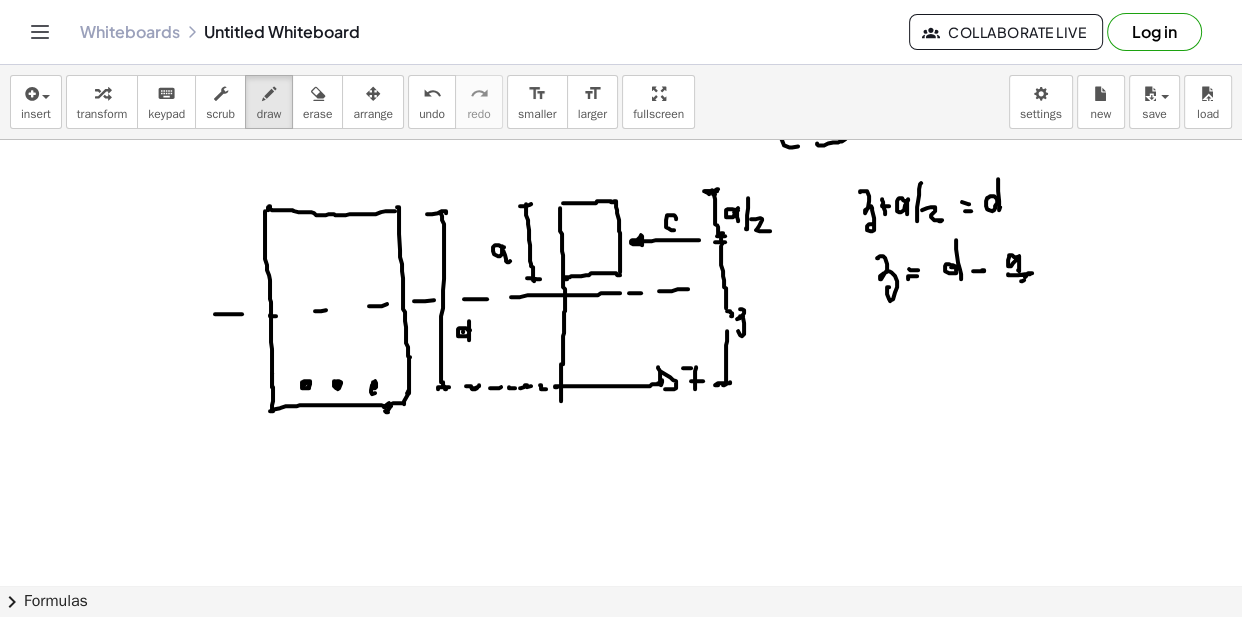 click at bounding box center [621, -460] 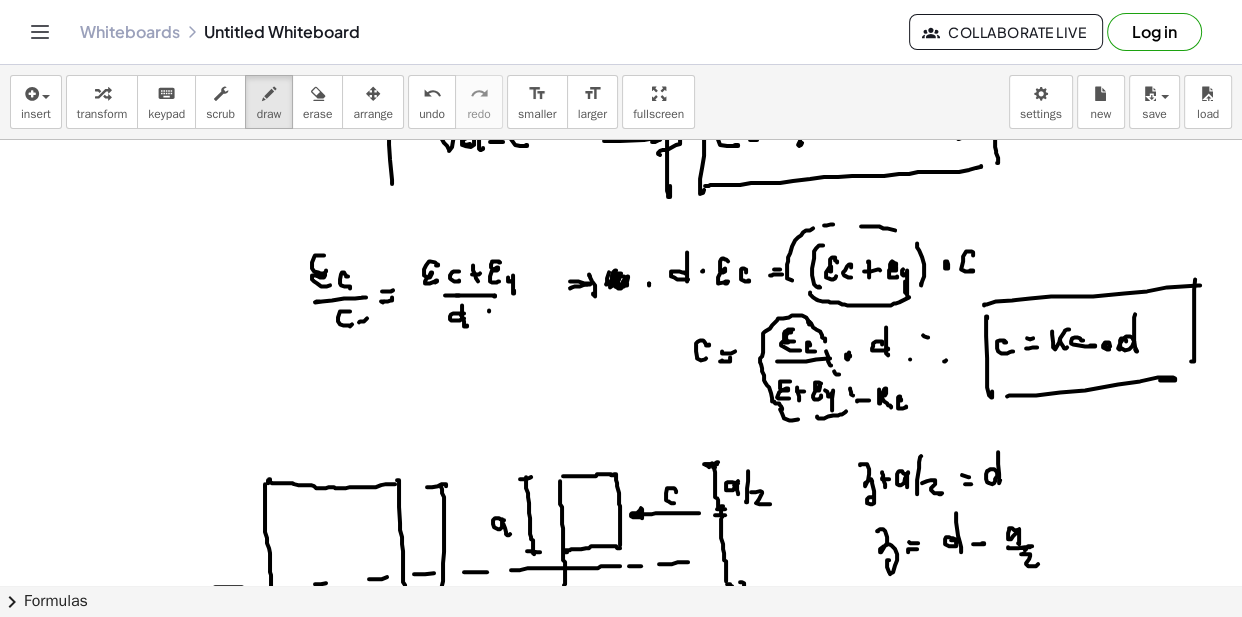 scroll, scrollTop: 1078, scrollLeft: 0, axis: vertical 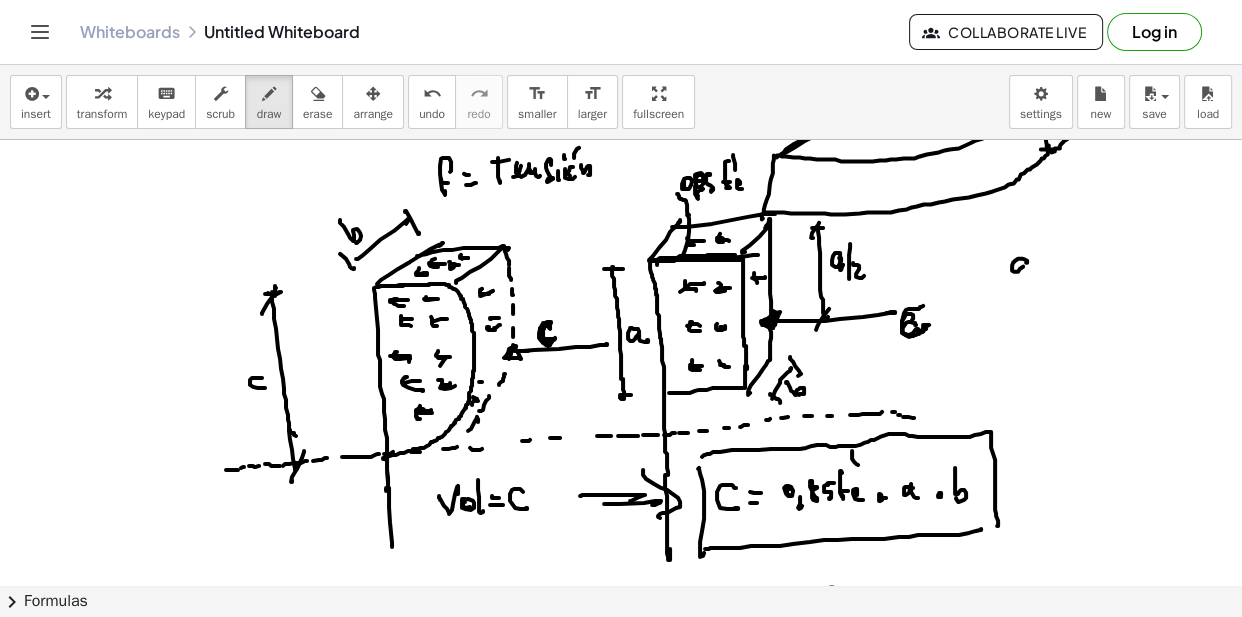 drag, startPoint x: 1026, startPoint y: 262, endPoint x: 1034, endPoint y: 273, distance: 13.601471 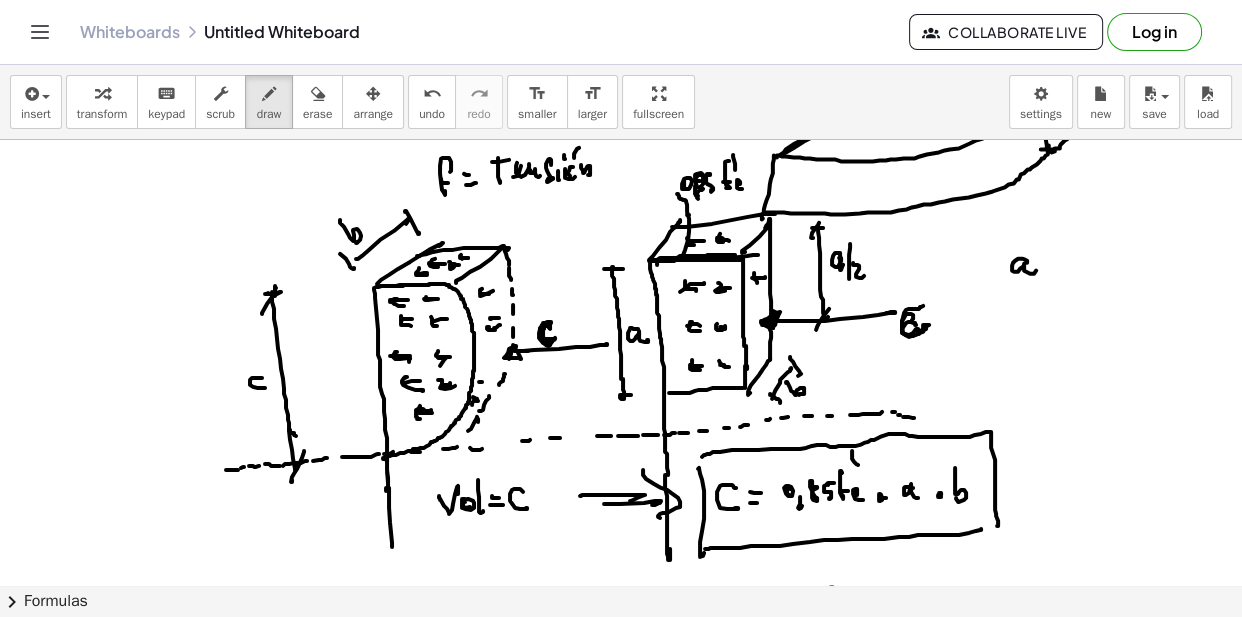 click at bounding box center (621, 176) 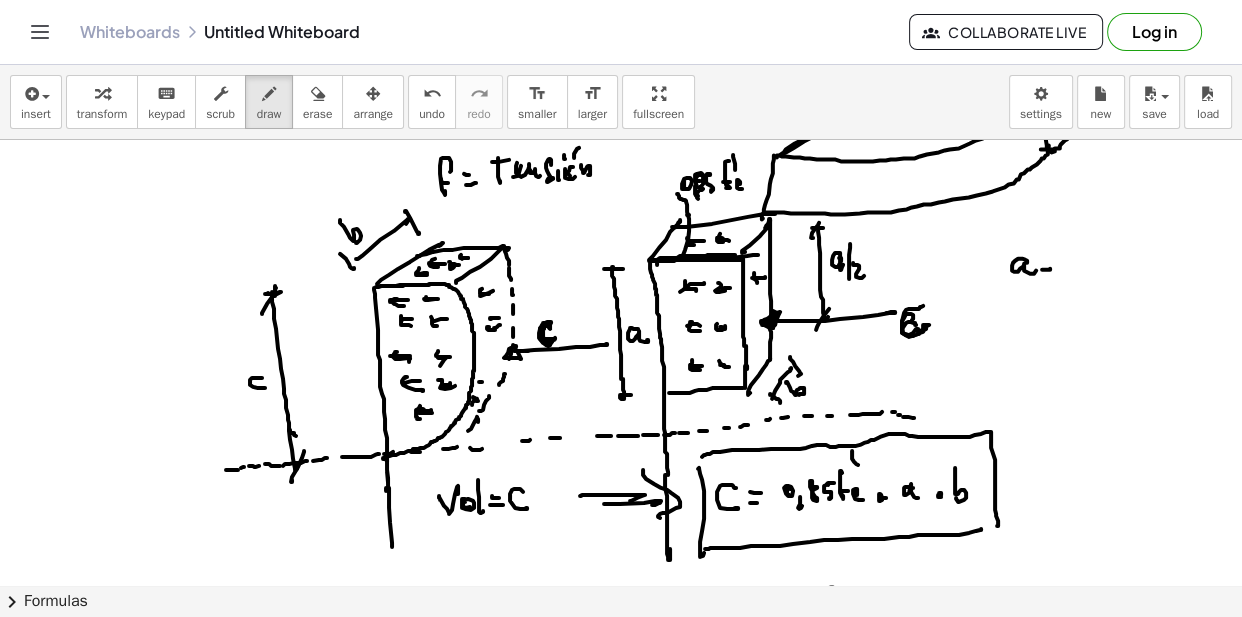 click at bounding box center (621, 176) 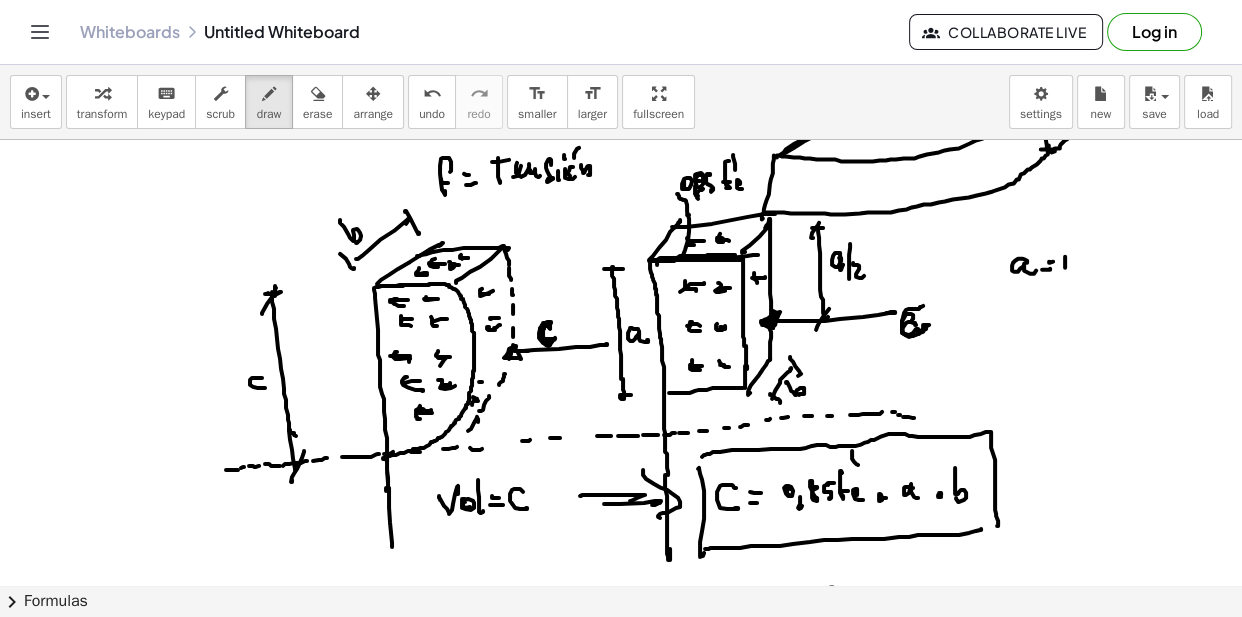 drag, startPoint x: 1065, startPoint y: 267, endPoint x: 1063, endPoint y: 253, distance: 14.142136 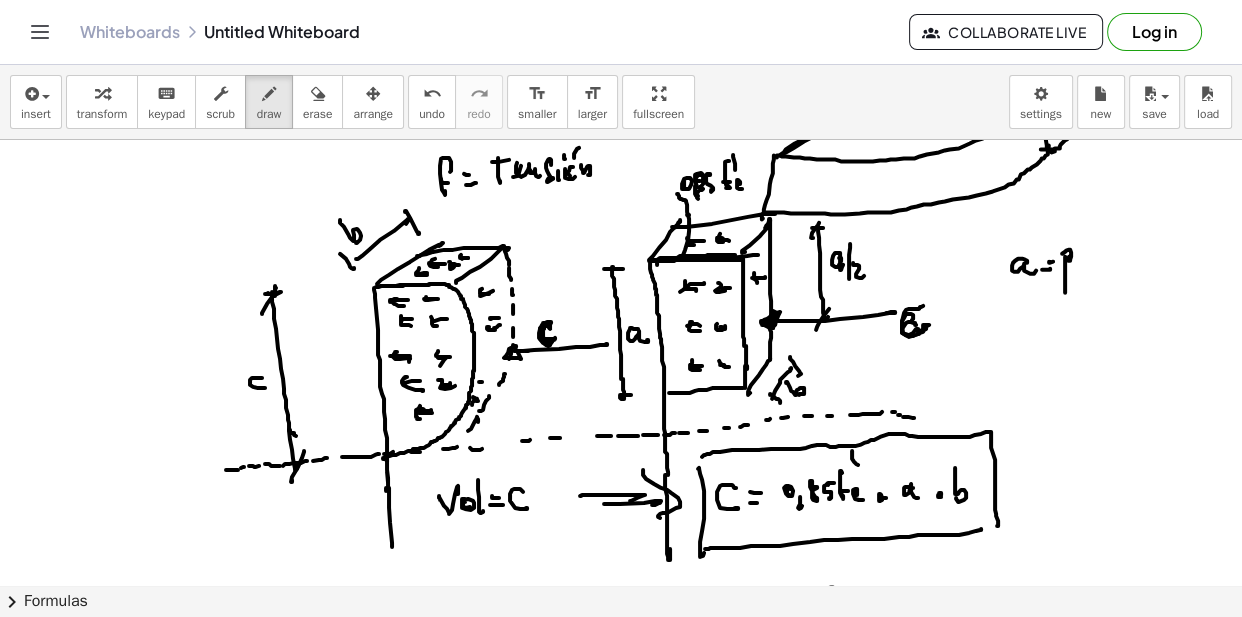 drag, startPoint x: 1063, startPoint y: 253, endPoint x: 1070, endPoint y: 267, distance: 15.652476 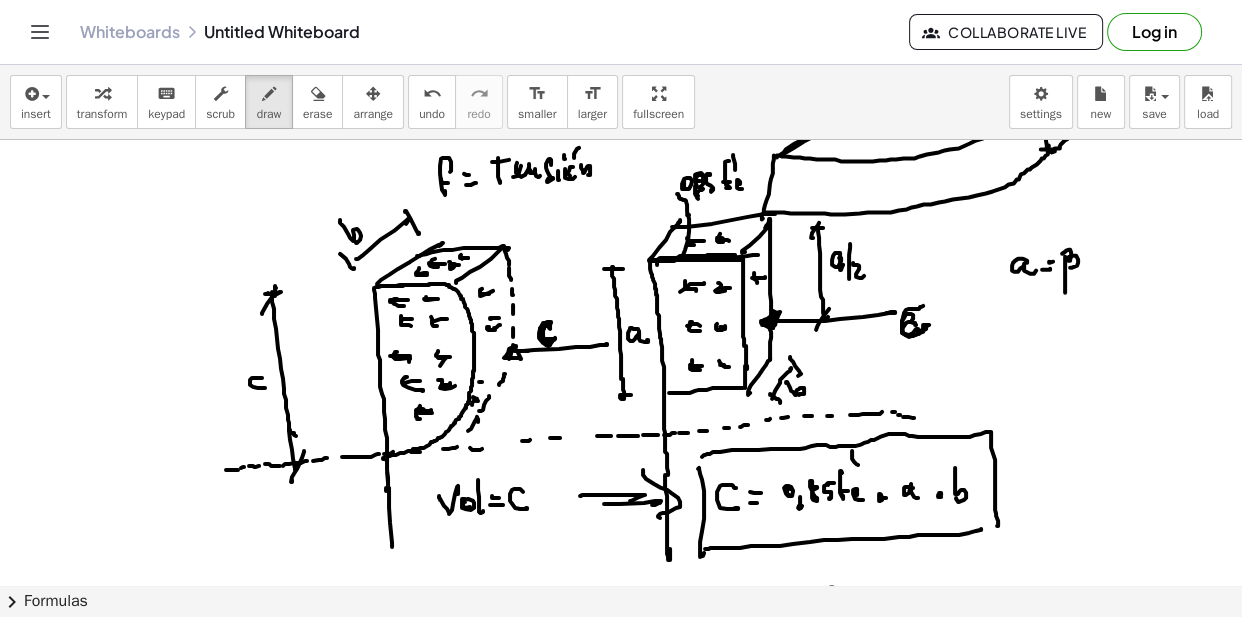 click at bounding box center [621, 176] 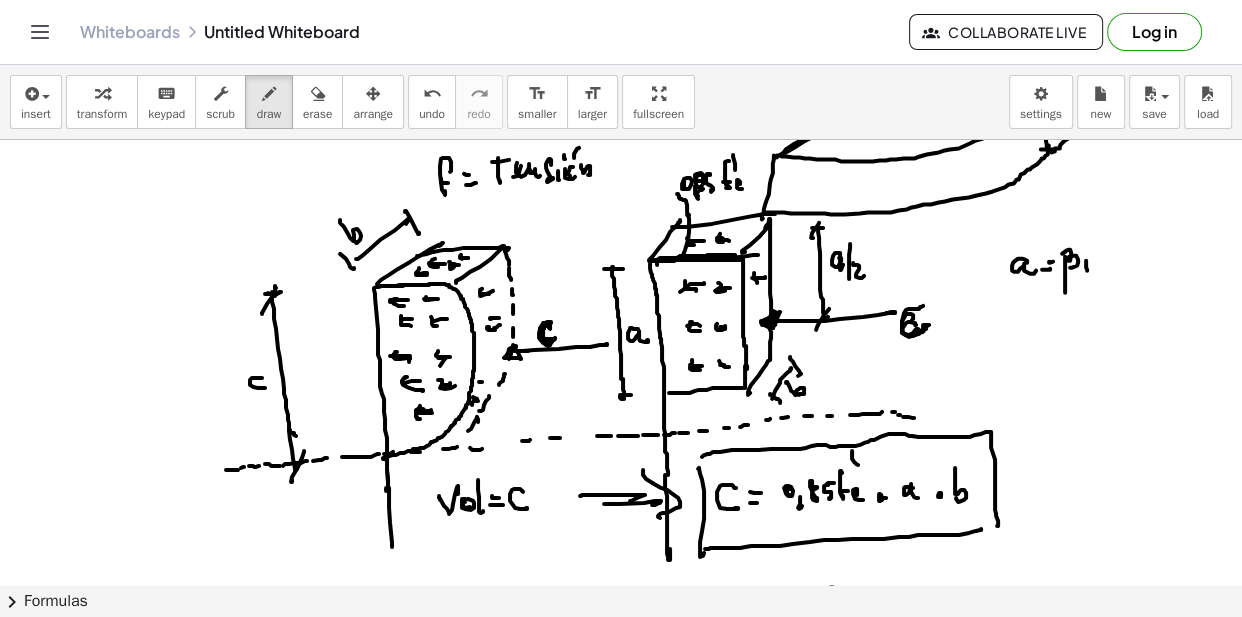click at bounding box center [621, 176] 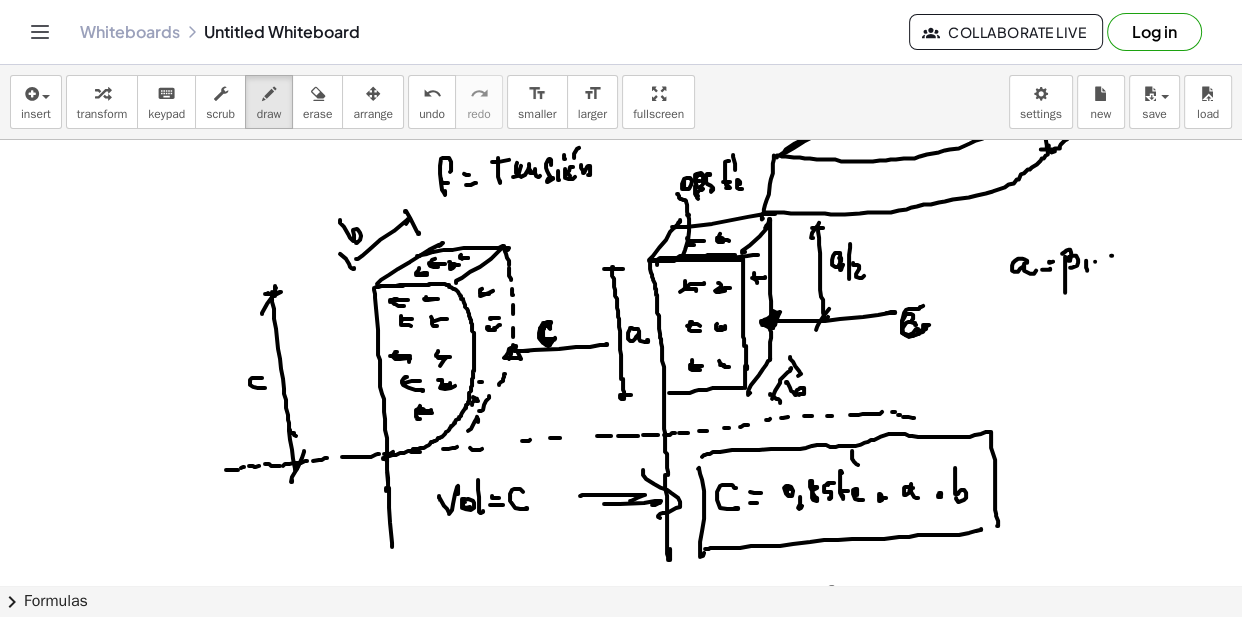 click at bounding box center (621, 176) 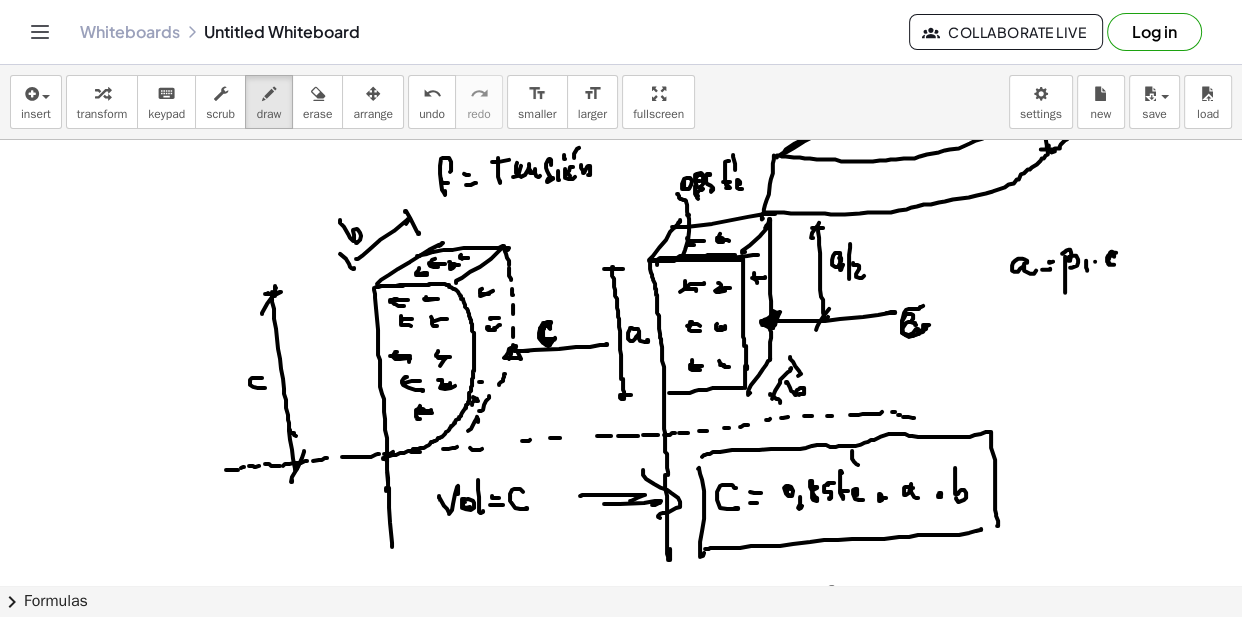 drag, startPoint x: 1116, startPoint y: 252, endPoint x: 1117, endPoint y: 263, distance: 11.045361 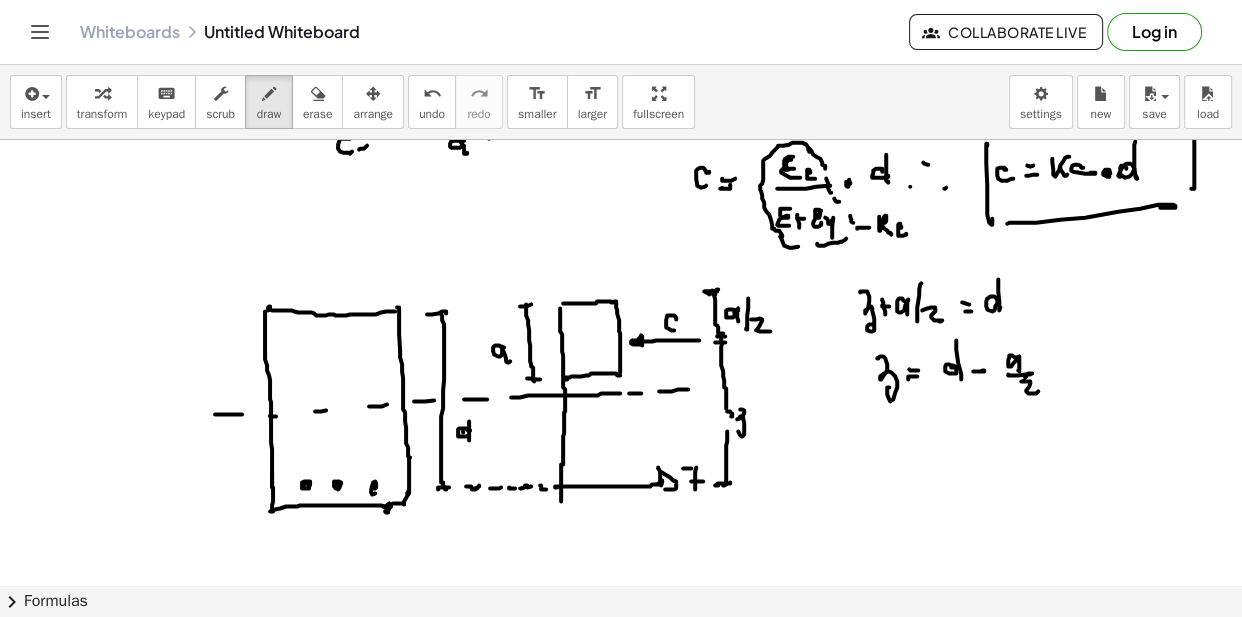 scroll, scrollTop: 1705, scrollLeft: 0, axis: vertical 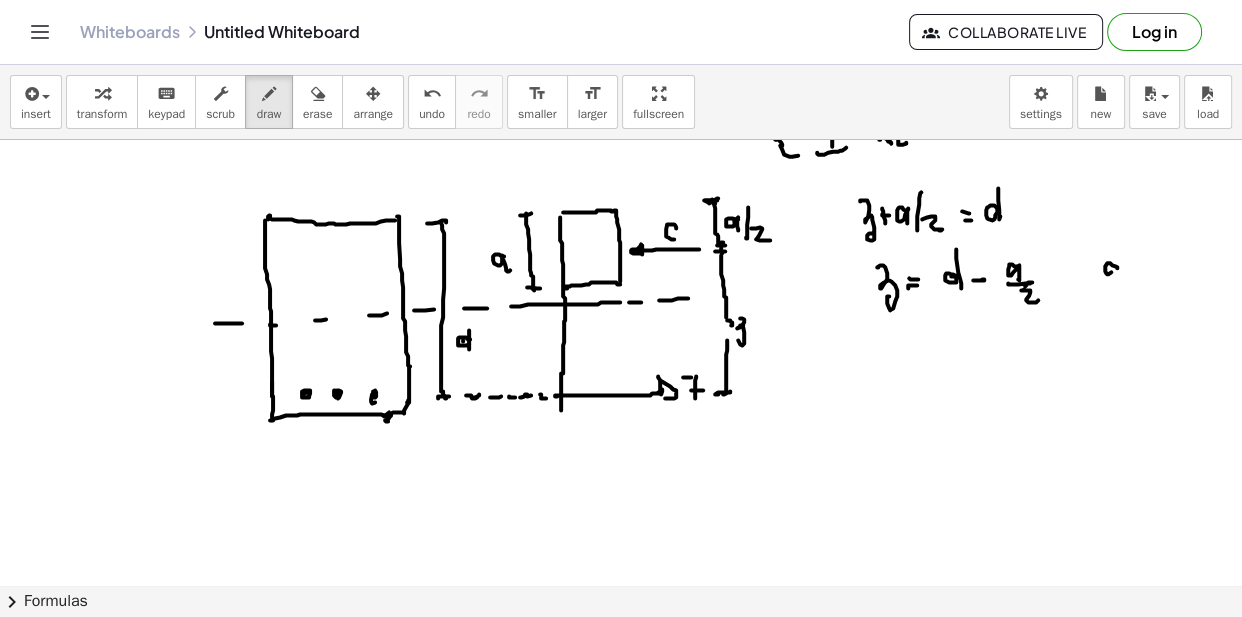 drag, startPoint x: 1117, startPoint y: 266, endPoint x: 1126, endPoint y: 277, distance: 14.21267 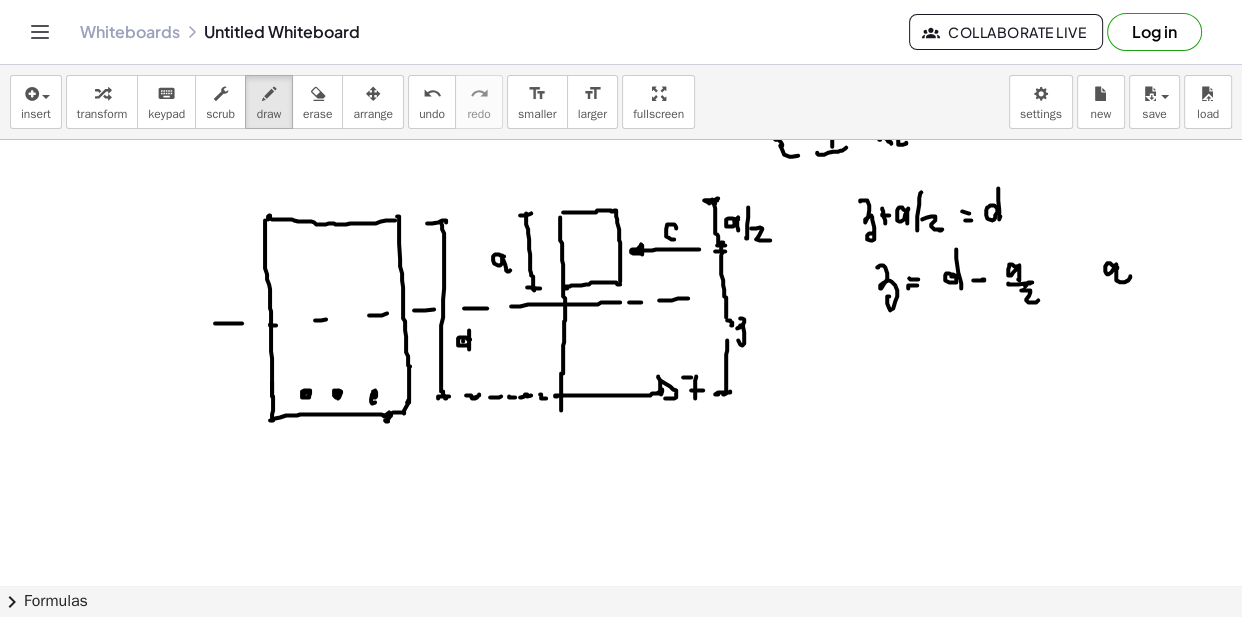 click at bounding box center [621, -228] 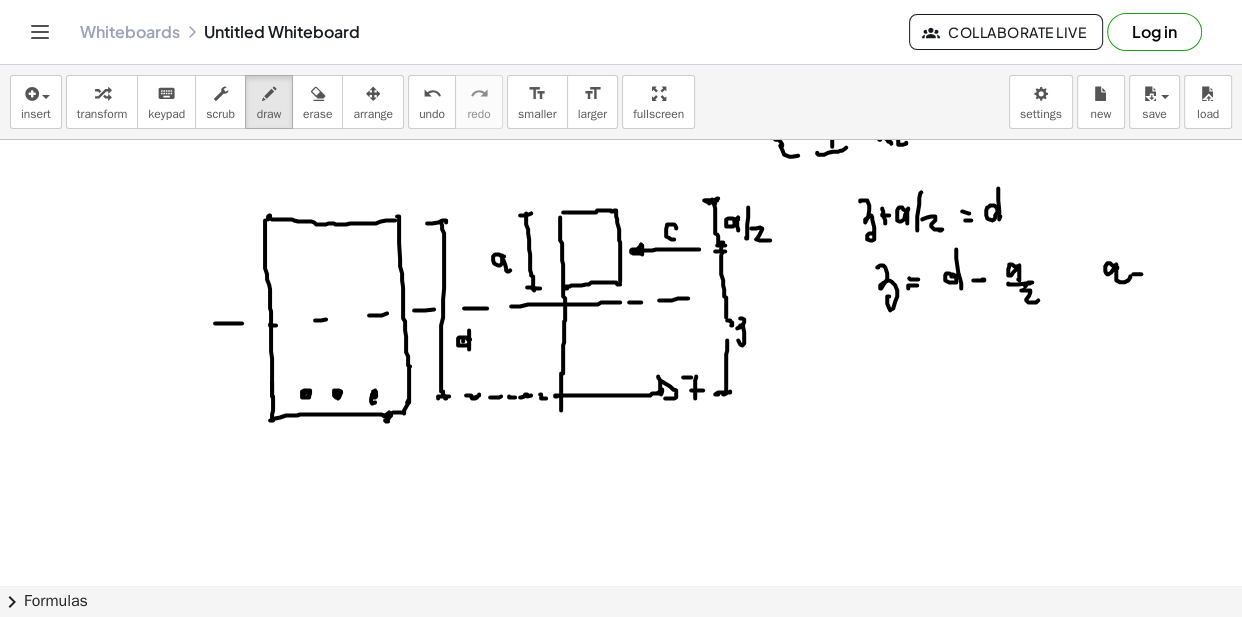 click at bounding box center (621, -228) 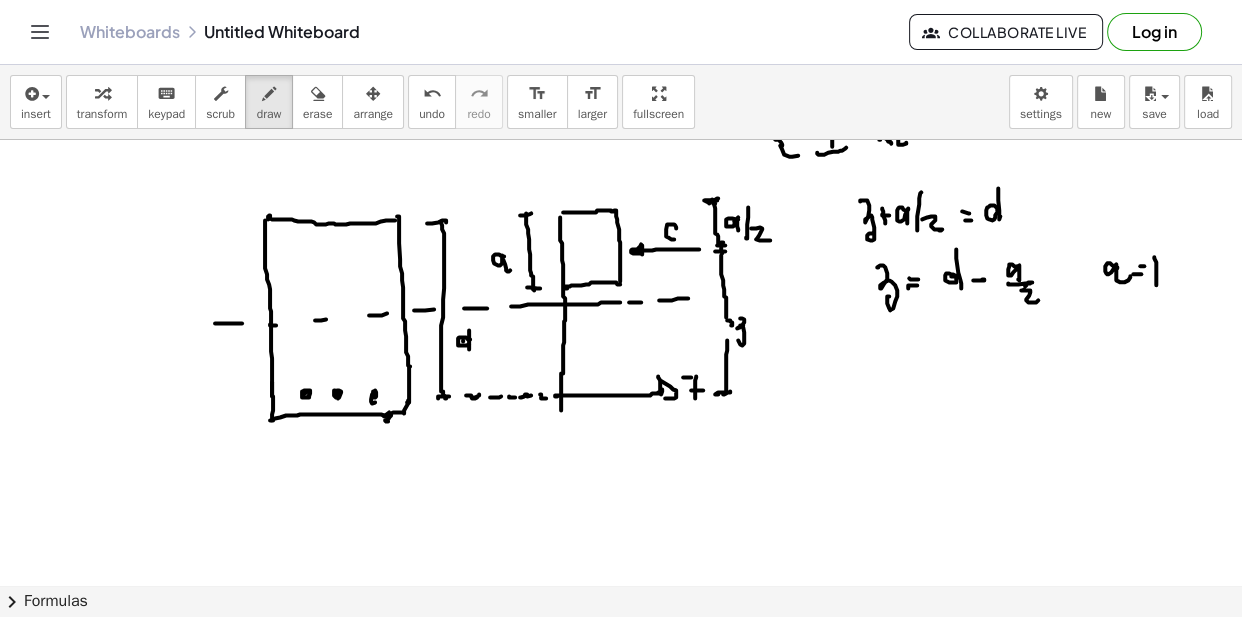 drag, startPoint x: 1154, startPoint y: 256, endPoint x: 1156, endPoint y: 281, distance: 25.079872 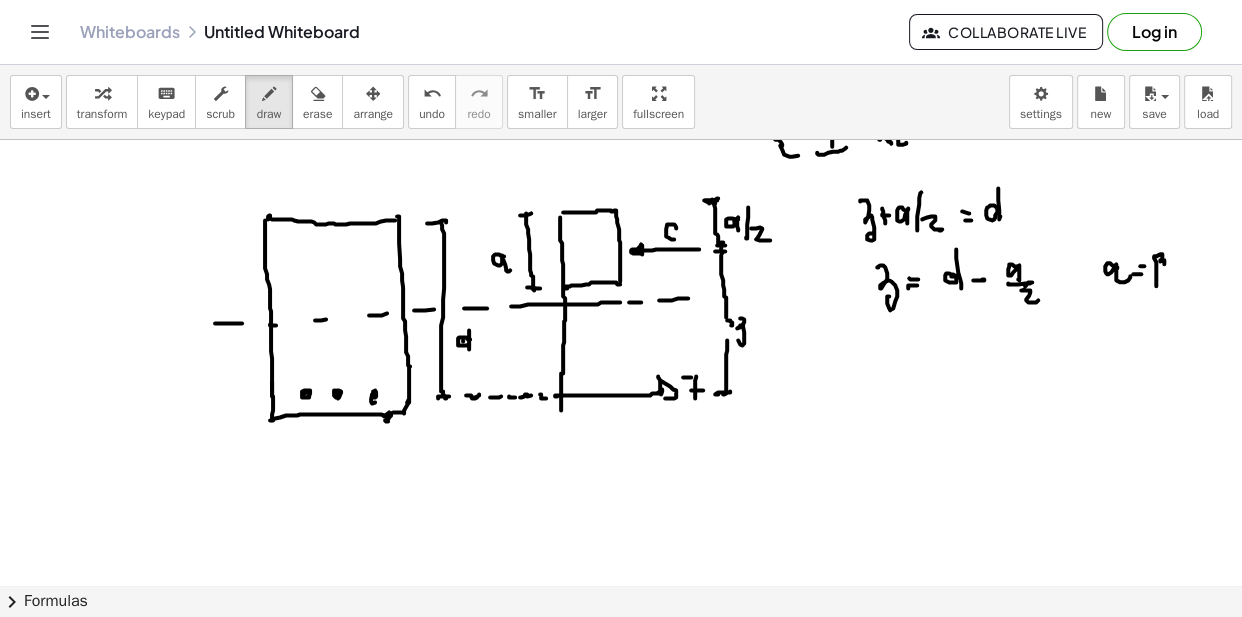 drag, startPoint x: 1154, startPoint y: 257, endPoint x: 1159, endPoint y: 269, distance: 13 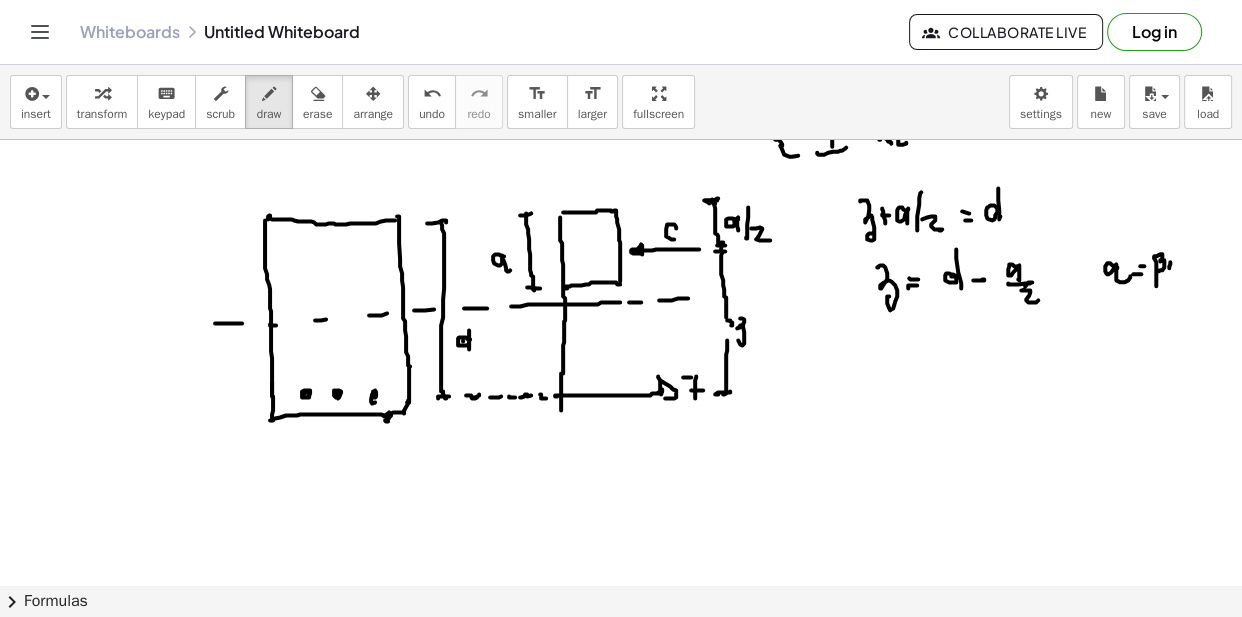 click at bounding box center (621, -228) 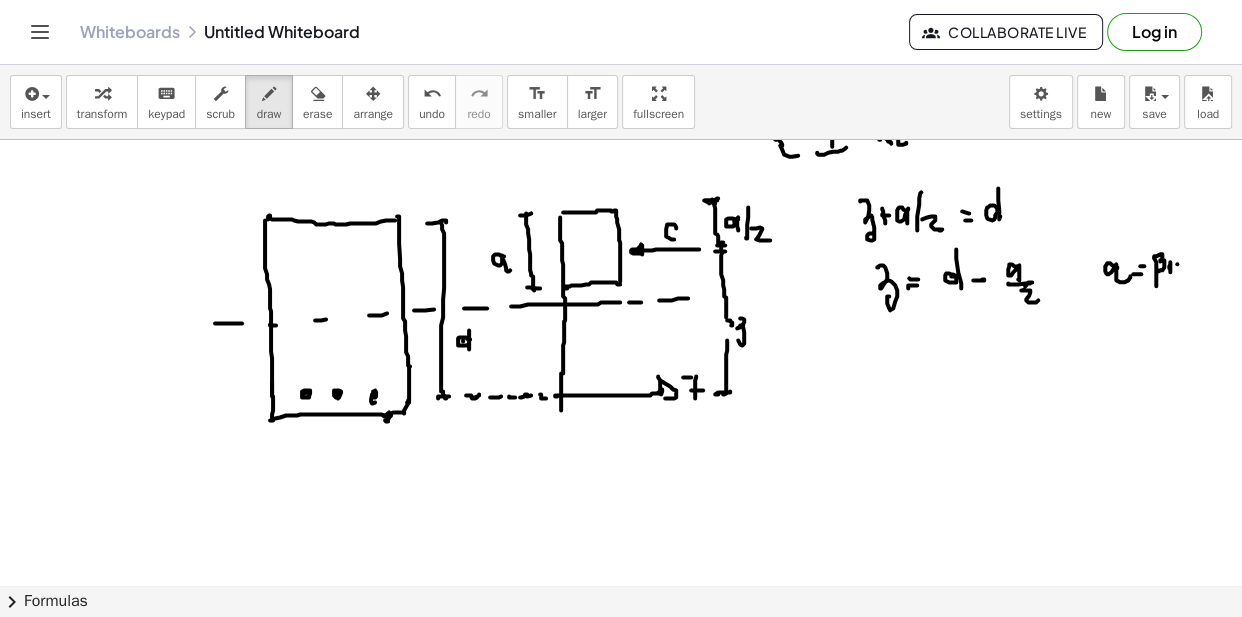click at bounding box center [621, -228] 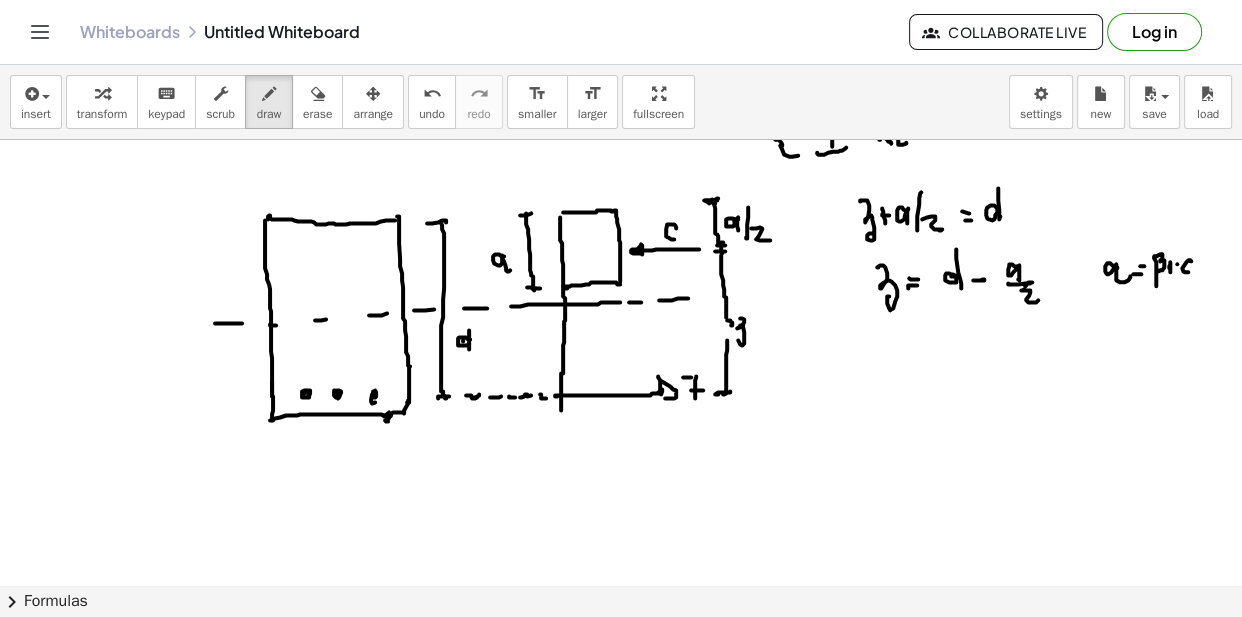 drag, startPoint x: 1191, startPoint y: 260, endPoint x: 1189, endPoint y: 275, distance: 15.132746 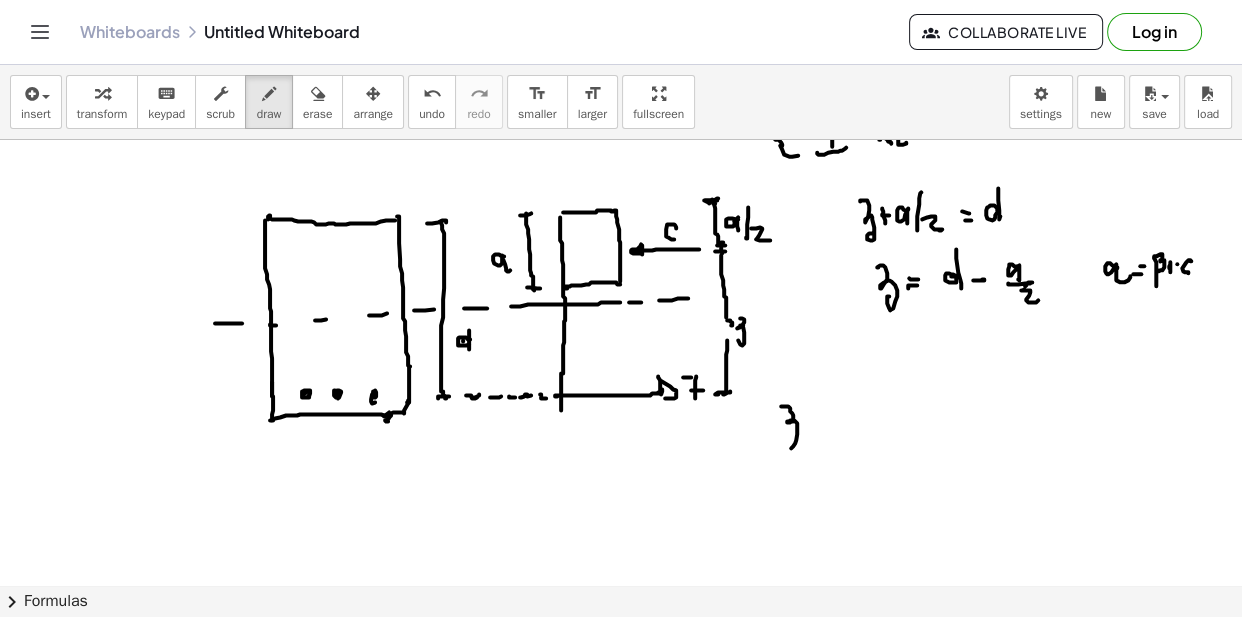 drag, startPoint x: 782, startPoint y: 405, endPoint x: 800, endPoint y: 432, distance: 32.449963 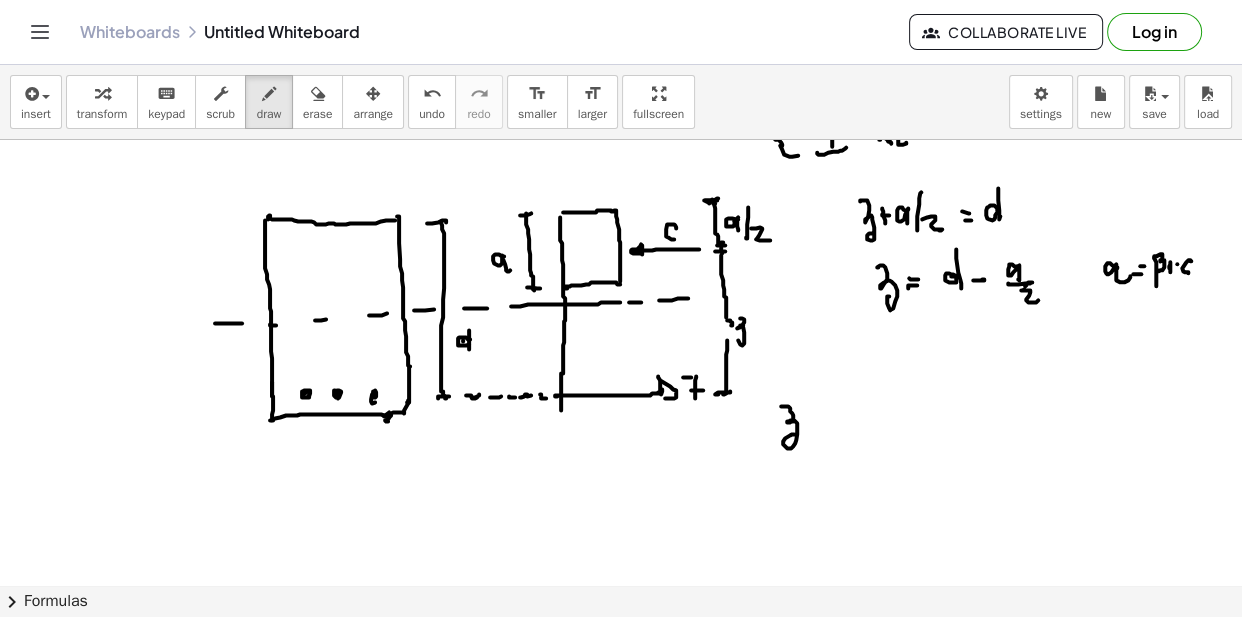 drag, startPoint x: 809, startPoint y: 425, endPoint x: 819, endPoint y: 422, distance: 10.440307 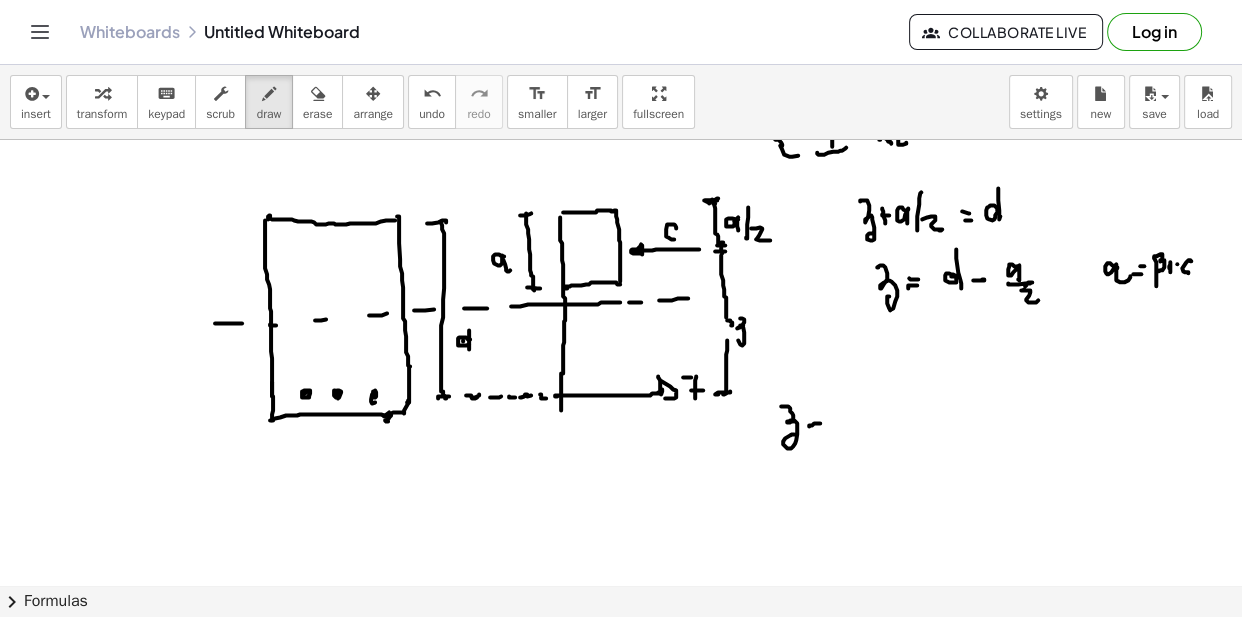 click at bounding box center (621, -228) 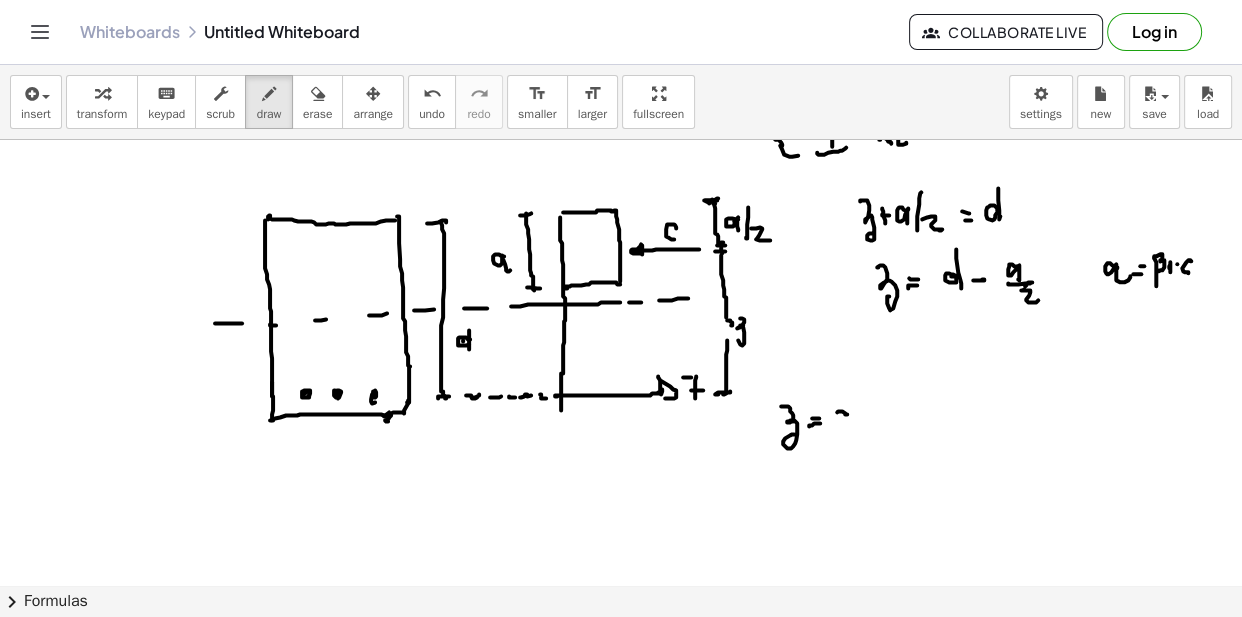 click at bounding box center [621, -228] 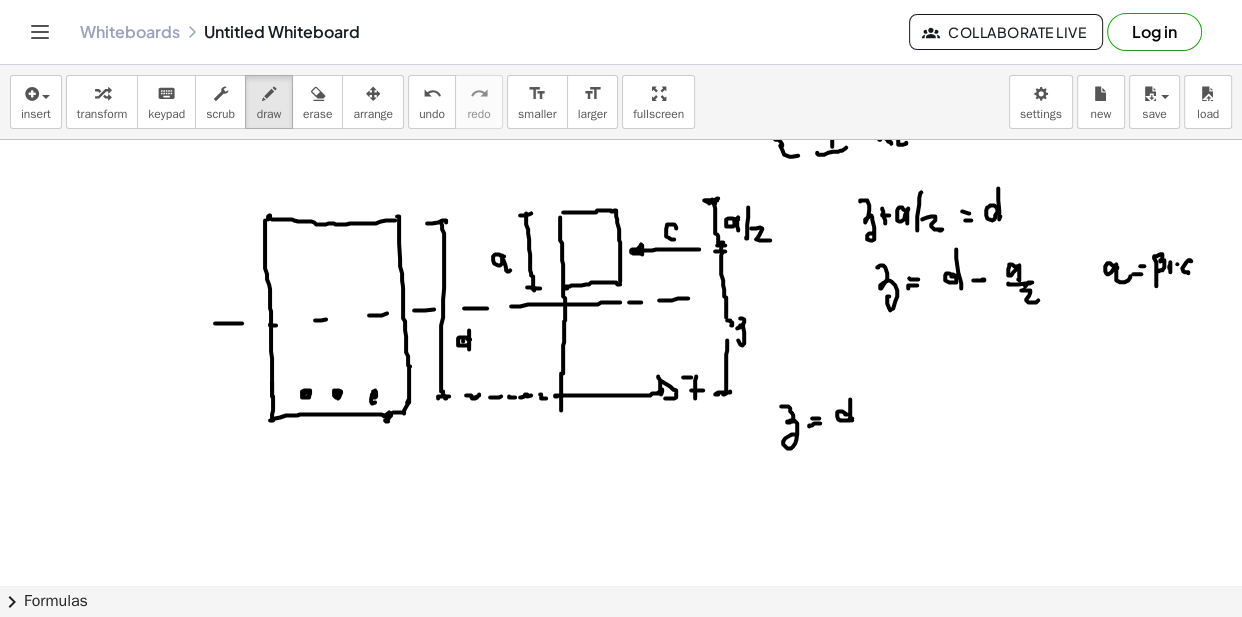 drag, startPoint x: 850, startPoint y: 398, endPoint x: 852, endPoint y: 420, distance: 22.090721 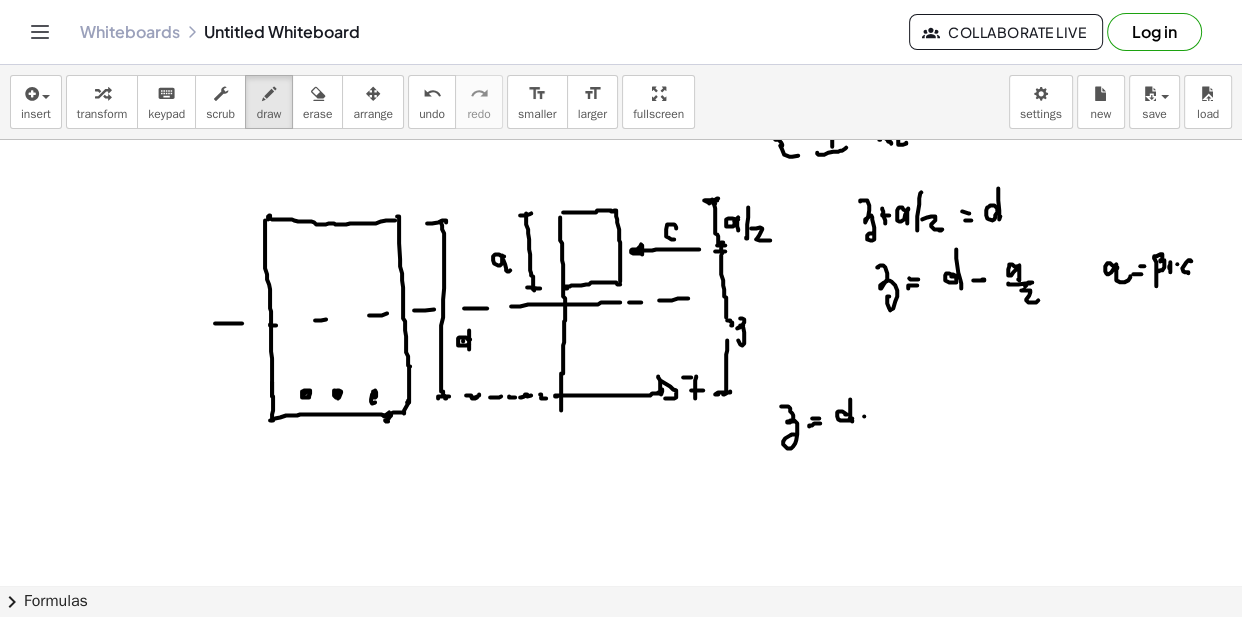 click at bounding box center [621, -228] 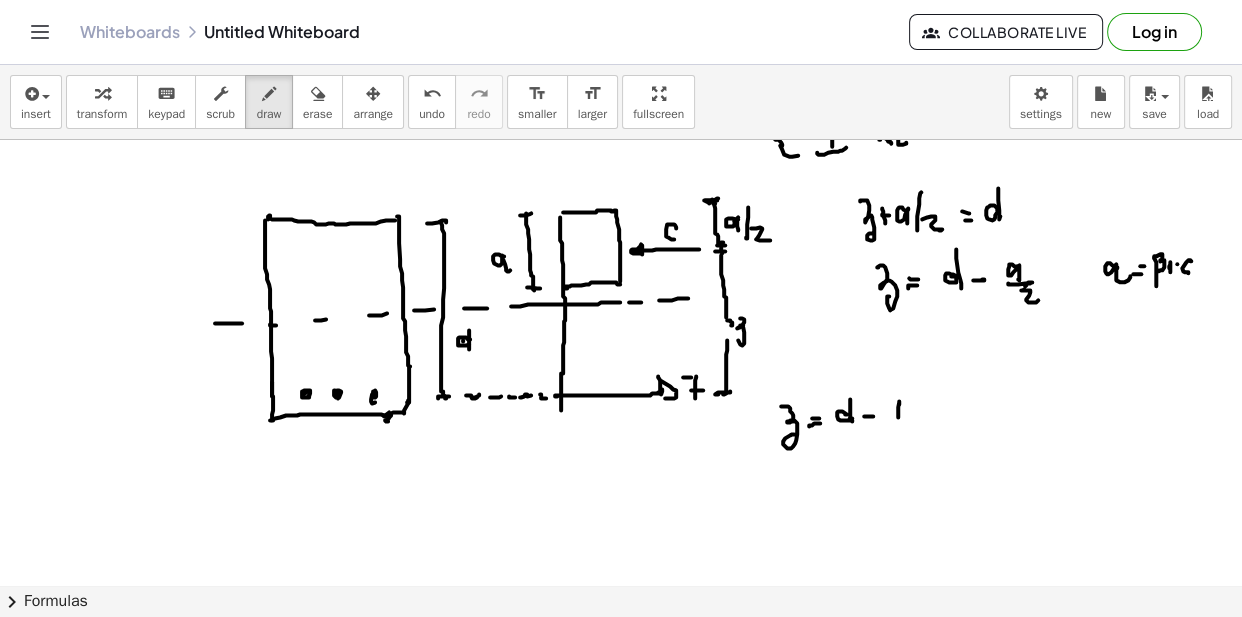 click at bounding box center (621, -228) 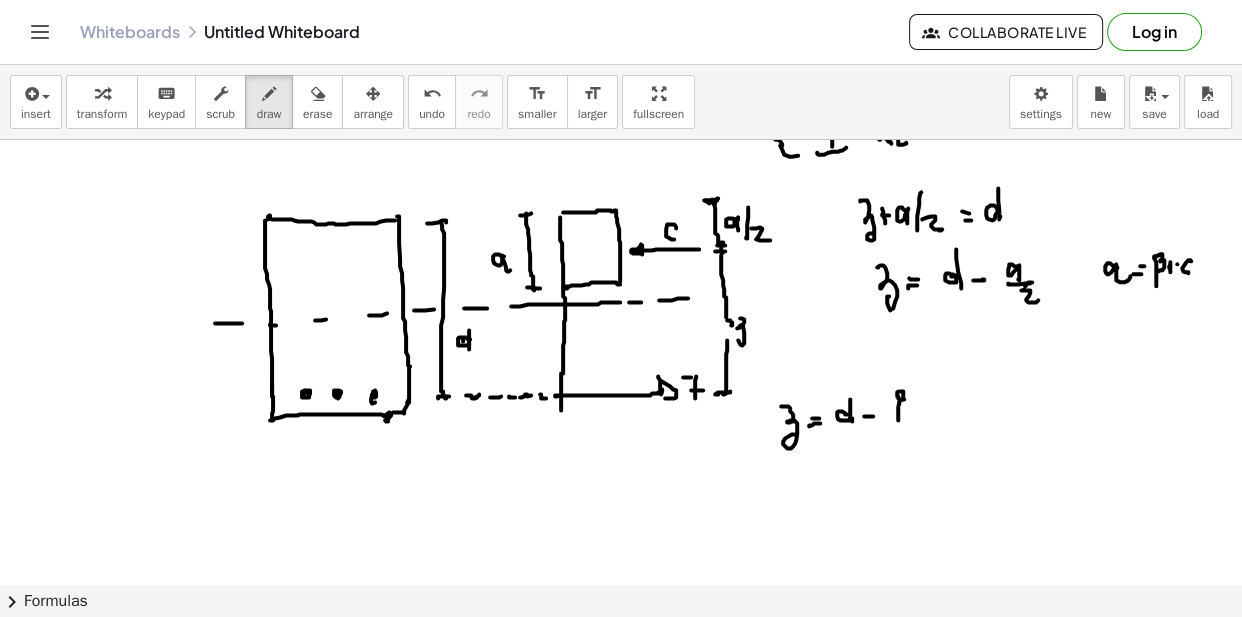 drag, startPoint x: 897, startPoint y: 391, endPoint x: 904, endPoint y: 408, distance: 18.384777 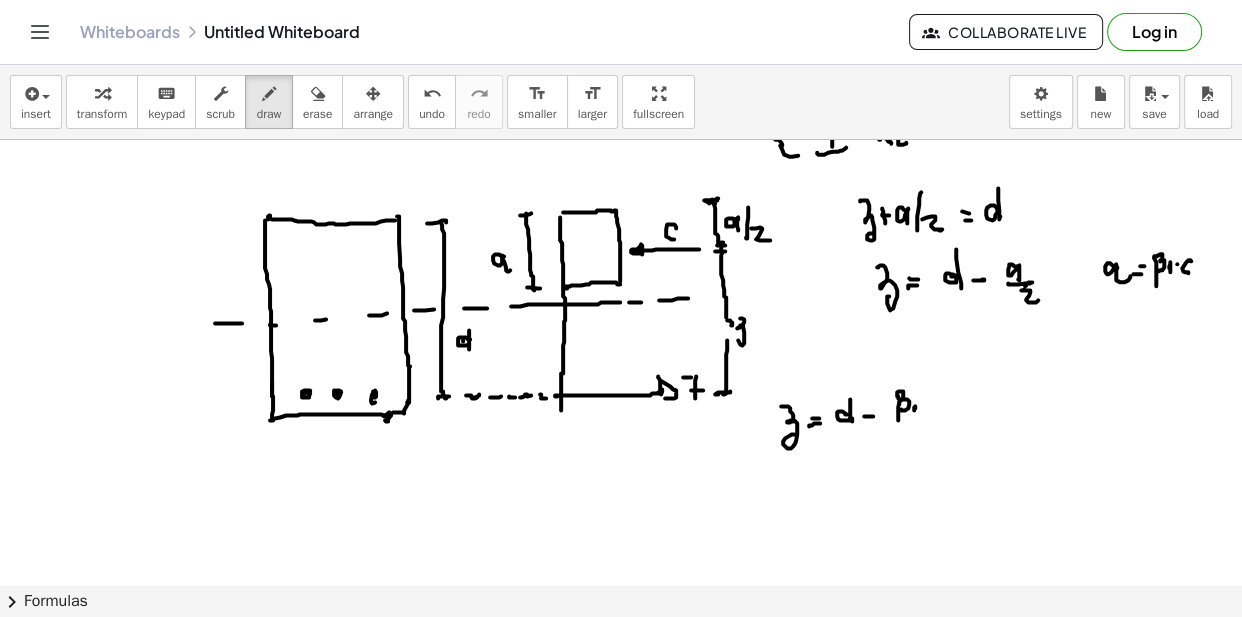 drag, startPoint x: 914, startPoint y: 407, endPoint x: 929, endPoint y: 401, distance: 16.155495 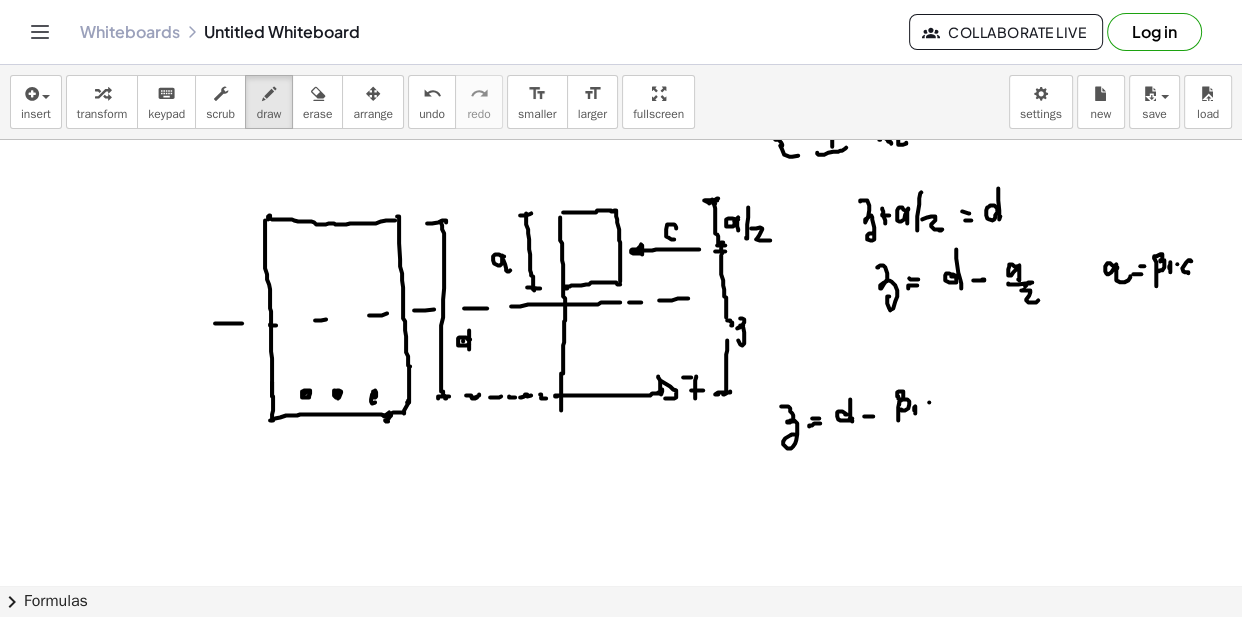 click at bounding box center (621, -228) 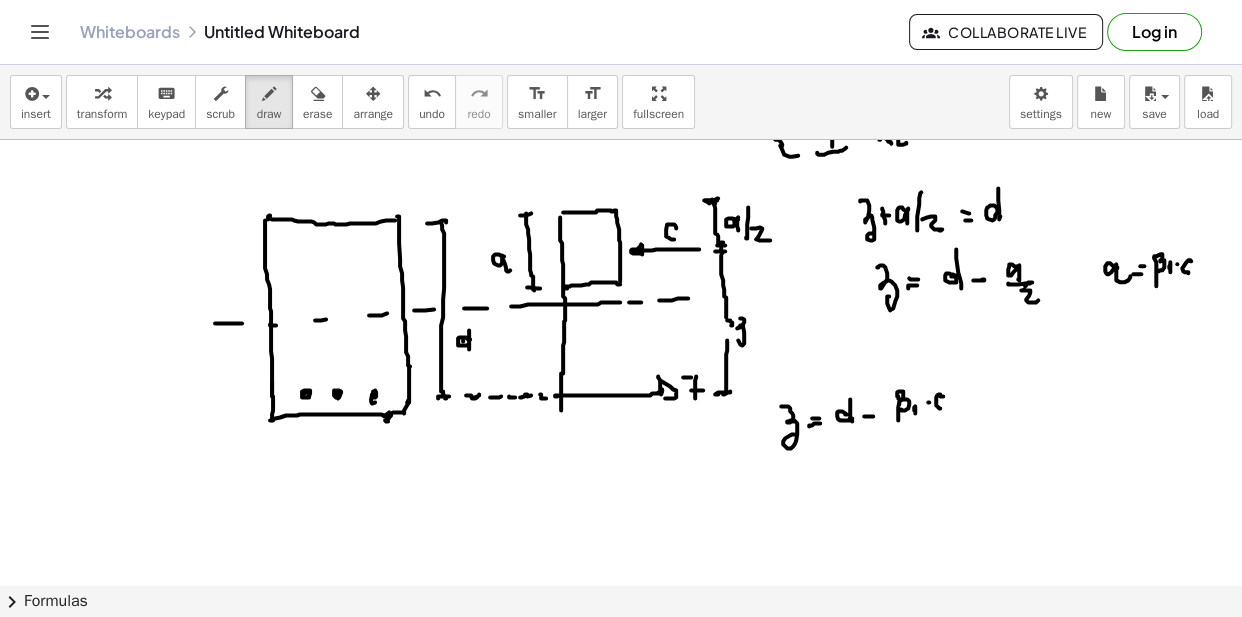 drag, startPoint x: 941, startPoint y: 395, endPoint x: 919, endPoint y: 418, distance: 31.827662 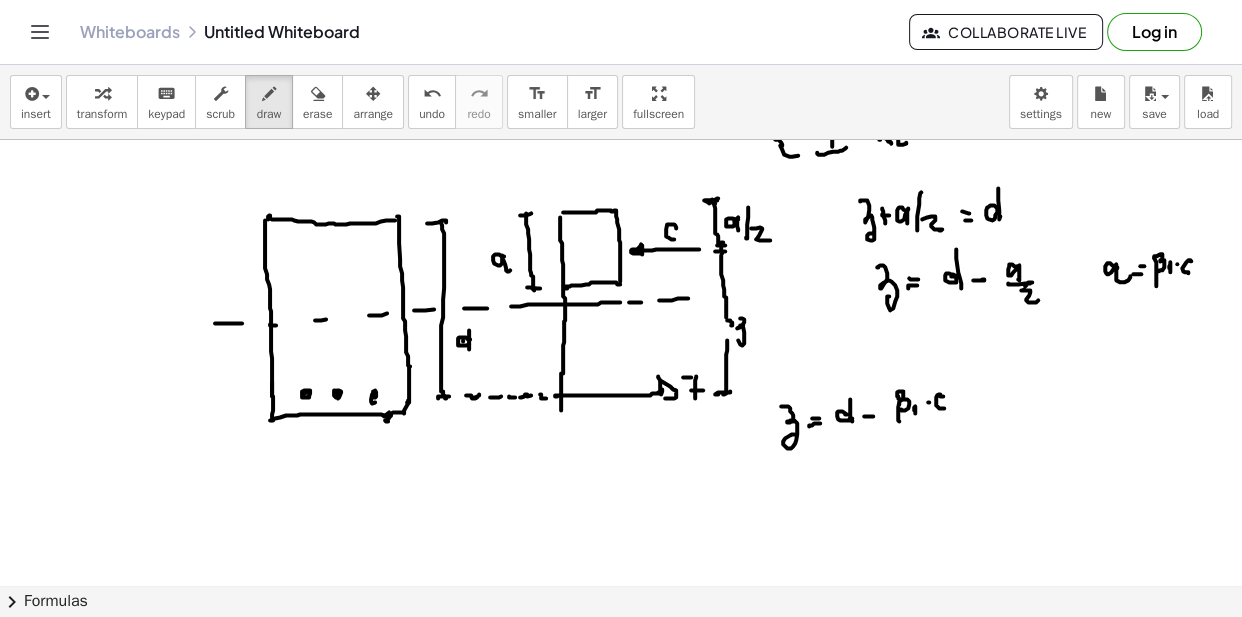 drag, startPoint x: 899, startPoint y: 420, endPoint x: 953, endPoint y: 418, distance: 54.037025 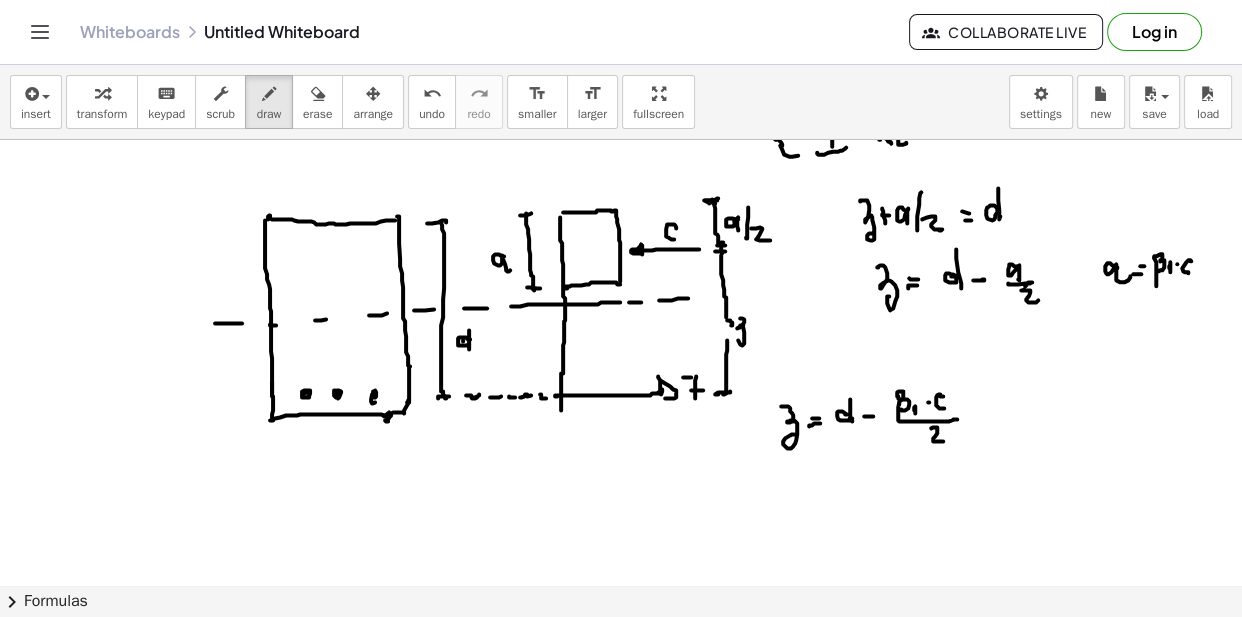 drag, startPoint x: 937, startPoint y: 429, endPoint x: 943, endPoint y: 440, distance: 12.529964 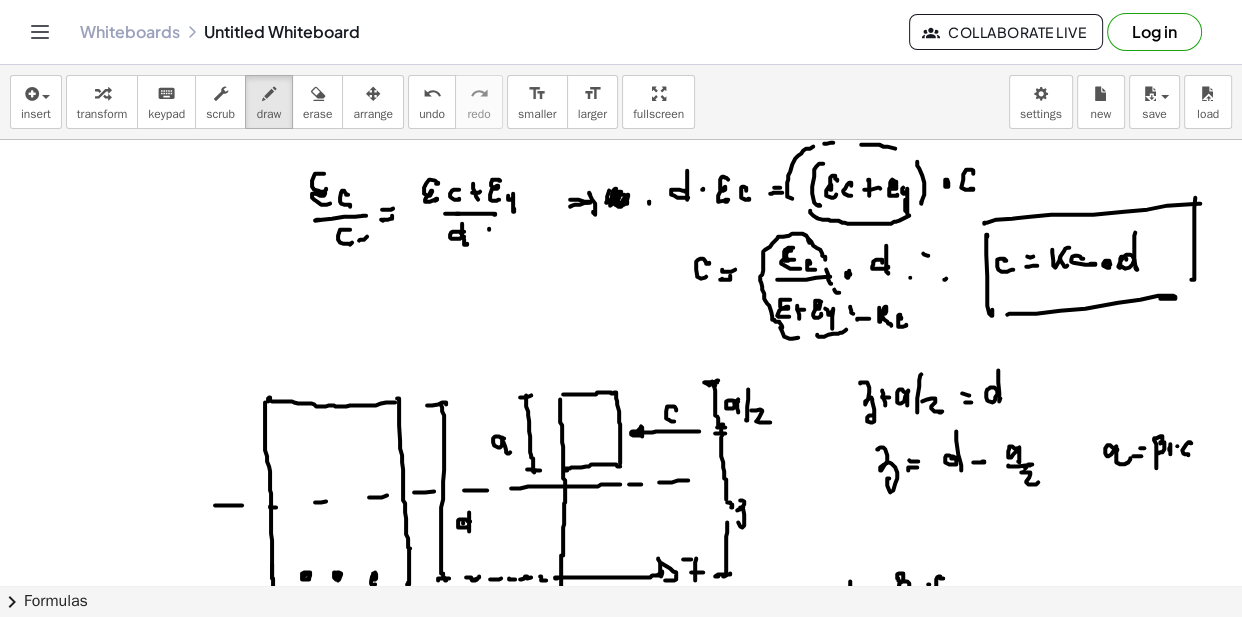 scroll, scrollTop: 1614, scrollLeft: 0, axis: vertical 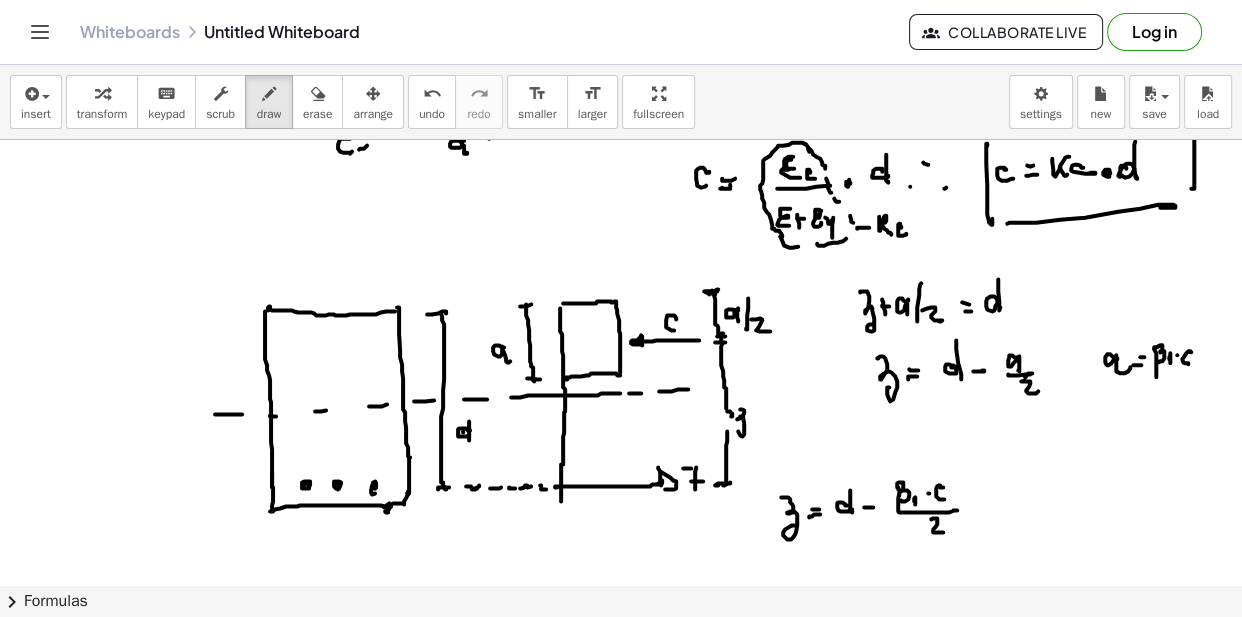 click at bounding box center [621, -137] 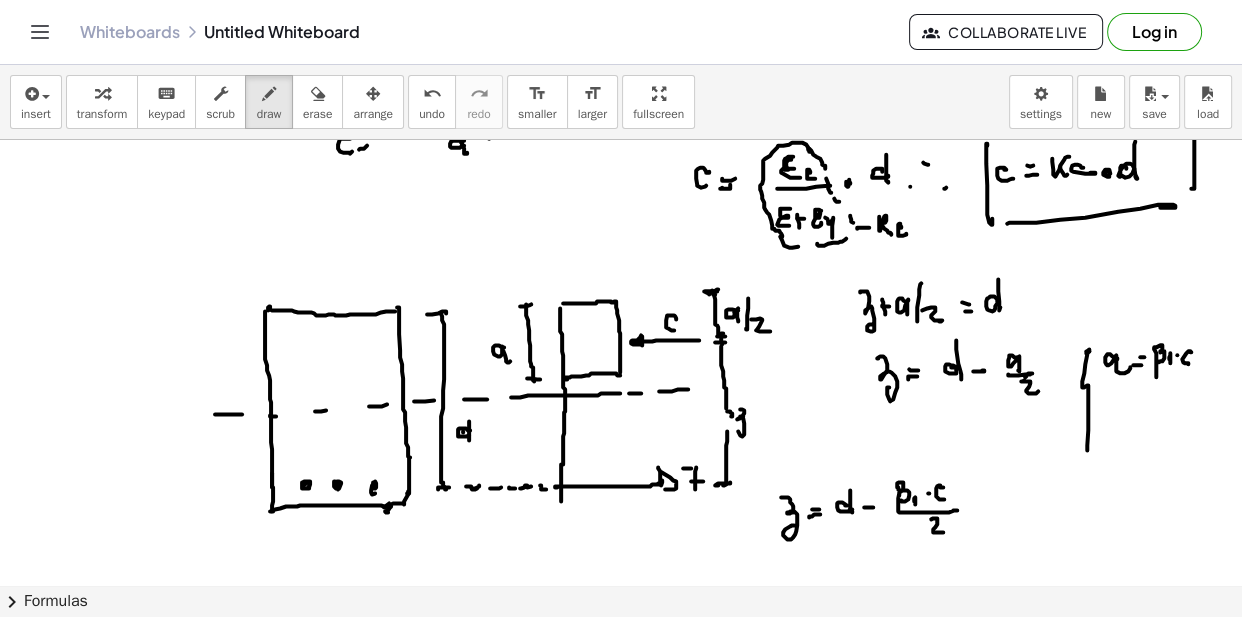 drag, startPoint x: 1088, startPoint y: 351, endPoint x: 1085, endPoint y: 446, distance: 95.047356 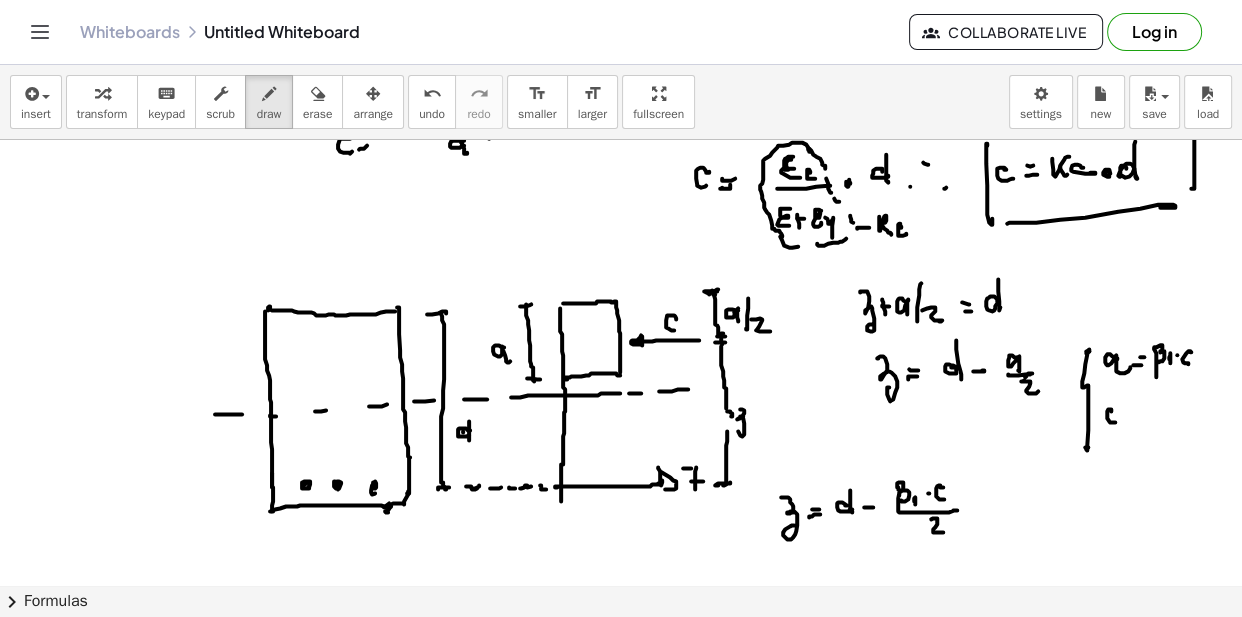 drag, startPoint x: 1111, startPoint y: 410, endPoint x: 1115, endPoint y: 421, distance: 11.7046995 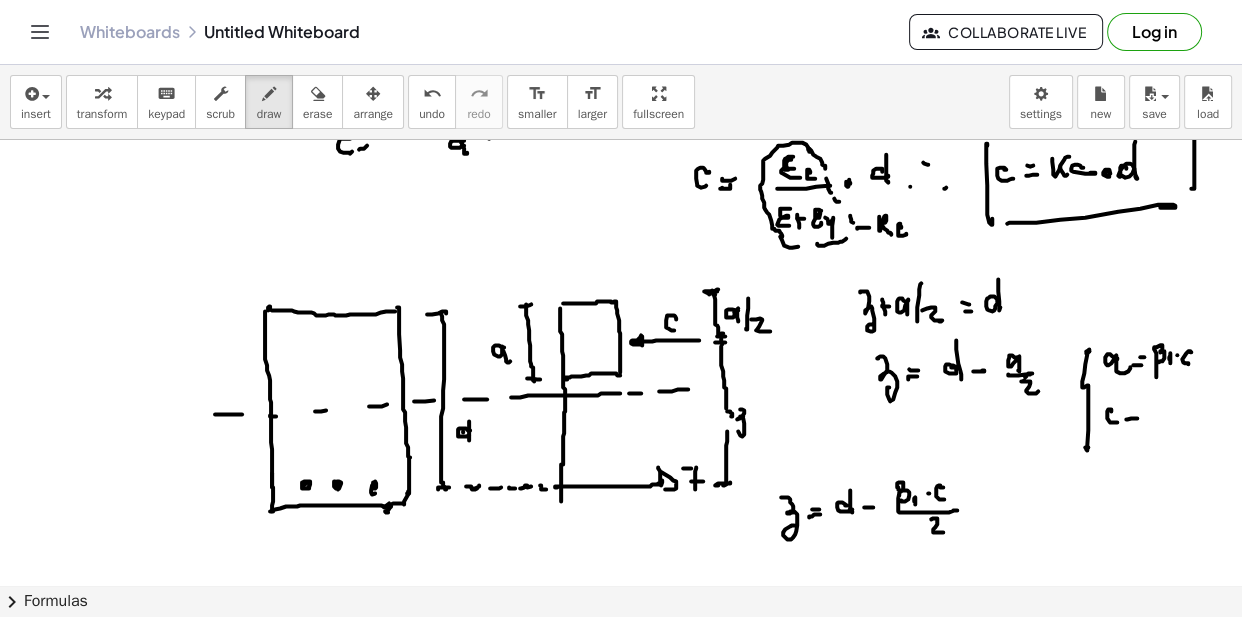 click at bounding box center [621, -137] 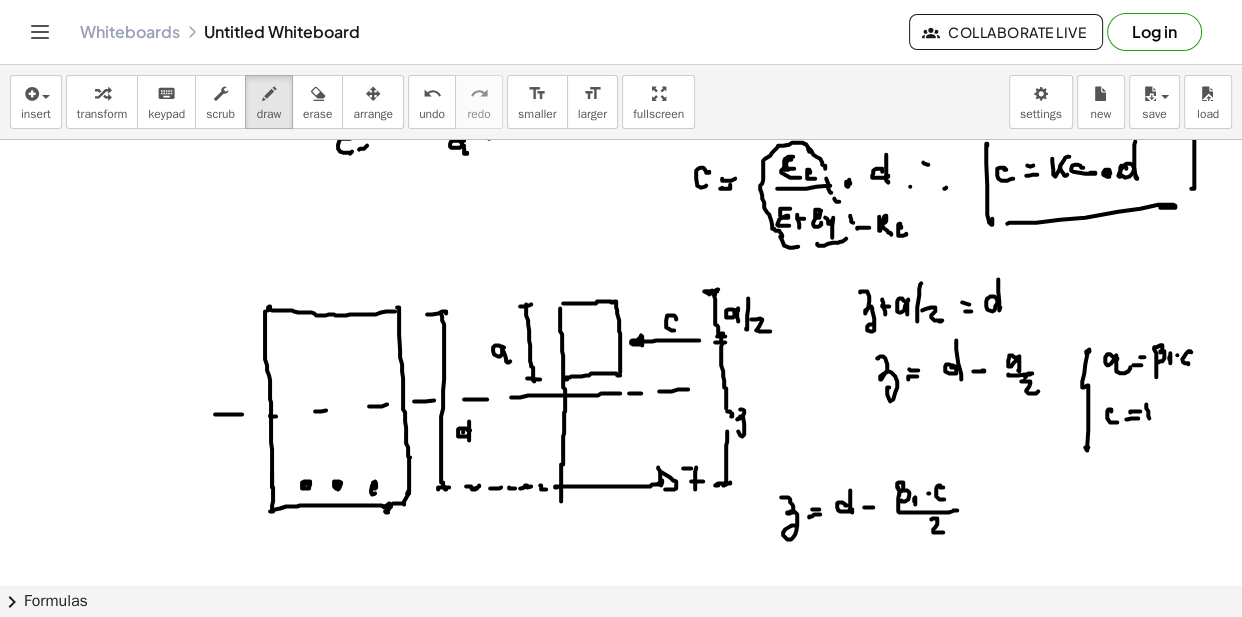 click at bounding box center (621, -137) 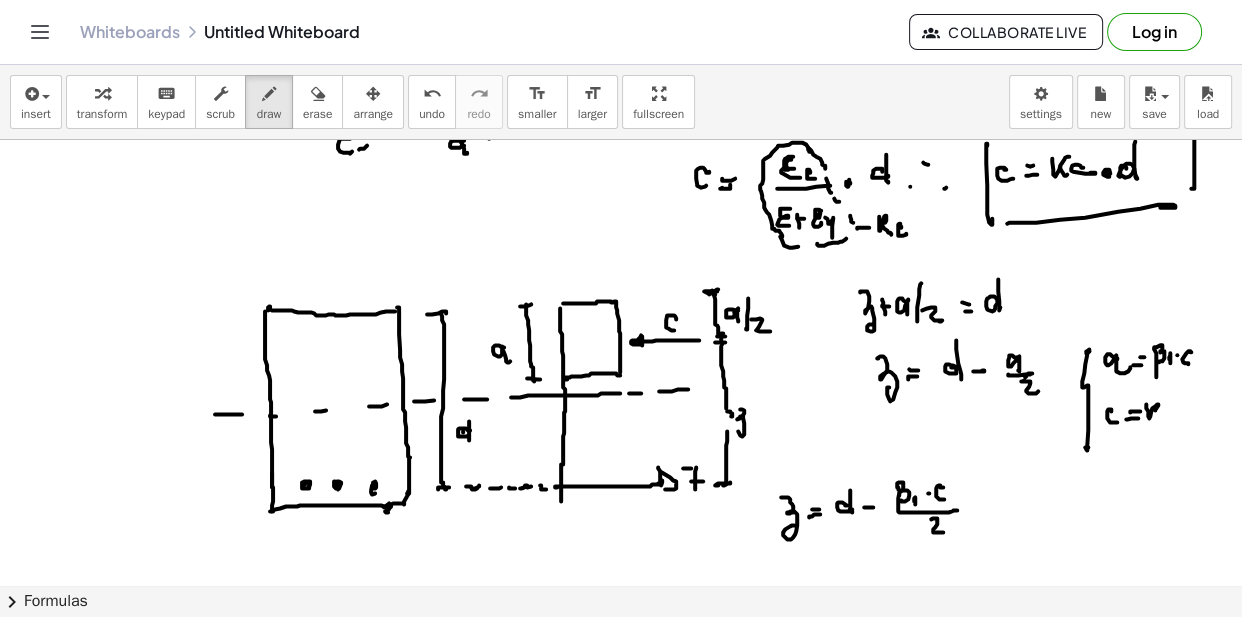 drag, startPoint x: 1156, startPoint y: 418, endPoint x: 1166, endPoint y: 413, distance: 11.18034 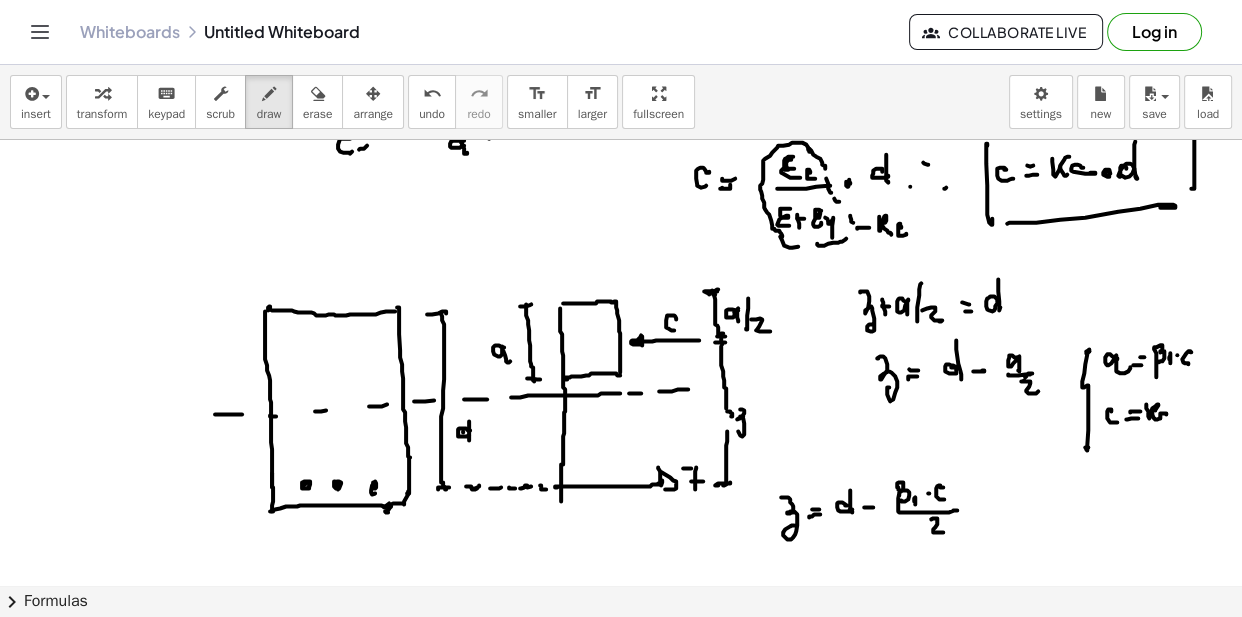 drag, startPoint x: 1166, startPoint y: 413, endPoint x: 1180, endPoint y: 413, distance: 14 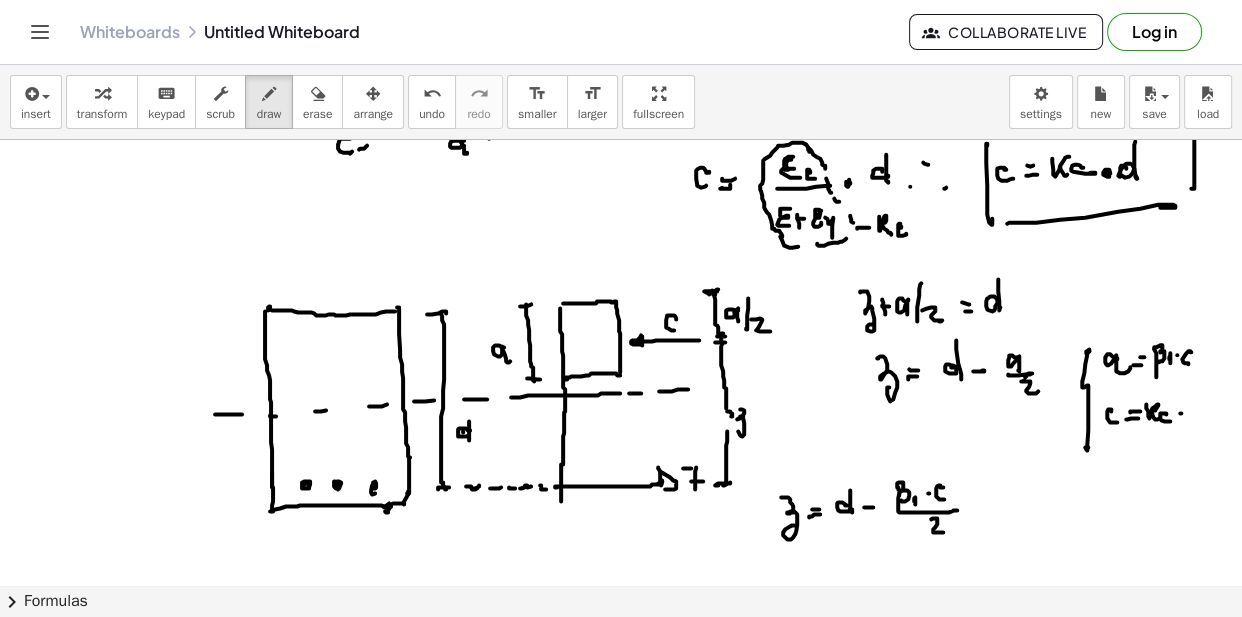 click at bounding box center [621, -137] 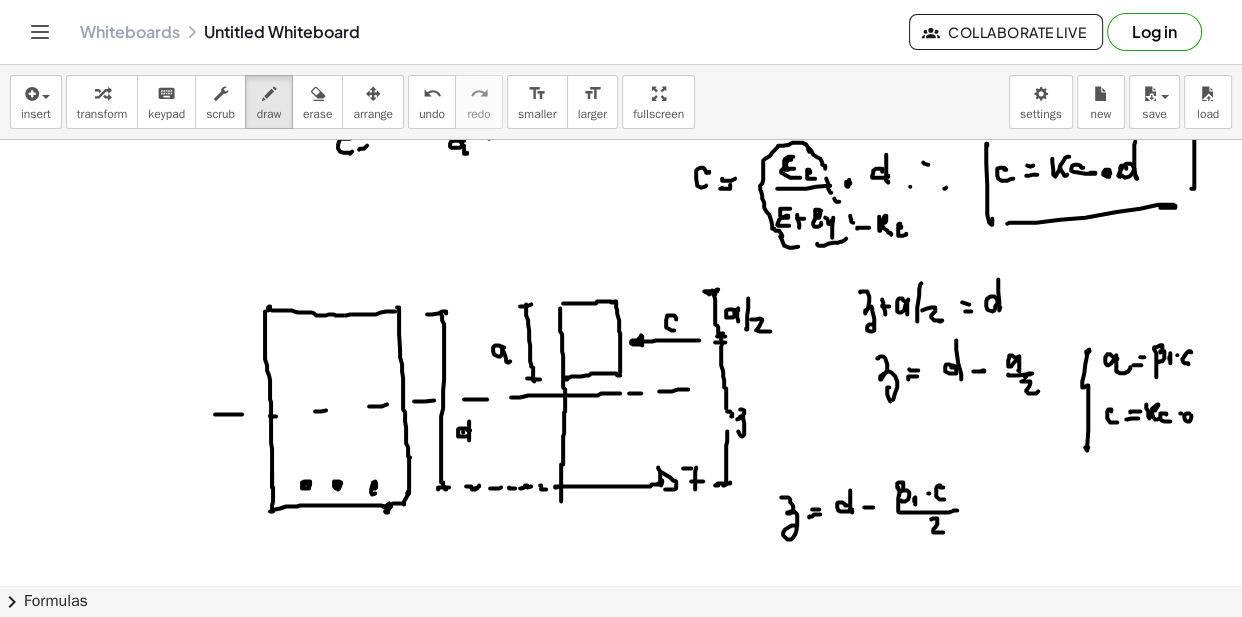 click at bounding box center (621, -137) 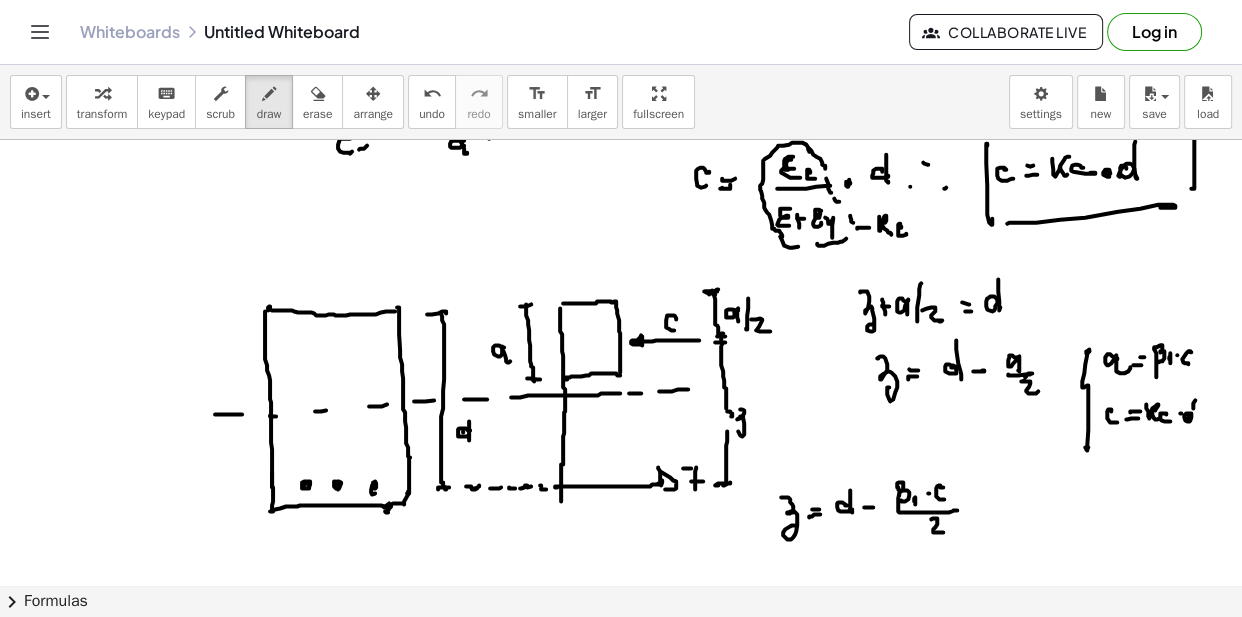 drag, startPoint x: 1193, startPoint y: 407, endPoint x: 1195, endPoint y: 426, distance: 19.104973 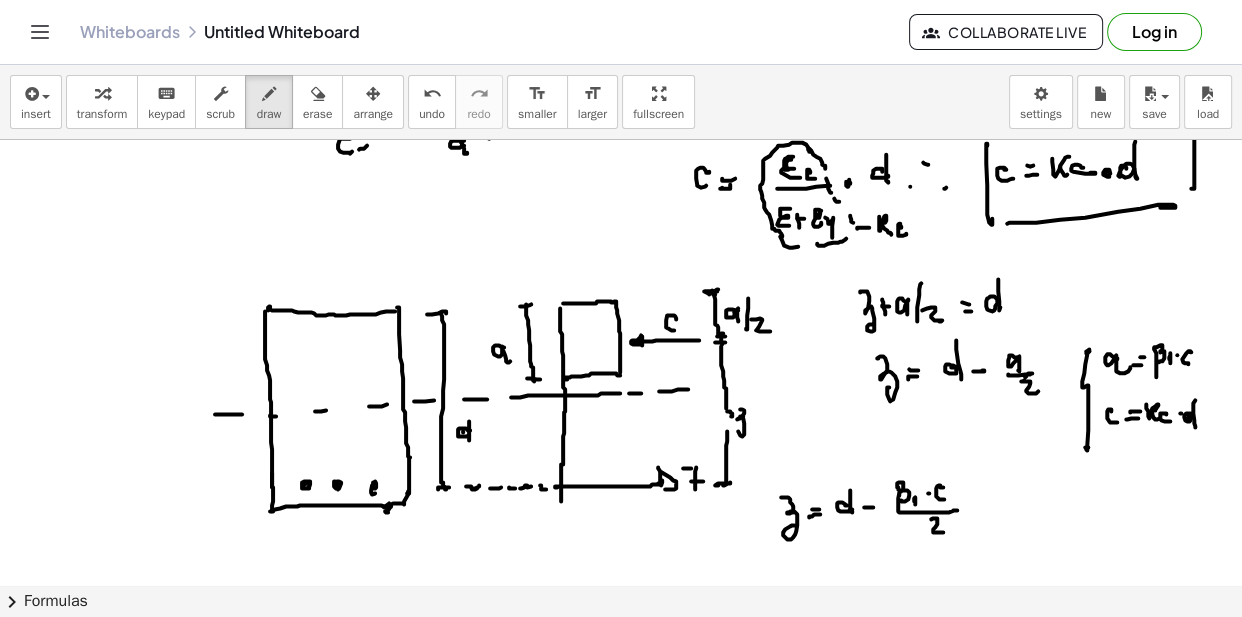 scroll, scrollTop: 1705, scrollLeft: 0, axis: vertical 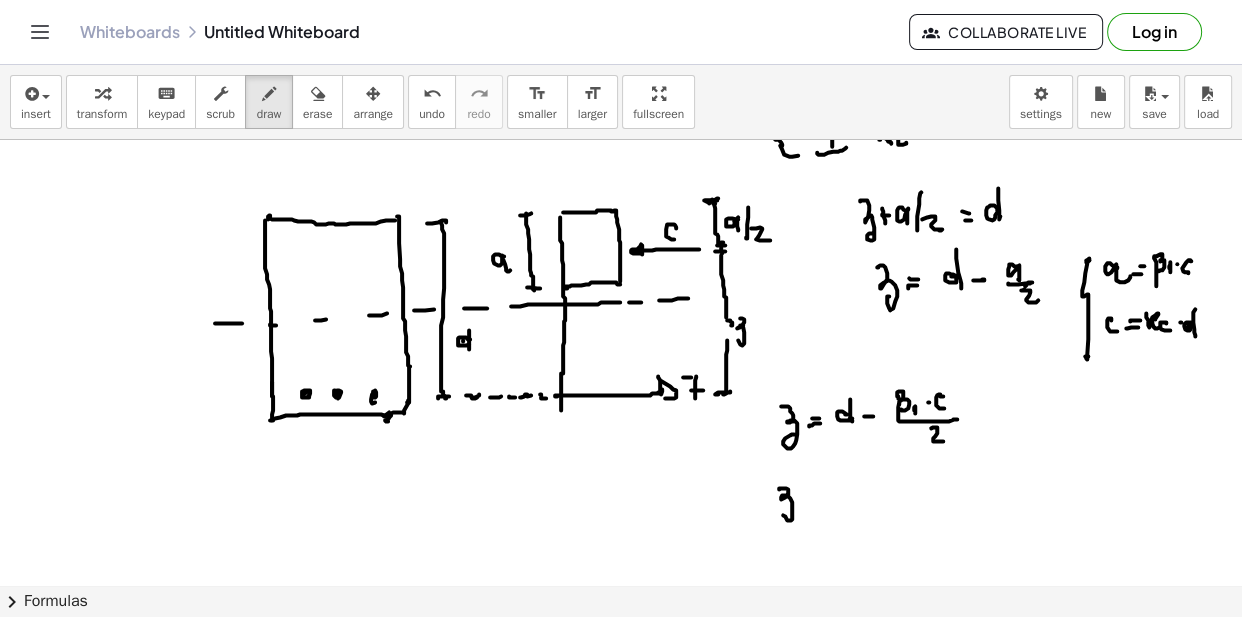 drag, startPoint x: 779, startPoint y: 488, endPoint x: 809, endPoint y: 505, distance: 34.48188 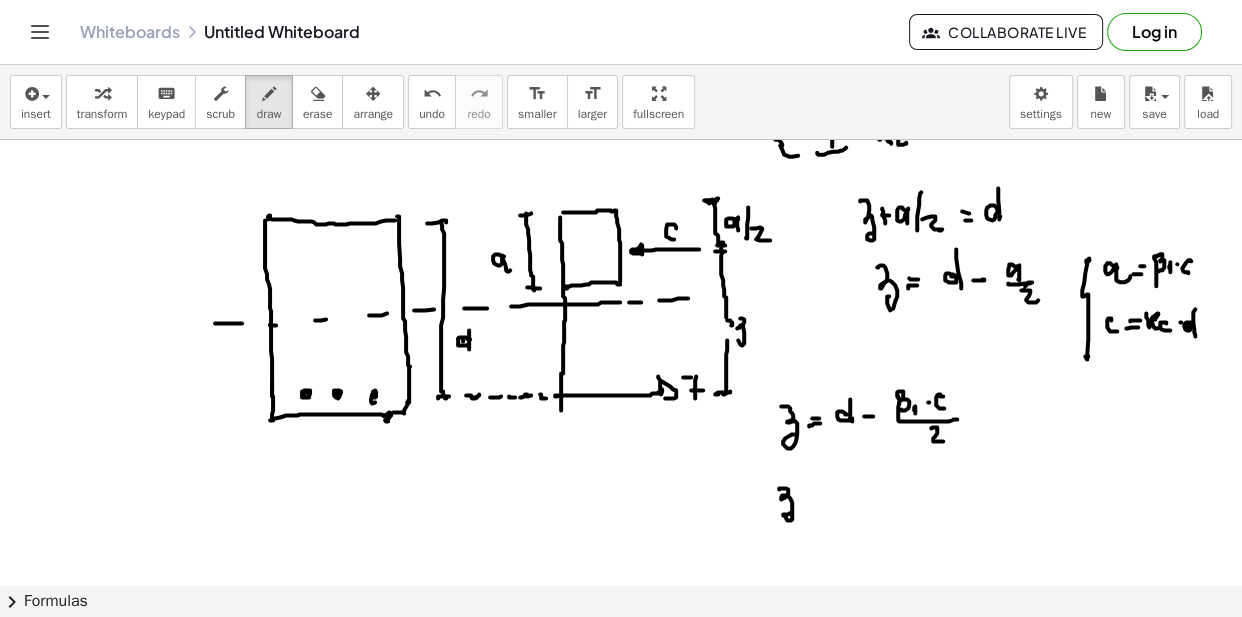 click at bounding box center (621, -228) 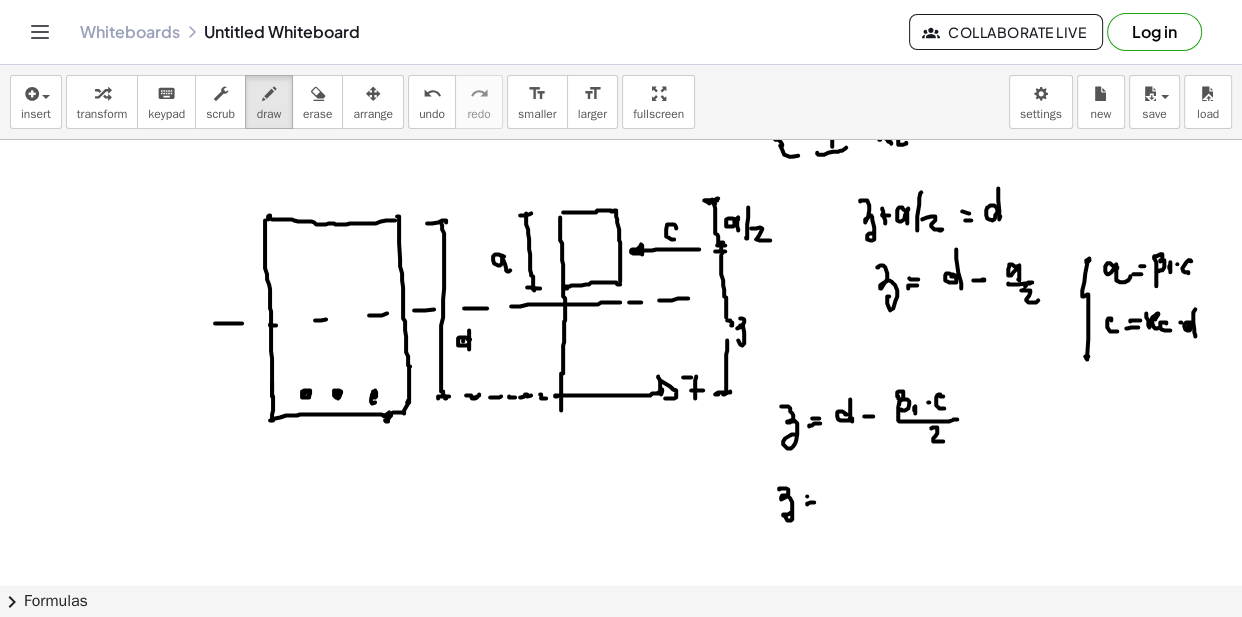 drag, startPoint x: 807, startPoint y: 495, endPoint x: 846, endPoint y: 489, distance: 39.45884 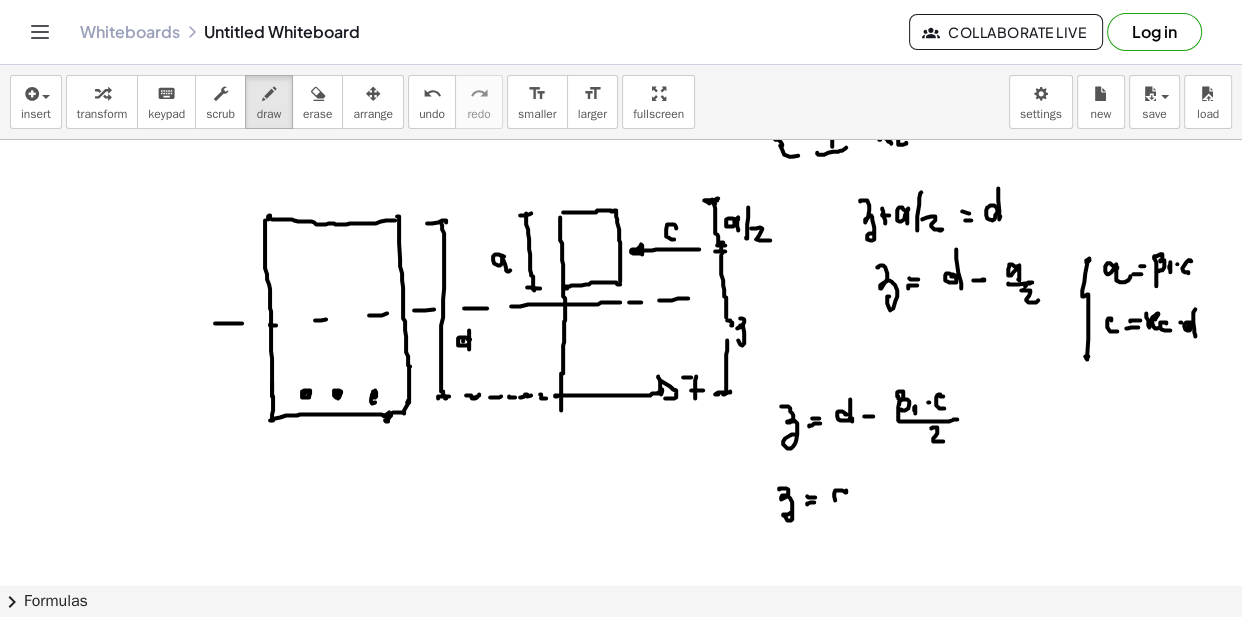 click at bounding box center [621, -228] 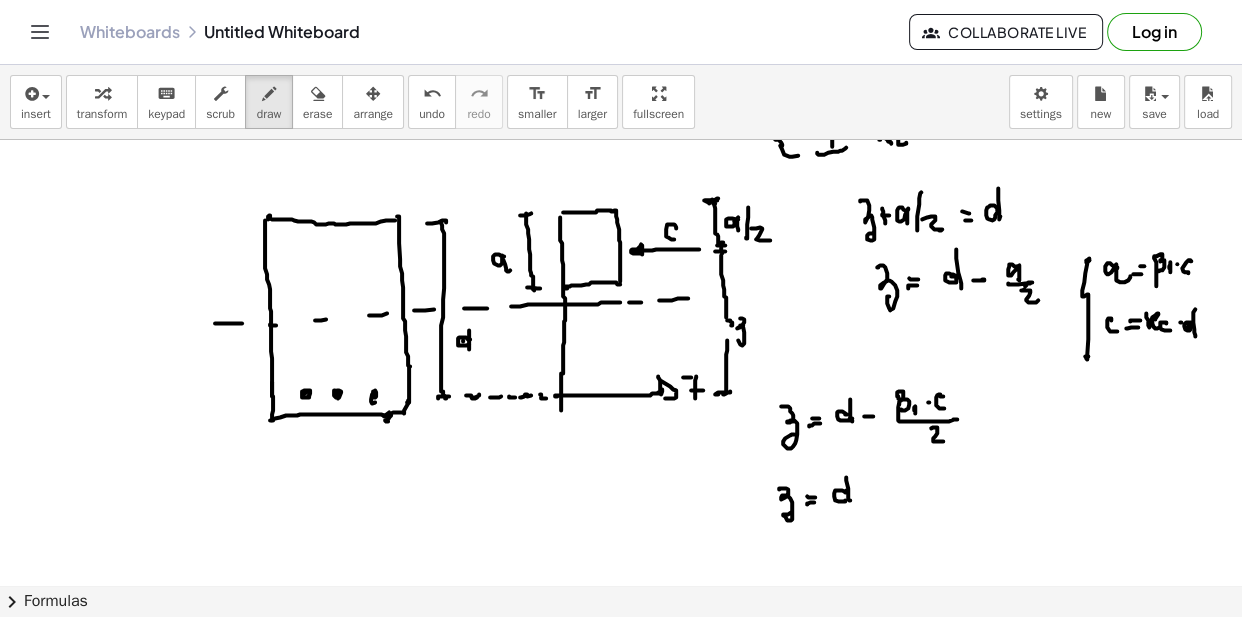 drag, startPoint x: 846, startPoint y: 476, endPoint x: 854, endPoint y: 491, distance: 17 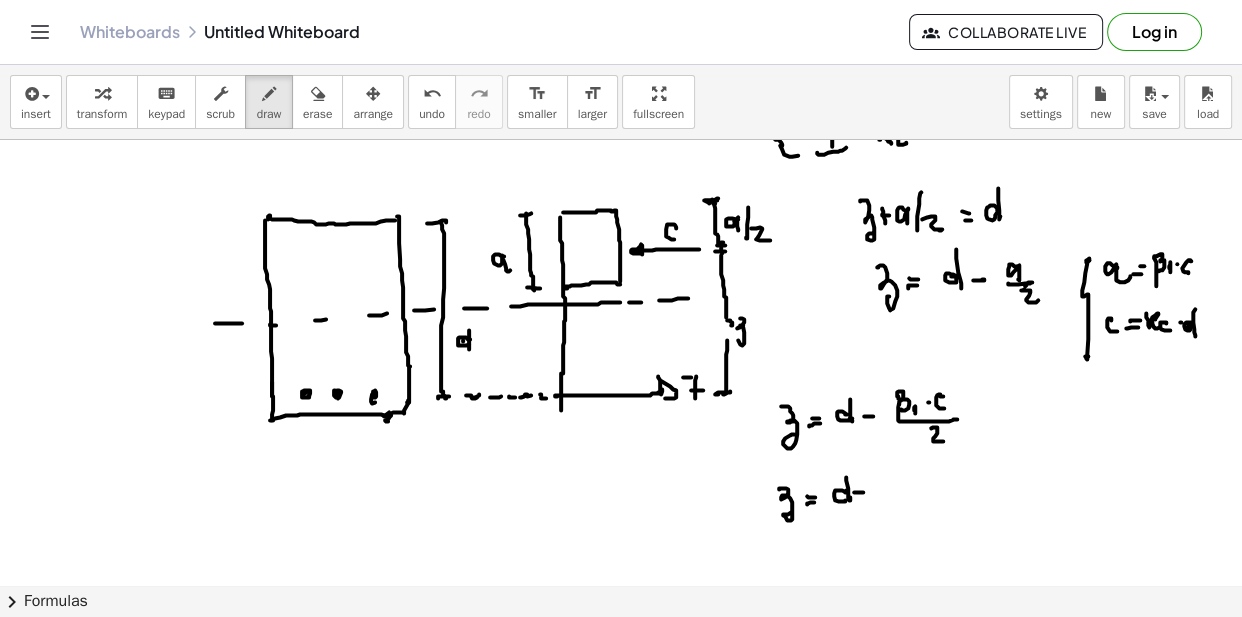 click at bounding box center [621, -228] 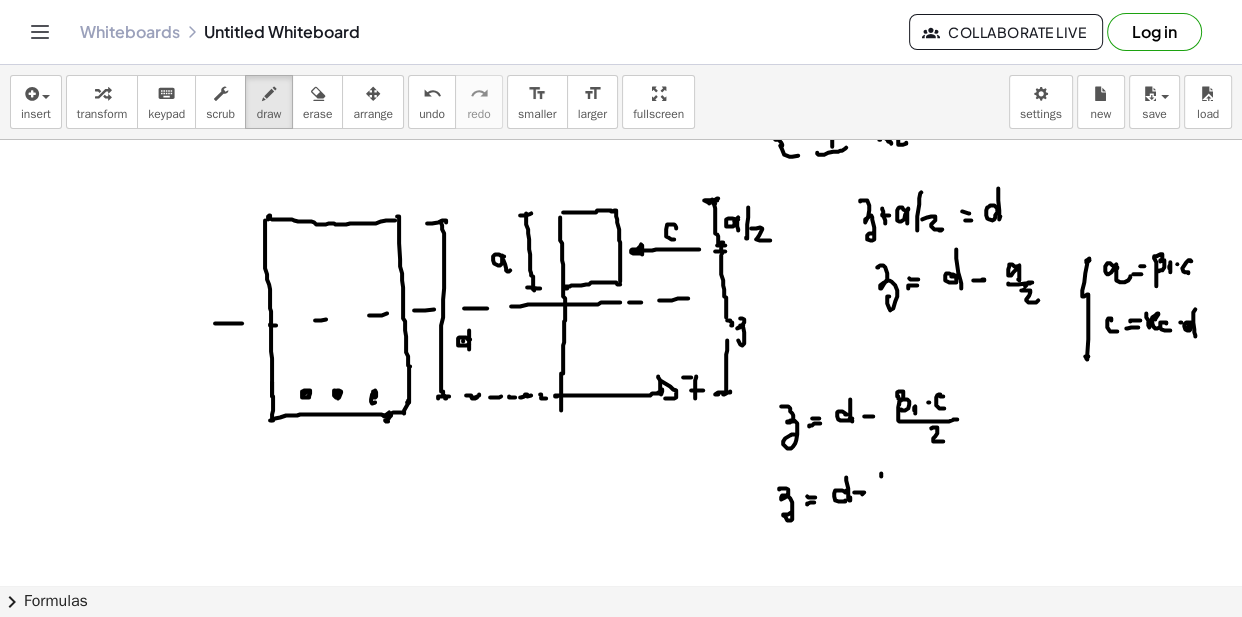 click at bounding box center (621, -228) 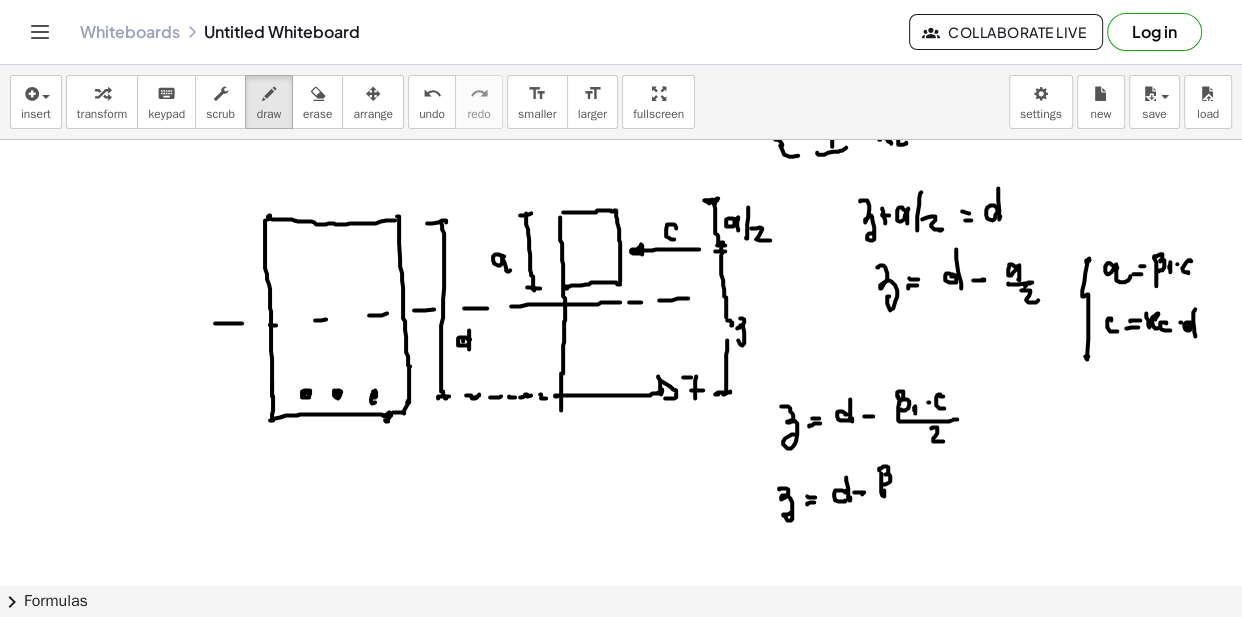 drag, startPoint x: 879, startPoint y: 469, endPoint x: 896, endPoint y: 479, distance: 19.723083 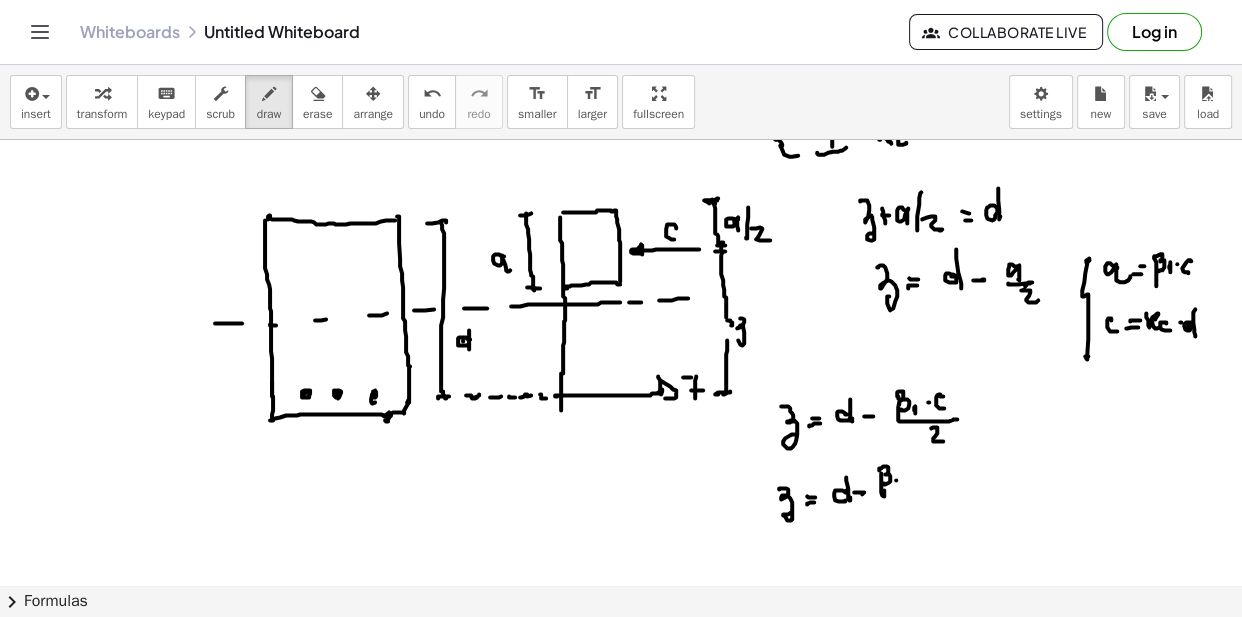 click at bounding box center [621, -228] 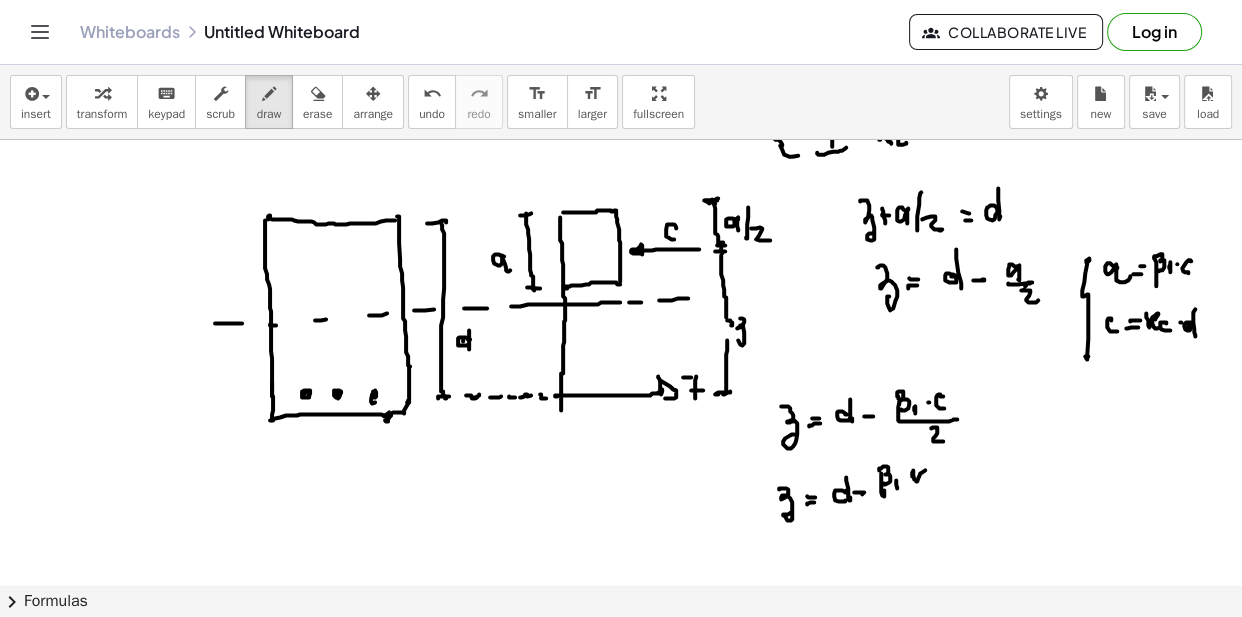click at bounding box center (621, -228) 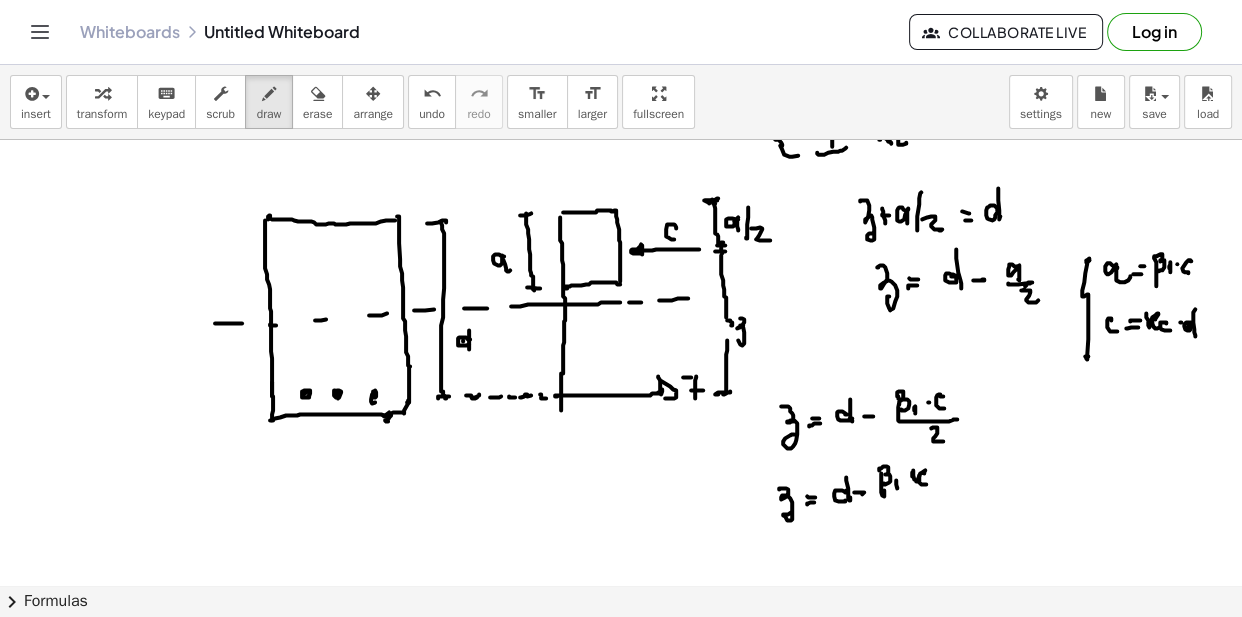 drag, startPoint x: 919, startPoint y: 475, endPoint x: 934, endPoint y: 479, distance: 15.524175 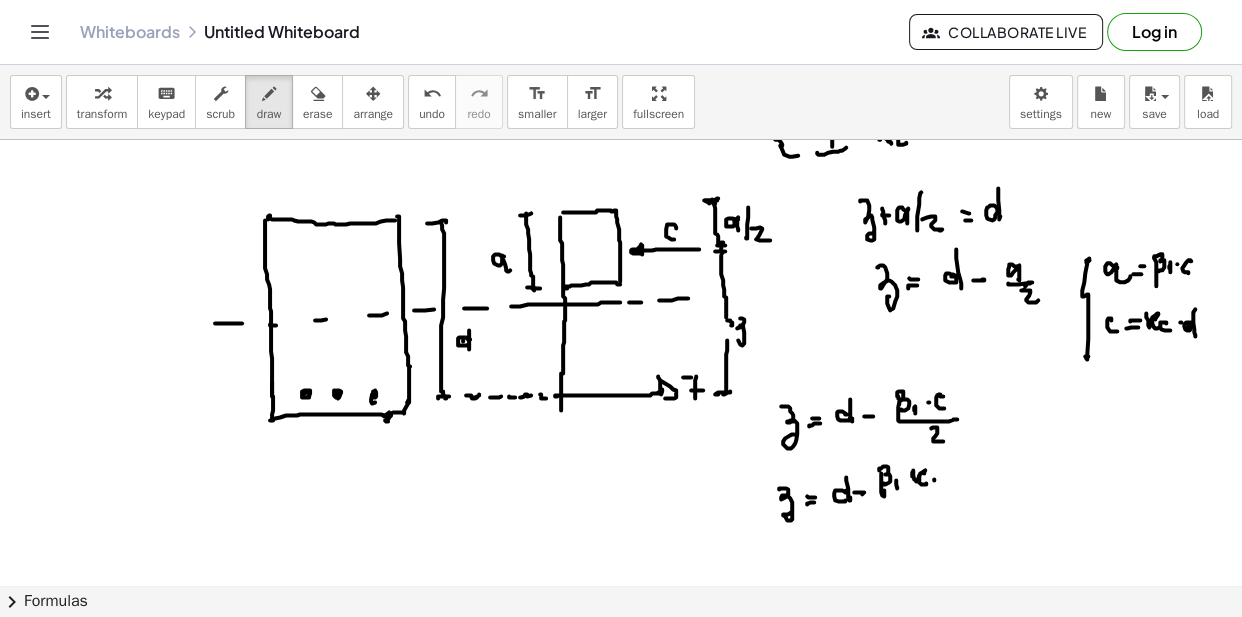 click at bounding box center [621, -228] 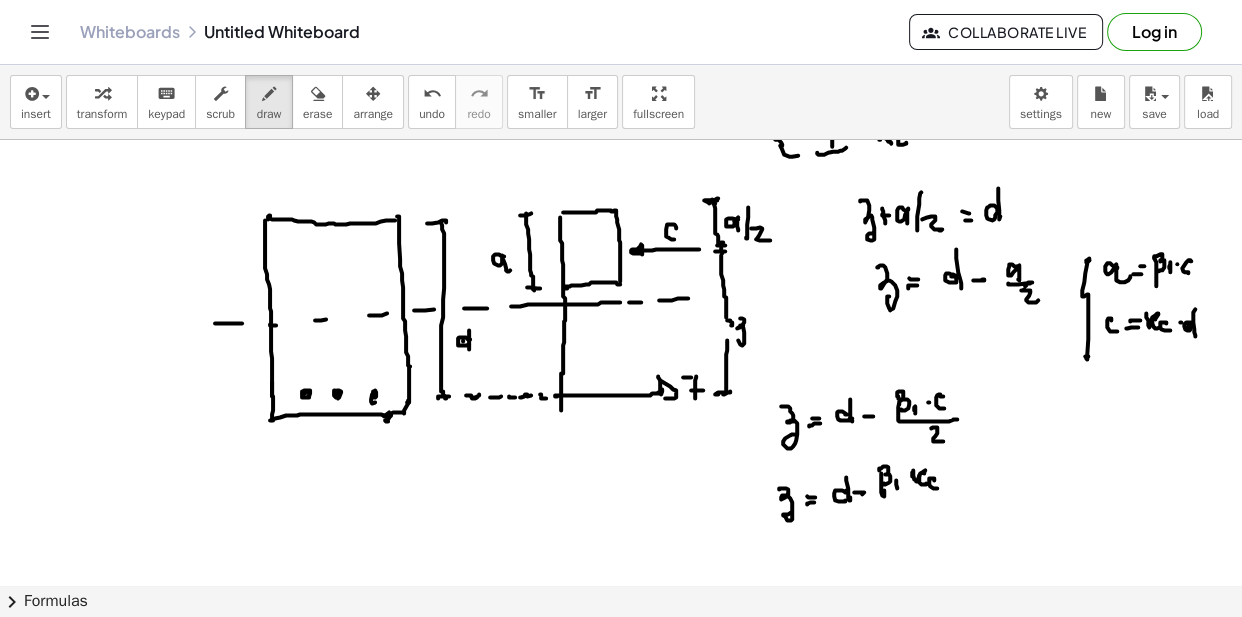 click at bounding box center [621, -228] 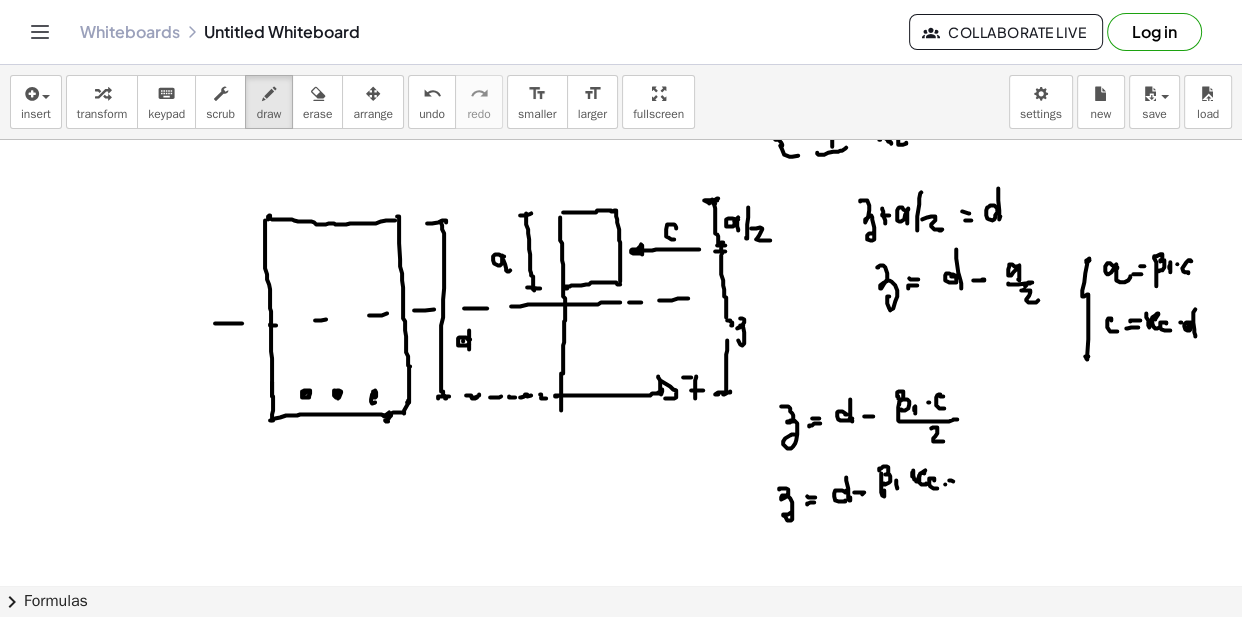 click at bounding box center [621, -228] 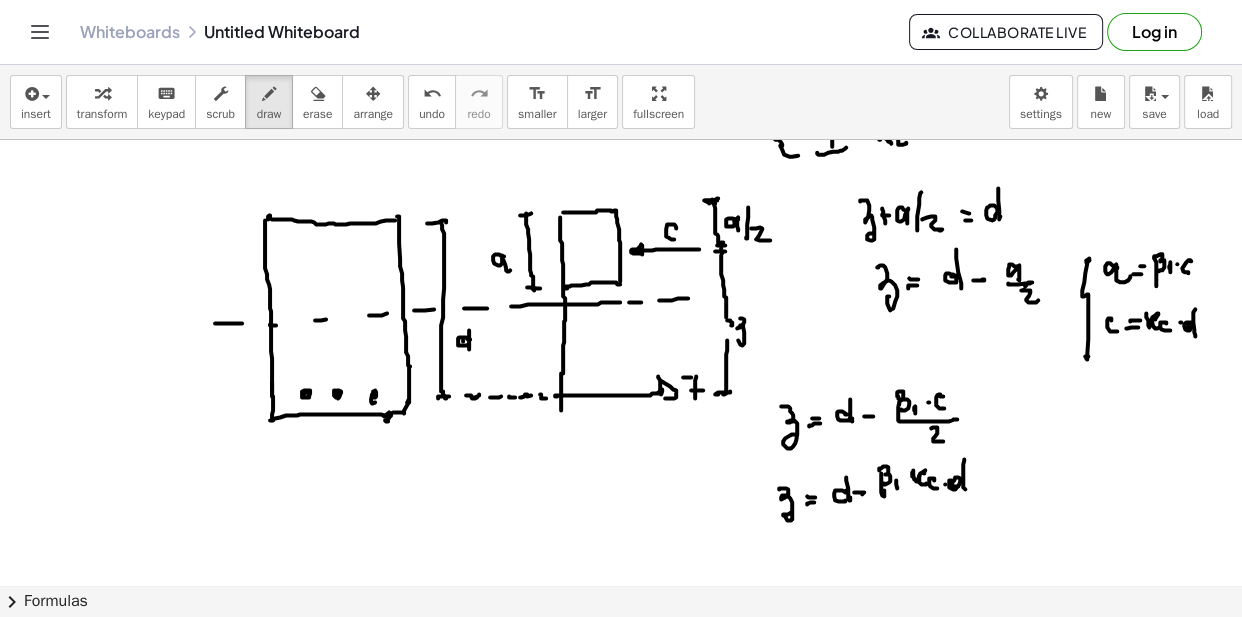 drag, startPoint x: 964, startPoint y: 459, endPoint x: 923, endPoint y: 500, distance: 57.982758 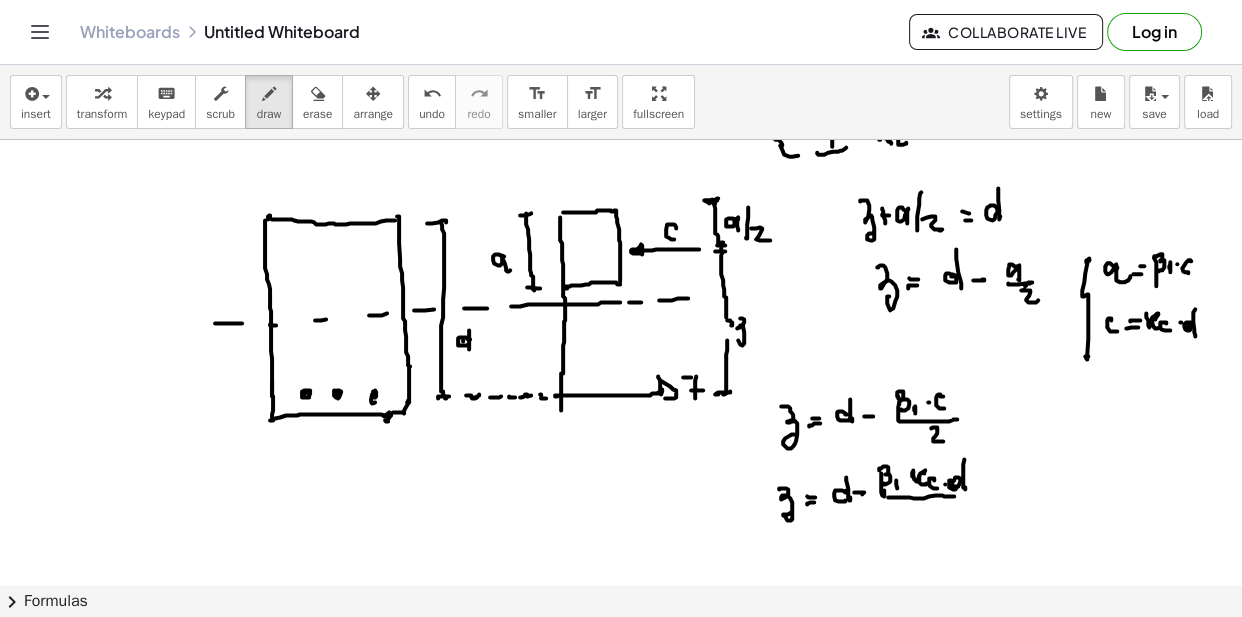 drag, startPoint x: 888, startPoint y: 496, endPoint x: 949, endPoint y: 498, distance: 61.03278 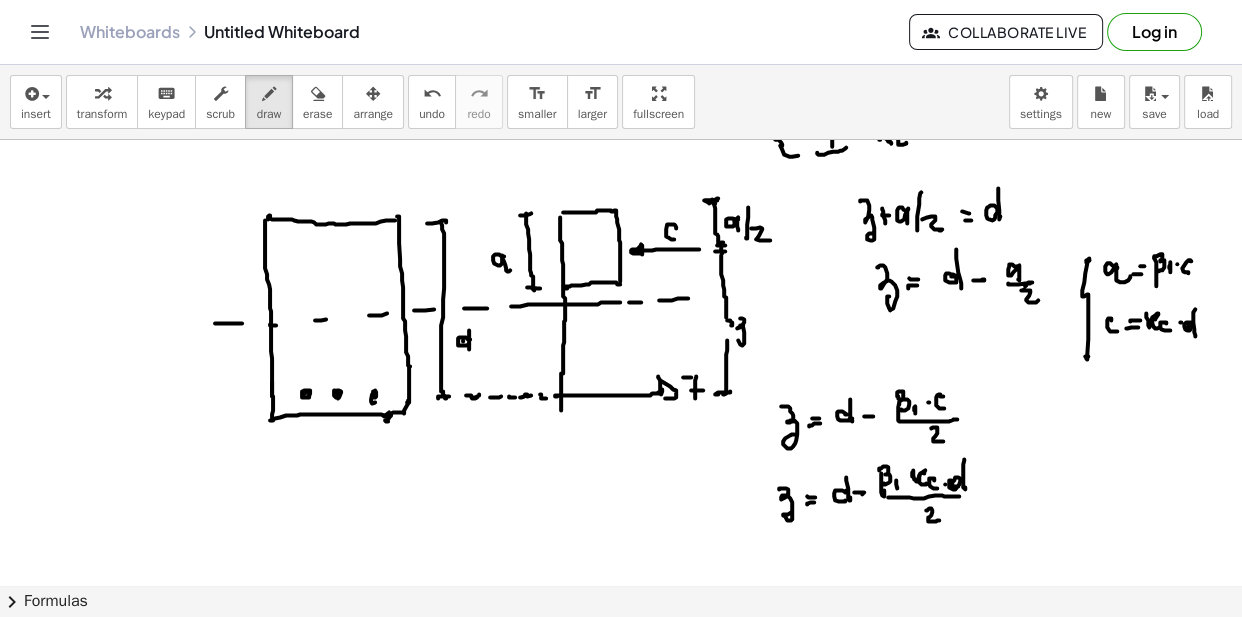 drag, startPoint x: 930, startPoint y: 507, endPoint x: 934, endPoint y: 520, distance: 13.601471 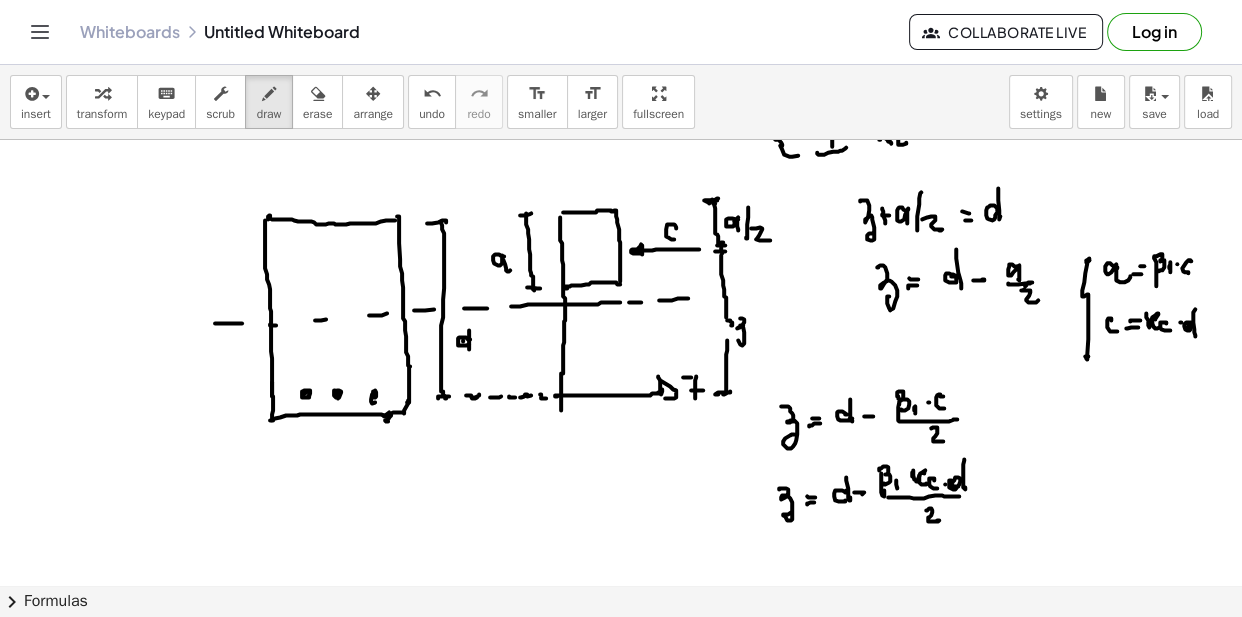 scroll, scrollTop: 1796, scrollLeft: 0, axis: vertical 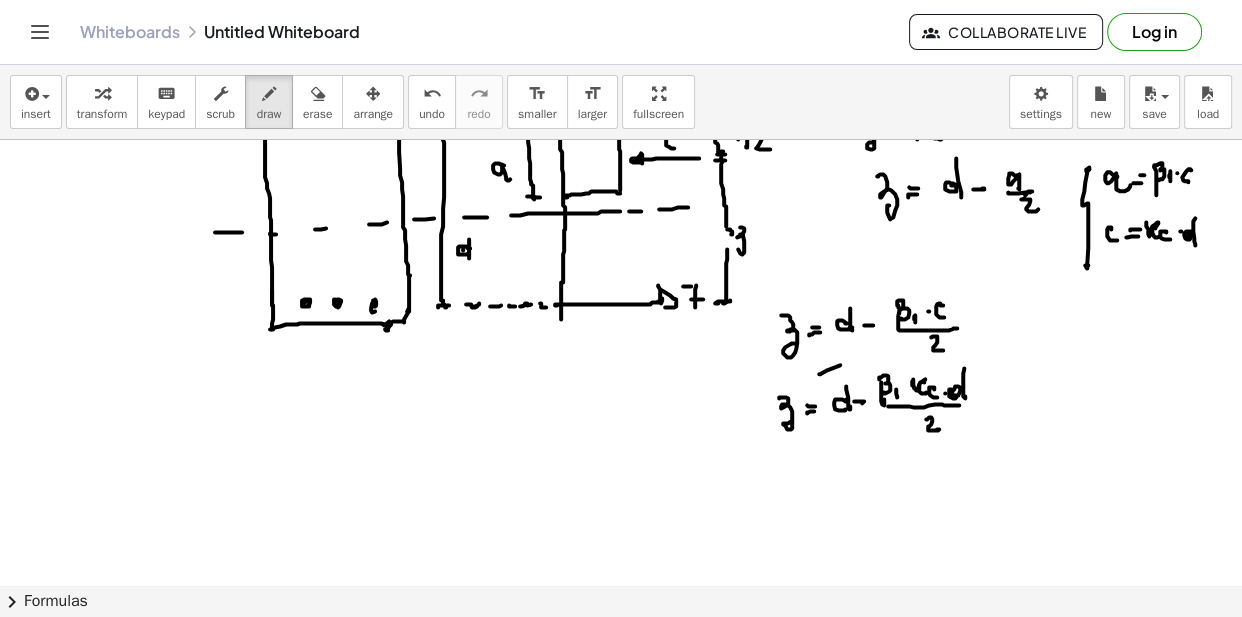 drag, startPoint x: 819, startPoint y: 373, endPoint x: 859, endPoint y: 362, distance: 41.484936 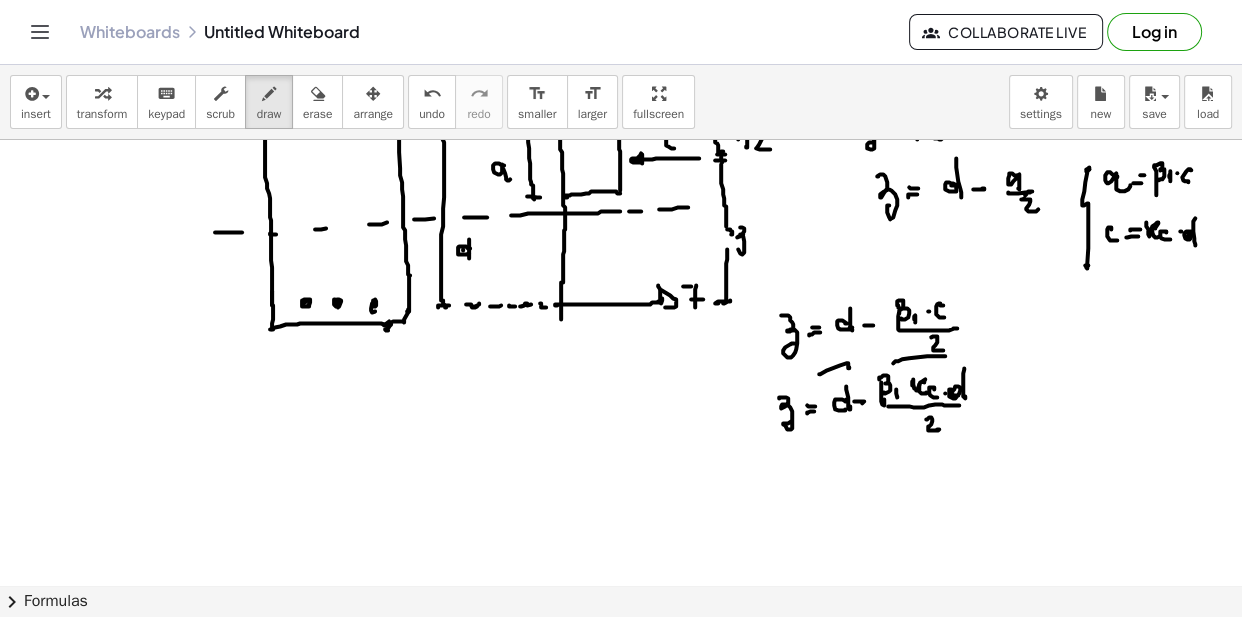 drag, startPoint x: 893, startPoint y: 362, endPoint x: 959, endPoint y: 363, distance: 66.007576 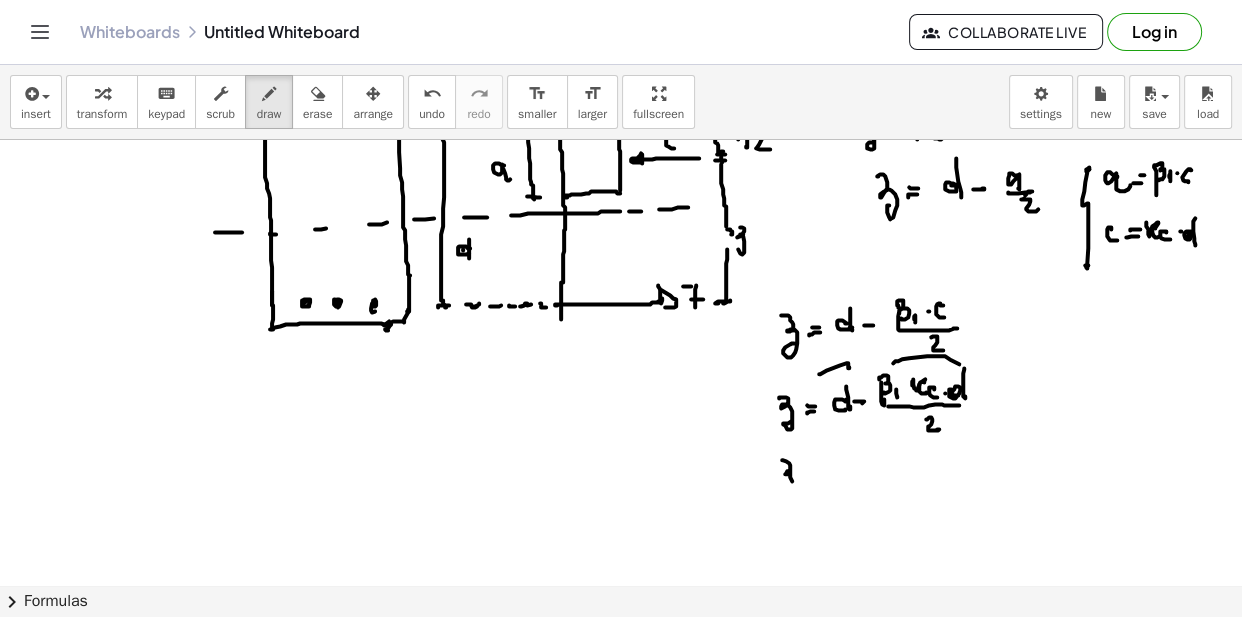 drag, startPoint x: 782, startPoint y: 459, endPoint x: 791, endPoint y: 487, distance: 29.410883 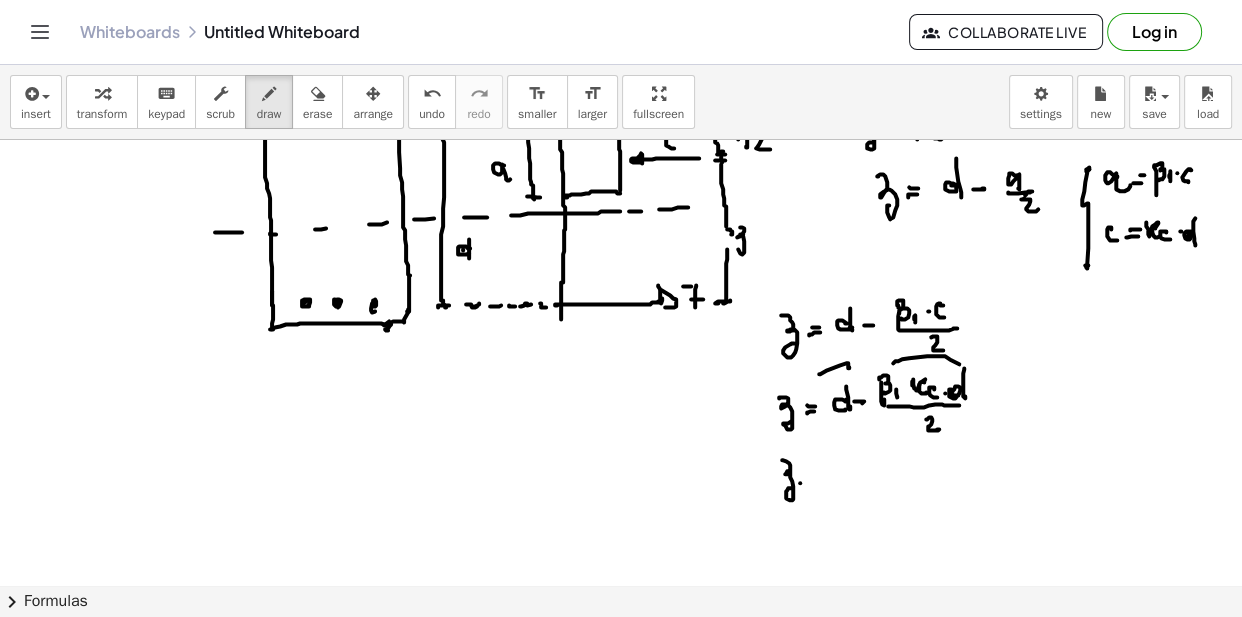 click at bounding box center [621, -319] 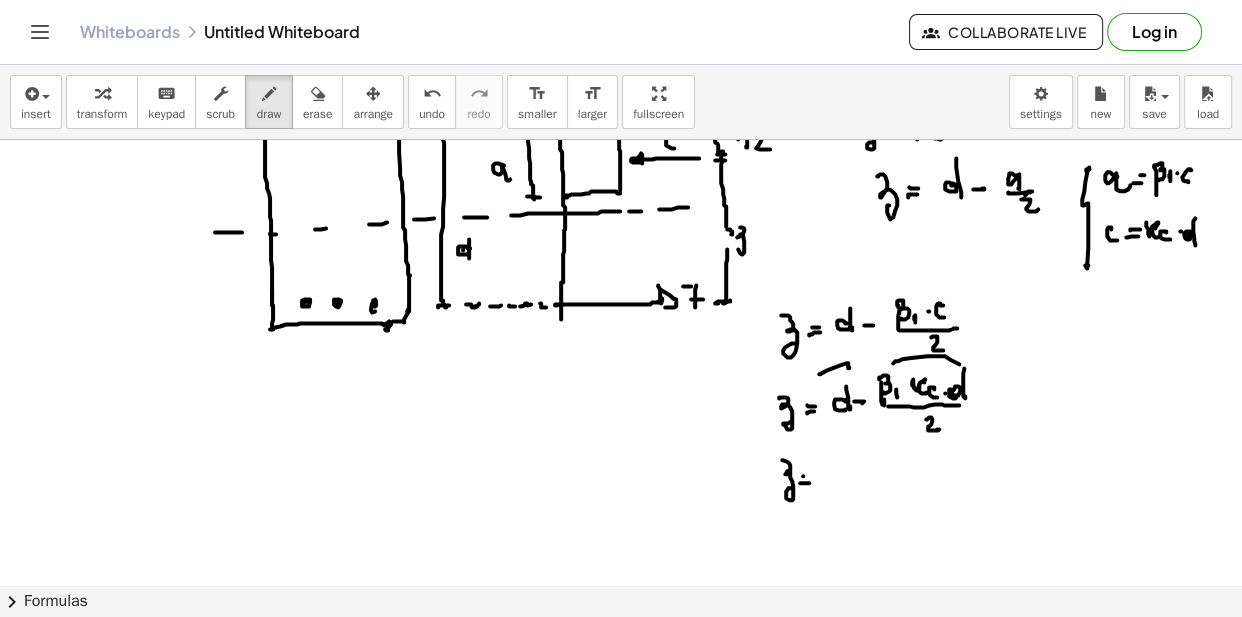click at bounding box center [621, -319] 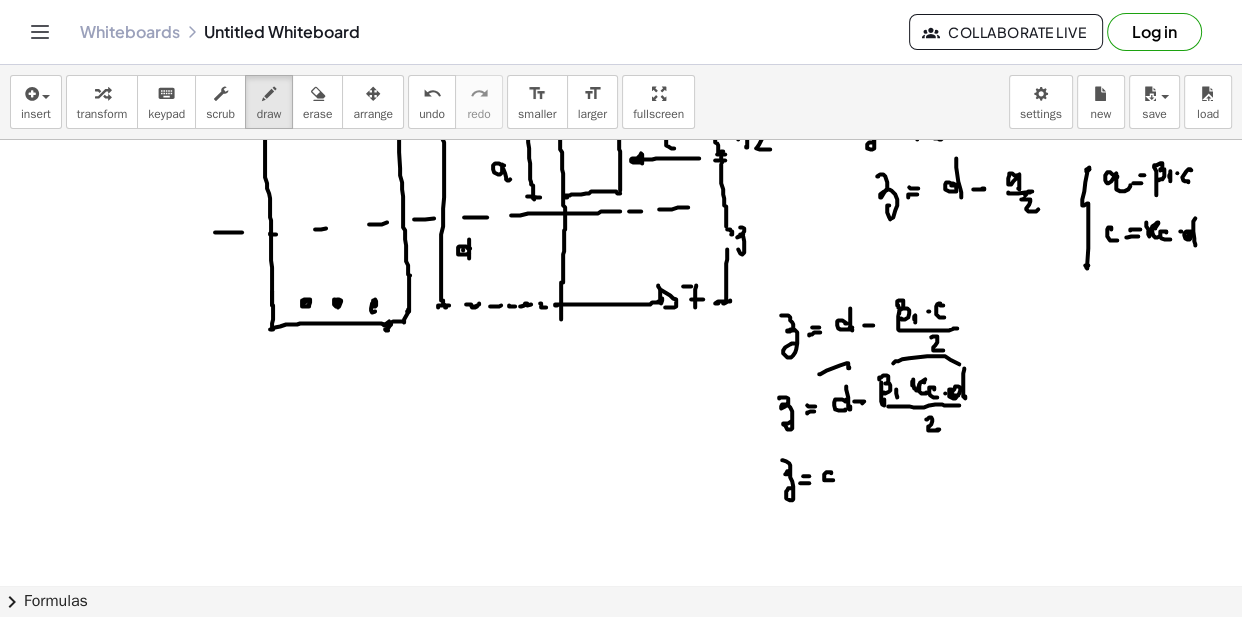 drag, startPoint x: 831, startPoint y: 472, endPoint x: 832, endPoint y: 459, distance: 13.038404 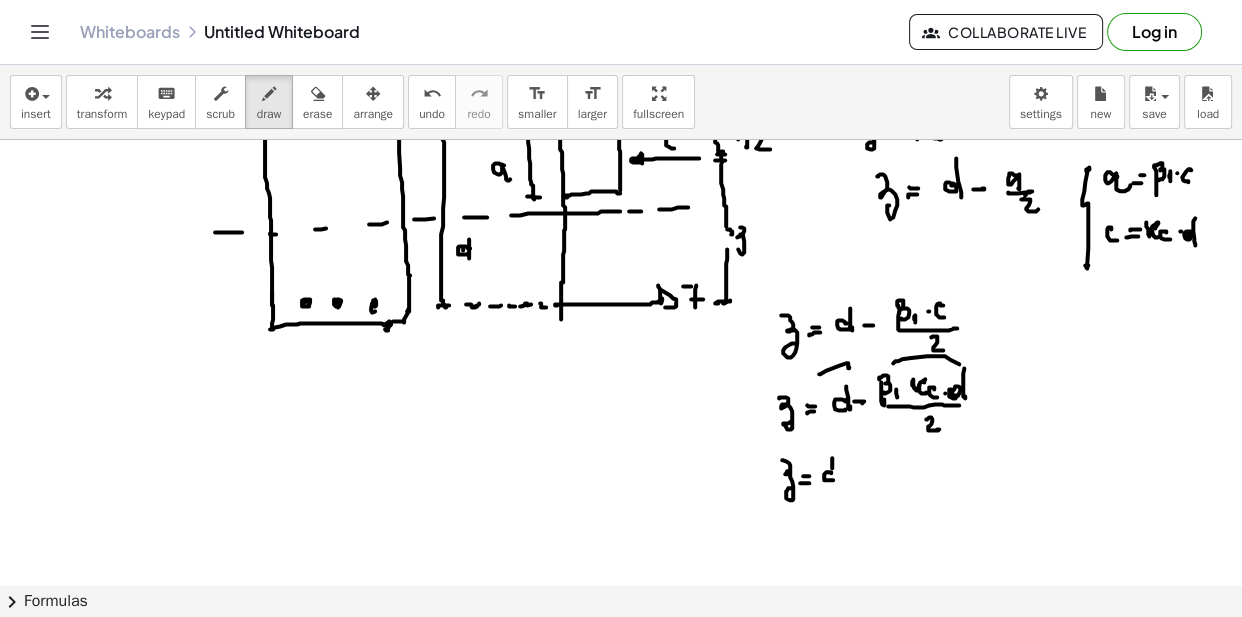 click at bounding box center (621, -319) 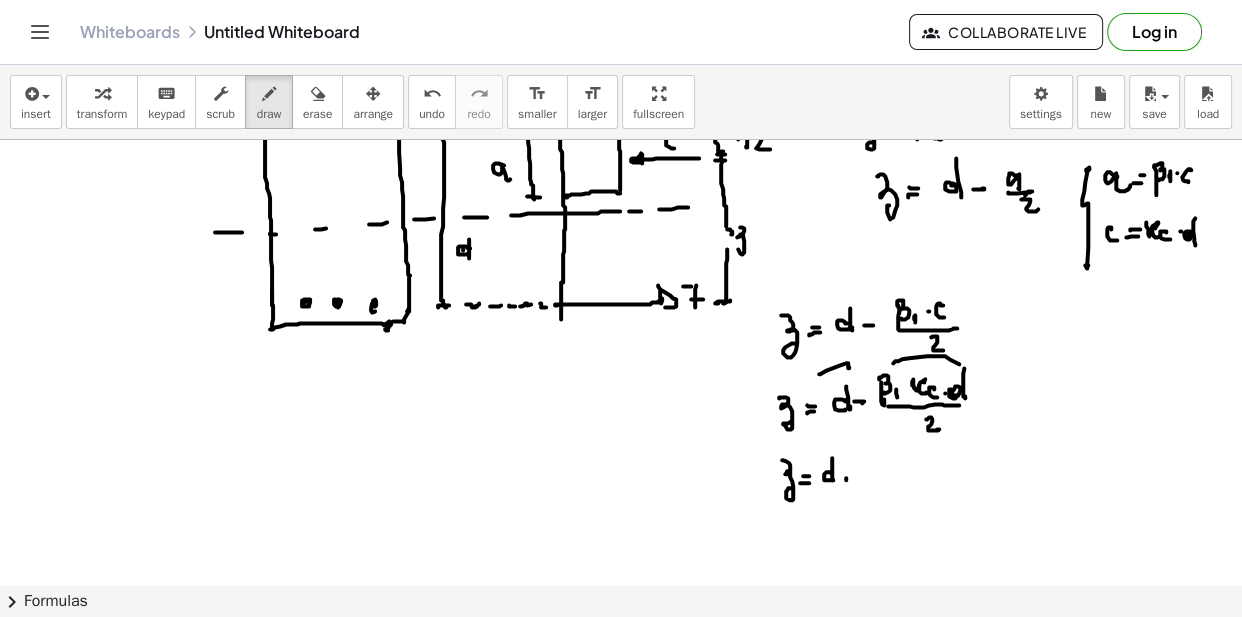 click at bounding box center [621, -319] 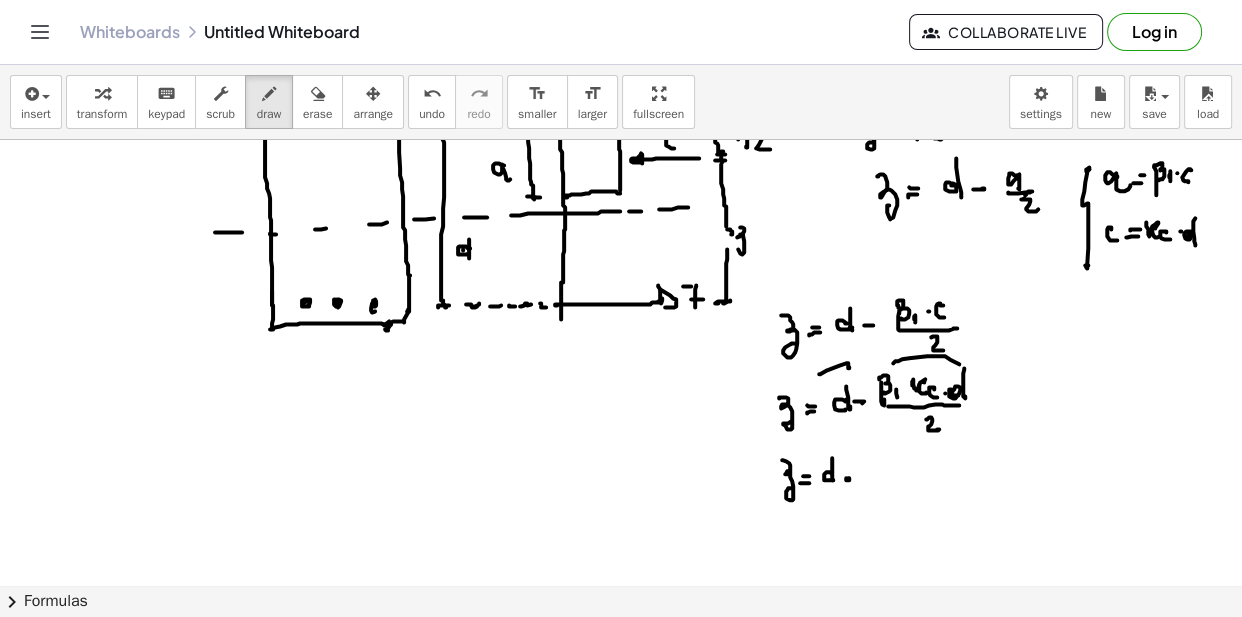 click at bounding box center [621, -319] 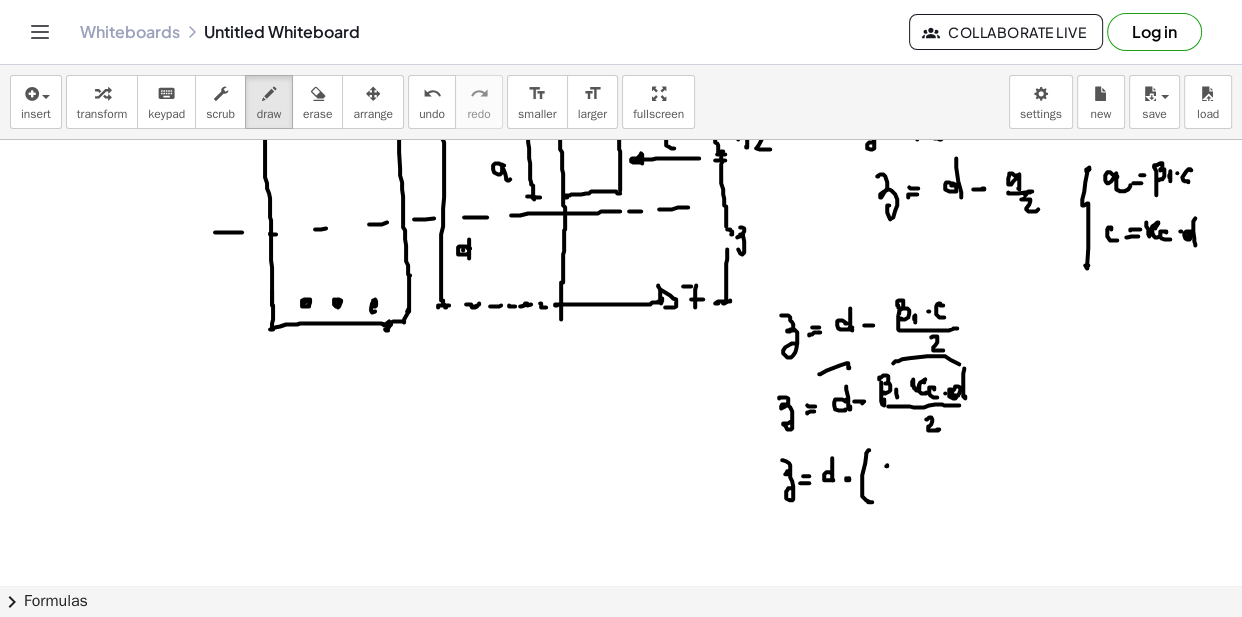 click at bounding box center (621, -319) 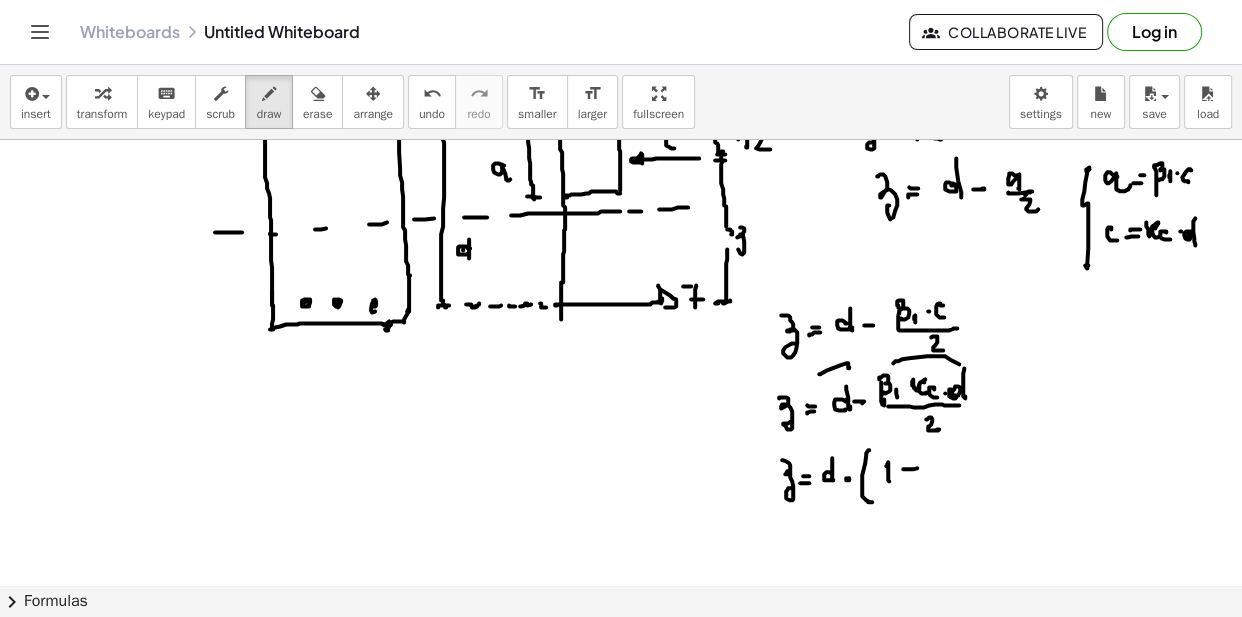 click at bounding box center (621, -319) 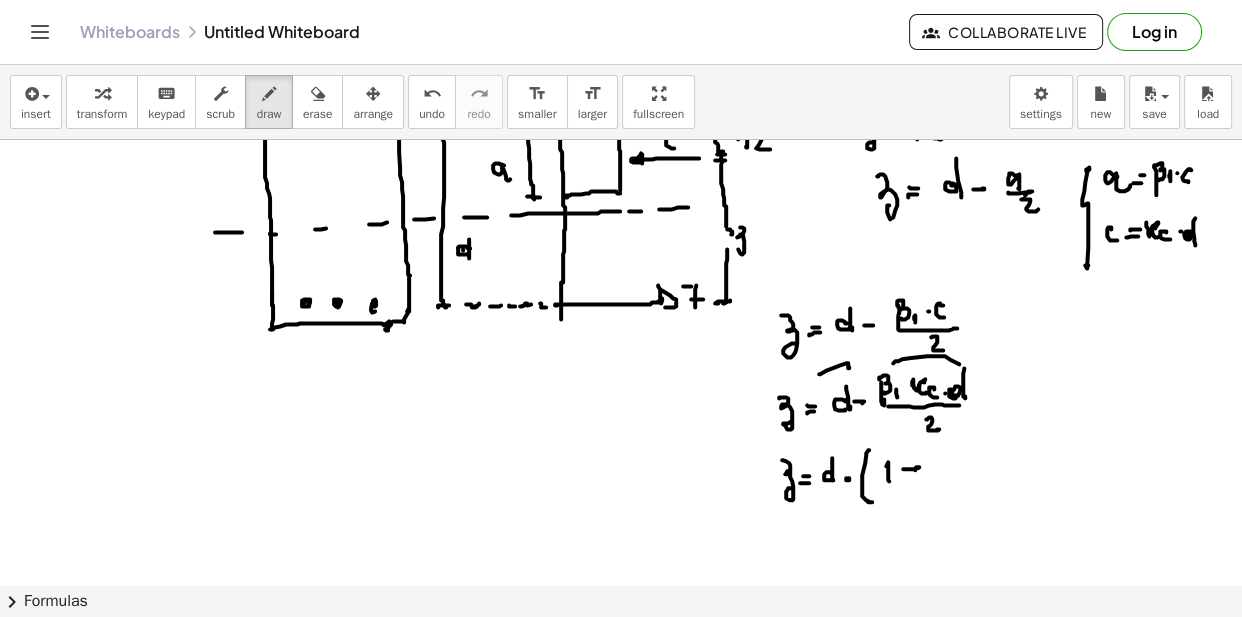 click at bounding box center [621, -319] 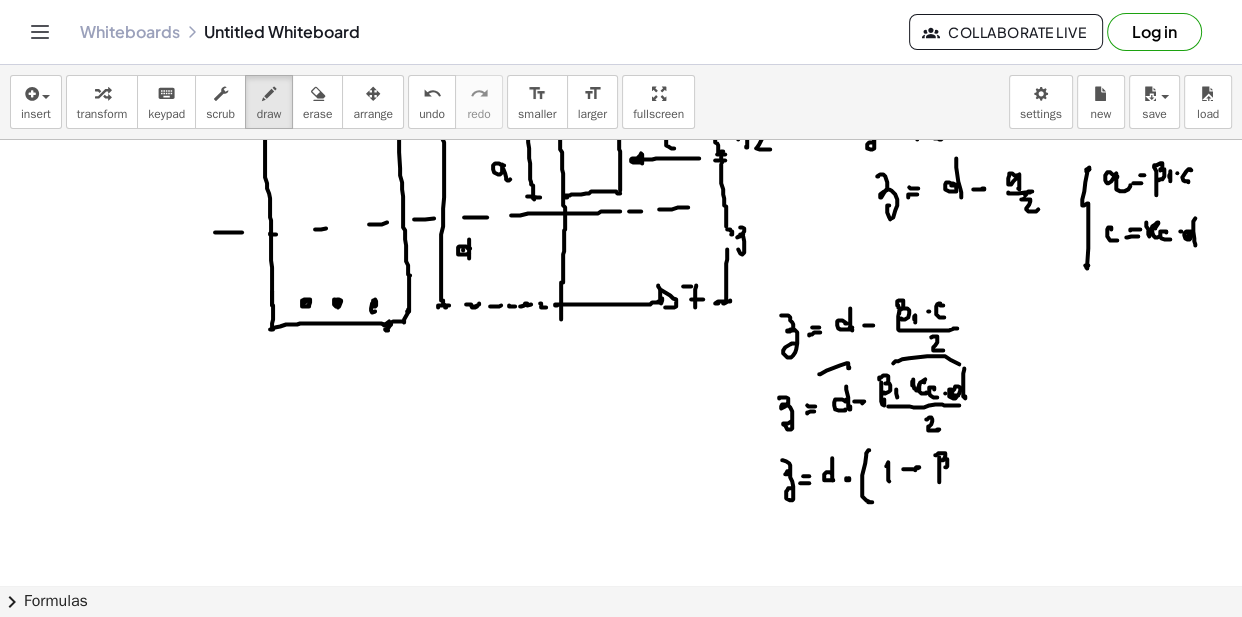 click at bounding box center (621, -319) 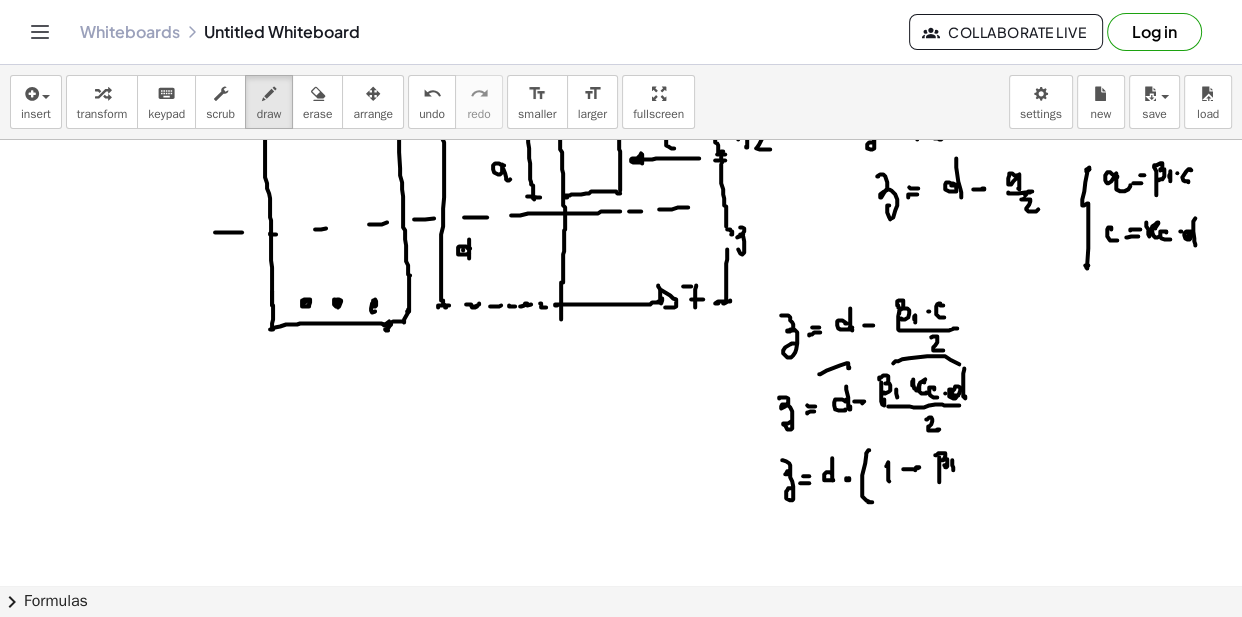 click at bounding box center [621, -319] 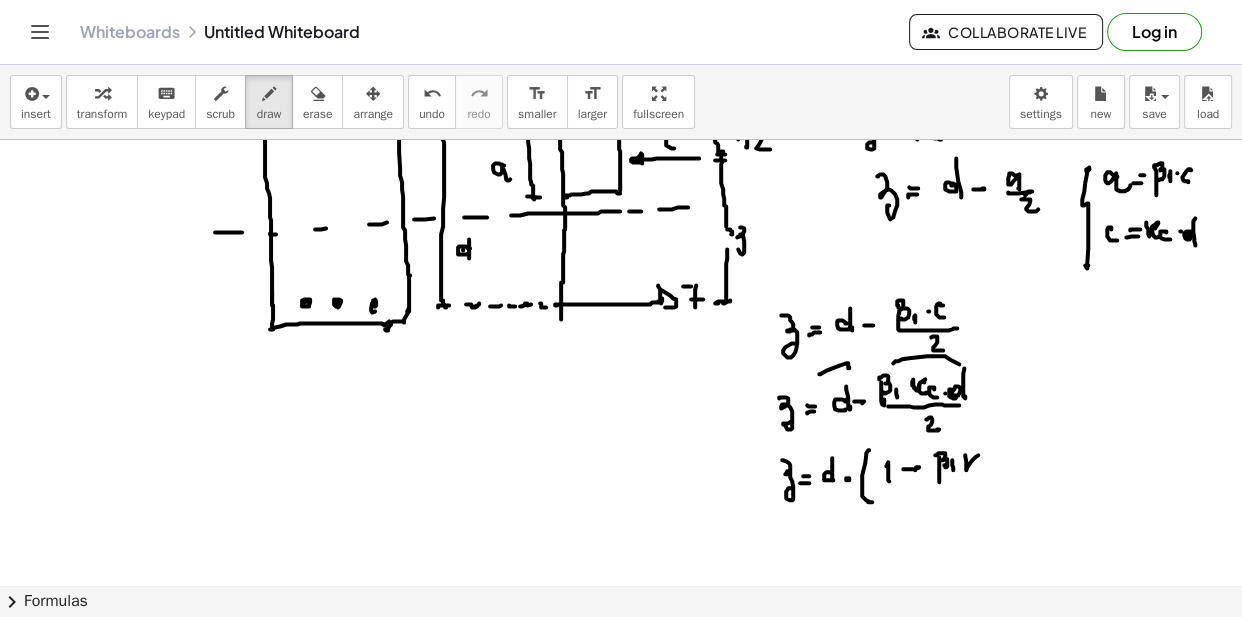 click at bounding box center [621, -319] 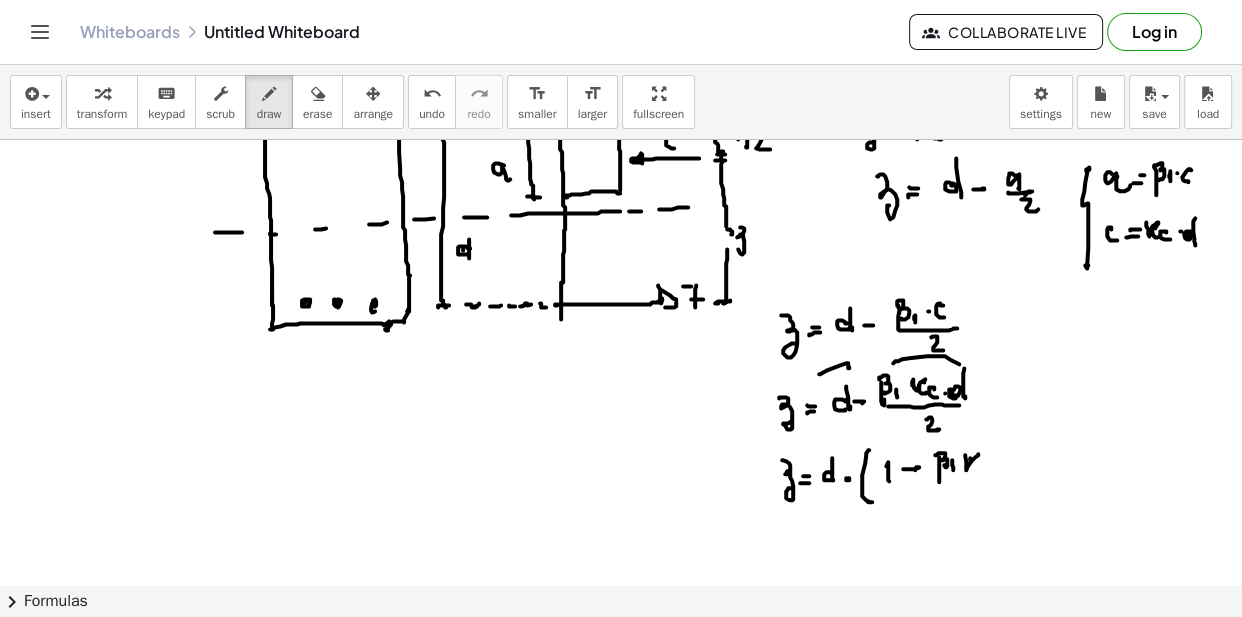click at bounding box center [621, -319] 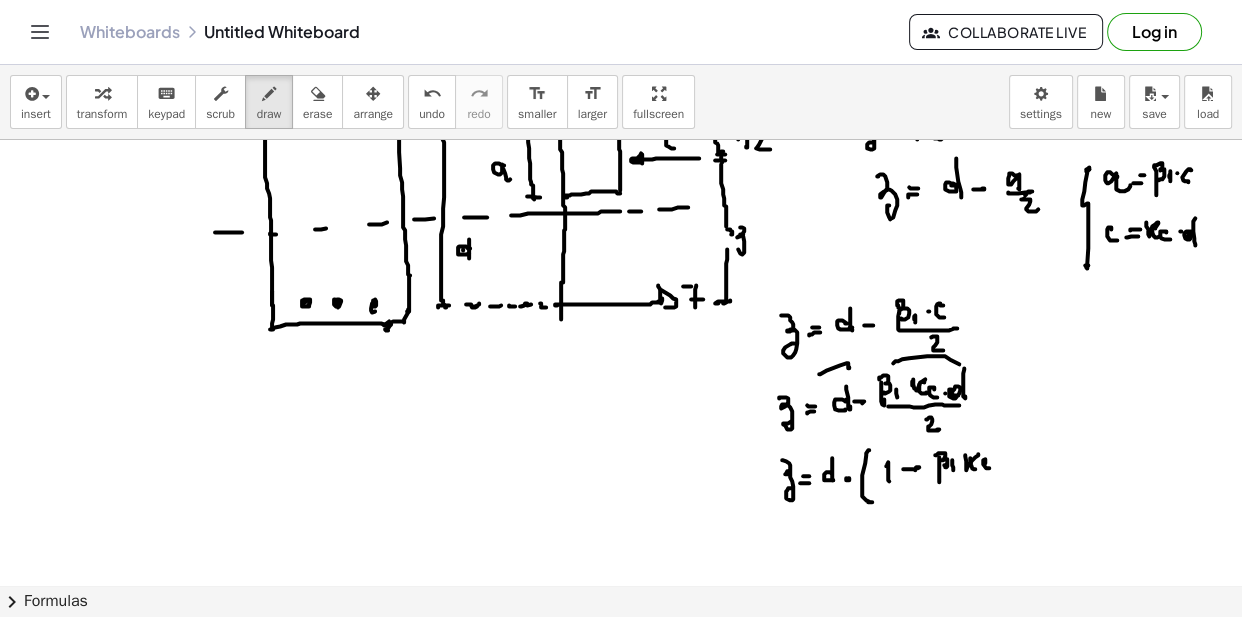 click at bounding box center [621, -319] 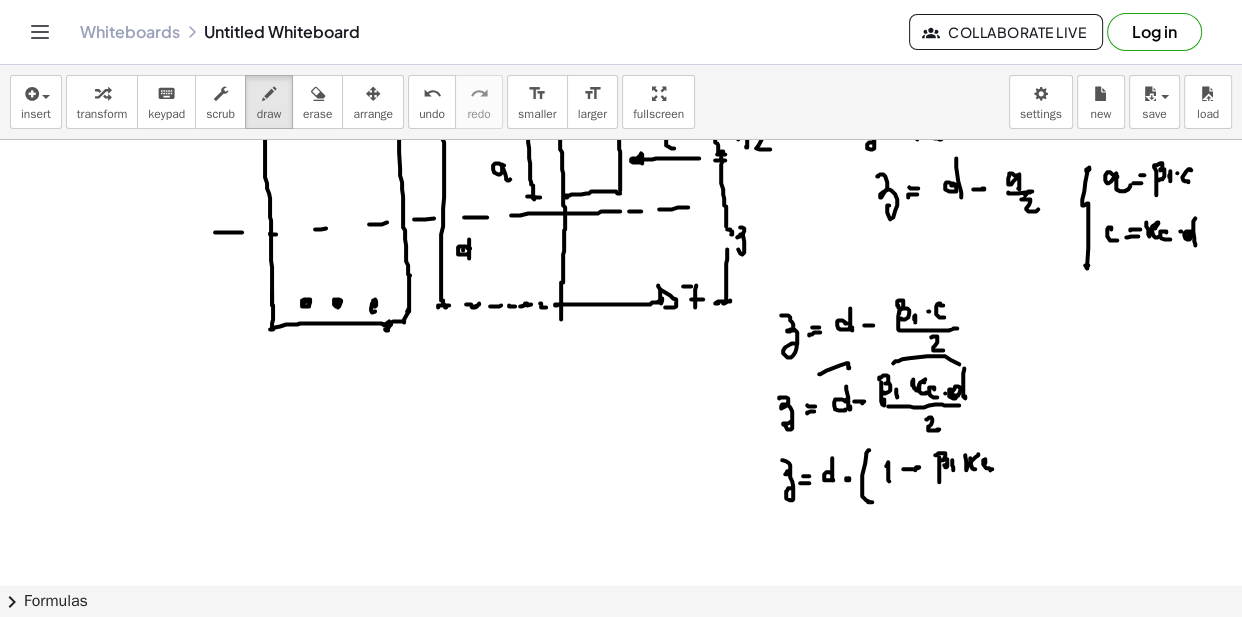 click at bounding box center [621, -319] 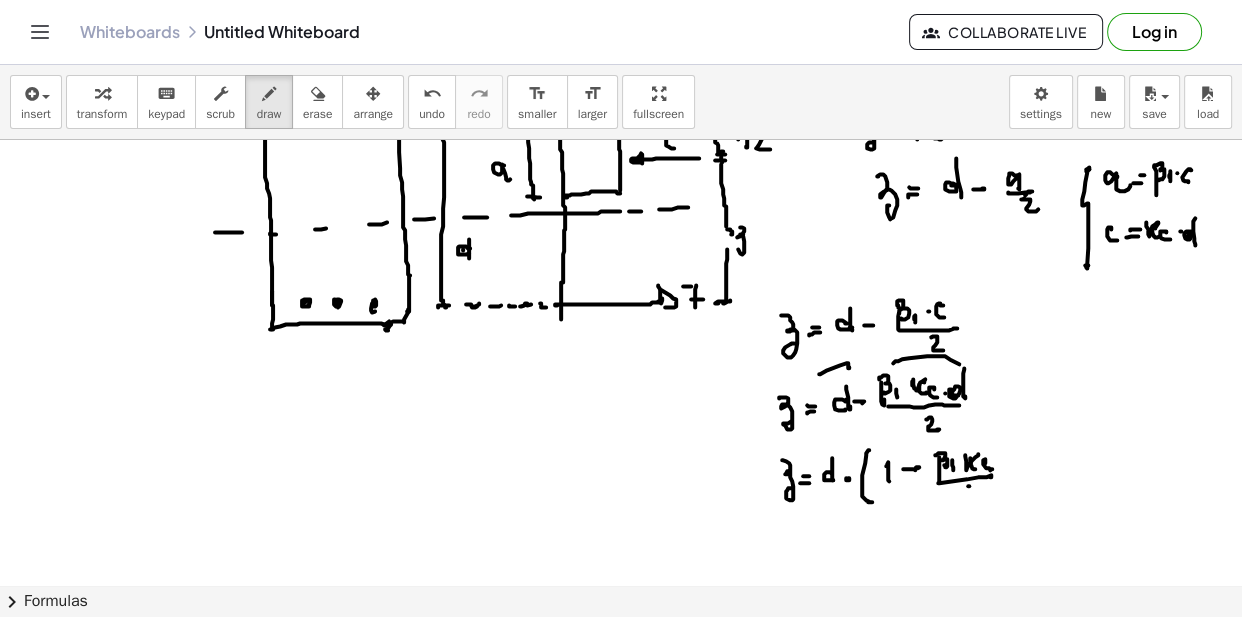 click at bounding box center (621, -319) 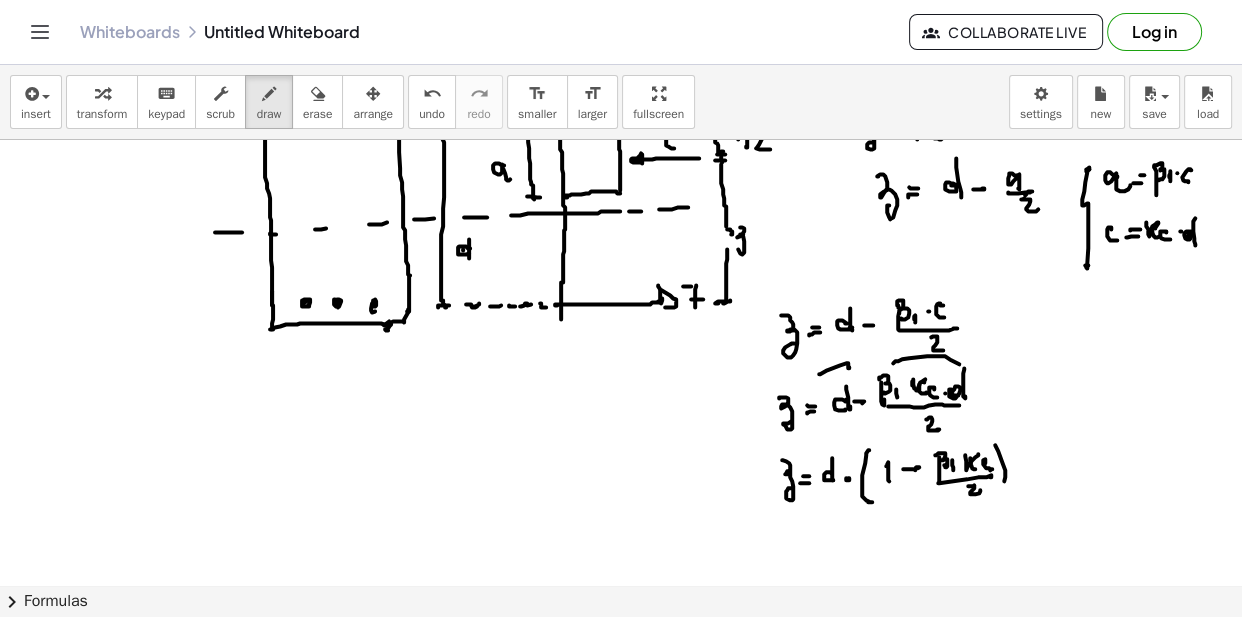 click at bounding box center (621, -319) 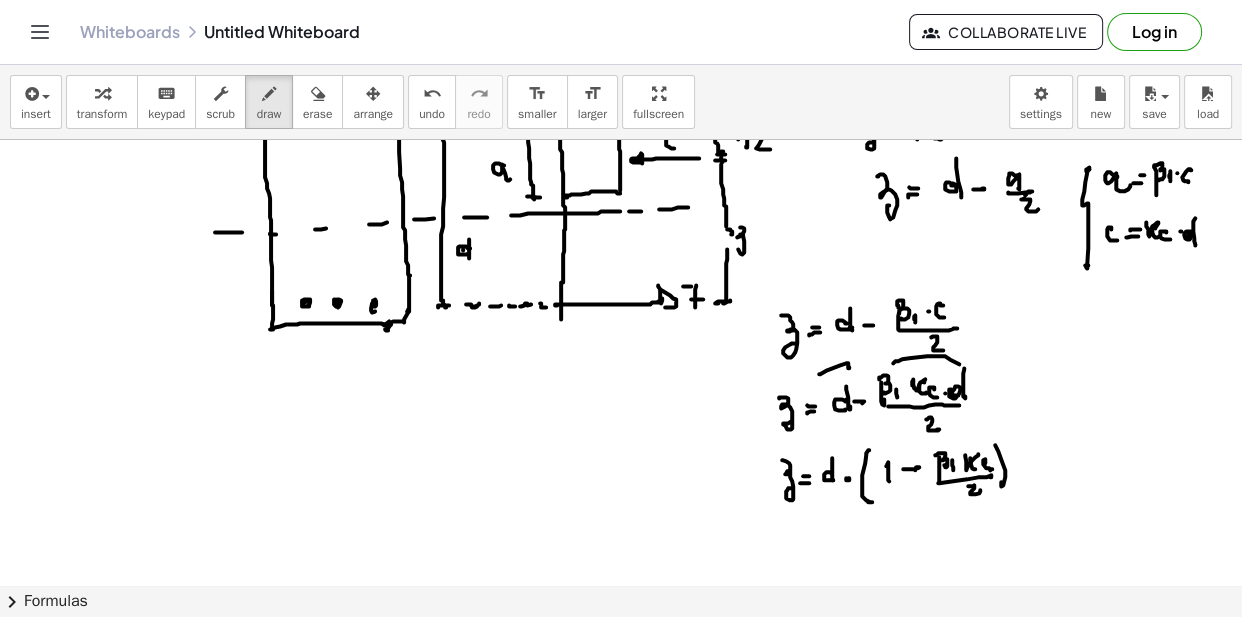 scroll, scrollTop: 1887, scrollLeft: 0, axis: vertical 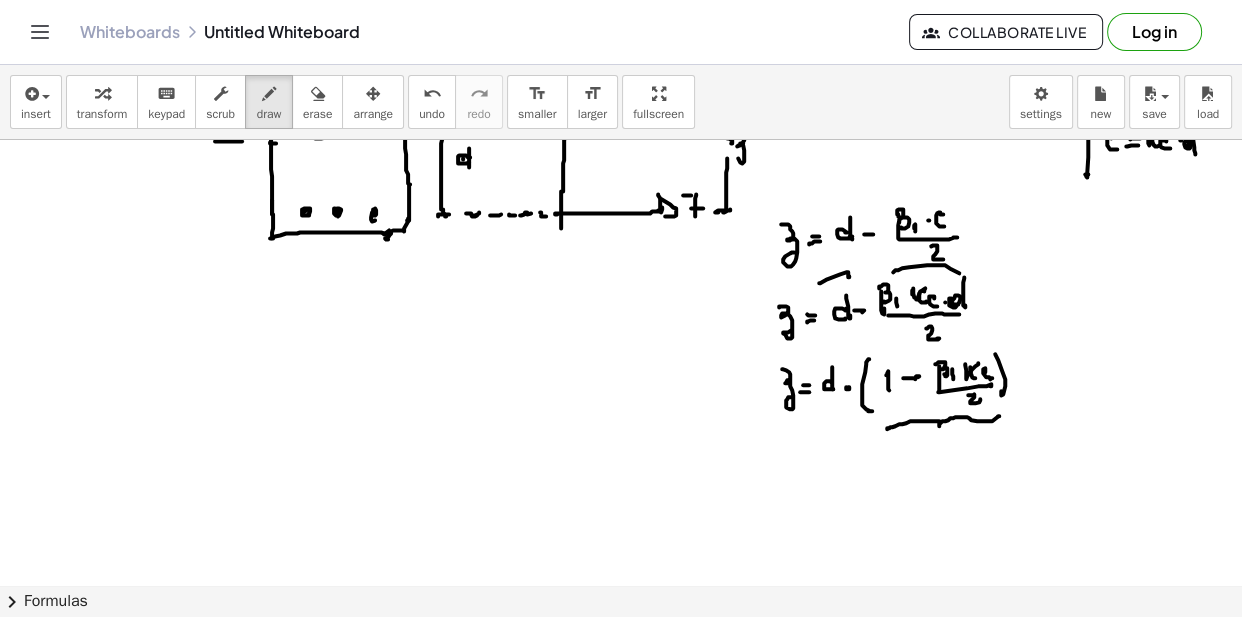 click at bounding box center (621, -410) 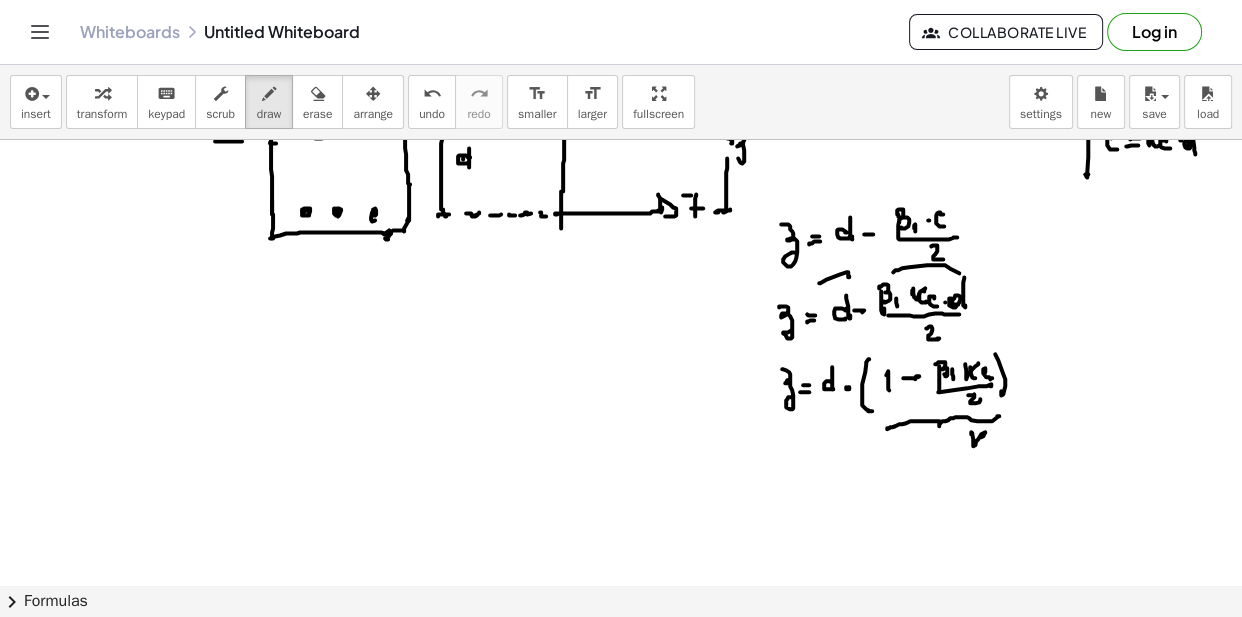 click at bounding box center [621, -410] 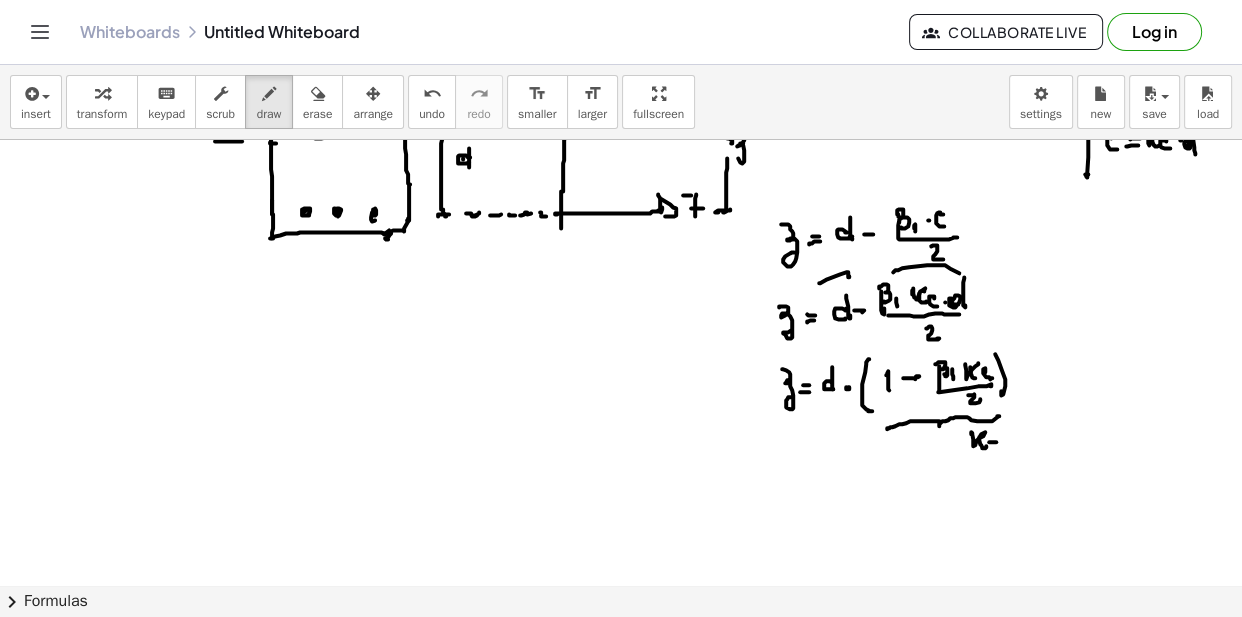 click at bounding box center (621, -410) 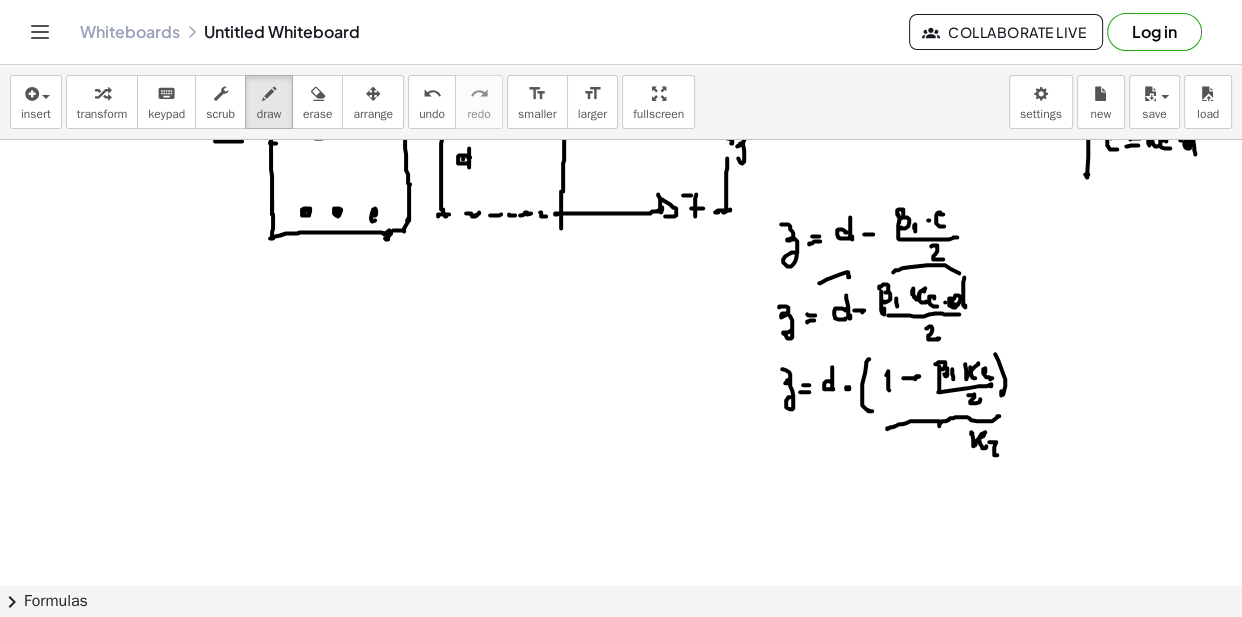 click at bounding box center [621, -410] 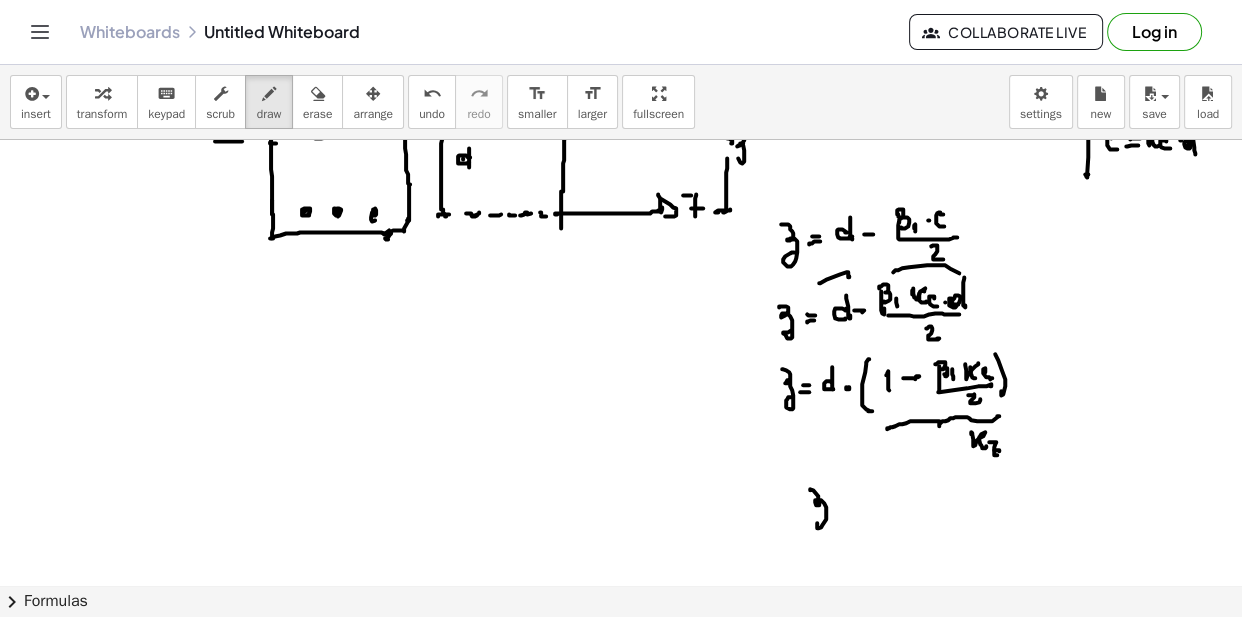 click at bounding box center [621, -410] 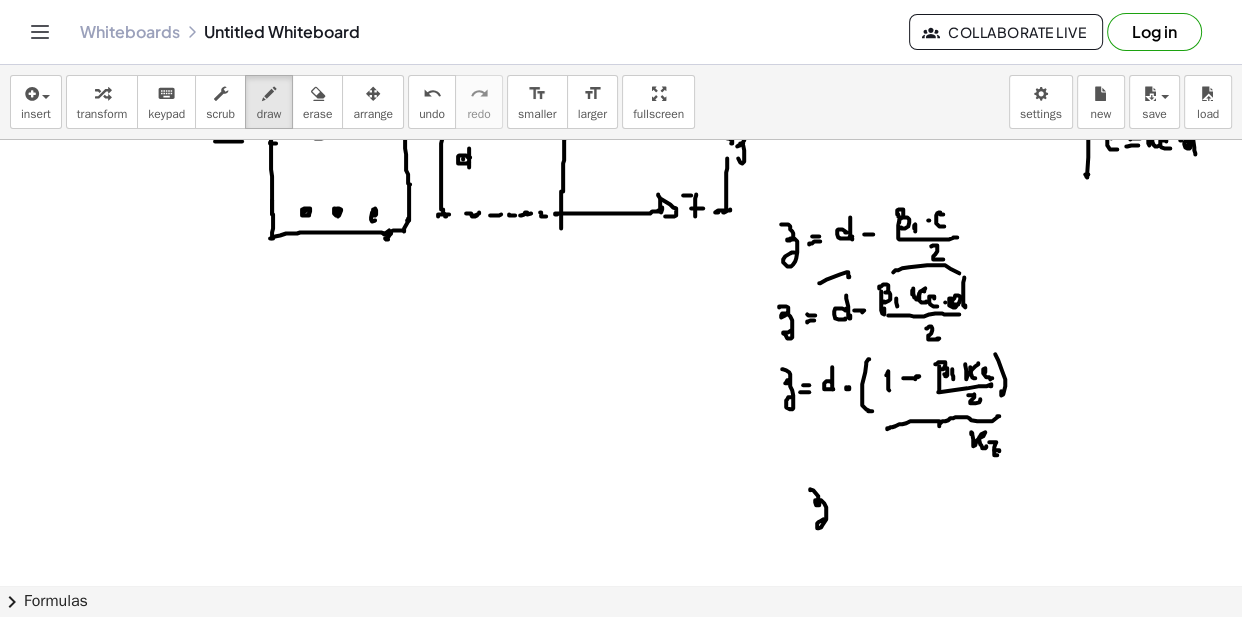 click at bounding box center [621, -410] 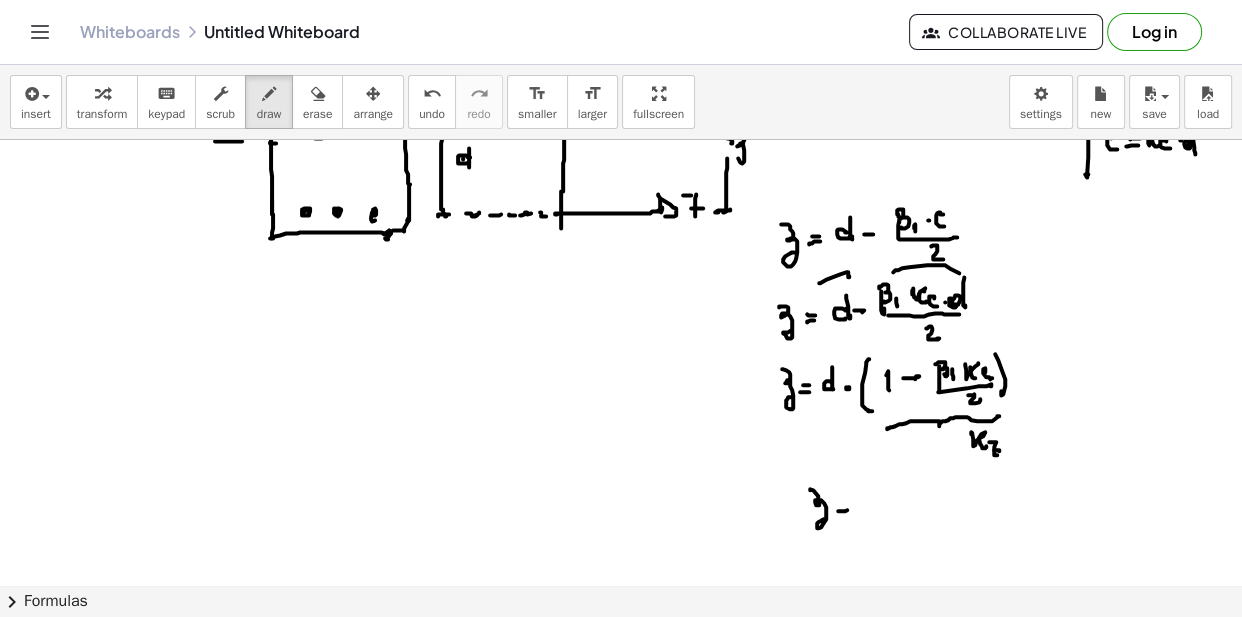 click at bounding box center [621, -410] 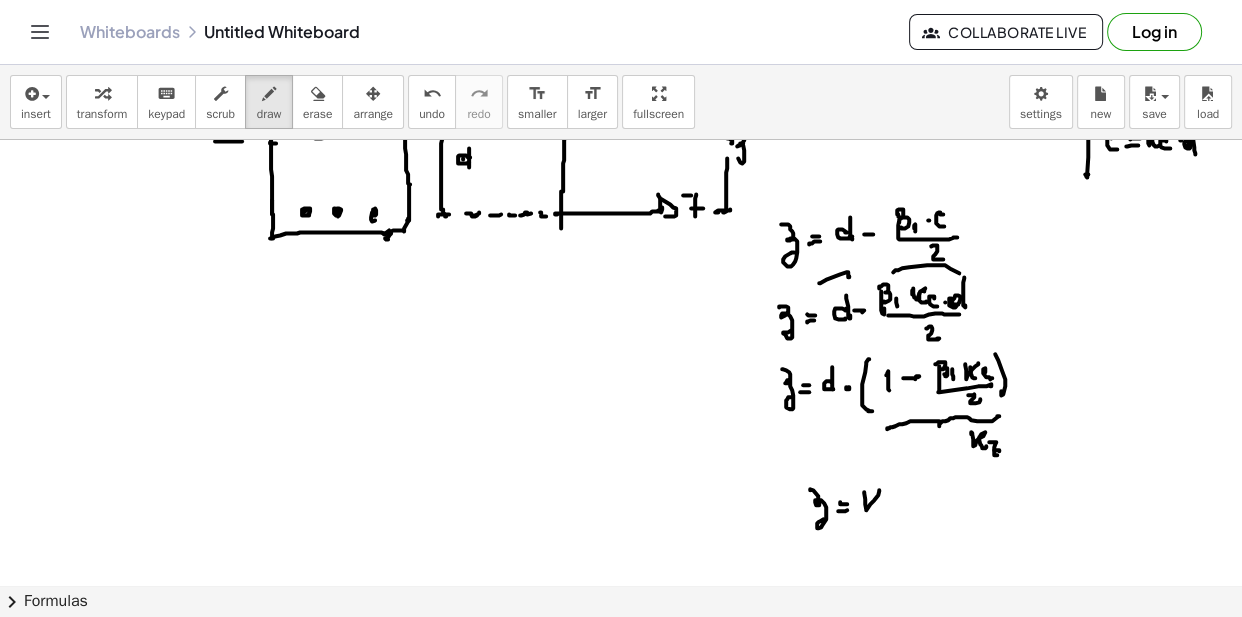 click at bounding box center (621, -410) 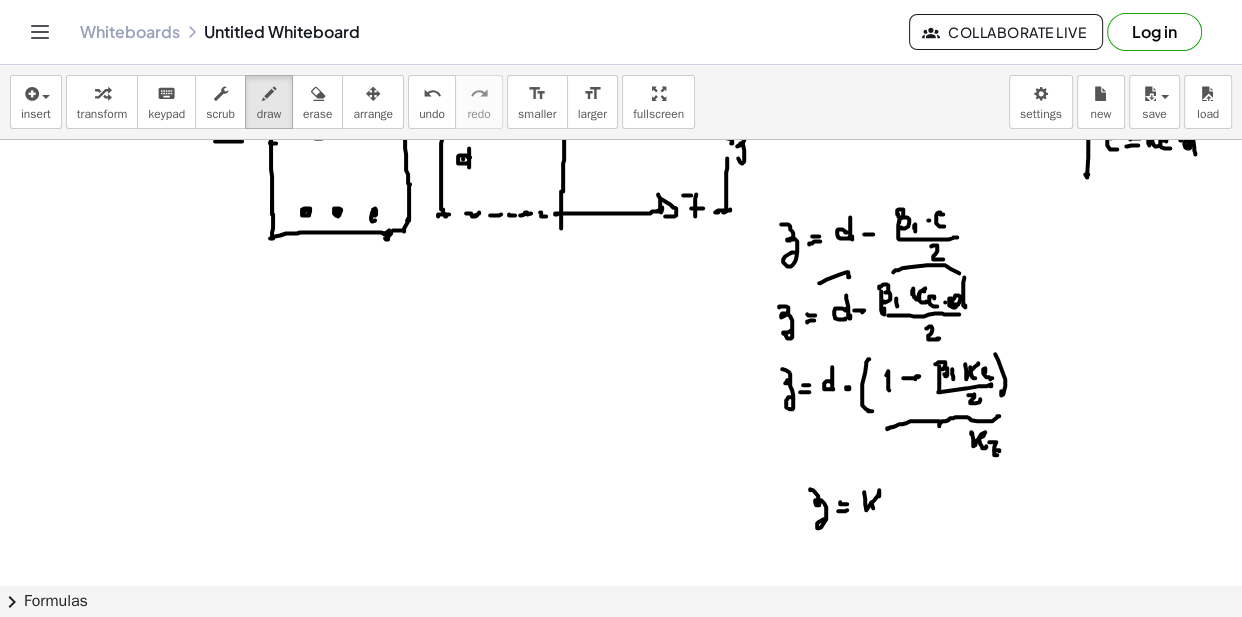 click at bounding box center (621, -410) 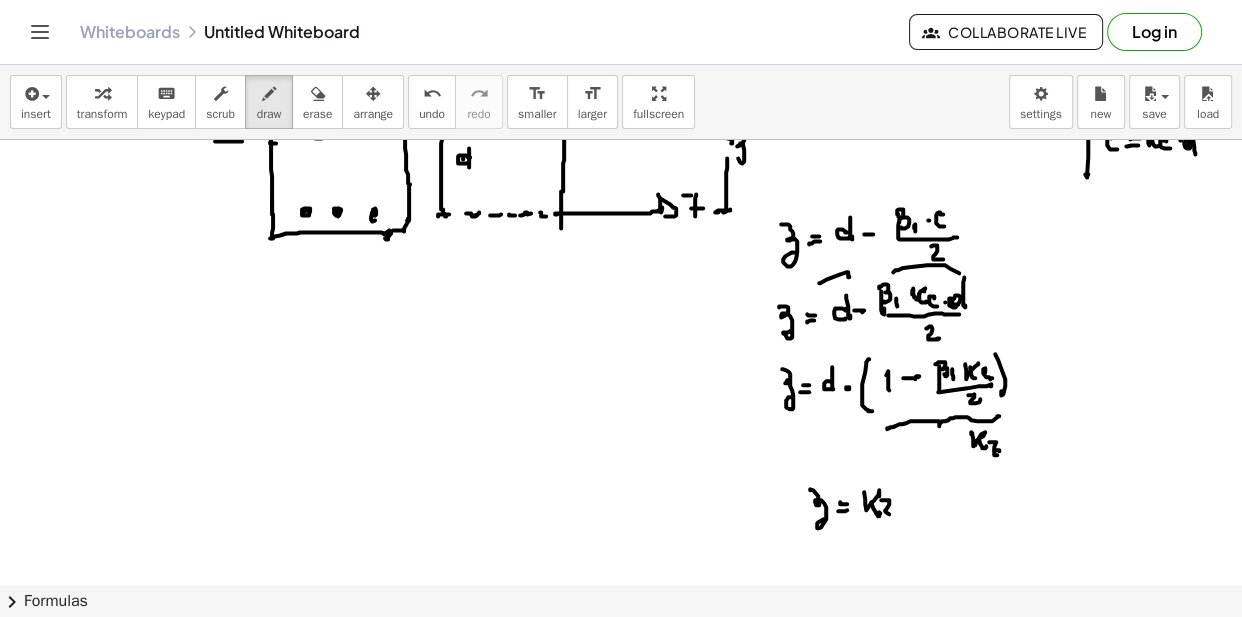 click at bounding box center (621, -410) 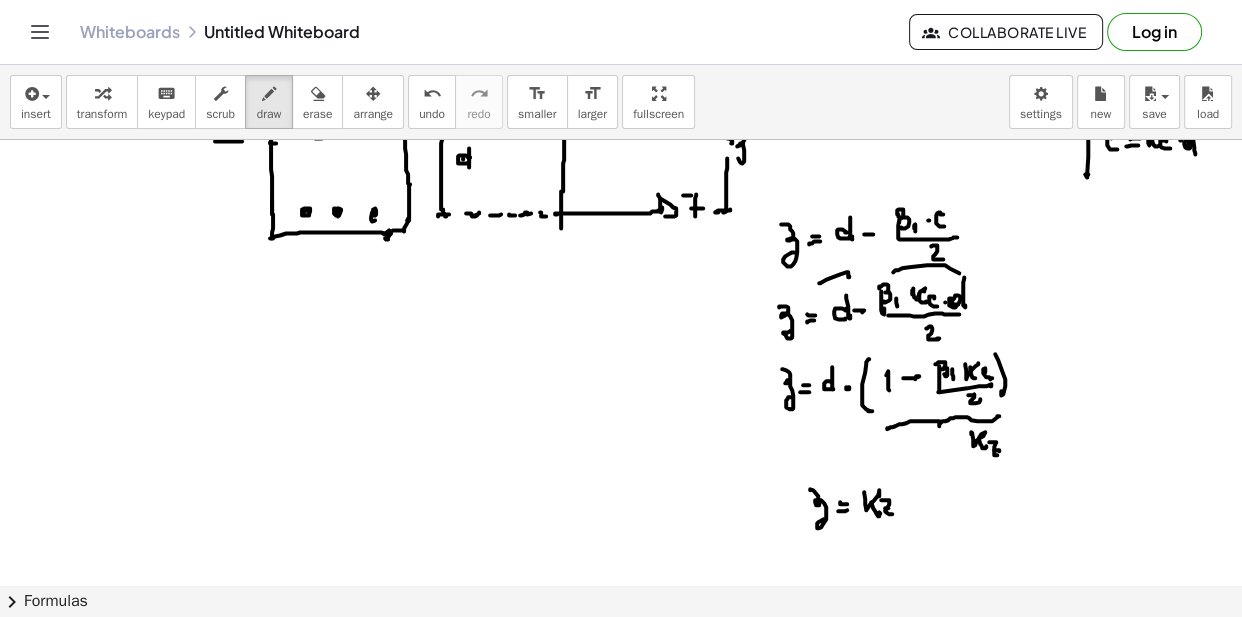 click at bounding box center [621, -410] 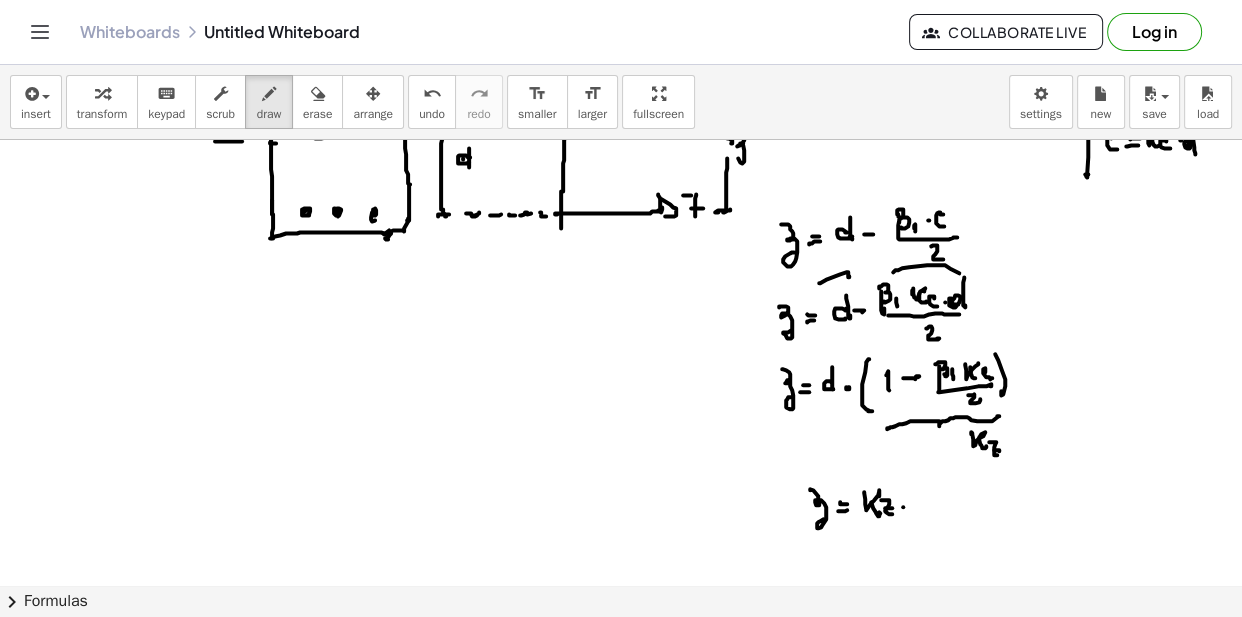 click at bounding box center (621, -410) 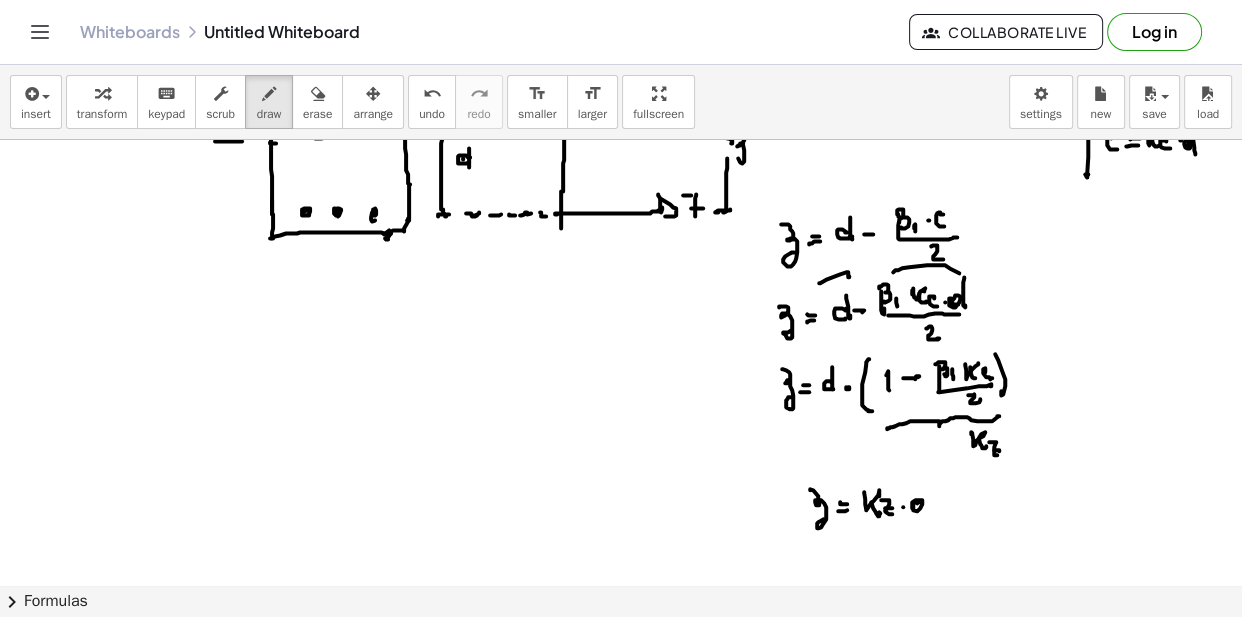 click at bounding box center (621, -410) 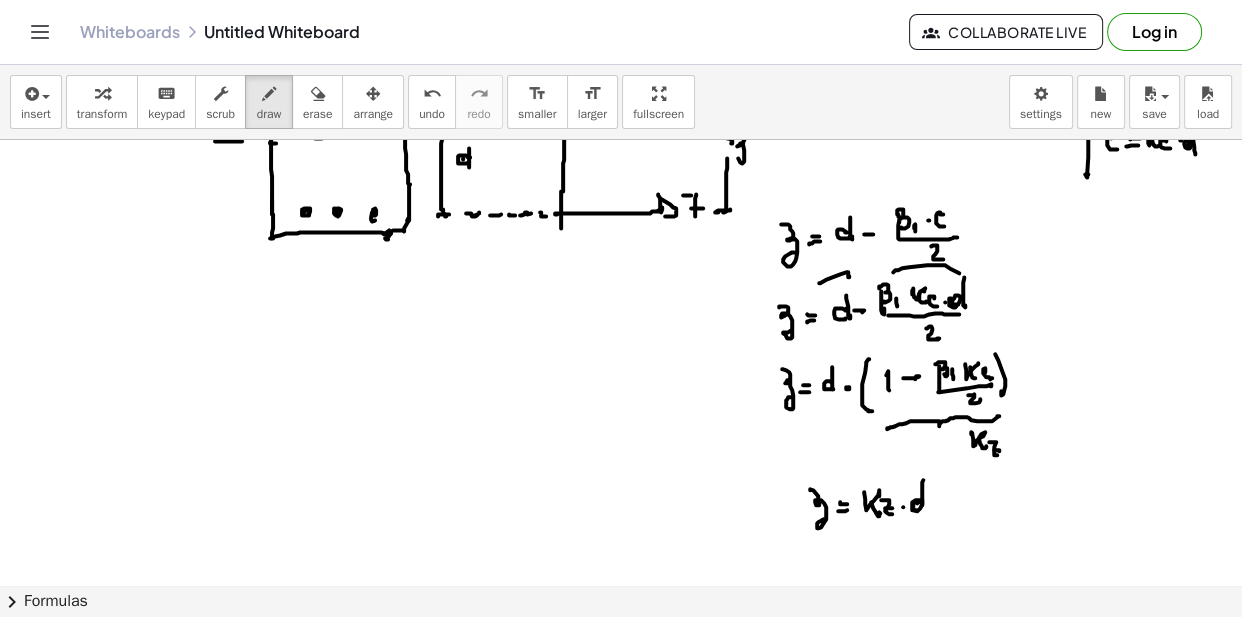 click at bounding box center (621, -410) 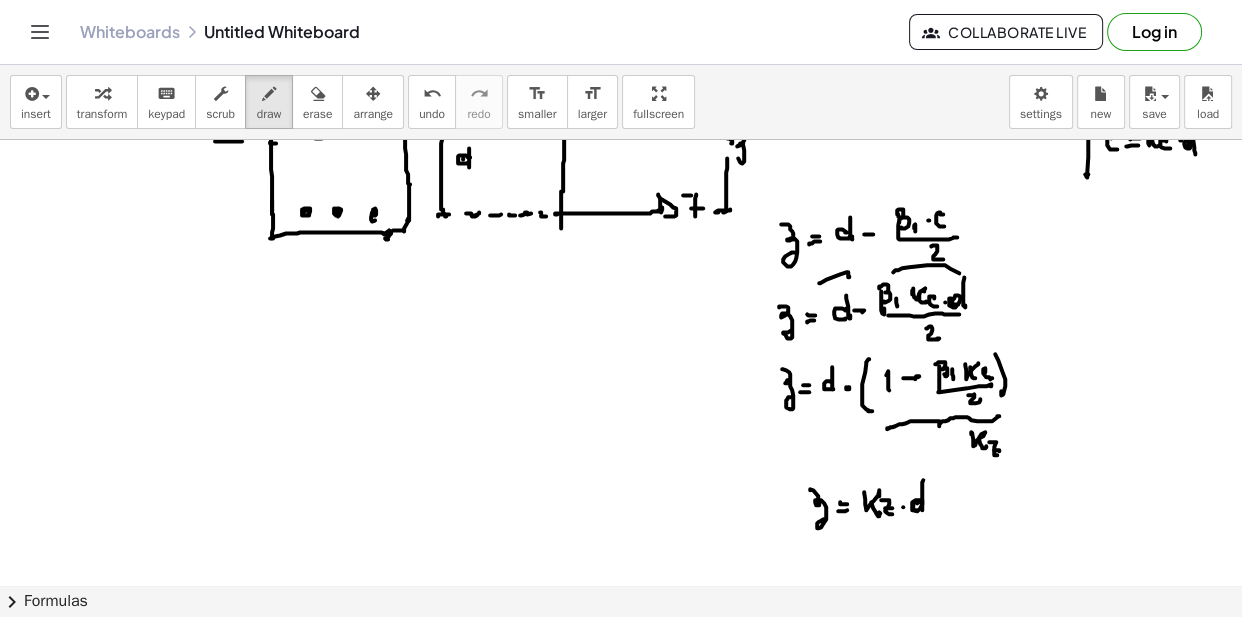 click at bounding box center (621, -410) 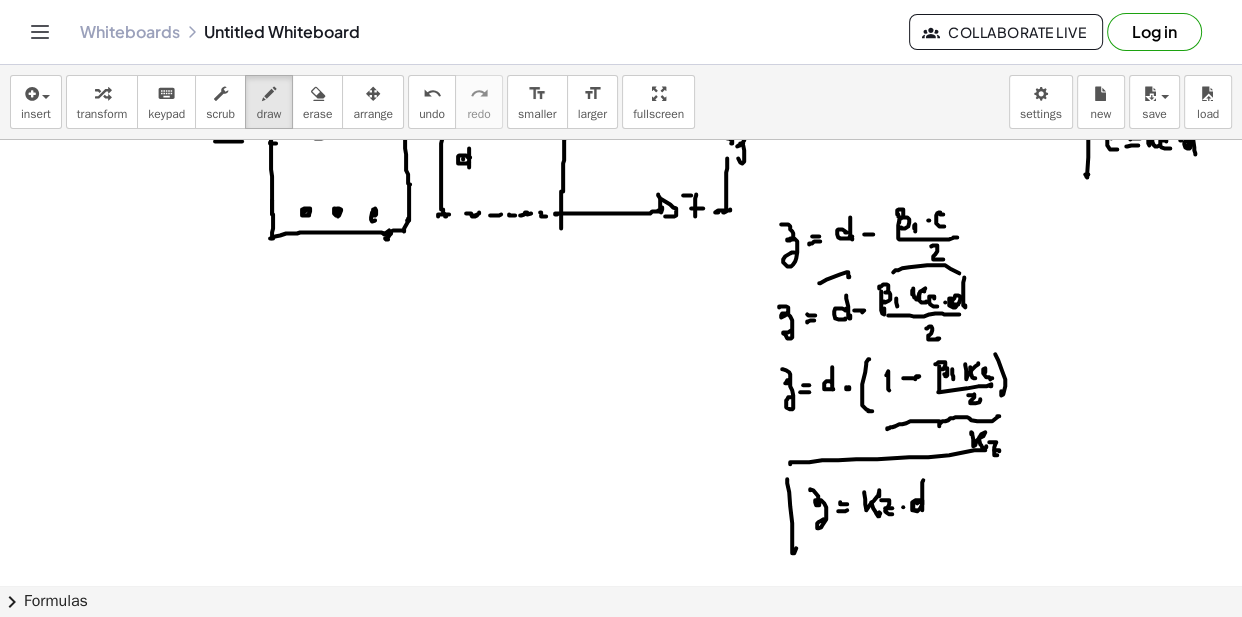 click at bounding box center (621, -410) 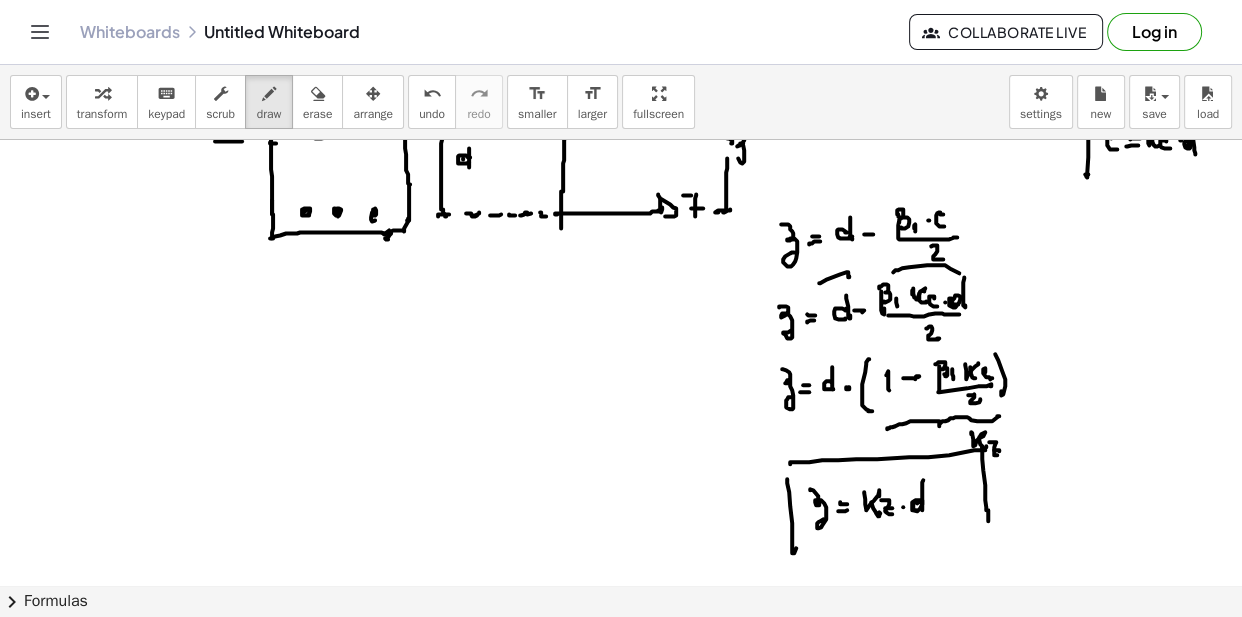 click at bounding box center (621, -410) 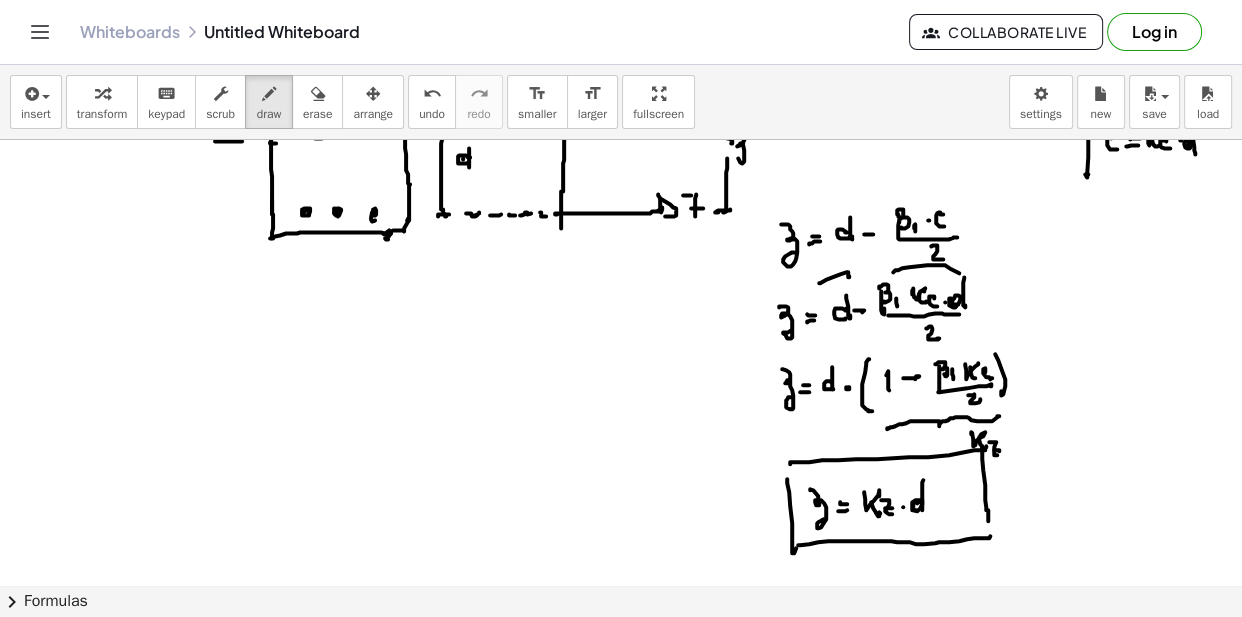 click at bounding box center [621, -410] 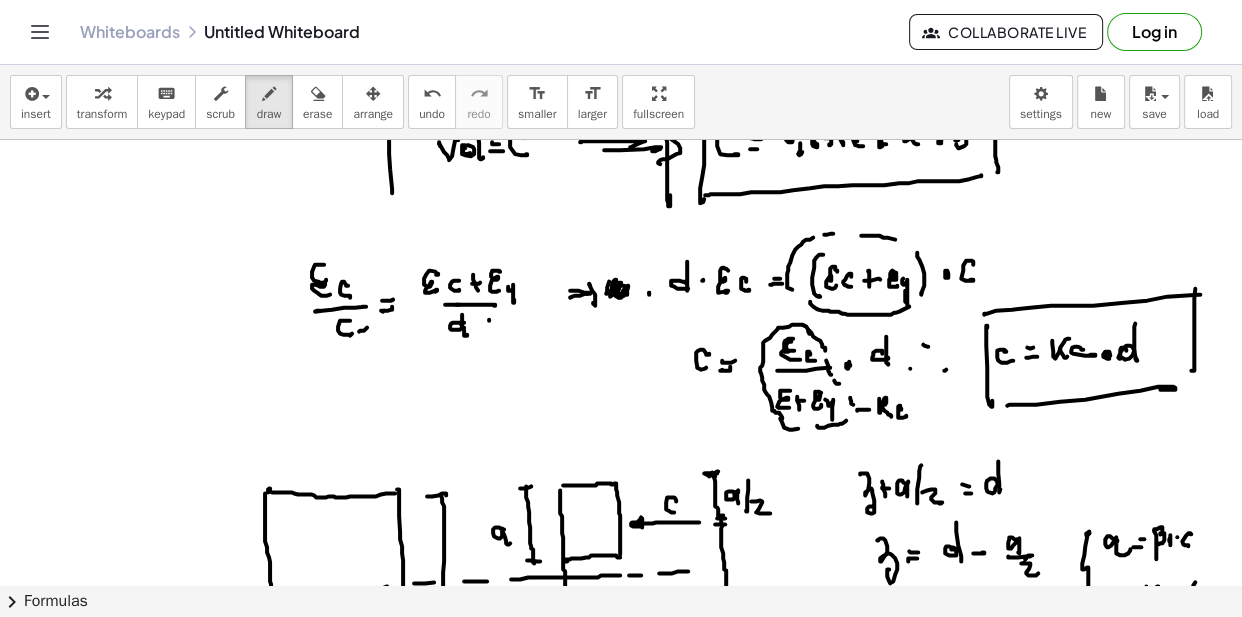 scroll, scrollTop: 1341, scrollLeft: 0, axis: vertical 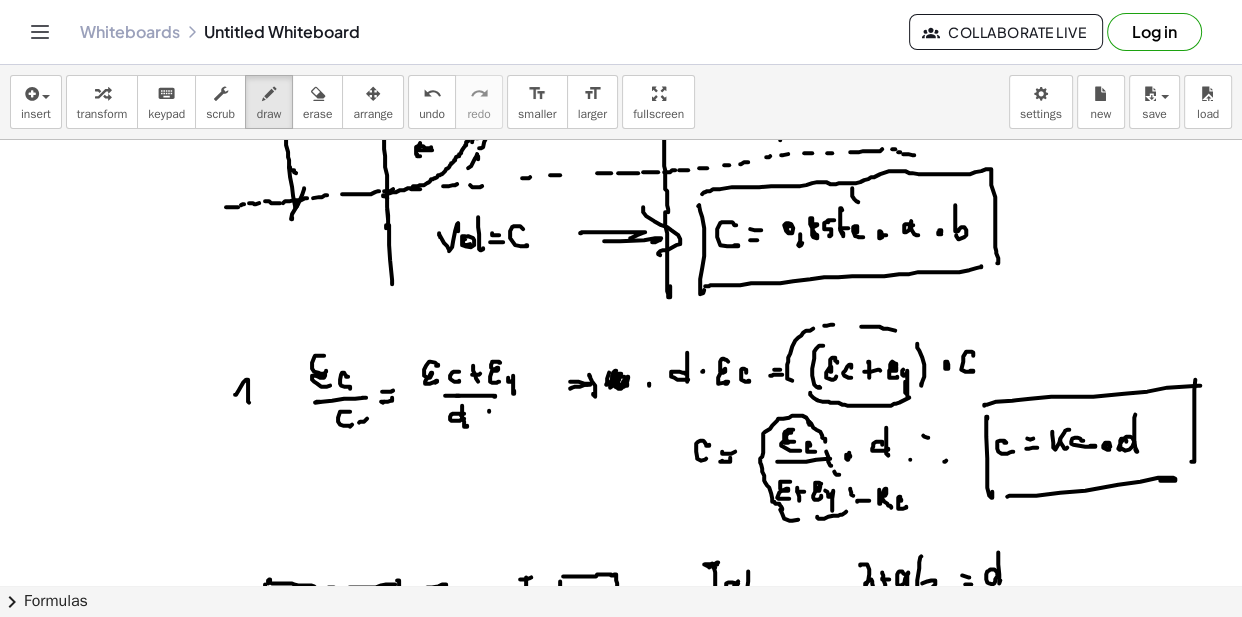 drag, startPoint x: 235, startPoint y: 393, endPoint x: 262, endPoint y: 374, distance: 33.01515 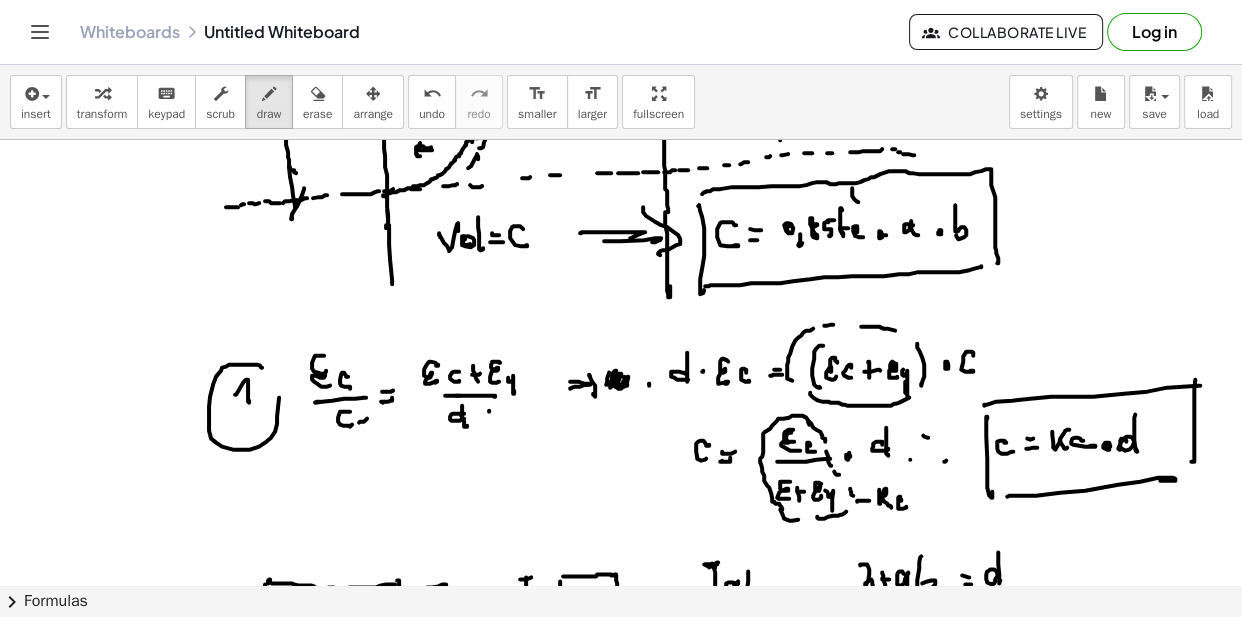 drag, startPoint x: 250, startPoint y: 363, endPoint x: 240, endPoint y: 380, distance: 19.723083 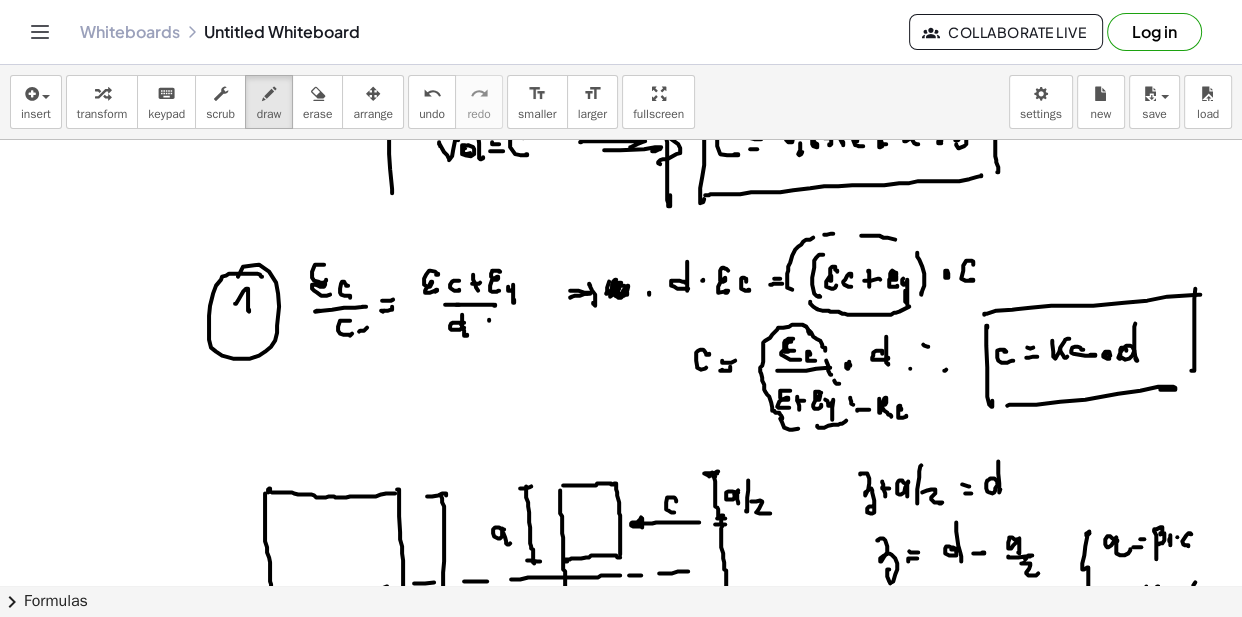 scroll, scrollTop: 1614, scrollLeft: 0, axis: vertical 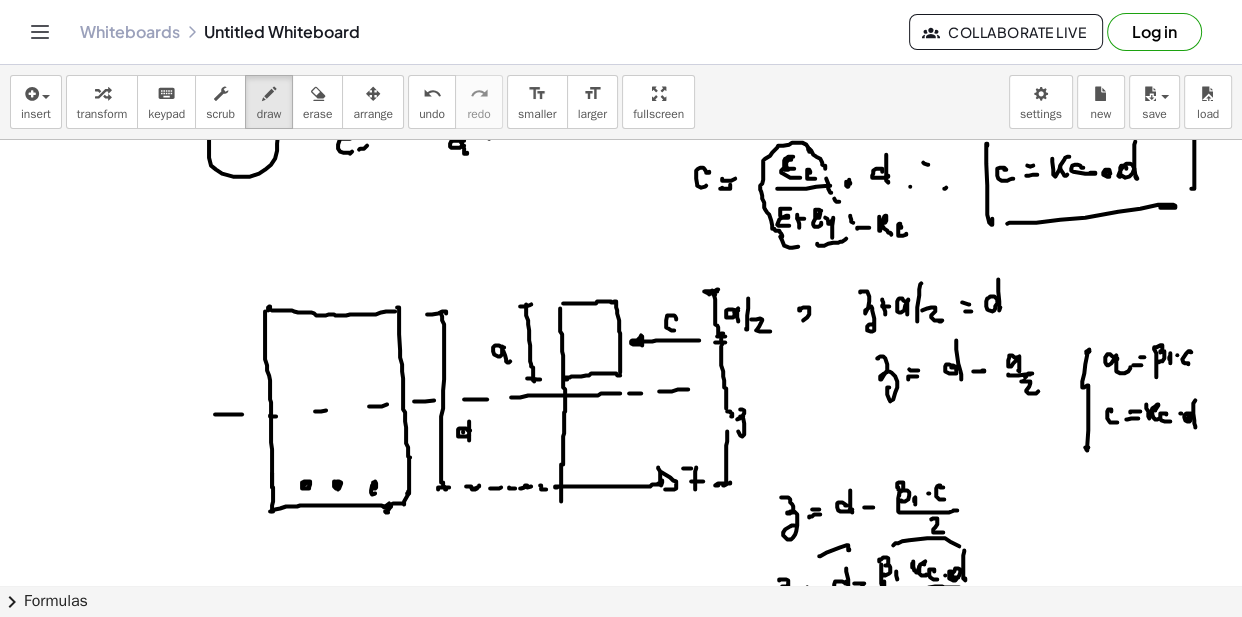 drag, startPoint x: 800, startPoint y: 309, endPoint x: 818, endPoint y: 322, distance: 22.203604 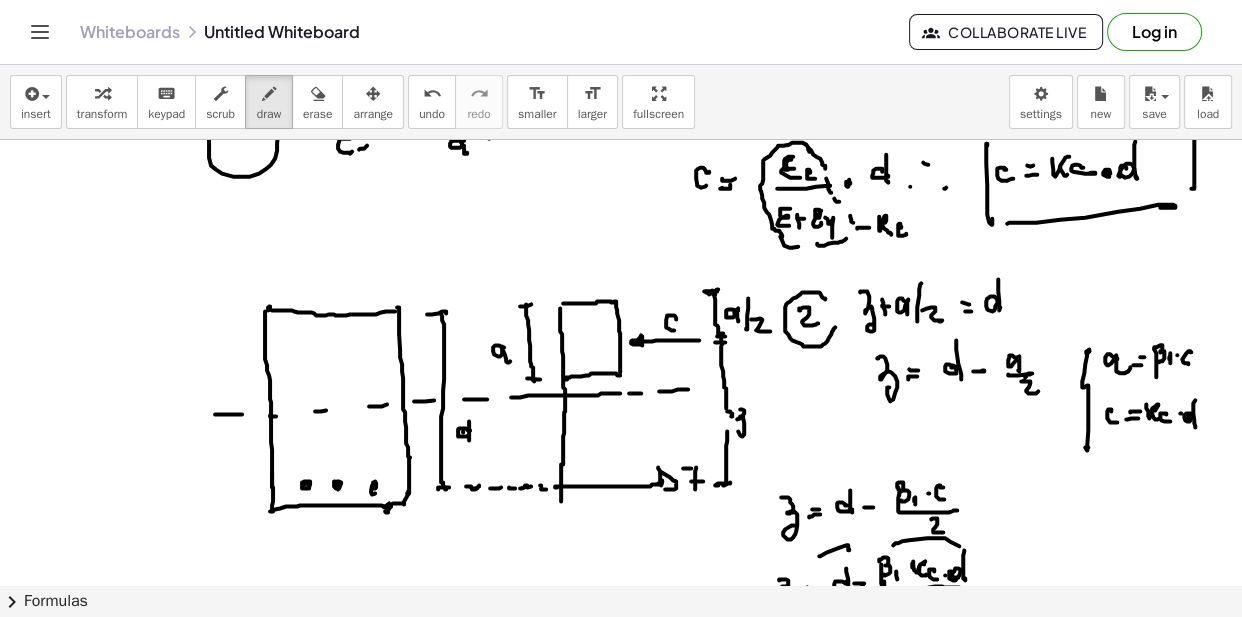 click at bounding box center [621, -137] 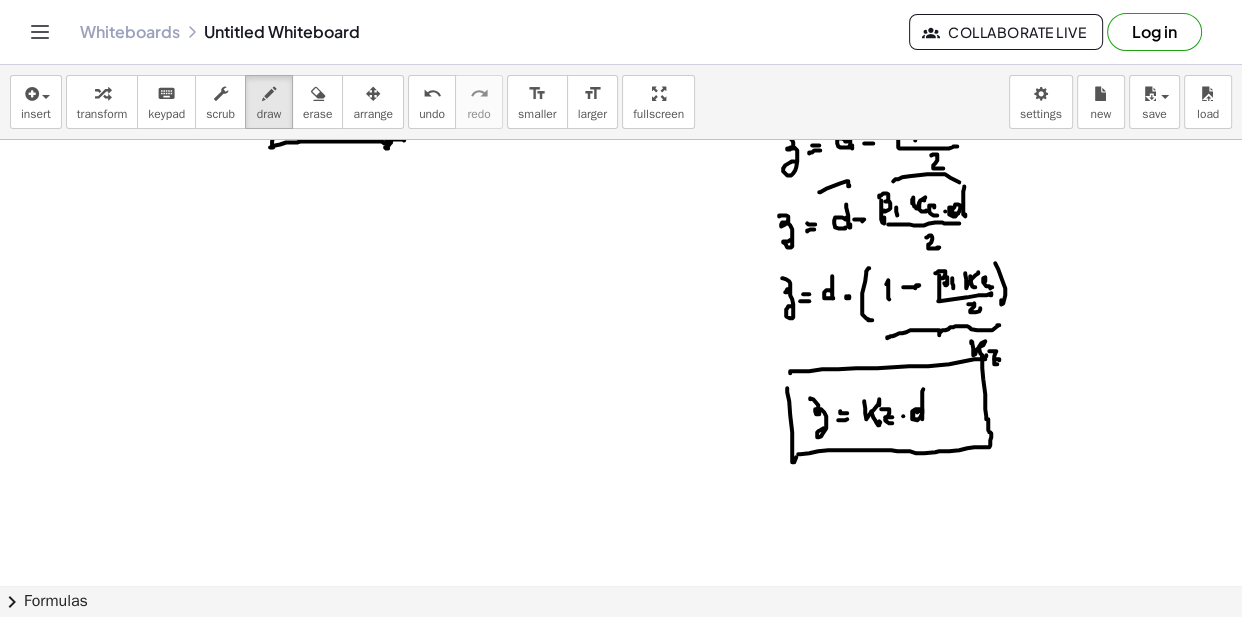 scroll, scrollTop: 2160, scrollLeft: 0, axis: vertical 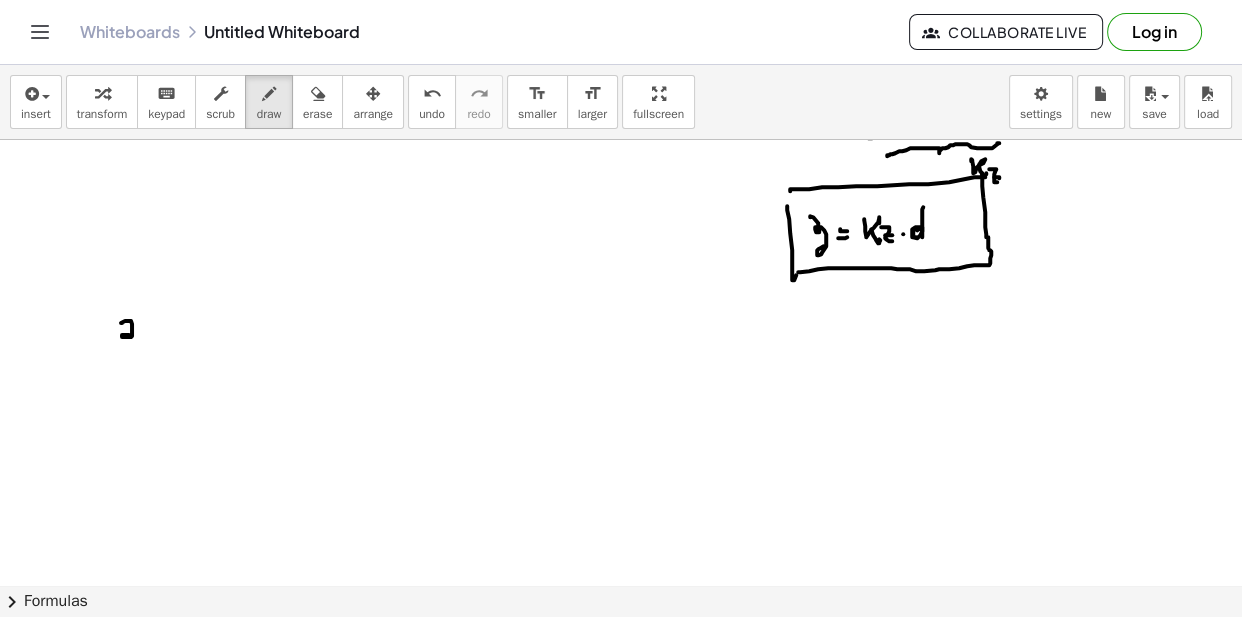 drag, startPoint x: 121, startPoint y: 322, endPoint x: 123, endPoint y: 349, distance: 27.073973 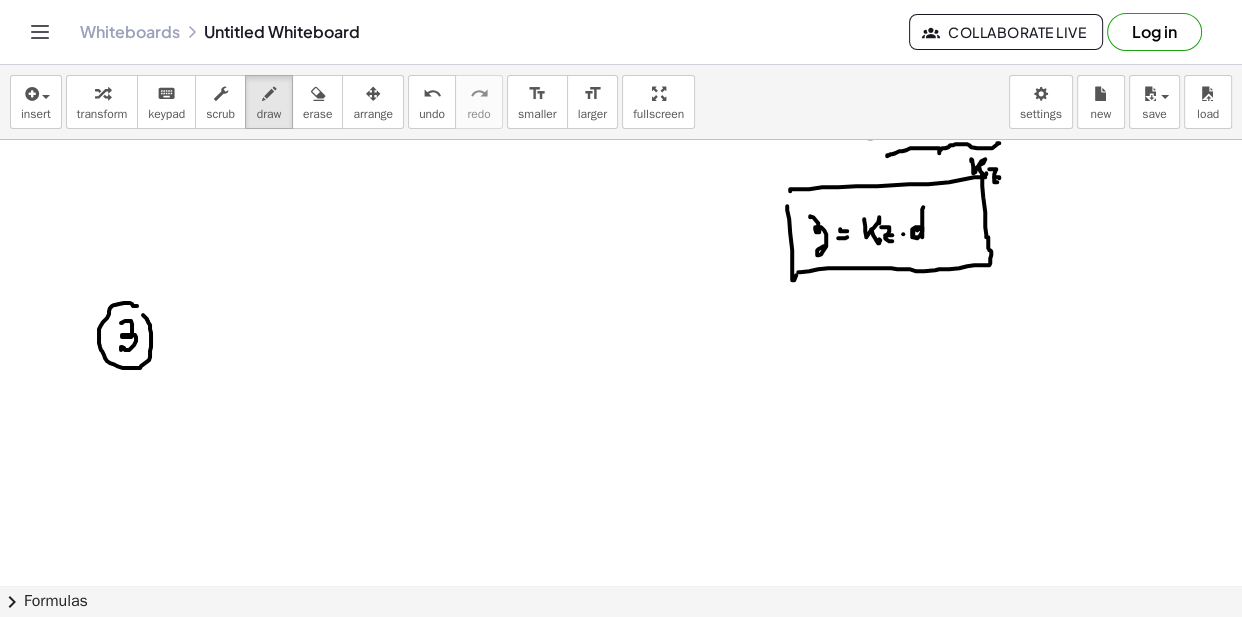 drag, startPoint x: 137, startPoint y: 305, endPoint x: 135, endPoint y: 317, distance: 12.165525 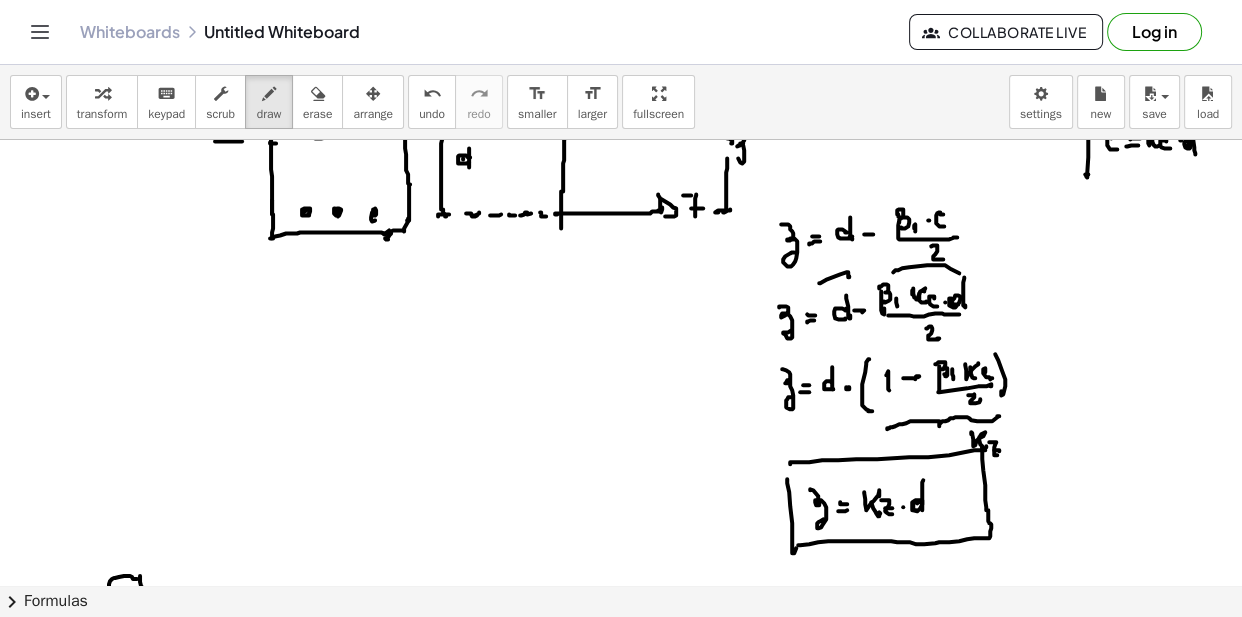 scroll, scrollTop: 1614, scrollLeft: 0, axis: vertical 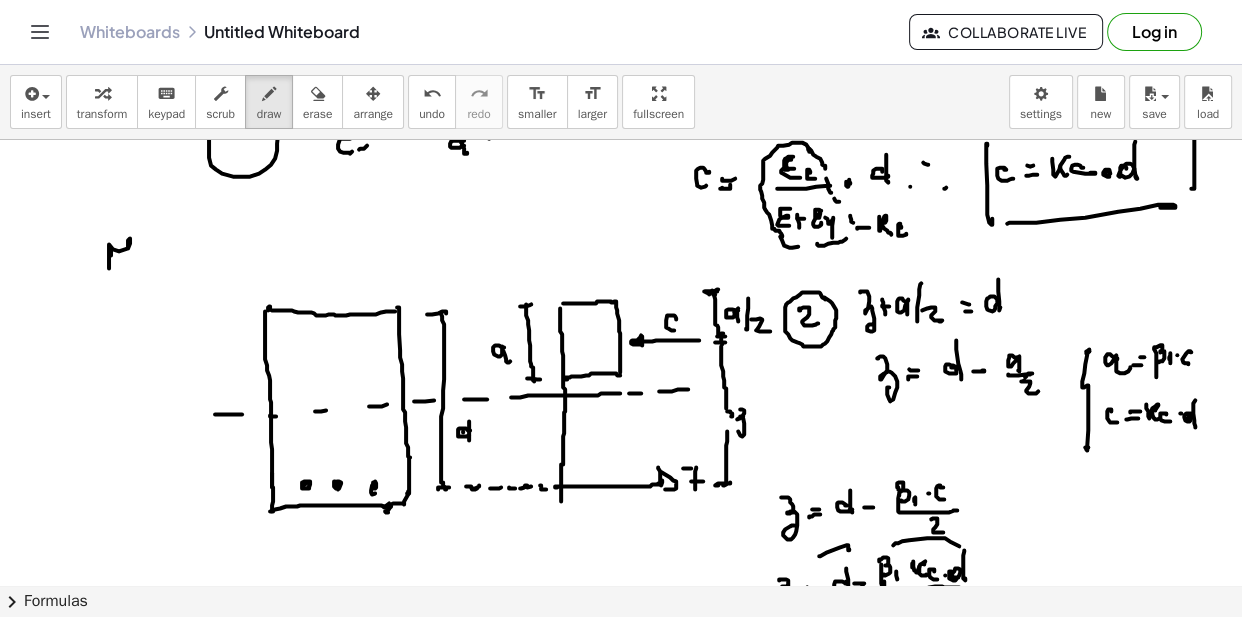 drag, startPoint x: 111, startPoint y: 252, endPoint x: 139, endPoint y: 266, distance: 31.304953 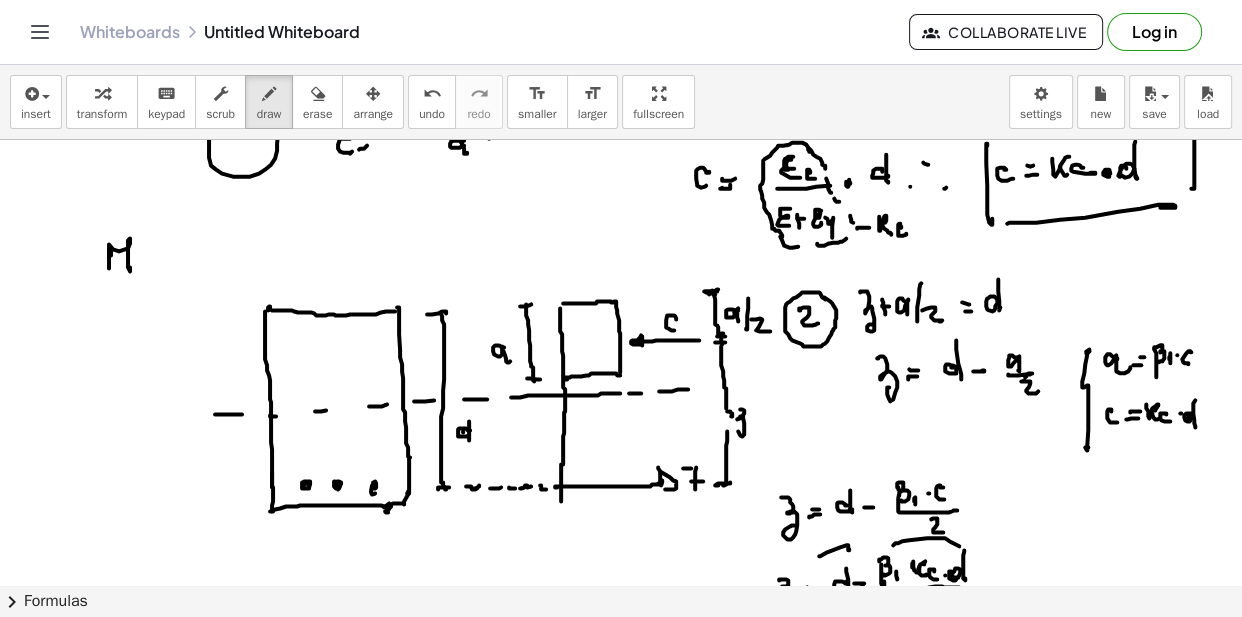 drag, startPoint x: 139, startPoint y: 266, endPoint x: 149, endPoint y: 258, distance: 12.806249 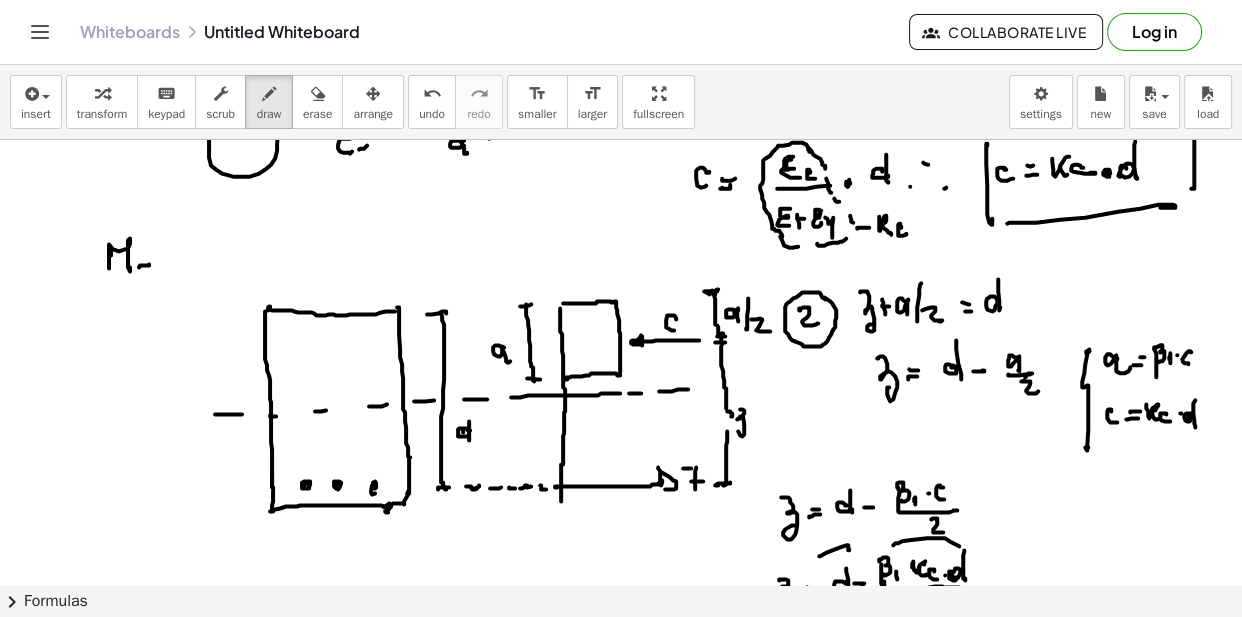 click at bounding box center [621, -137] 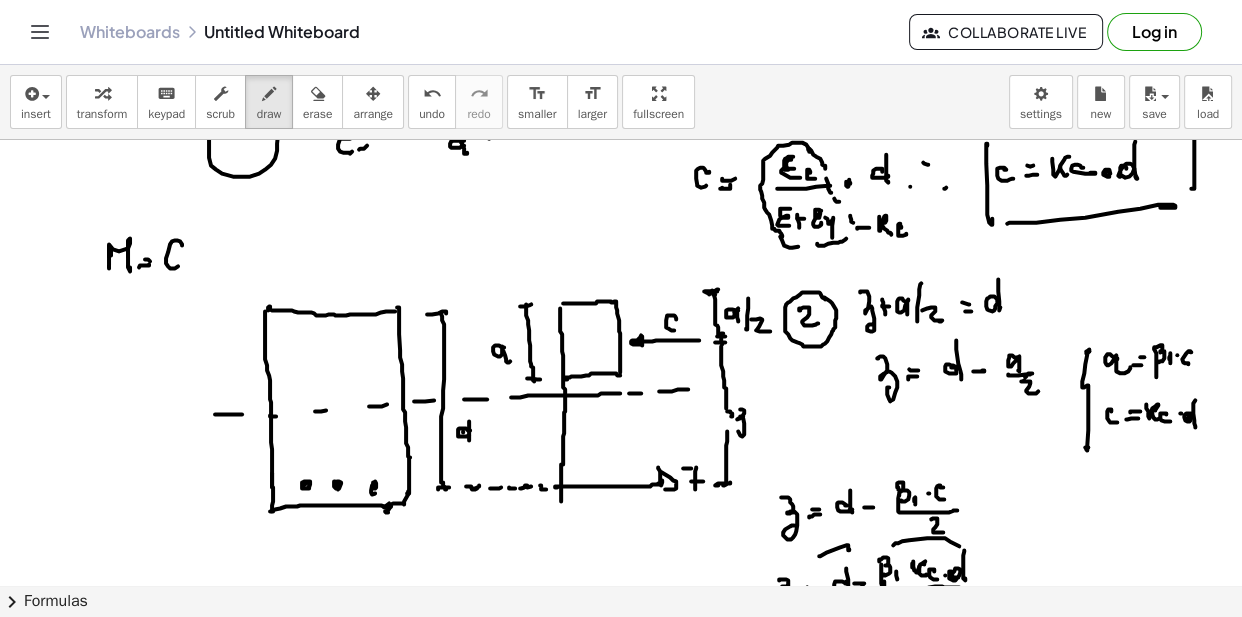 drag, startPoint x: 182, startPoint y: 244, endPoint x: 179, endPoint y: 265, distance: 21.213203 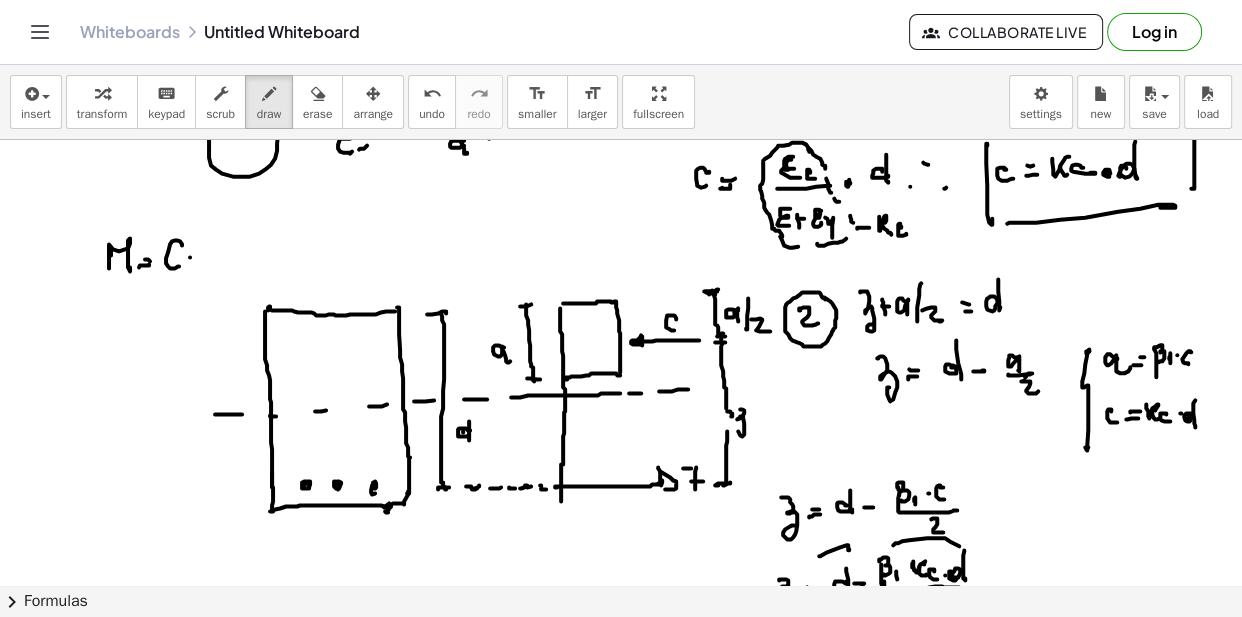 click at bounding box center (621, -137) 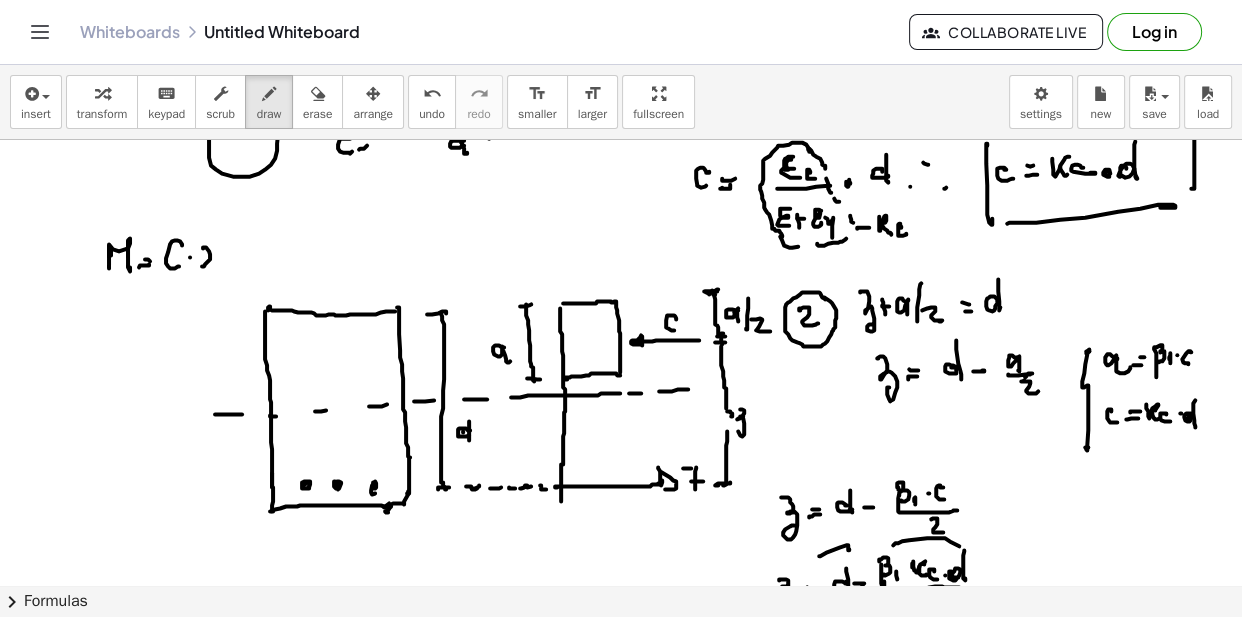 drag, startPoint x: 210, startPoint y: 253, endPoint x: 210, endPoint y: 279, distance: 26 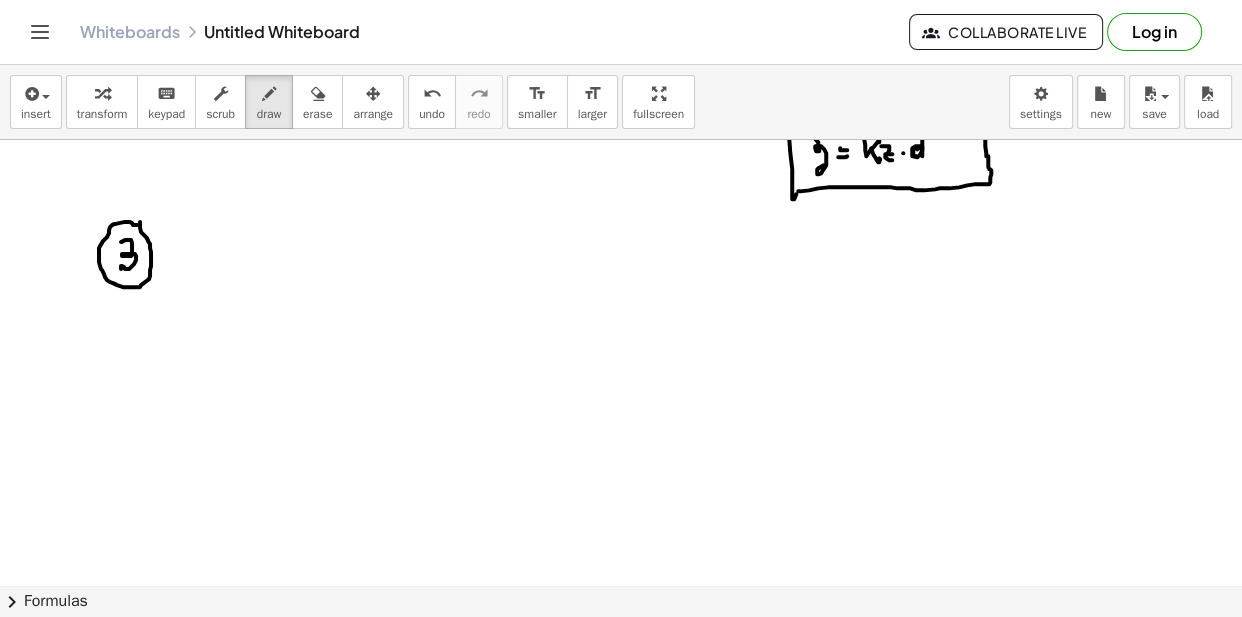 scroll, scrollTop: 2150, scrollLeft: 0, axis: vertical 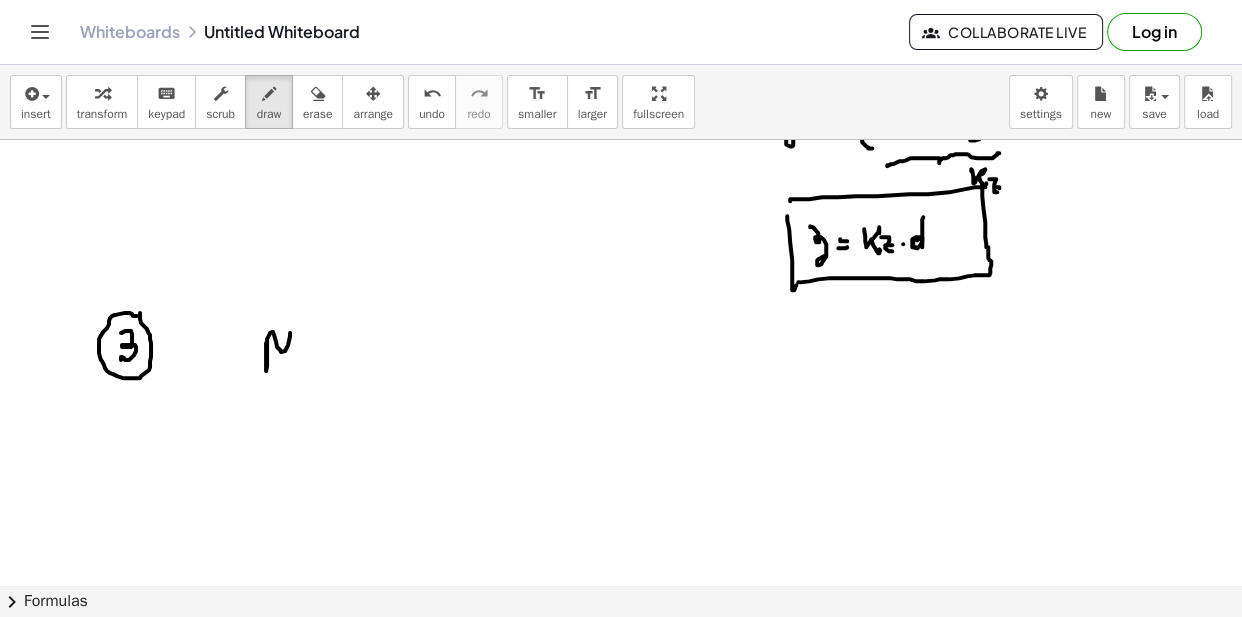 drag, startPoint x: 266, startPoint y: 341, endPoint x: 296, endPoint y: 358, distance: 34.48188 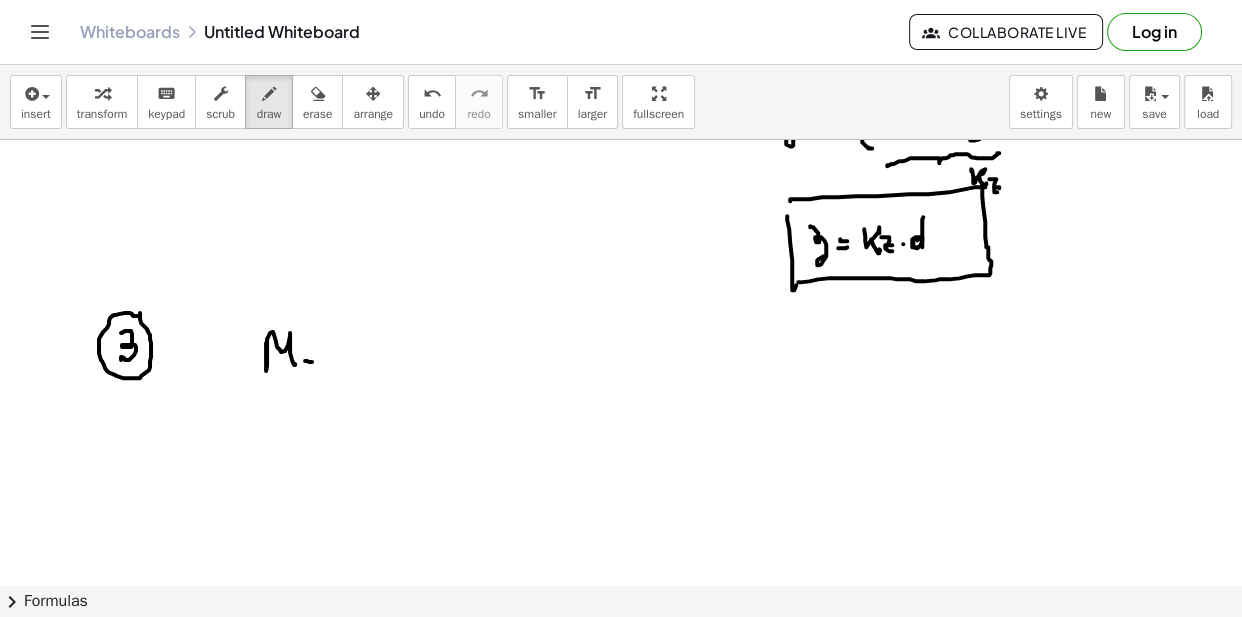 drag, startPoint x: 312, startPoint y: 360, endPoint x: 314, endPoint y: 350, distance: 10.198039 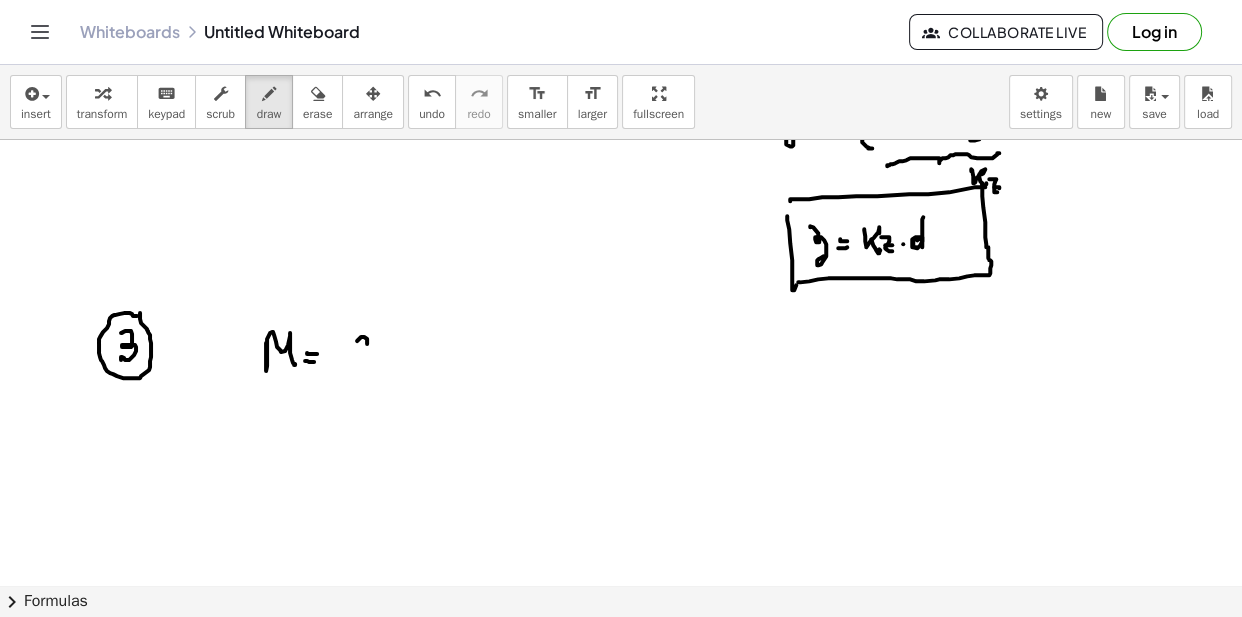 drag, startPoint x: 364, startPoint y: 335, endPoint x: 377, endPoint y: 353, distance: 22.203604 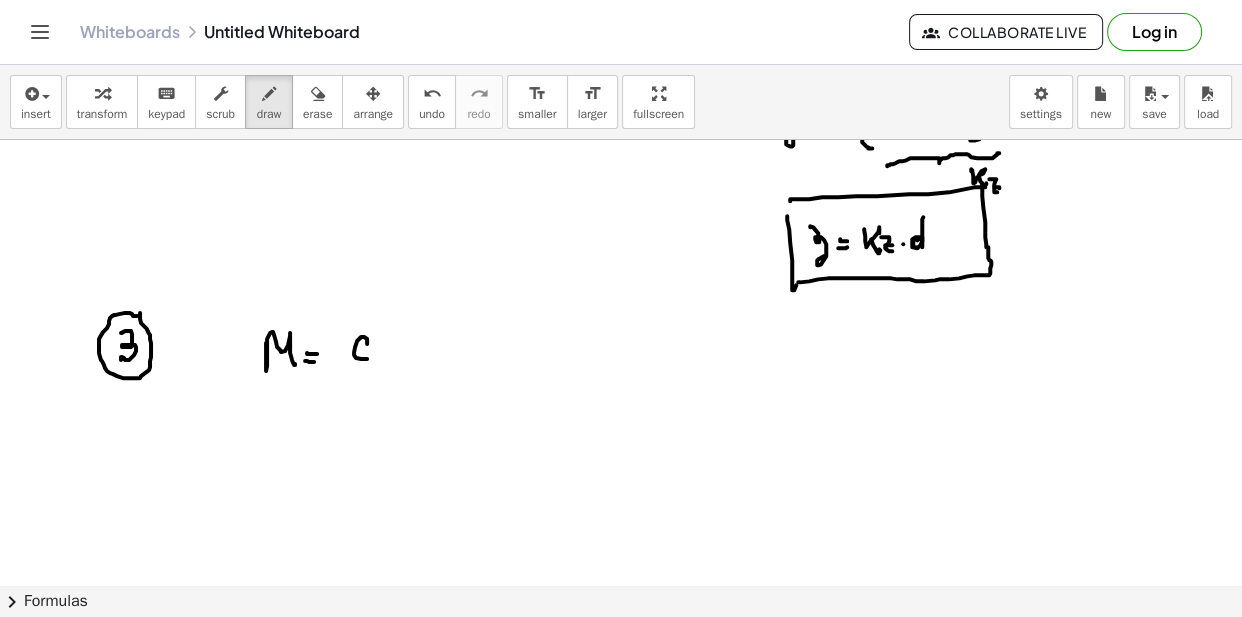 click at bounding box center [621, -450] 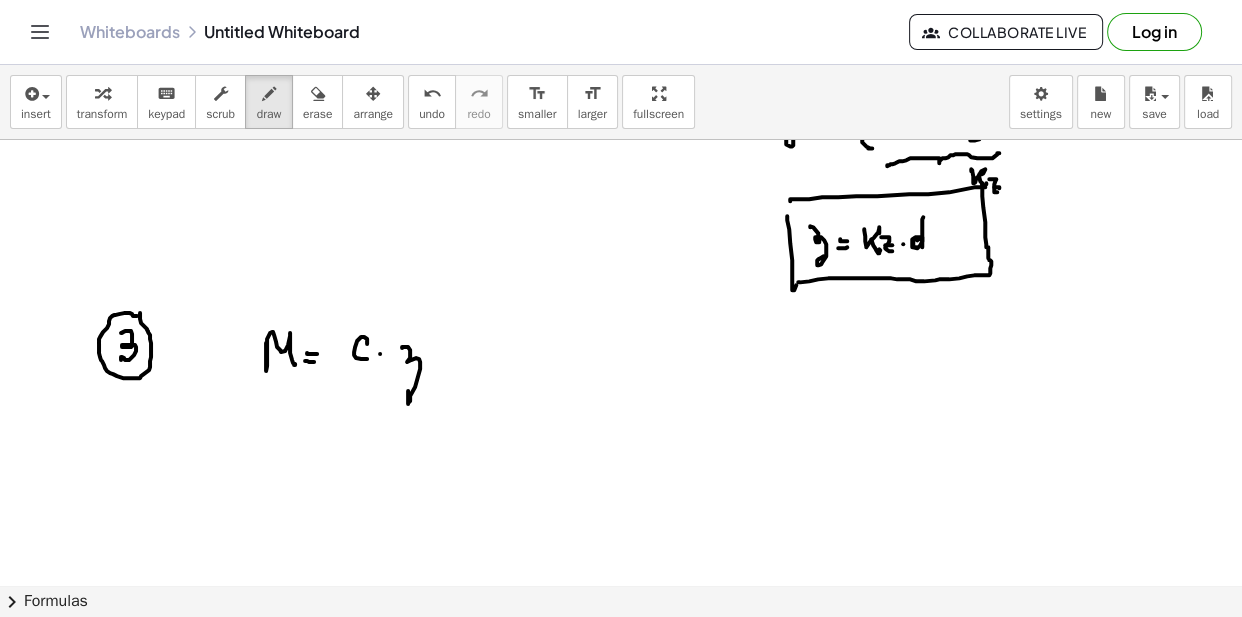 drag, startPoint x: 410, startPoint y: 352, endPoint x: 409, endPoint y: 383, distance: 31.016125 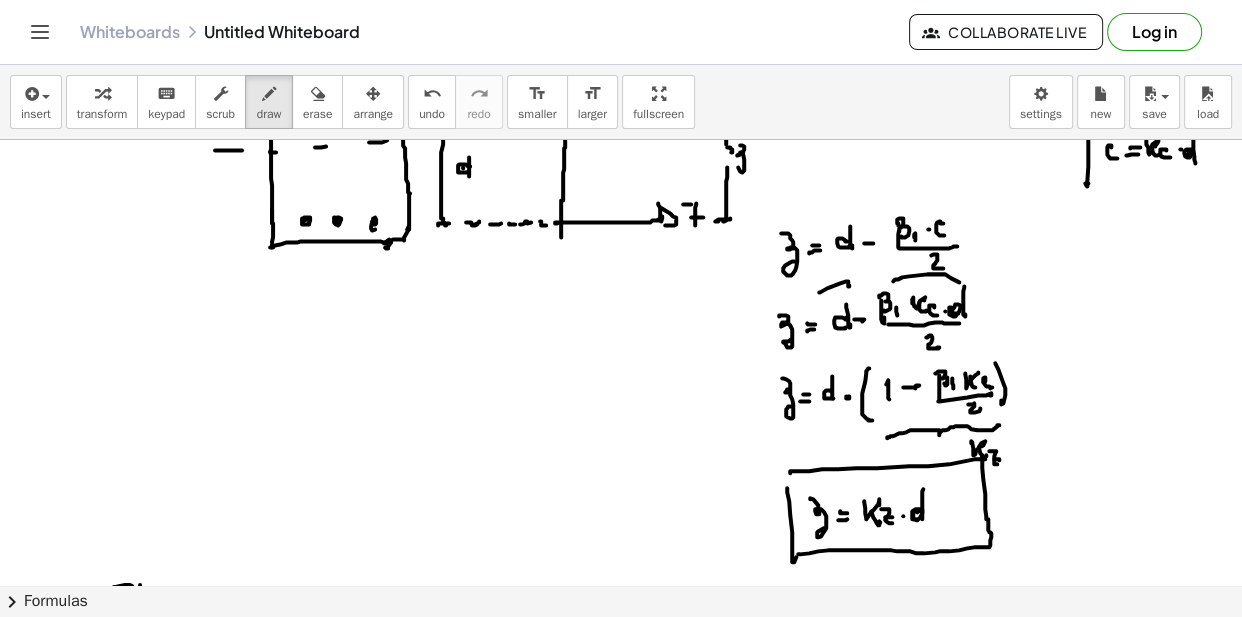 scroll, scrollTop: 2150, scrollLeft: 0, axis: vertical 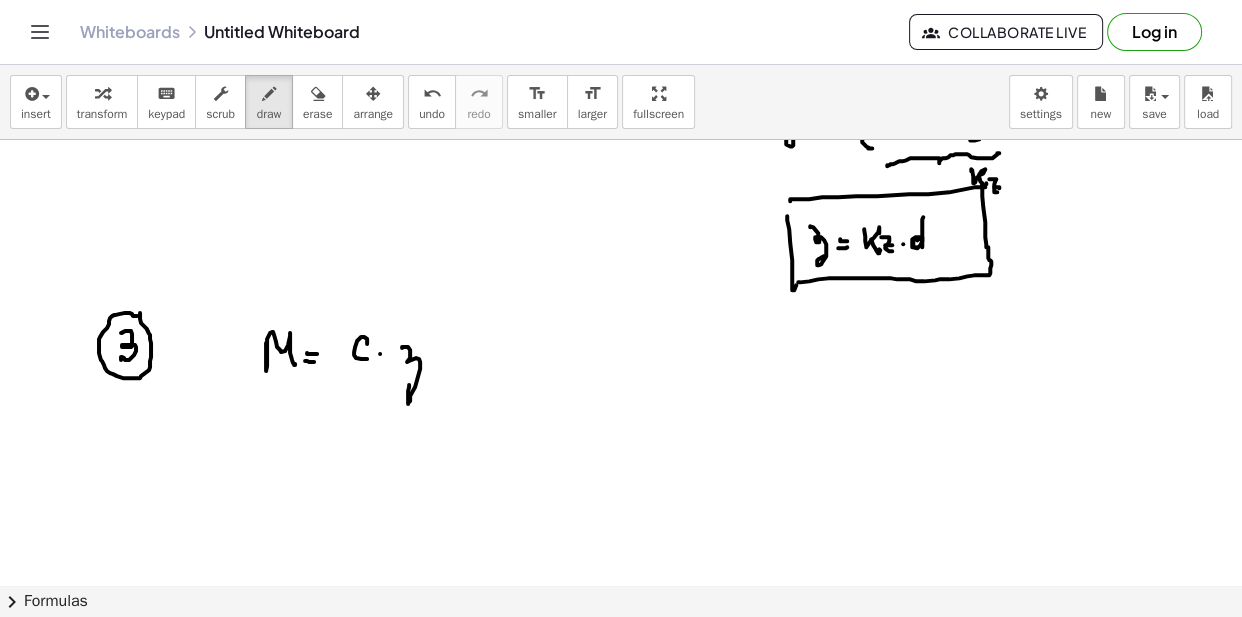 click at bounding box center (621, -450) 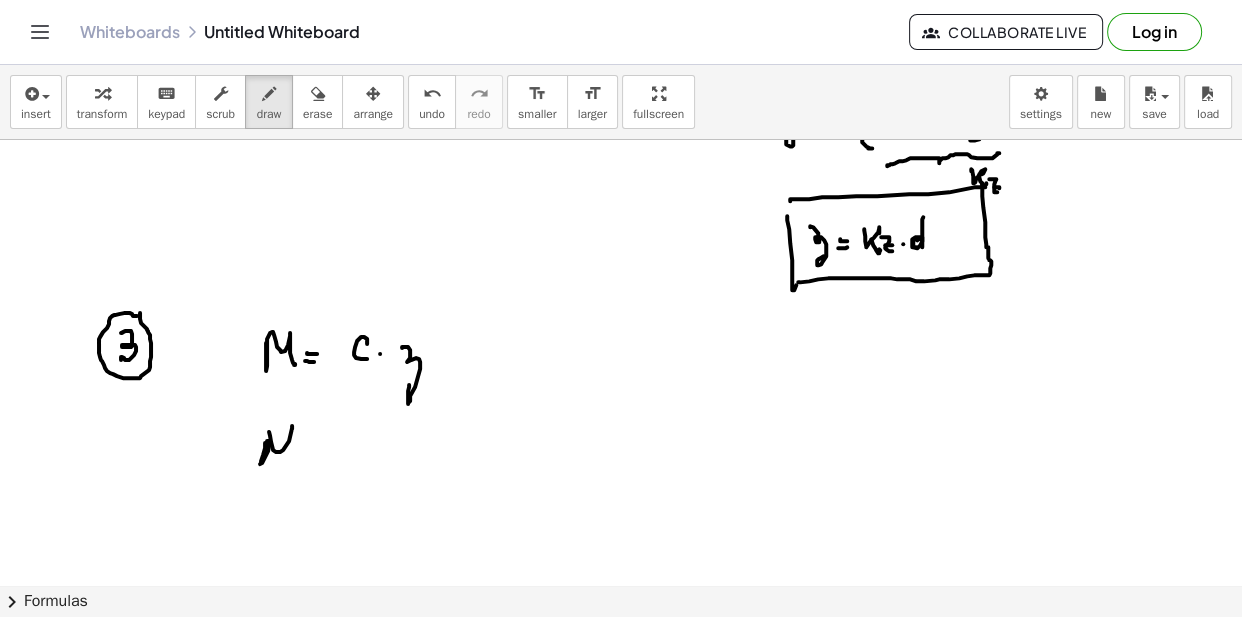 drag, startPoint x: 269, startPoint y: 430, endPoint x: 290, endPoint y: 459, distance: 35.805027 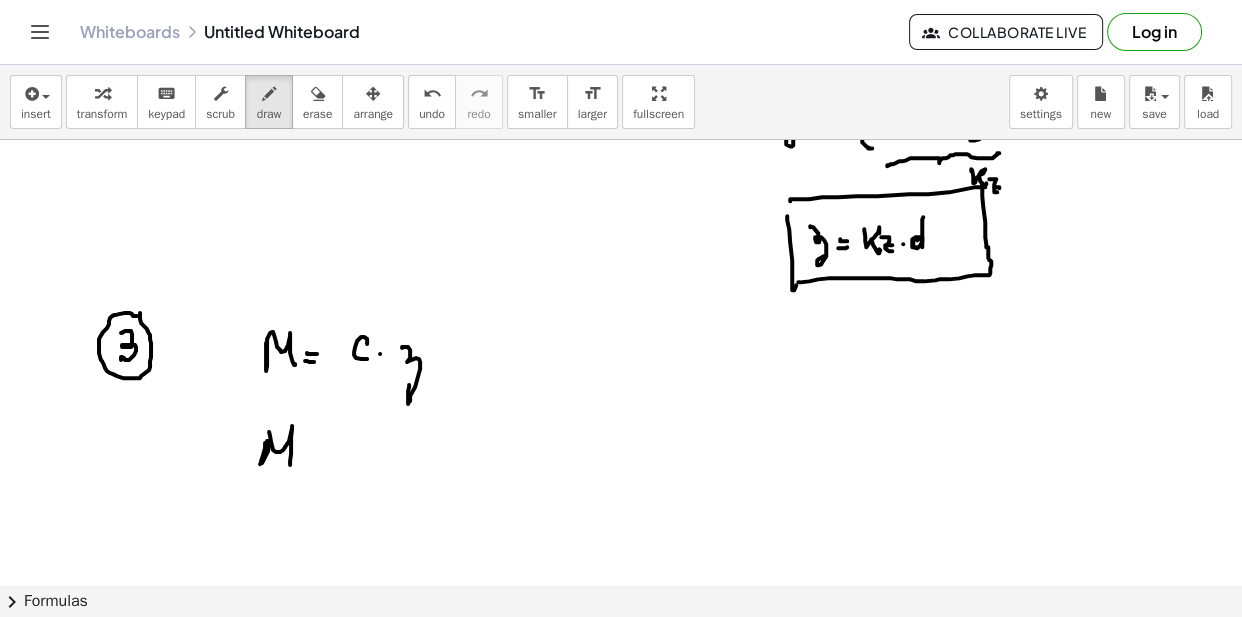 drag, startPoint x: 301, startPoint y: 459, endPoint x: 310, endPoint y: 450, distance: 12.727922 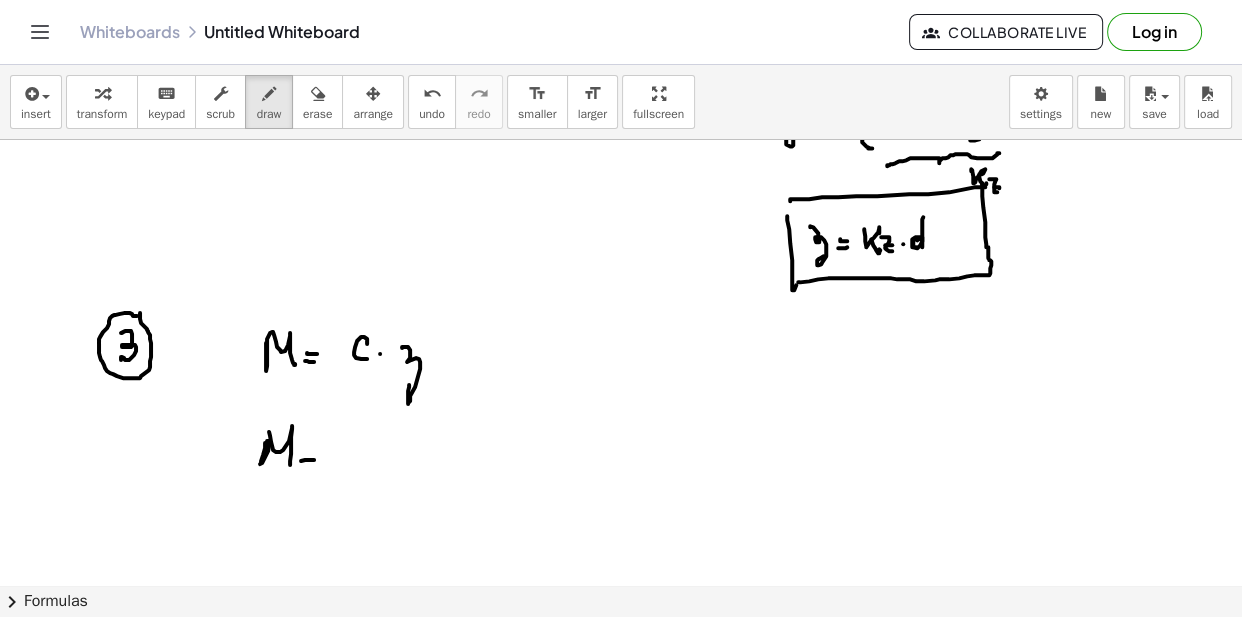 click at bounding box center [621, -450] 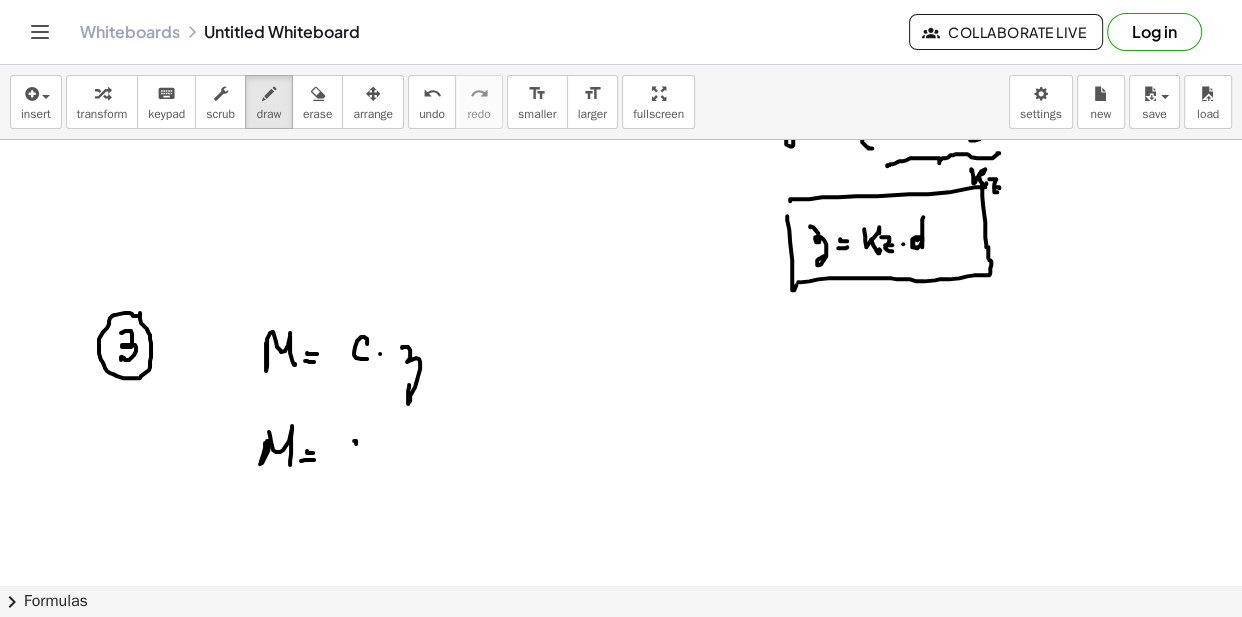 drag, startPoint x: 356, startPoint y: 442, endPoint x: 355, endPoint y: 454, distance: 12.0415945 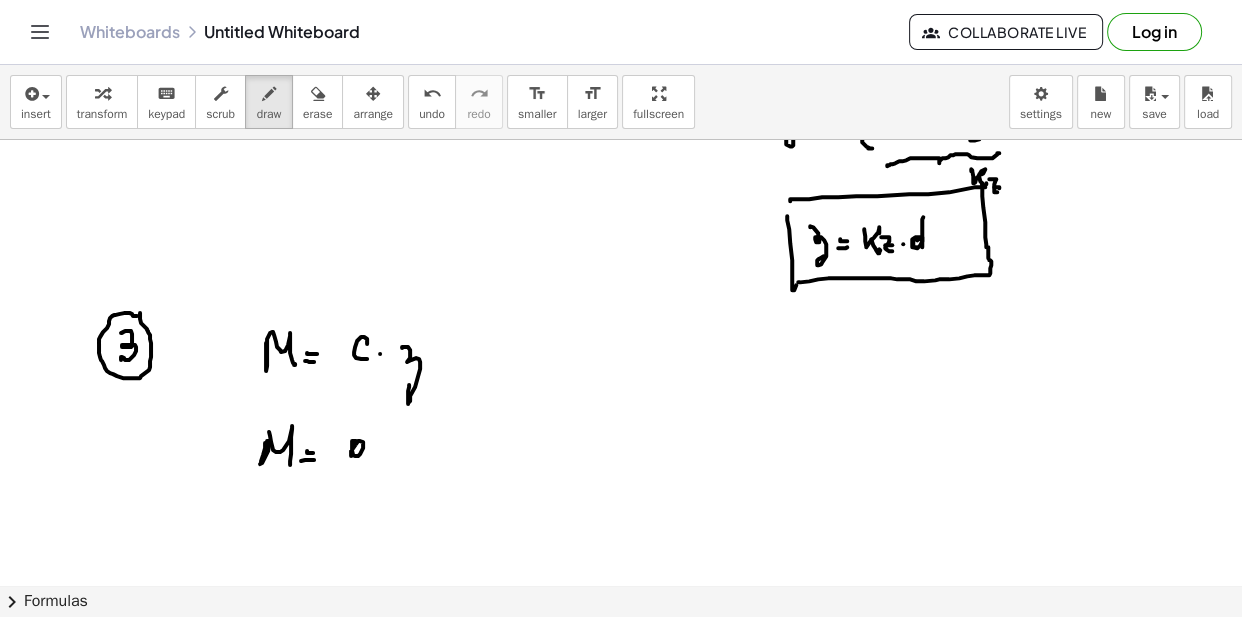 click at bounding box center (621, -450) 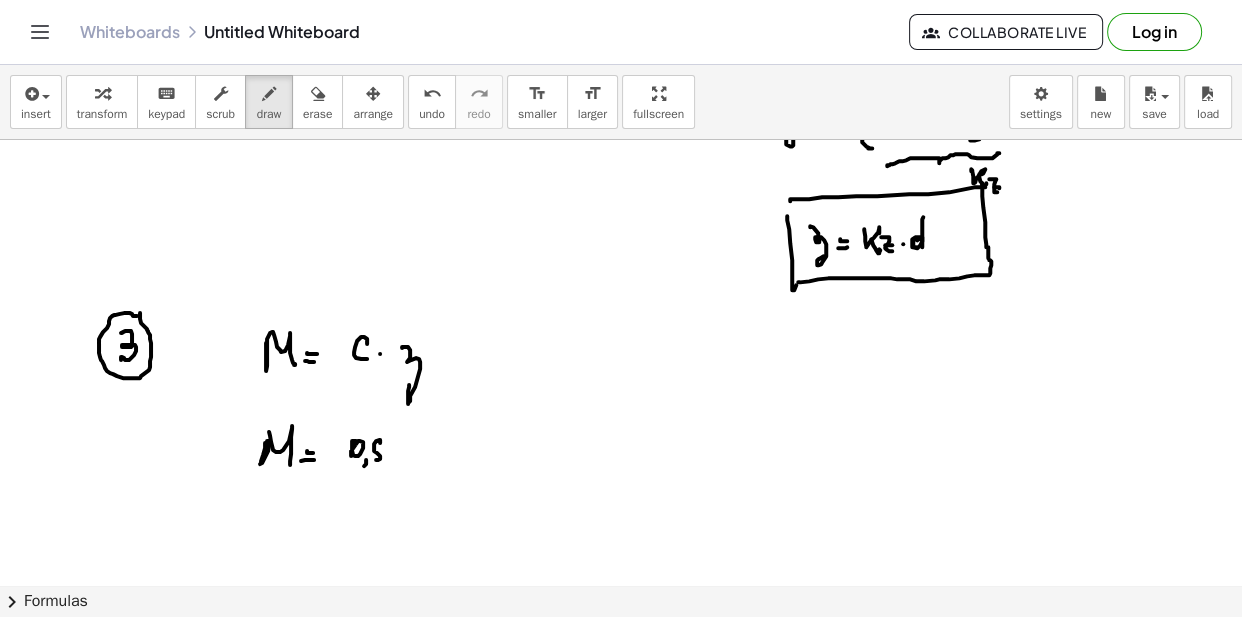 click at bounding box center (621, -450) 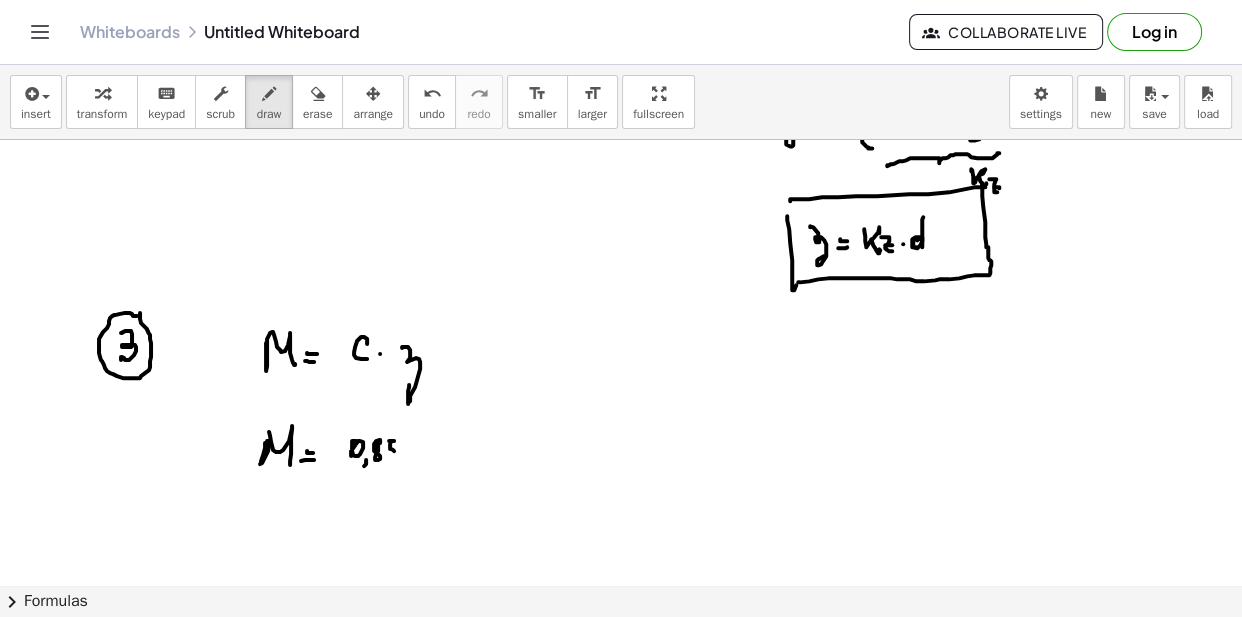 drag, startPoint x: 389, startPoint y: 439, endPoint x: 385, endPoint y: 454, distance: 15.524175 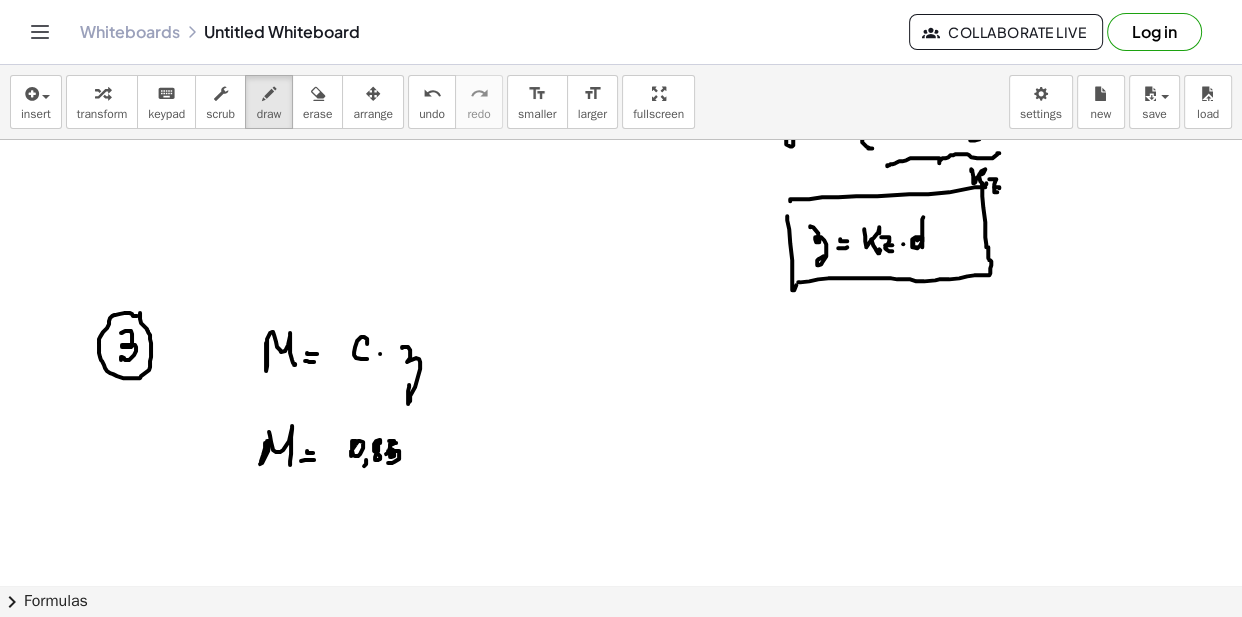 drag, startPoint x: 391, startPoint y: 441, endPoint x: 385, endPoint y: 461, distance: 20.880613 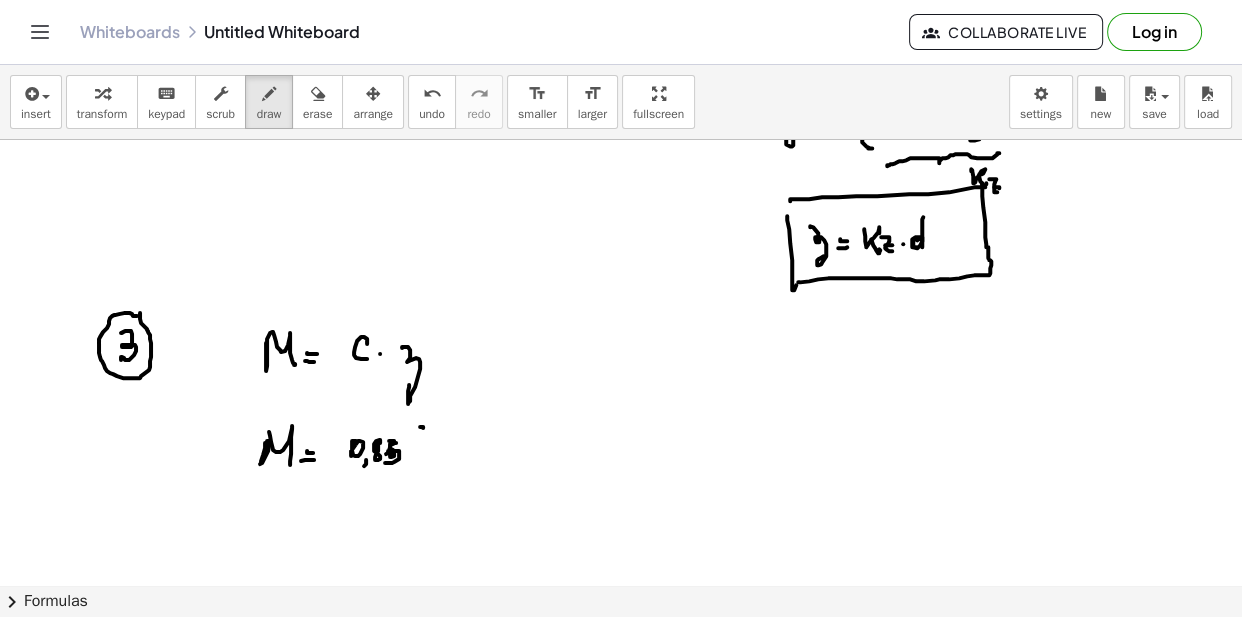 drag, startPoint x: 423, startPoint y: 426, endPoint x: 414, endPoint y: 449, distance: 24.698177 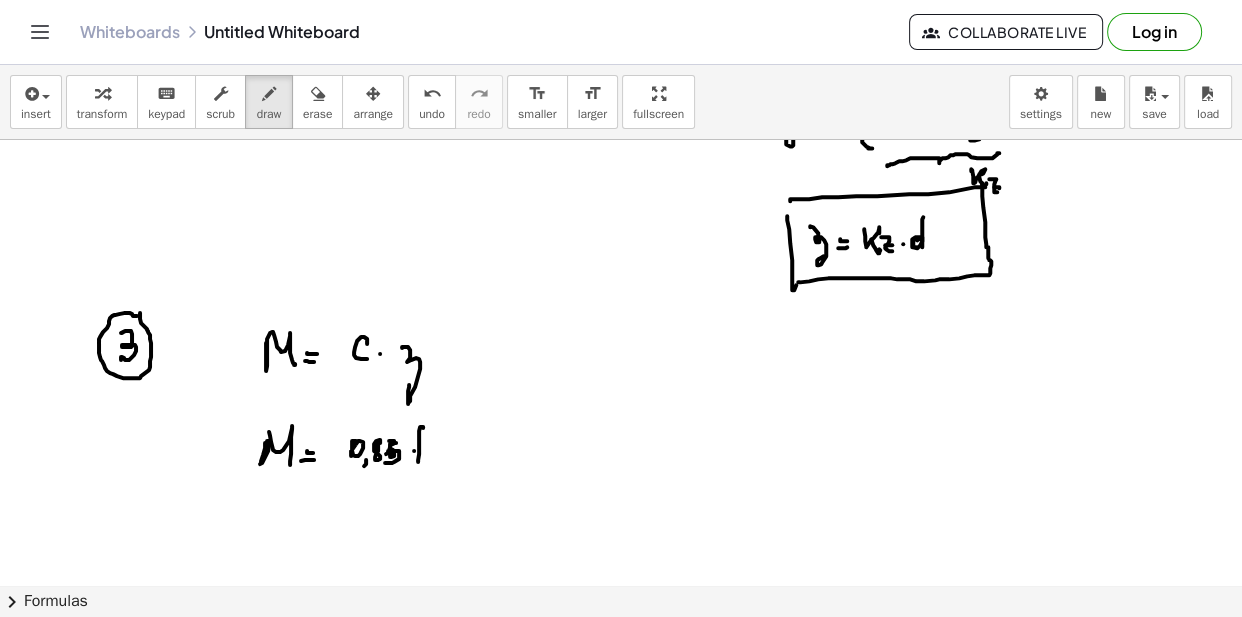 drag, startPoint x: 414, startPoint y: 449, endPoint x: 428, endPoint y: 419, distance: 33.105892 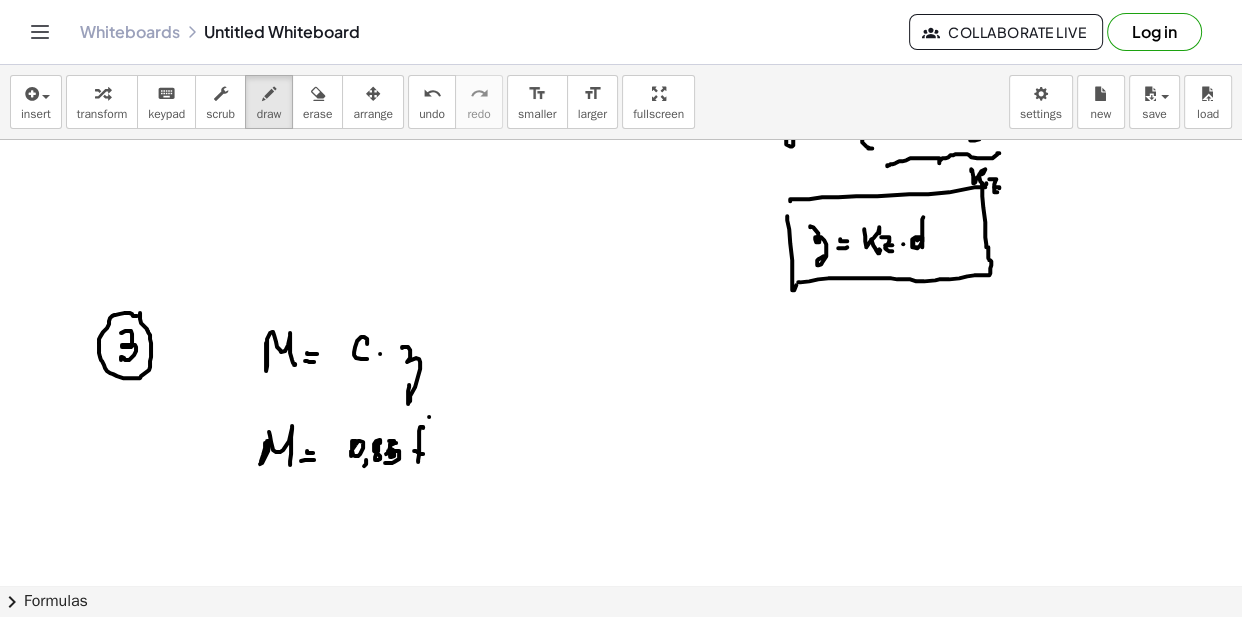 drag, startPoint x: 429, startPoint y: 415, endPoint x: 433, endPoint y: 447, distance: 32.24903 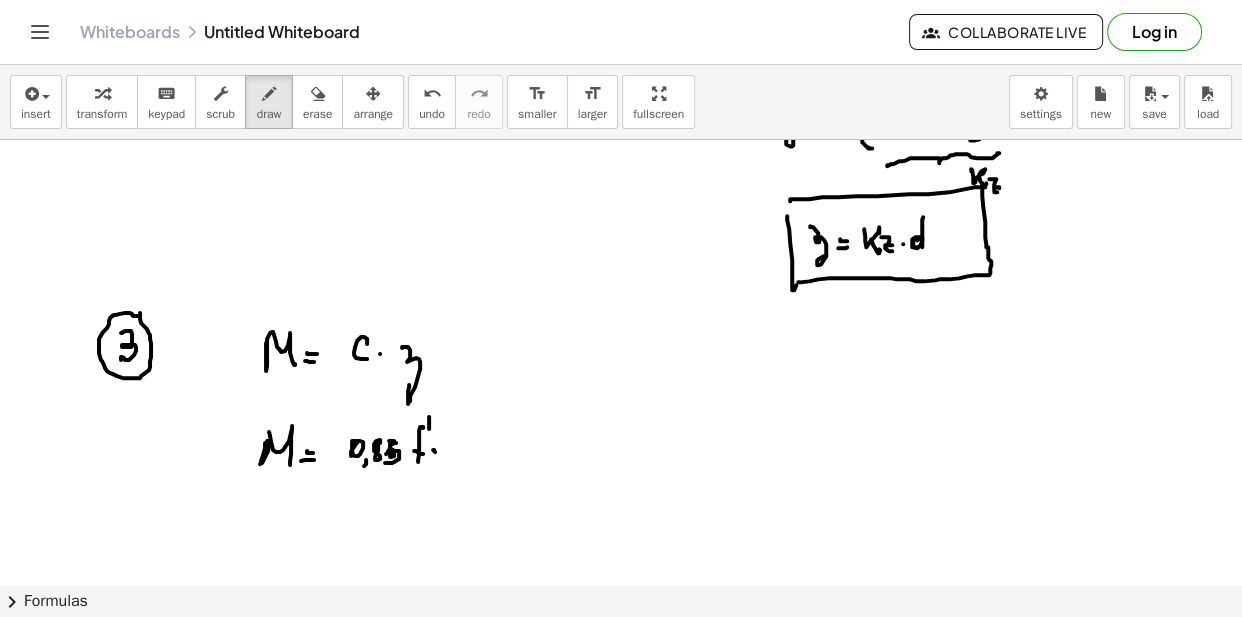 click at bounding box center [621, -450] 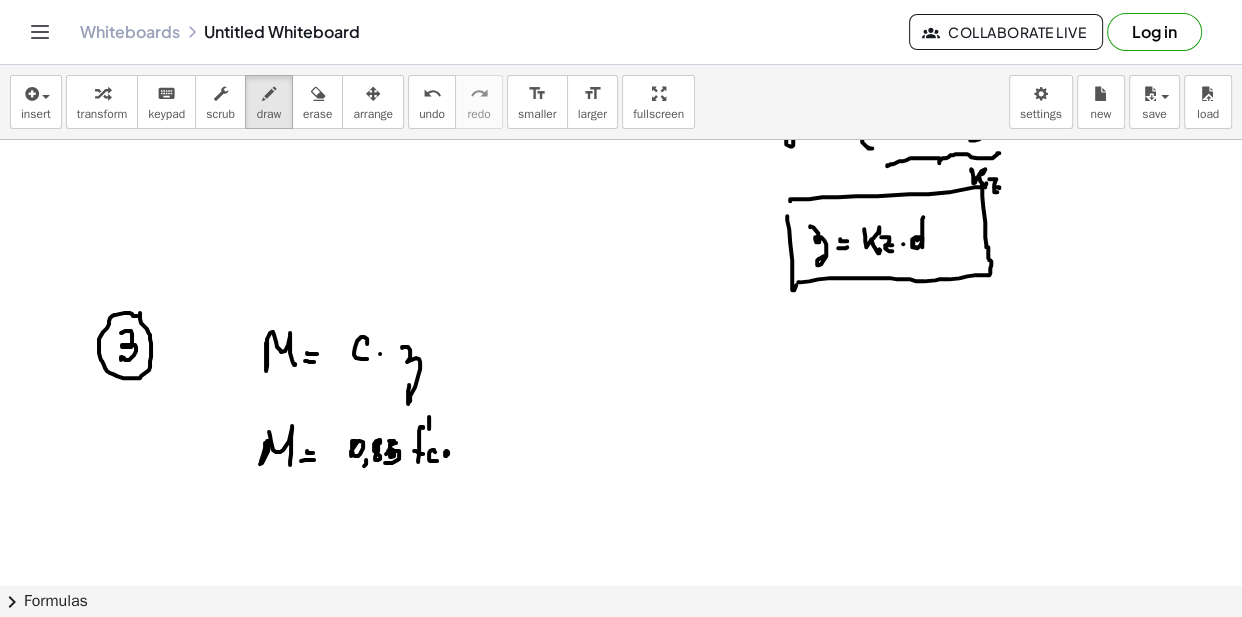 drag, startPoint x: 445, startPoint y: 450, endPoint x: 455, endPoint y: 453, distance: 10.440307 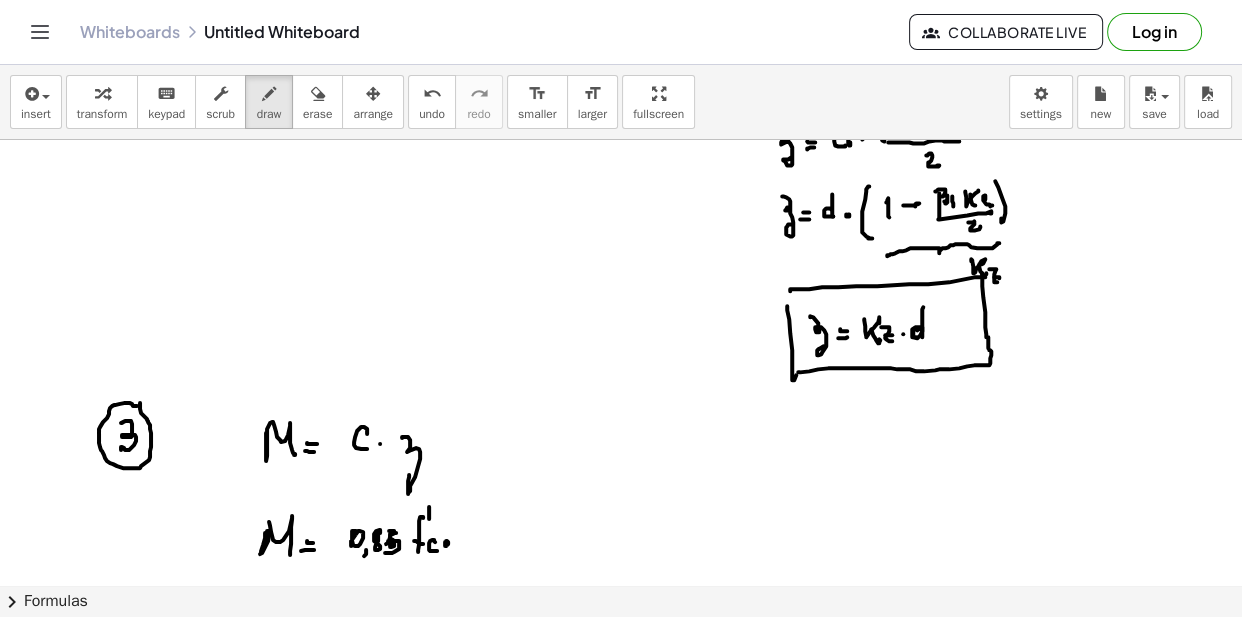 scroll, scrollTop: 2150, scrollLeft: 0, axis: vertical 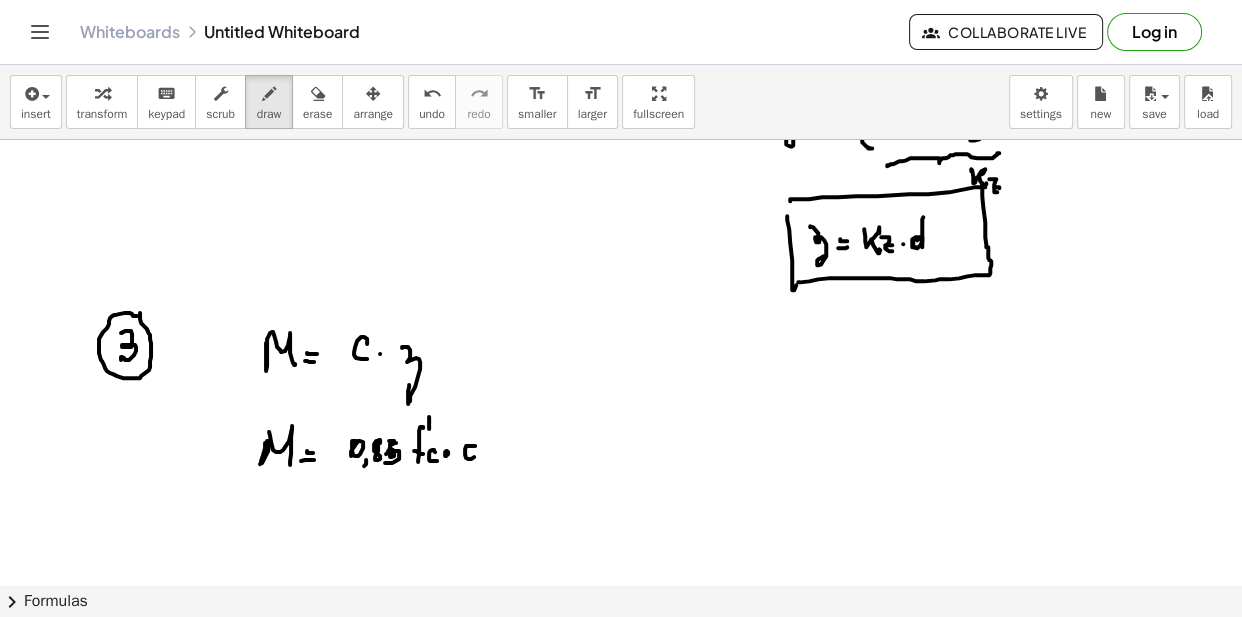drag, startPoint x: 475, startPoint y: 444, endPoint x: 484, endPoint y: 454, distance: 13.453624 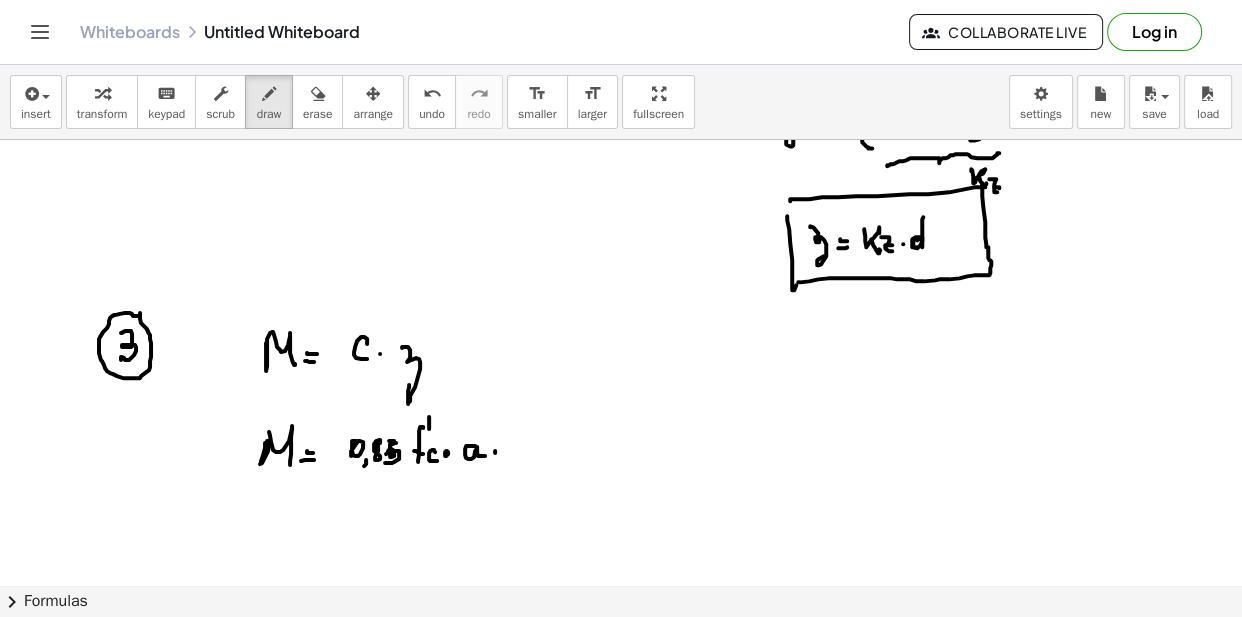 click at bounding box center (621, -450) 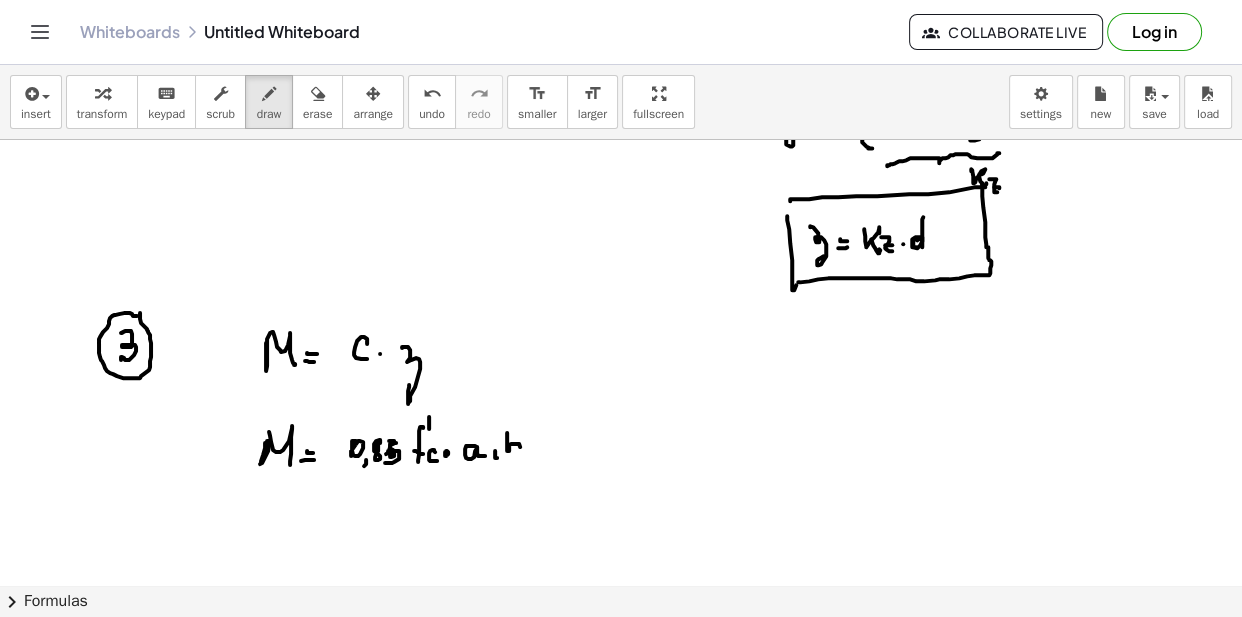 drag, startPoint x: 507, startPoint y: 431, endPoint x: 519, endPoint y: 449, distance: 21.633308 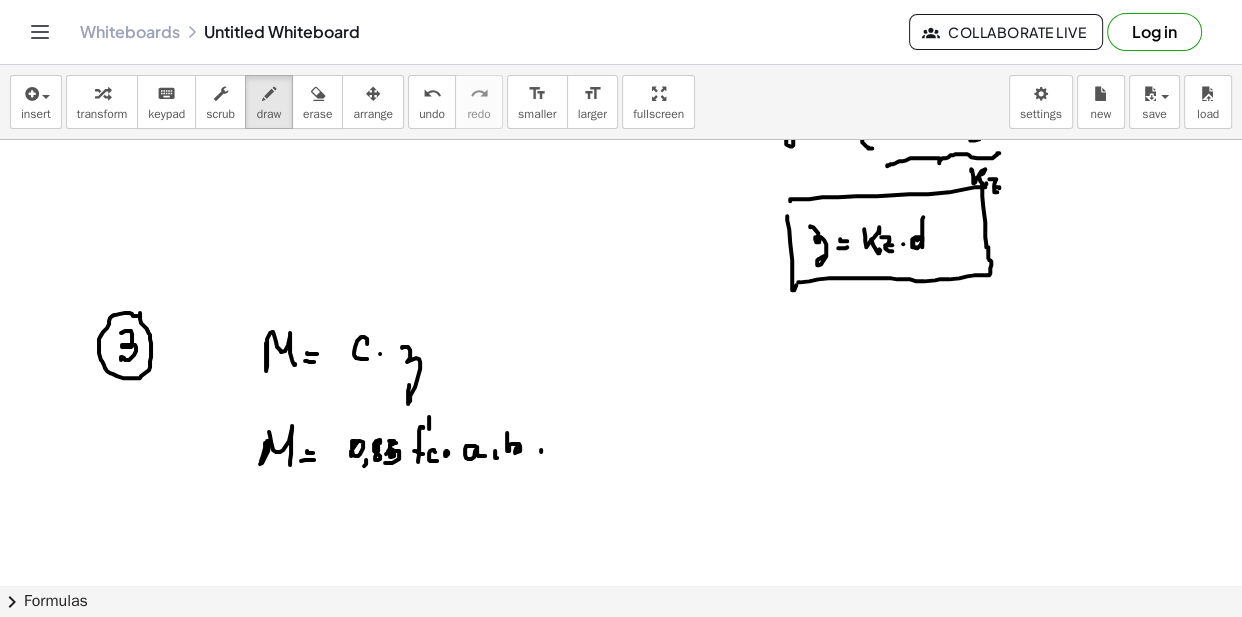 drag, startPoint x: 541, startPoint y: 448, endPoint x: 554, endPoint y: 444, distance: 13.601471 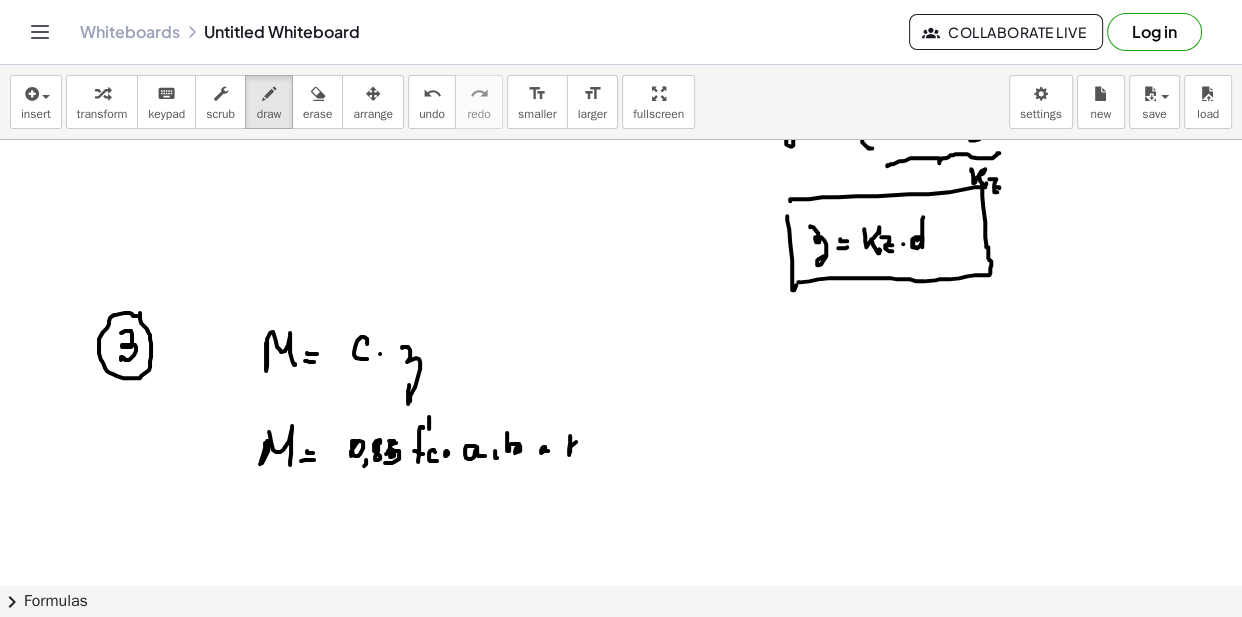 drag, startPoint x: 570, startPoint y: 434, endPoint x: 581, endPoint y: 436, distance: 11.18034 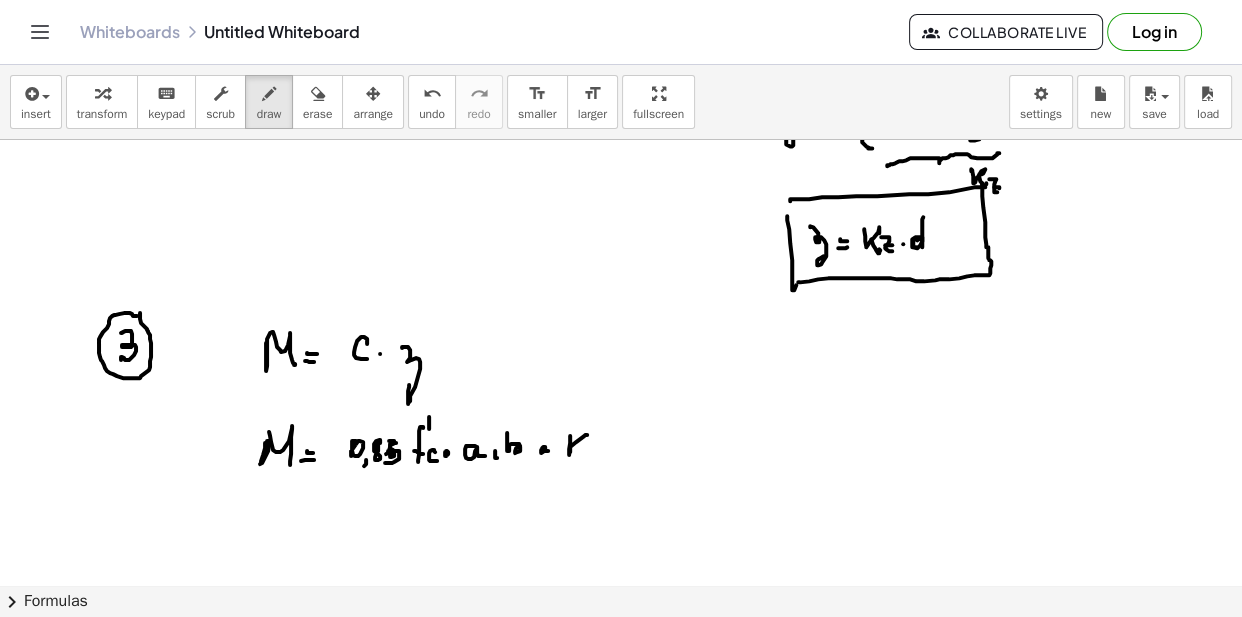 drag, startPoint x: 573, startPoint y: 441, endPoint x: 581, endPoint y: 453, distance: 14.422205 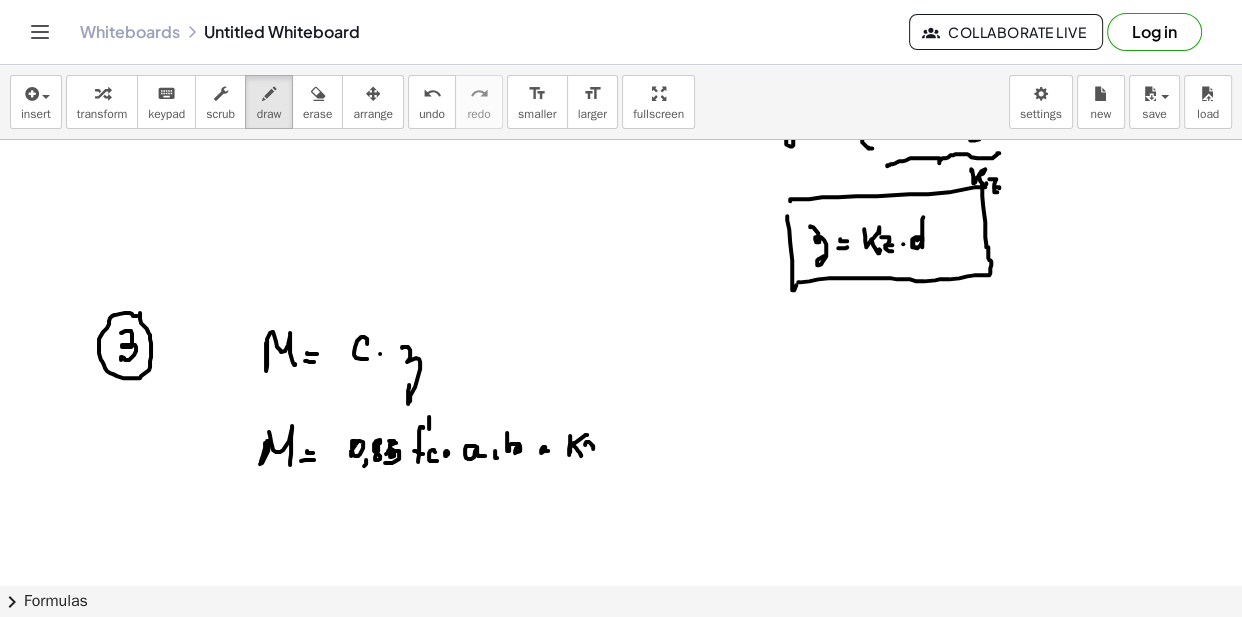 drag, startPoint x: 585, startPoint y: 443, endPoint x: 592, endPoint y: 454, distance: 13.038404 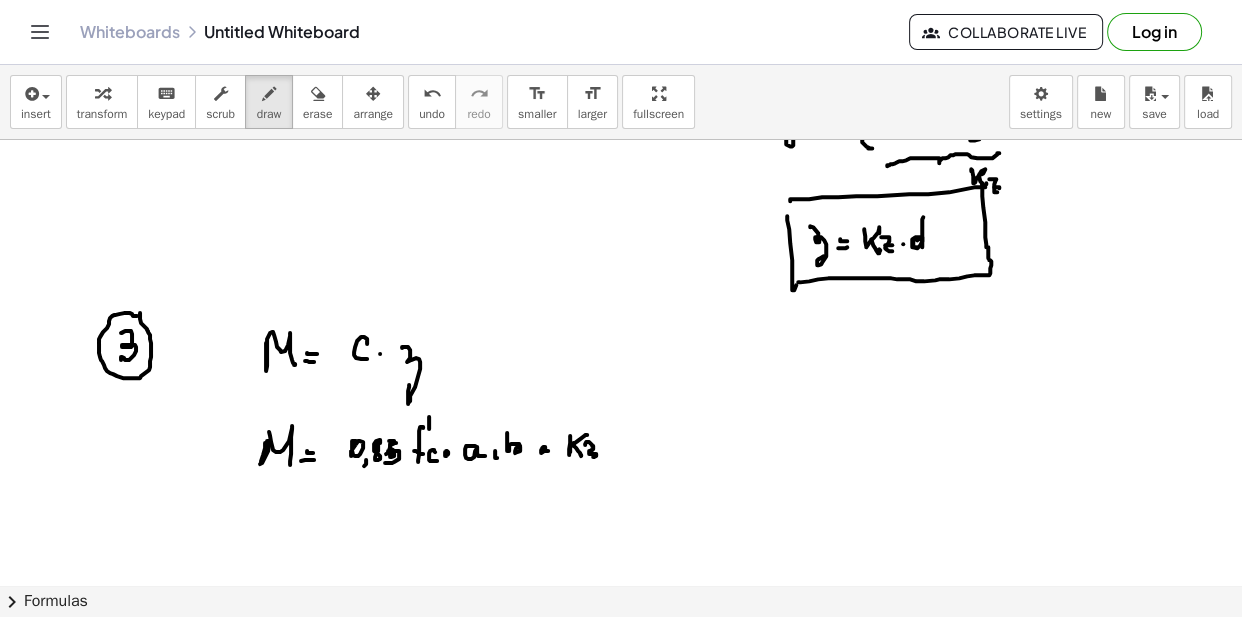 drag, startPoint x: 587, startPoint y: 449, endPoint x: 599, endPoint y: 449, distance: 12 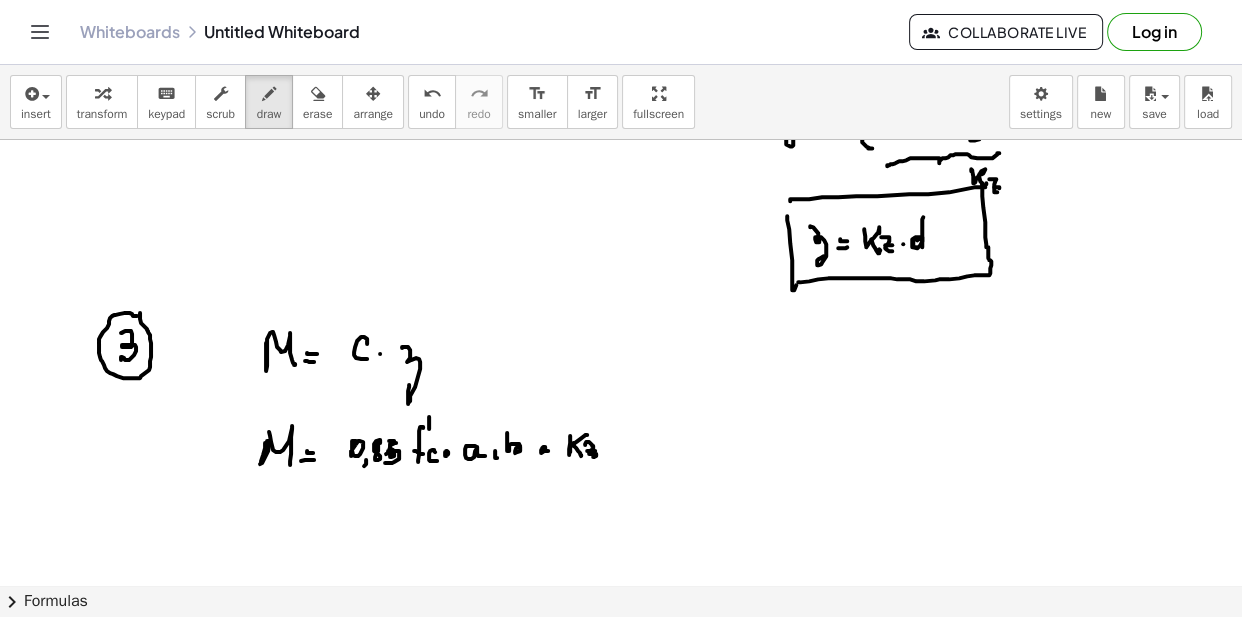 click at bounding box center [621, -450] 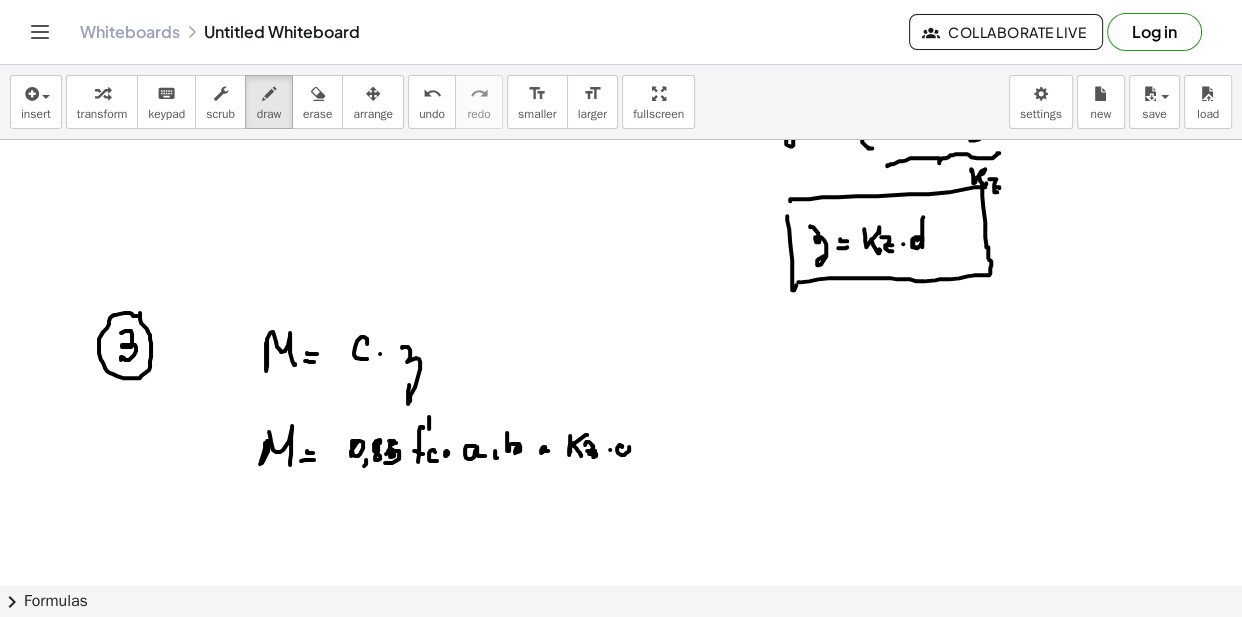 drag, startPoint x: 622, startPoint y: 445, endPoint x: 626, endPoint y: 432, distance: 13.601471 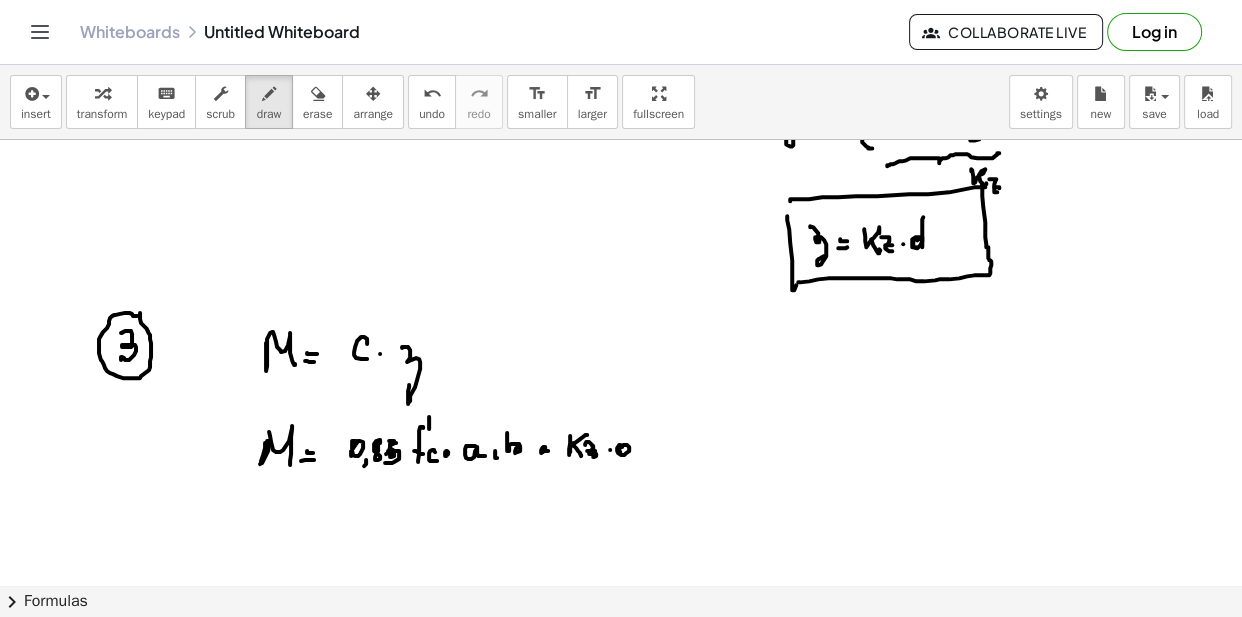 click at bounding box center [621, -450] 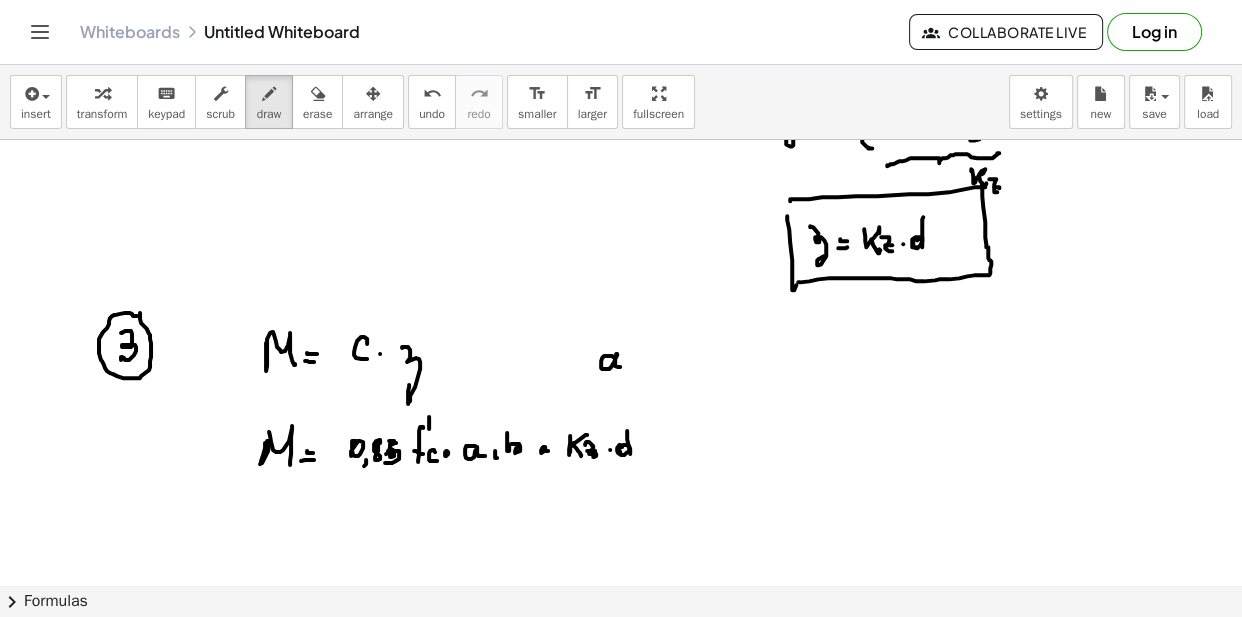 drag, startPoint x: 616, startPoint y: 355, endPoint x: 625, endPoint y: 367, distance: 15 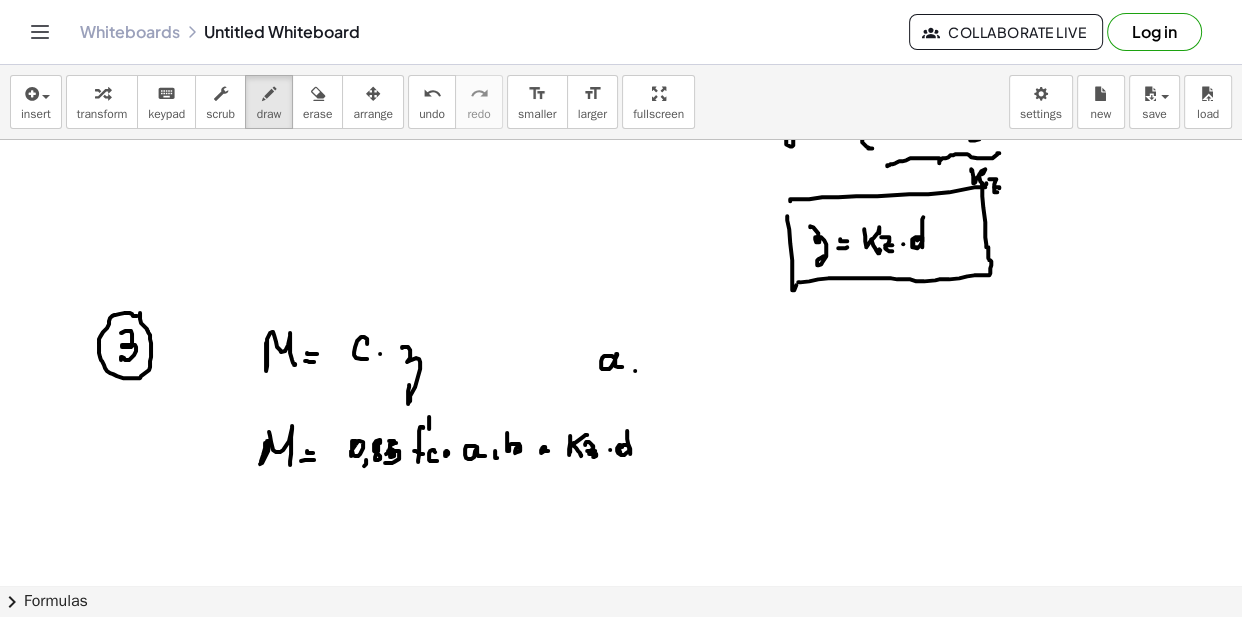 drag, startPoint x: 635, startPoint y: 369, endPoint x: 643, endPoint y: 360, distance: 12.0415945 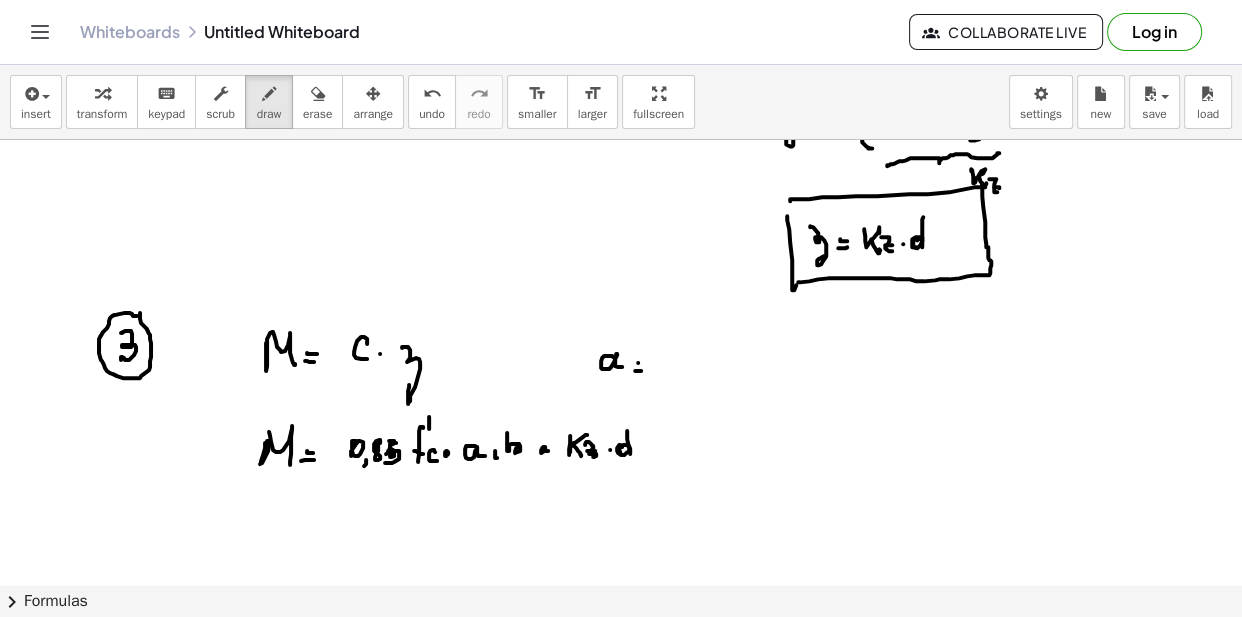 click at bounding box center (621, -450) 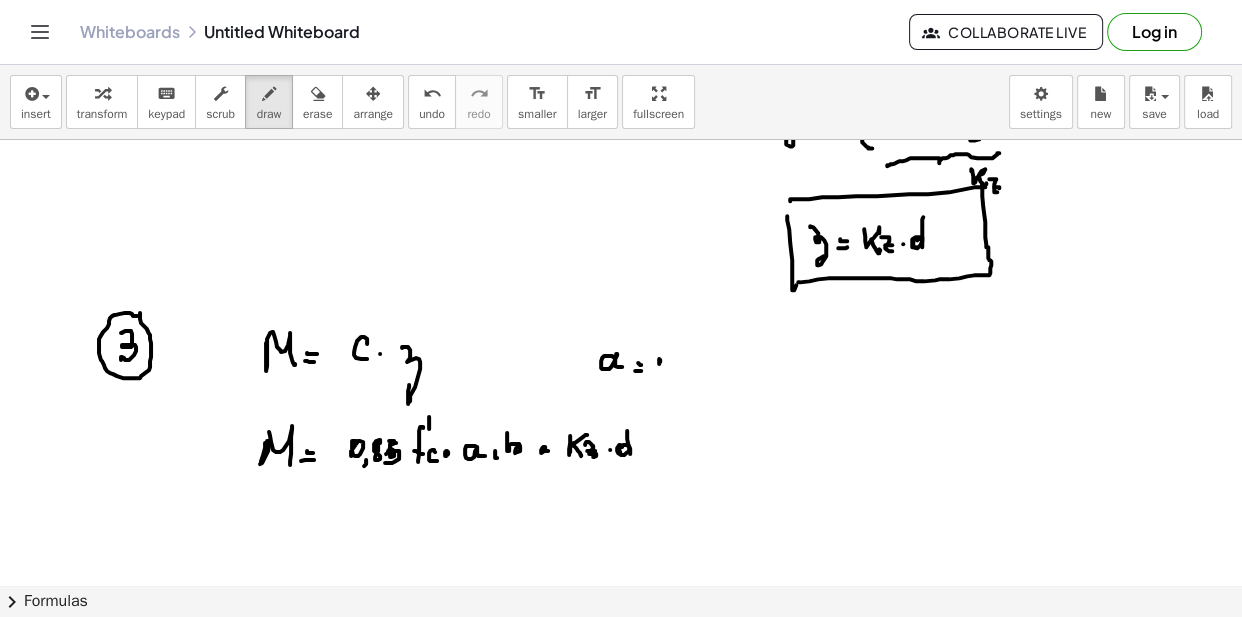 click at bounding box center (621, -450) 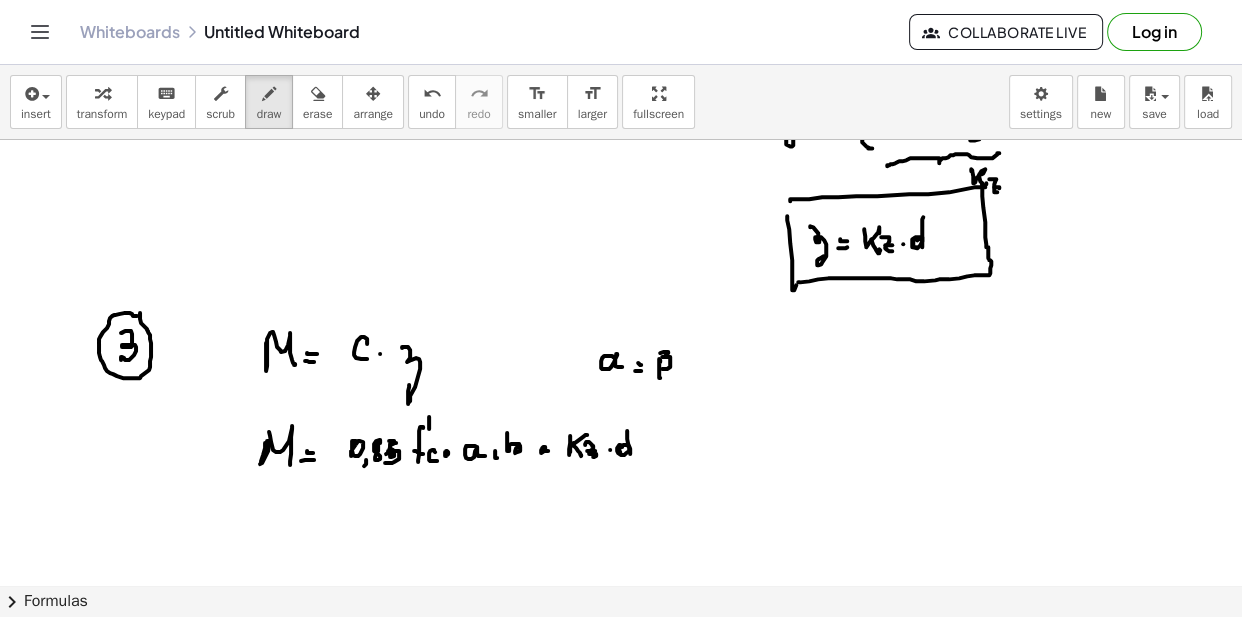 drag, startPoint x: 663, startPoint y: 350, endPoint x: 673, endPoint y: 365, distance: 18.027756 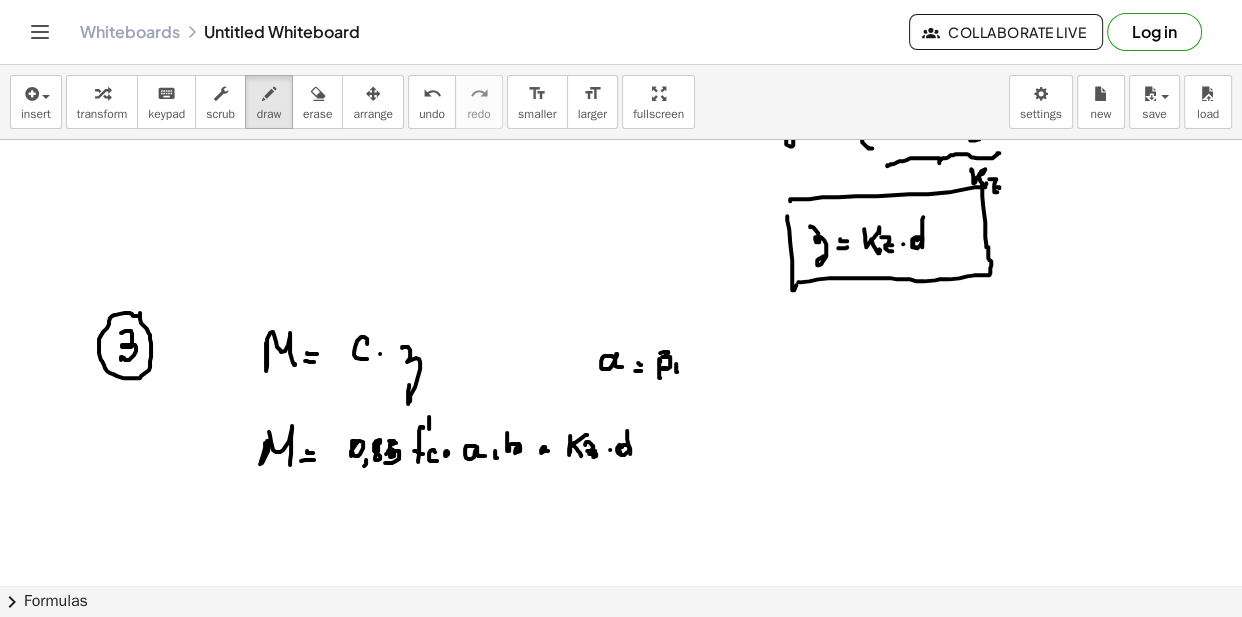 click at bounding box center (621, -450) 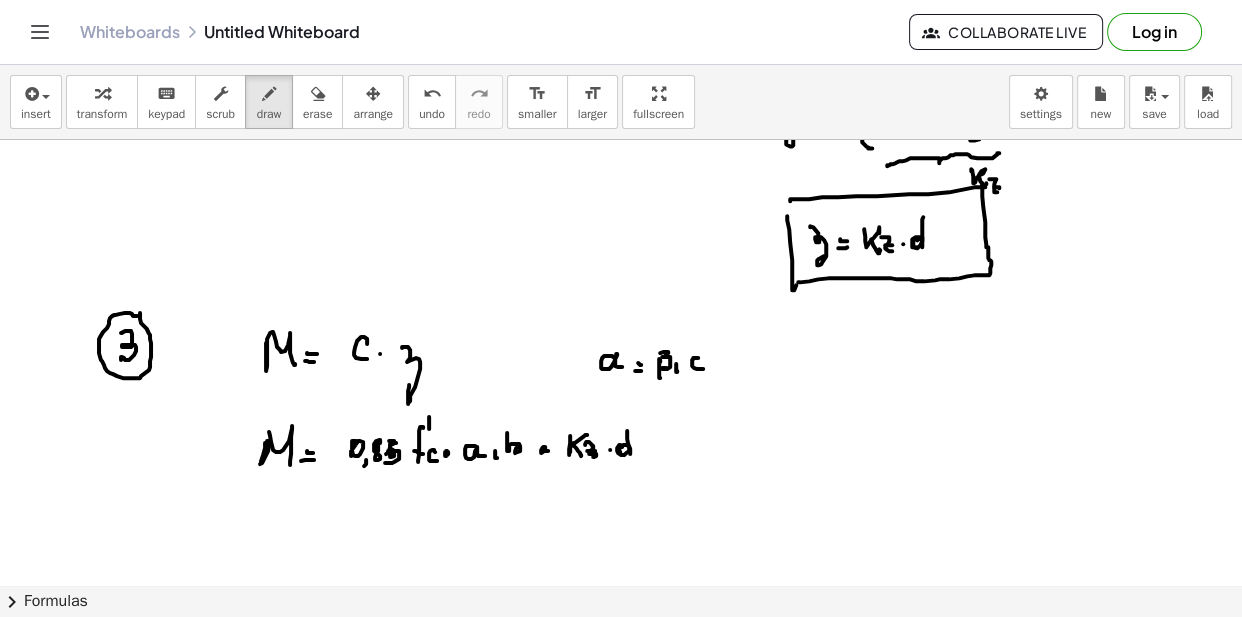 drag, startPoint x: 694, startPoint y: 356, endPoint x: 703, endPoint y: 367, distance: 14.21267 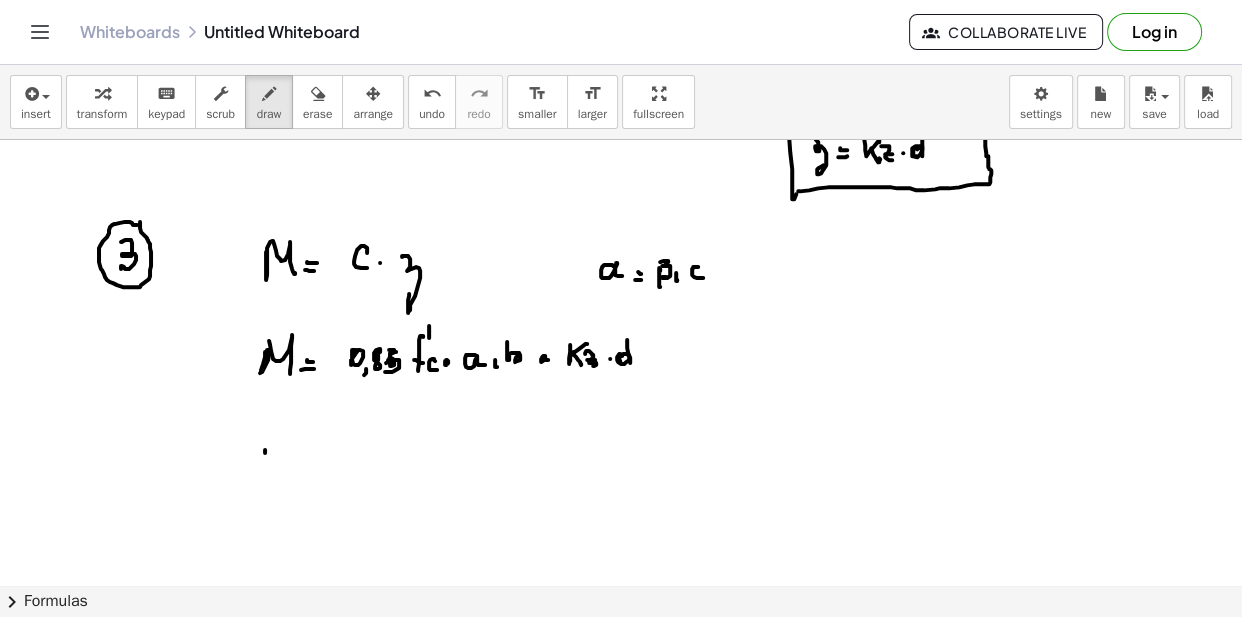 click at bounding box center (621, -541) 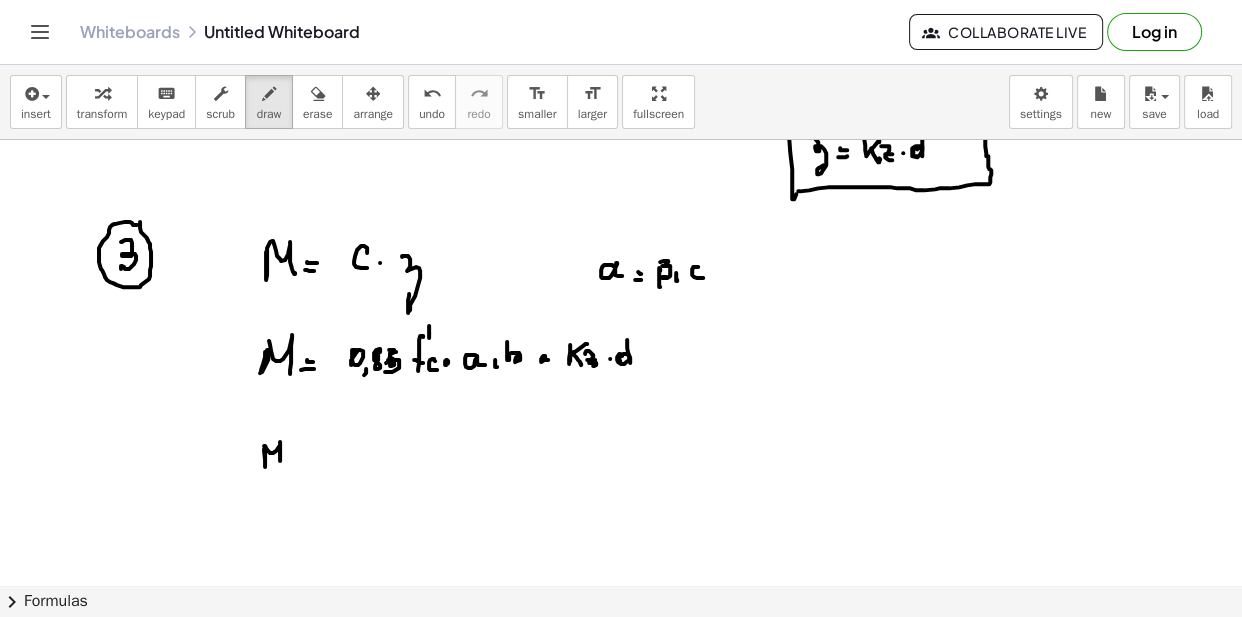 drag, startPoint x: 264, startPoint y: 444, endPoint x: 284, endPoint y: 461, distance: 26.24881 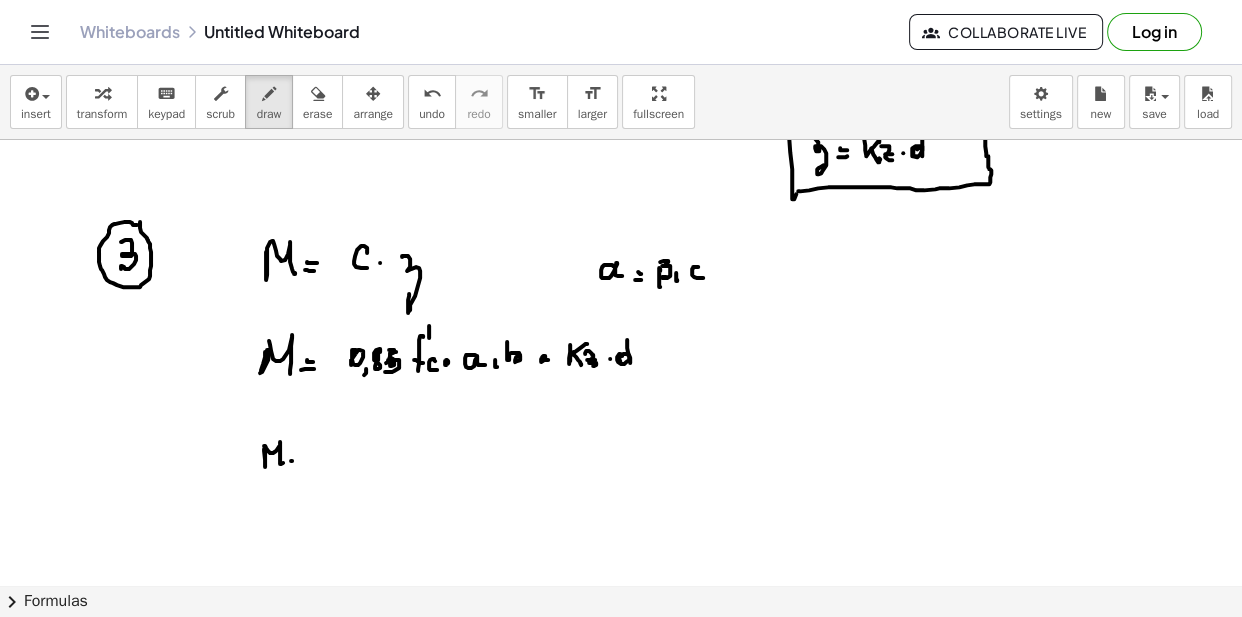 click at bounding box center [621, -541] 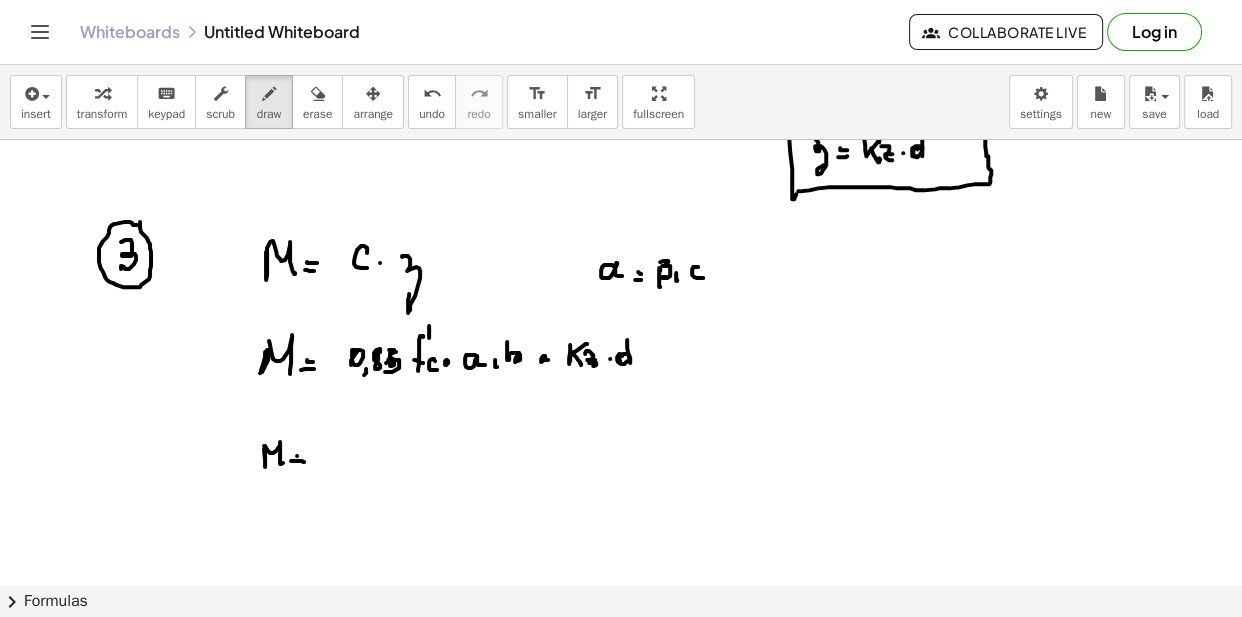 click at bounding box center (621, -541) 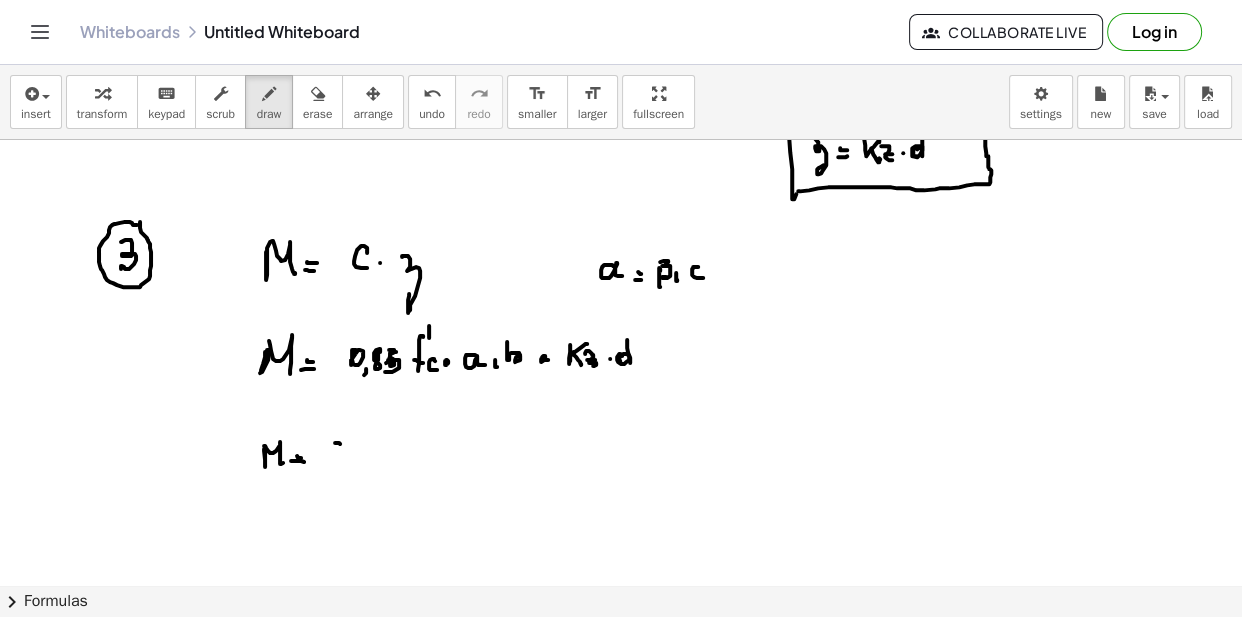 click at bounding box center (621, -541) 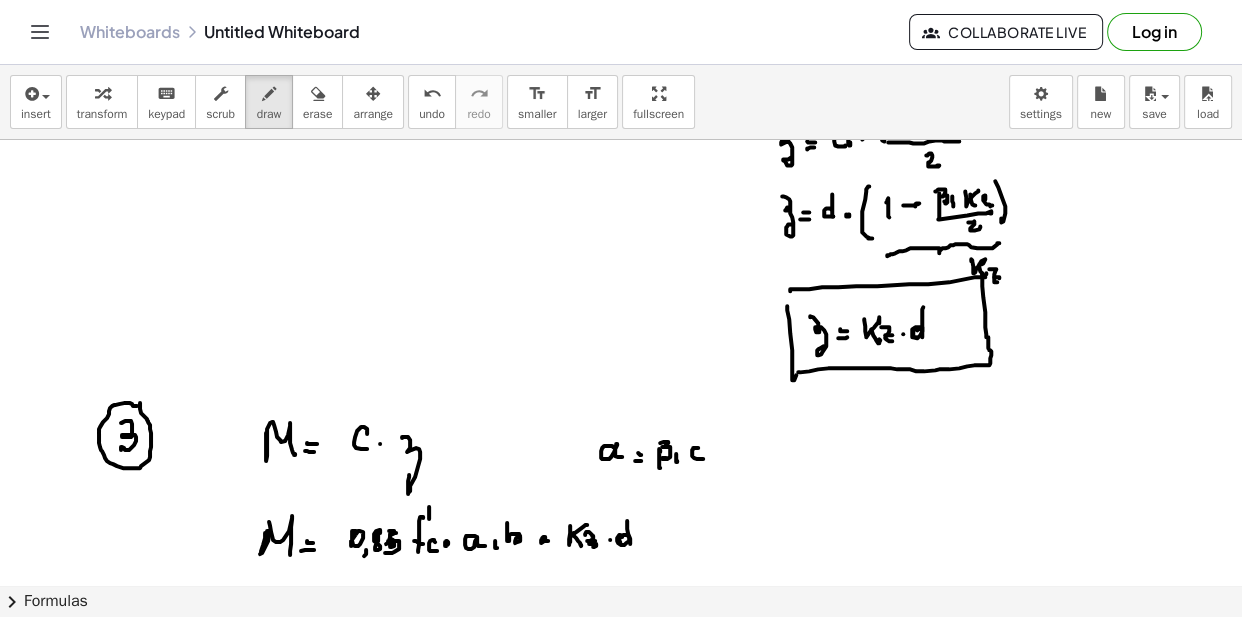 scroll, scrollTop: 2241, scrollLeft: 0, axis: vertical 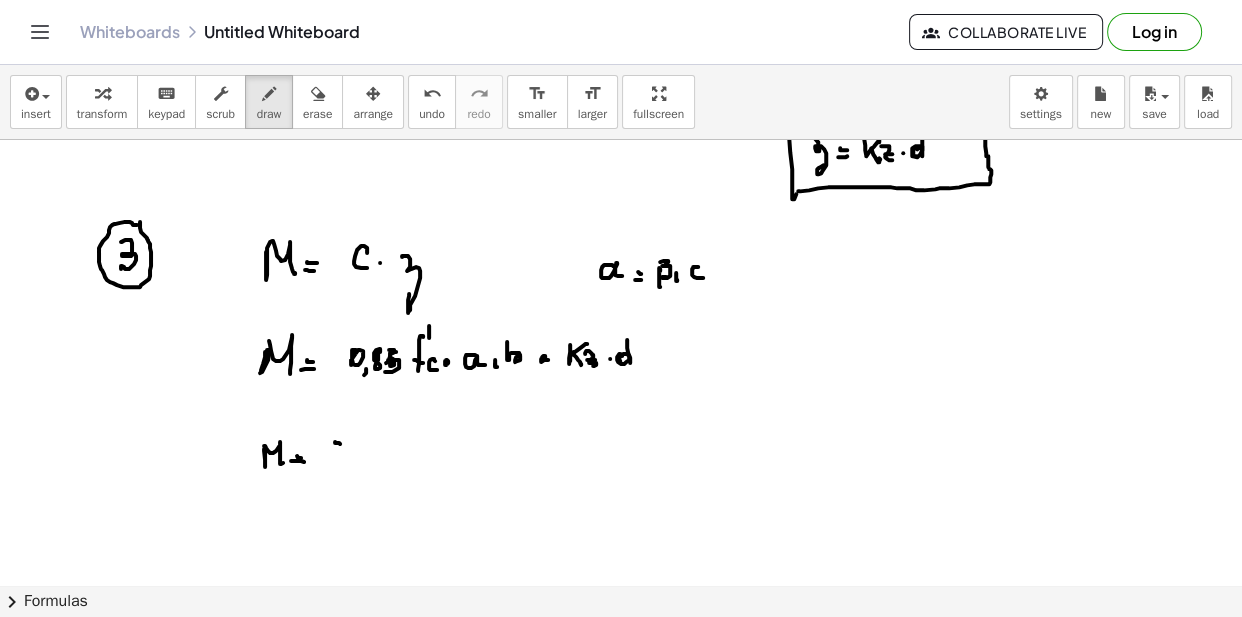 click at bounding box center [621, -541] 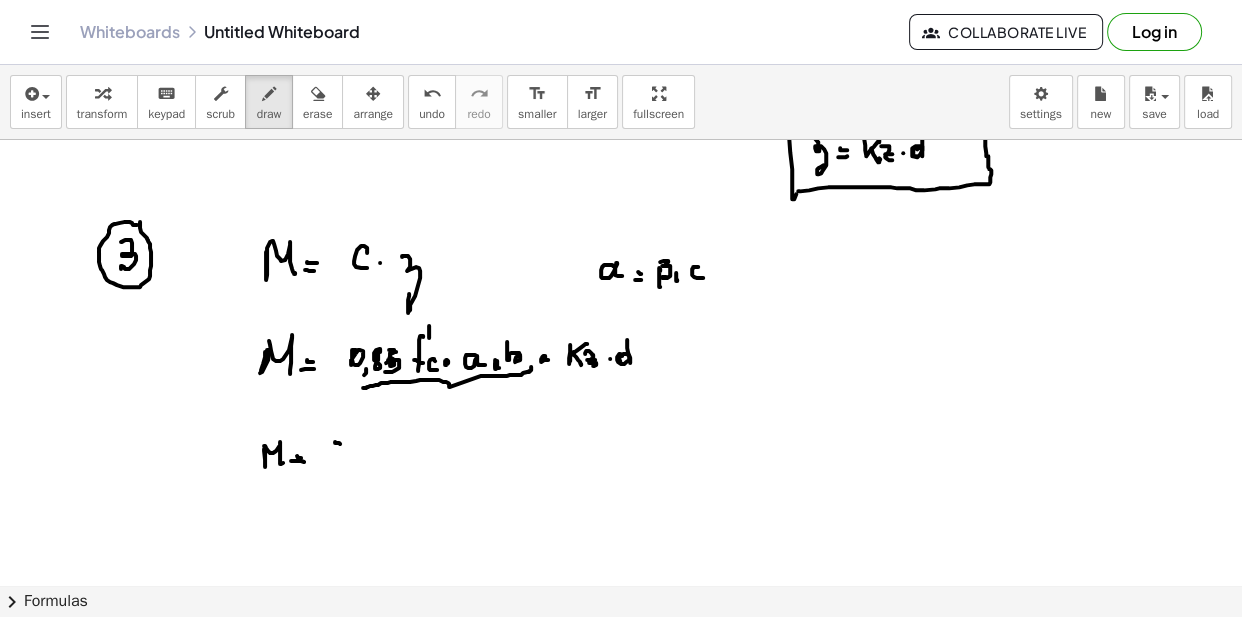 drag, startPoint x: 363, startPoint y: 386, endPoint x: 531, endPoint y: 365, distance: 169.30742 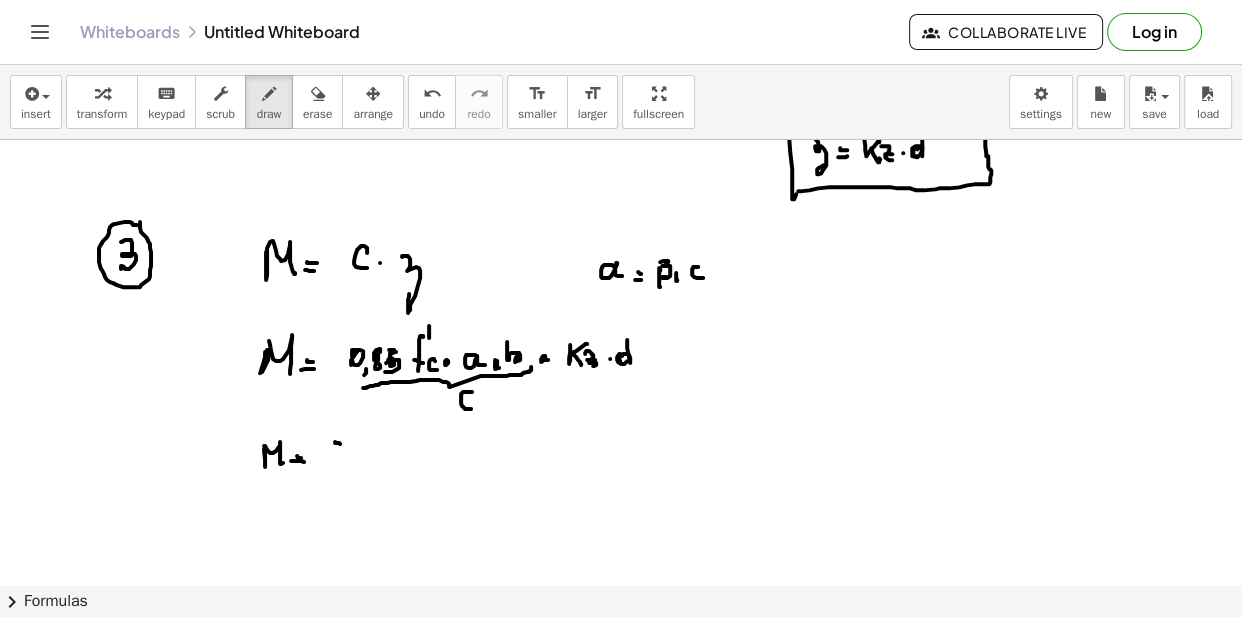 drag, startPoint x: 472, startPoint y: 390, endPoint x: 545, endPoint y: 386, distance: 73.109505 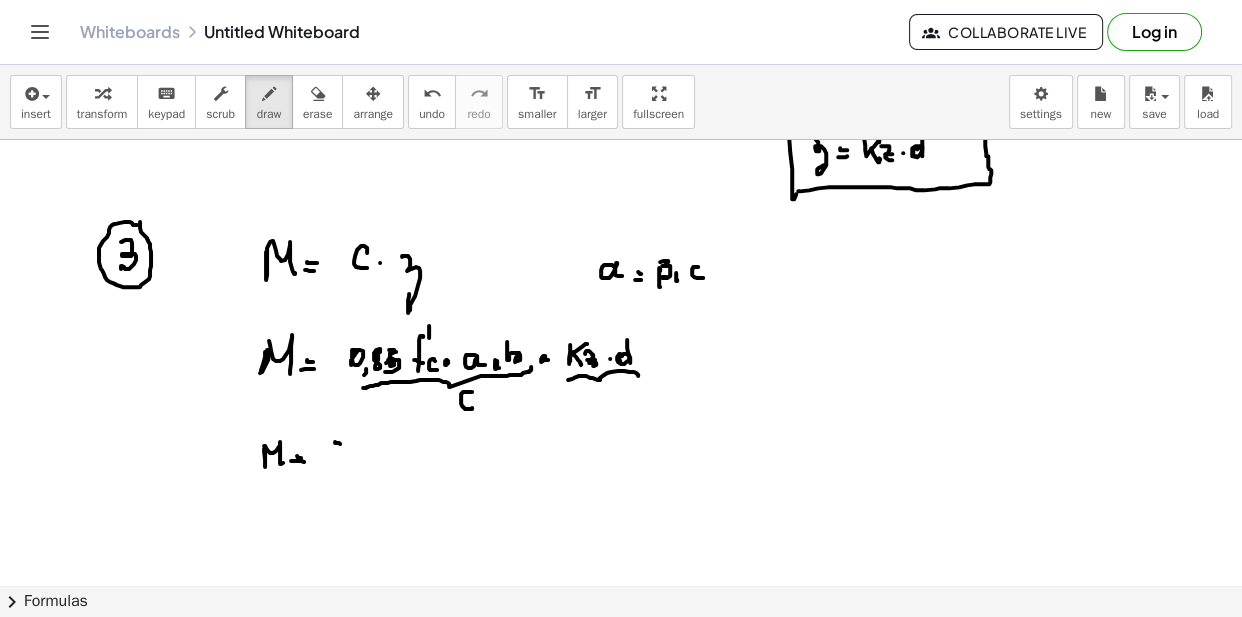drag, startPoint x: 568, startPoint y: 378, endPoint x: 631, endPoint y: 374, distance: 63.126858 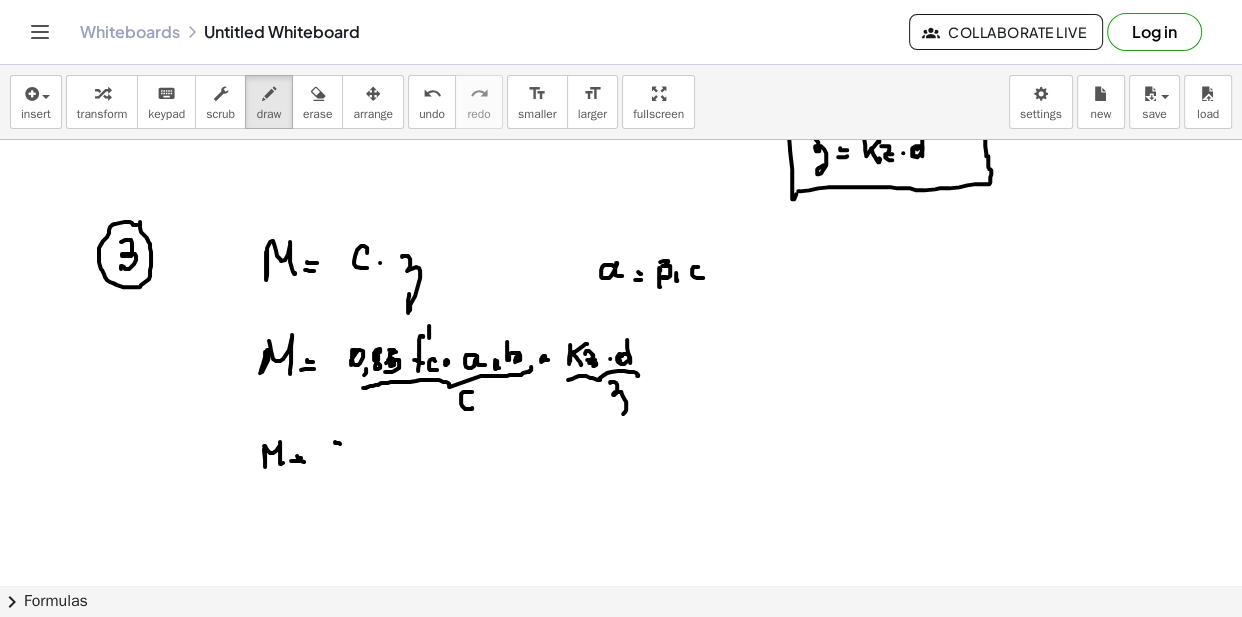 drag, startPoint x: 610, startPoint y: 381, endPoint x: 612, endPoint y: 404, distance: 23.086792 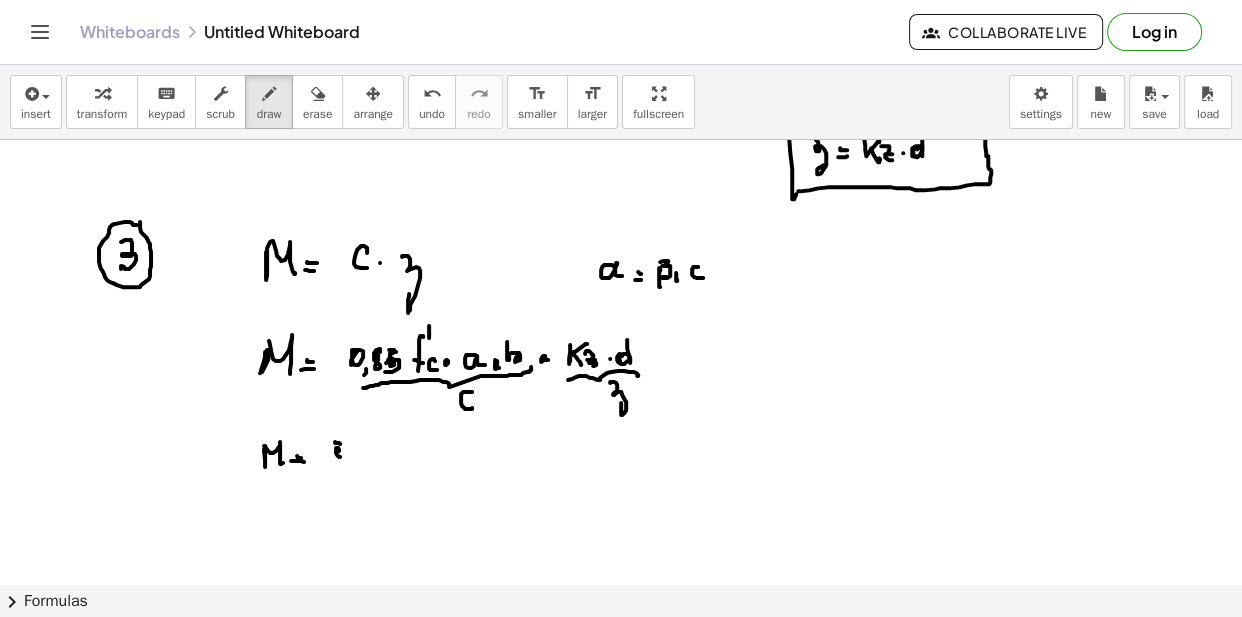 drag, startPoint x: 339, startPoint y: 449, endPoint x: 352, endPoint y: 450, distance: 13.038404 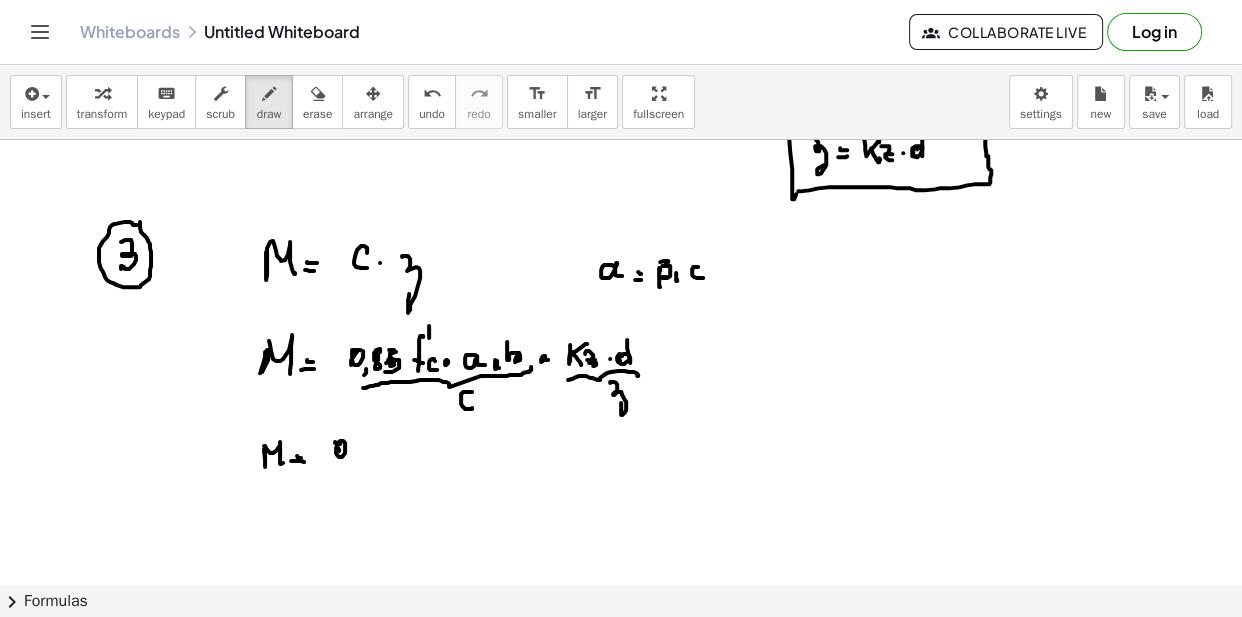 click at bounding box center (621, -541) 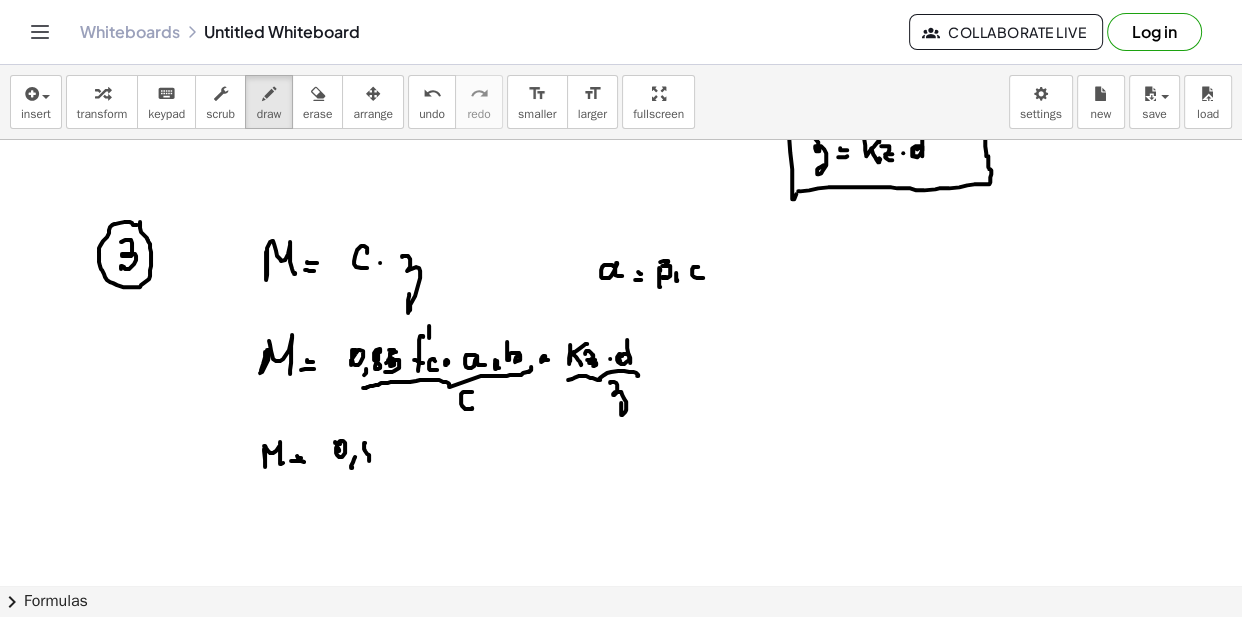 click at bounding box center [621, -541] 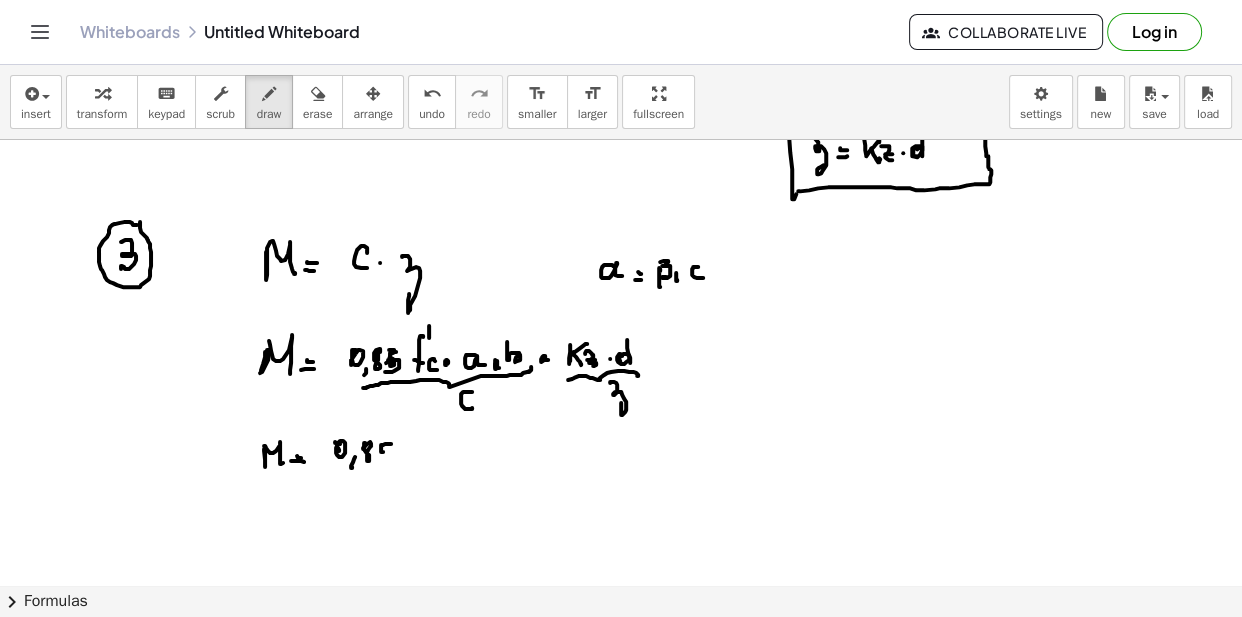 drag, startPoint x: 388, startPoint y: 442, endPoint x: 388, endPoint y: 455, distance: 13 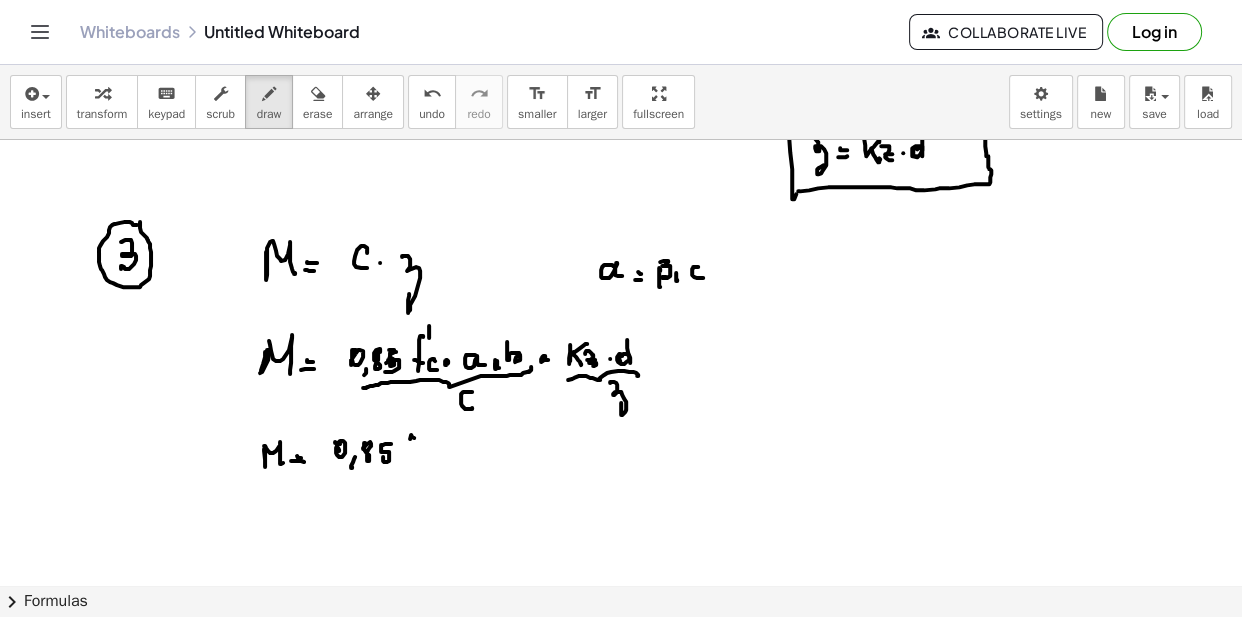 drag, startPoint x: 410, startPoint y: 437, endPoint x: 409, endPoint y: 454, distance: 17.029387 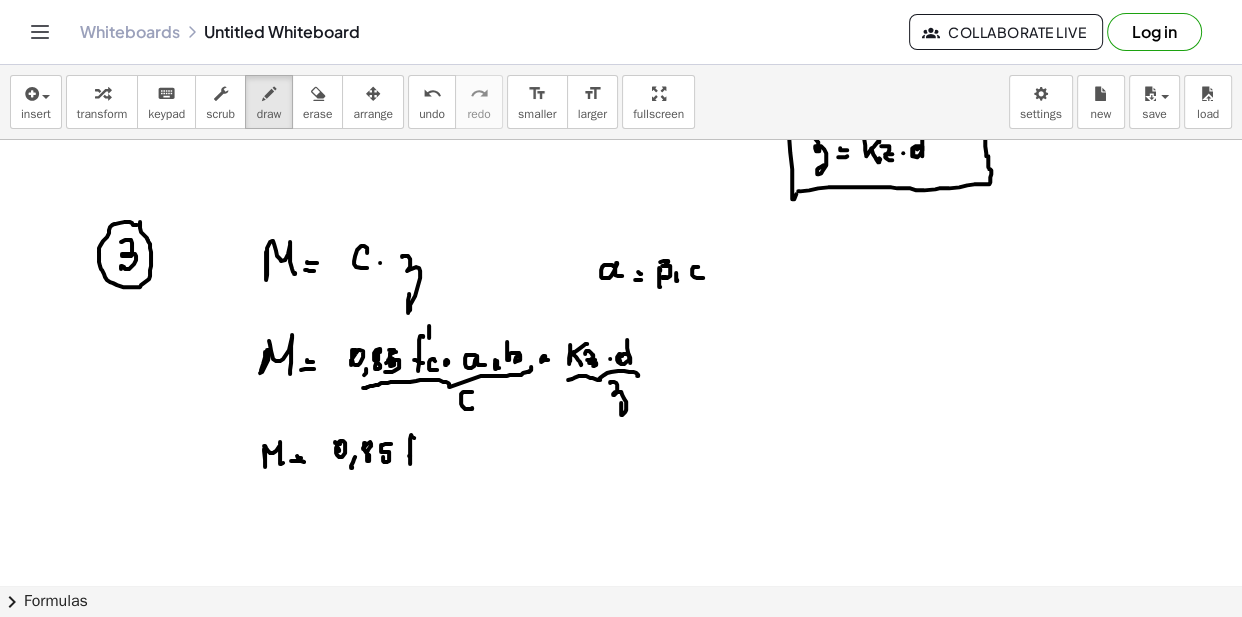 drag, startPoint x: 409, startPoint y: 454, endPoint x: 418, endPoint y: 443, distance: 14.21267 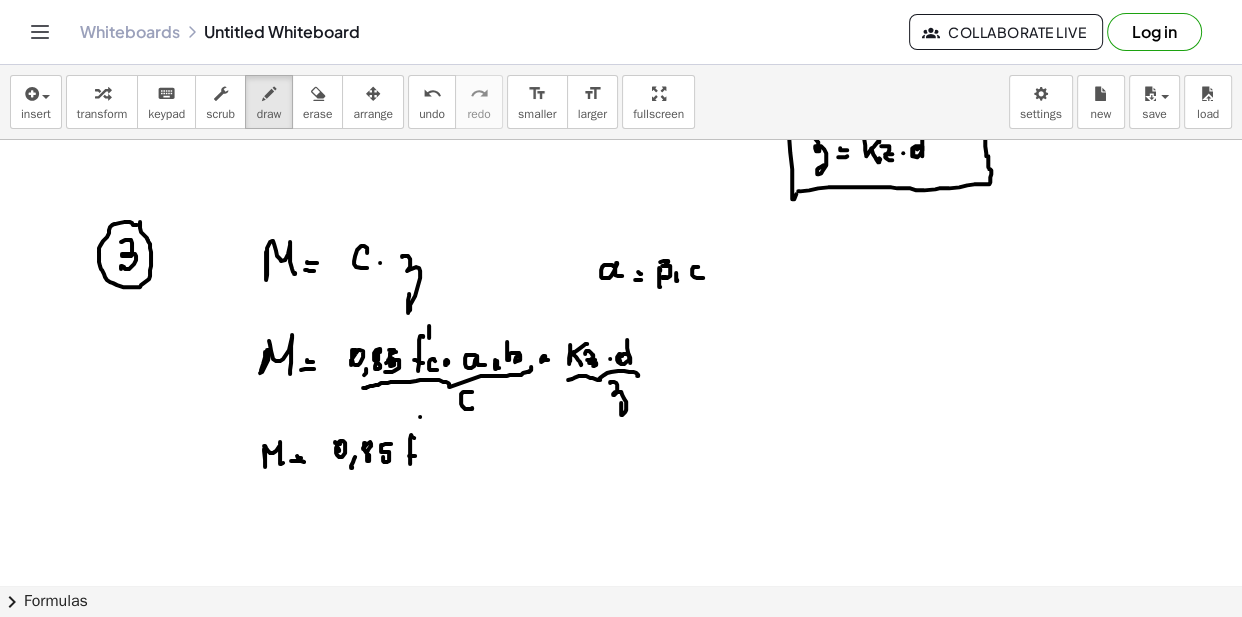 drag, startPoint x: 420, startPoint y: 415, endPoint x: 423, endPoint y: 440, distance: 25.179358 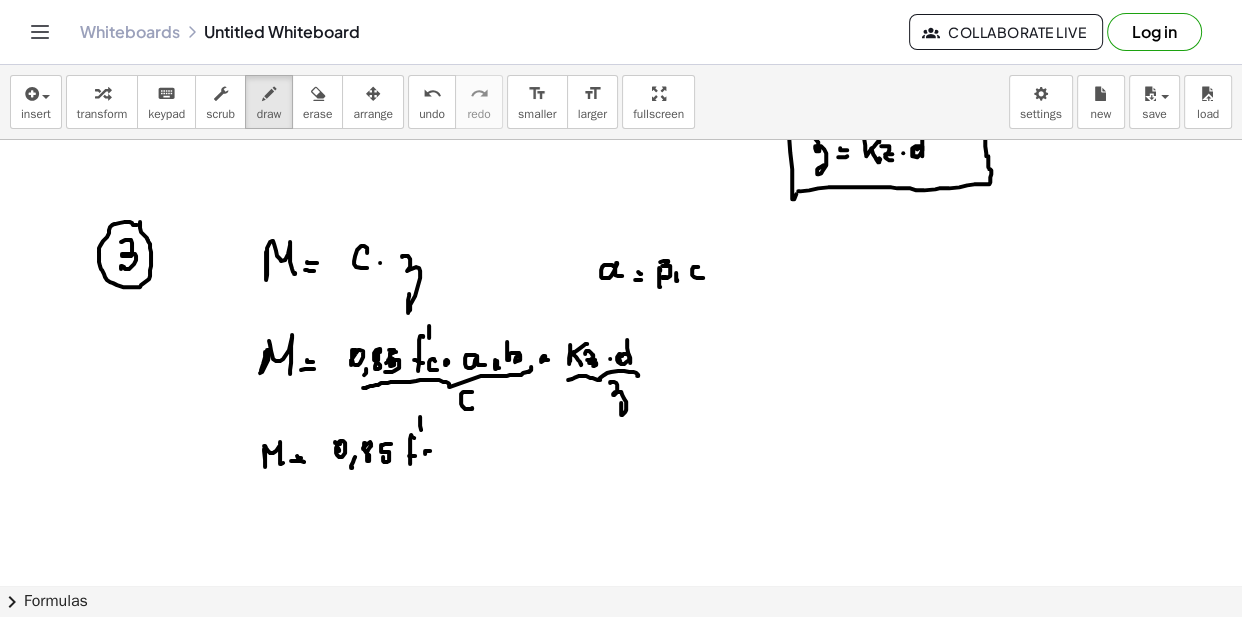 drag, startPoint x: 426, startPoint y: 449, endPoint x: 430, endPoint y: 459, distance: 10.770329 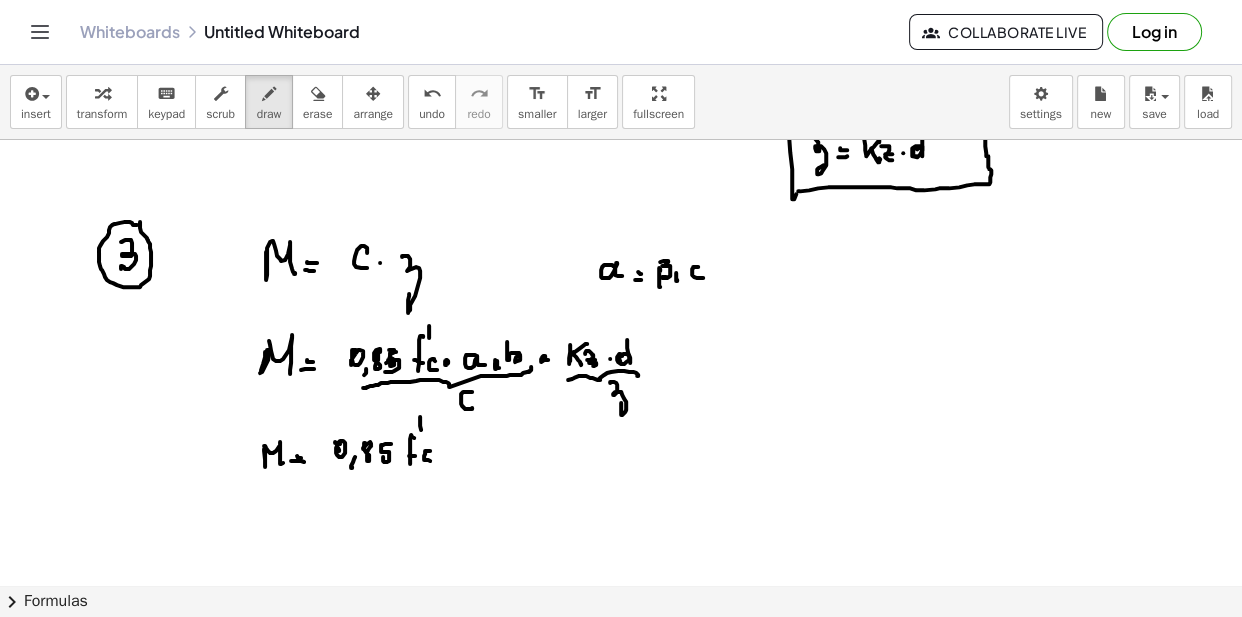 drag, startPoint x: 460, startPoint y: 342, endPoint x: 489, endPoint y: 339, distance: 29.15476 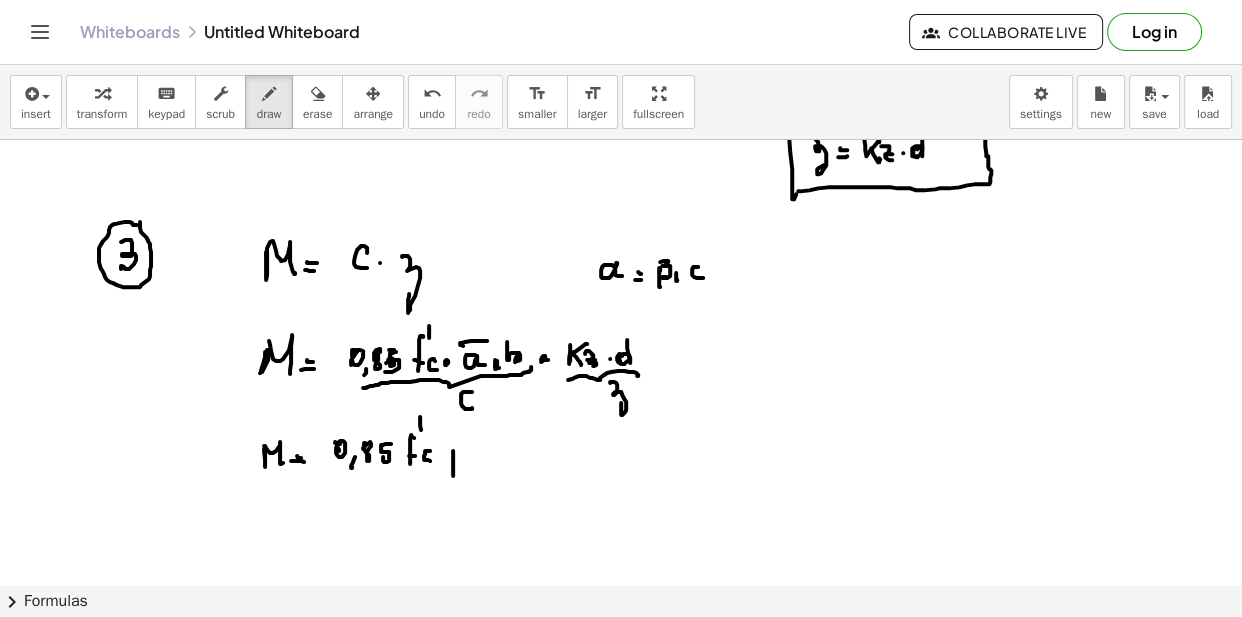 drag, startPoint x: 453, startPoint y: 449, endPoint x: 453, endPoint y: 469, distance: 20 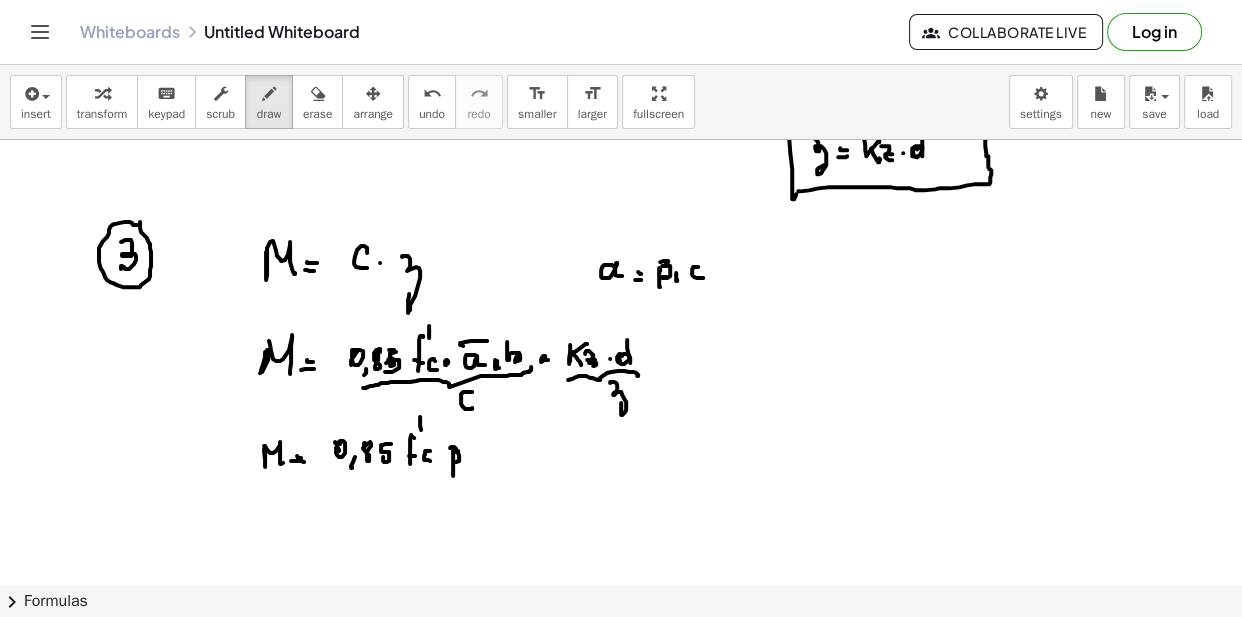 drag, startPoint x: 450, startPoint y: 446, endPoint x: 458, endPoint y: 459, distance: 15.264338 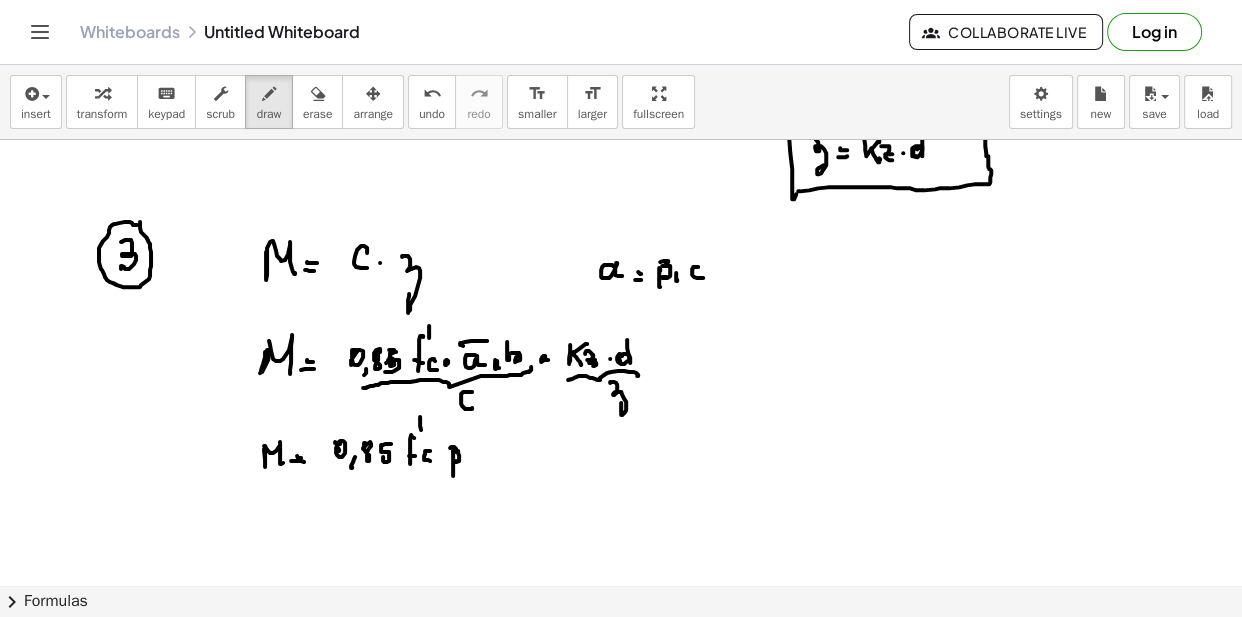 click at bounding box center [621, -541] 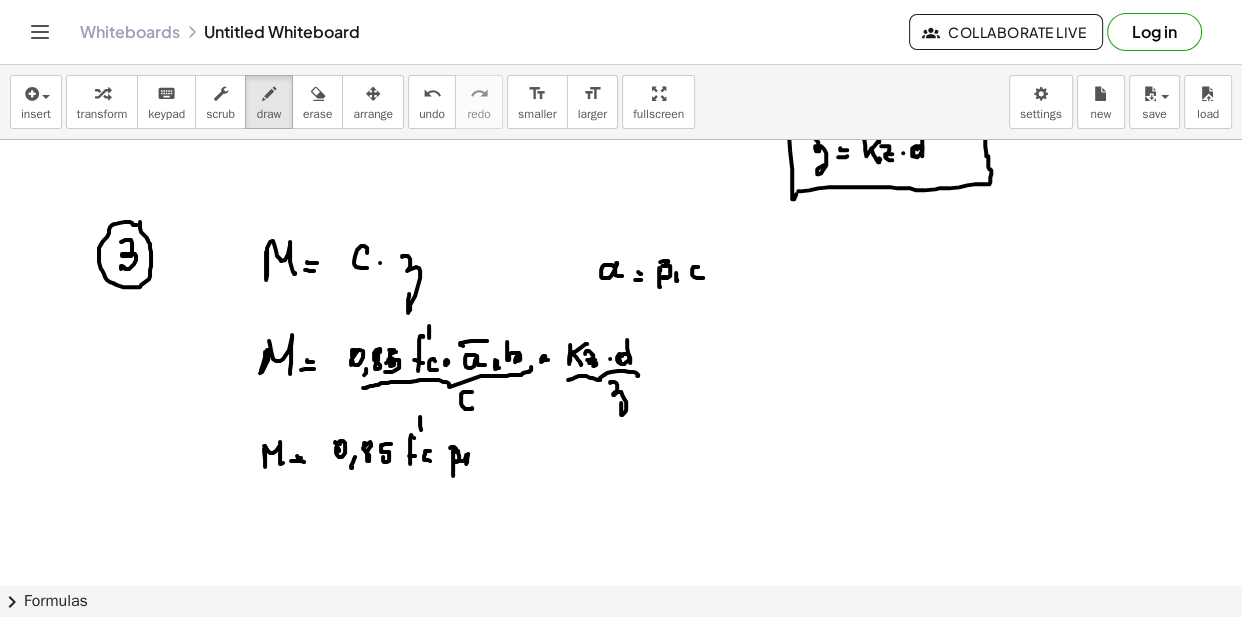 click at bounding box center [621, -541] 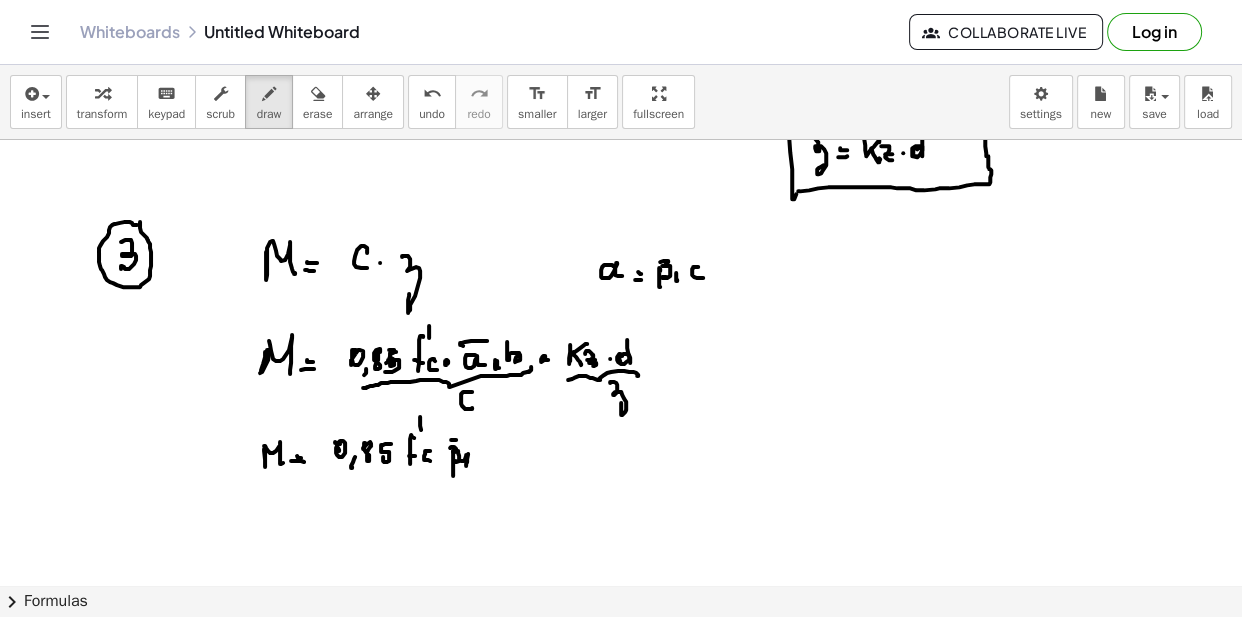 drag, startPoint x: 451, startPoint y: 438, endPoint x: 461, endPoint y: 448, distance: 14.142136 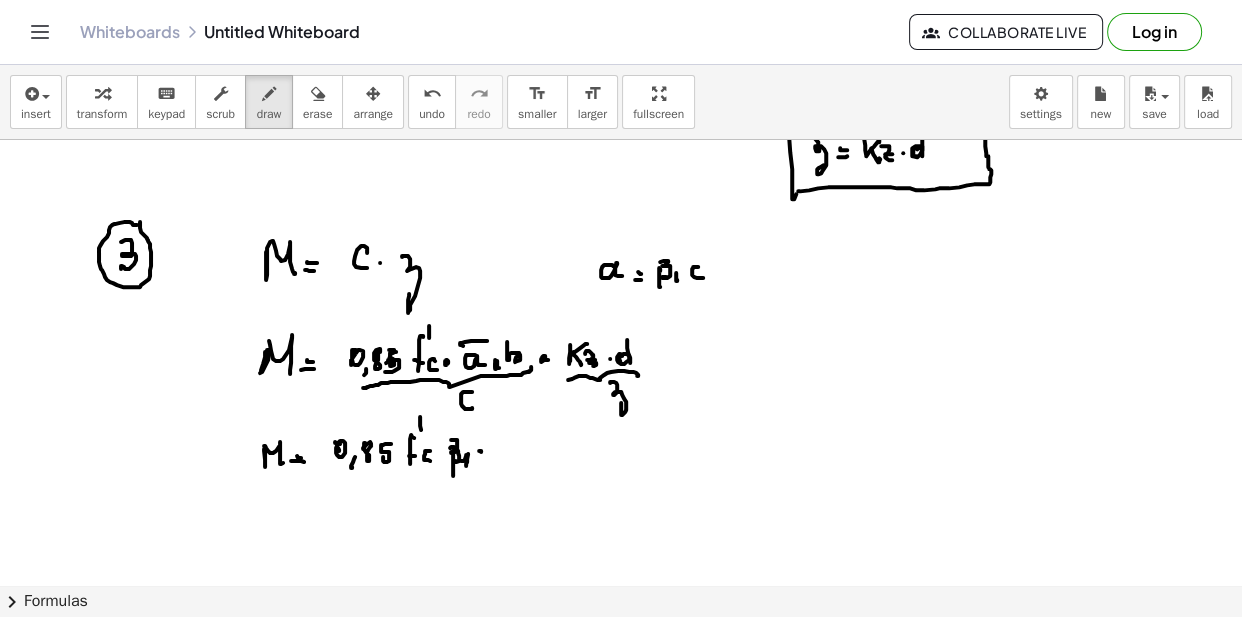 drag, startPoint x: 479, startPoint y: 449, endPoint x: 485, endPoint y: 458, distance: 10.816654 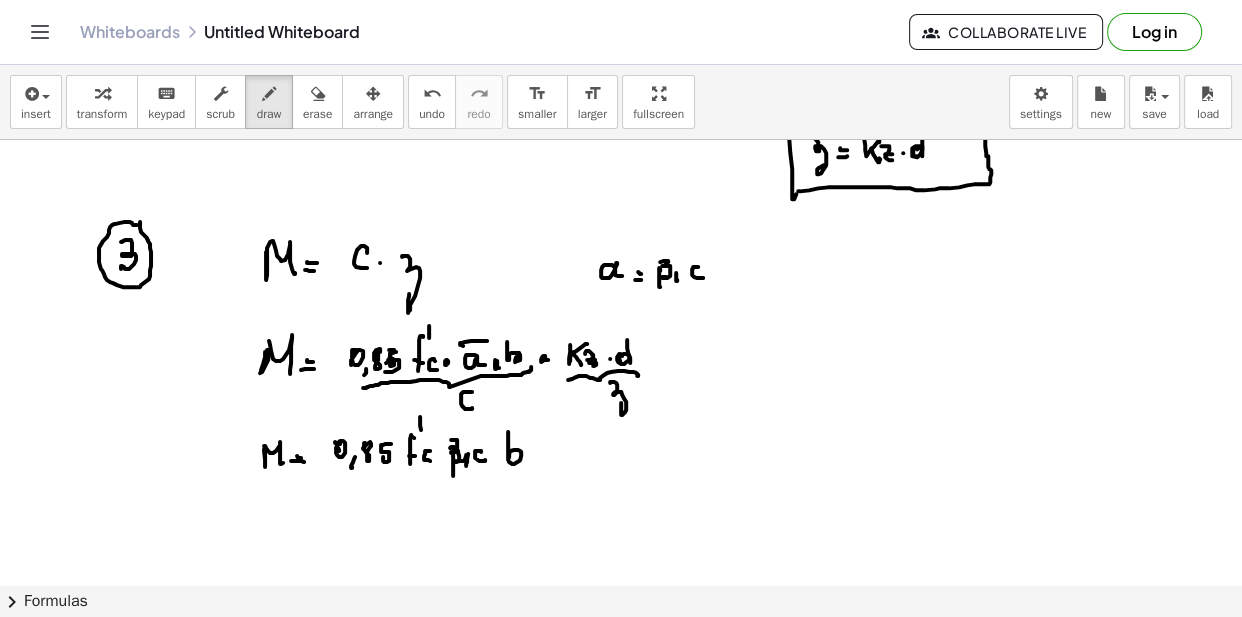 drag, startPoint x: 508, startPoint y: 430, endPoint x: 518, endPoint y: 454, distance: 26 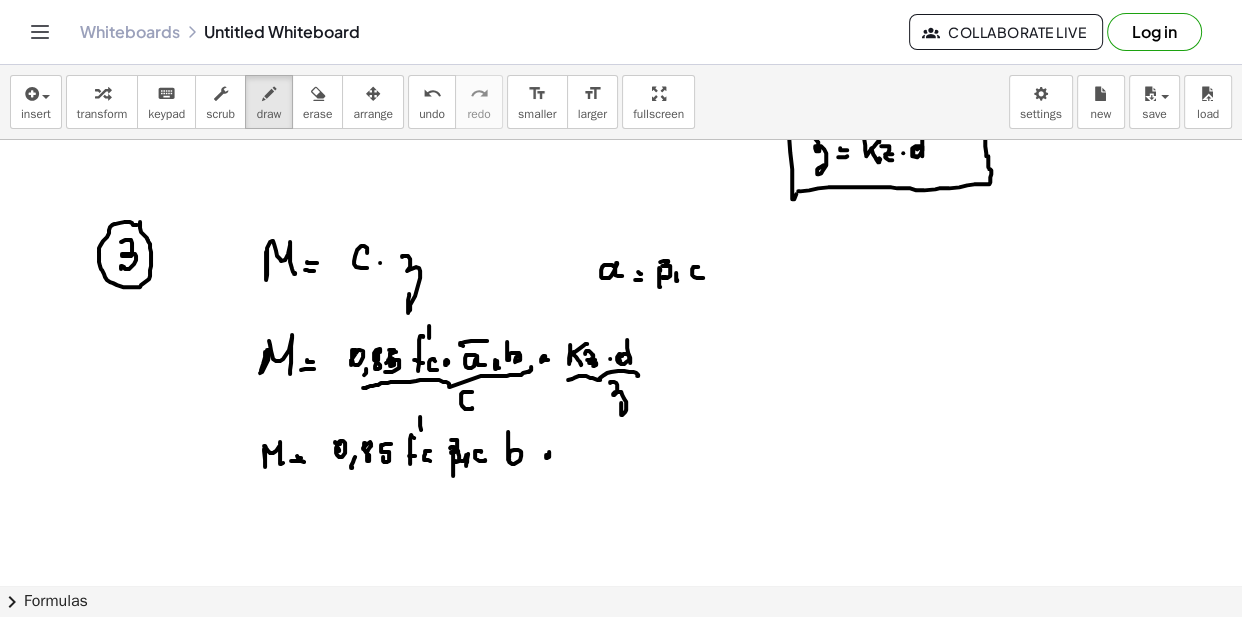 click at bounding box center (621, -541) 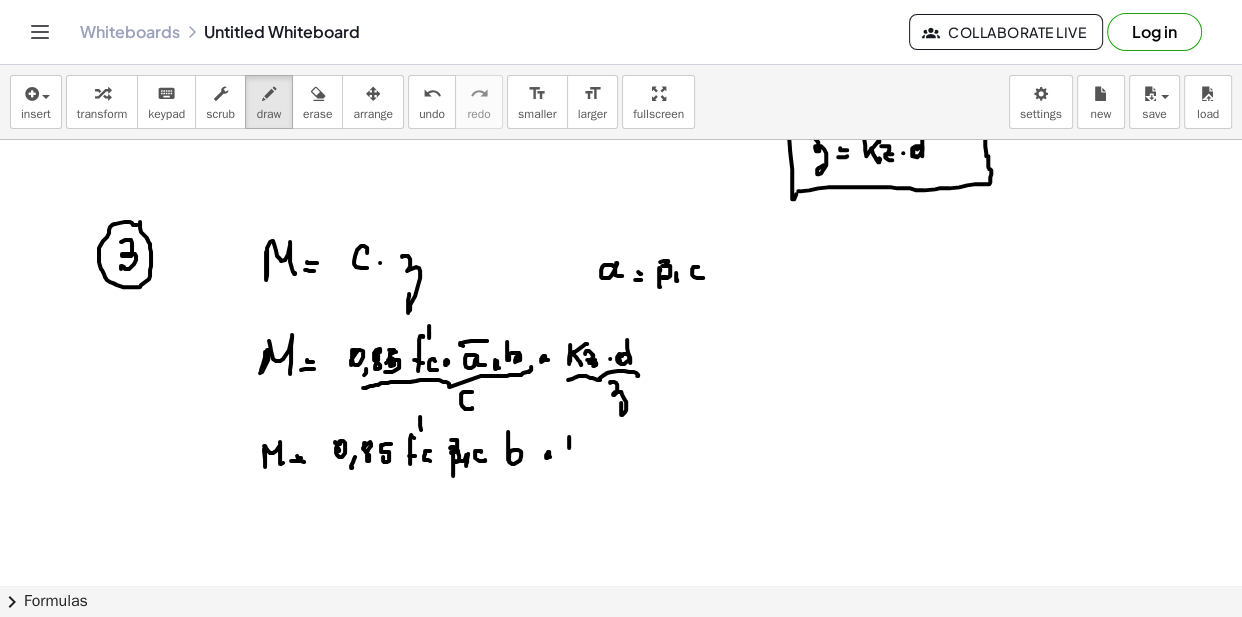 drag, startPoint x: 569, startPoint y: 446, endPoint x: 578, endPoint y: 438, distance: 12.0415945 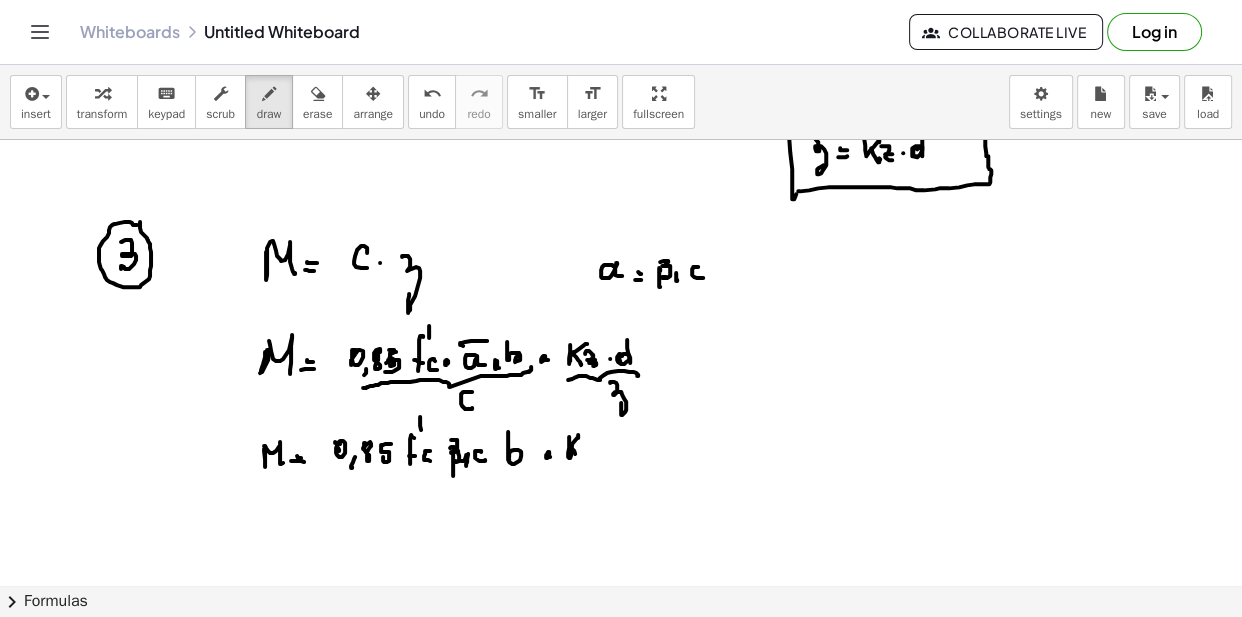 drag, startPoint x: 574, startPoint y: 449, endPoint x: 580, endPoint y: 458, distance: 10.816654 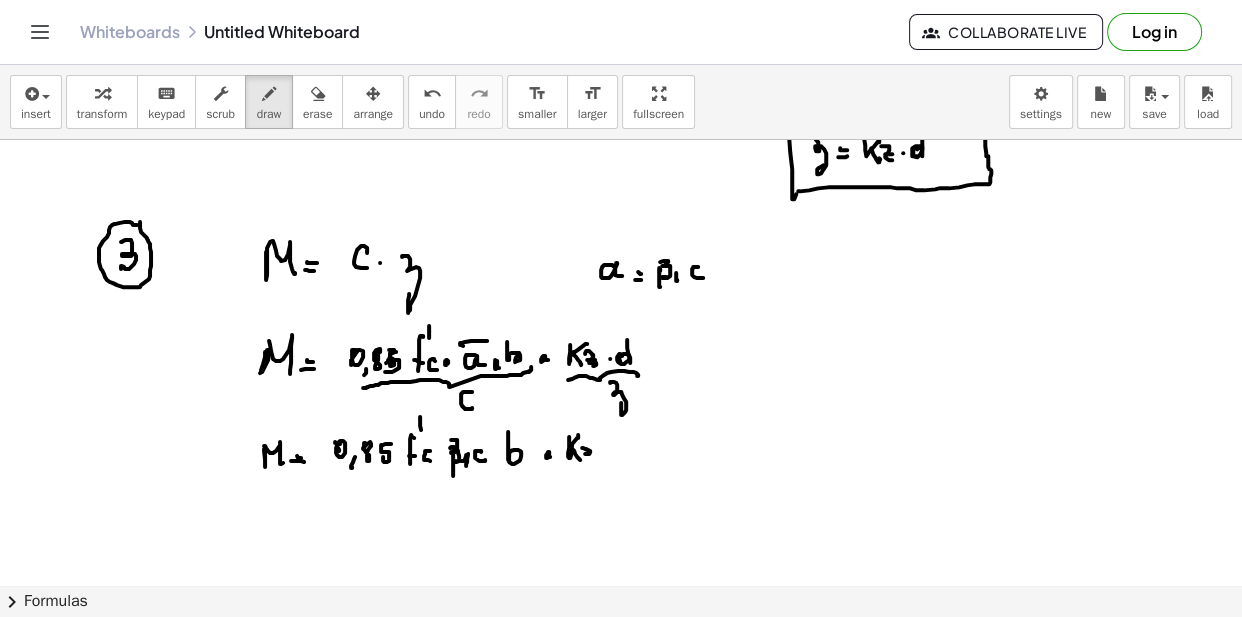 drag, startPoint x: 582, startPoint y: 446, endPoint x: 589, endPoint y: 465, distance: 20.248457 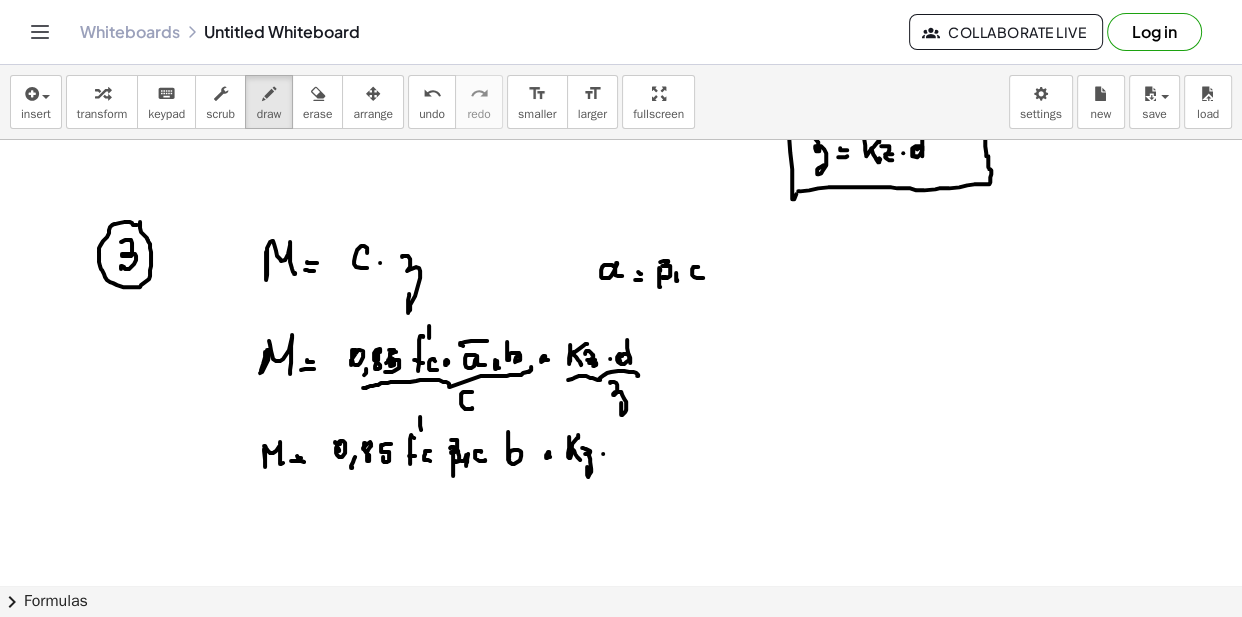 click at bounding box center (621, -541) 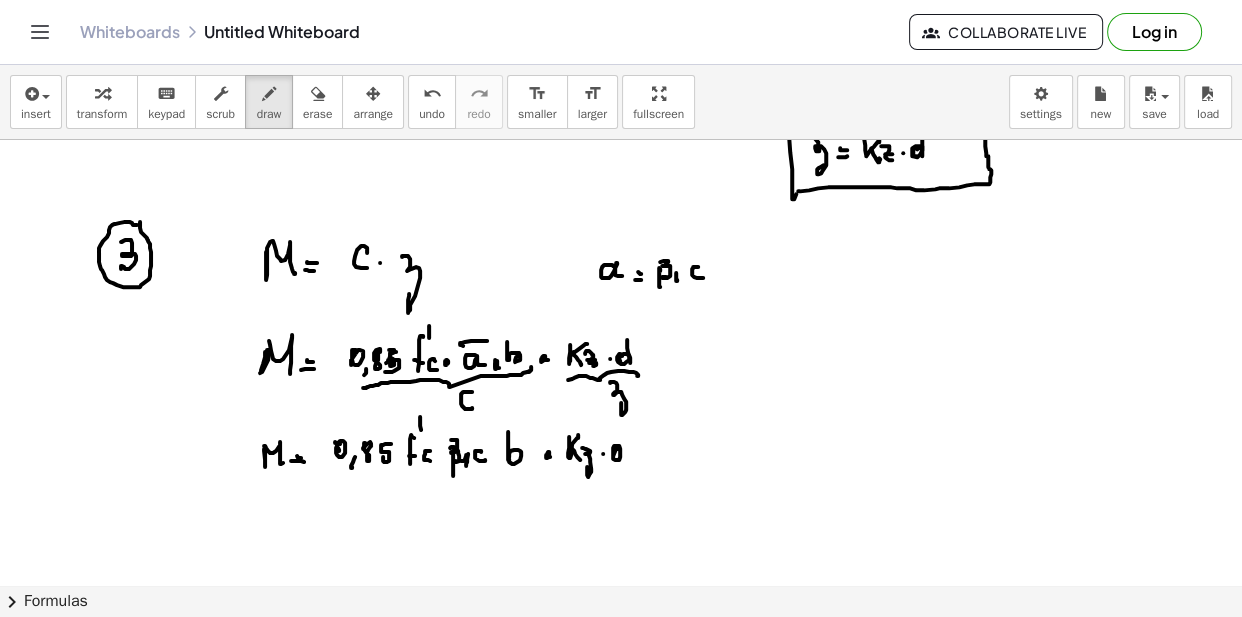drag, startPoint x: 616, startPoint y: 447, endPoint x: 624, endPoint y: 422, distance: 26.24881 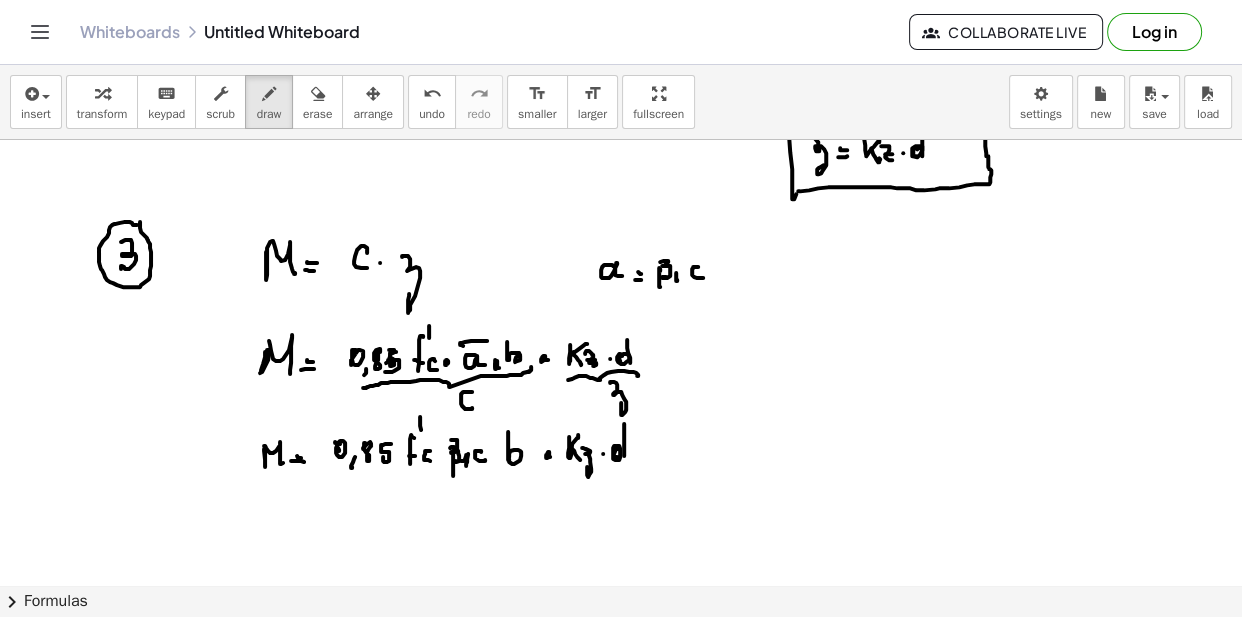 drag, startPoint x: 624, startPoint y: 422, endPoint x: 624, endPoint y: 454, distance: 32 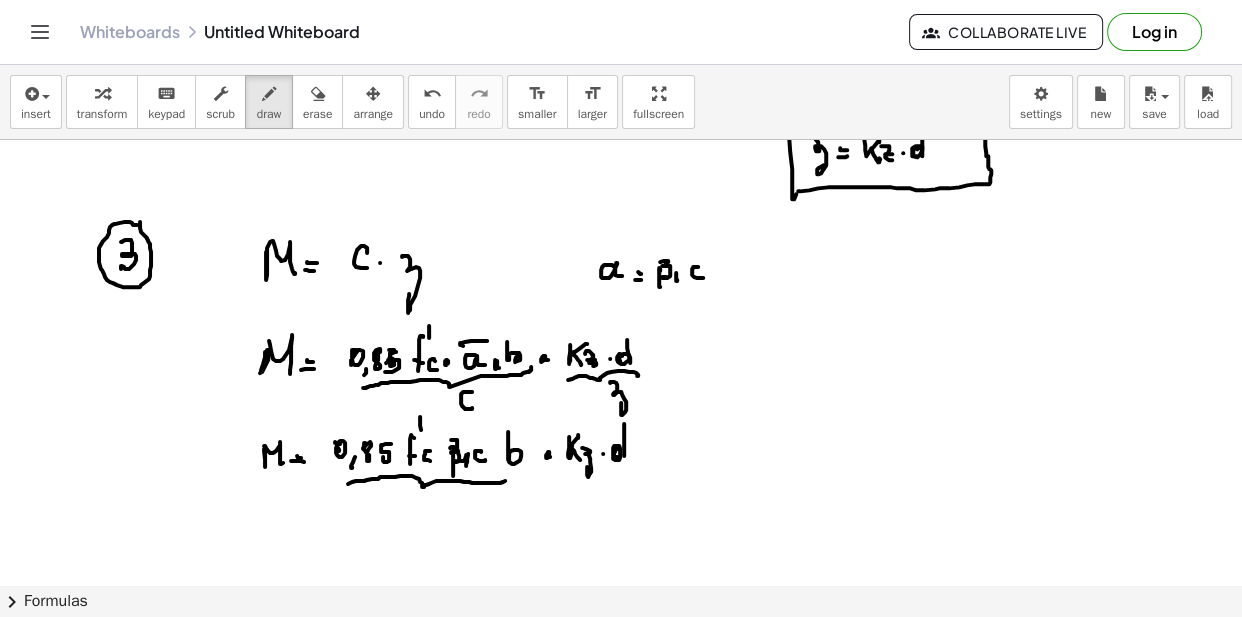 drag, startPoint x: 348, startPoint y: 482, endPoint x: 505, endPoint y: 482, distance: 157 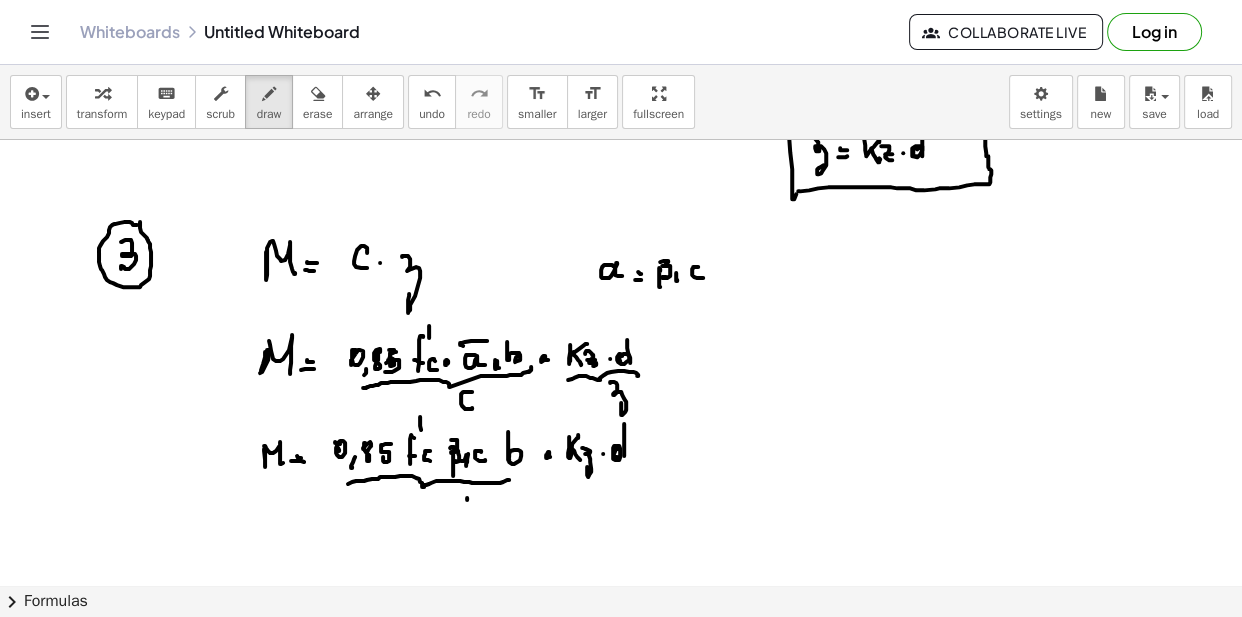 click at bounding box center (621, -541) 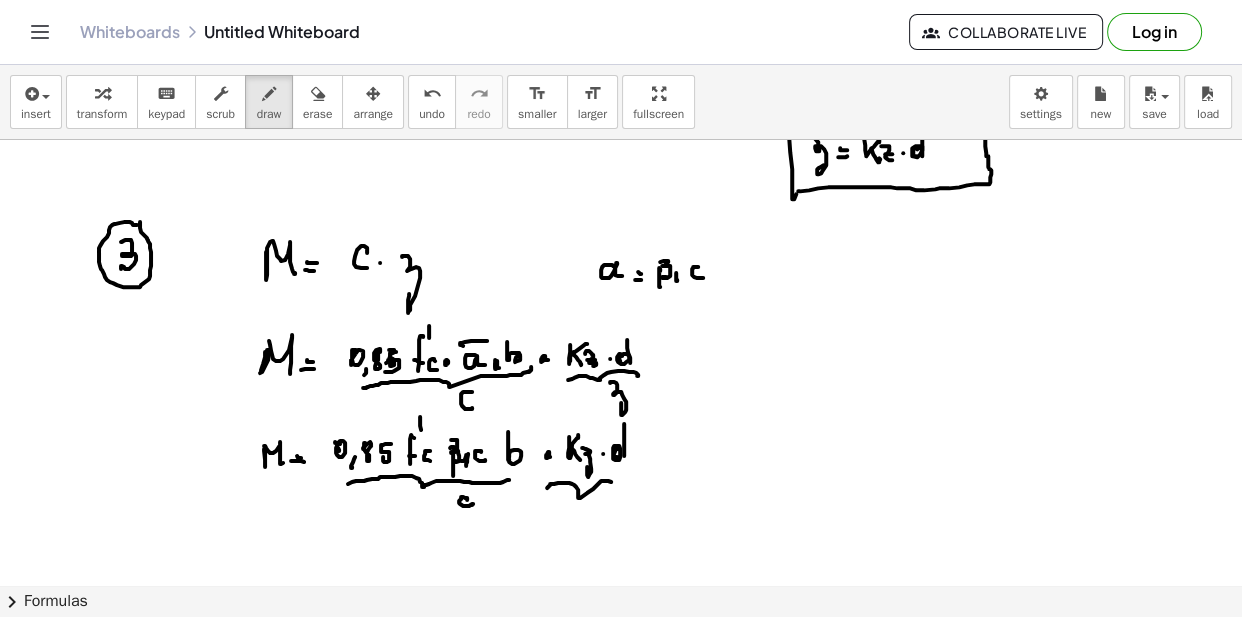 drag, startPoint x: 552, startPoint y: 482, endPoint x: 617, endPoint y: 486, distance: 65.12296 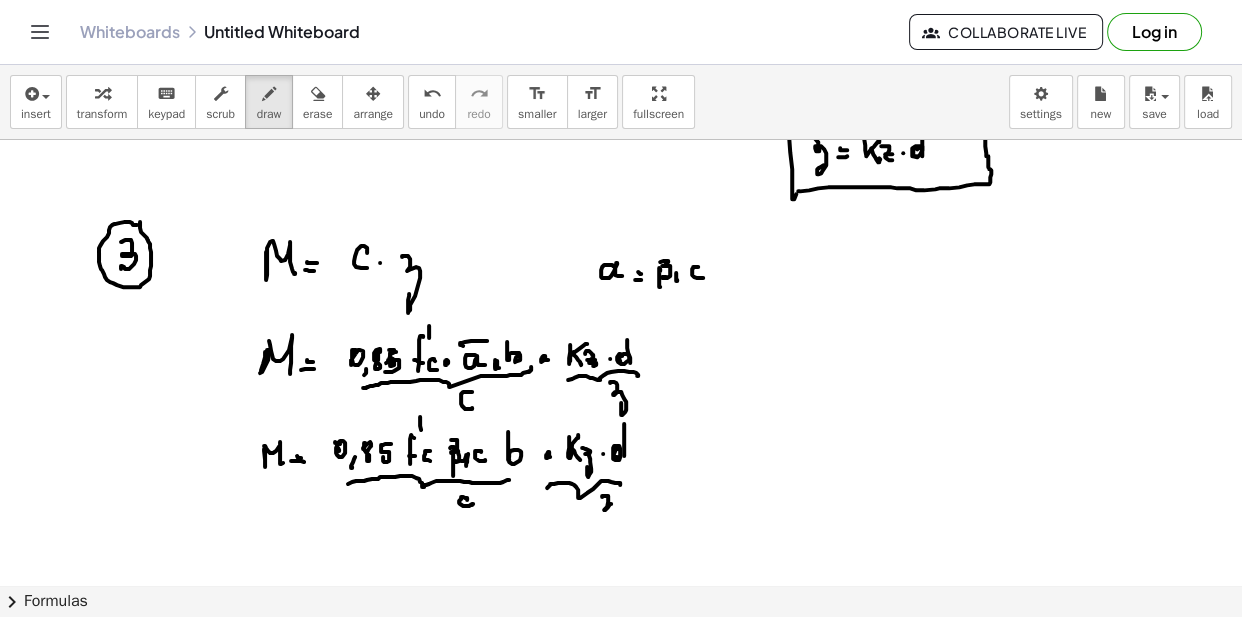 drag, startPoint x: 602, startPoint y: 495, endPoint x: 609, endPoint y: 513, distance: 19.313208 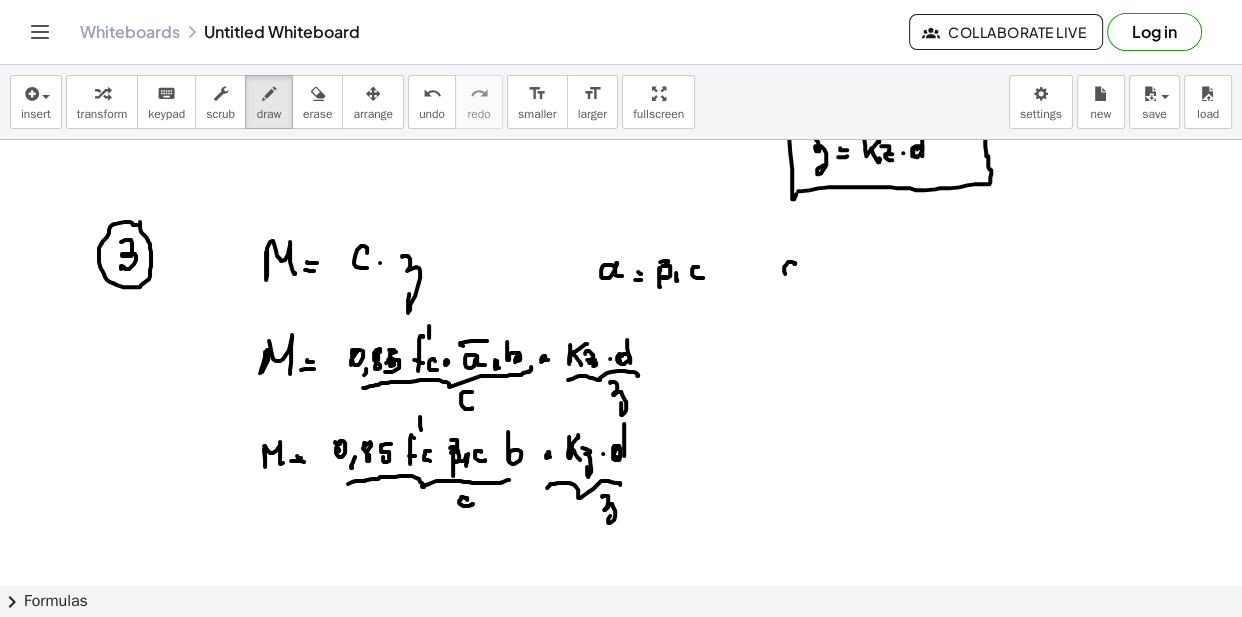 drag, startPoint x: 794, startPoint y: 262, endPoint x: 799, endPoint y: 274, distance: 13 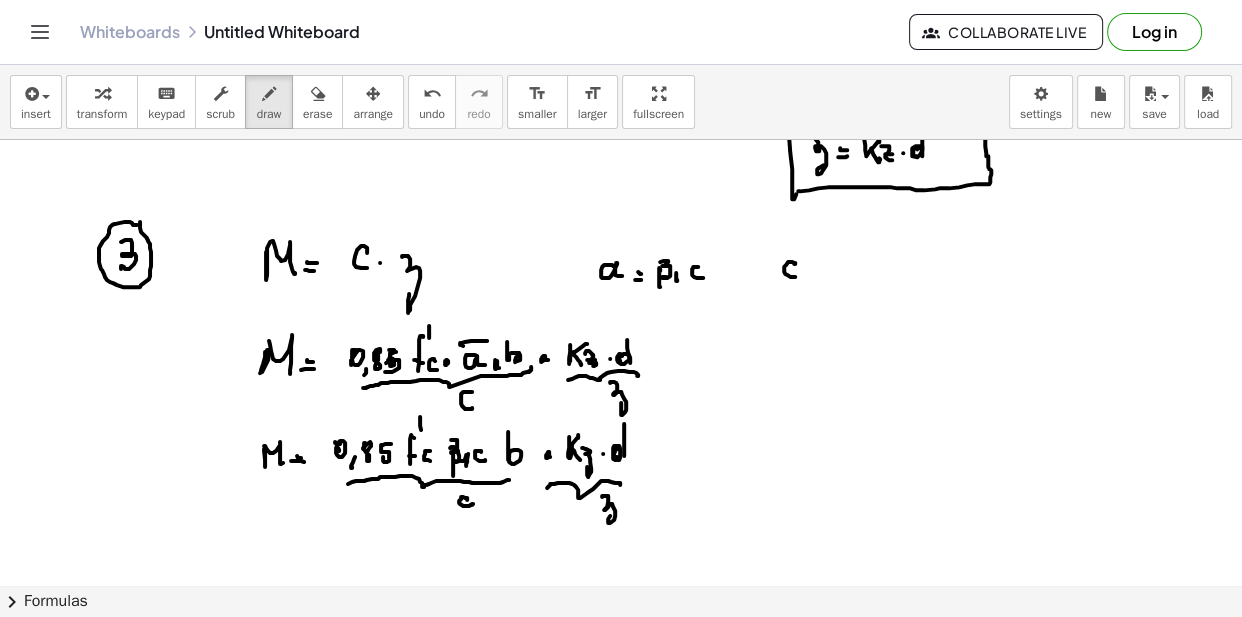 click at bounding box center [621, -541] 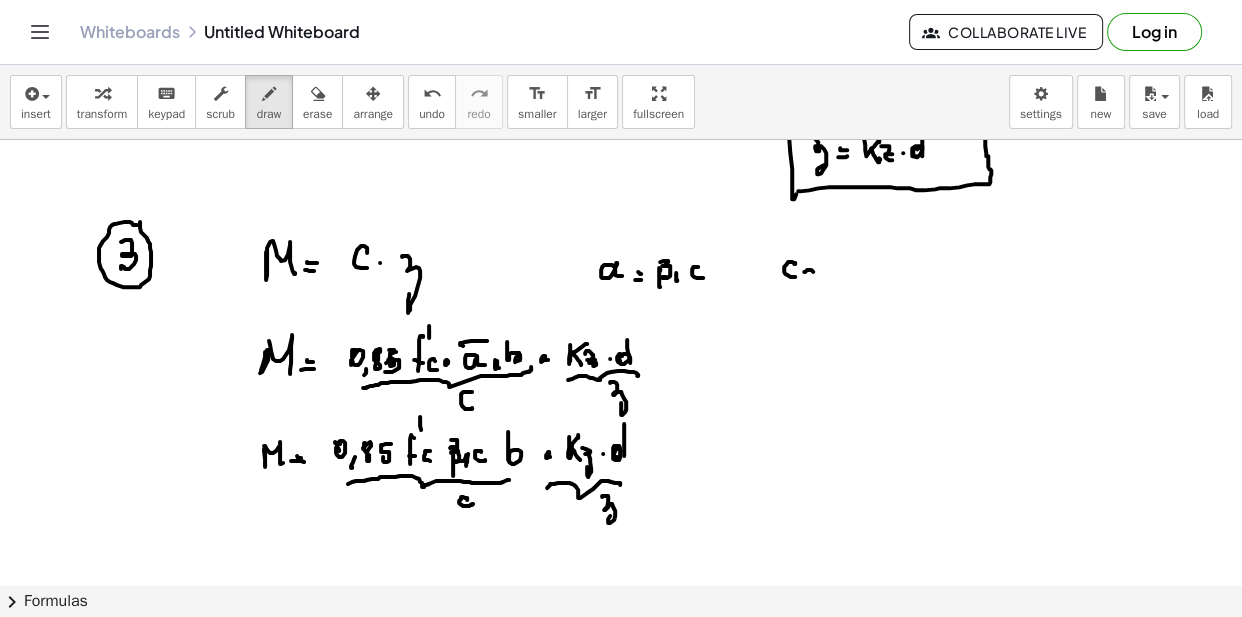 click at bounding box center [621, -541] 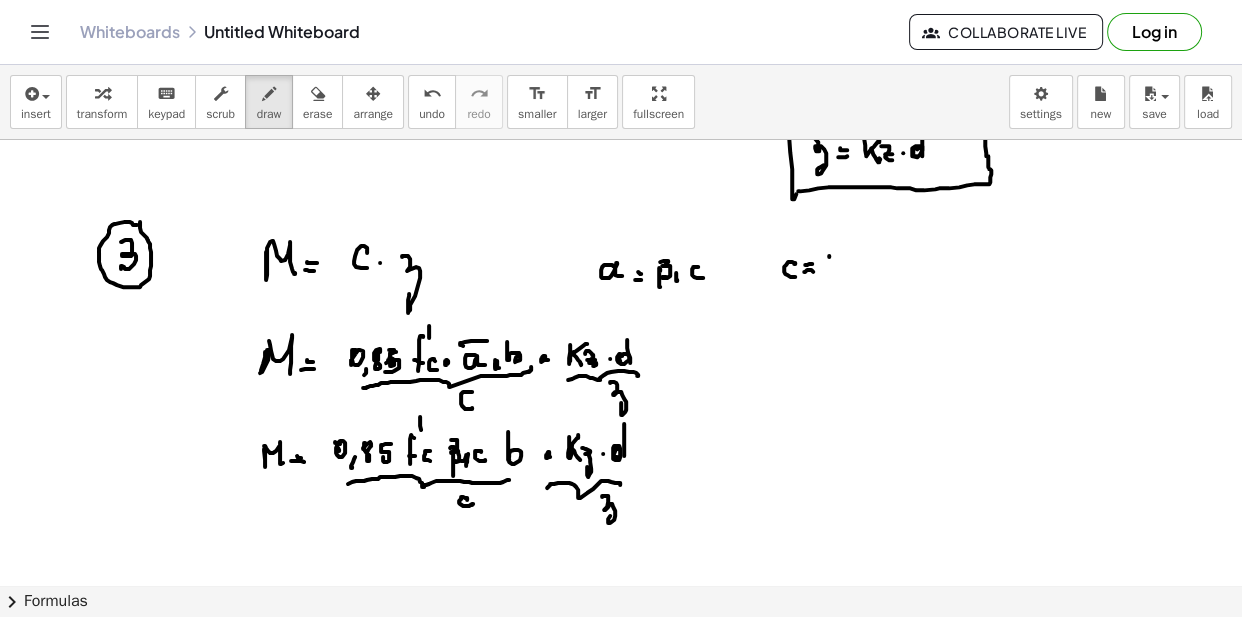 drag, startPoint x: 829, startPoint y: 254, endPoint x: 841, endPoint y: 254, distance: 12 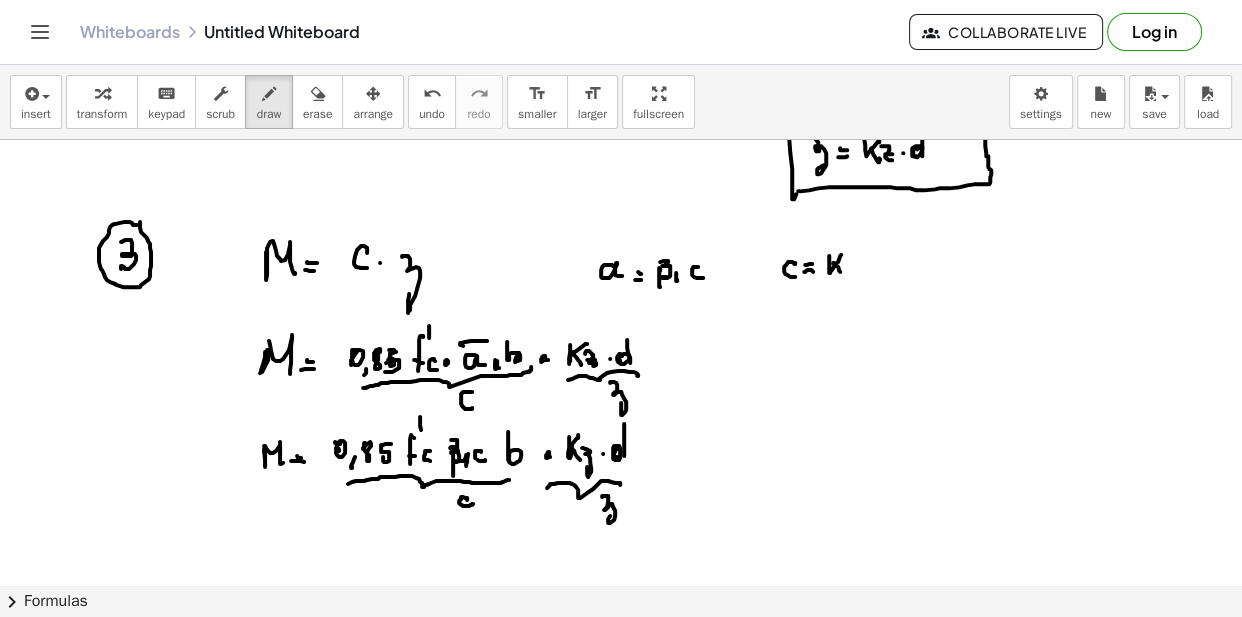 click at bounding box center [621, -541] 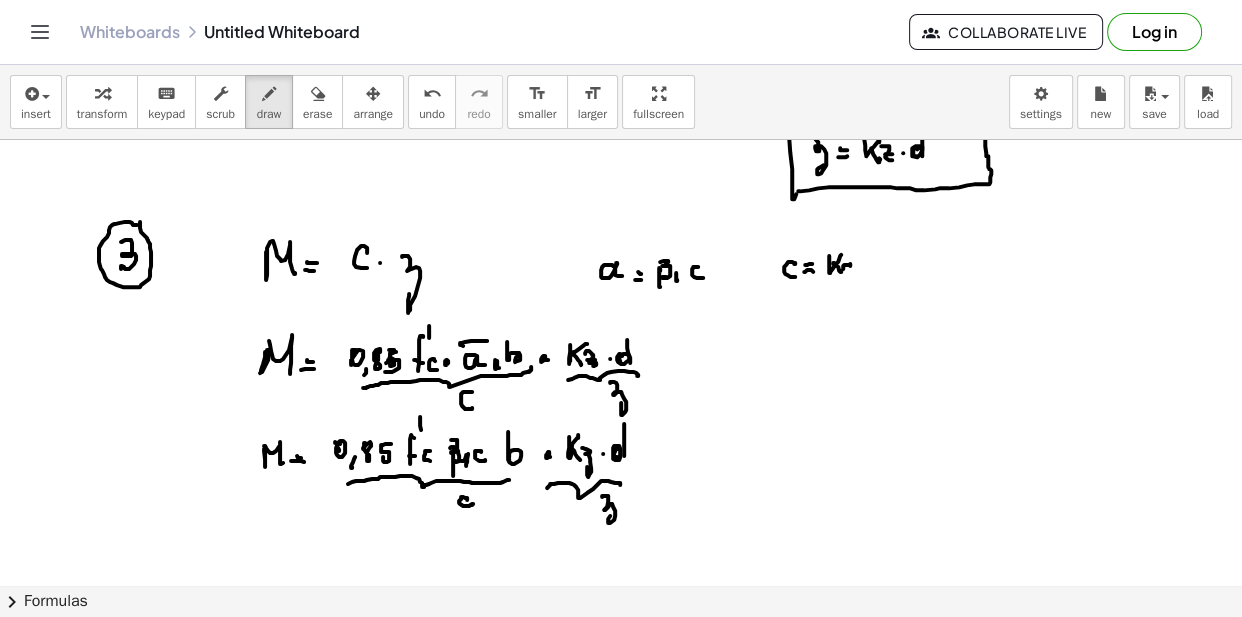 drag, startPoint x: 850, startPoint y: 262, endPoint x: 865, endPoint y: 265, distance: 15.297058 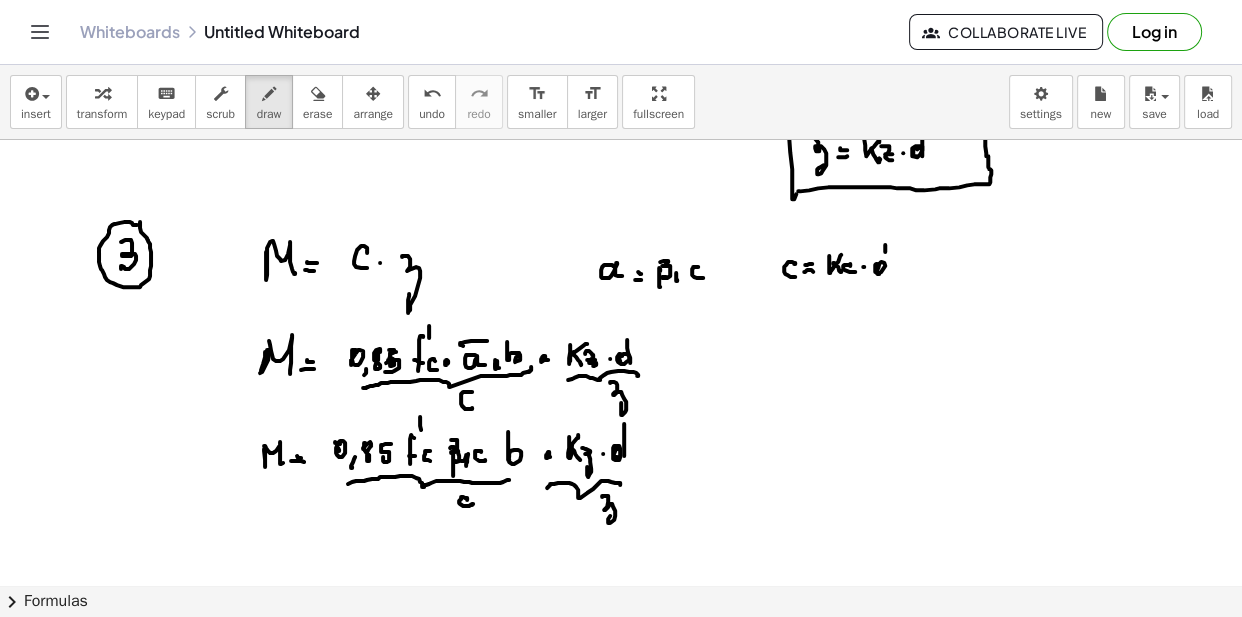 drag, startPoint x: 885, startPoint y: 250, endPoint x: 887, endPoint y: 274, distance: 24.083189 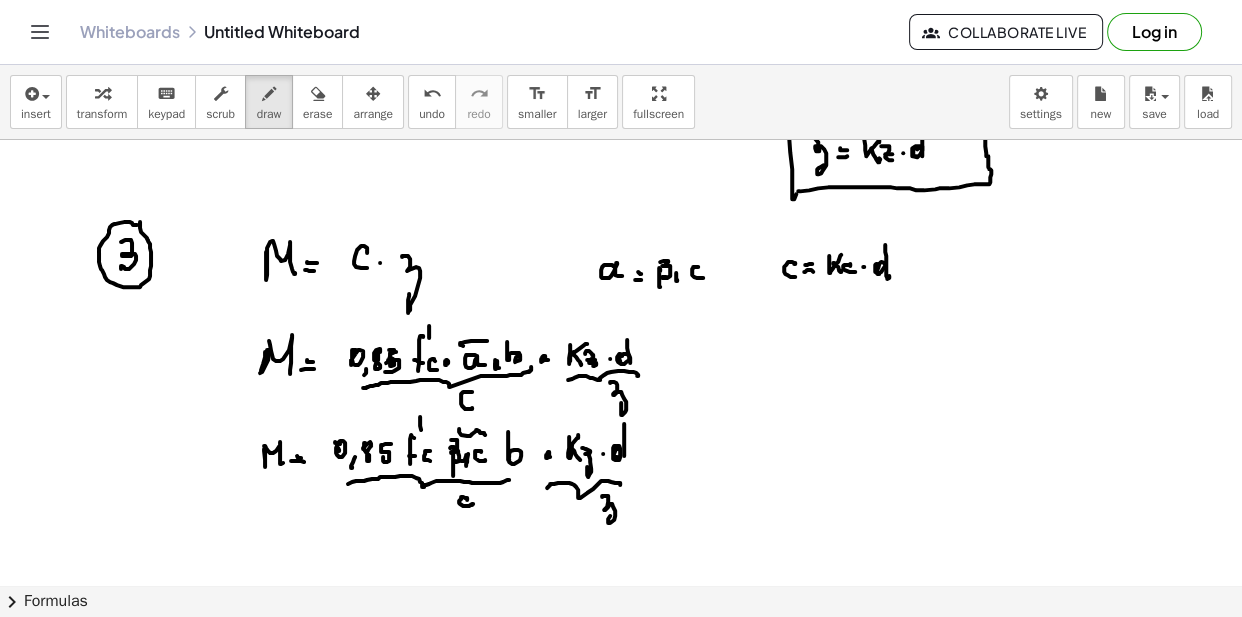 drag, startPoint x: 459, startPoint y: 427, endPoint x: 486, endPoint y: 434, distance: 27.89265 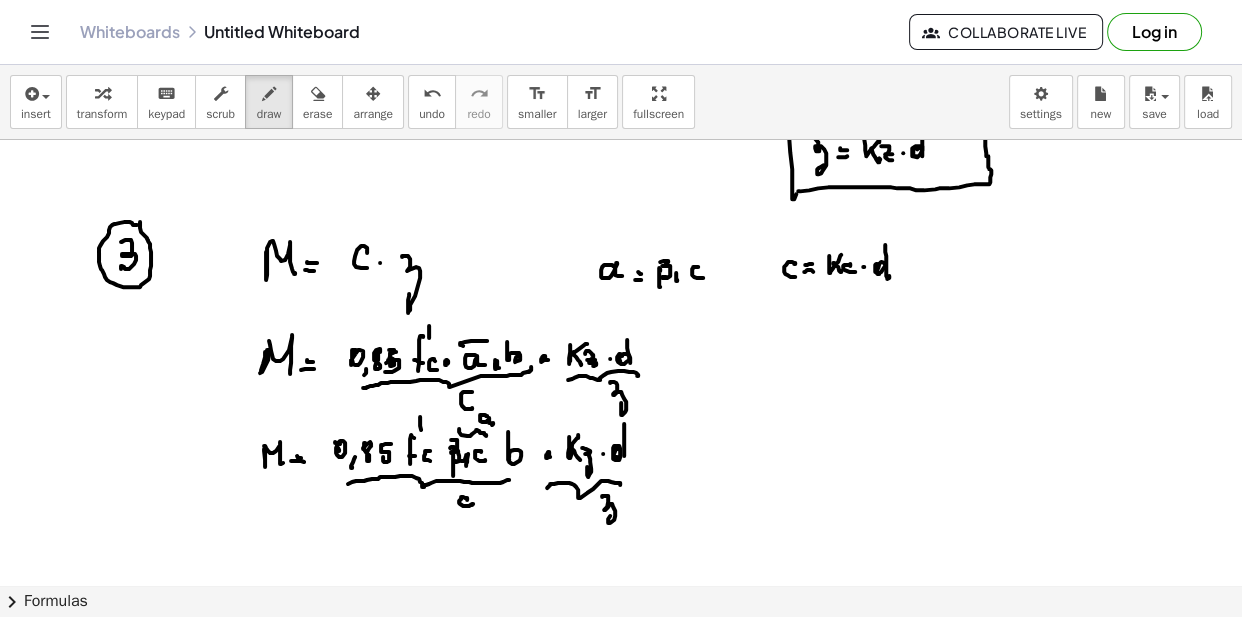 scroll, scrollTop: 2332, scrollLeft: 0, axis: vertical 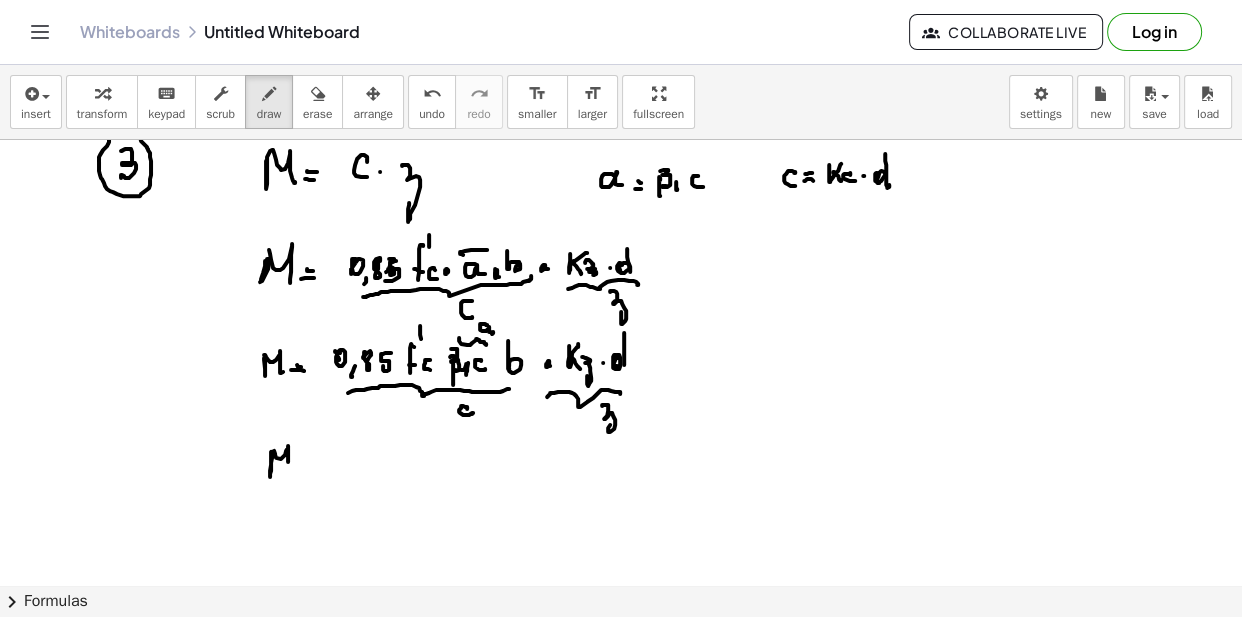 drag, startPoint x: 272, startPoint y: 451, endPoint x: 307, endPoint y: 480, distance: 45.453274 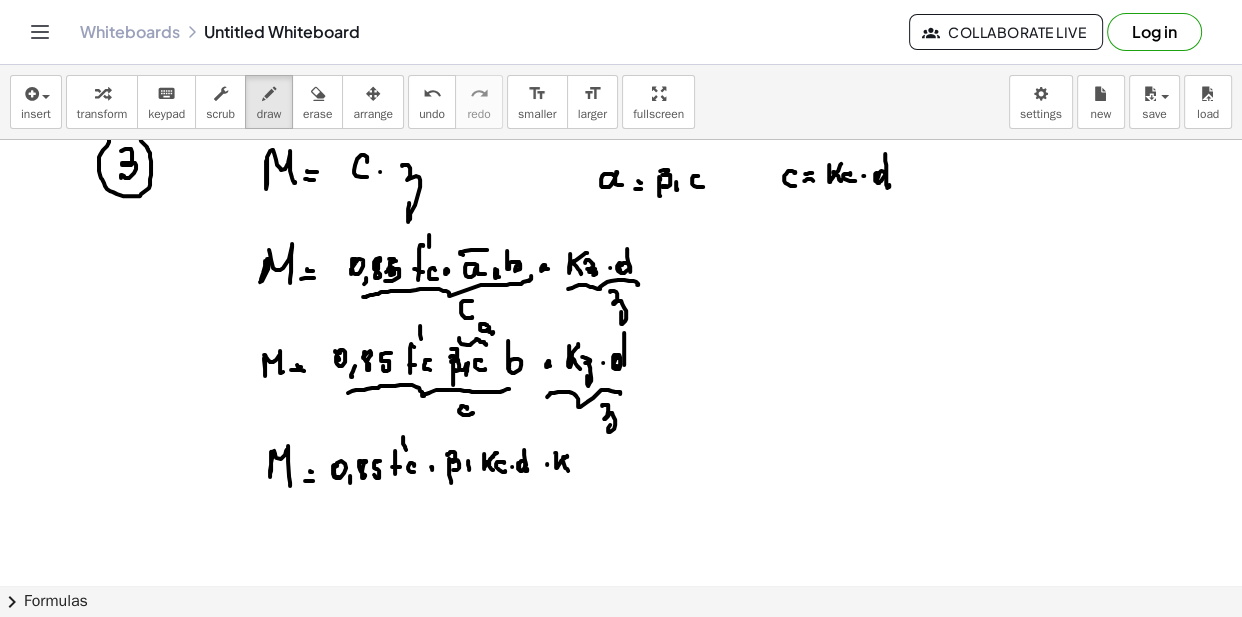 drag, startPoint x: 556, startPoint y: 451, endPoint x: 571, endPoint y: 464, distance: 19.849434 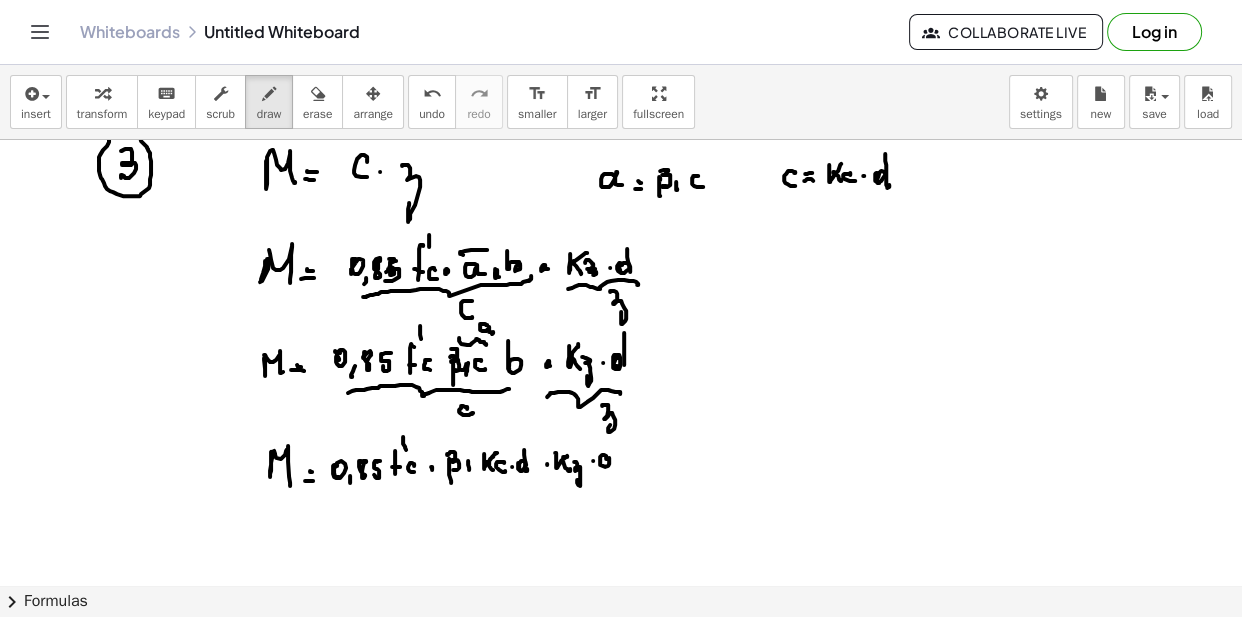 drag, startPoint x: 606, startPoint y: 457, endPoint x: 610, endPoint y: 444, distance: 13.601471 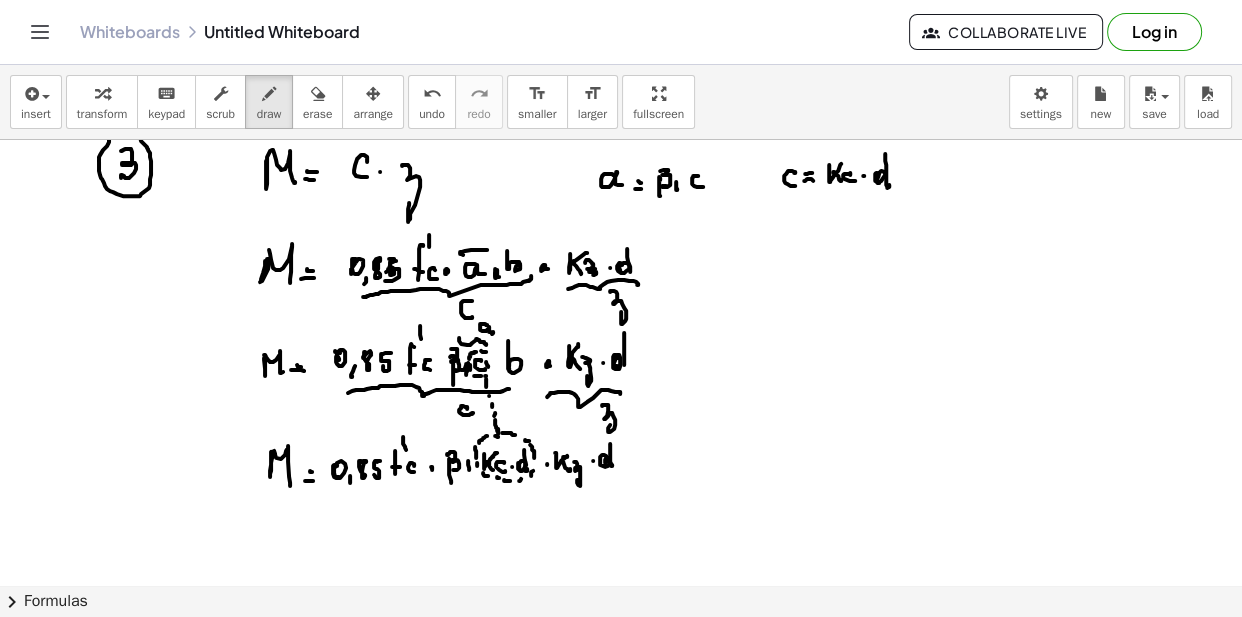 scroll, scrollTop: 2423, scrollLeft: 0, axis: vertical 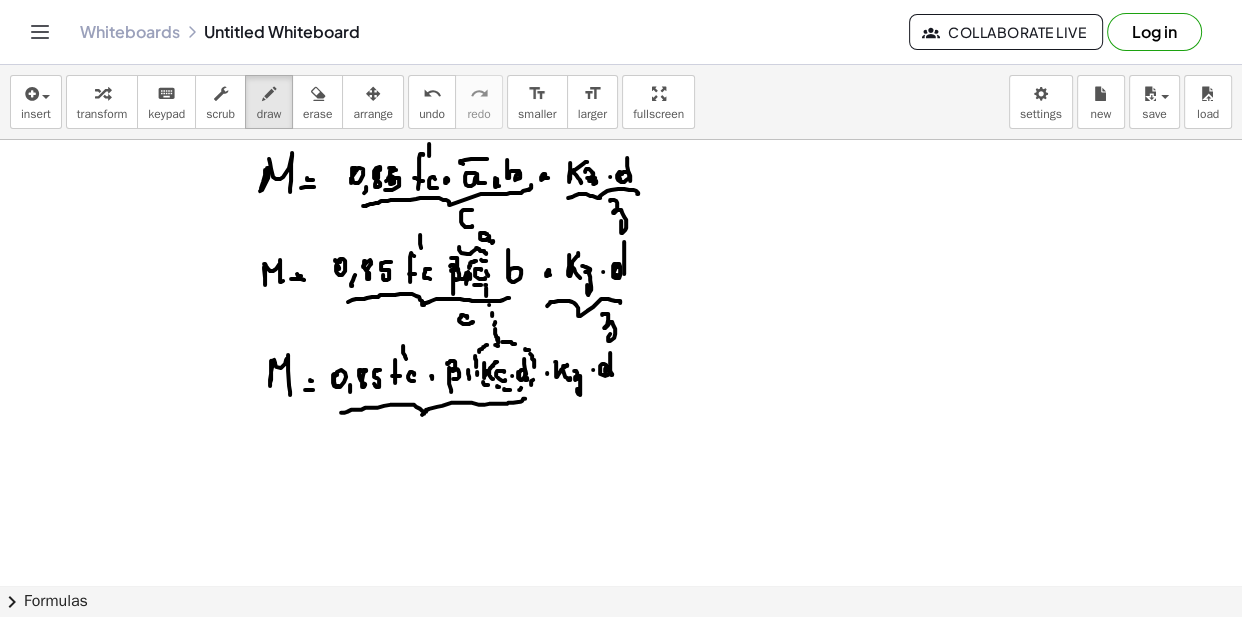 drag, startPoint x: 341, startPoint y: 411, endPoint x: 530, endPoint y: 393, distance: 189.85521 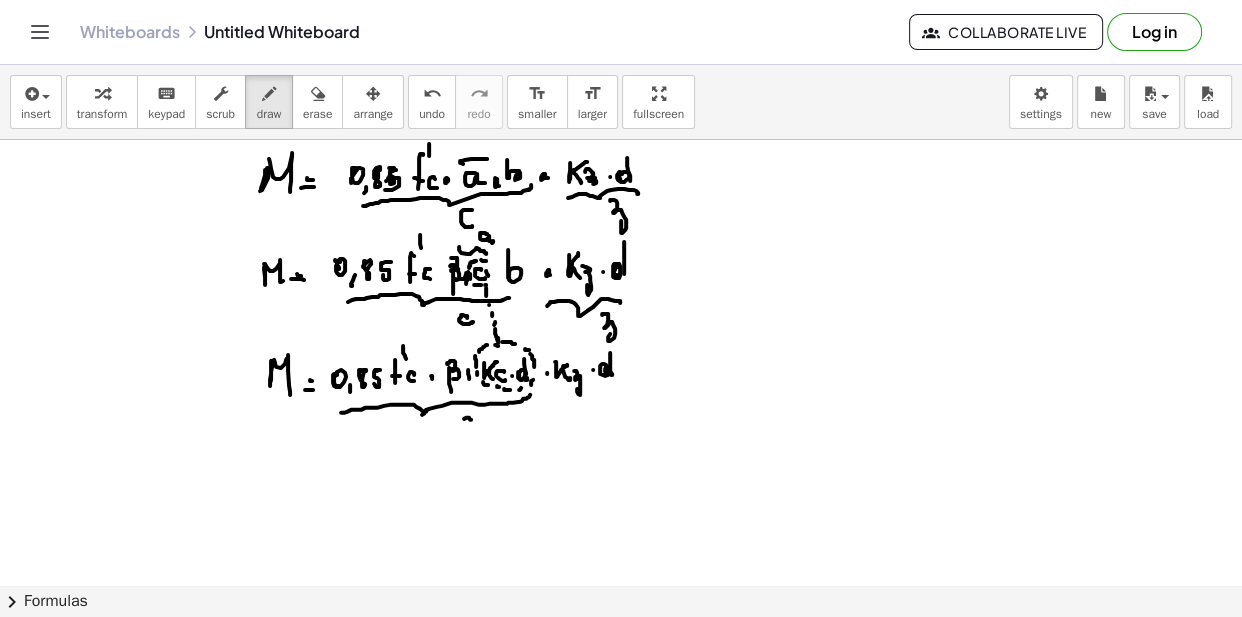 drag, startPoint x: 468, startPoint y: 416, endPoint x: 488, endPoint y: 429, distance: 23.853722 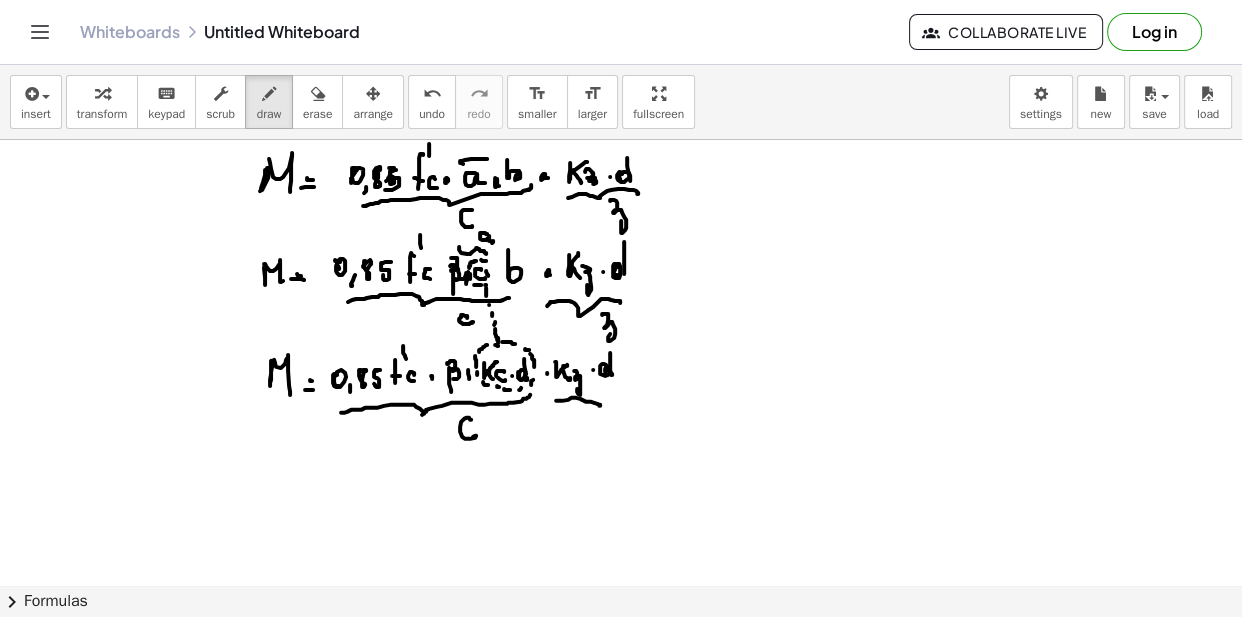 drag, startPoint x: 556, startPoint y: 399, endPoint x: 623, endPoint y: 400, distance: 67.00746 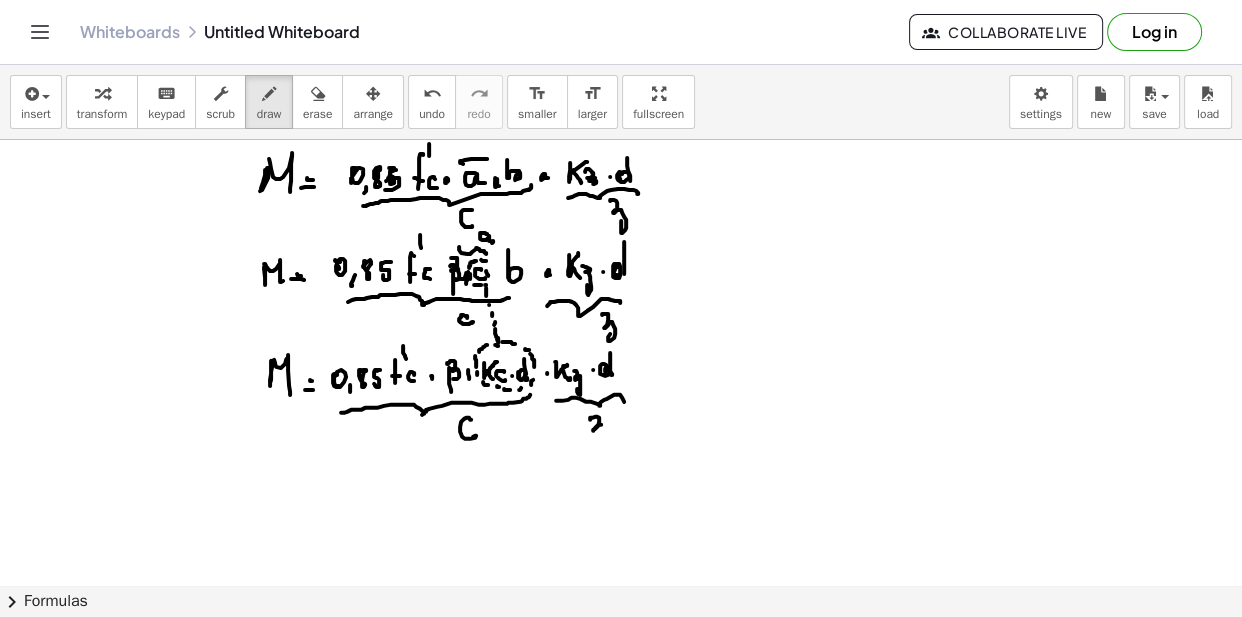 drag, startPoint x: 590, startPoint y: 418, endPoint x: 595, endPoint y: 442, distance: 24.5153 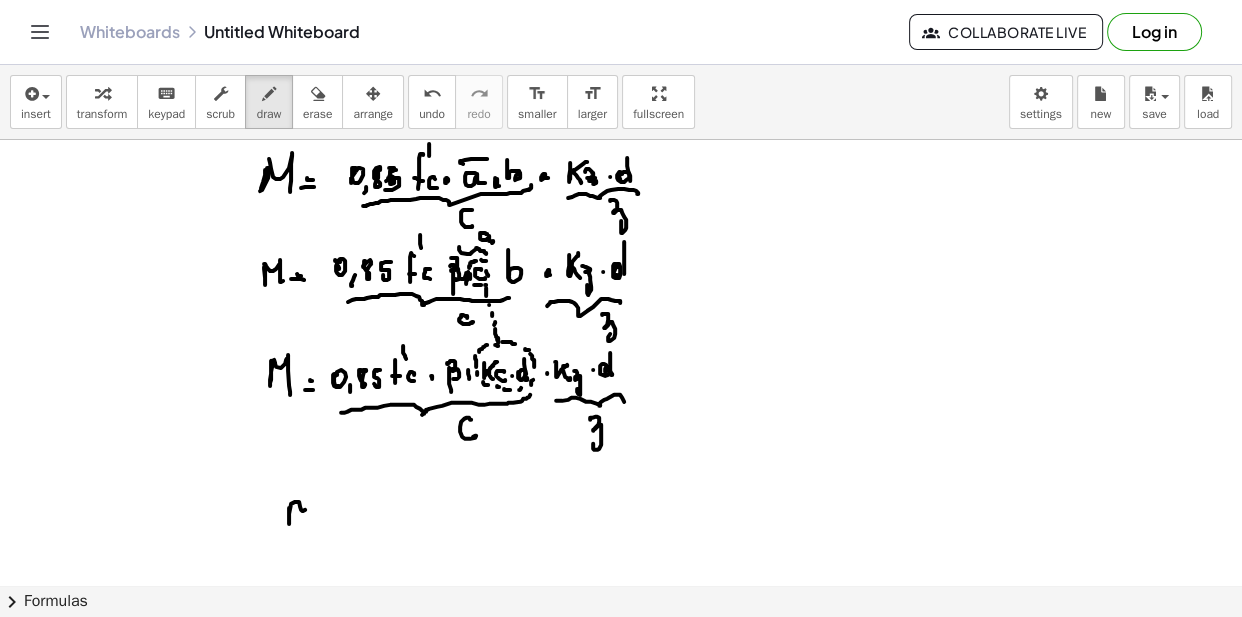 drag, startPoint x: 289, startPoint y: 507, endPoint x: 307, endPoint y: 527, distance: 26.907248 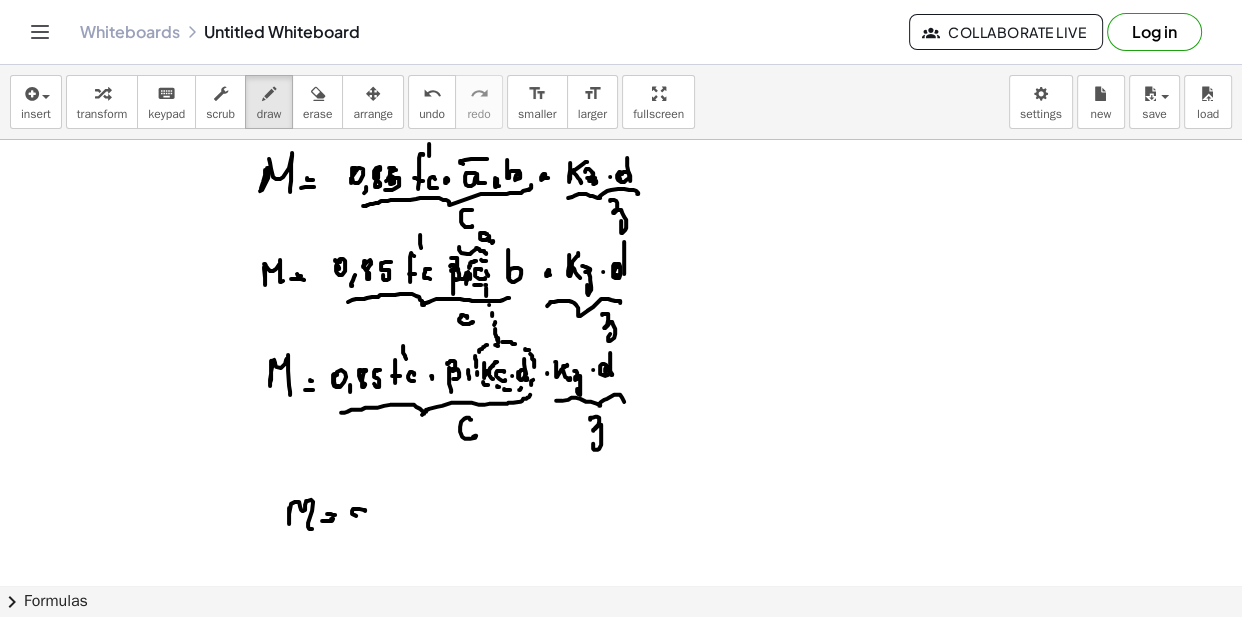 drag, startPoint x: 365, startPoint y: 509, endPoint x: 367, endPoint y: 496, distance: 13.152946 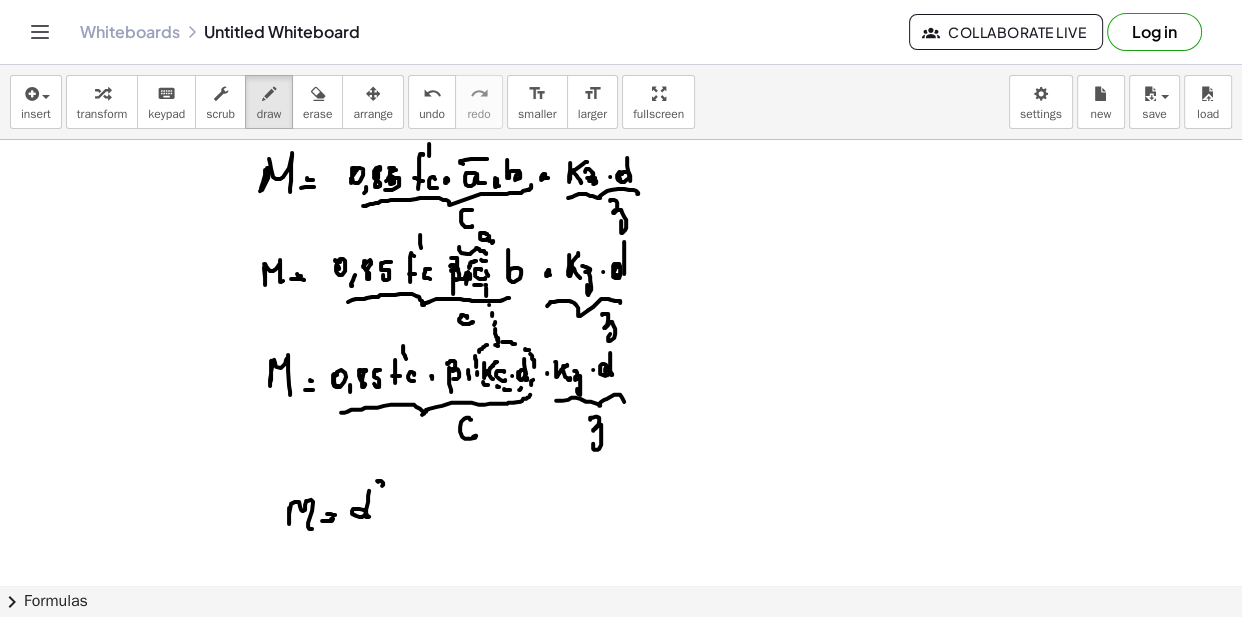drag, startPoint x: 377, startPoint y: 479, endPoint x: 386, endPoint y: 484, distance: 10.29563 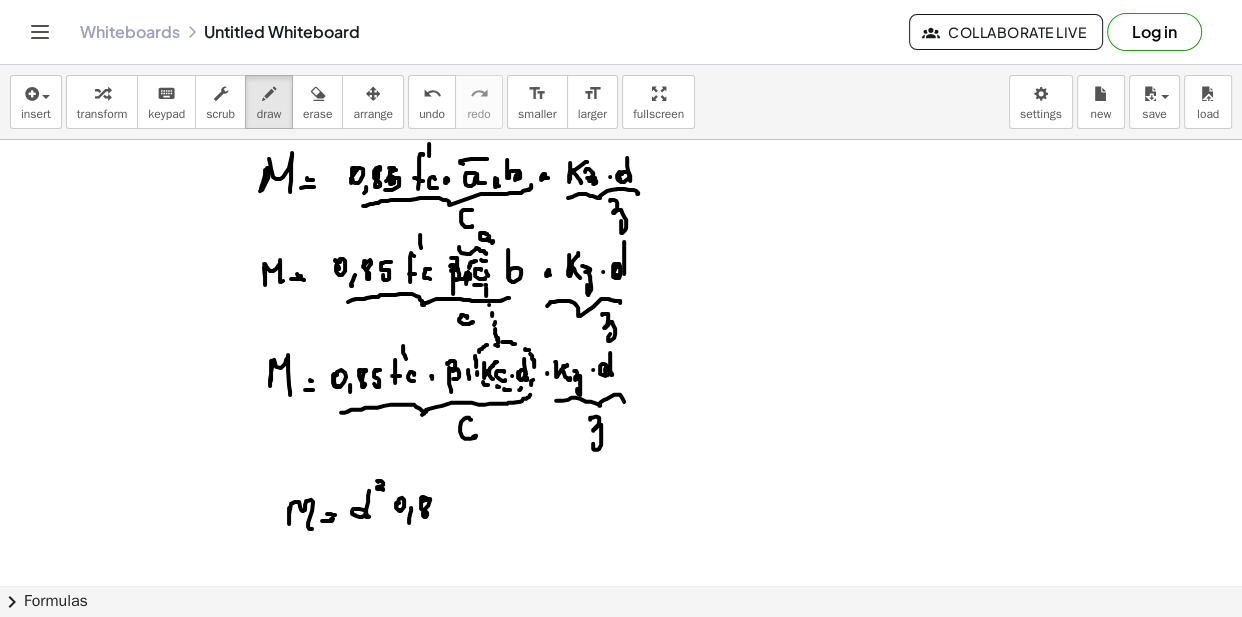drag, startPoint x: 421, startPoint y: 496, endPoint x: 443, endPoint y: 496, distance: 22 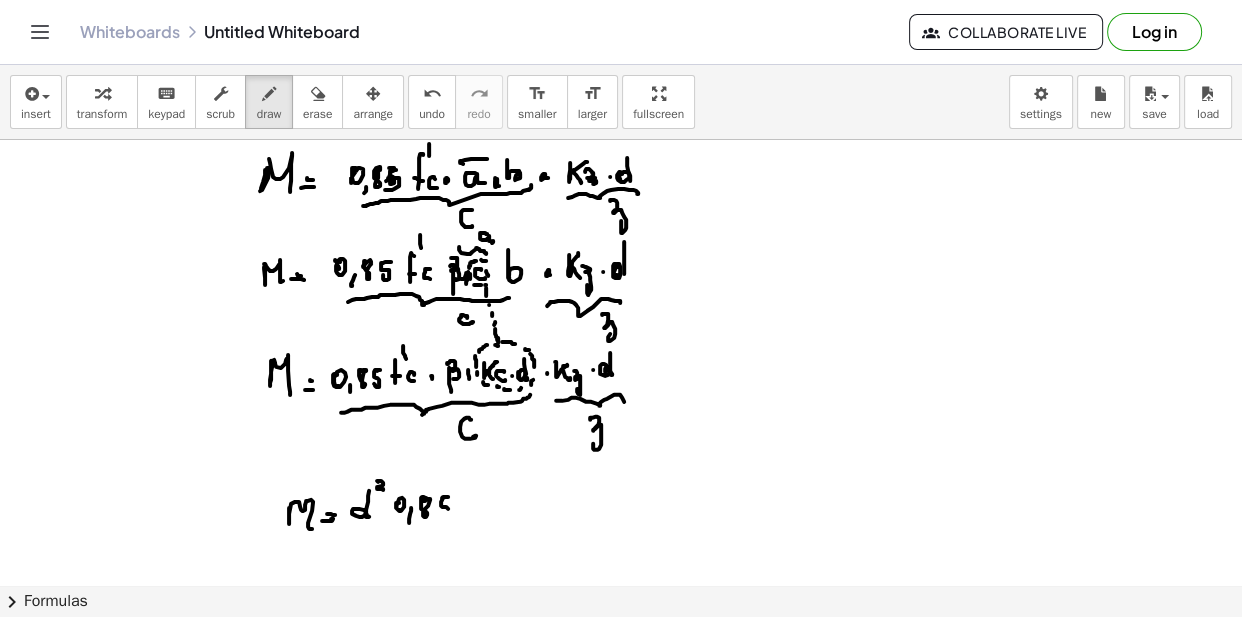 drag, startPoint x: 448, startPoint y: 495, endPoint x: 462, endPoint y: 505, distance: 17.20465 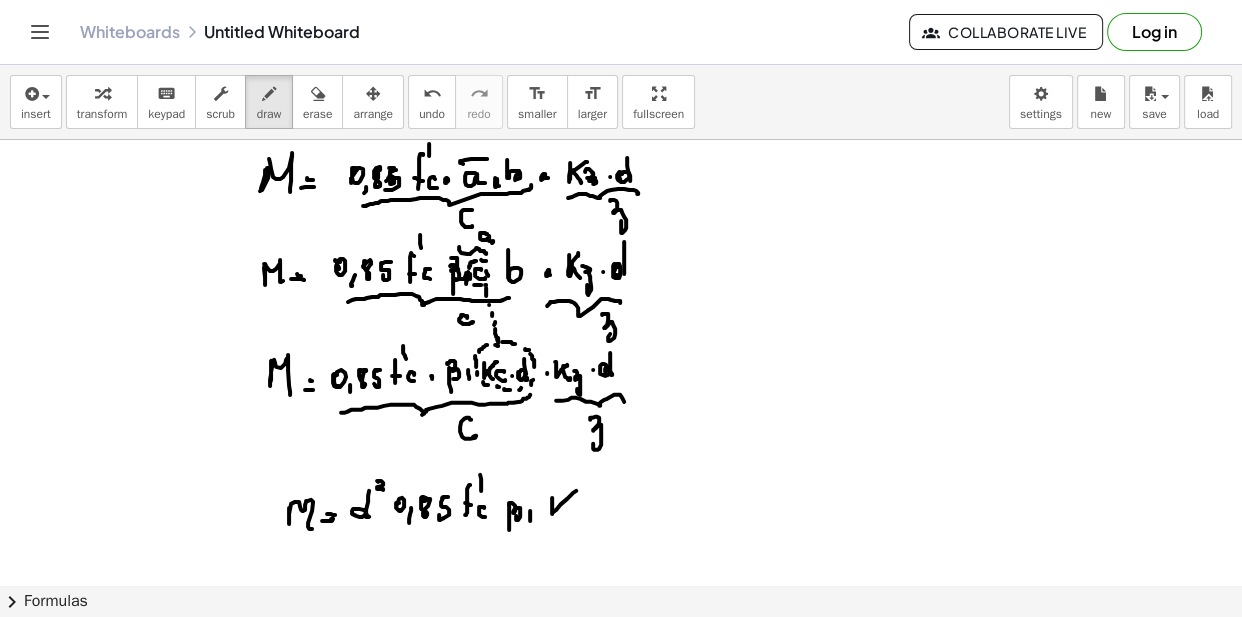 drag, startPoint x: 552, startPoint y: 496, endPoint x: 570, endPoint y: 501, distance: 18.681541 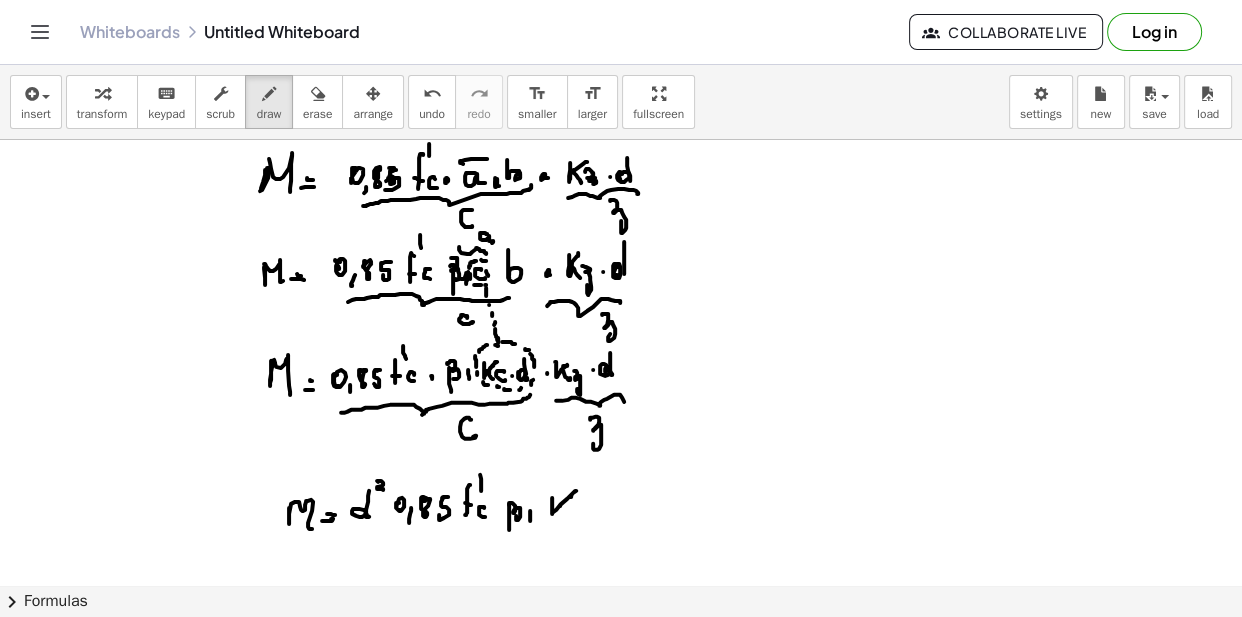 drag, startPoint x: 560, startPoint y: 504, endPoint x: 570, endPoint y: 509, distance: 11.18034 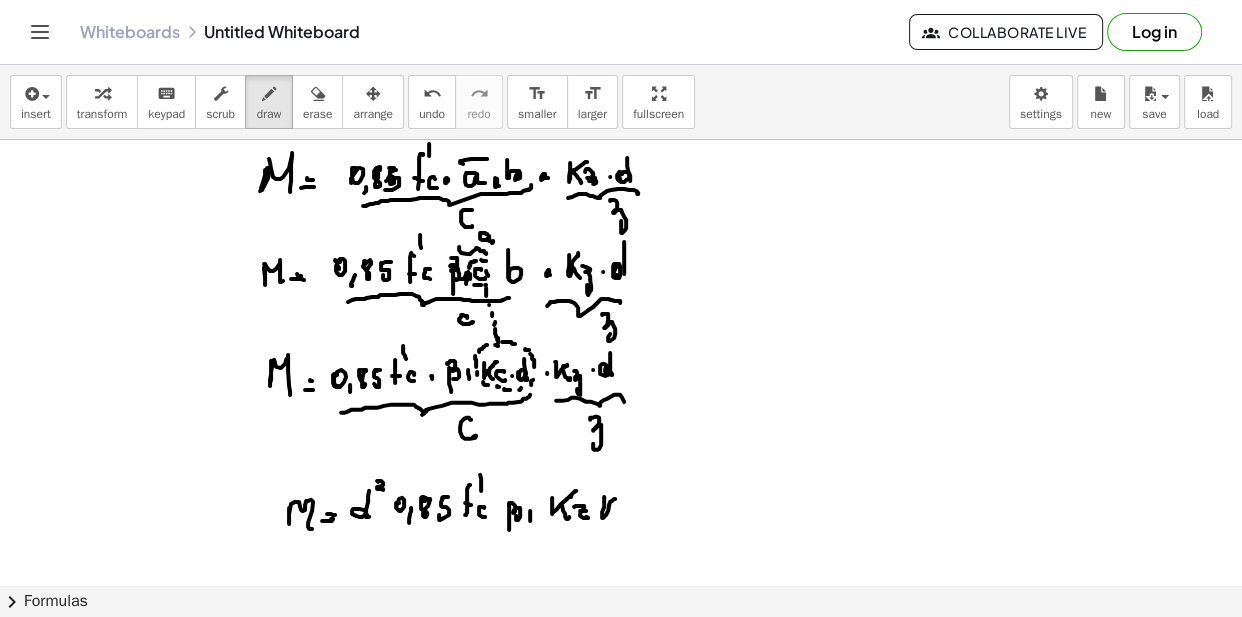 drag, startPoint x: 609, startPoint y: 503, endPoint x: 621, endPoint y: 508, distance: 13 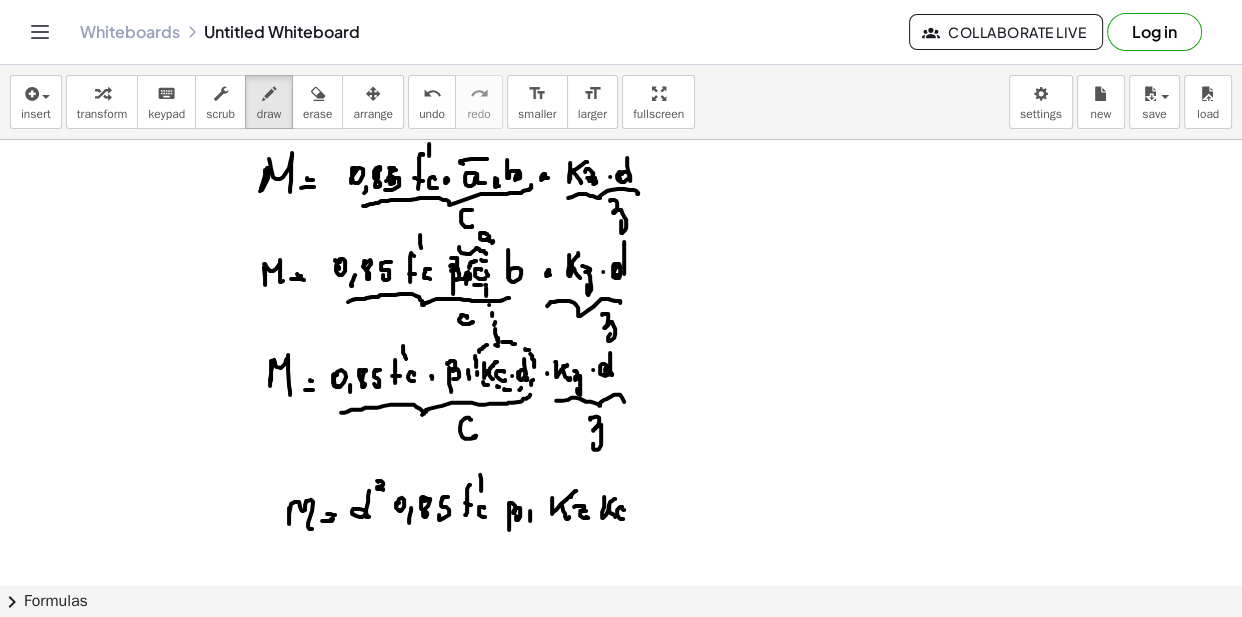 drag, startPoint x: 620, startPoint y: 505, endPoint x: 625, endPoint y: 517, distance: 13 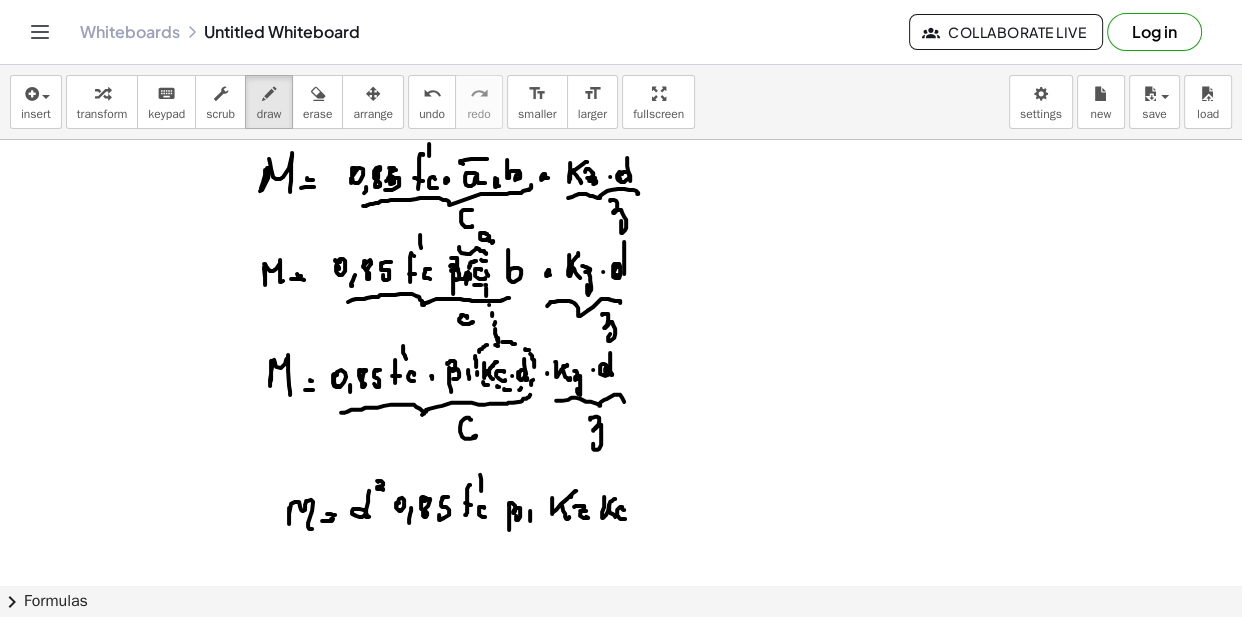 scroll, scrollTop: 2514, scrollLeft: 0, axis: vertical 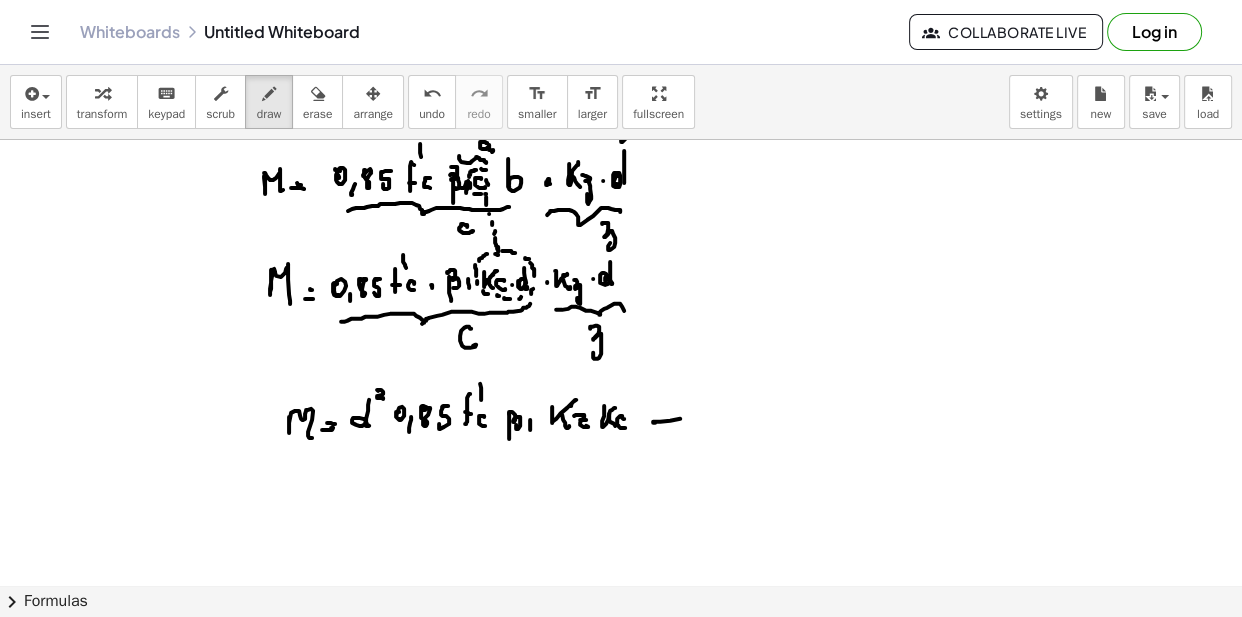 drag, startPoint x: 653, startPoint y: 420, endPoint x: 674, endPoint y: 422, distance: 21.095022 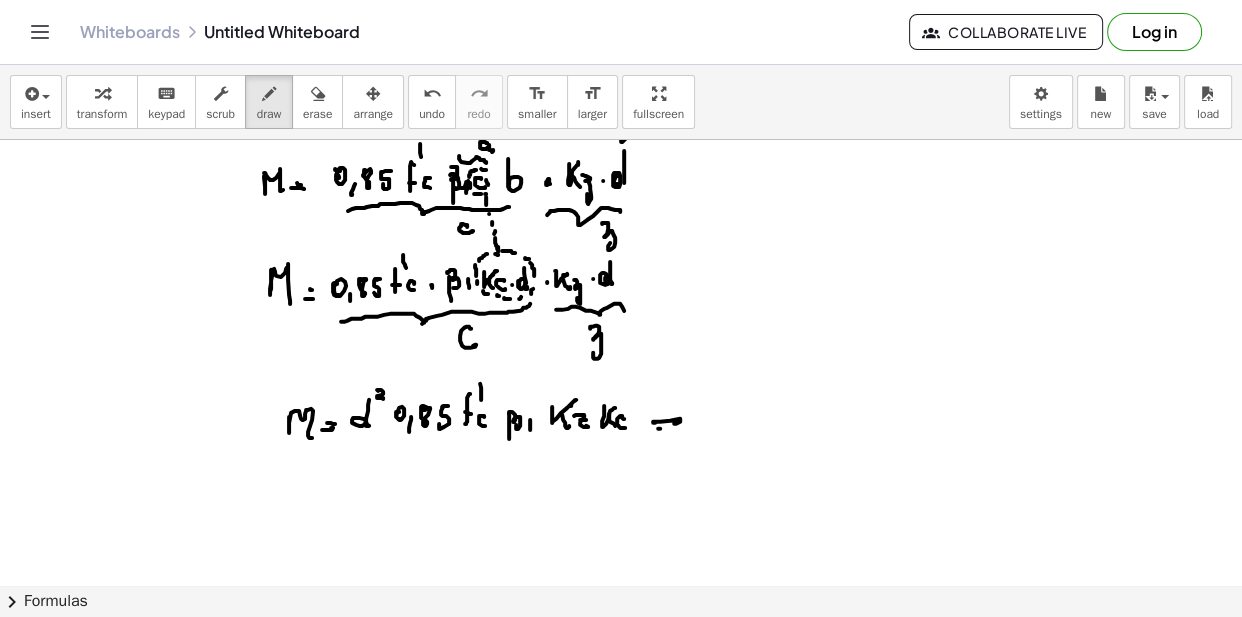 drag, startPoint x: 658, startPoint y: 427, endPoint x: 681, endPoint y: 422, distance: 23.537205 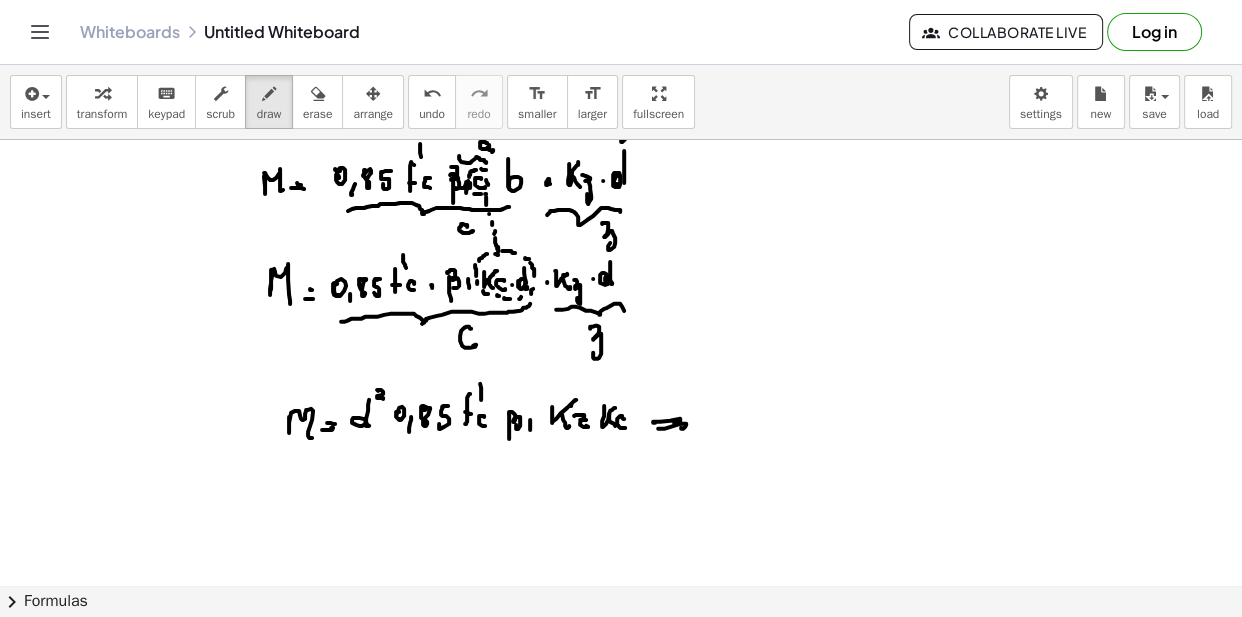 drag, startPoint x: 683, startPoint y: 408, endPoint x: 697, endPoint y: 426, distance: 22.803509 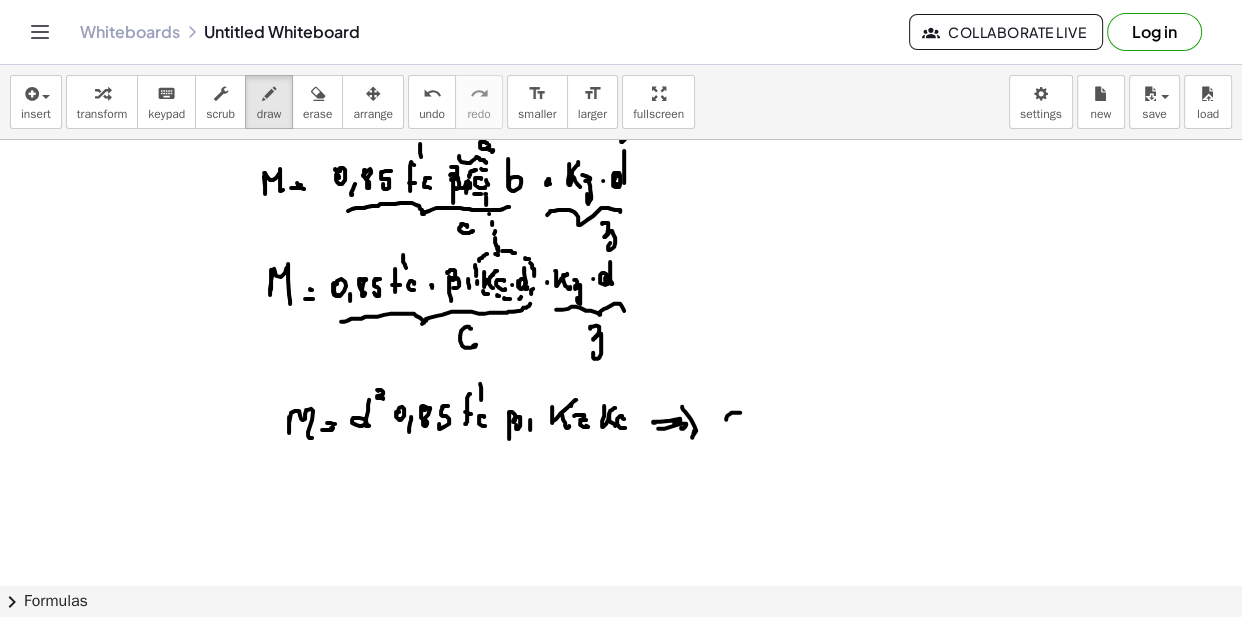 drag, startPoint x: 740, startPoint y: 411, endPoint x: 741, endPoint y: 421, distance: 10.049875 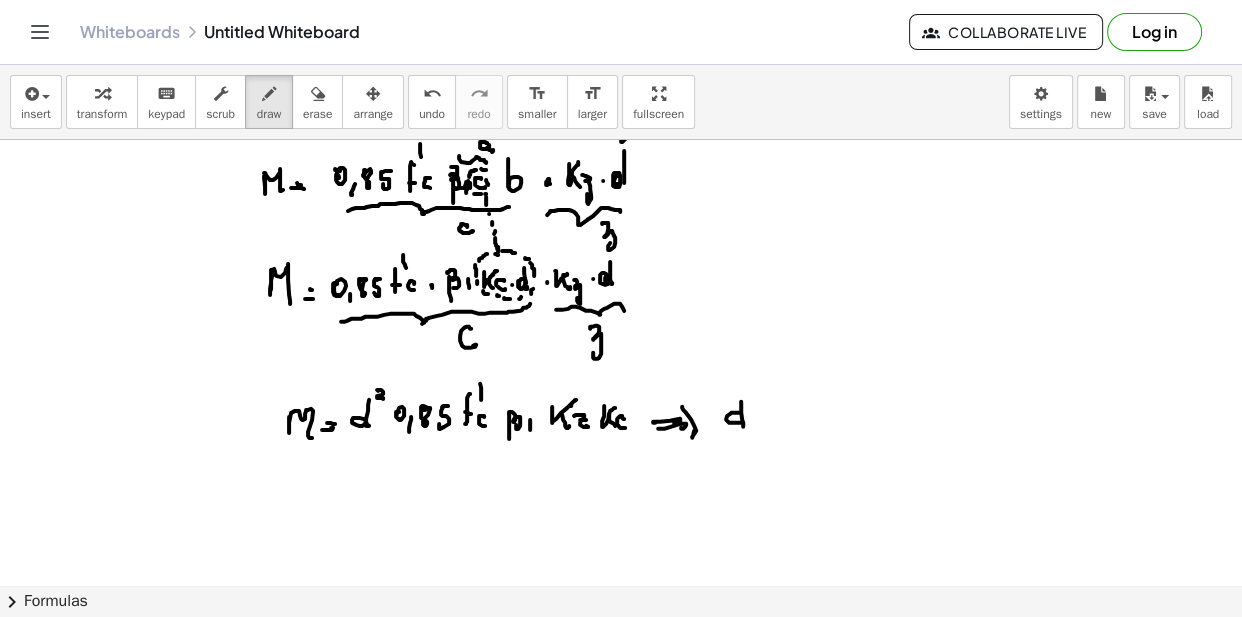 drag, startPoint x: 741, startPoint y: 400, endPoint x: 750, endPoint y: 391, distance: 12.727922 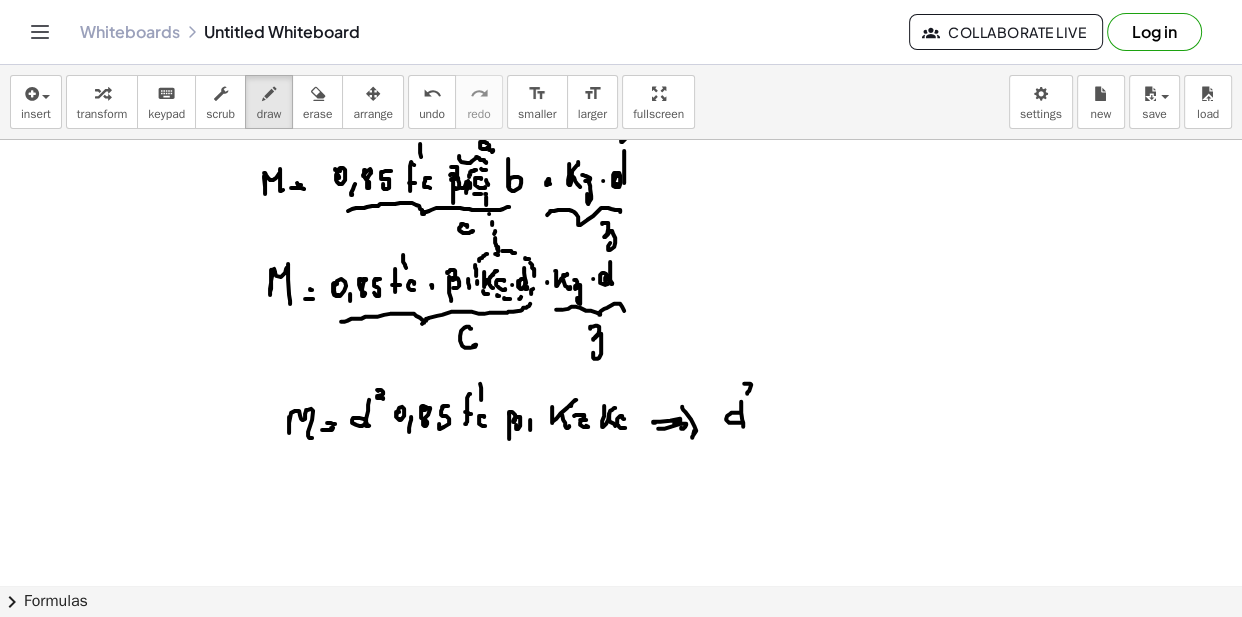 drag, startPoint x: 745, startPoint y: 382, endPoint x: 751, endPoint y: 397, distance: 16.155495 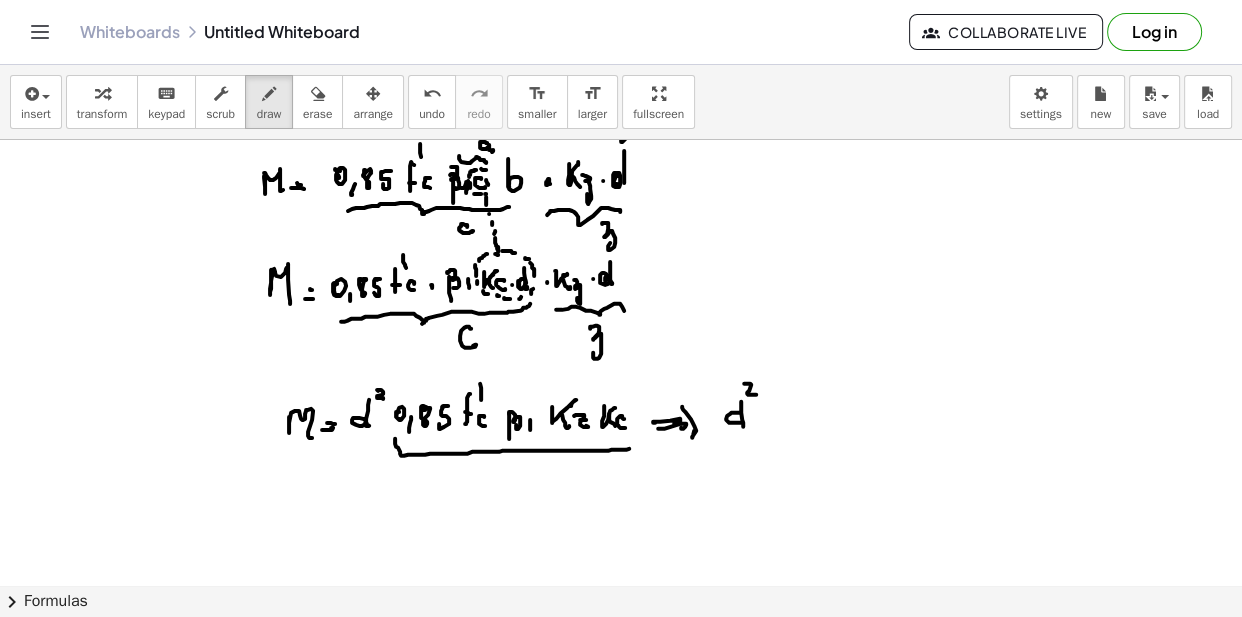 drag, startPoint x: 396, startPoint y: 445, endPoint x: 628, endPoint y: 434, distance: 232.26064 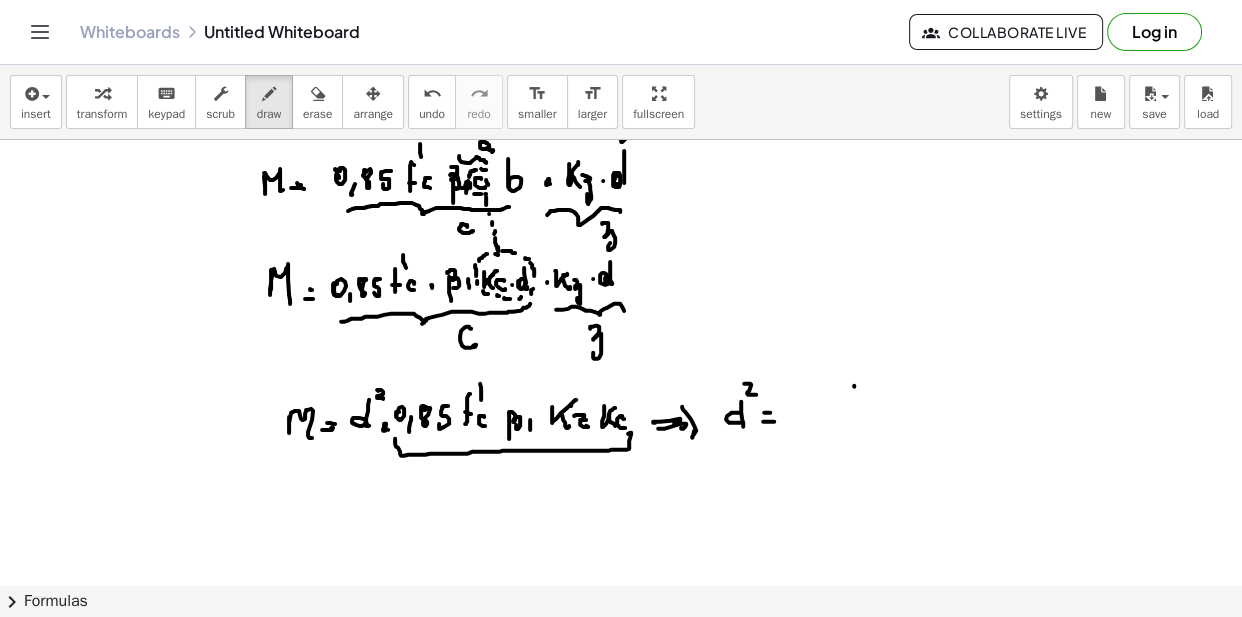 drag, startPoint x: 854, startPoint y: 384, endPoint x: 854, endPoint y: 395, distance: 11 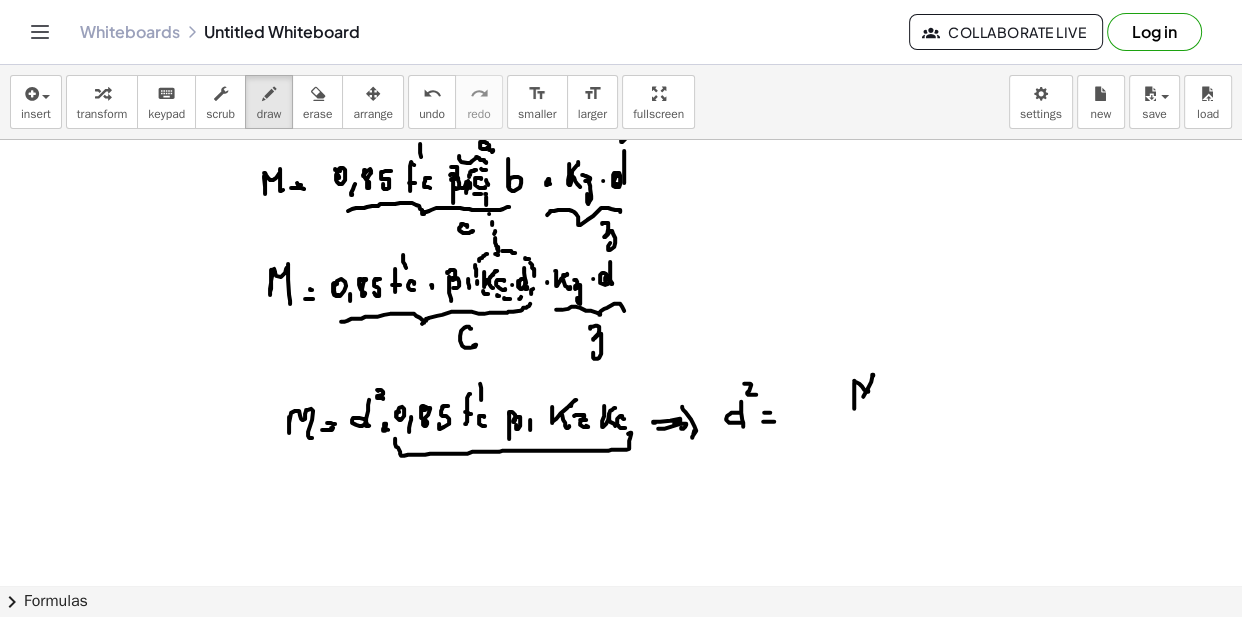 drag, startPoint x: 868, startPoint y: 386, endPoint x: 871, endPoint y: 372, distance: 14.3178215 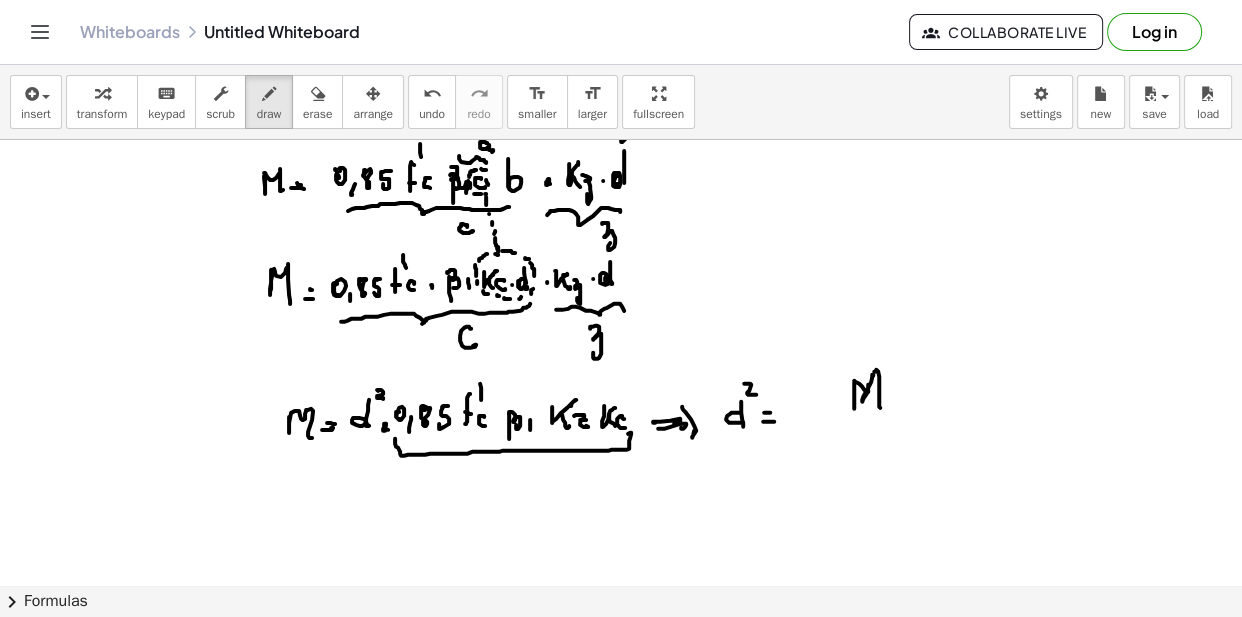 drag, startPoint x: 876, startPoint y: 368, endPoint x: 880, endPoint y: 406, distance: 38.209946 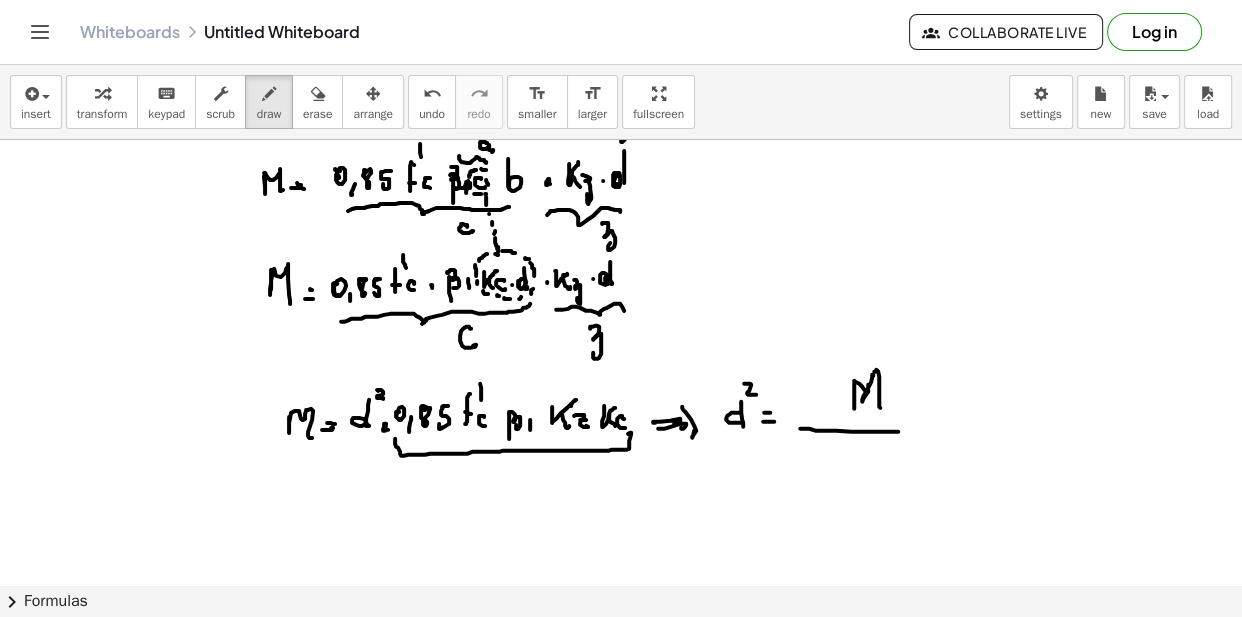drag, startPoint x: 801, startPoint y: 427, endPoint x: 1019, endPoint y: 423, distance: 218.0367 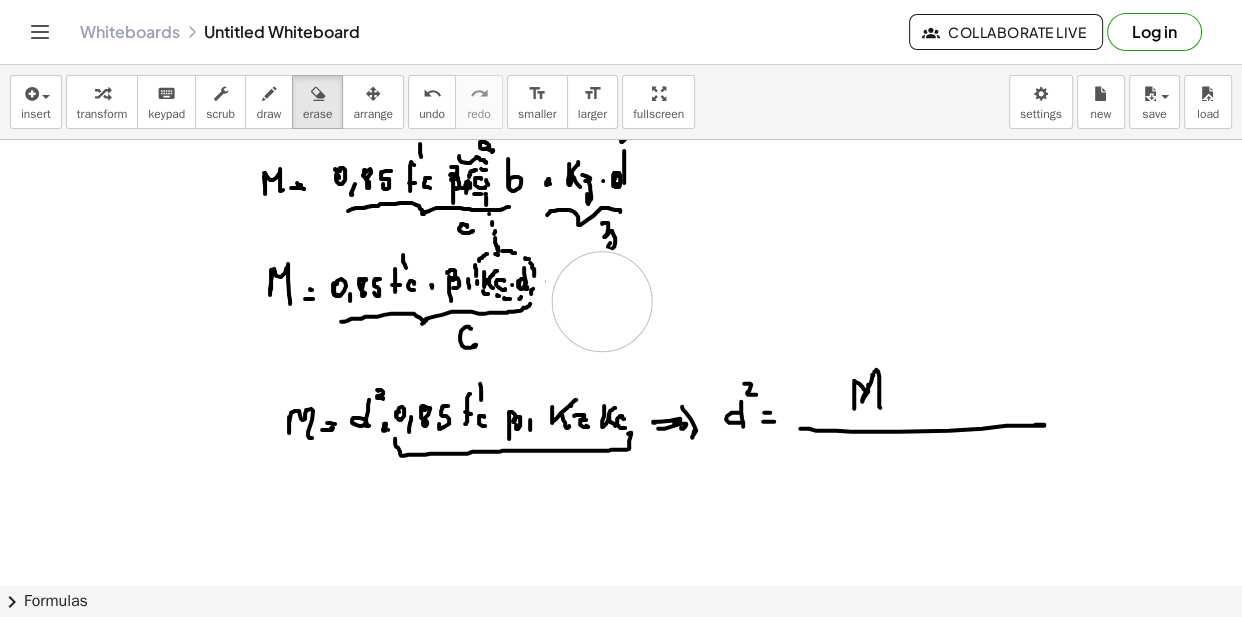 drag, startPoint x: 668, startPoint y: 290, endPoint x: 171, endPoint y: 61, distance: 547.2203 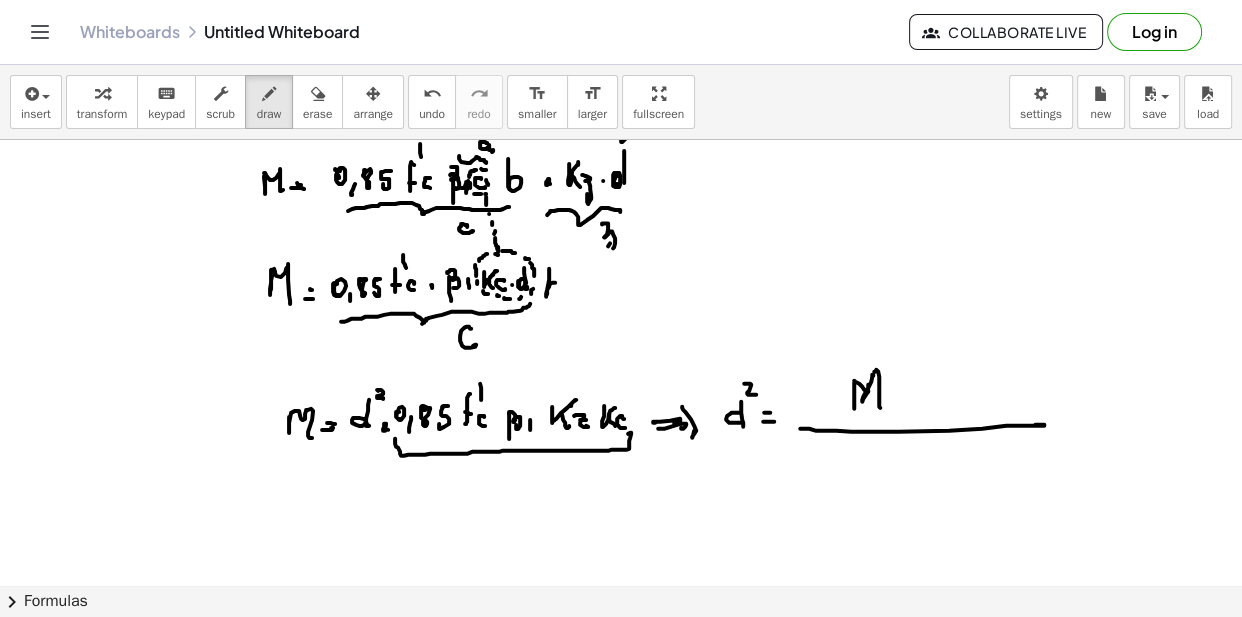 drag, startPoint x: 549, startPoint y: 267, endPoint x: 550, endPoint y: 293, distance: 26.019224 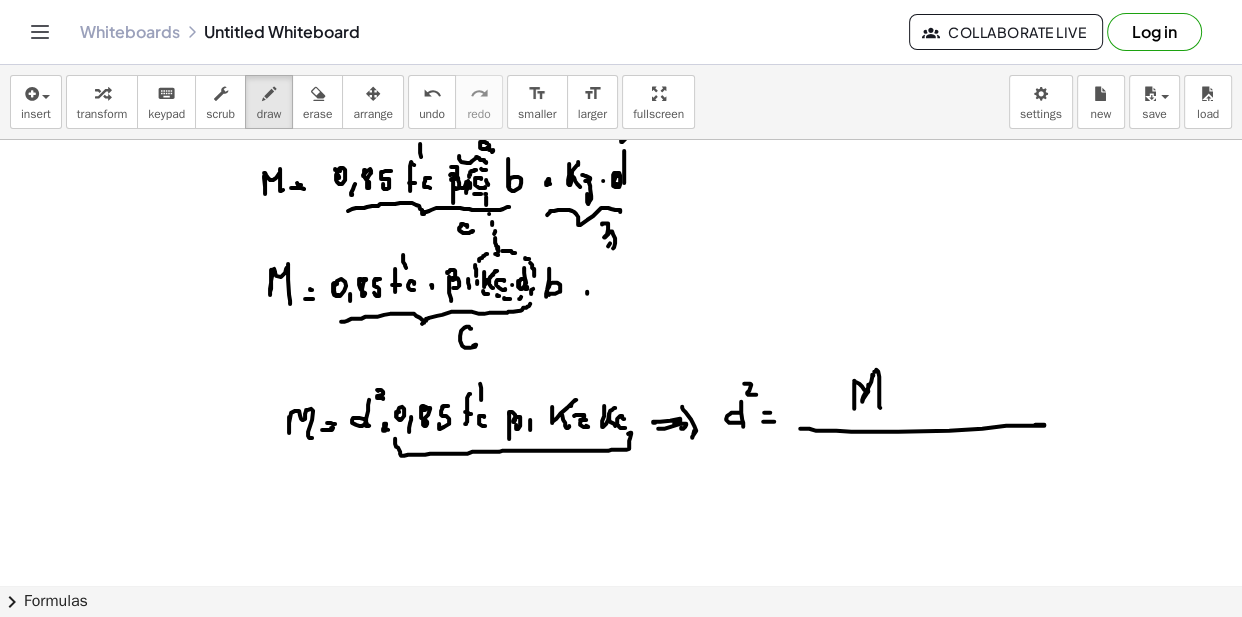 drag, startPoint x: 587, startPoint y: 290, endPoint x: 618, endPoint y: 287, distance: 31.144823 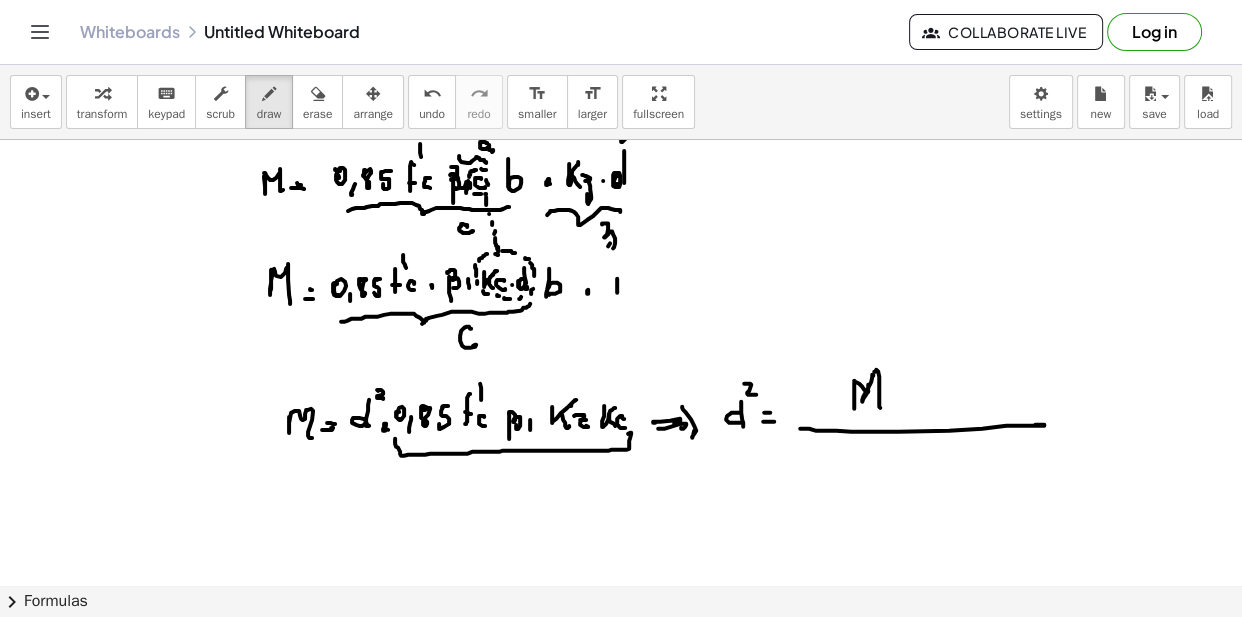 drag, startPoint x: 617, startPoint y: 290, endPoint x: 620, endPoint y: 280, distance: 10.440307 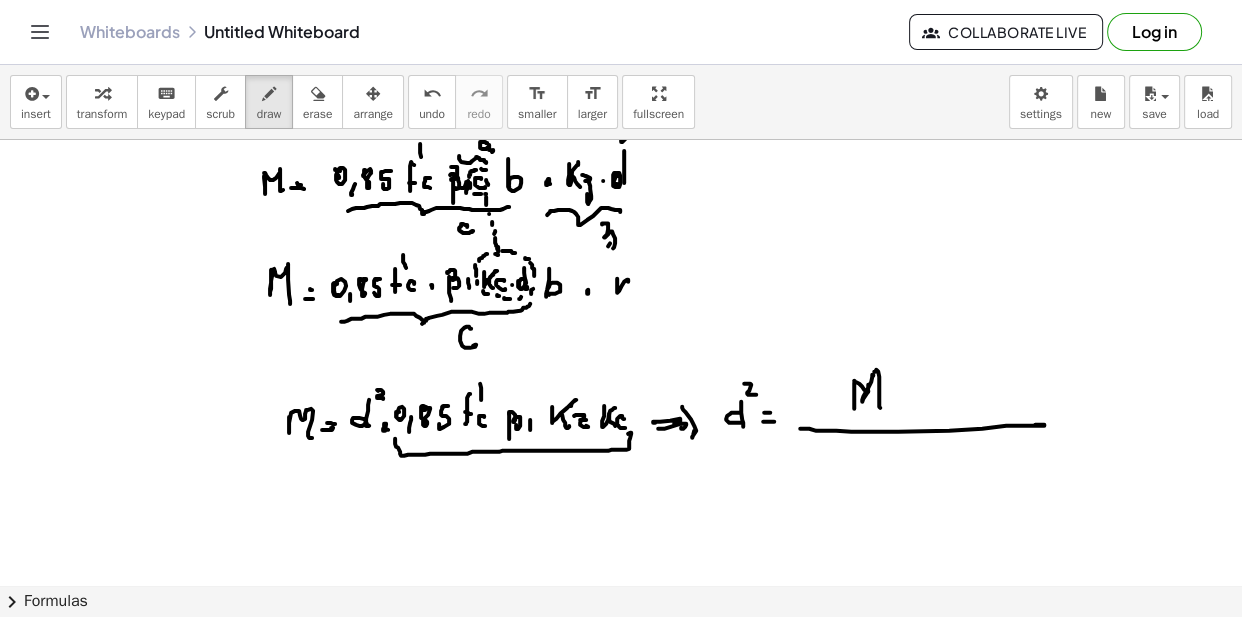 drag, startPoint x: 620, startPoint y: 282, endPoint x: 628, endPoint y: 298, distance: 17.888544 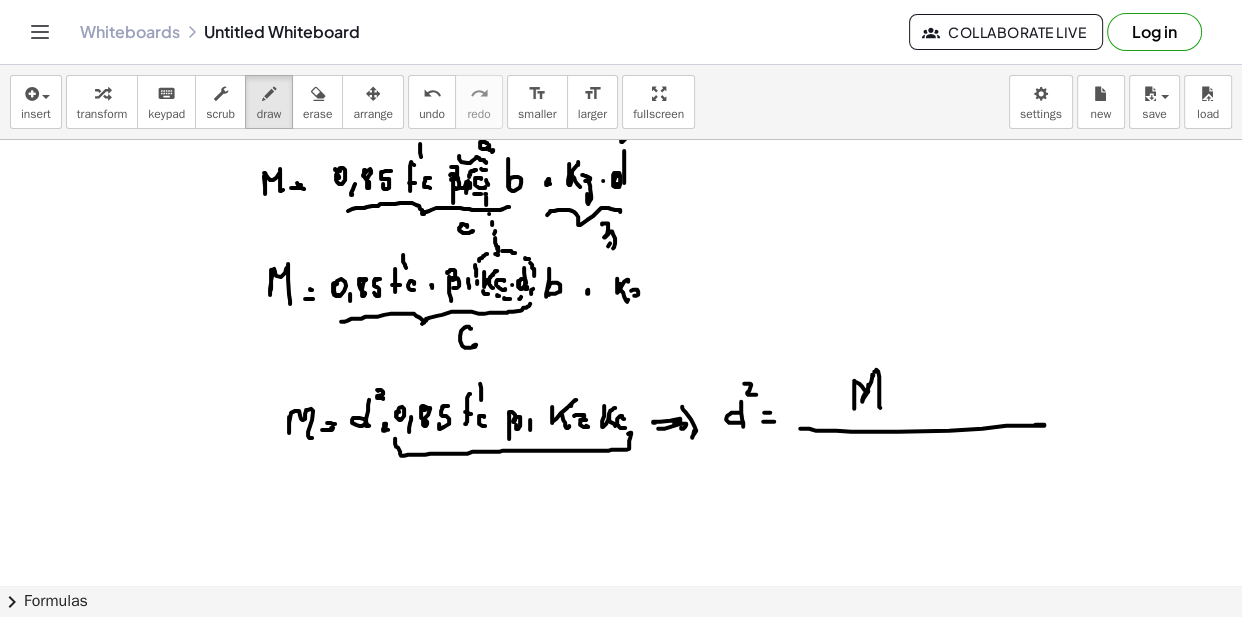 drag, startPoint x: 631, startPoint y: 289, endPoint x: 640, endPoint y: 305, distance: 18.35756 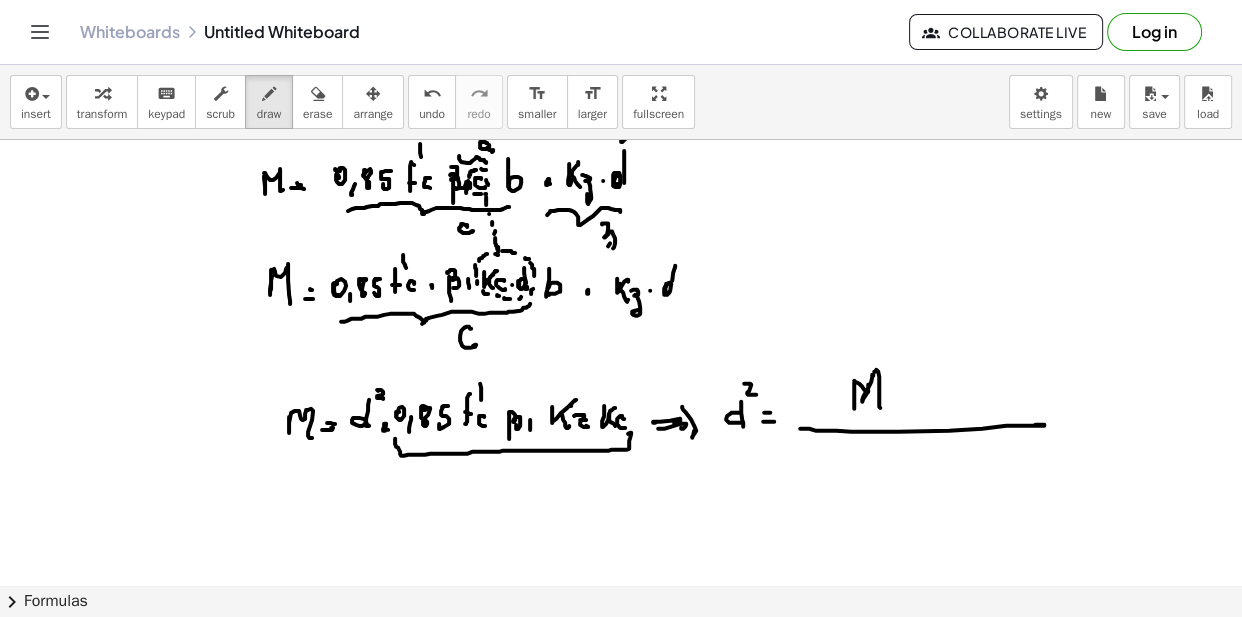 drag, startPoint x: 672, startPoint y: 279, endPoint x: 660, endPoint y: 304, distance: 27.730848 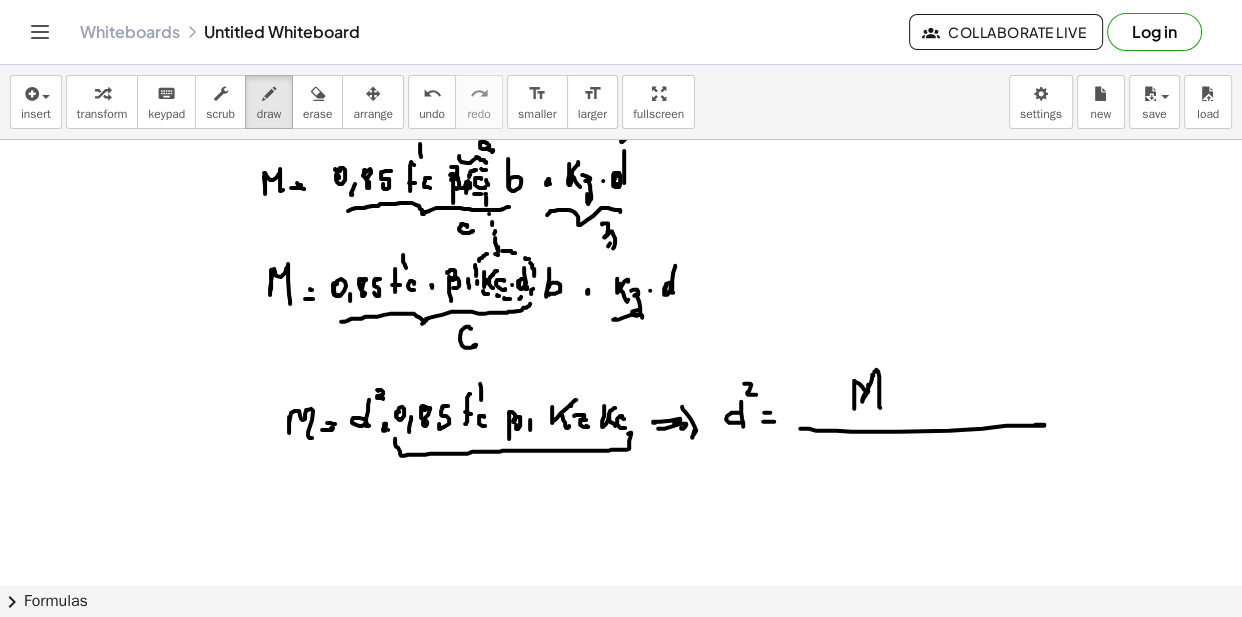 drag, startPoint x: 618, startPoint y: 318, endPoint x: 682, endPoint y: 312, distance: 64.28063 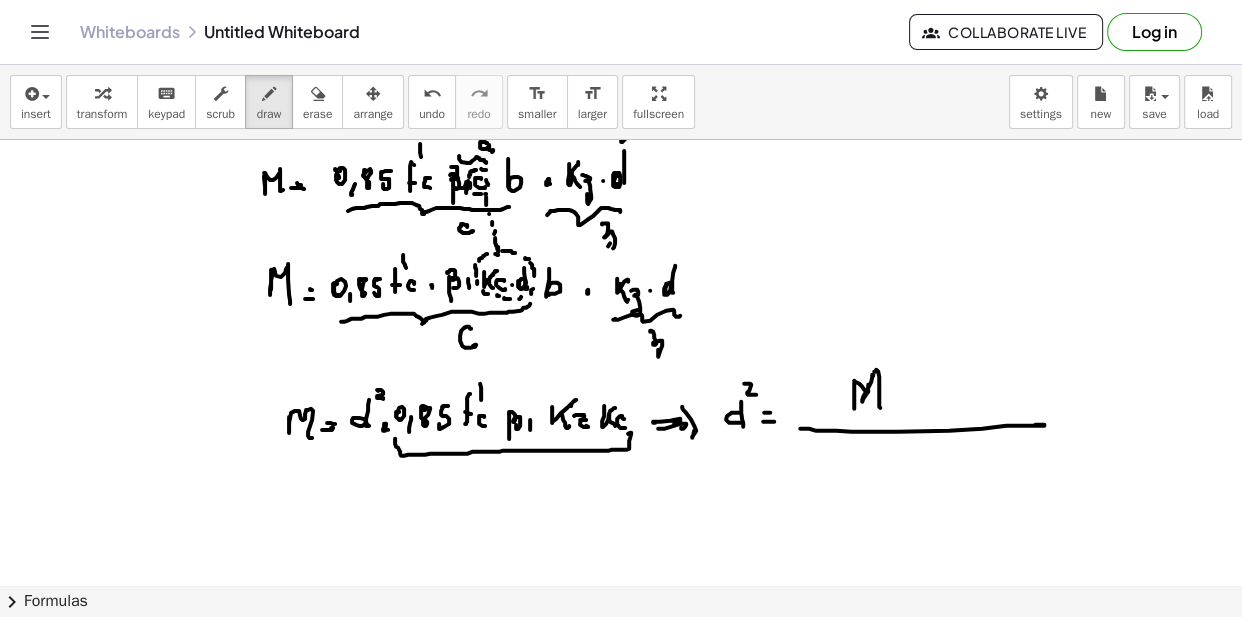 drag, startPoint x: 650, startPoint y: 330, endPoint x: 661, endPoint y: 350, distance: 22.825424 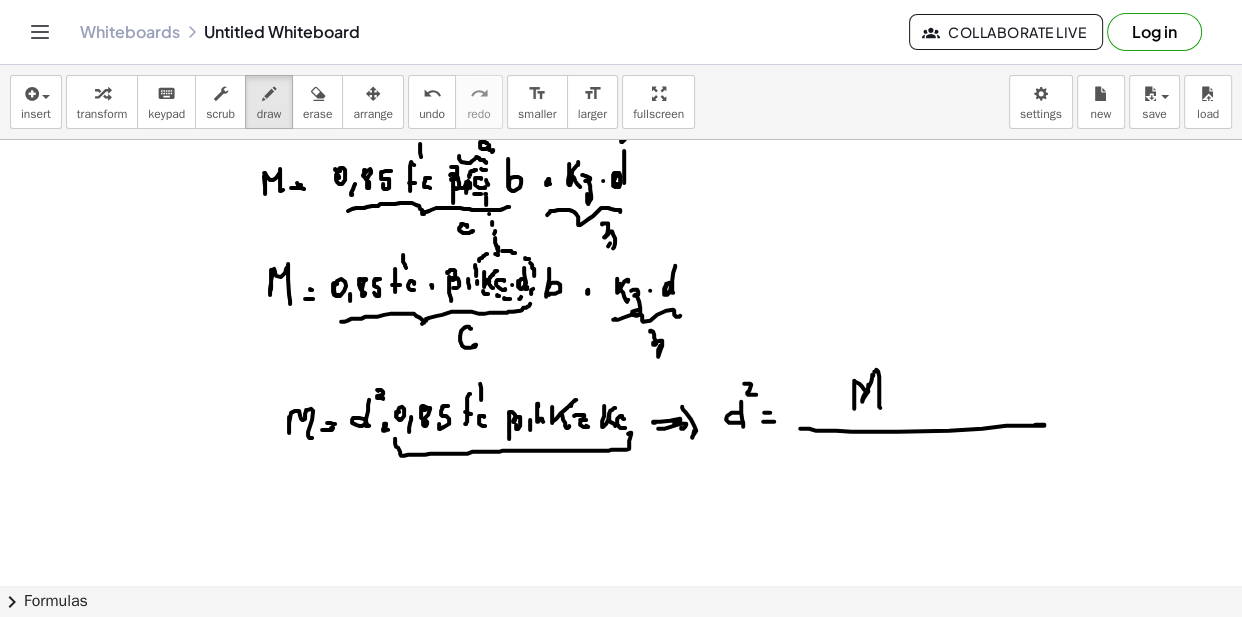 drag, startPoint x: 538, startPoint y: 404, endPoint x: 548, endPoint y: 429, distance: 26.925823 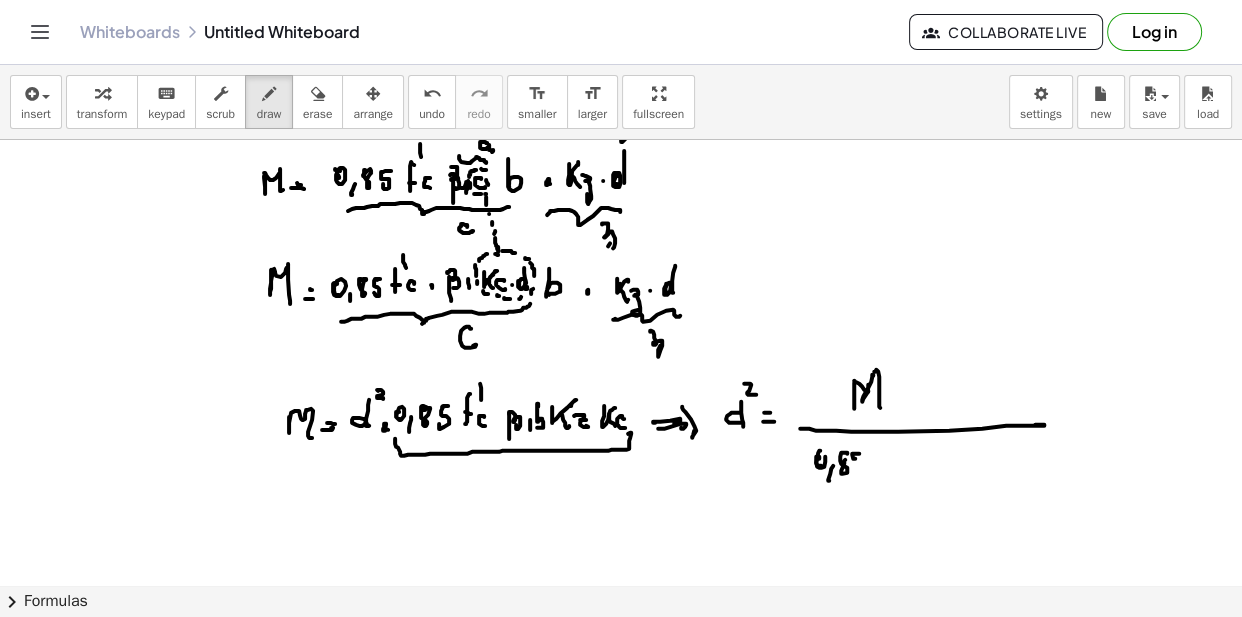 drag, startPoint x: 854, startPoint y: 452, endPoint x: 863, endPoint y: 458, distance: 10.816654 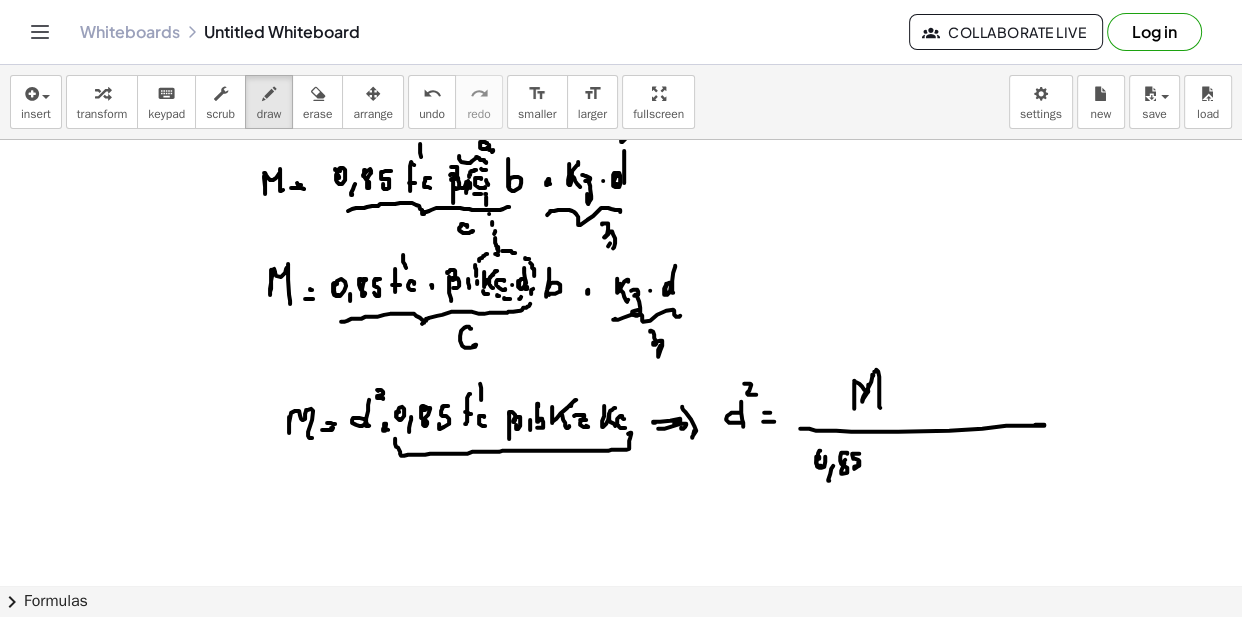 drag, startPoint x: 878, startPoint y: 443, endPoint x: 878, endPoint y: 463, distance: 20 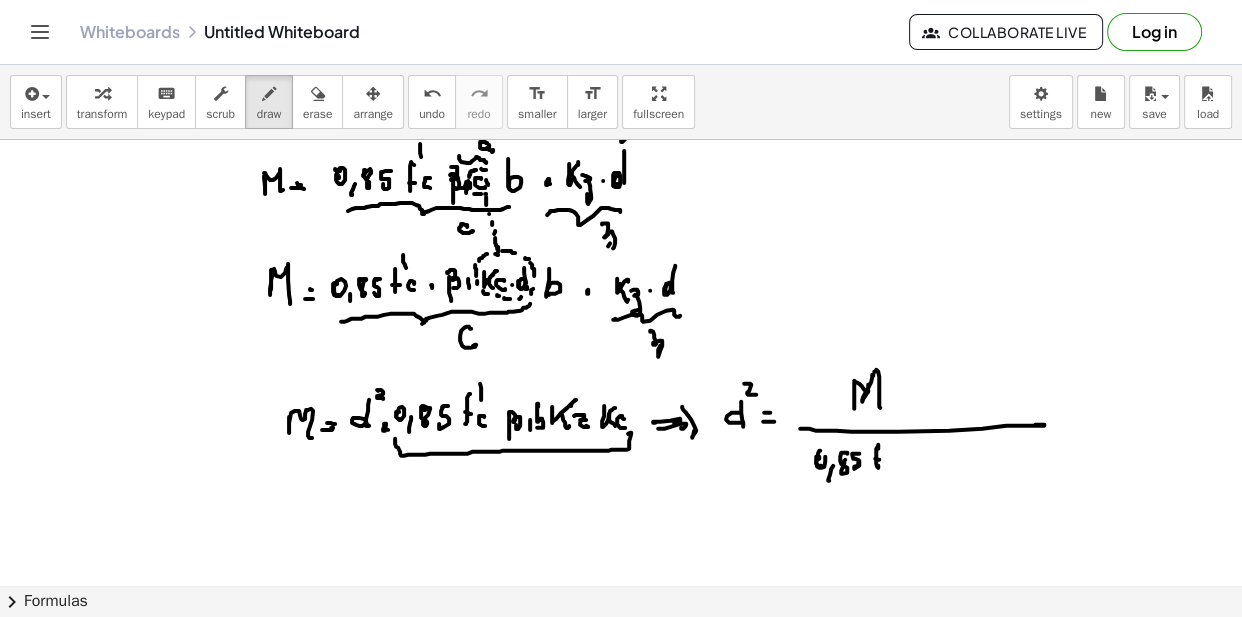 drag, startPoint x: 886, startPoint y: 439, endPoint x: 893, endPoint y: 450, distance: 13.038404 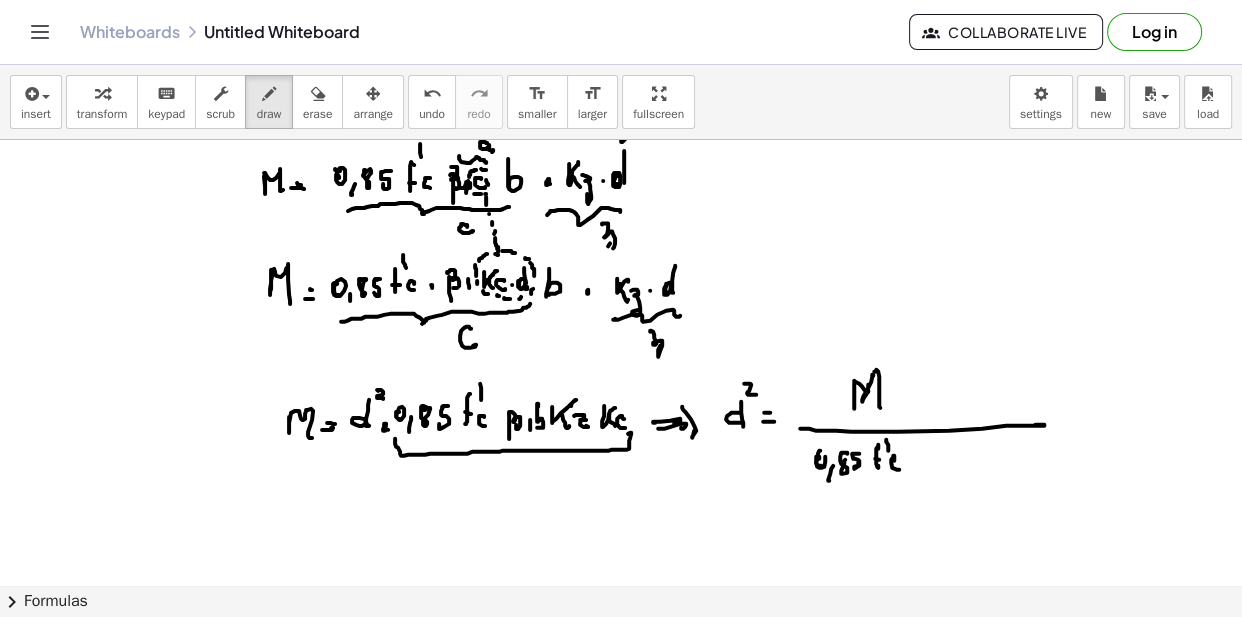 drag, startPoint x: 894, startPoint y: 457, endPoint x: 904, endPoint y: 467, distance: 14.142136 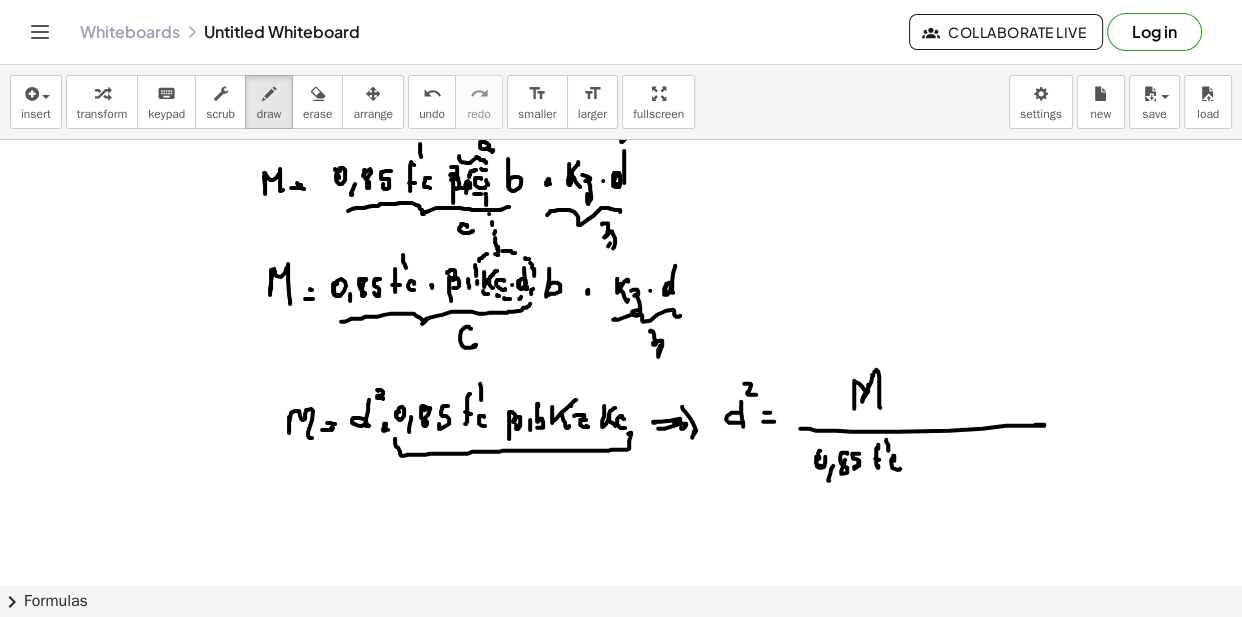 drag, startPoint x: 914, startPoint y: 458, endPoint x: 917, endPoint y: 484, distance: 26.172504 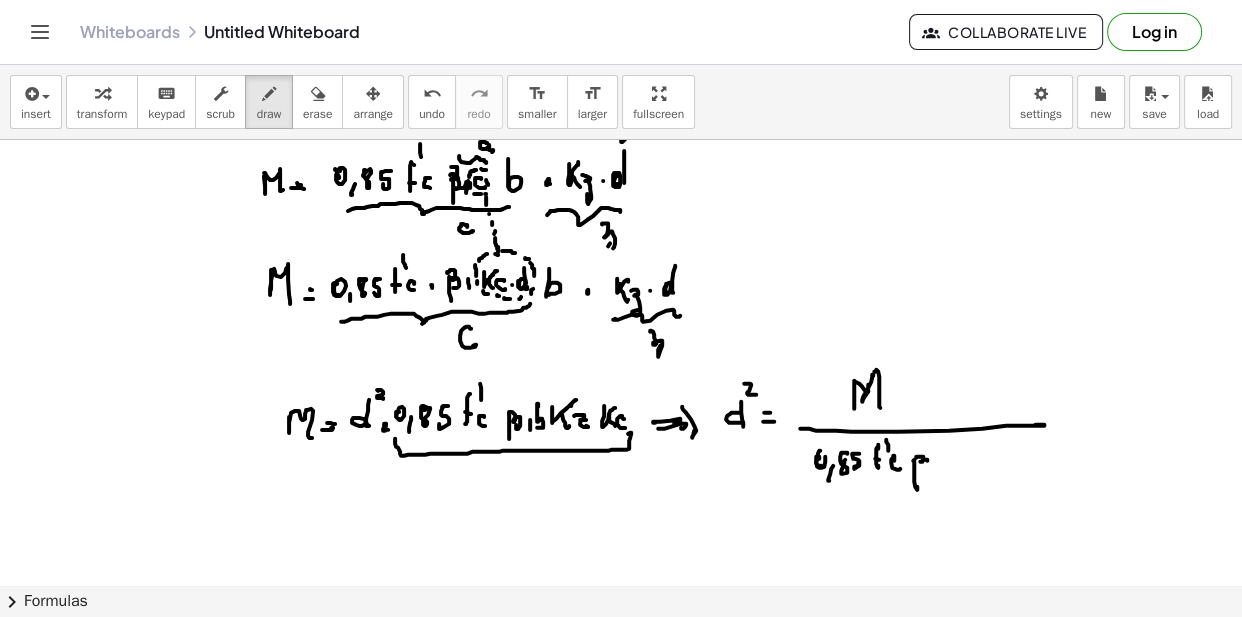 drag, startPoint x: 916, startPoint y: 455, endPoint x: 924, endPoint y: 466, distance: 13.601471 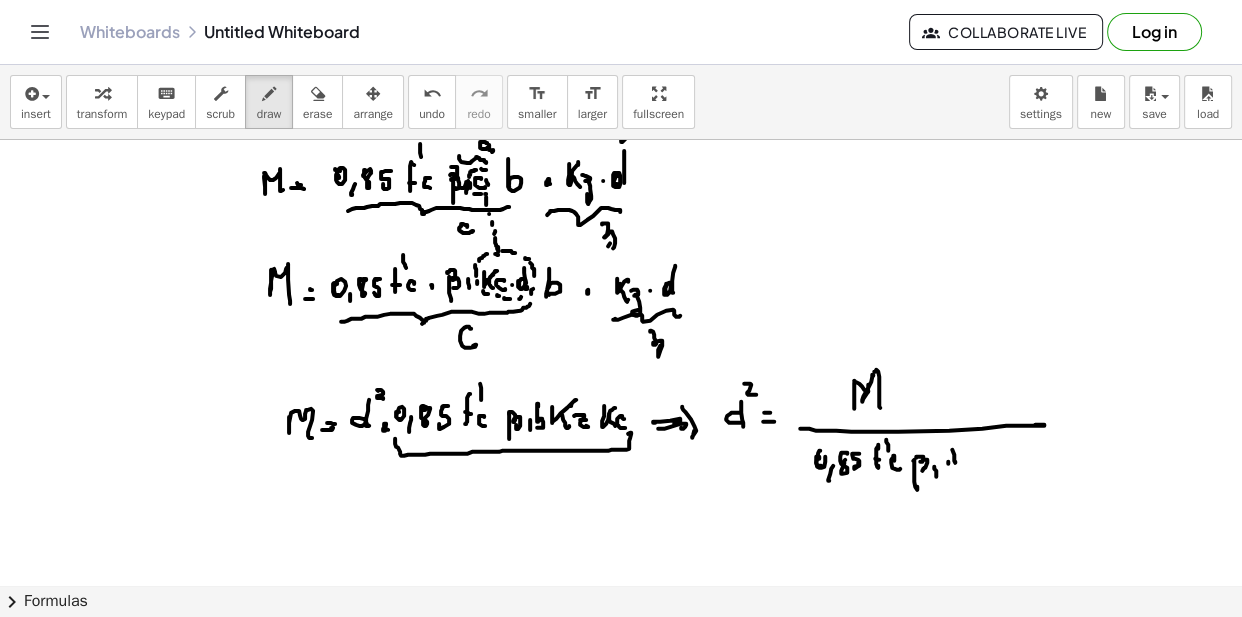 drag, startPoint x: 952, startPoint y: 448, endPoint x: 958, endPoint y: 463, distance: 16.155495 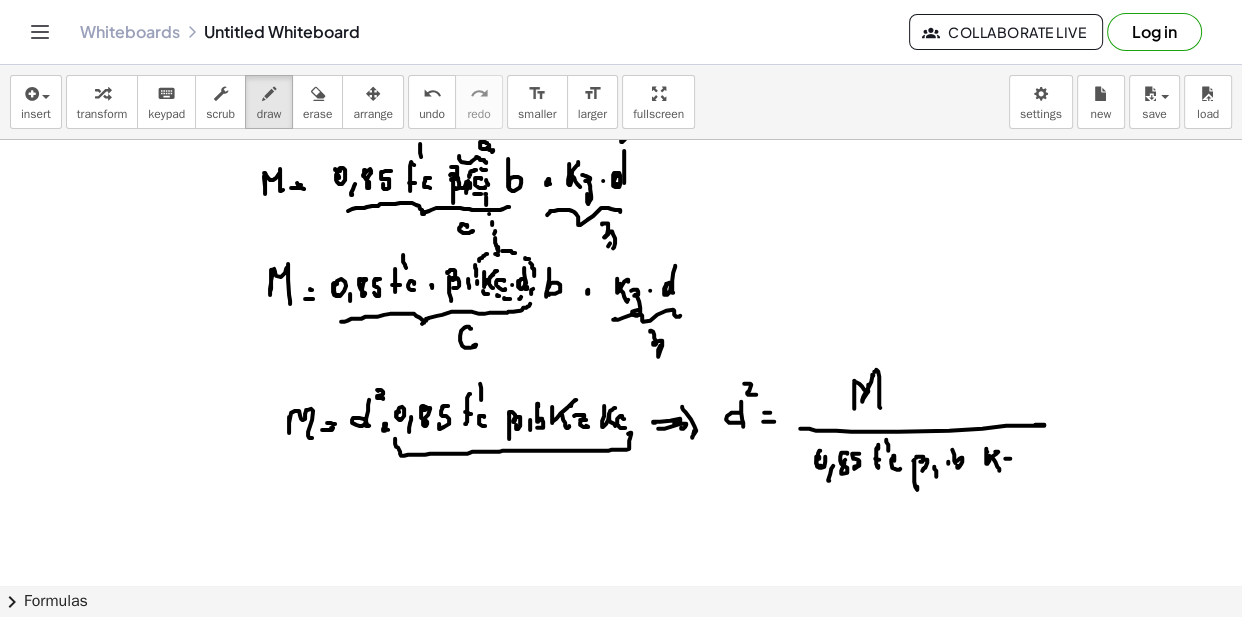 drag, startPoint x: 1010, startPoint y: 457, endPoint x: 1009, endPoint y: 470, distance: 13.038404 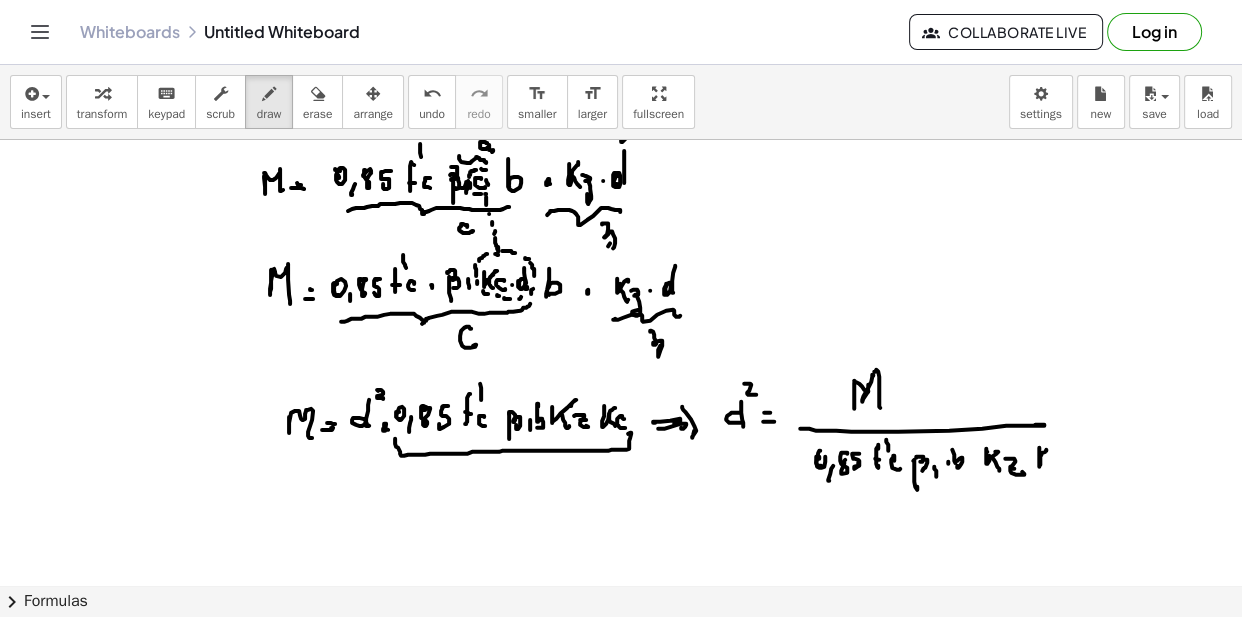 drag, startPoint x: 1039, startPoint y: 458, endPoint x: 1048, endPoint y: 467, distance: 12.727922 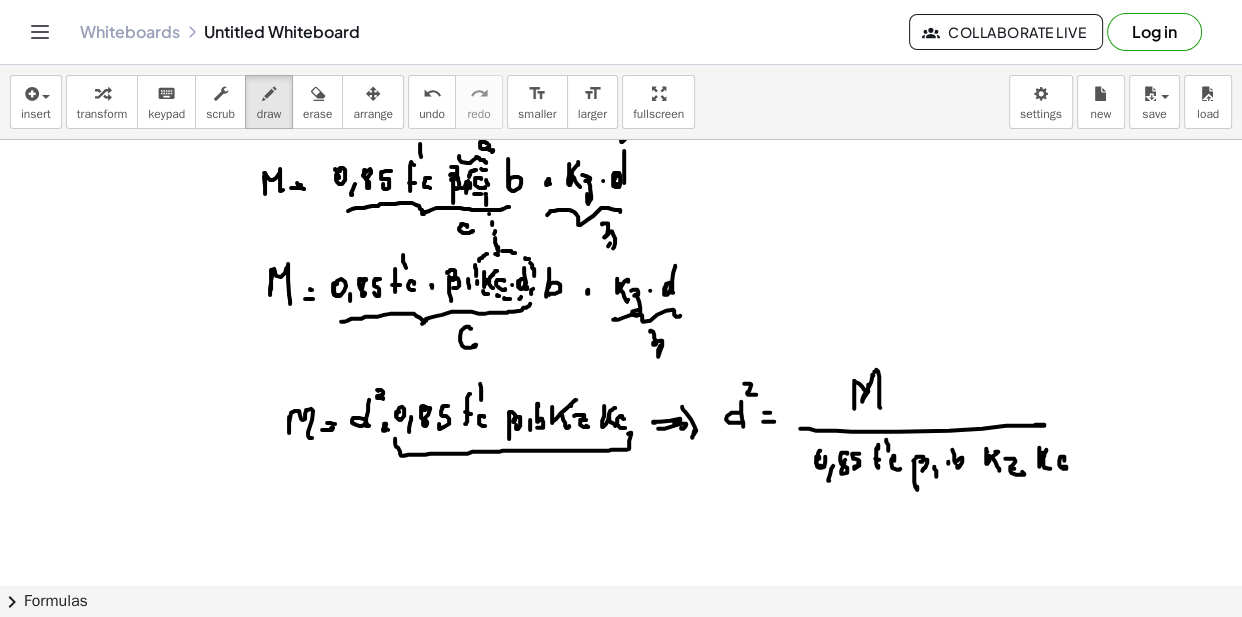 scroll, scrollTop: 2605, scrollLeft: 0, axis: vertical 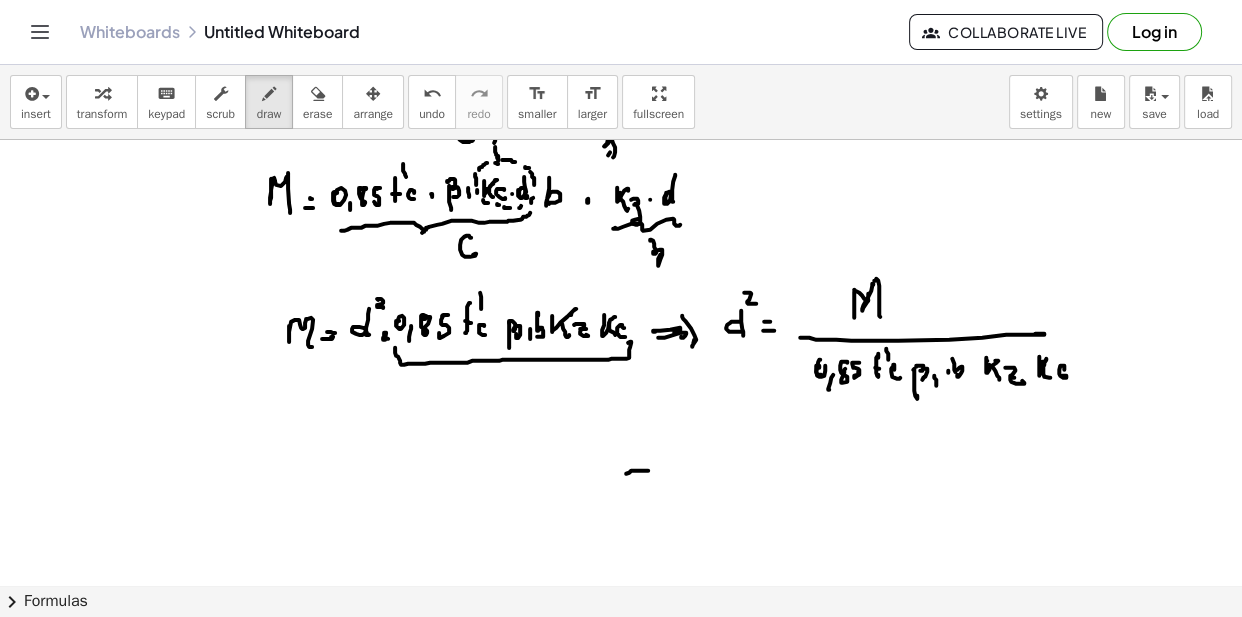 drag, startPoint x: 648, startPoint y: 469, endPoint x: 640, endPoint y: 479, distance: 12.806249 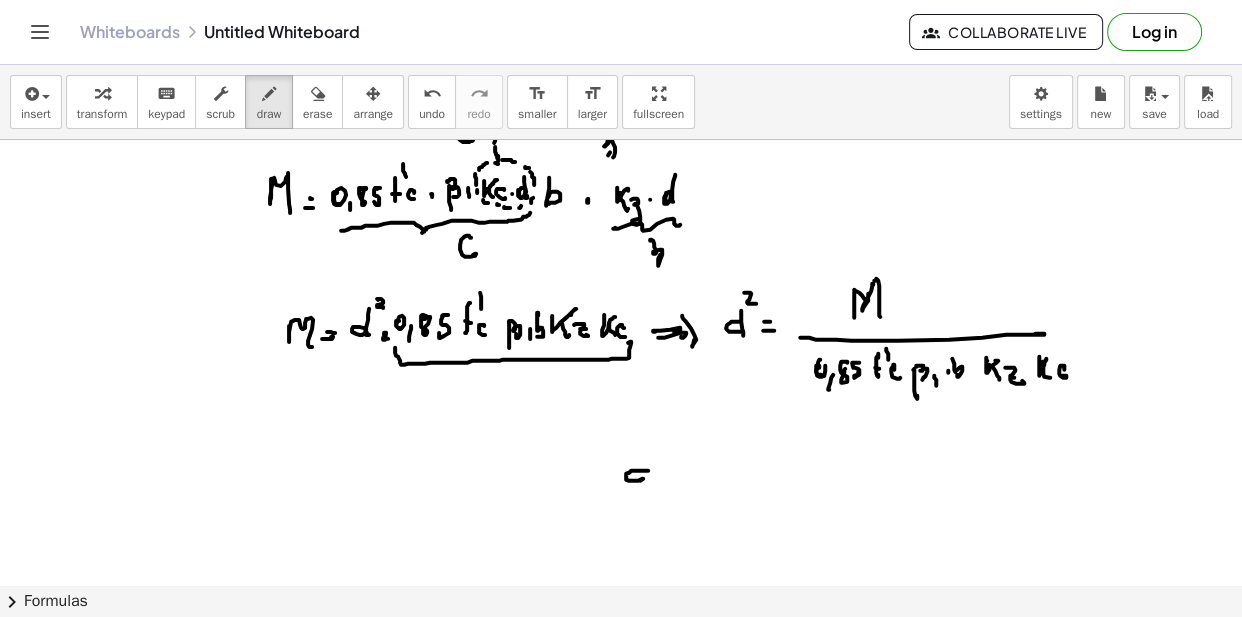 drag, startPoint x: 646, startPoint y: 456, endPoint x: 647, endPoint y: 482, distance: 26.019224 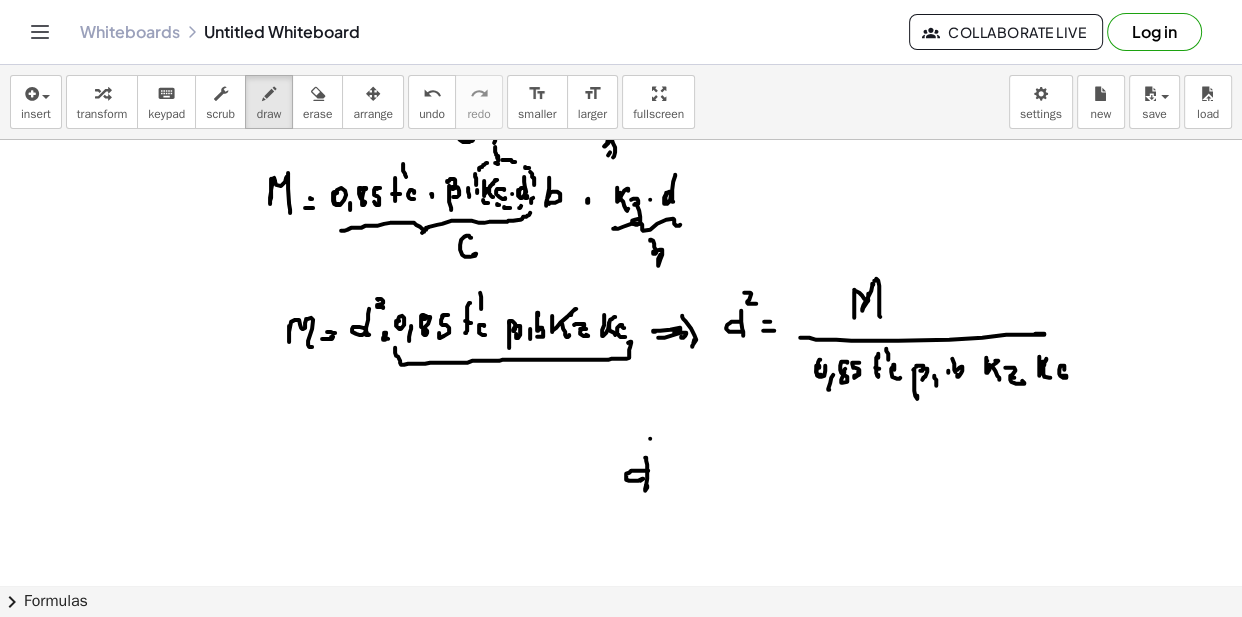 drag, startPoint x: 650, startPoint y: 437, endPoint x: 661, endPoint y: 457, distance: 22.825424 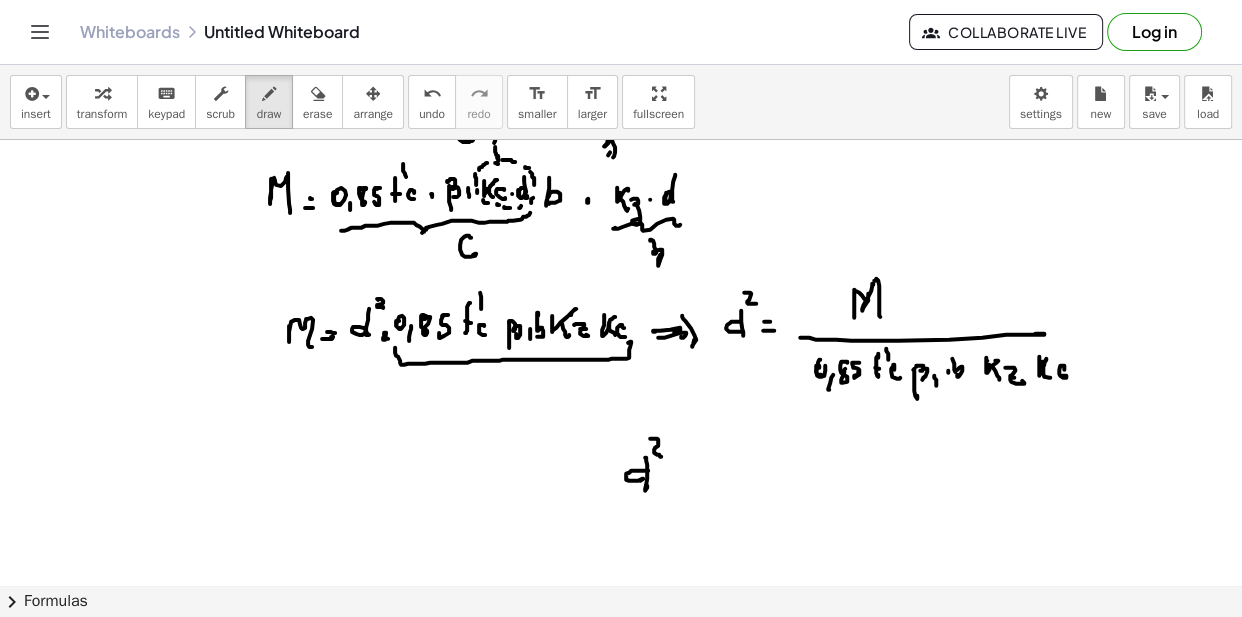 drag, startPoint x: 670, startPoint y: 481, endPoint x: 669, endPoint y: 470, distance: 11.045361 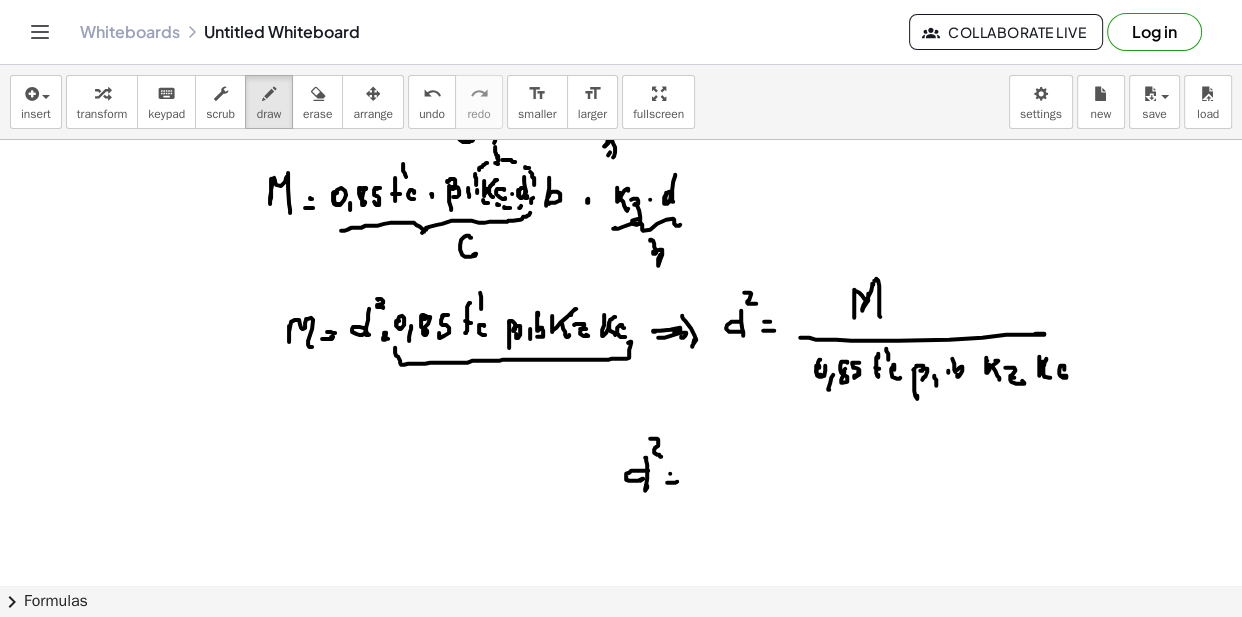 drag, startPoint x: 670, startPoint y: 472, endPoint x: 711, endPoint y: 461, distance: 42.44997 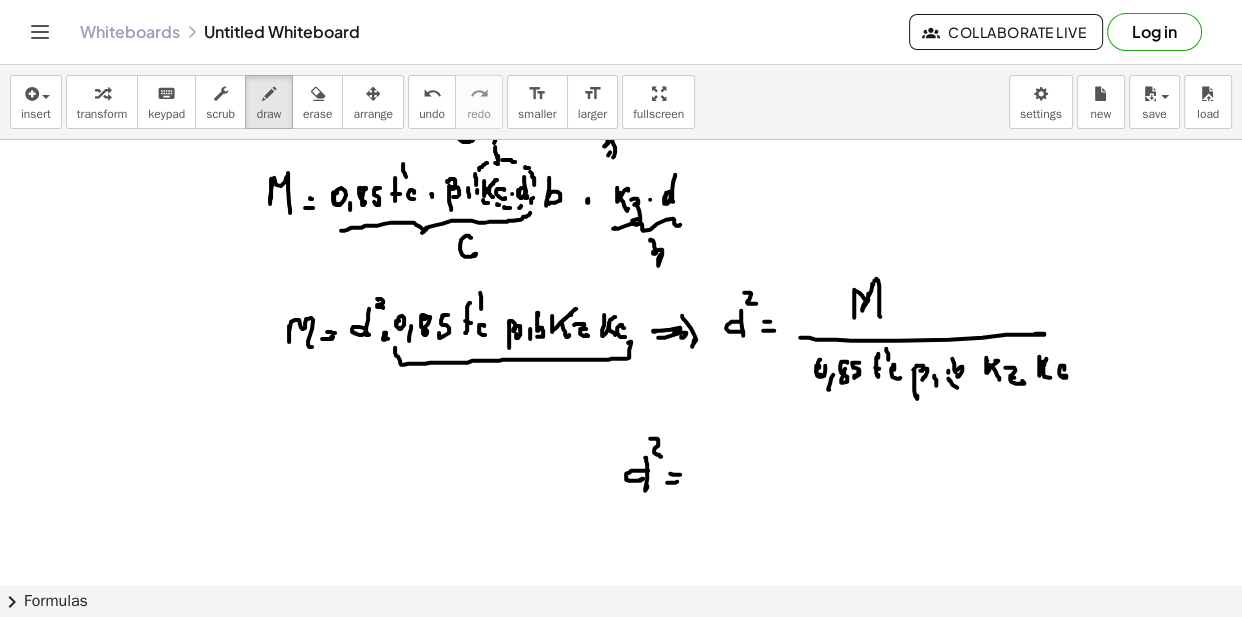 drag, startPoint x: 948, startPoint y: 377, endPoint x: 971, endPoint y: 380, distance: 23.194826 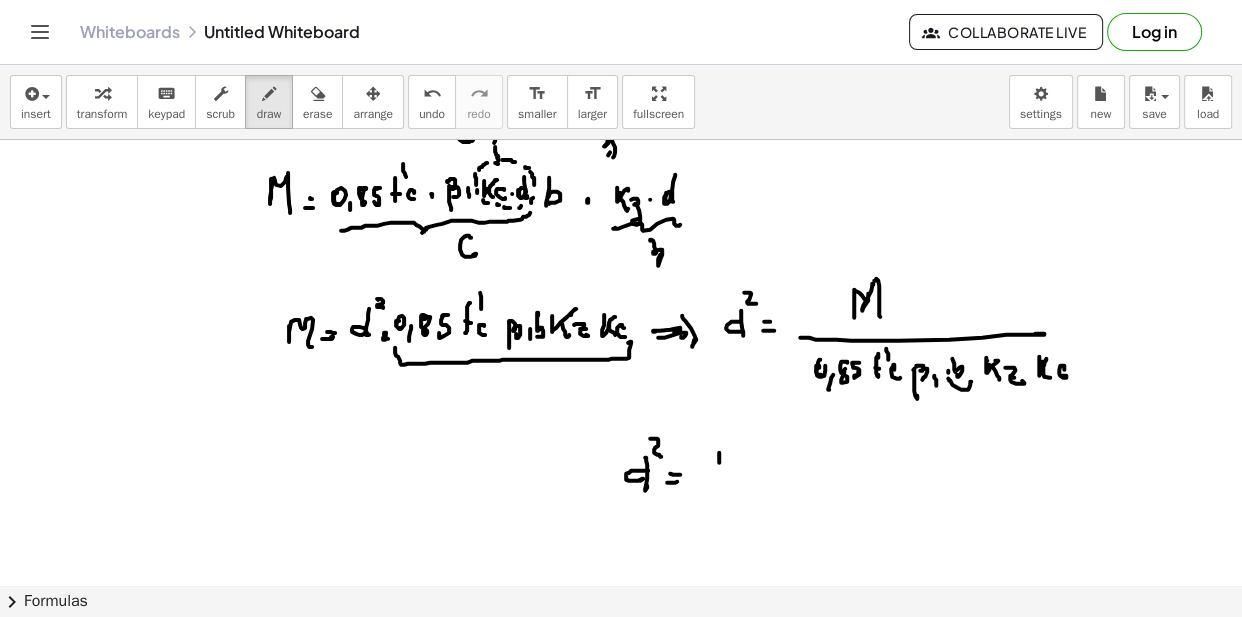 drag, startPoint x: 719, startPoint y: 460, endPoint x: 726, endPoint y: 443, distance: 18.384777 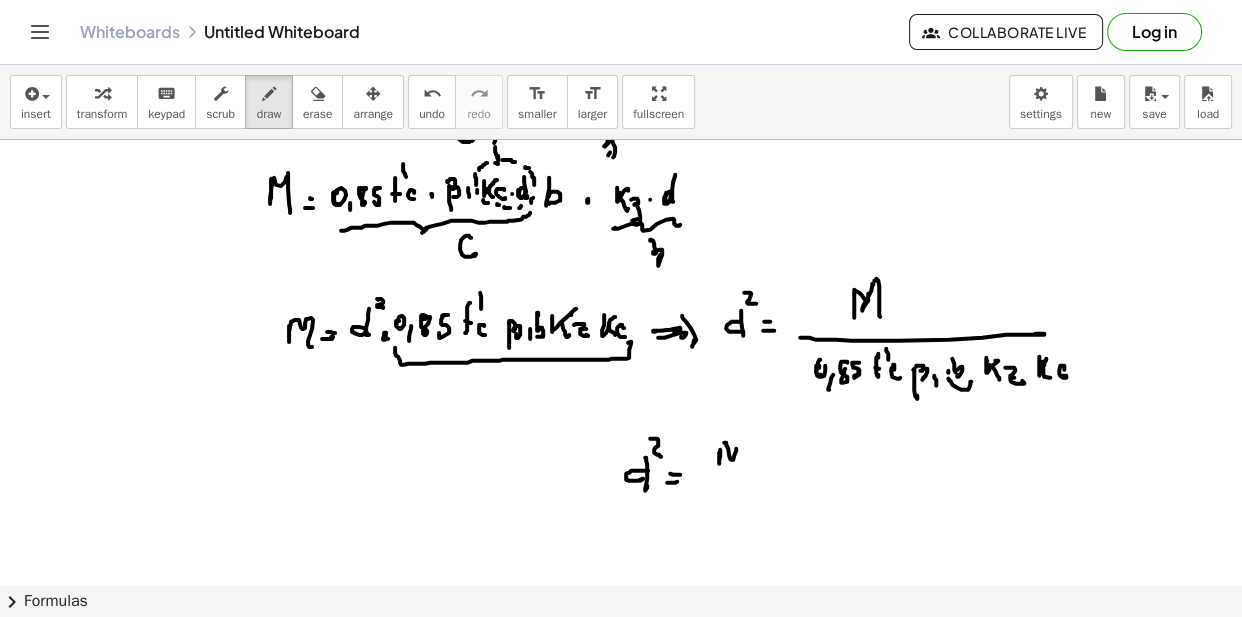 drag, startPoint x: 726, startPoint y: 443, endPoint x: 733, endPoint y: 469, distance: 26.925823 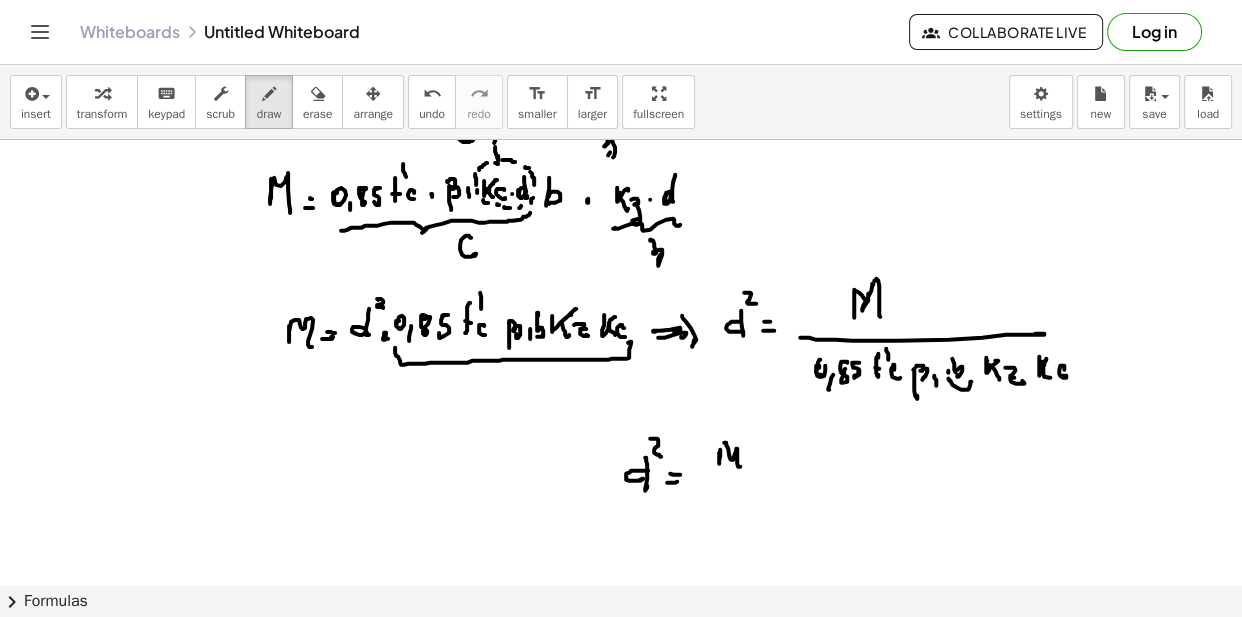 drag, startPoint x: 719, startPoint y: 474, endPoint x: 741, endPoint y: 477, distance: 22.203604 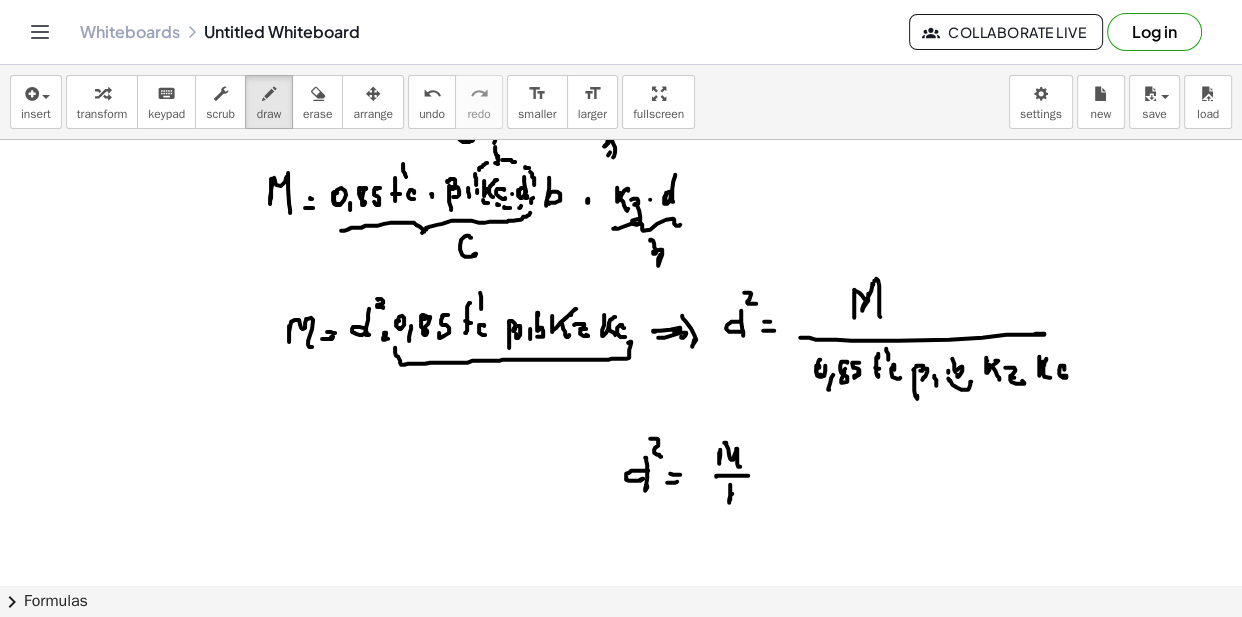 drag, startPoint x: 730, startPoint y: 484, endPoint x: 733, endPoint y: 496, distance: 12.369317 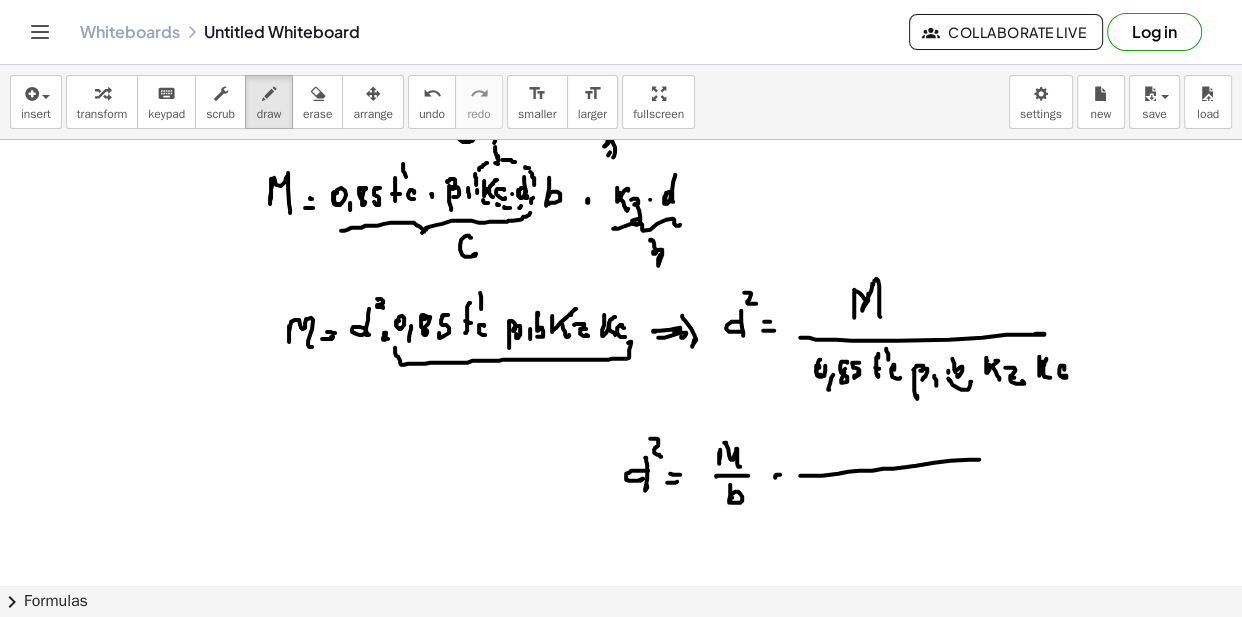 drag, startPoint x: 806, startPoint y: 474, endPoint x: 979, endPoint y: 458, distance: 173.73831 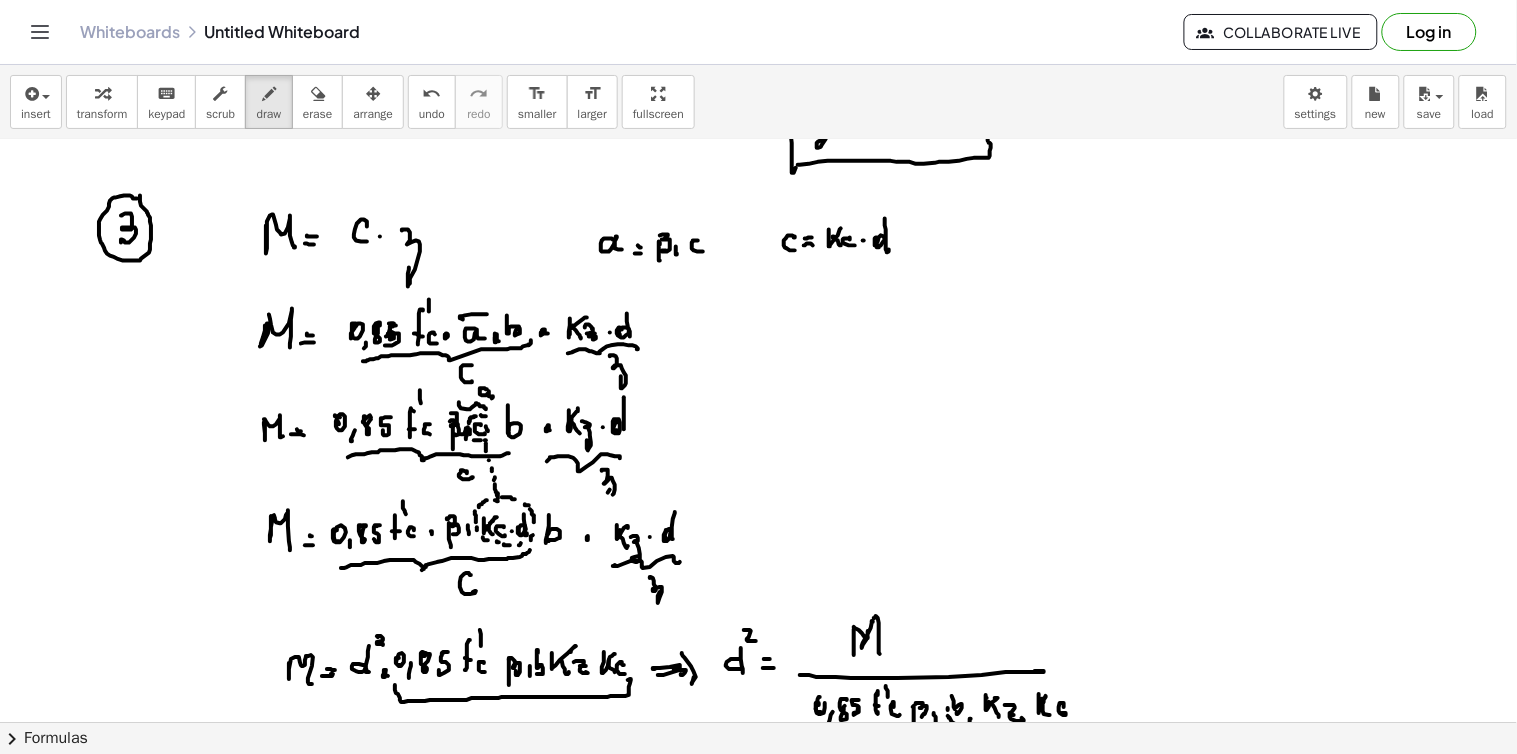 scroll, scrollTop: 2267, scrollLeft: 0, axis: vertical 